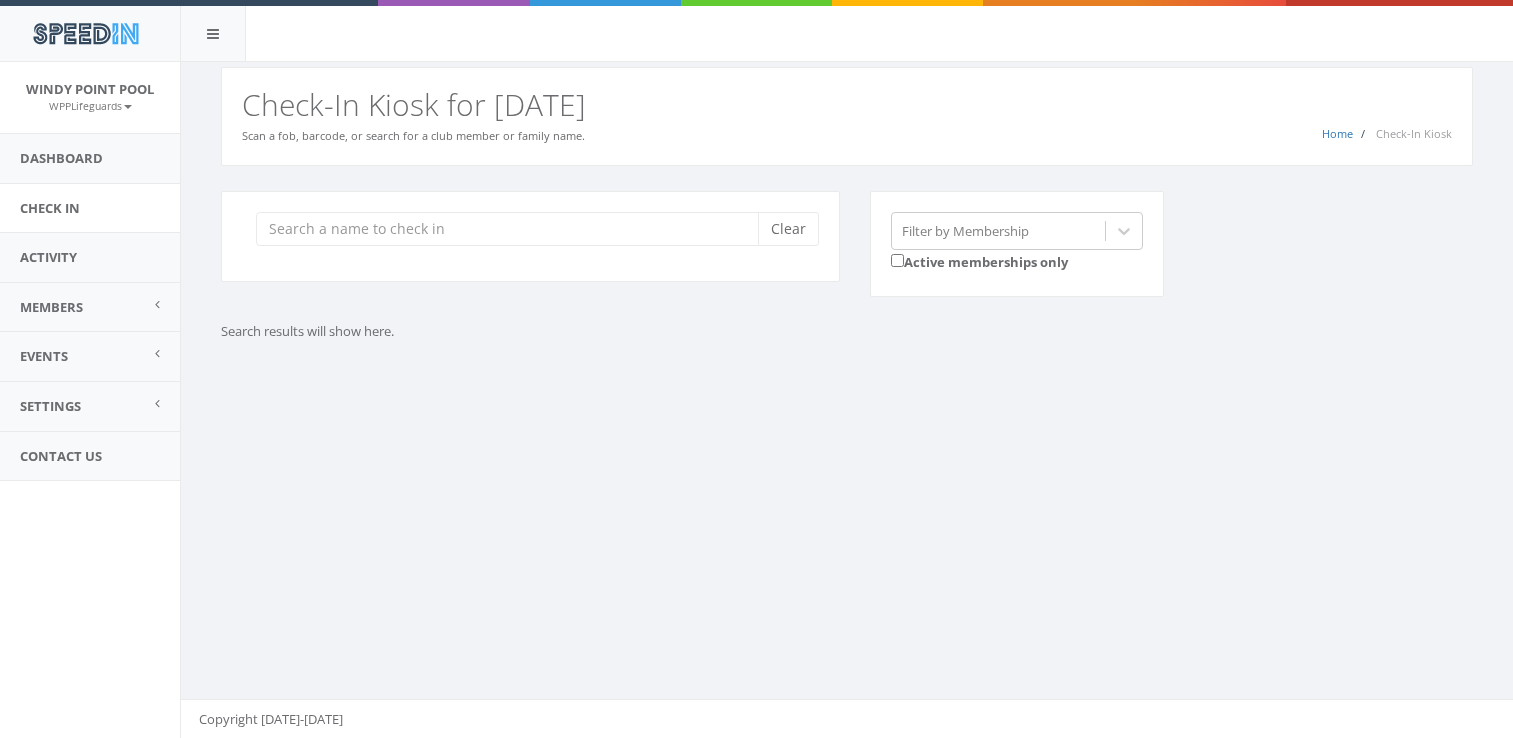 scroll, scrollTop: 0, scrollLeft: 0, axis: both 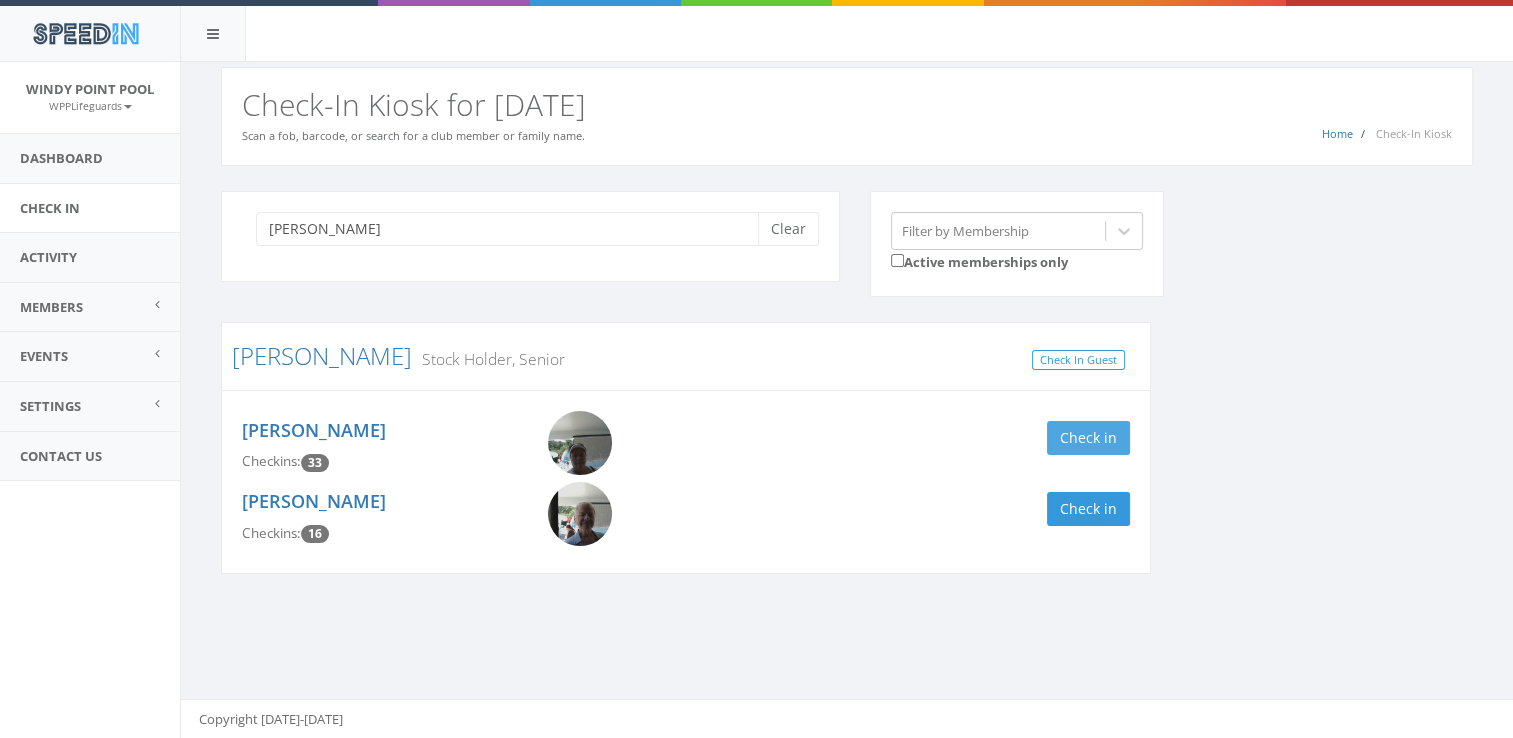 type on "criner" 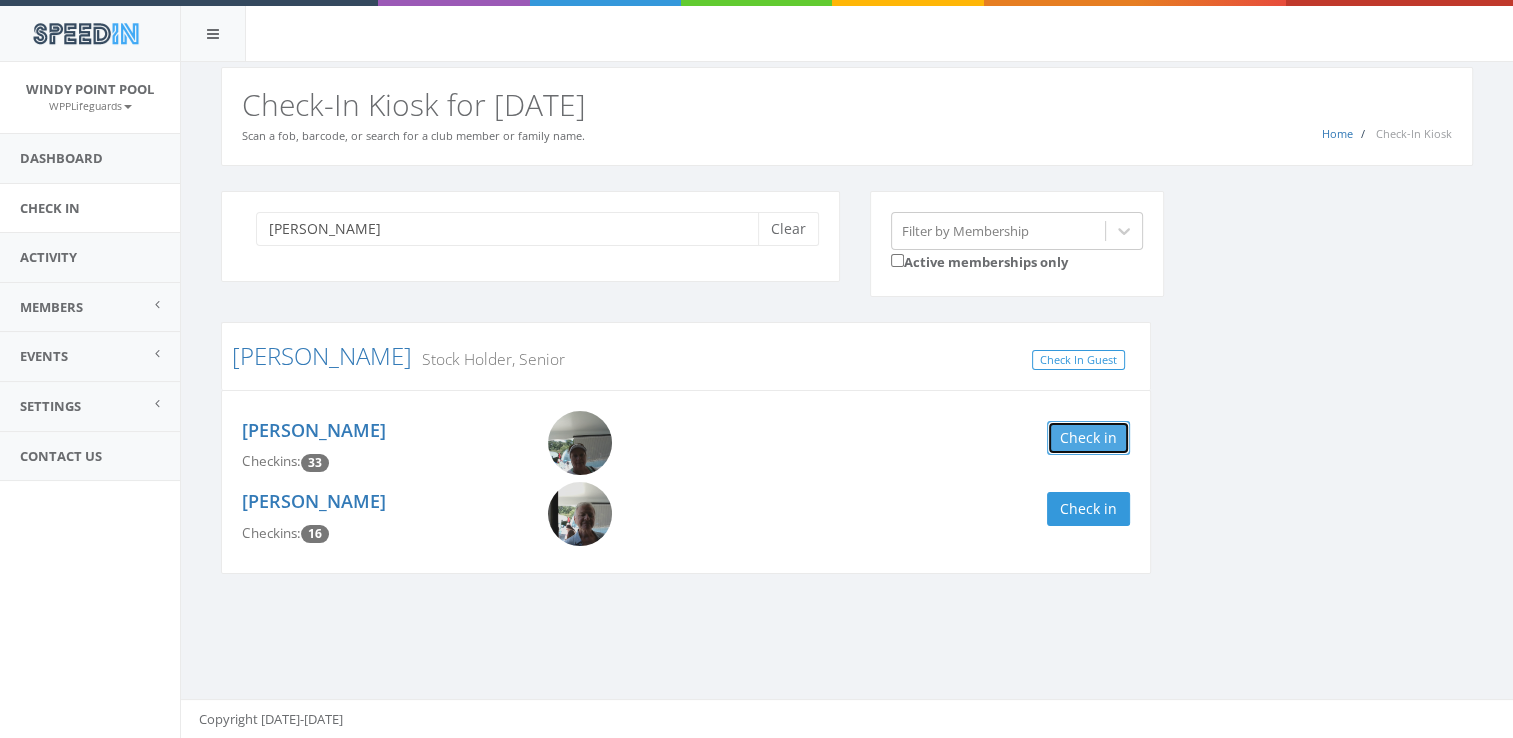click on "Check in" at bounding box center [1088, 438] 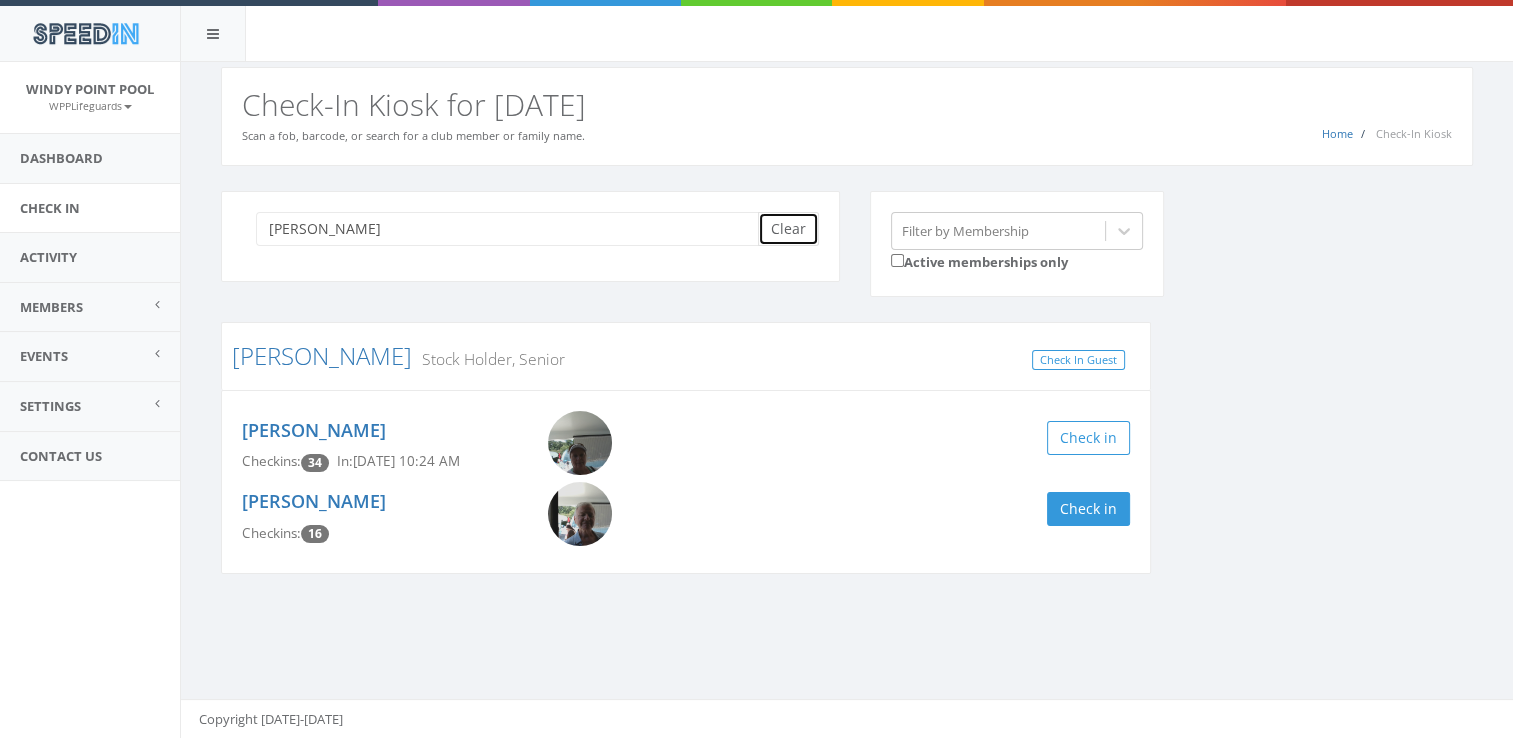 click on "Clear" at bounding box center (788, 229) 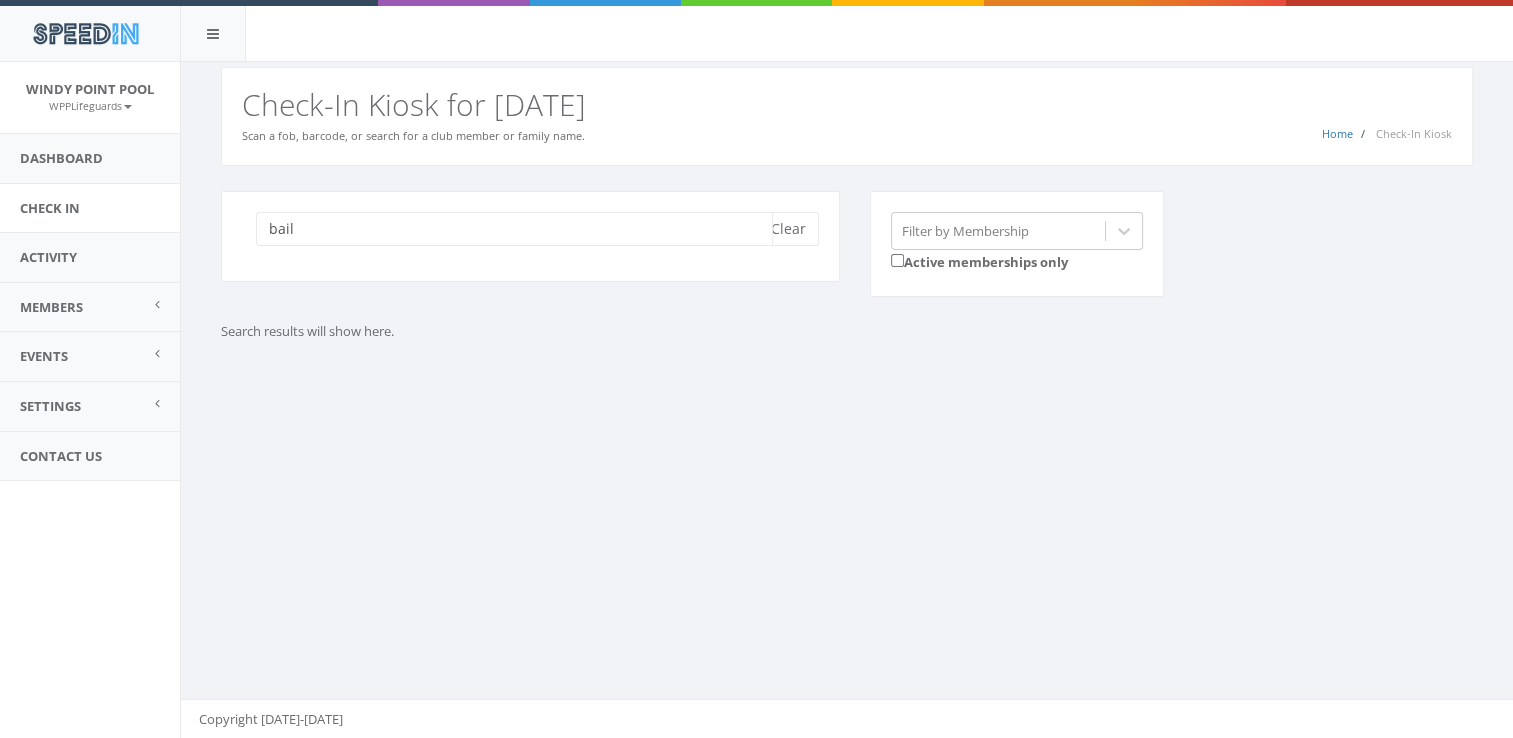 type on "bail" 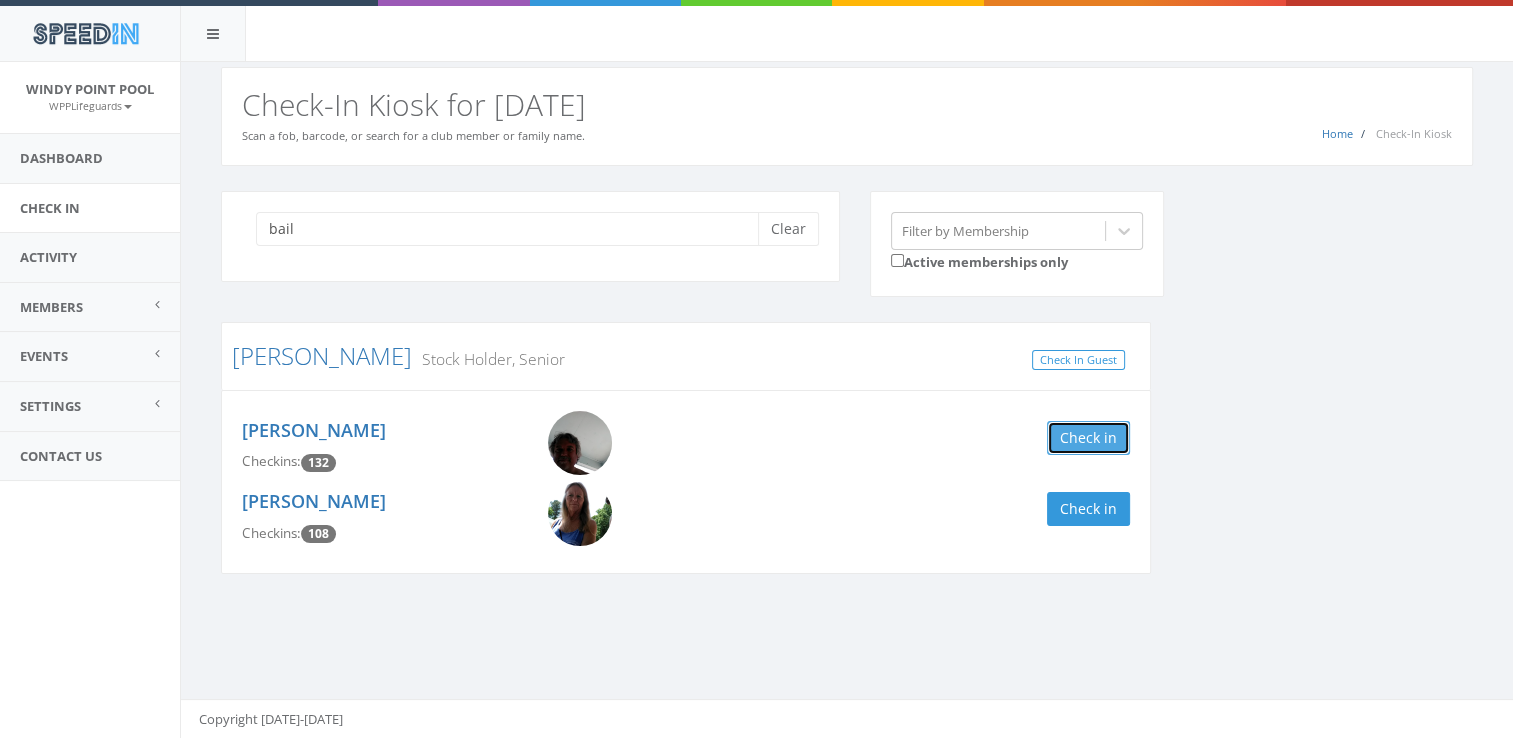 click on "Check in" at bounding box center (1088, 438) 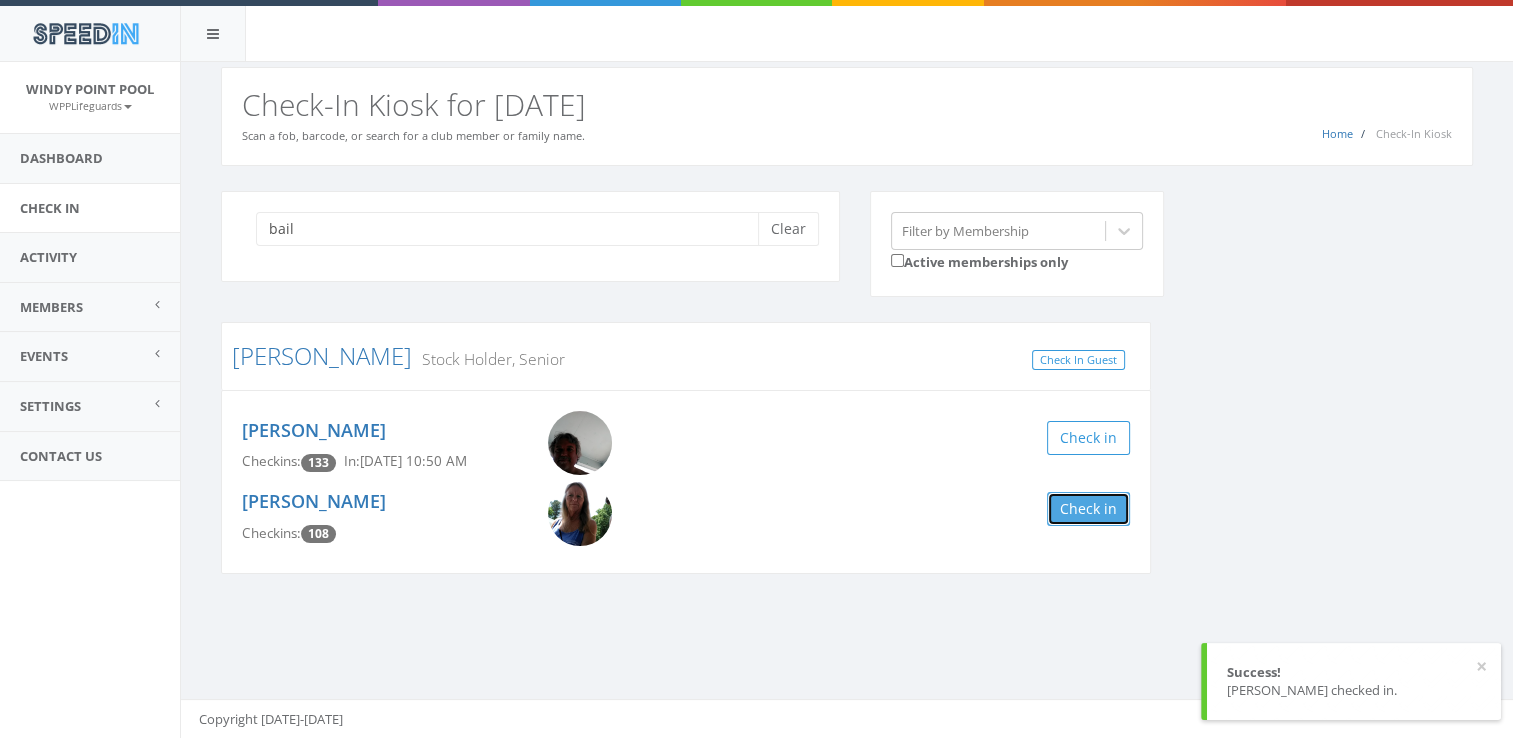 click on "Check in" at bounding box center [1088, 509] 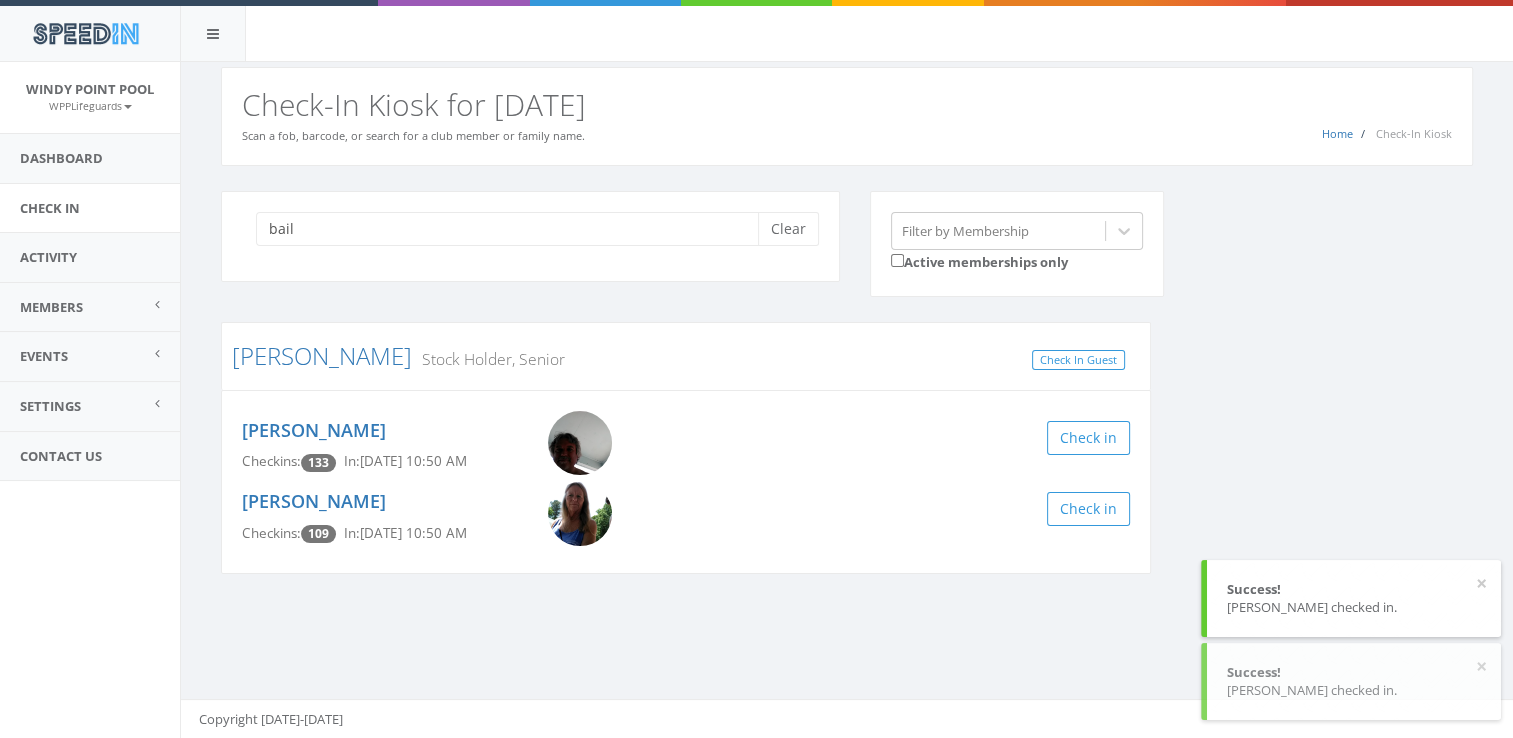 click on "bail Clear Filter by Membership  Active memberships only Bailey Stock Holder, Senior Check In Guest Mark Bailey Checkins:  133 In:  Jul 26, 10:50 AM Check in Dianne Bailey Checkins:  109 In:  Jul 26, 10:50 AM Check in" at bounding box center (847, 395) 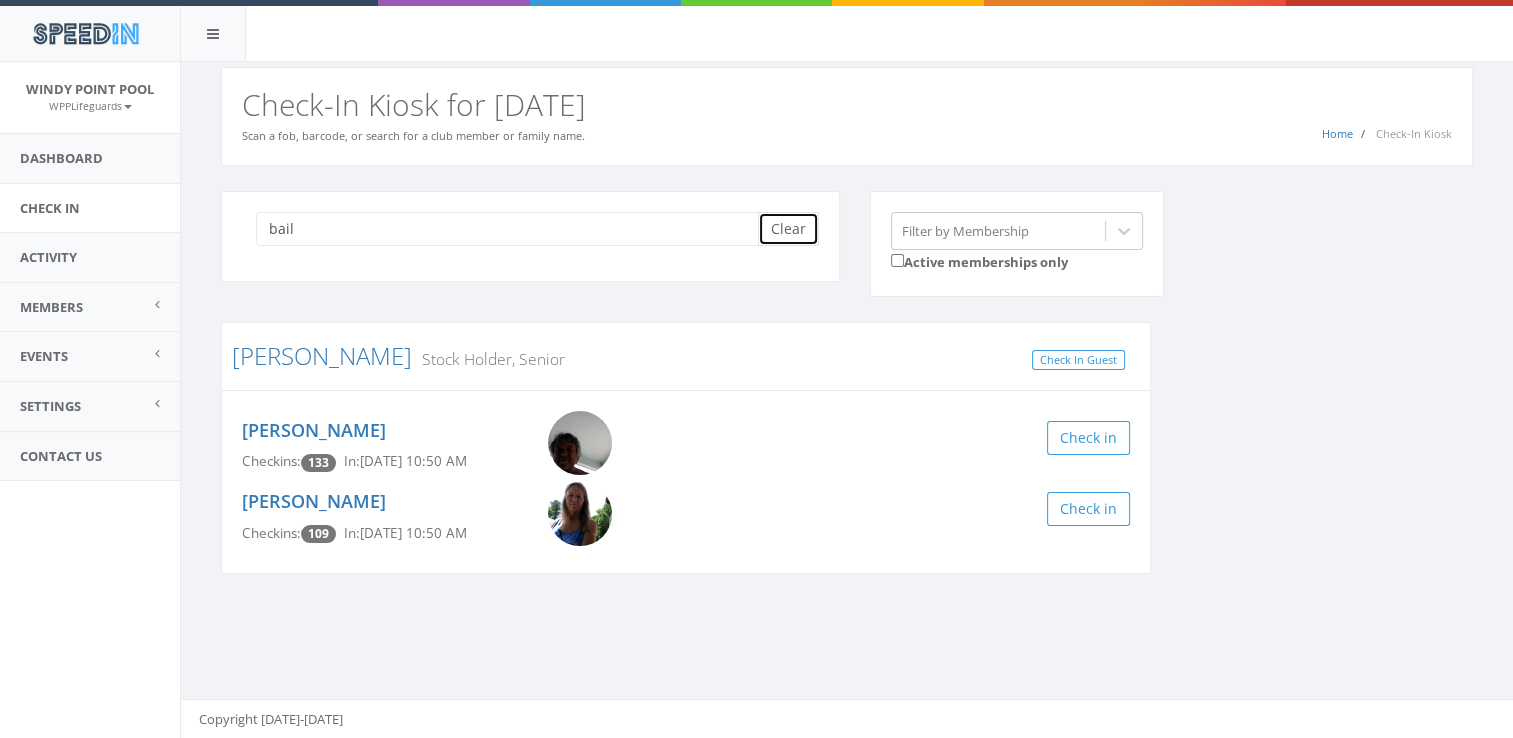 click on "Clear" at bounding box center [788, 229] 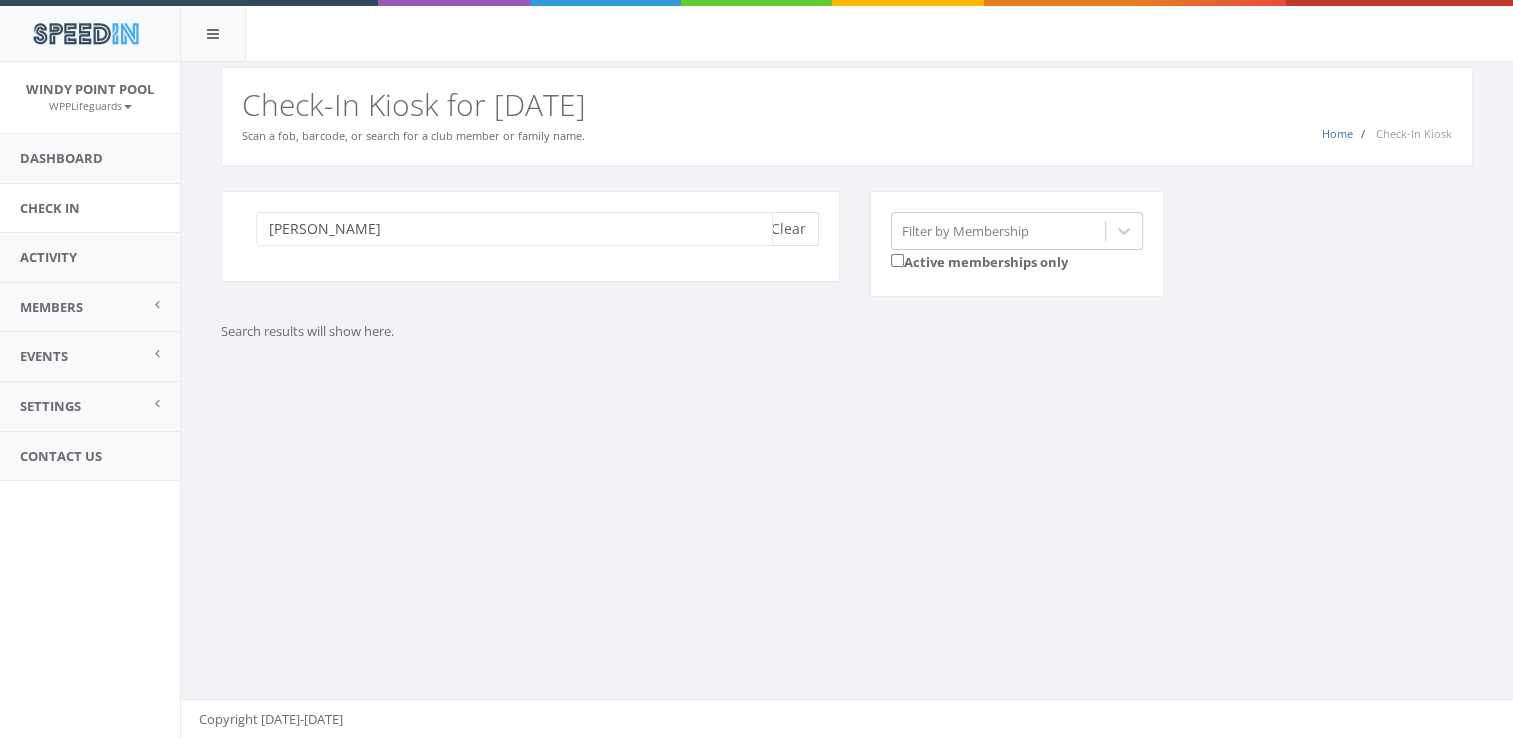 type on "[PERSON_NAME]" 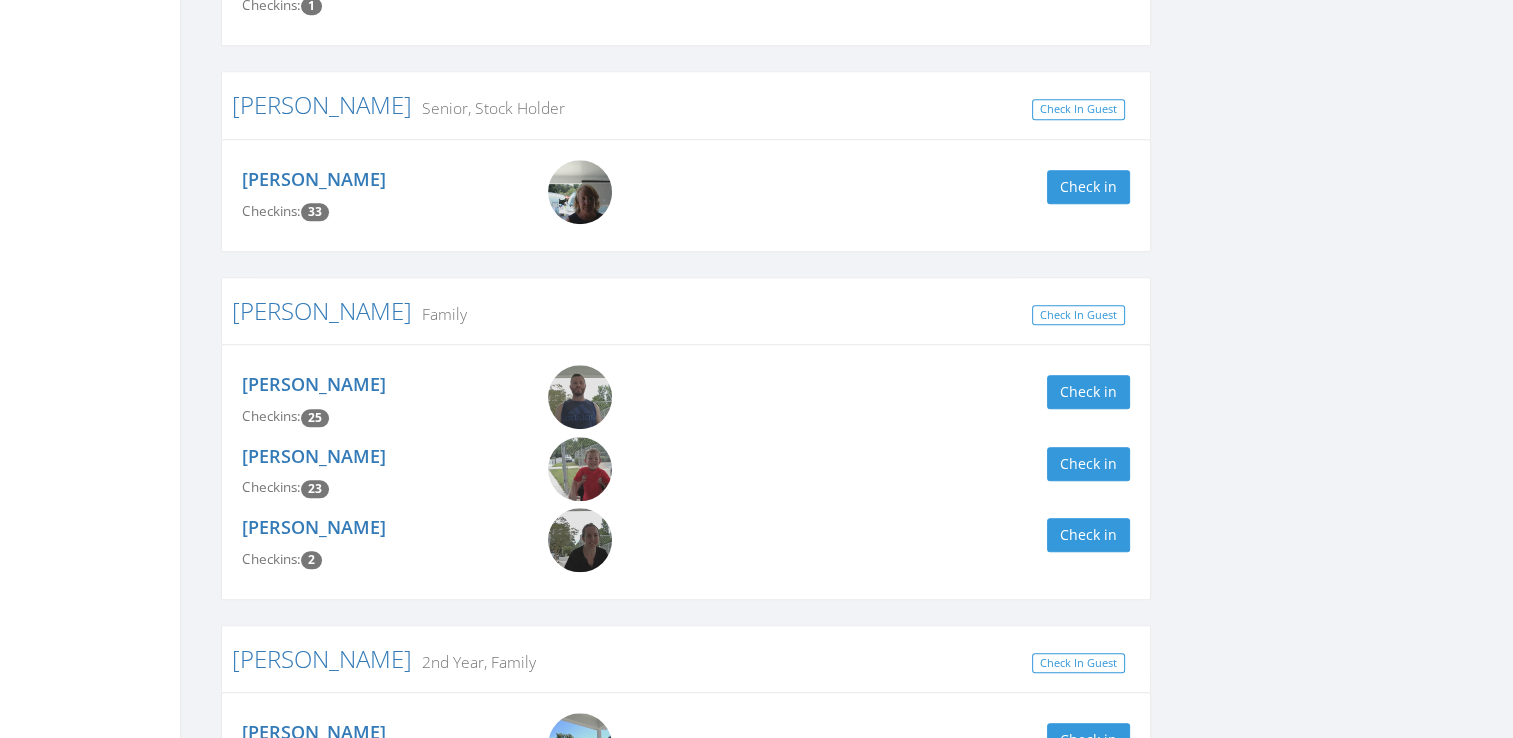 scroll, scrollTop: 1878, scrollLeft: 0, axis: vertical 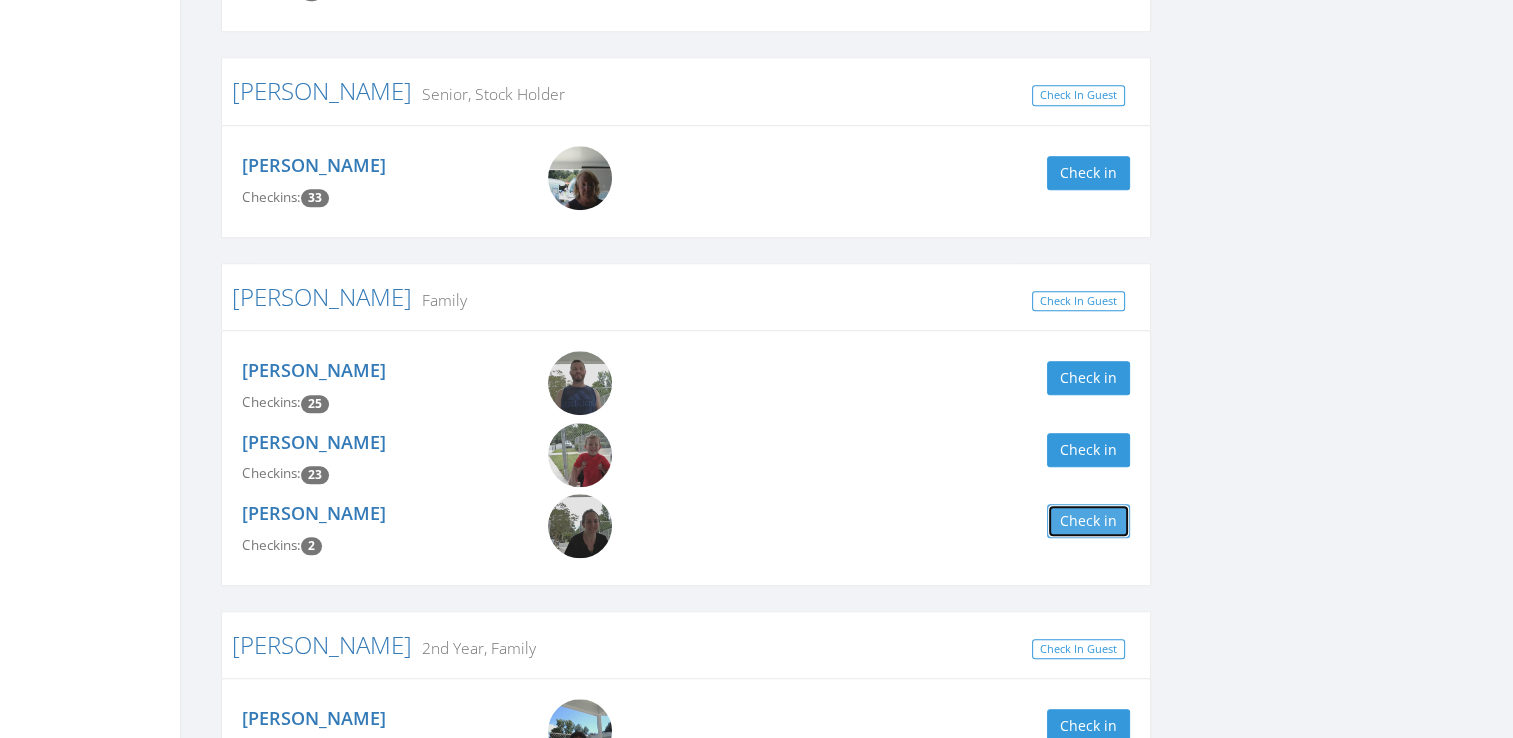click on "Check in" at bounding box center [1088, 521] 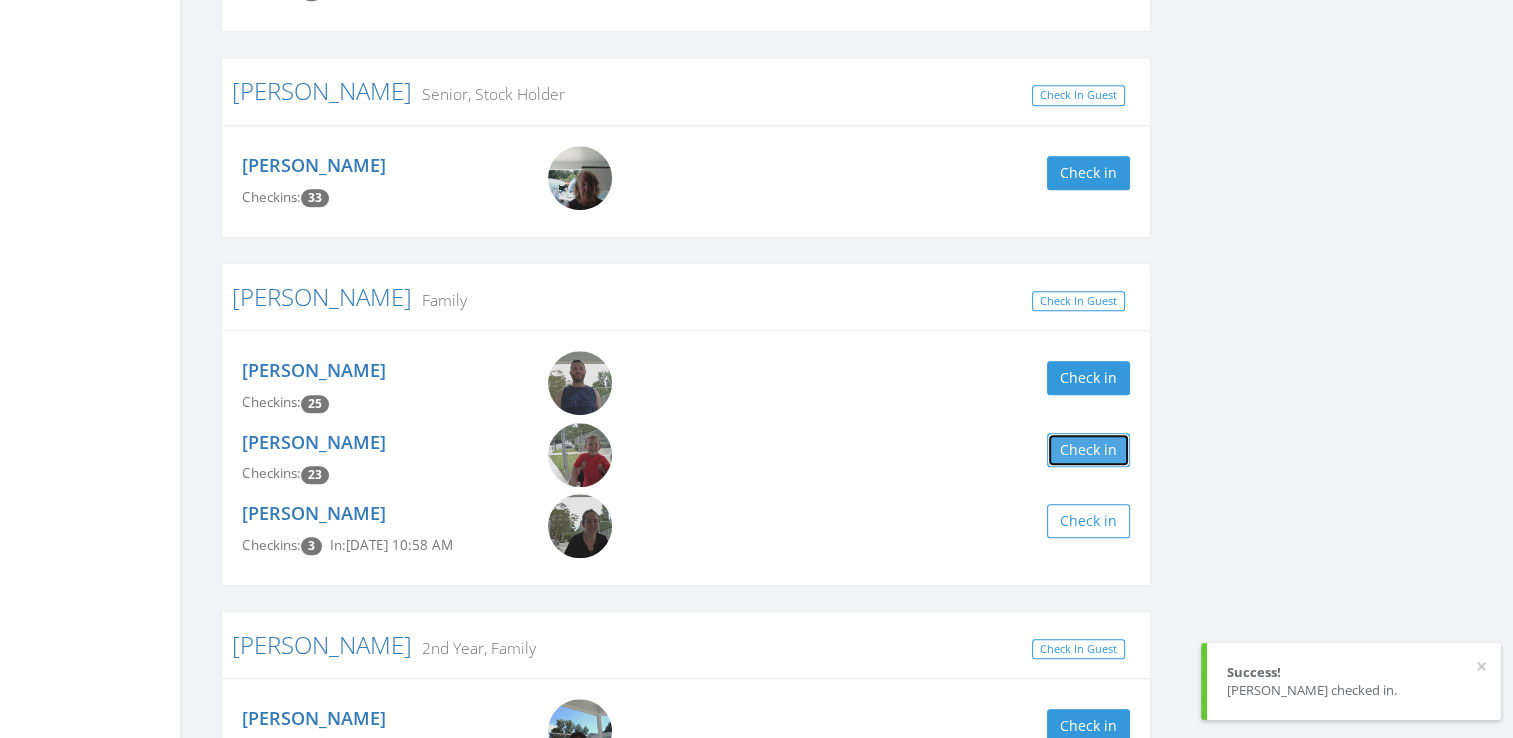 click on "Check in" at bounding box center [1088, 450] 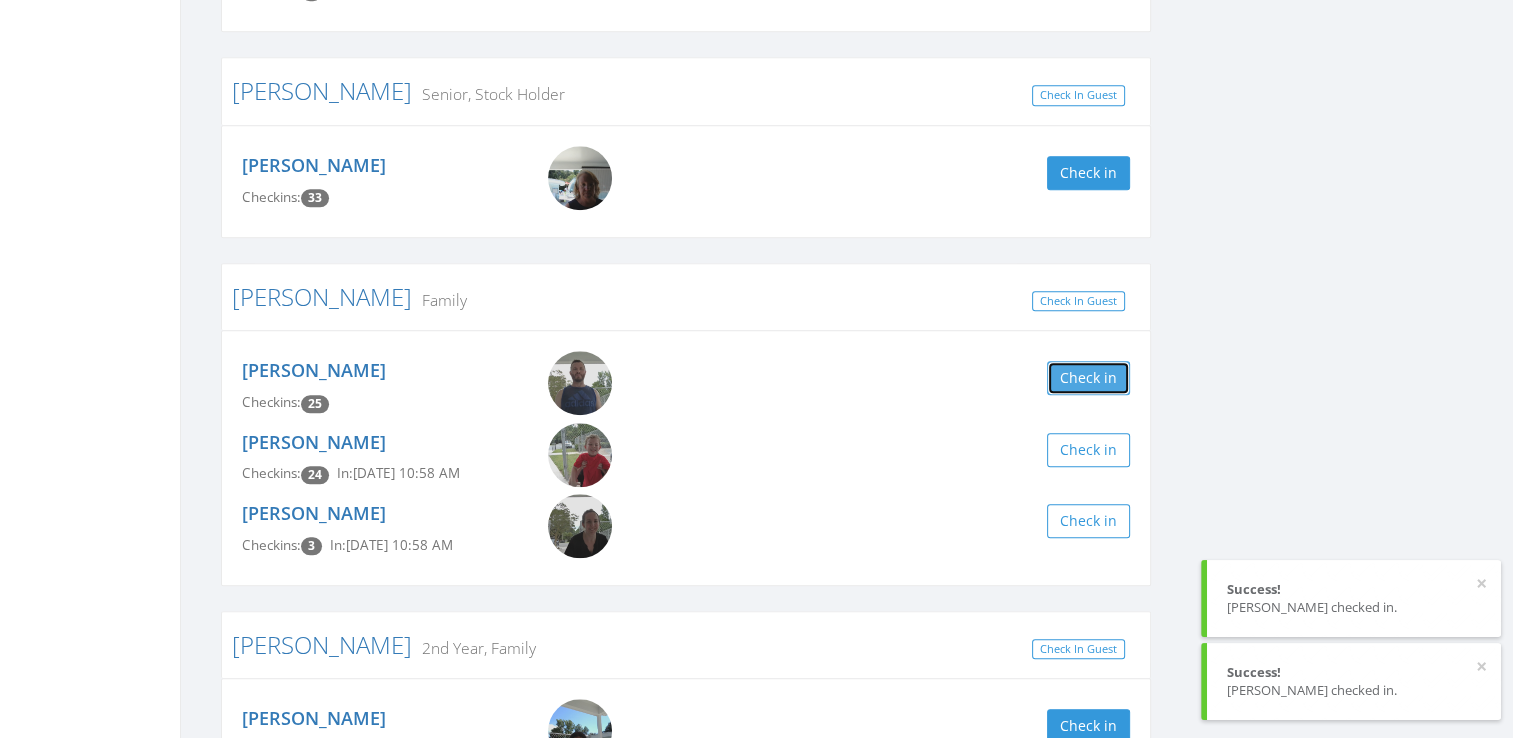 click on "Check in" at bounding box center [1088, 378] 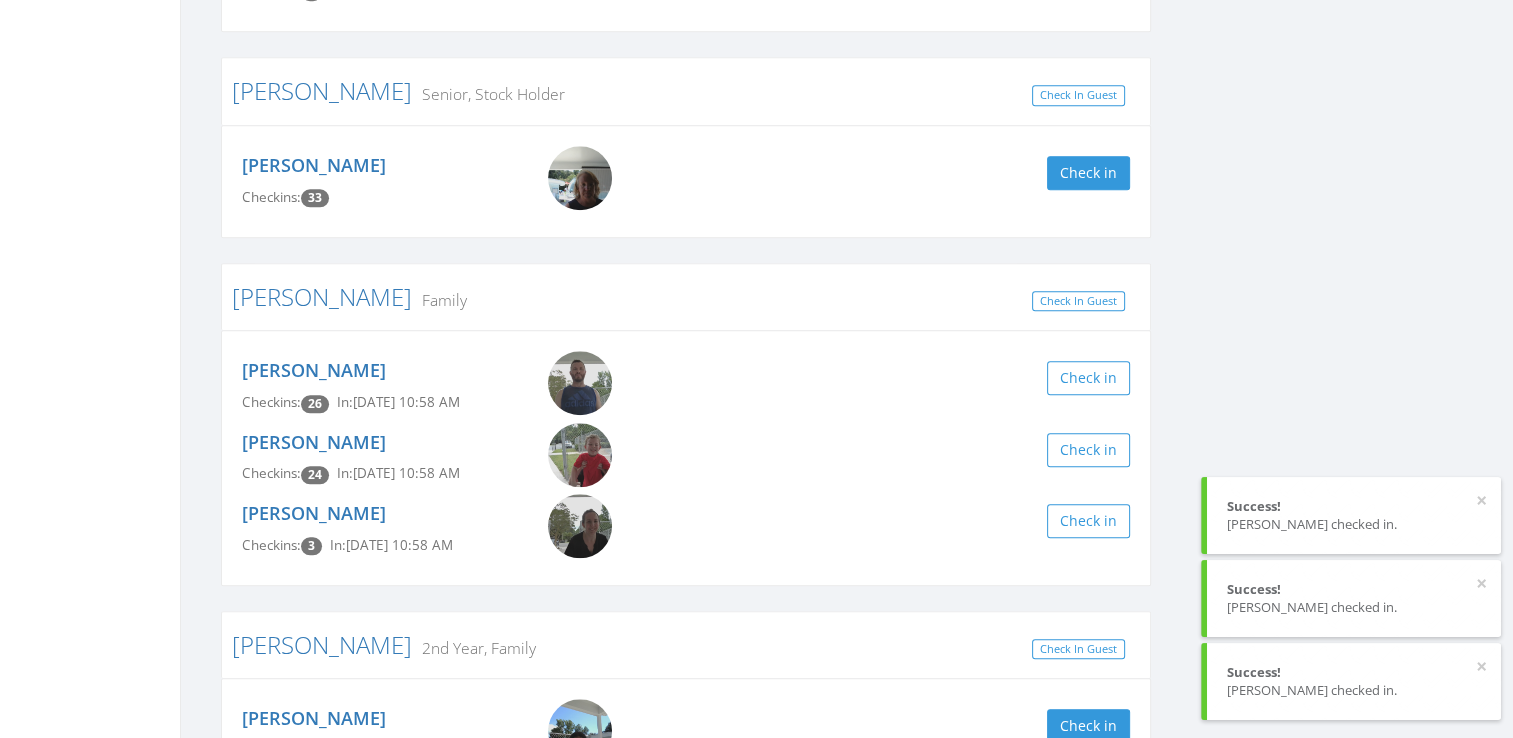 click on "smith Clear Filter by Membership  Active memberships only Balog Family Check In Guest Kirsten Balog Checkins:  26 Check in Trevin Smith Checkins:  26 Check in Anthony Balog Checkins:  17 Check in Charlotte Balog Checkins:  17 Check in Alyssa Staples Checkins:  13 Check in BABYSITTER: Judithanne Anderson Checkins:  0 Check in Carrithers Family Check In Guest Debra Carrithers Checkins:  6 Check in Courtney Copeland Checkins:  0 Check in Logan Copeland Checkins:  0 Check in Scarlett Smith Checkins:  0 Check in Oliver Carrithers Checkins:  0 Check in Saunders 1st Year, Family Check In Guest Jaxon Saunders Checkins:  6 Check in Juliet Saunders Checkins:  6 Check in Jett Saunders Checkins:  6 Check in Gada Saunders Checkins:  5 Check in Brandon Saunders Checkins:  4 Check in BABYSITTER: Lexi Smith Checkins:  1 Check in Smith Senior, Stock Holder Check In Guest Gloria Smith Checkins:  33 Check in Smith Family Check In Guest Ryan Smith Checkins:  26 In:  Jul 26, 10:58 AM Check in Grant Smith Checkins:  24 In:  3 20" at bounding box center [847, -67] 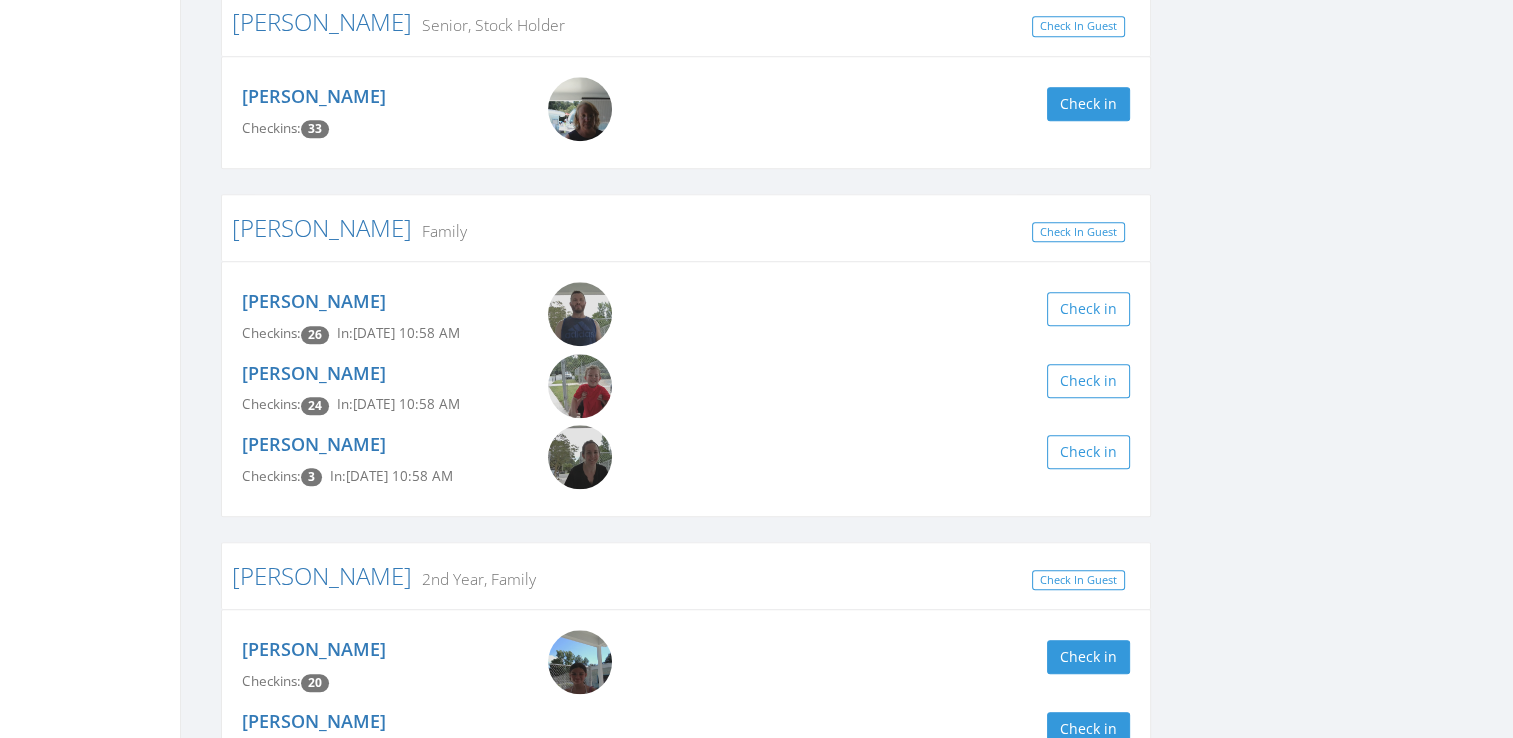 scroll, scrollTop: 1948, scrollLeft: 0, axis: vertical 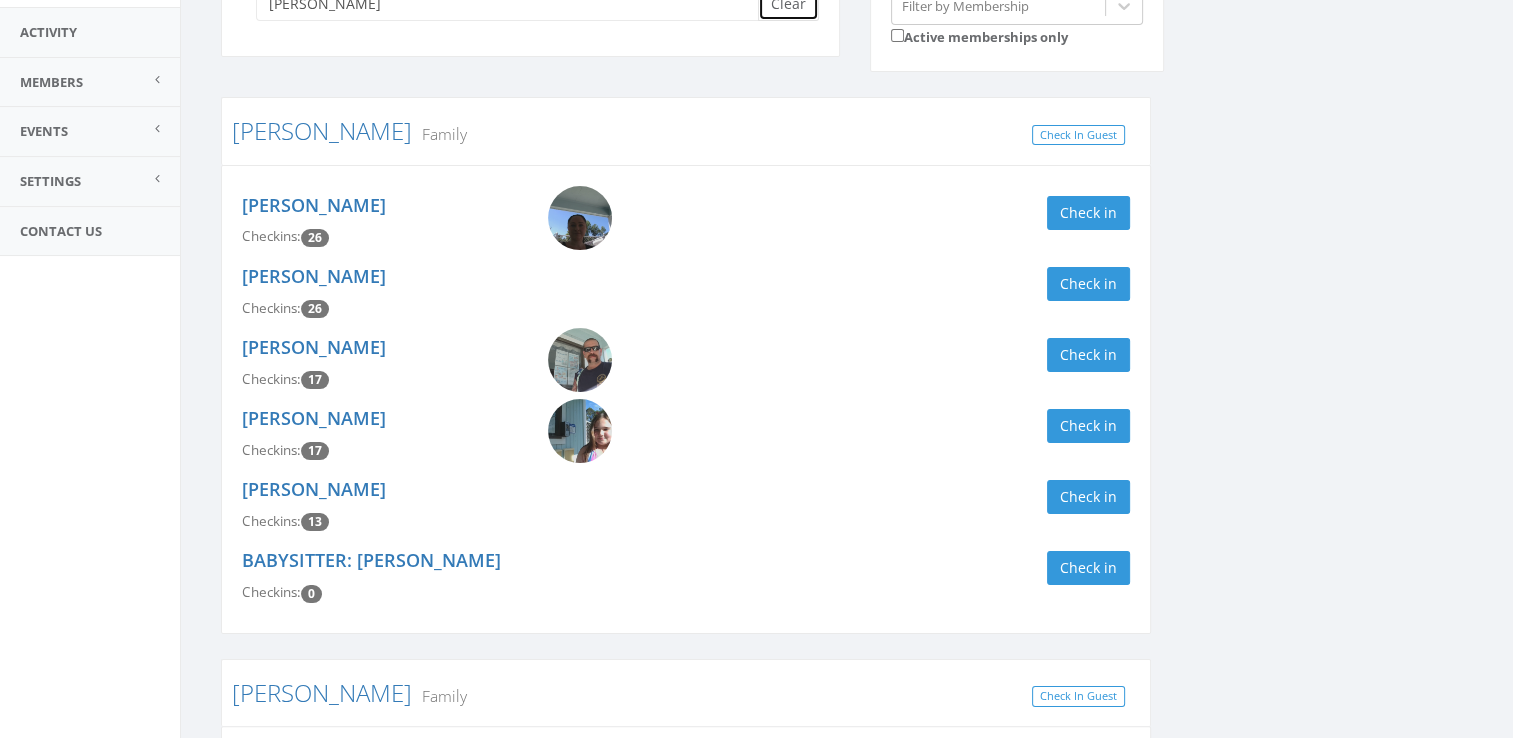 click on "Clear" at bounding box center [788, 4] 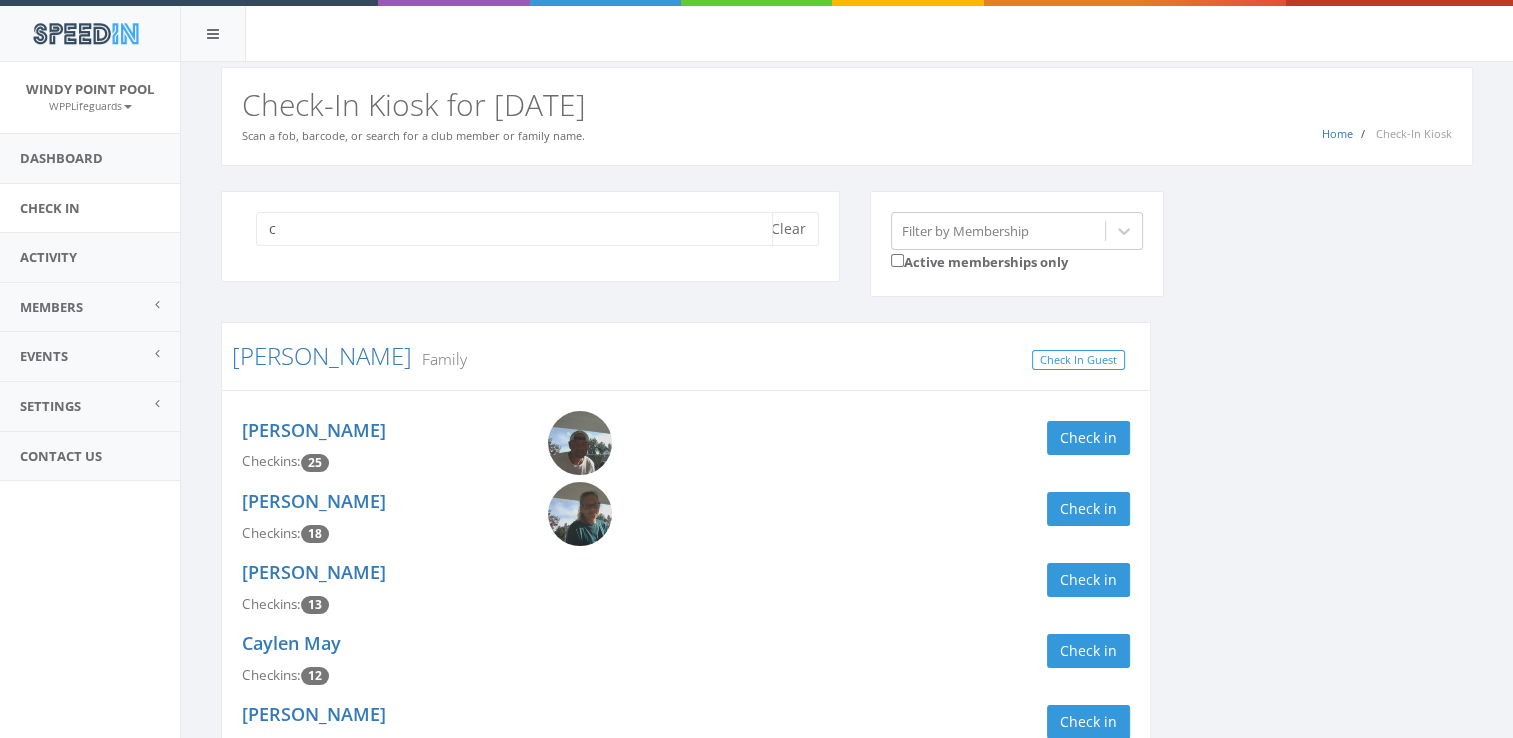 scroll, scrollTop: 20, scrollLeft: 0, axis: vertical 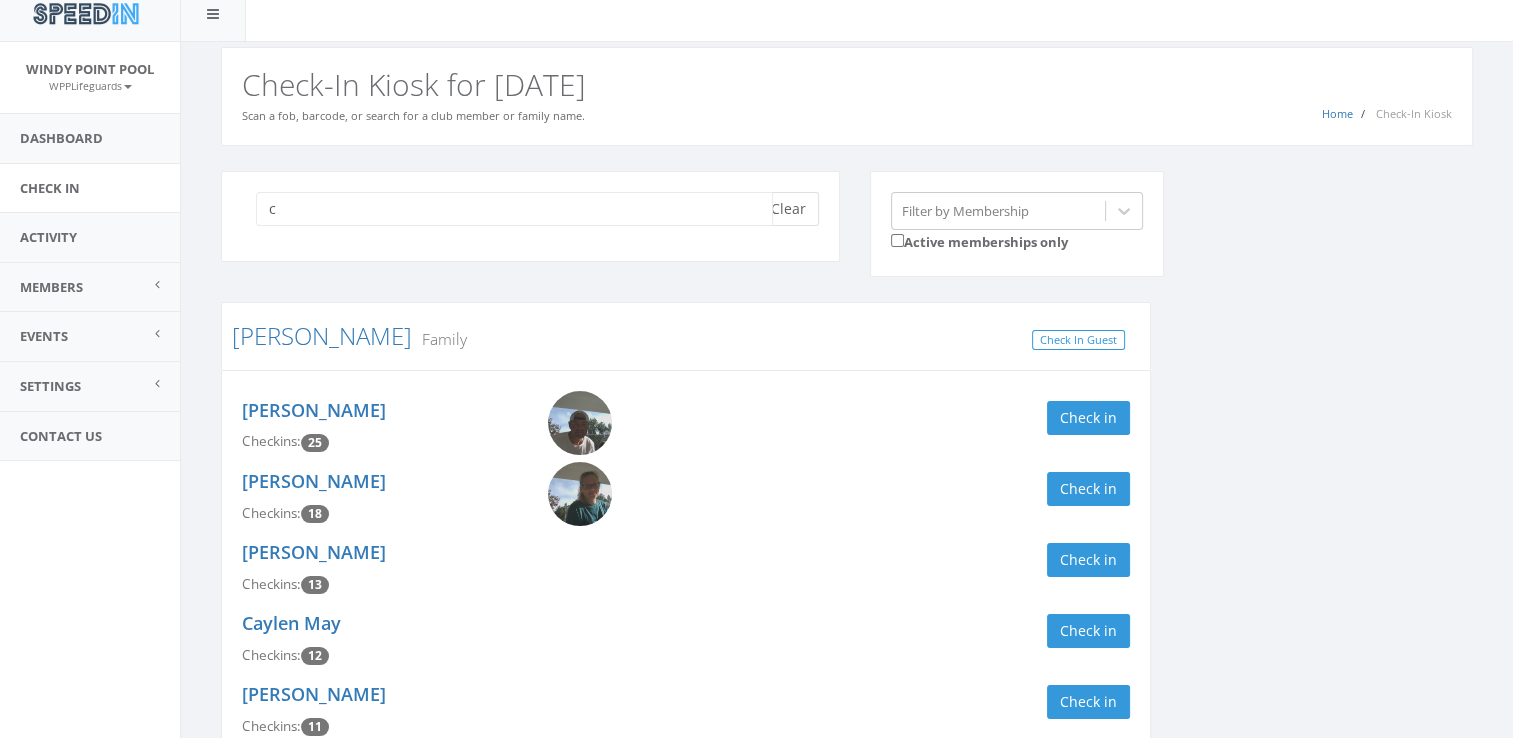 type on "c" 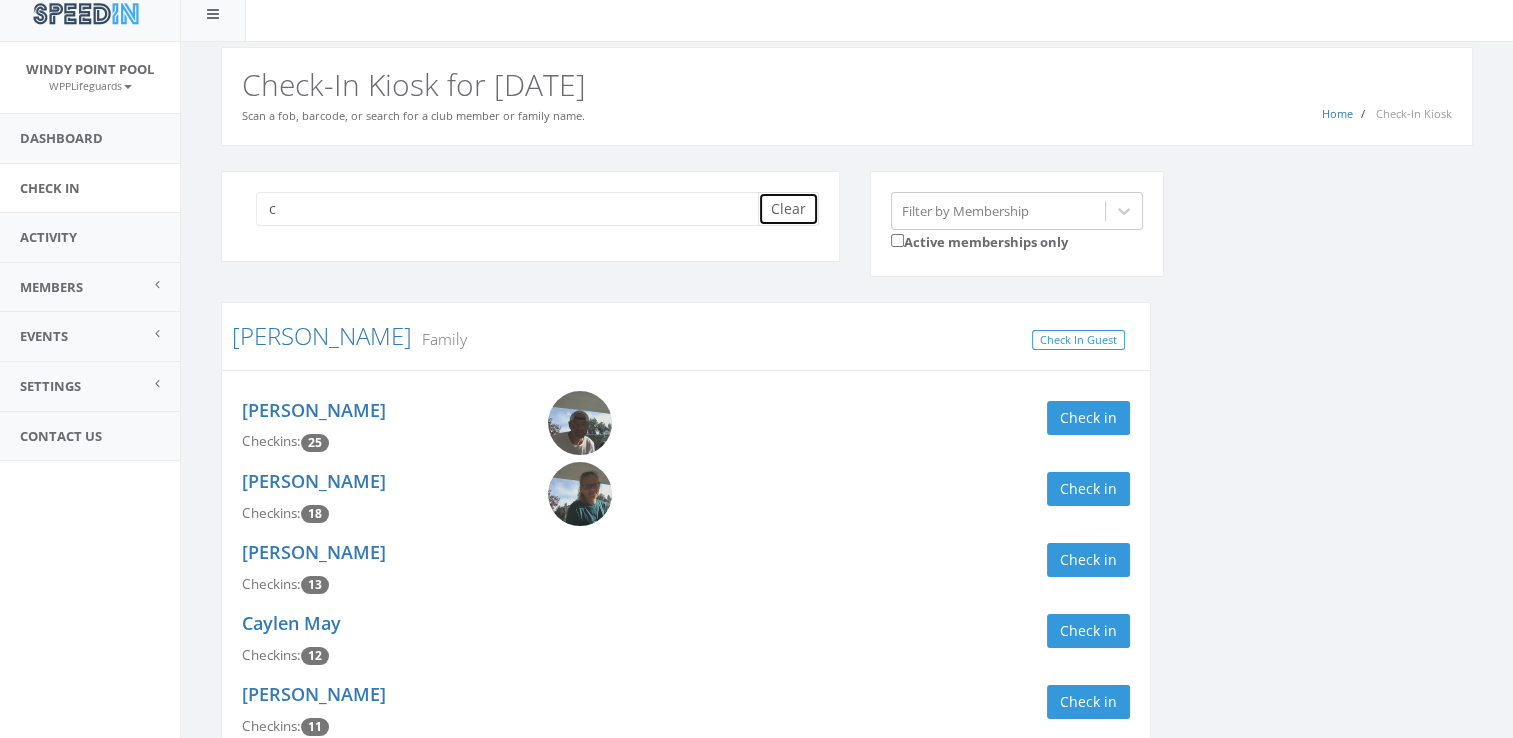 click on "Clear" at bounding box center (788, 209) 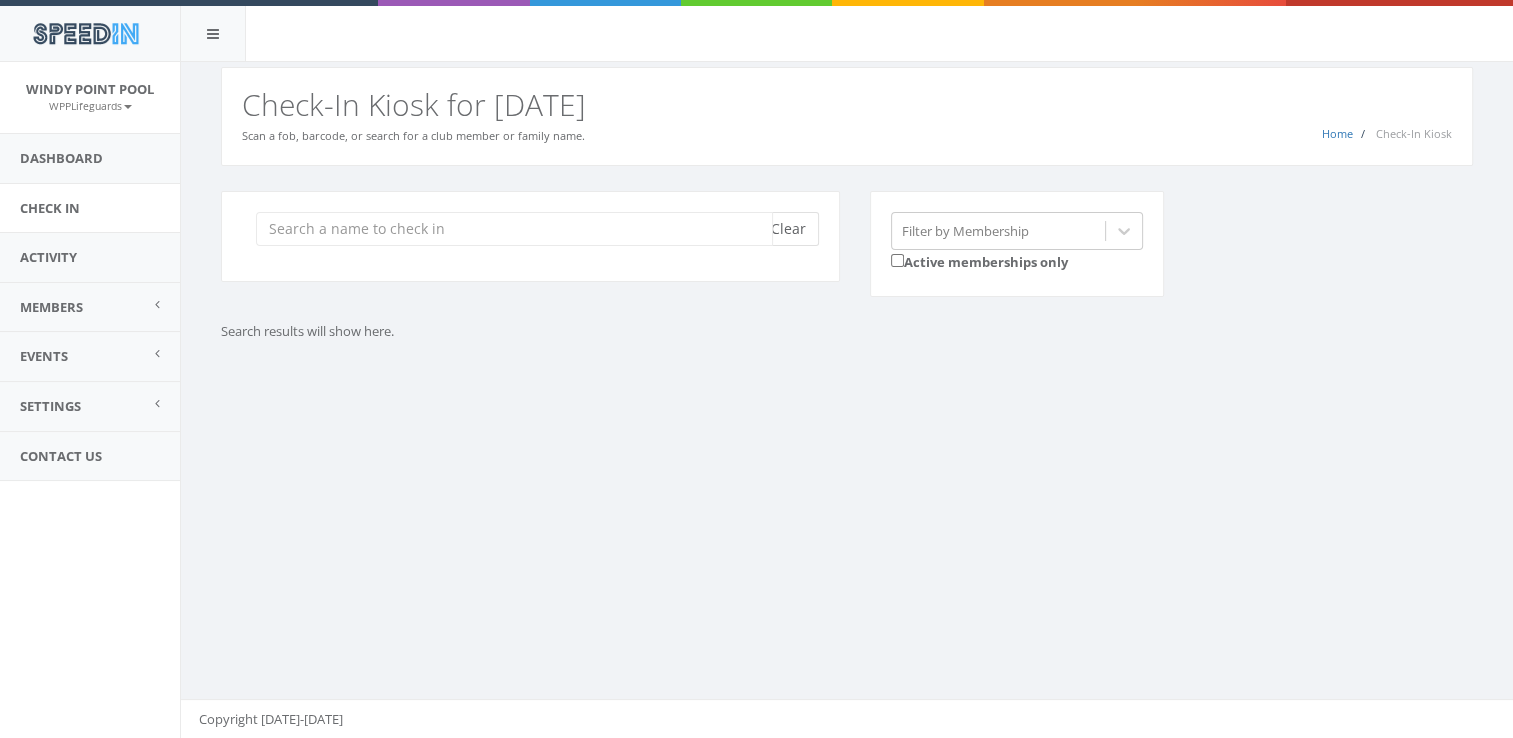 scroll, scrollTop: 0, scrollLeft: 0, axis: both 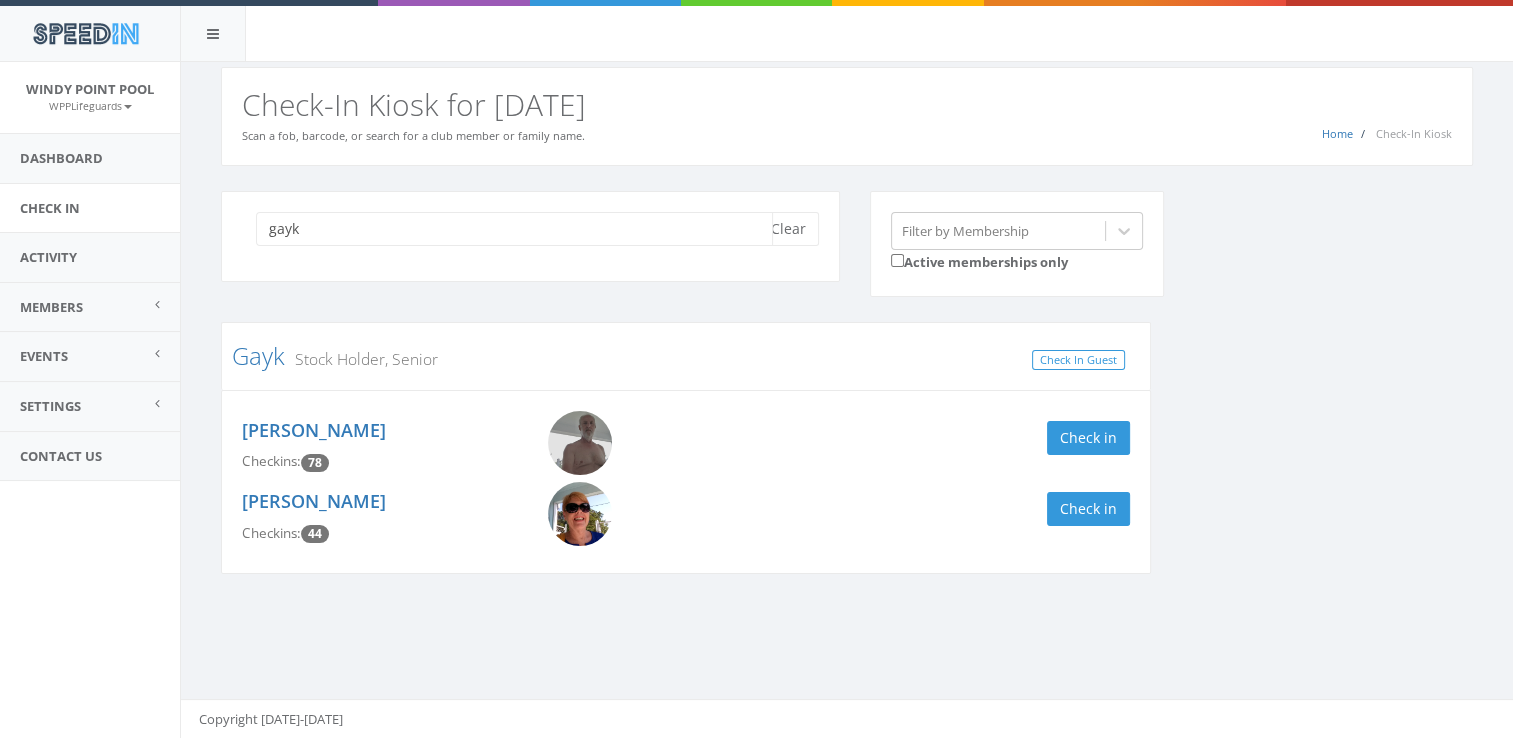 type on "gayk" 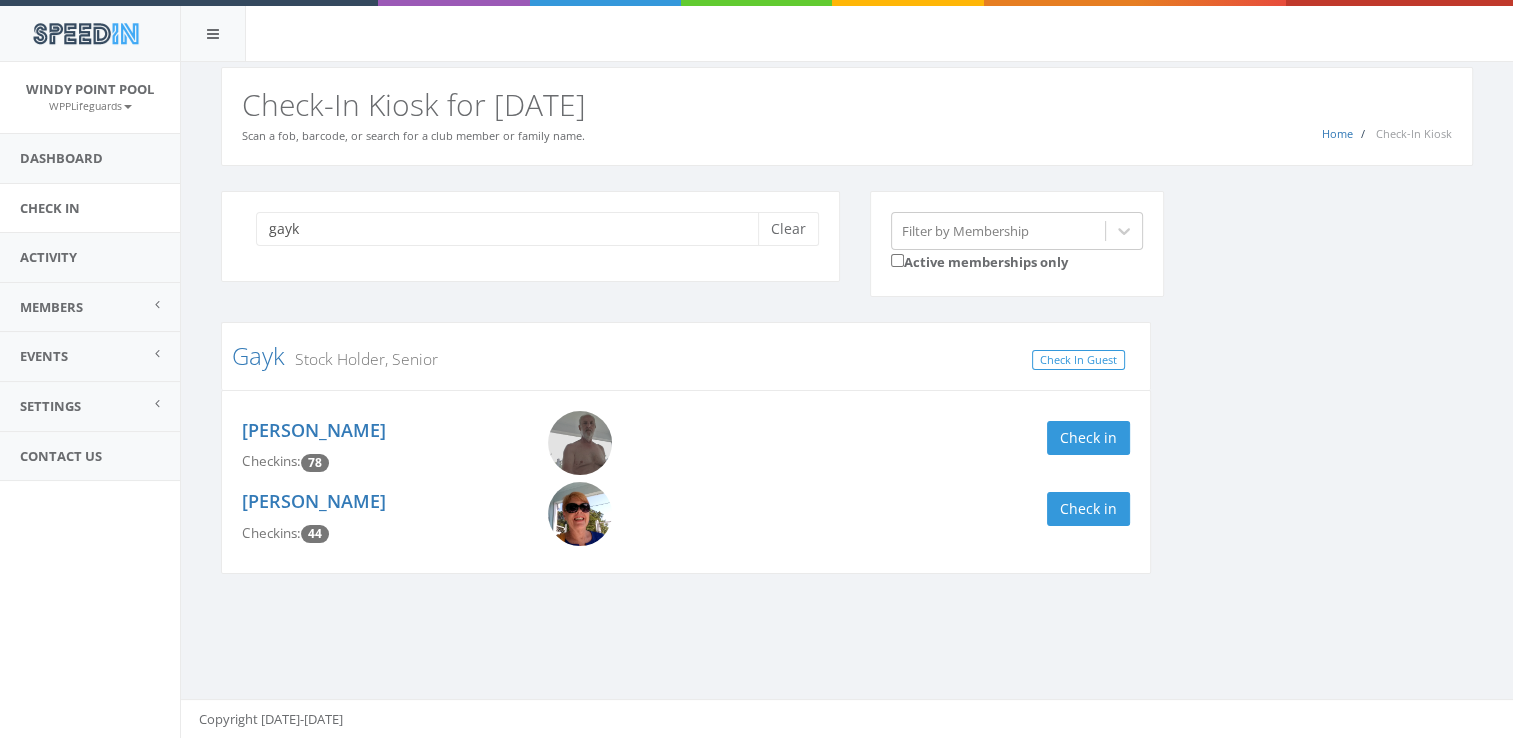 click on "Check in" at bounding box center (915, 438) 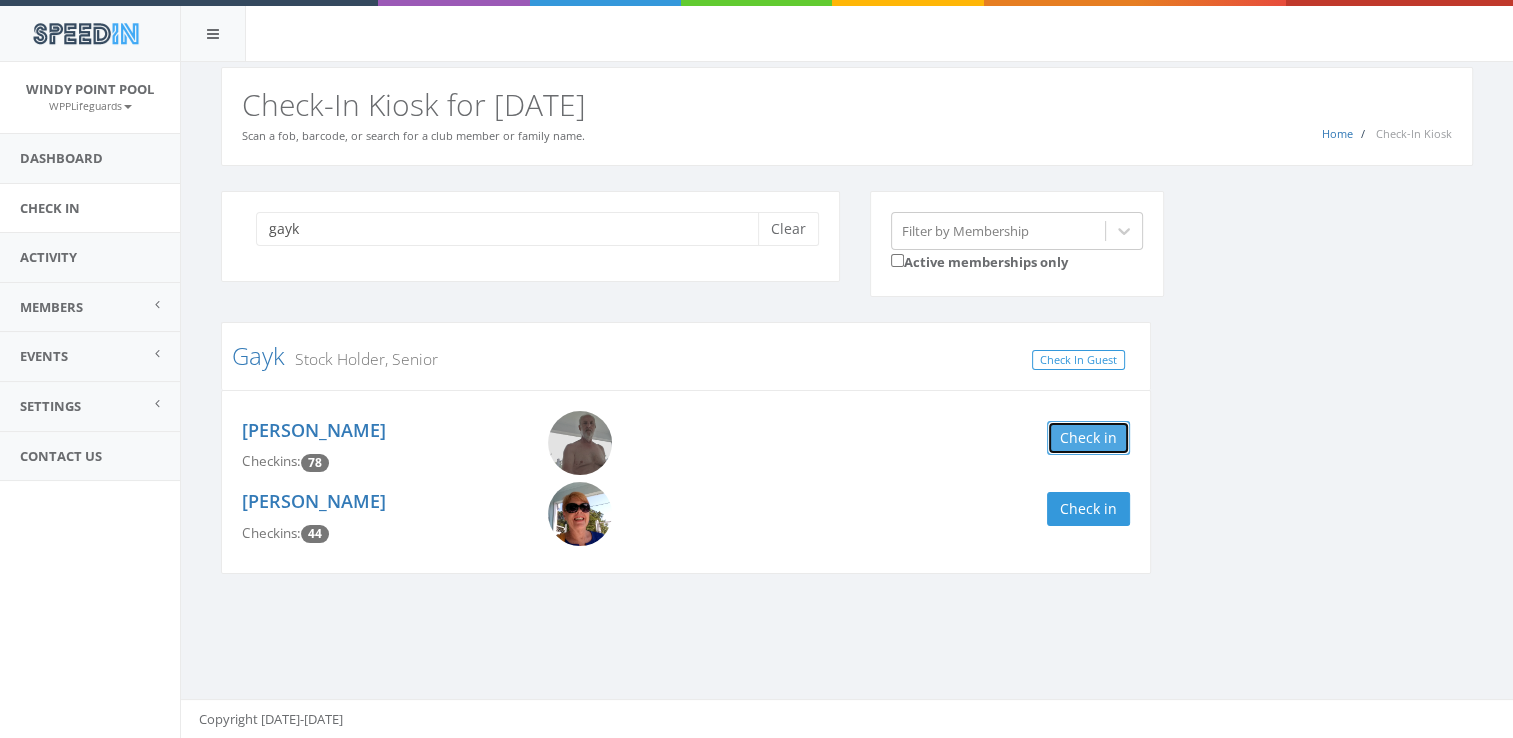 click on "Check in" at bounding box center [1088, 438] 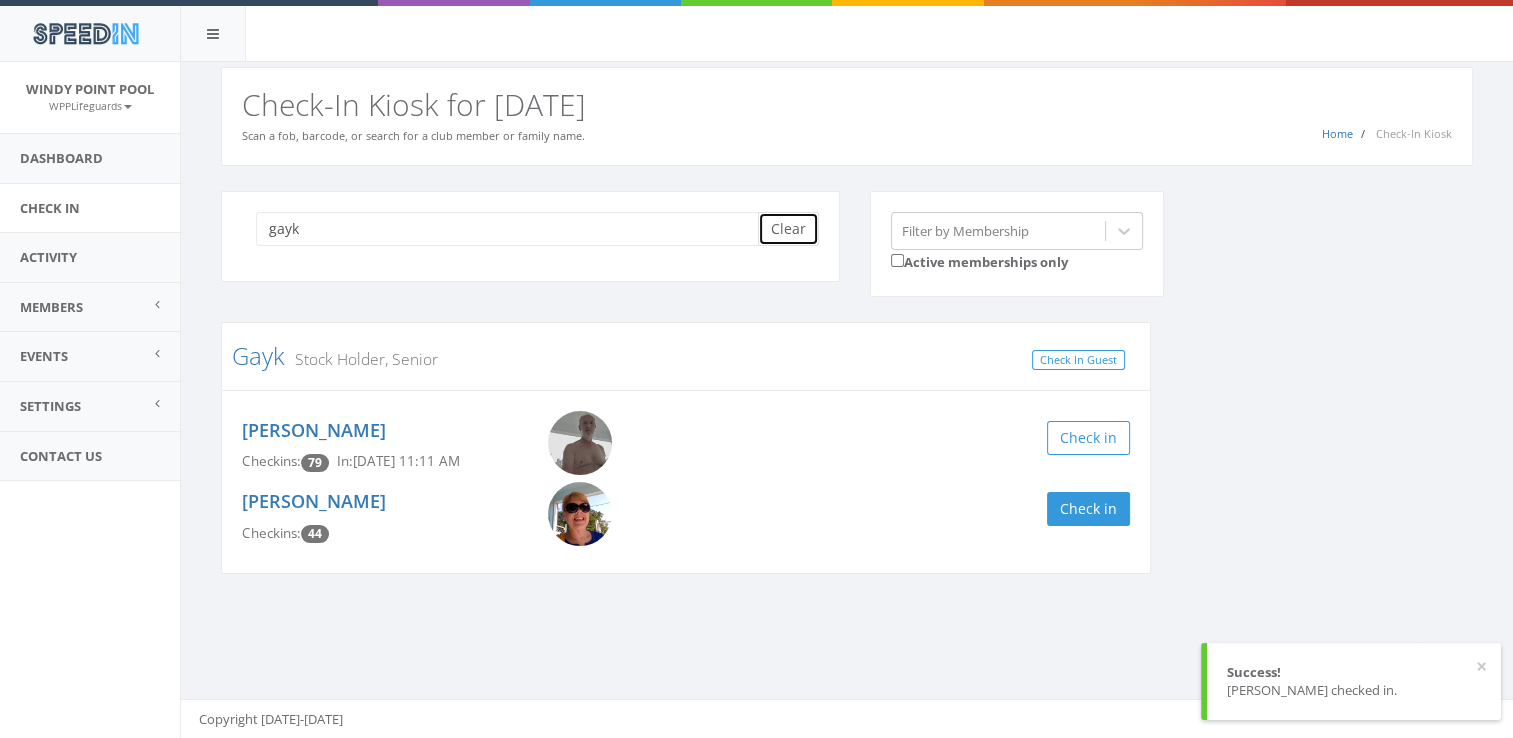 click on "Clear" at bounding box center [788, 229] 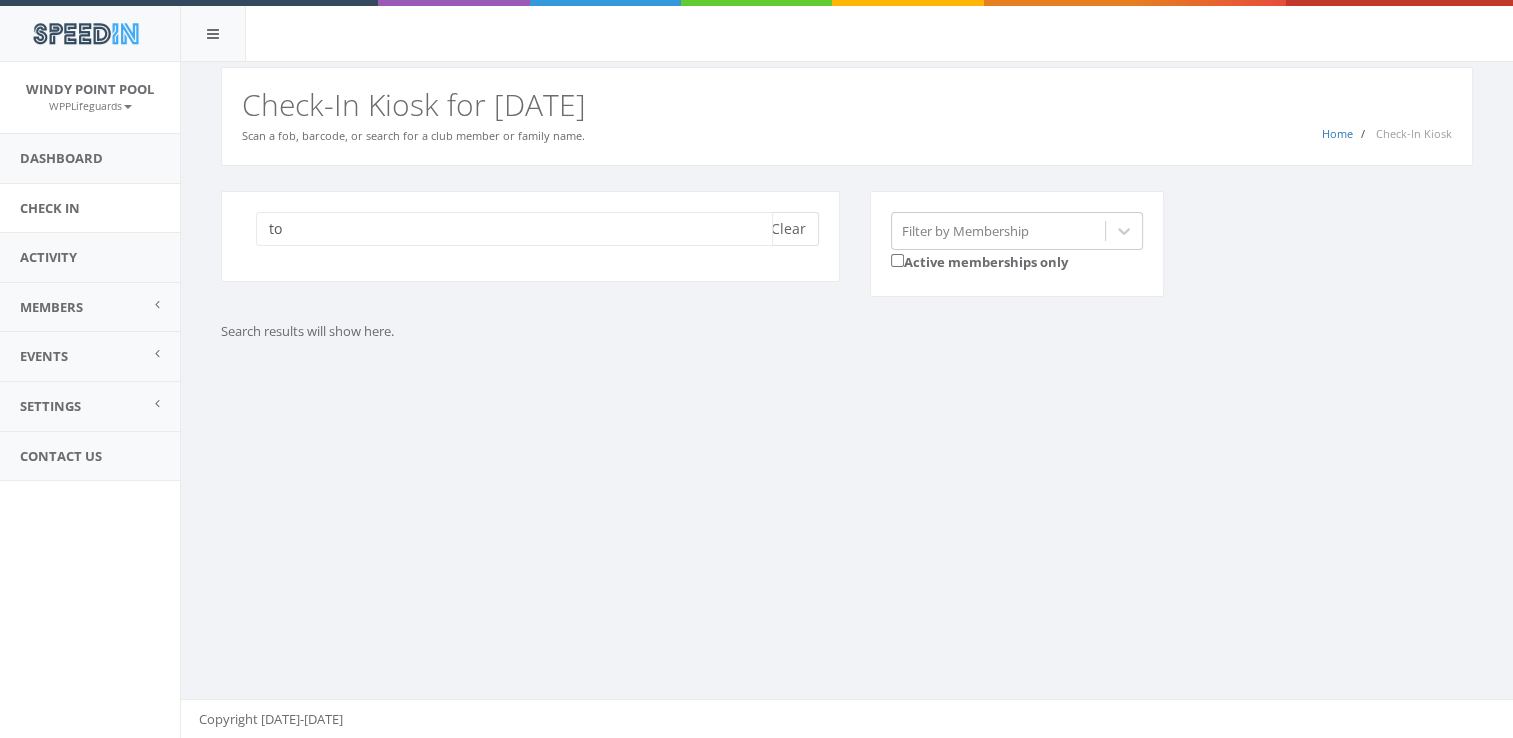 type on "t" 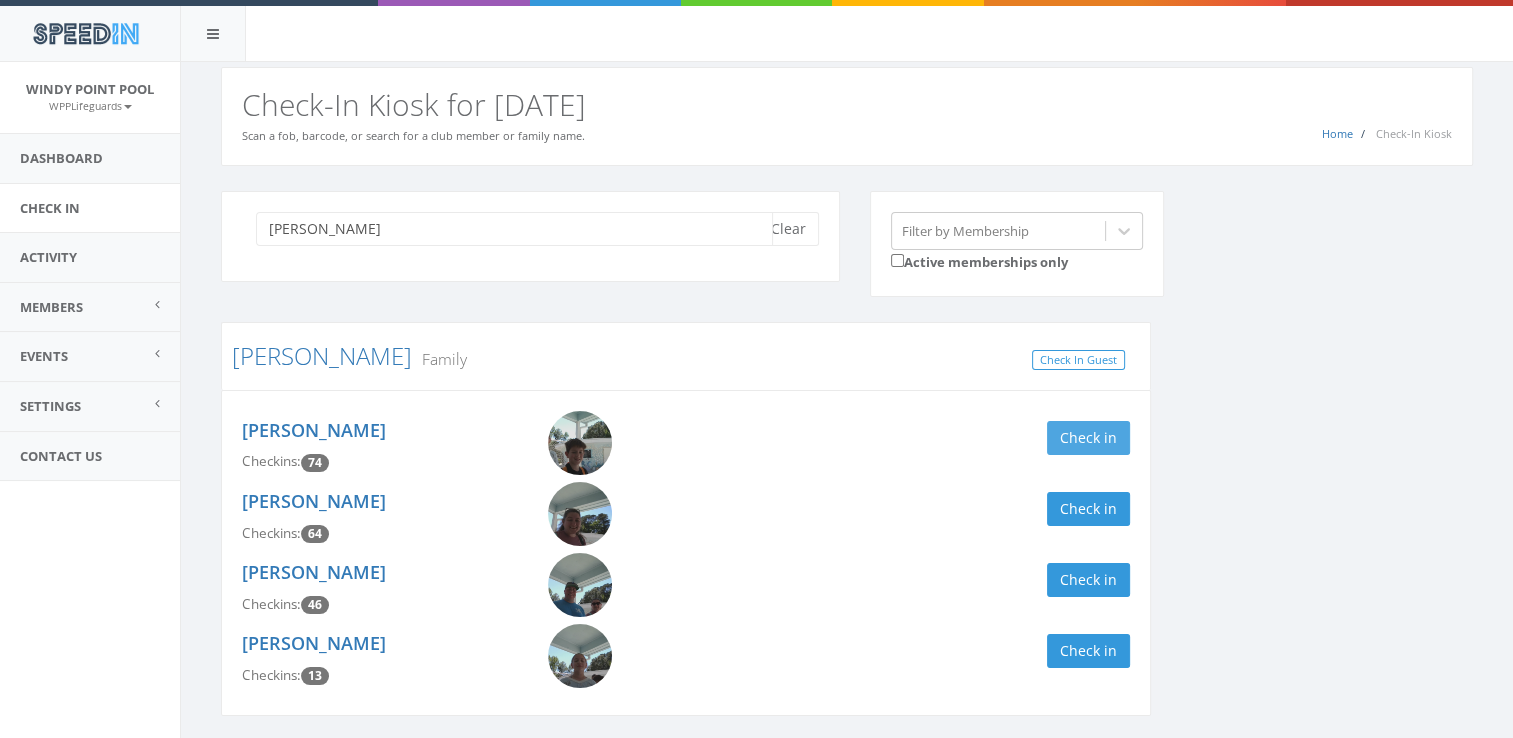type on "goff" 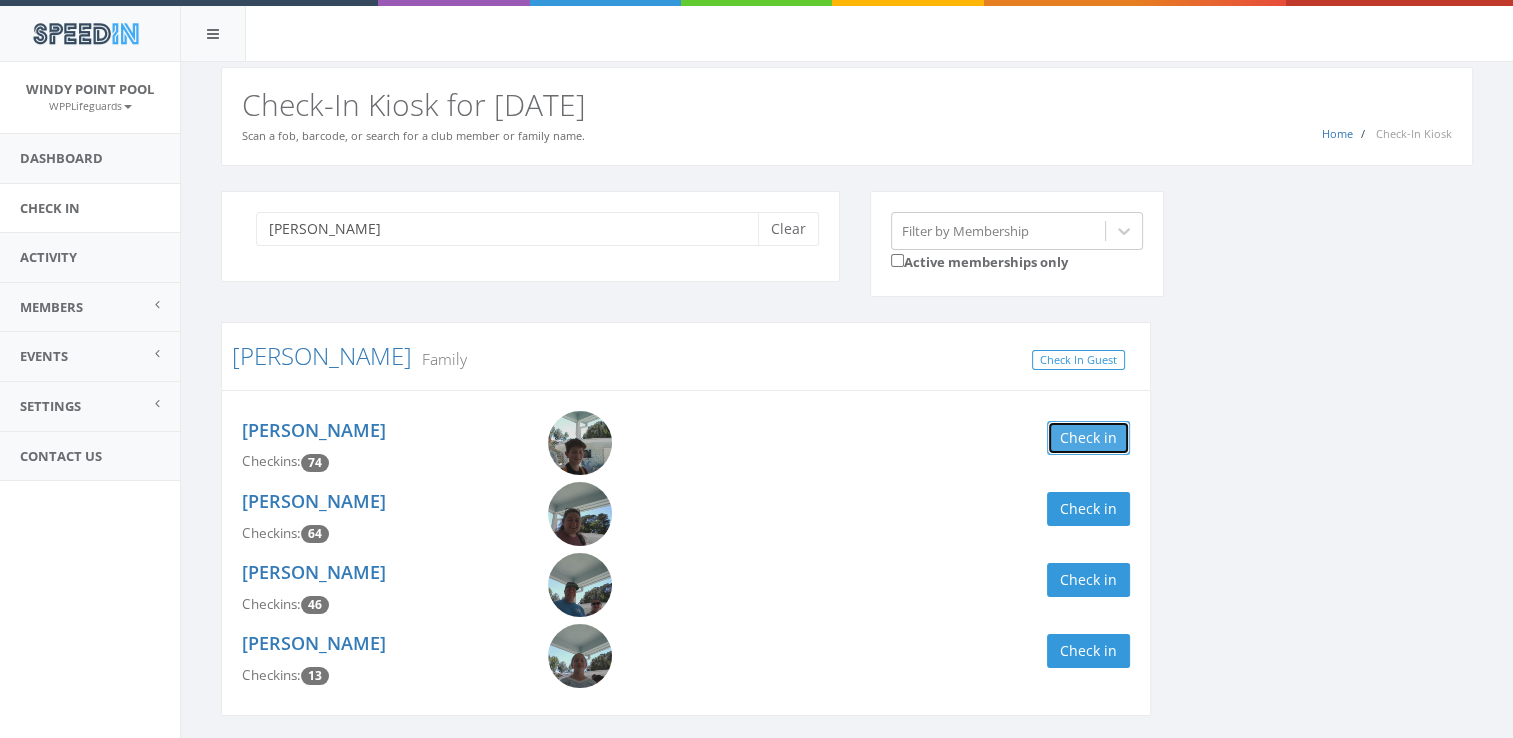click on "Check in" at bounding box center (1088, 438) 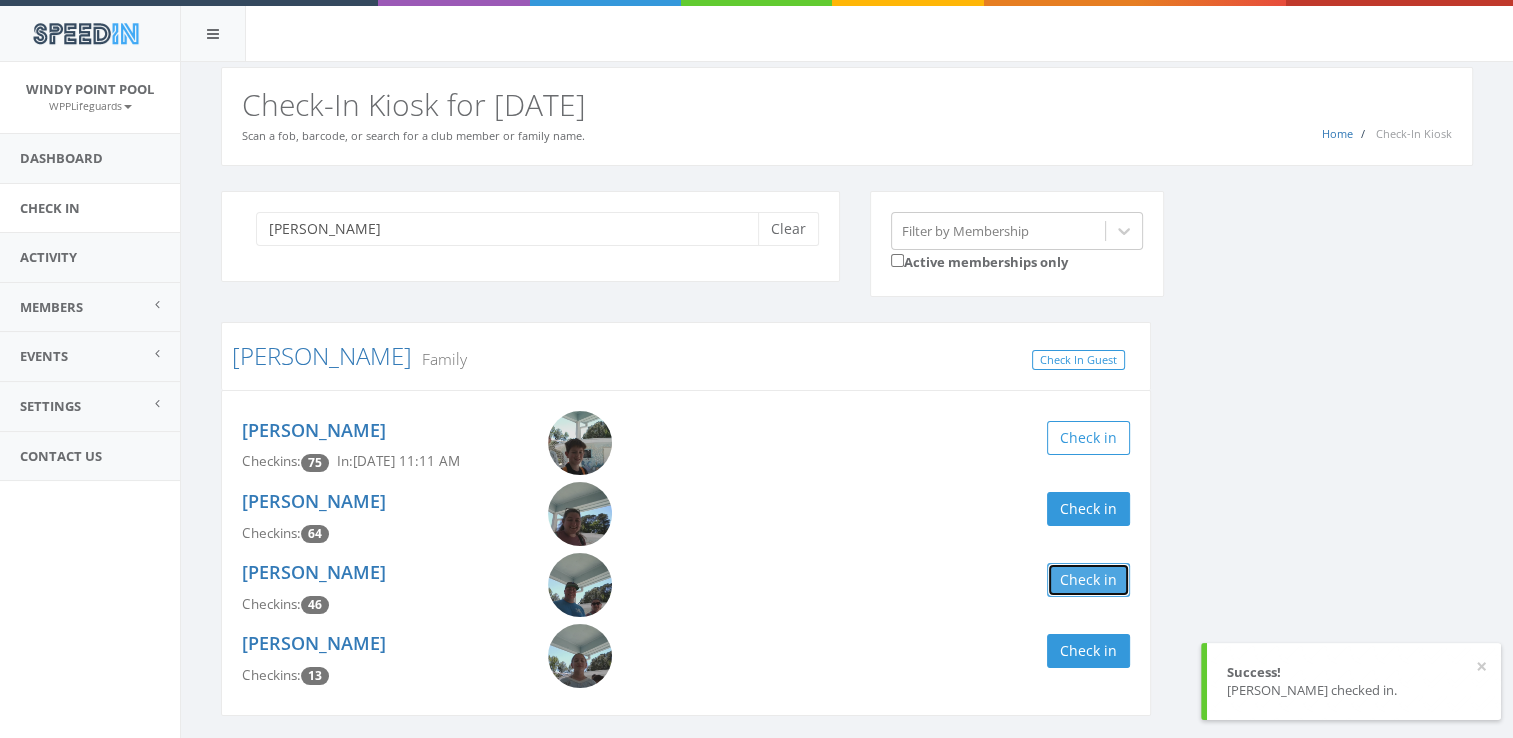 click on "Check in" at bounding box center (1088, 580) 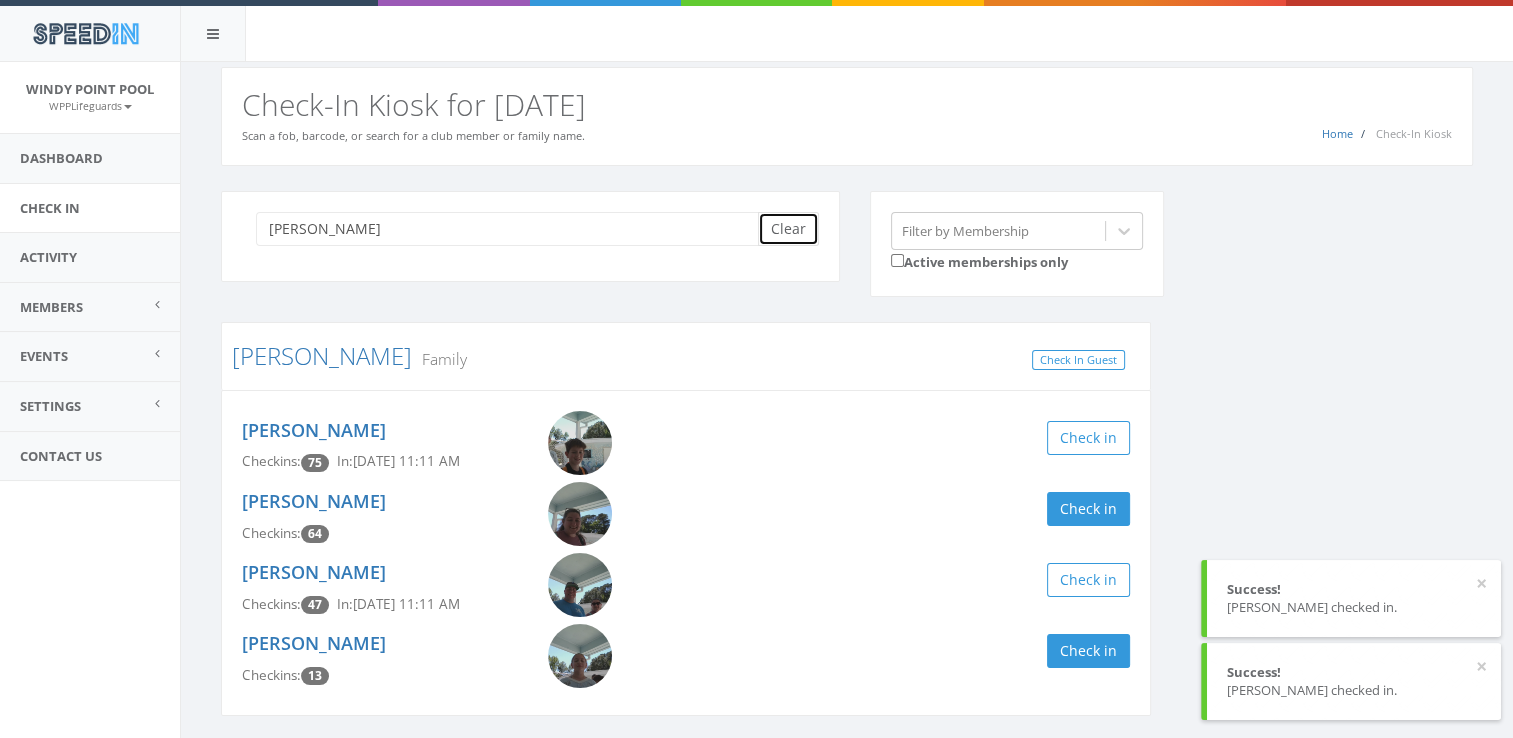 click on "Clear" at bounding box center [788, 229] 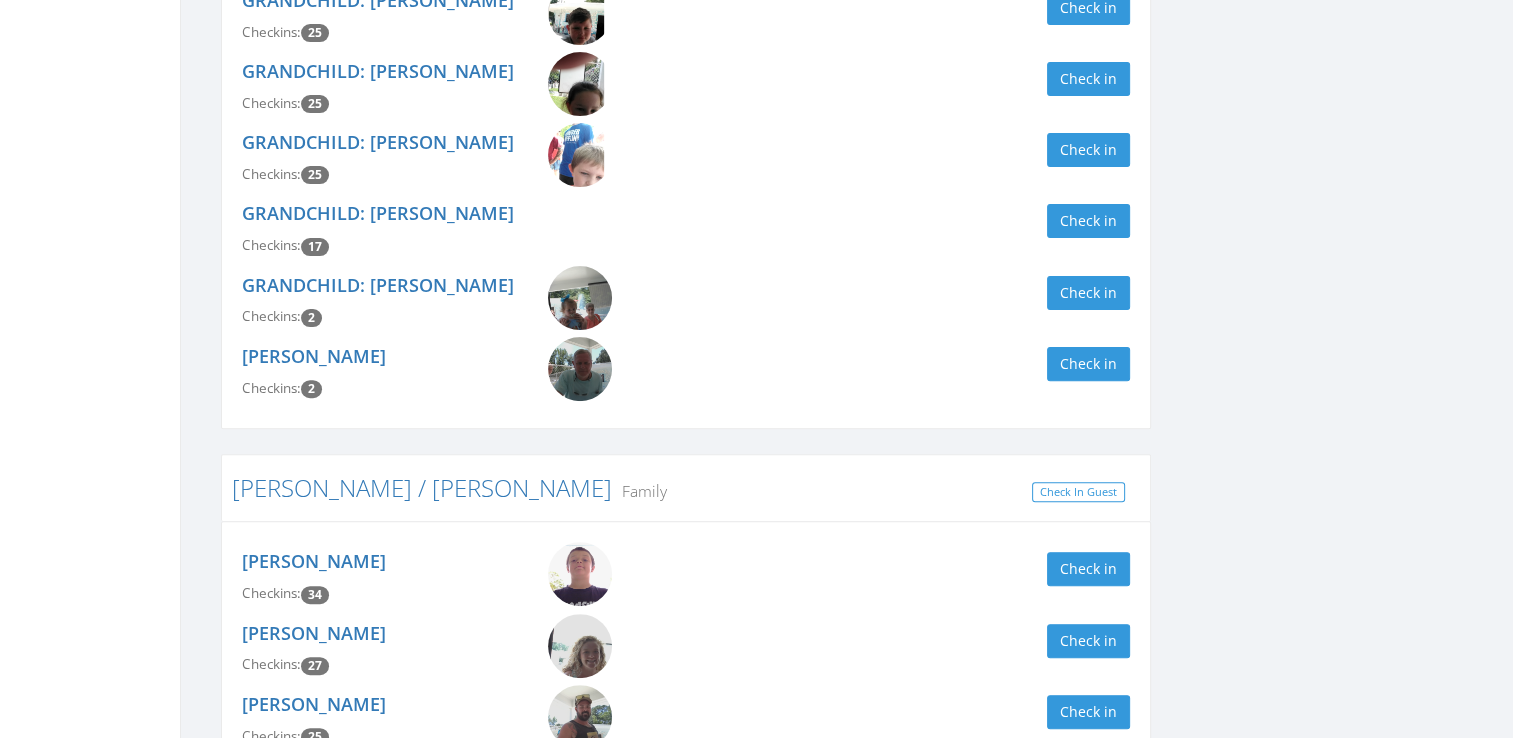 scroll, scrollTop: 770, scrollLeft: 0, axis: vertical 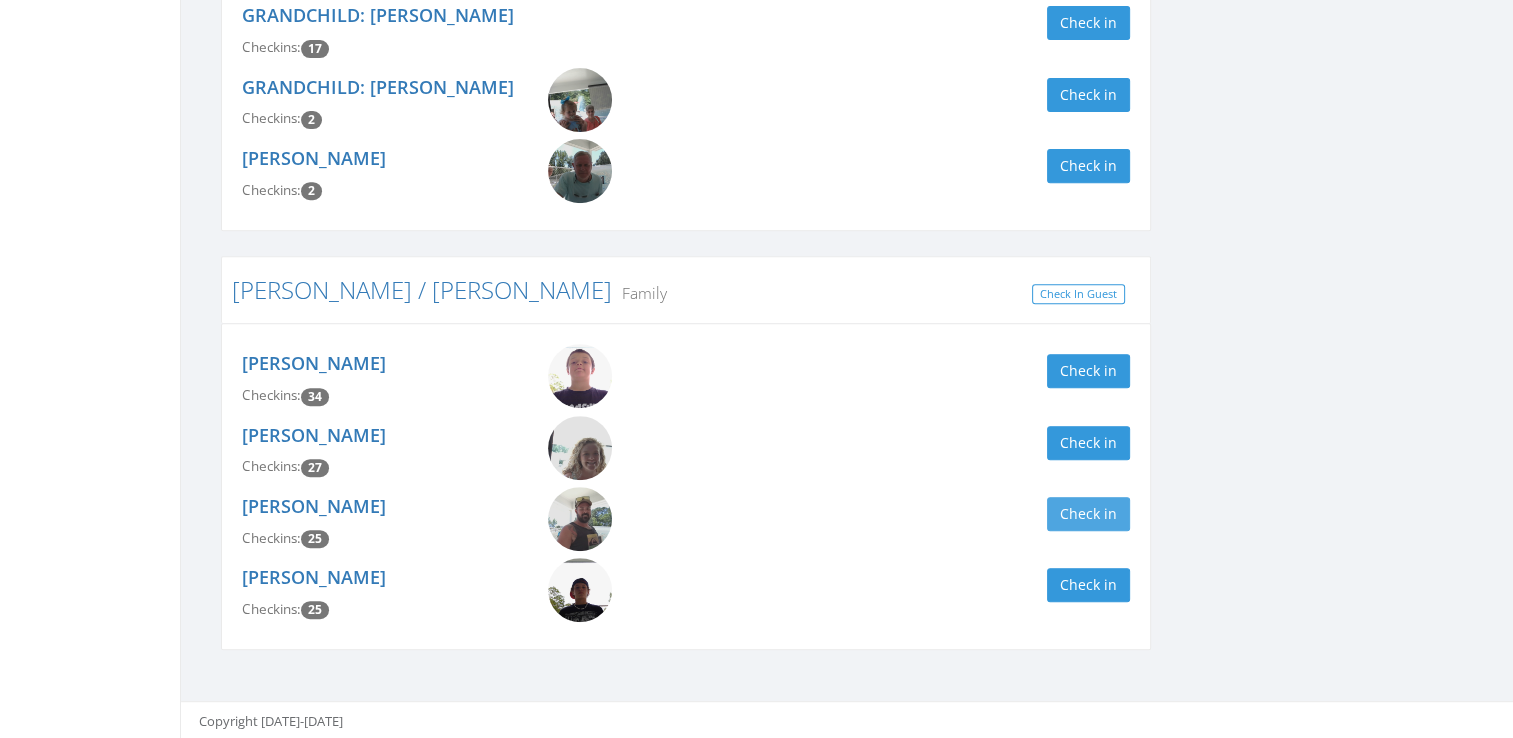 type on "peck" 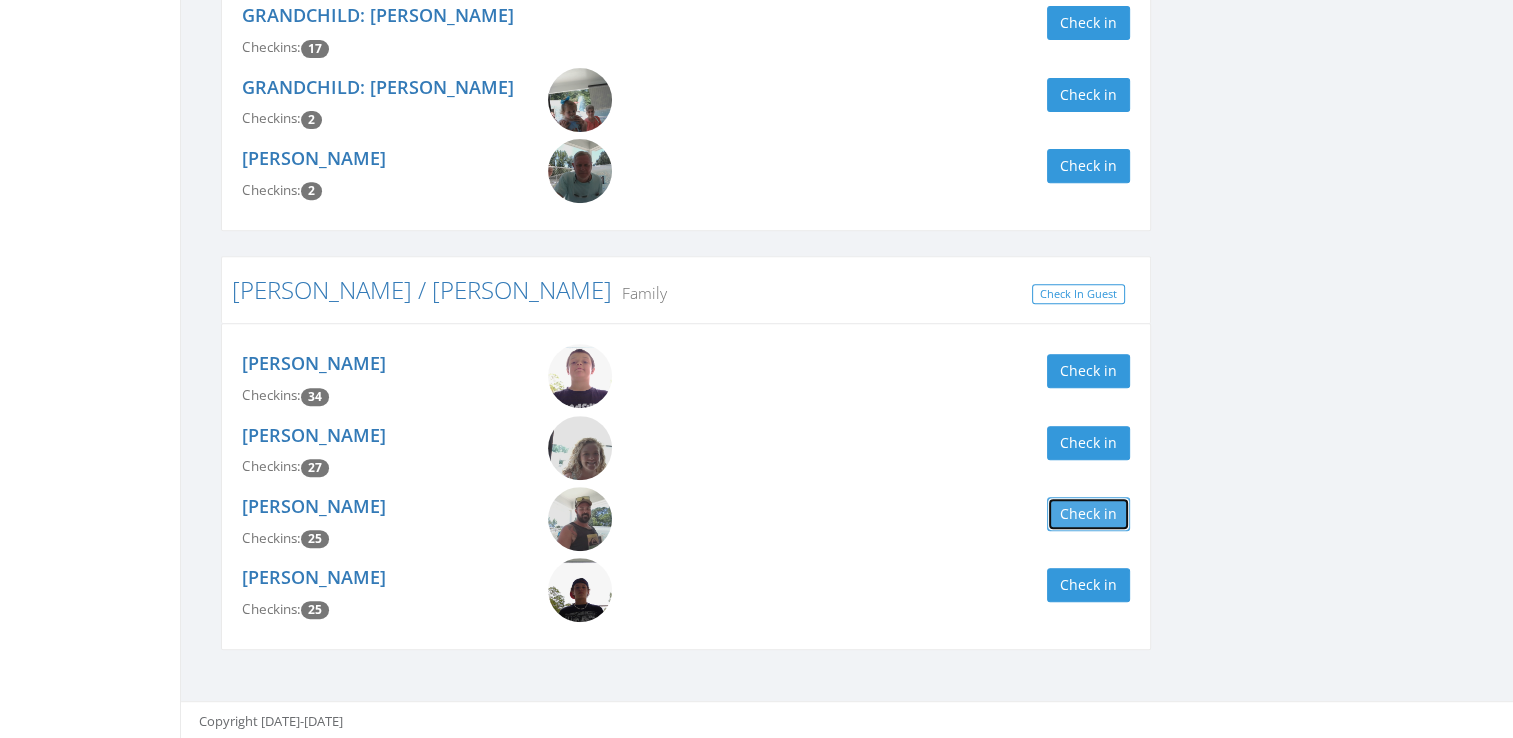 click on "Check in" at bounding box center [1088, 514] 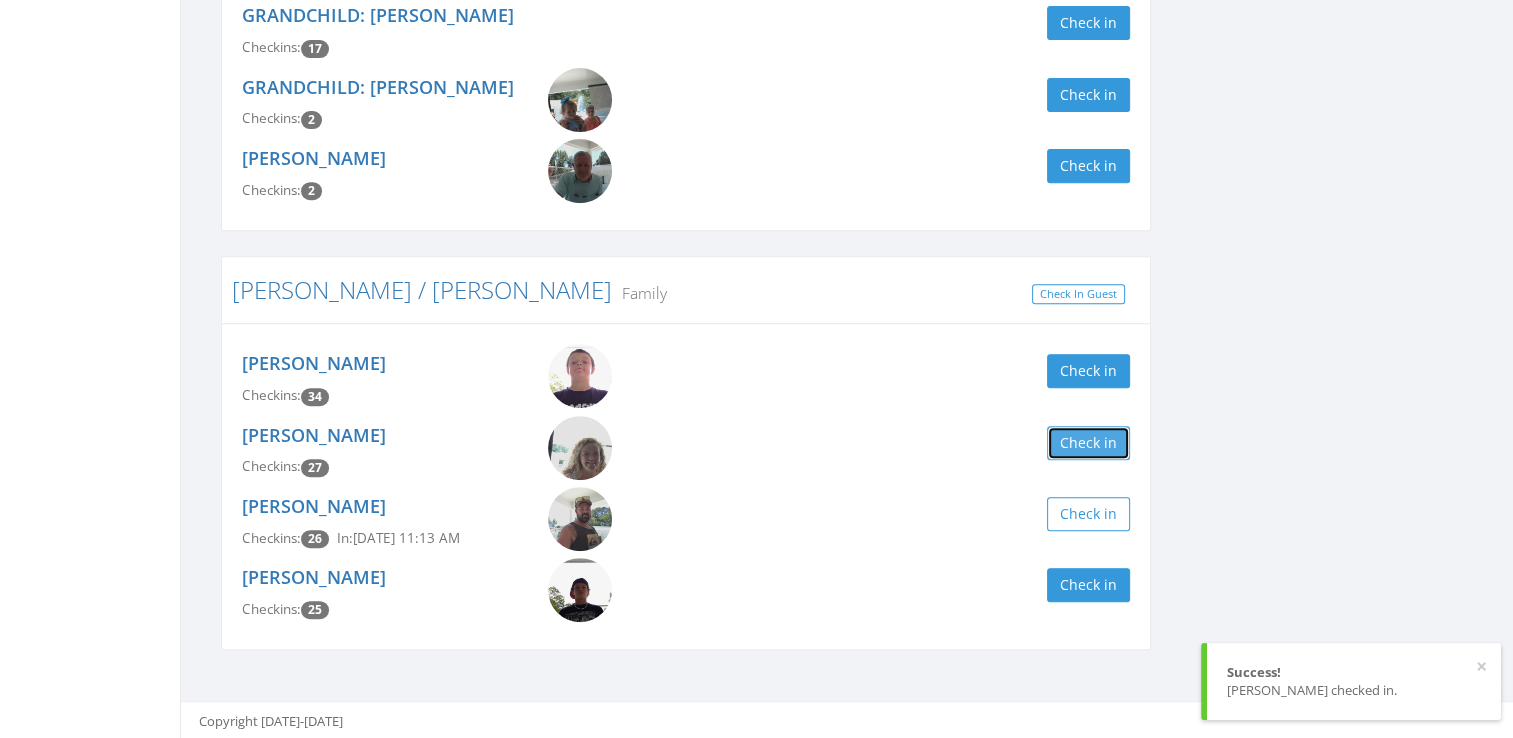 click on "Check in" at bounding box center [1088, 443] 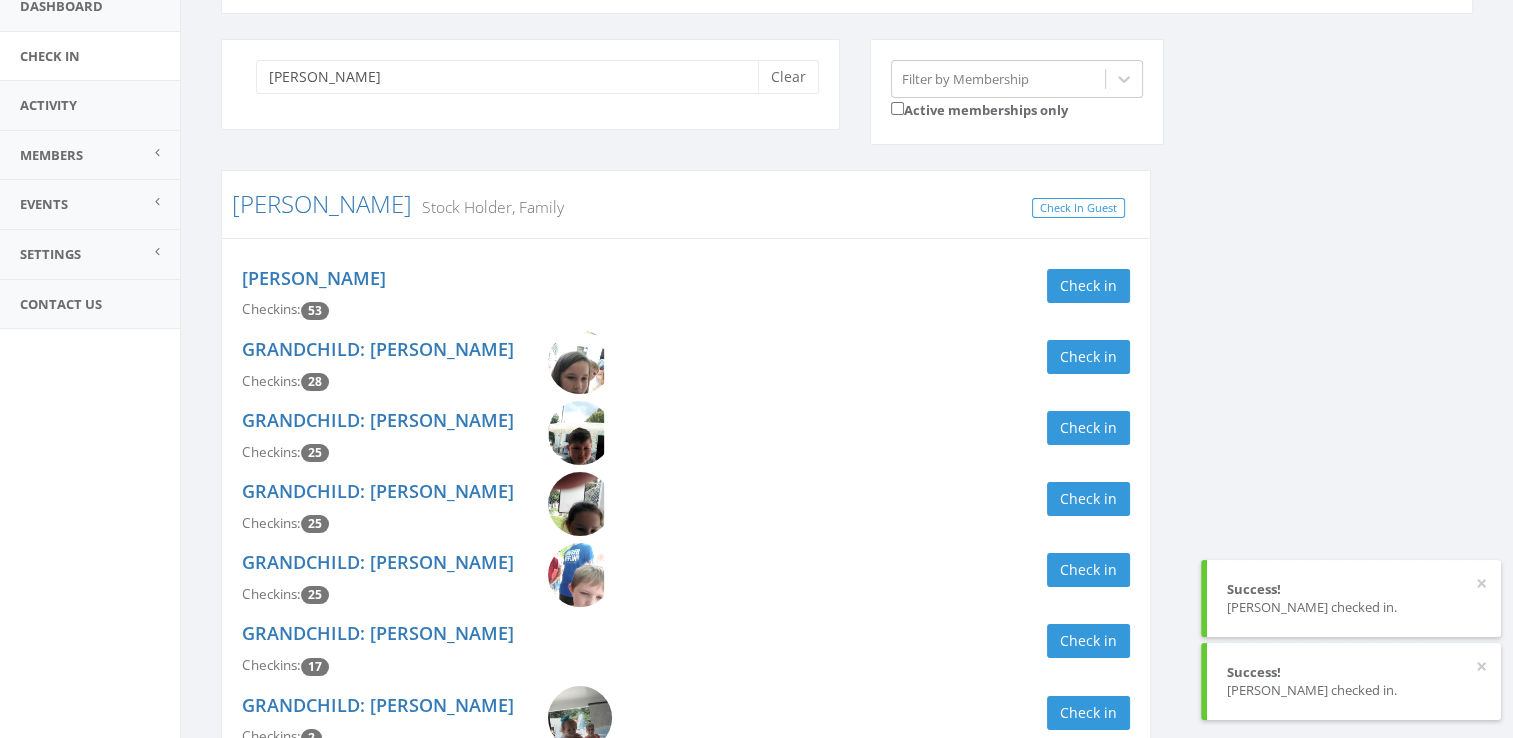 scroll, scrollTop: 0, scrollLeft: 0, axis: both 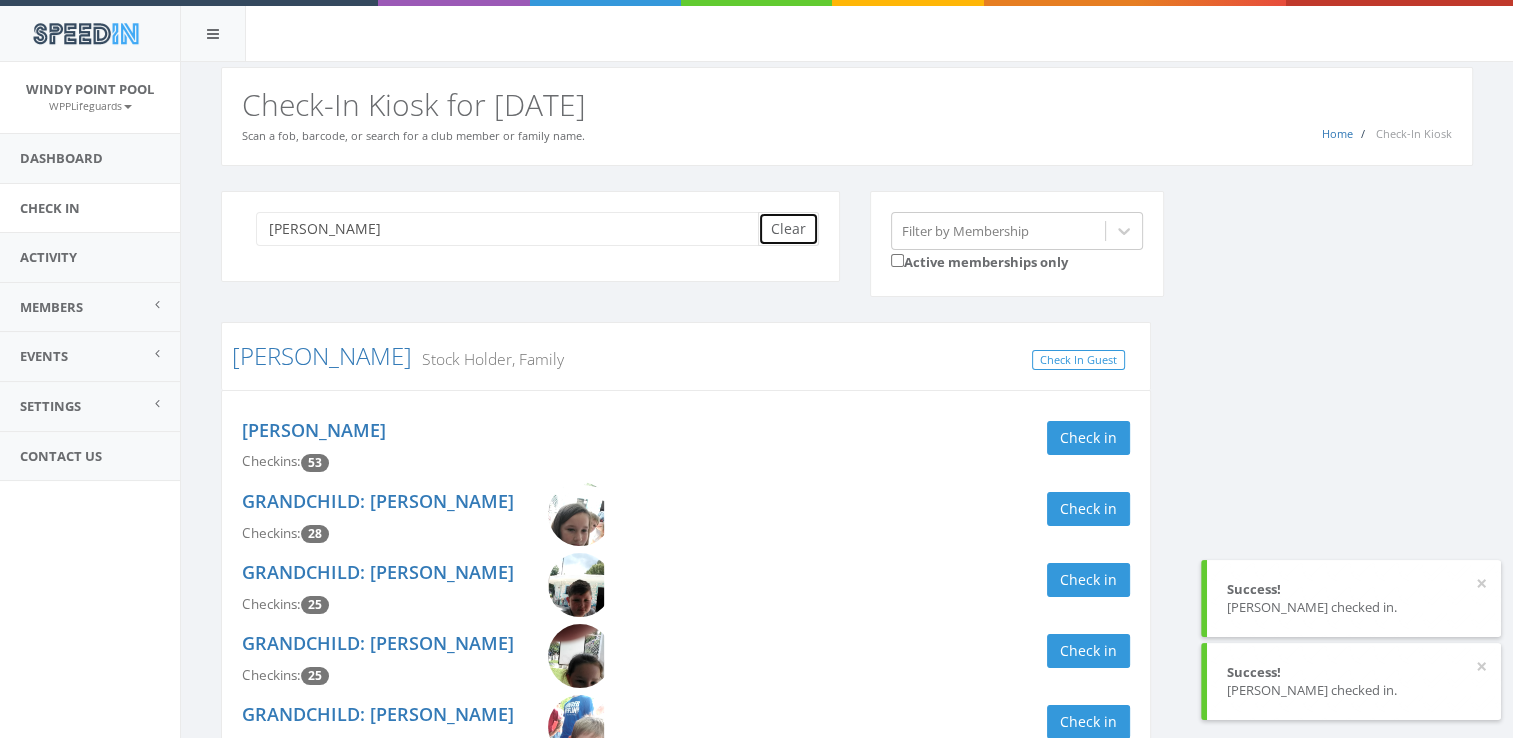 click on "Clear" at bounding box center (788, 229) 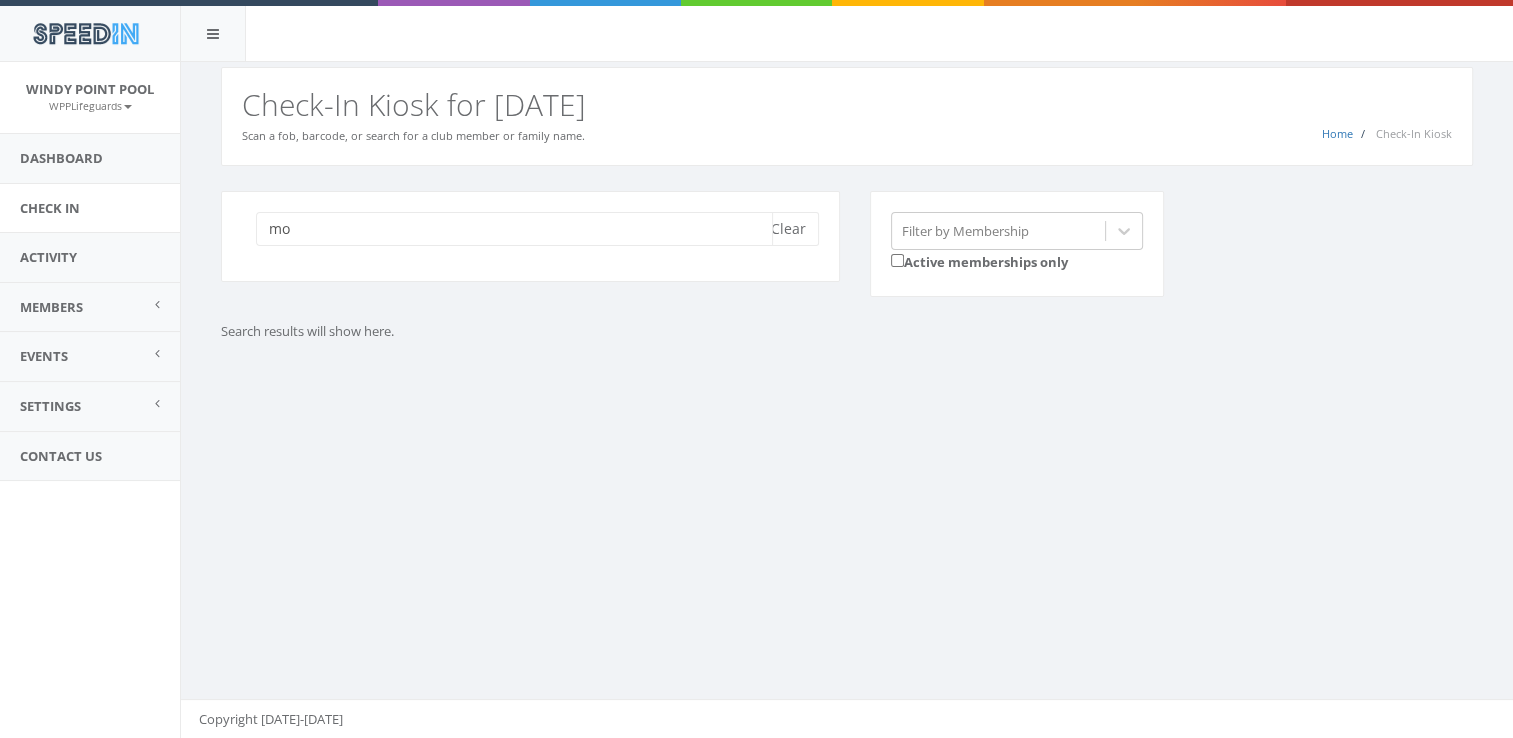 type on "m" 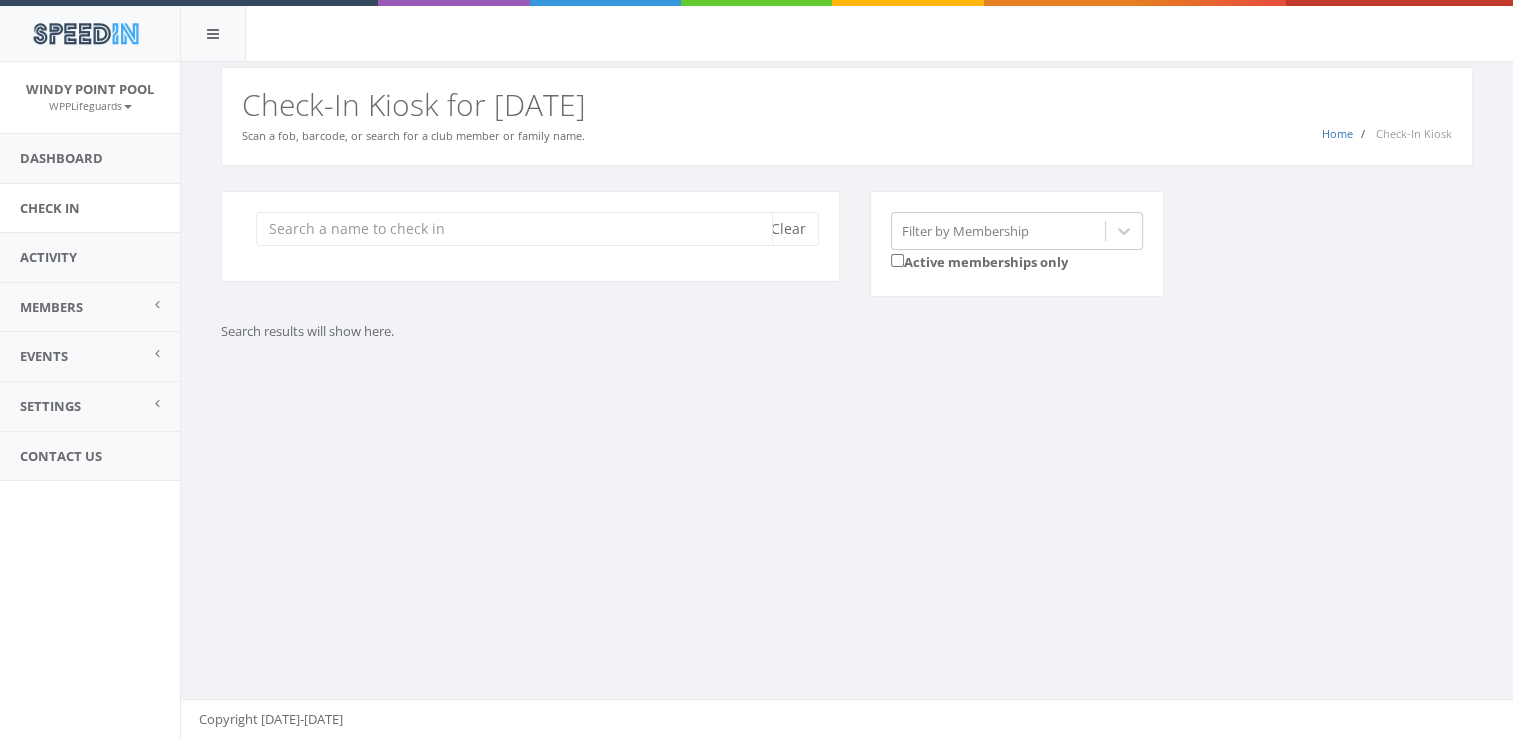 click at bounding box center (514, 229) 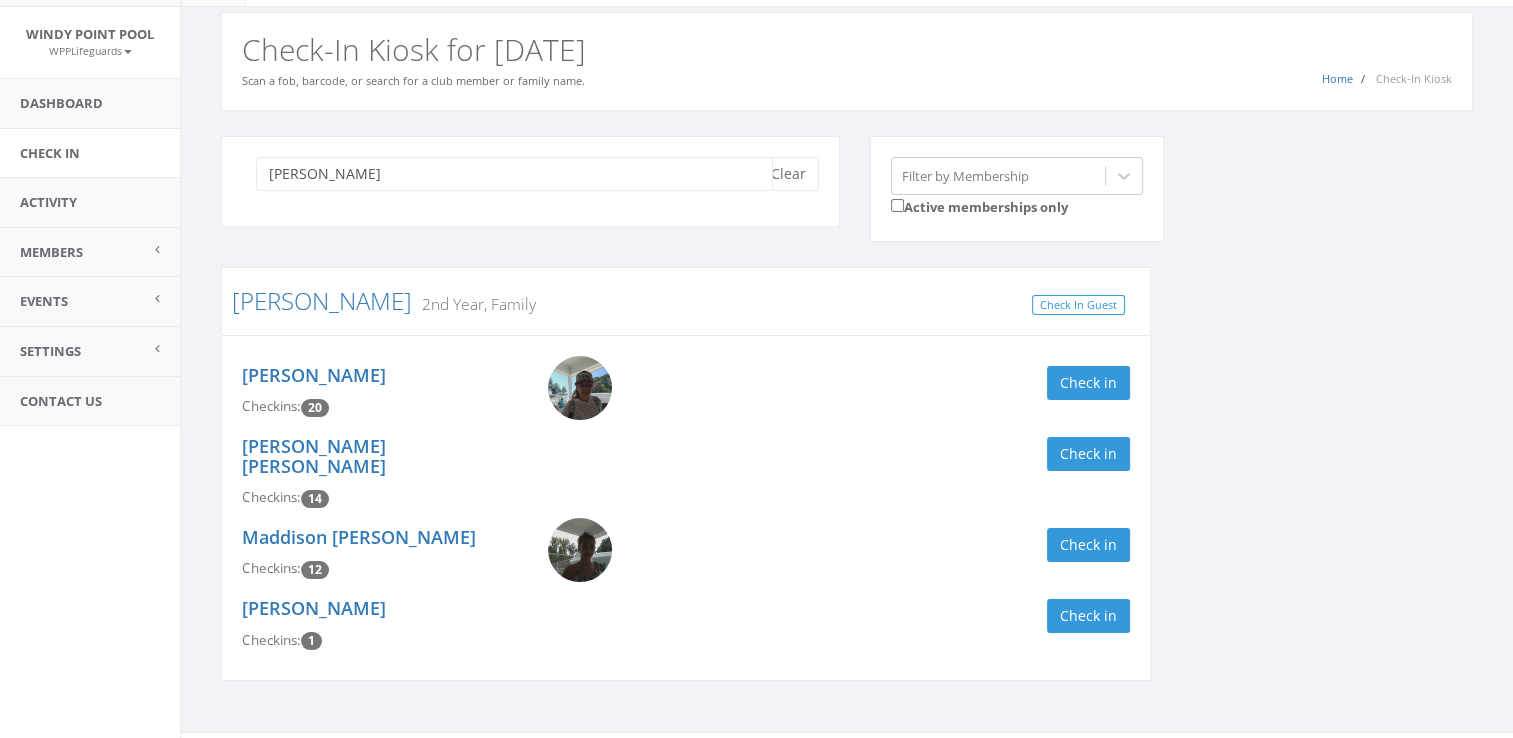 scroll, scrollTop: 56, scrollLeft: 0, axis: vertical 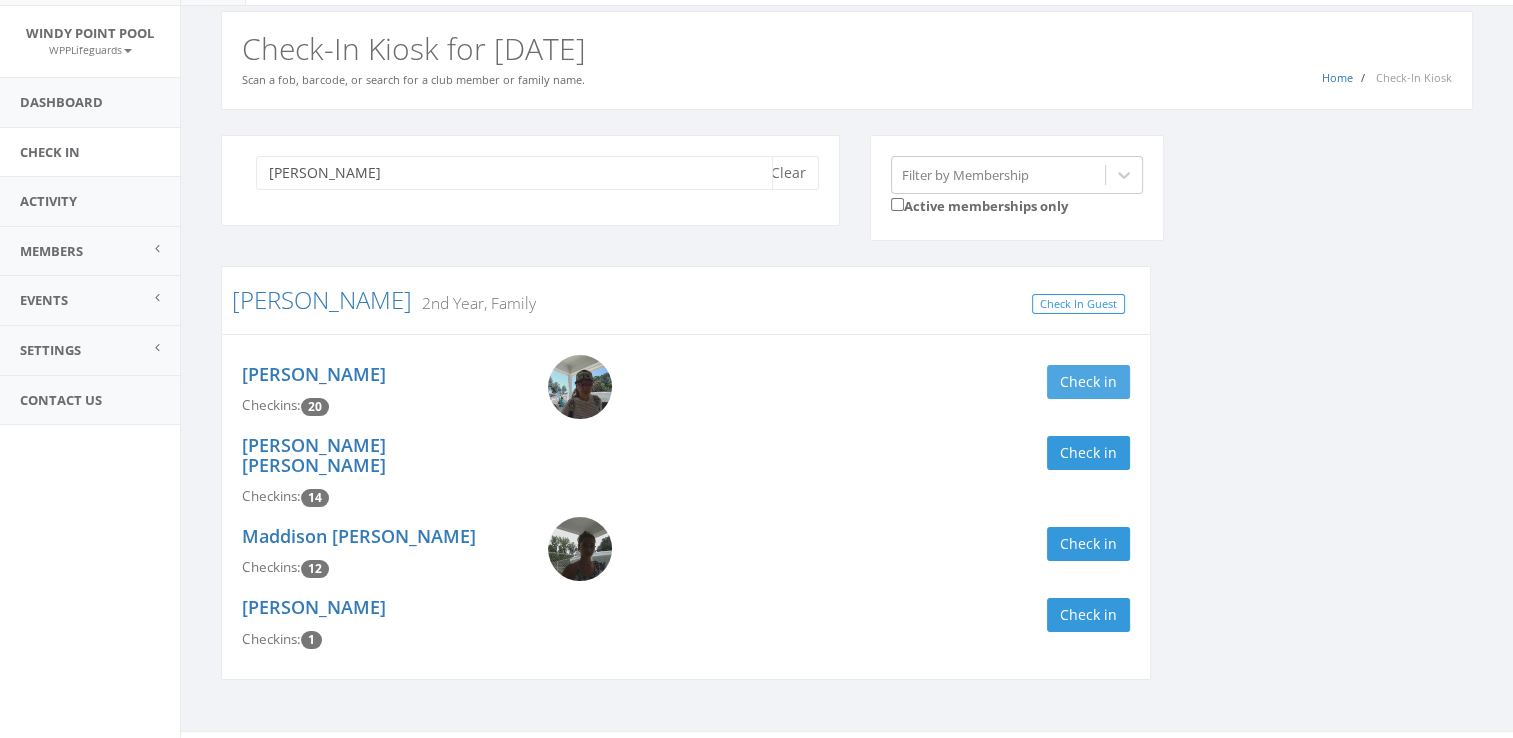 type on "buzas" 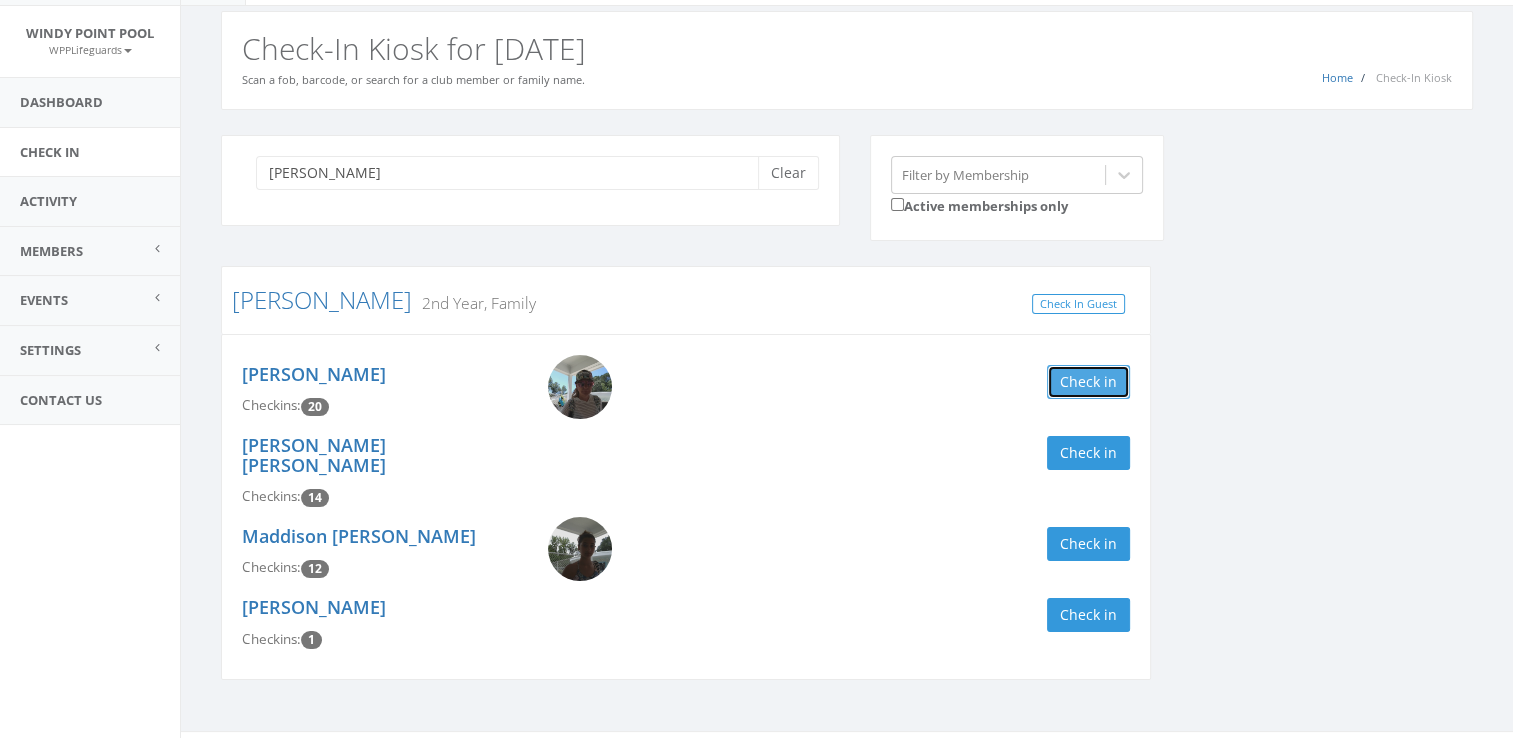 click on "Check in" at bounding box center [1088, 382] 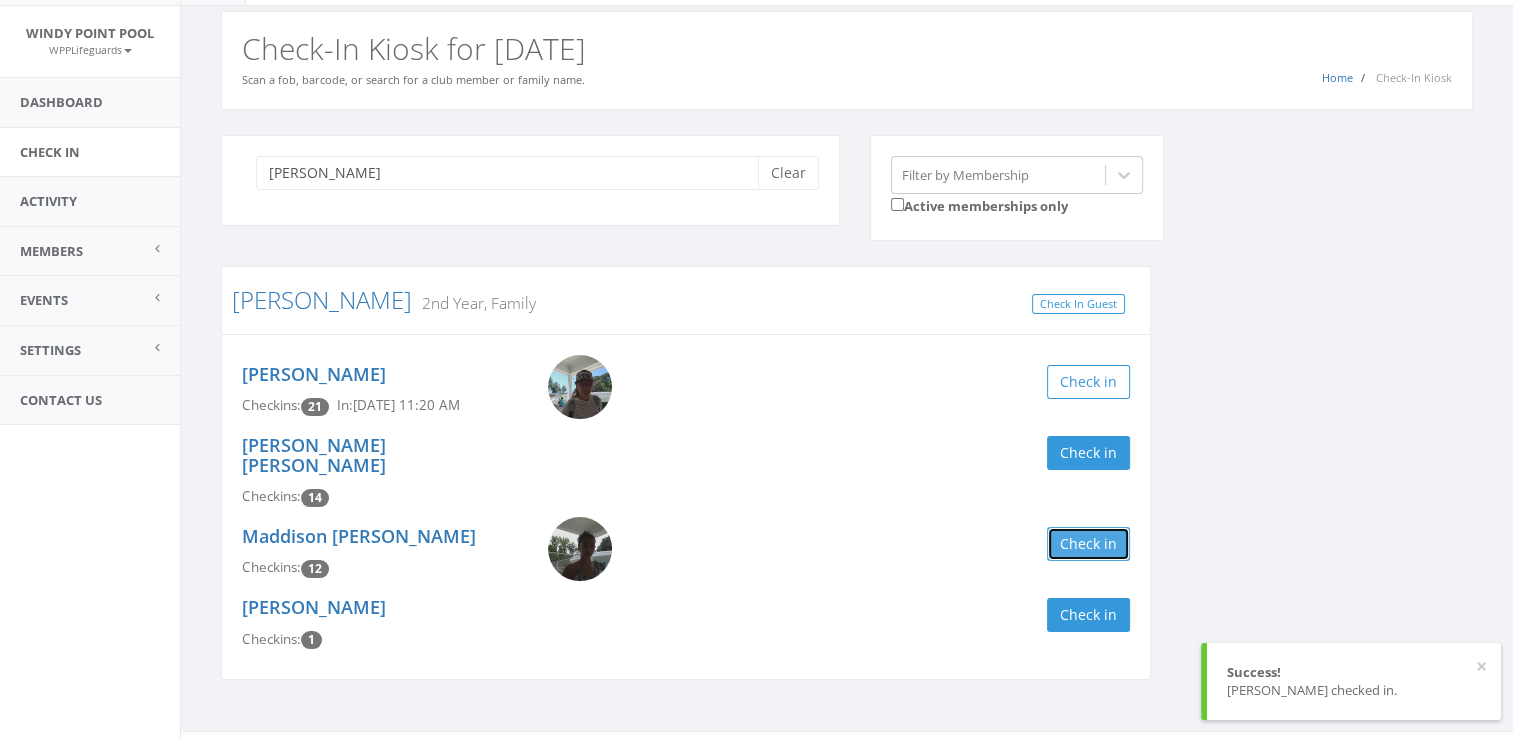 click on "Check in" at bounding box center (1088, 544) 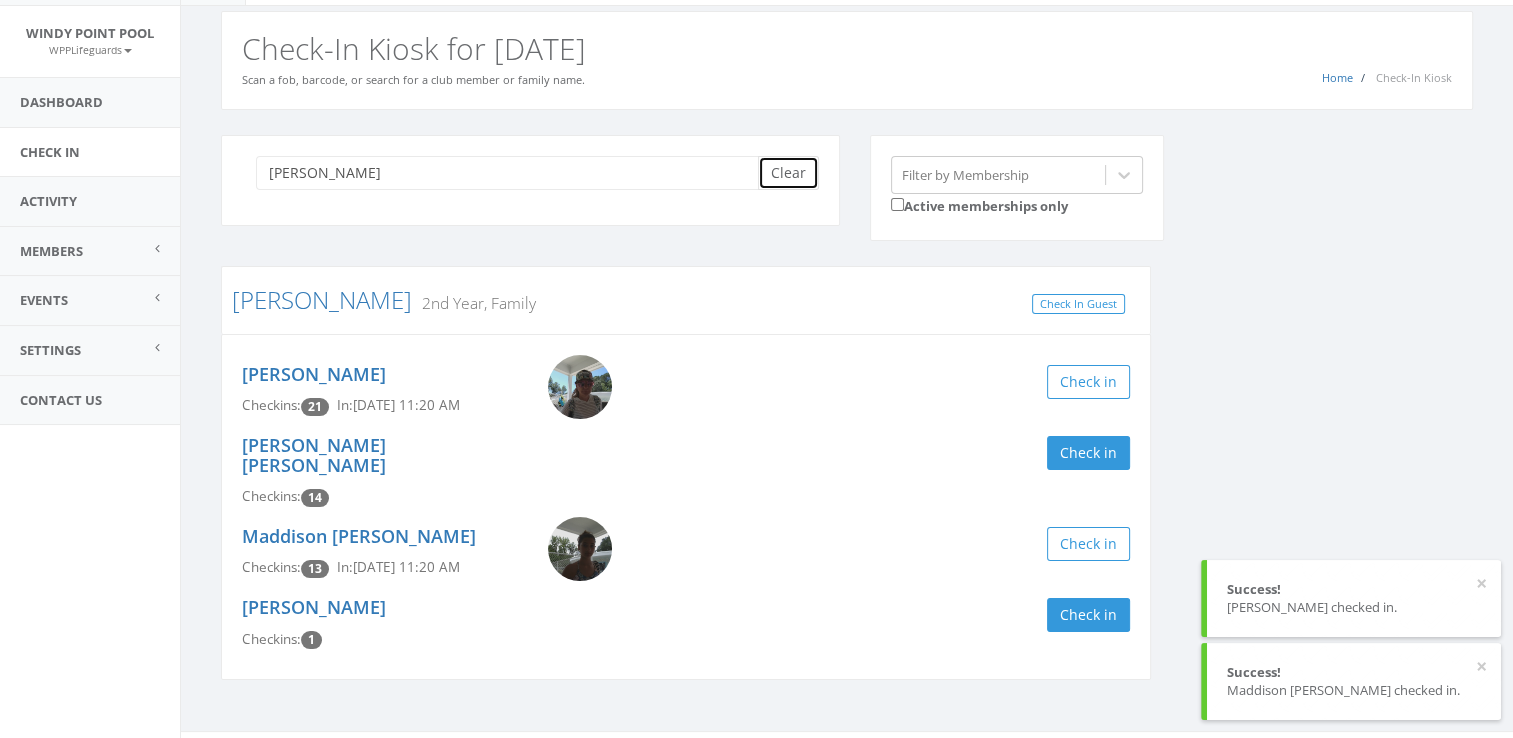 click on "Clear" at bounding box center (788, 173) 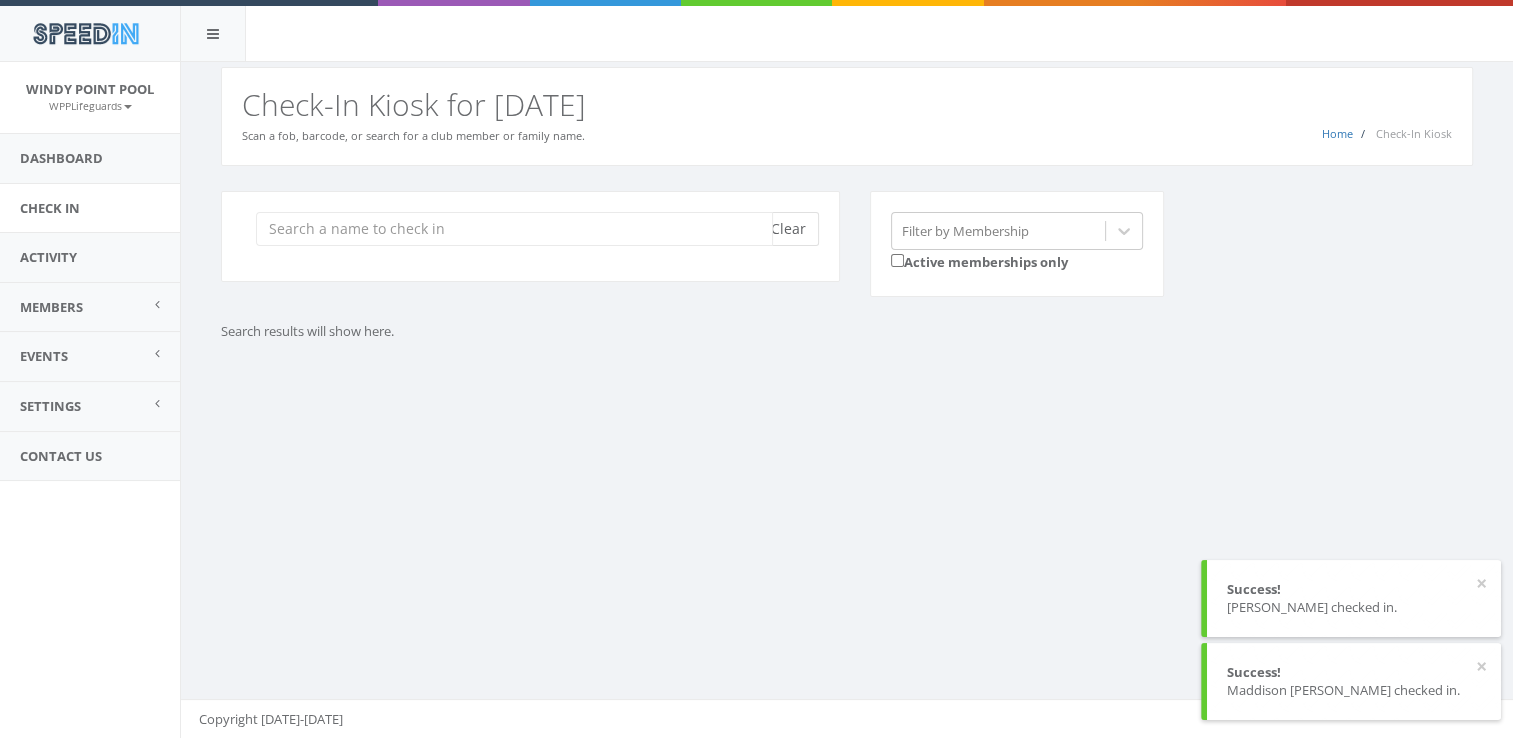 scroll, scrollTop: 0, scrollLeft: 0, axis: both 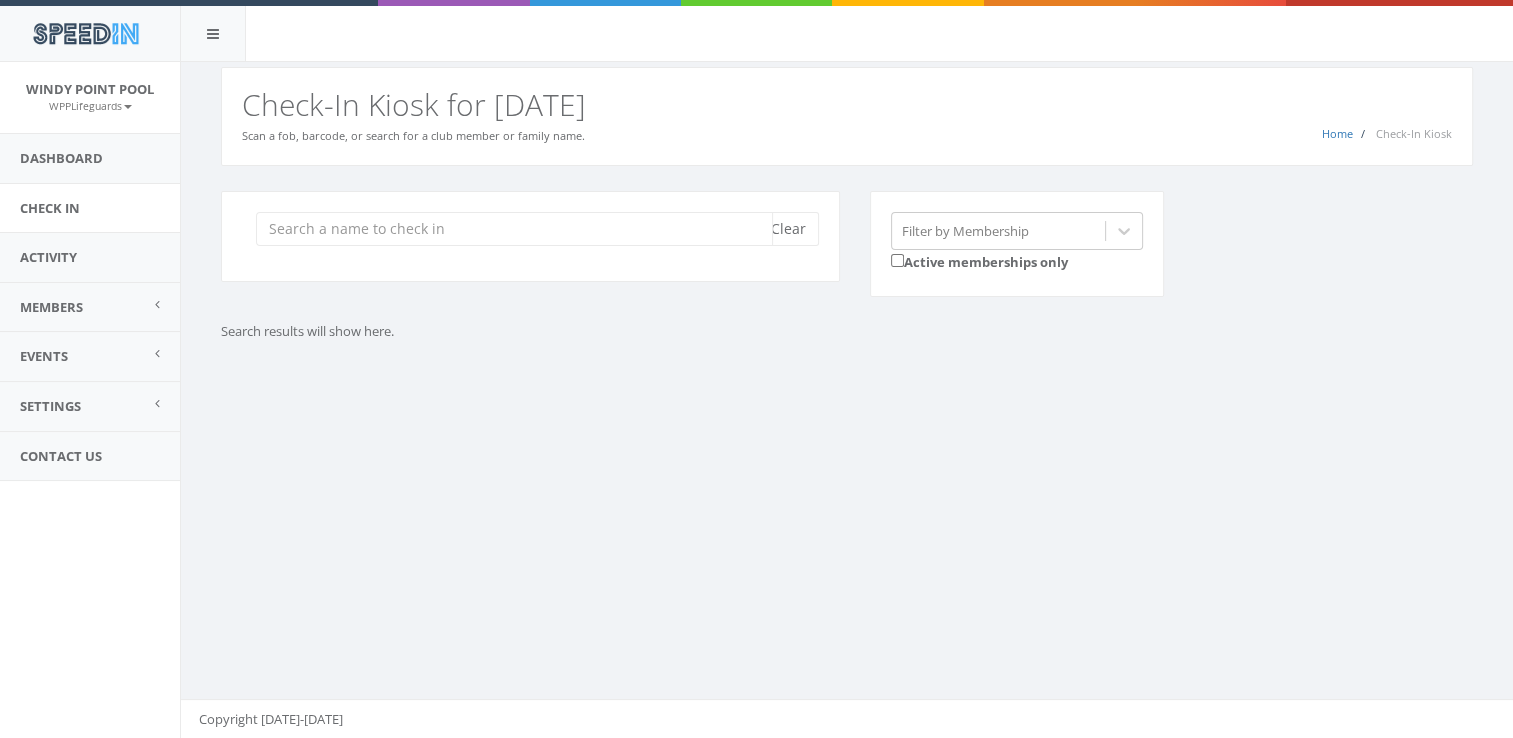 click at bounding box center [514, 229] 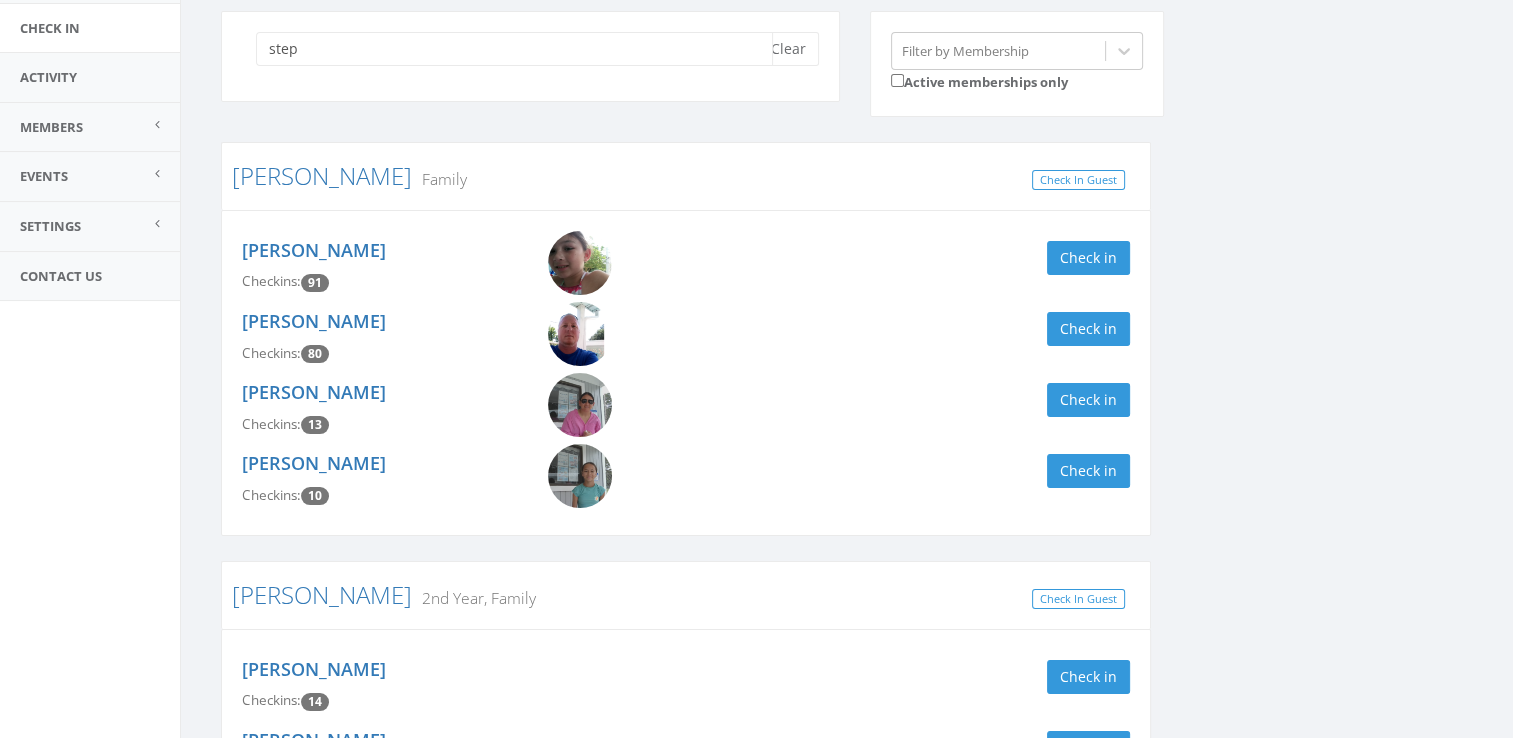 scroll, scrollTop: 179, scrollLeft: 0, axis: vertical 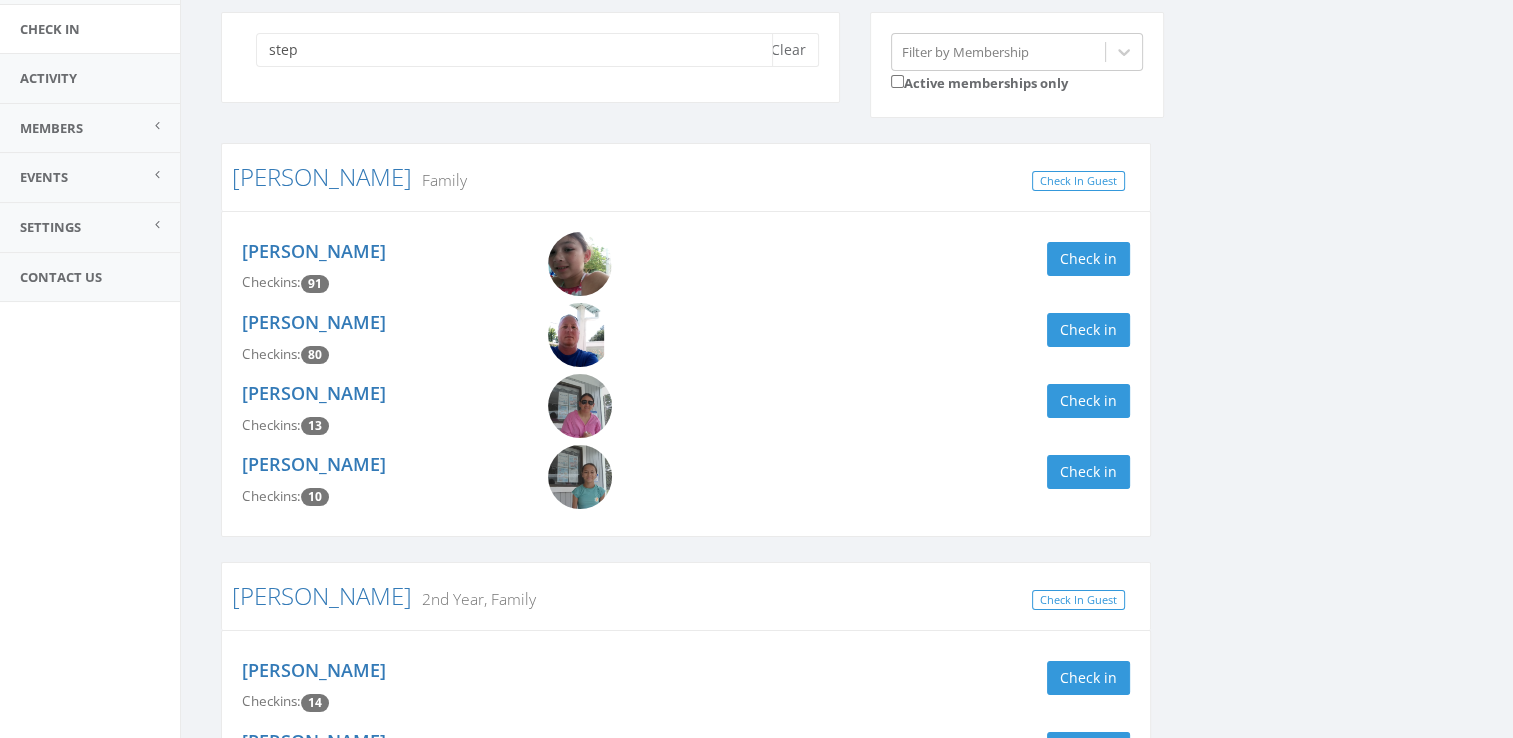 click on "step" at bounding box center [514, 50] 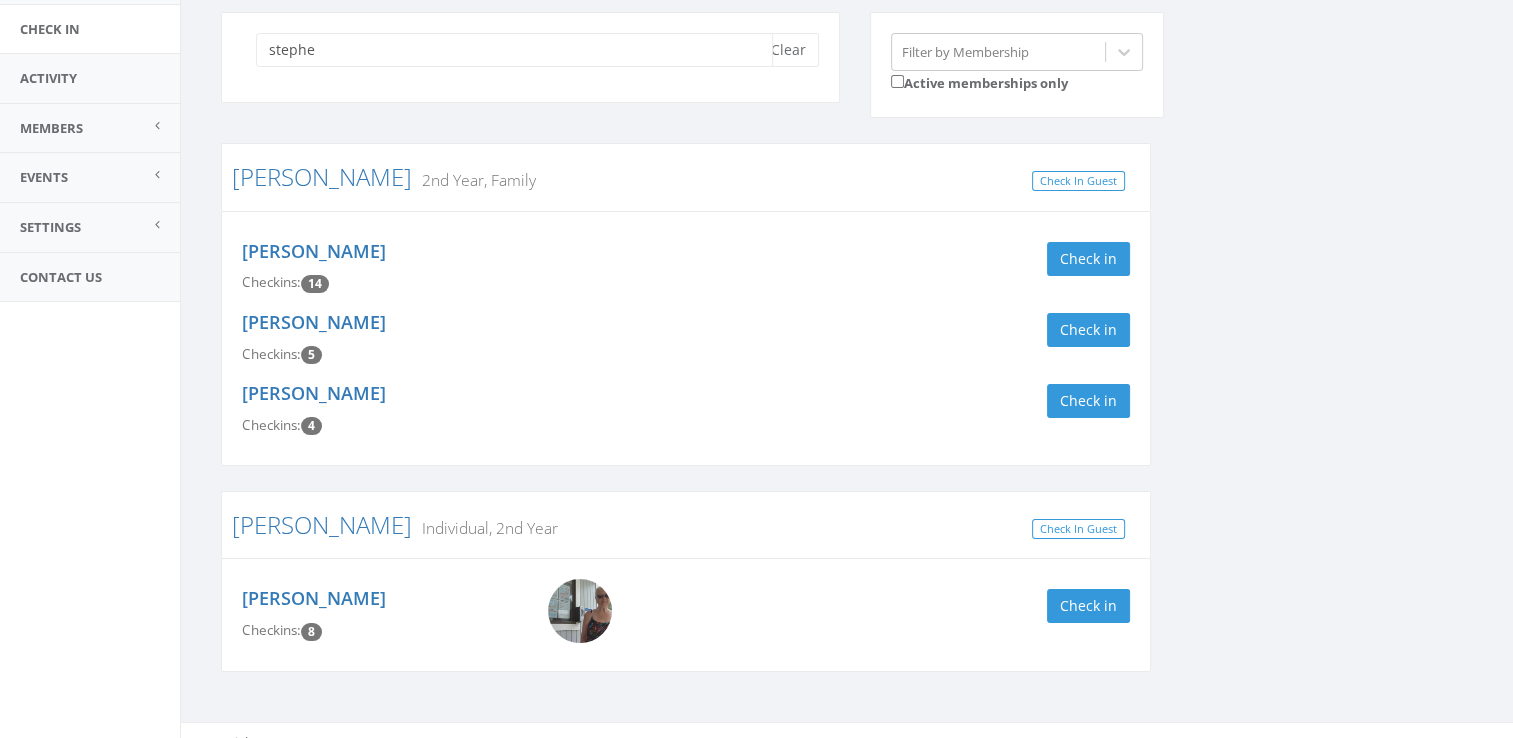 type on "stephe" 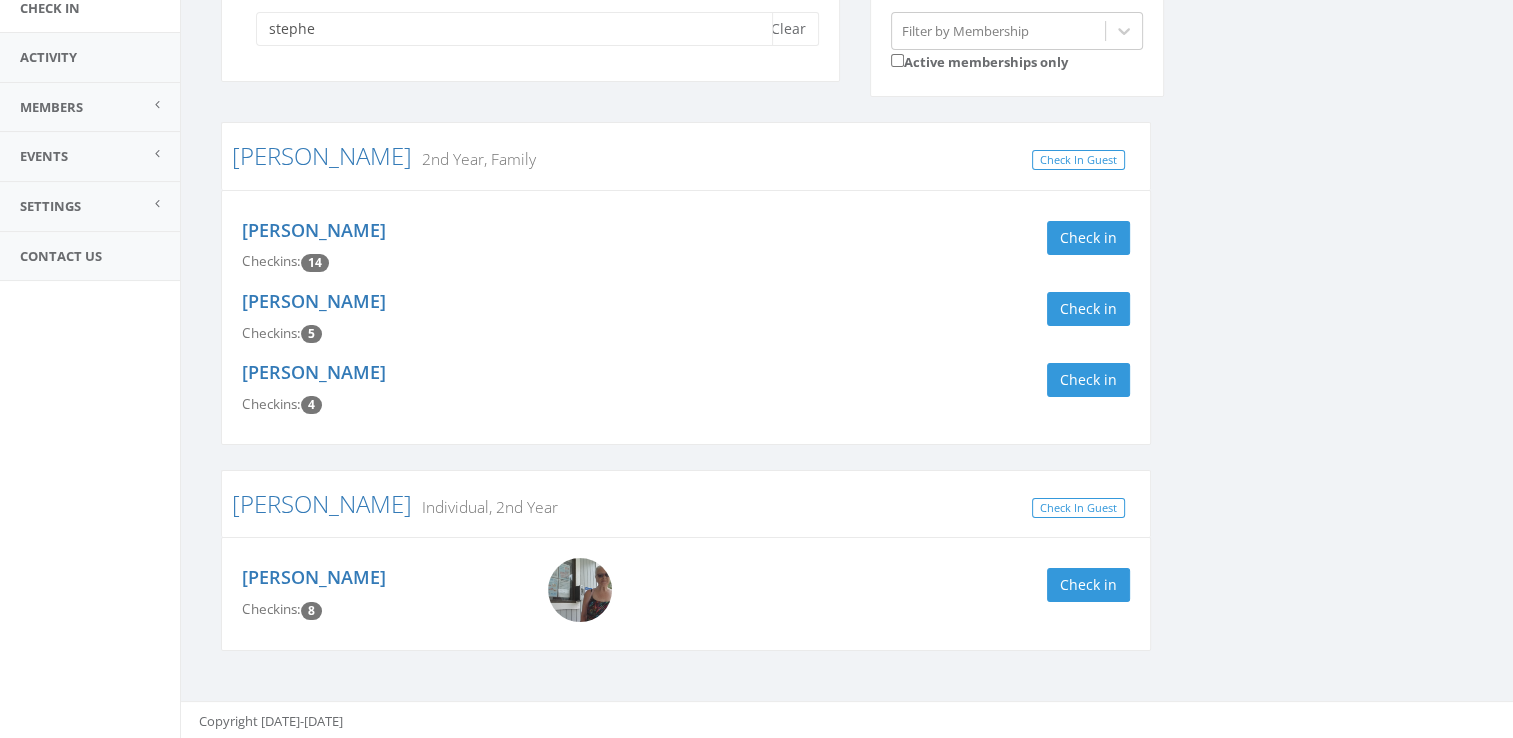scroll, scrollTop: 200, scrollLeft: 0, axis: vertical 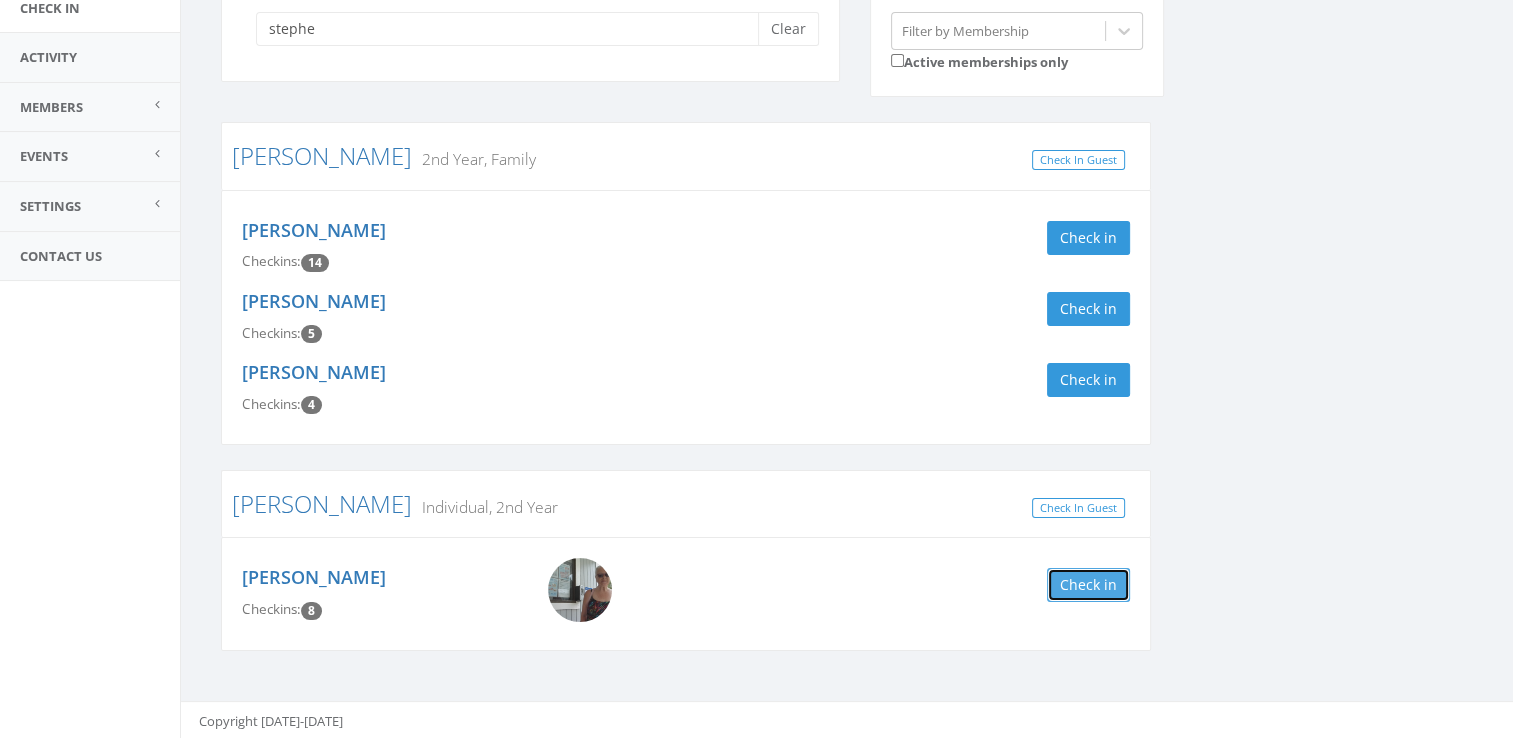 click on "Check in" at bounding box center (1088, 585) 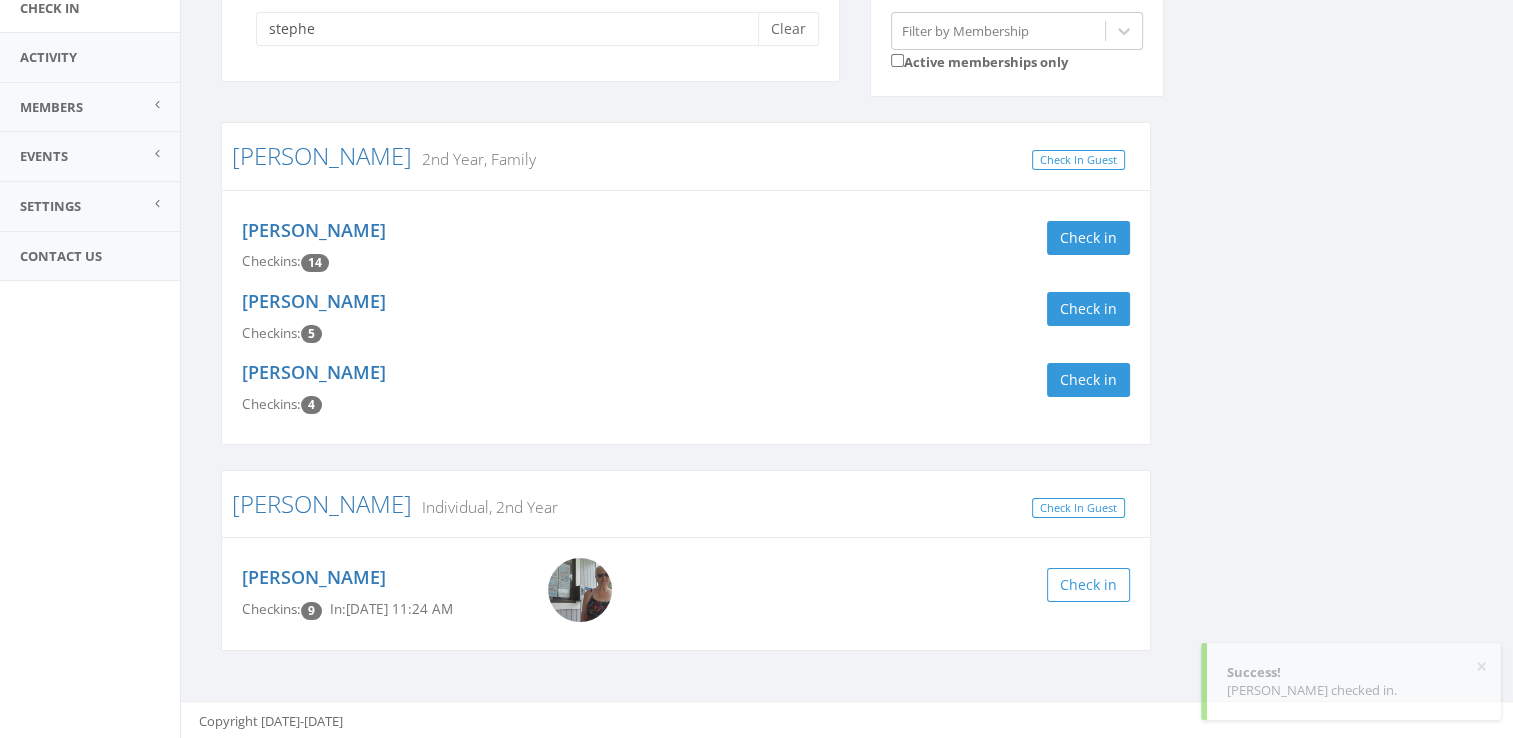 click on "stephe Clear Filter by Membership  Active memberships only Pegher 2nd Year, Family Check In Guest Lauren Pegher Checkins:  14 Check in Stephen Pegher Checkins:  5 Check in Doug Pegher Checkins:  4 Check in Stephenson Individual, 2nd Year Check In Guest Sandra Stephenson Checkins:  9 In:  Jul 26, 11:24 AM Check in" at bounding box center (847, 333) 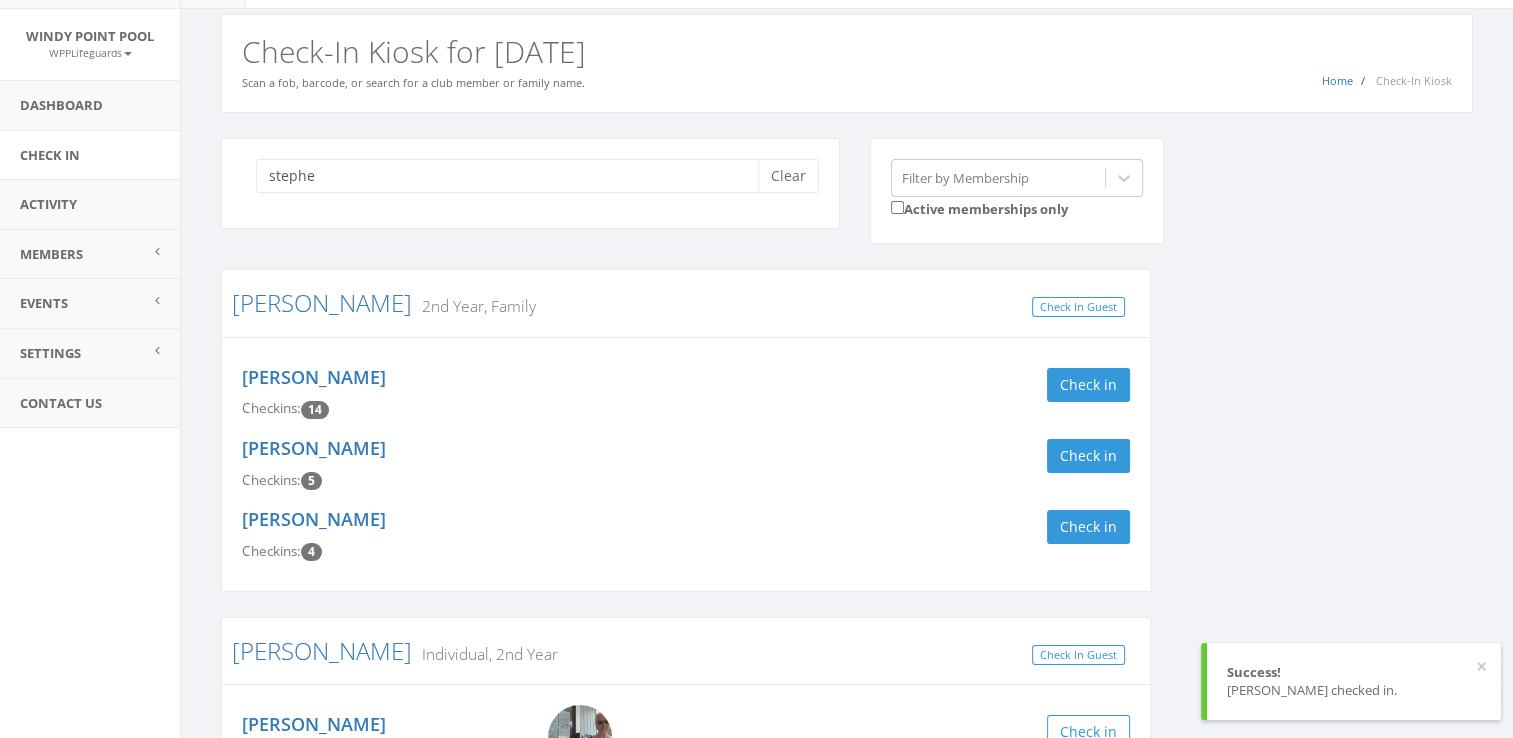 scroll, scrollTop: 52, scrollLeft: 0, axis: vertical 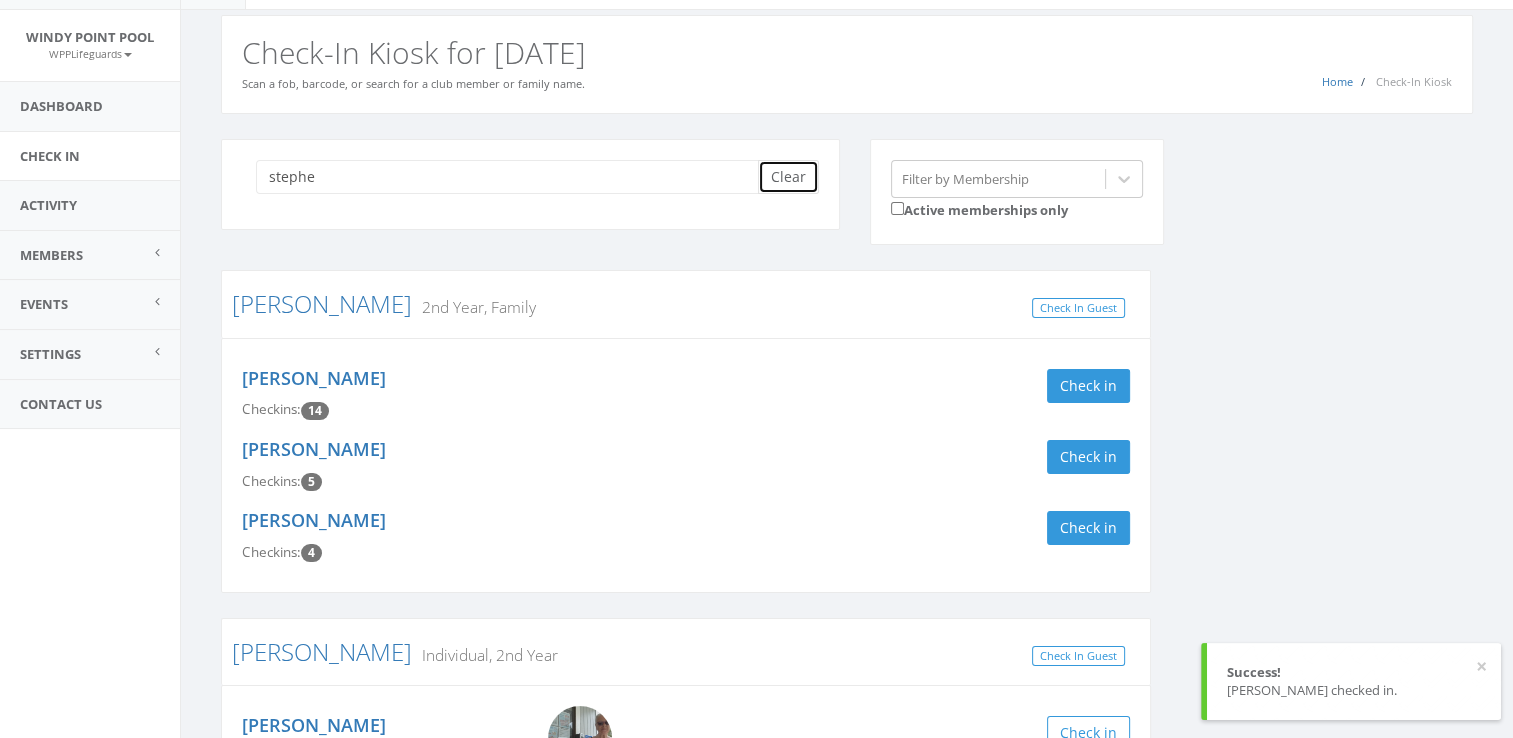 click on "Clear" at bounding box center (788, 177) 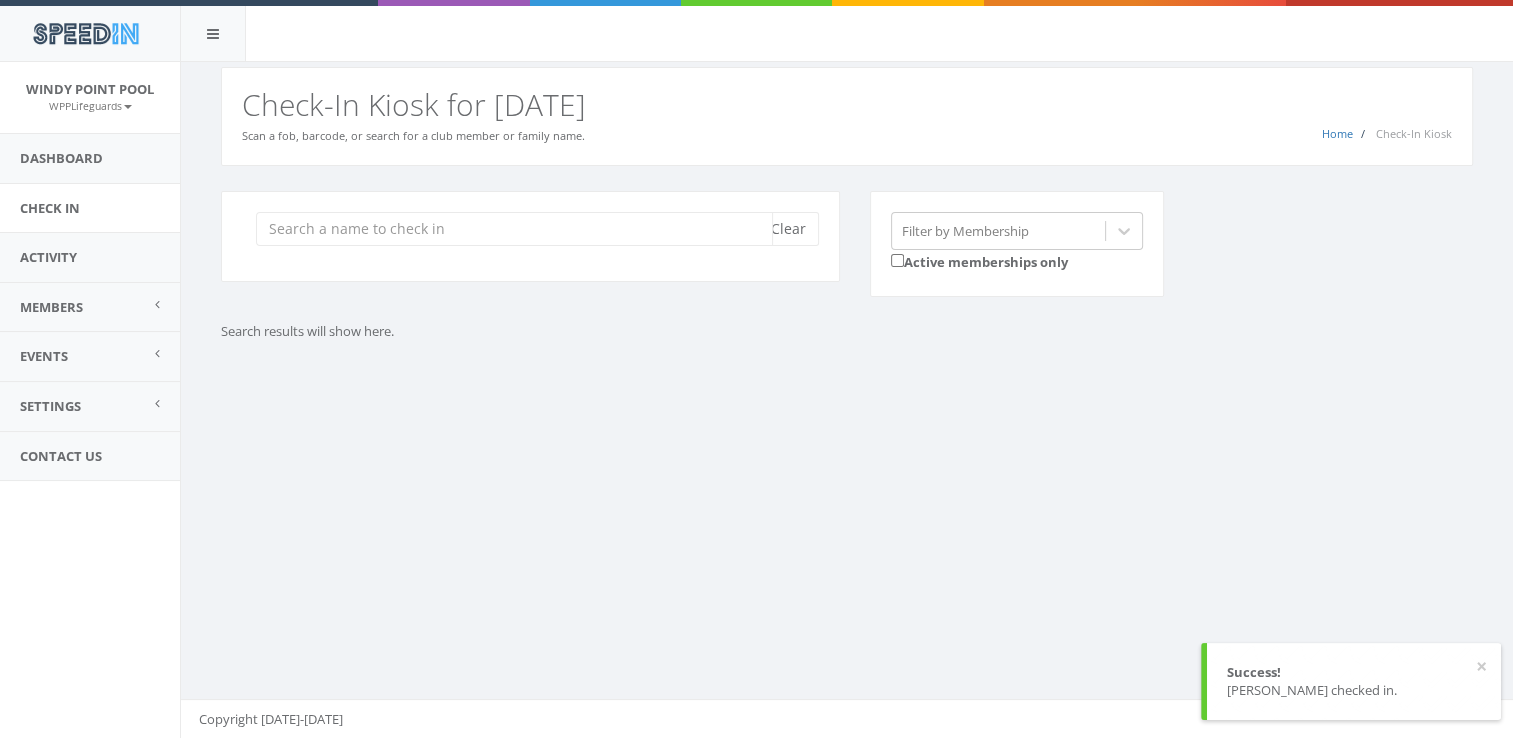scroll, scrollTop: 0, scrollLeft: 0, axis: both 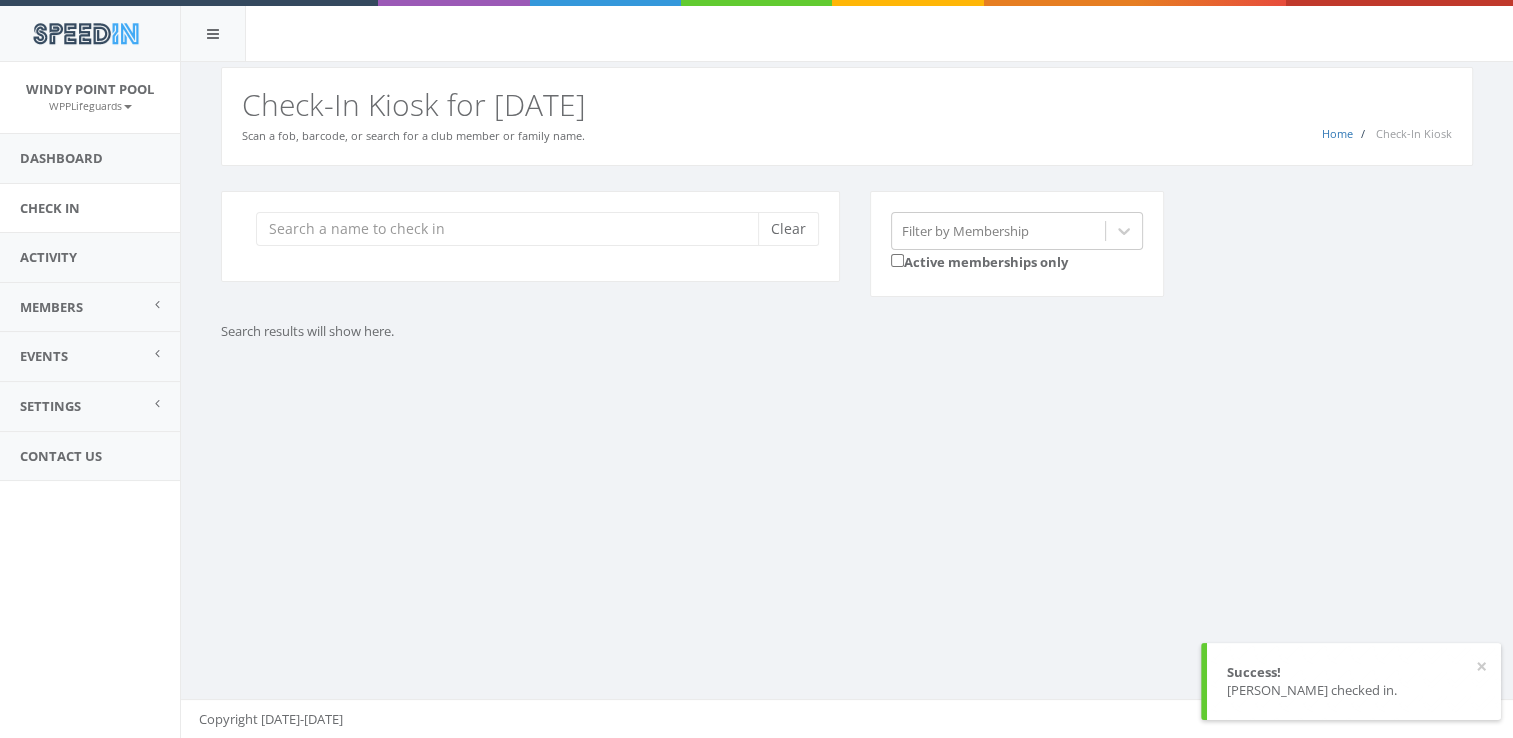 click on "Clear Filter by Membership  Active memberships only Search results will show here." at bounding box center [847, 291] 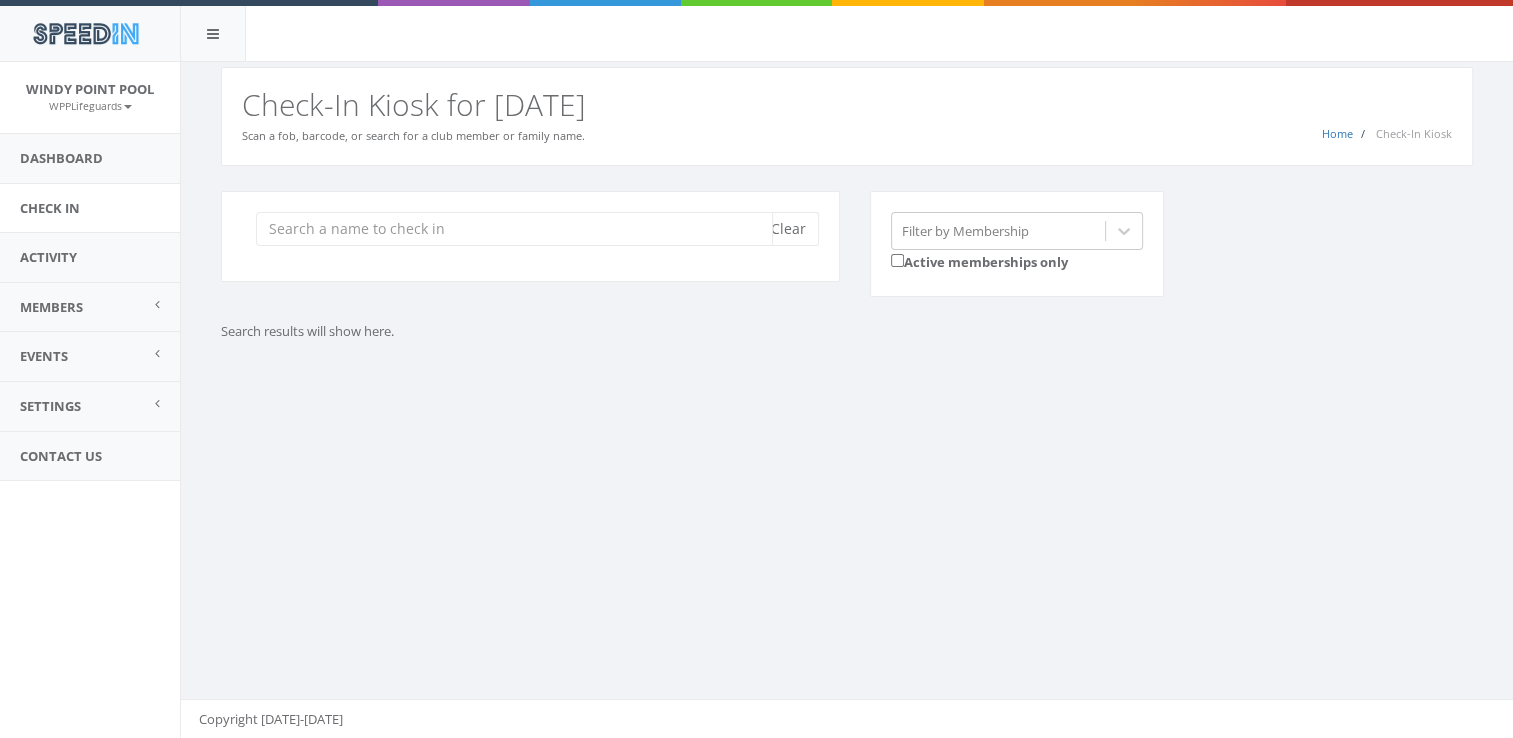 click at bounding box center (514, 229) 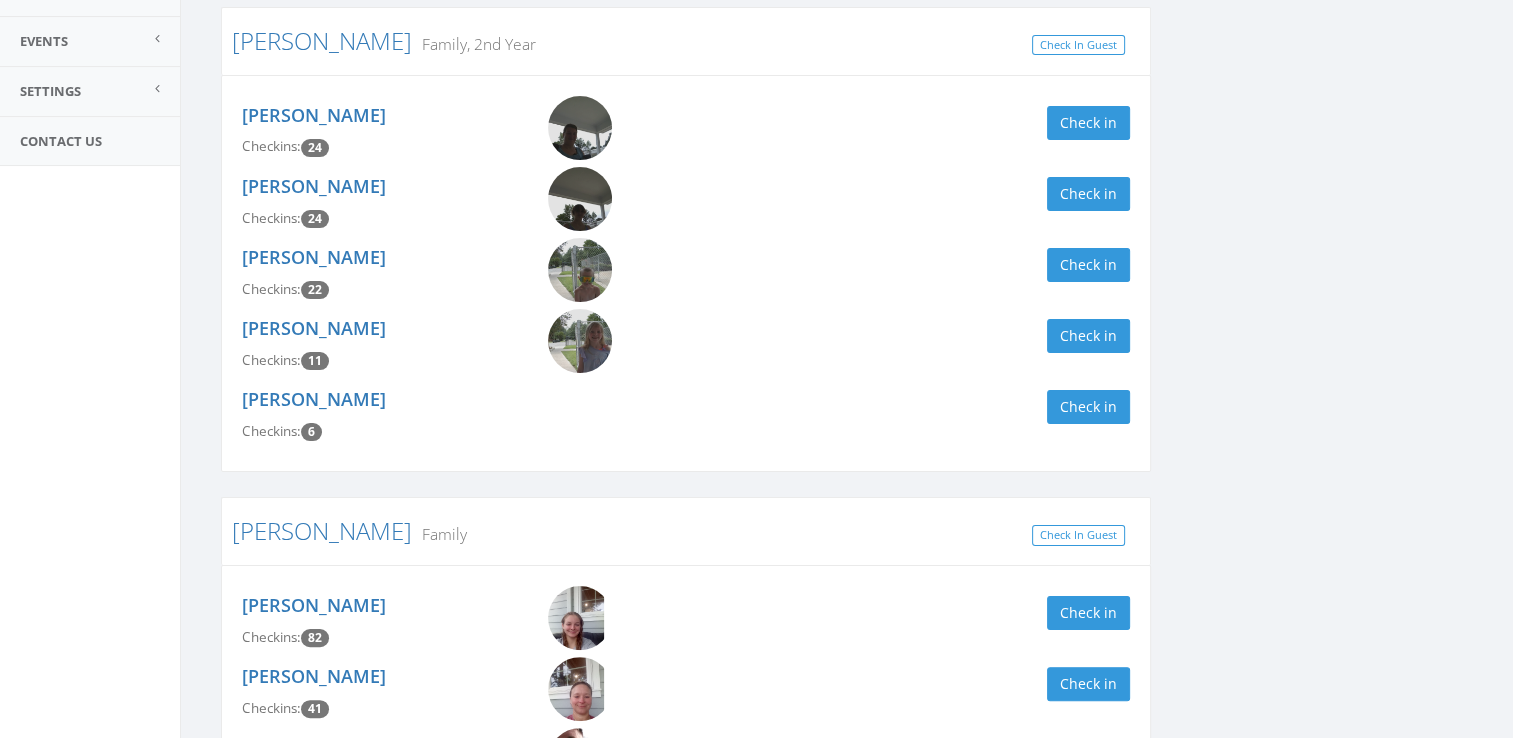 scroll, scrollTop: 316, scrollLeft: 0, axis: vertical 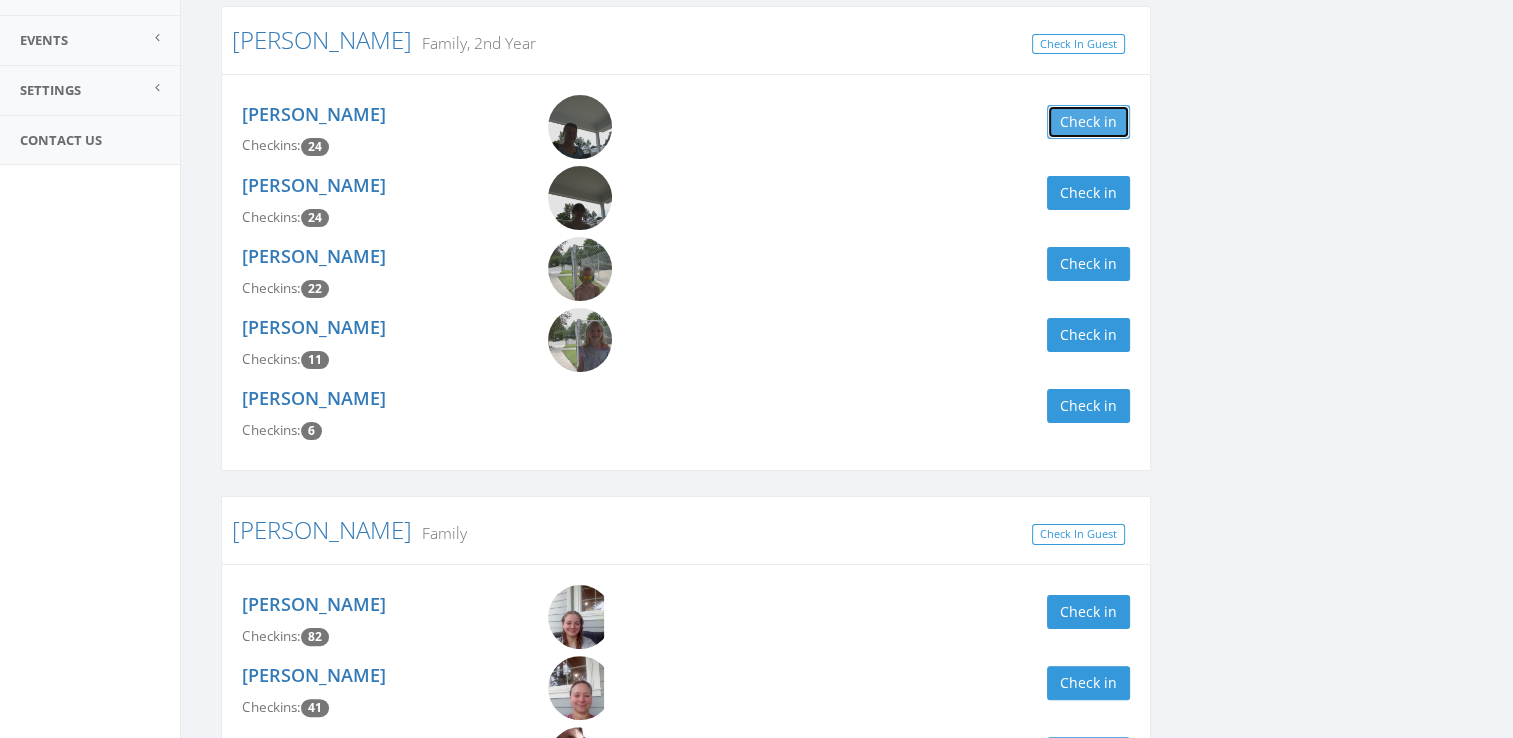 click on "Check in" at bounding box center [1088, 122] 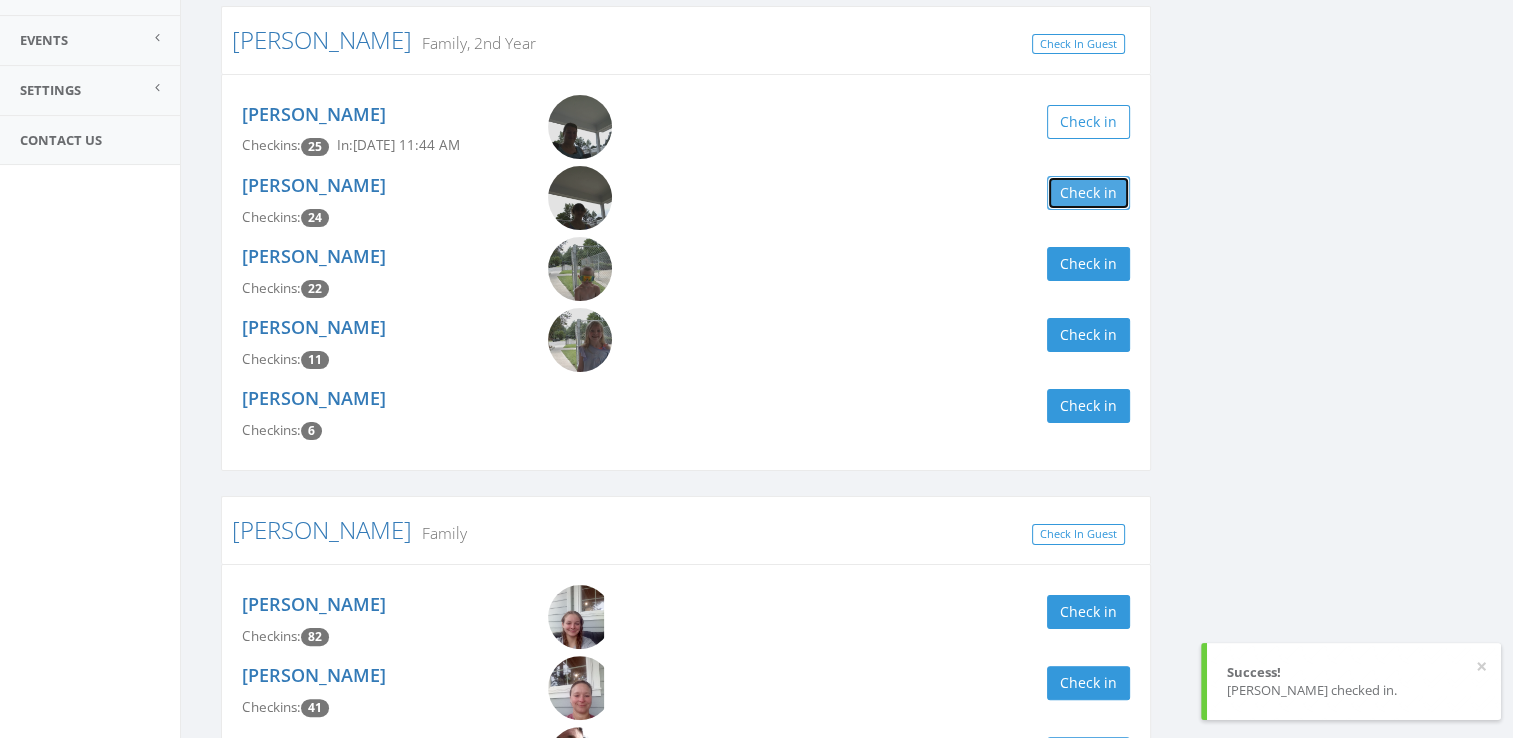 click on "Check in" at bounding box center [1088, 193] 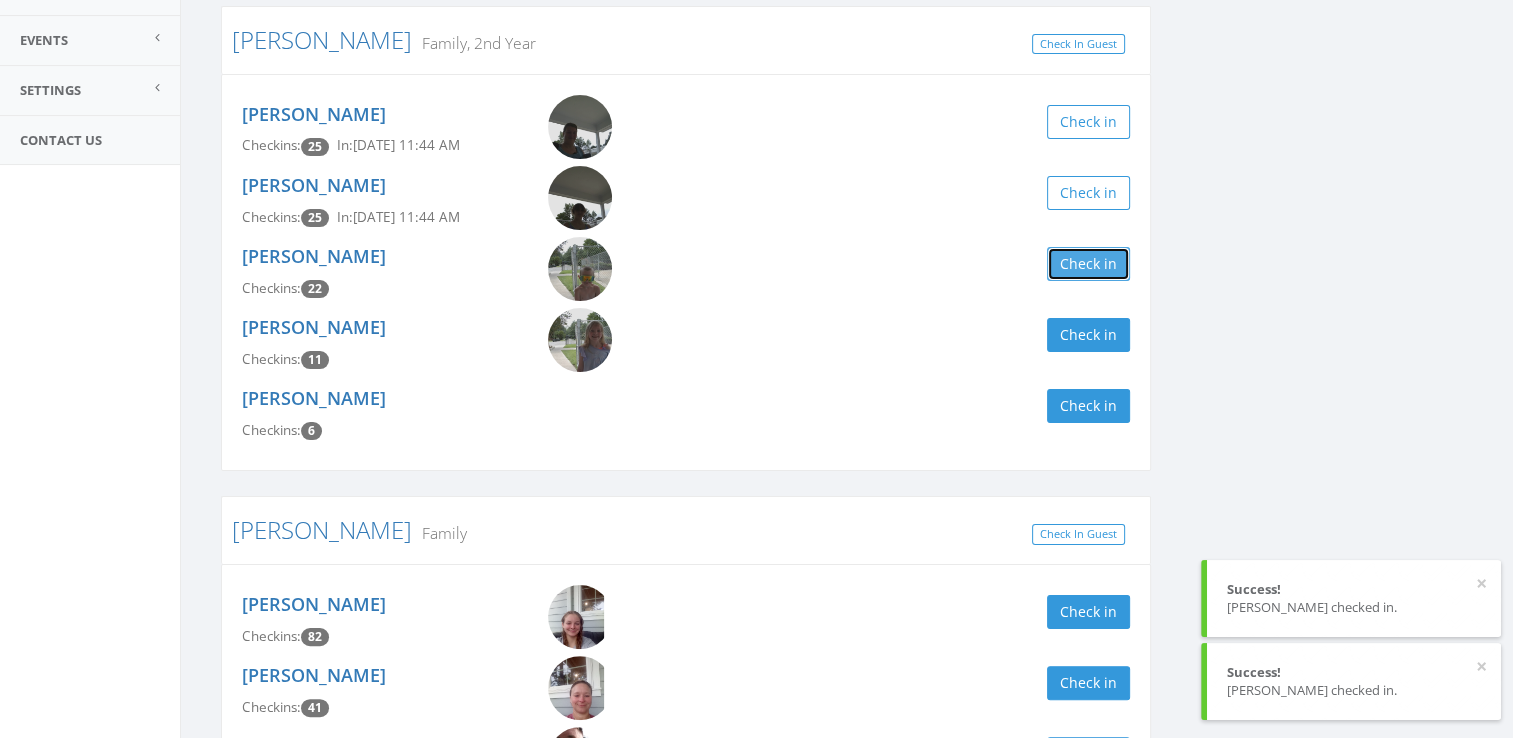 click on "Check in" at bounding box center [1088, 264] 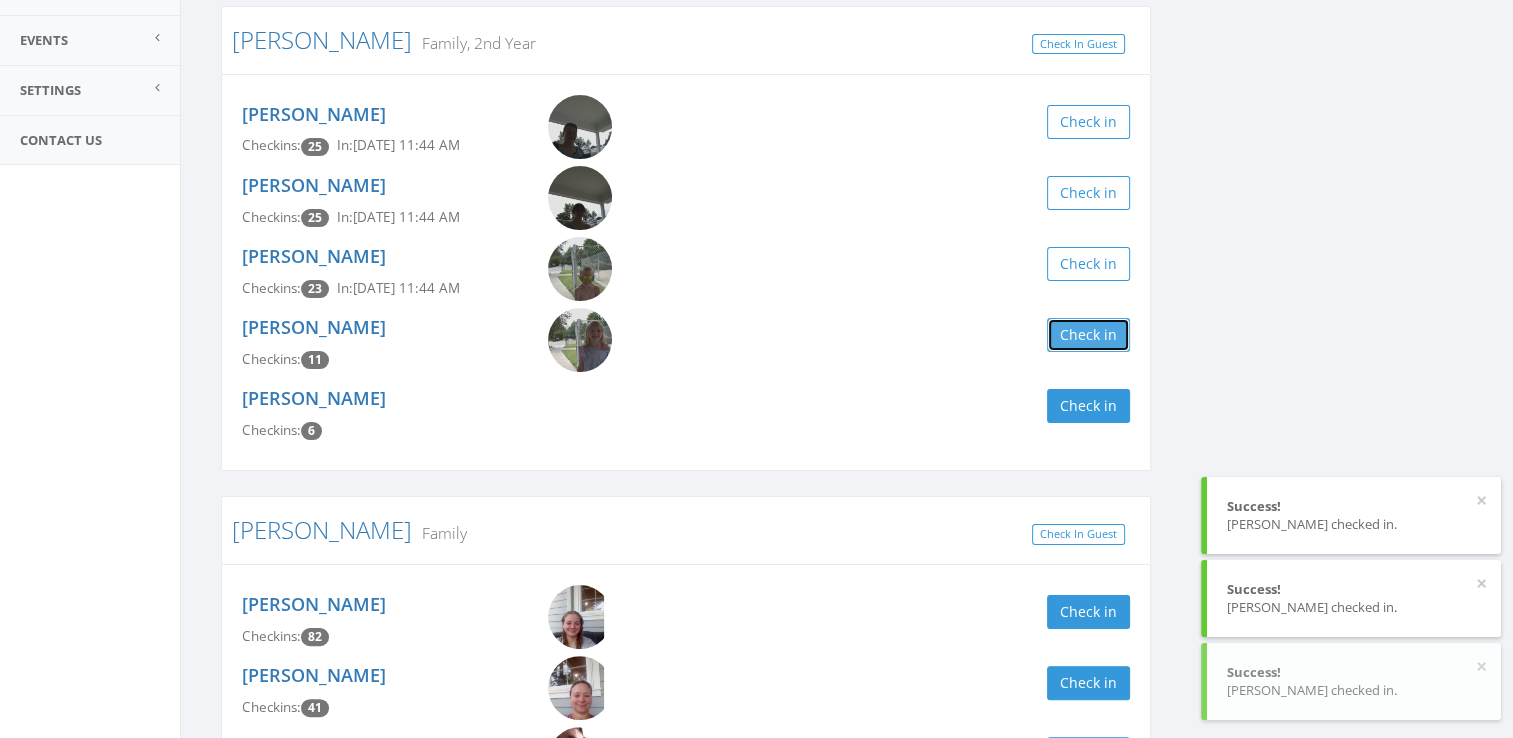 click on "Check in" at bounding box center [1088, 335] 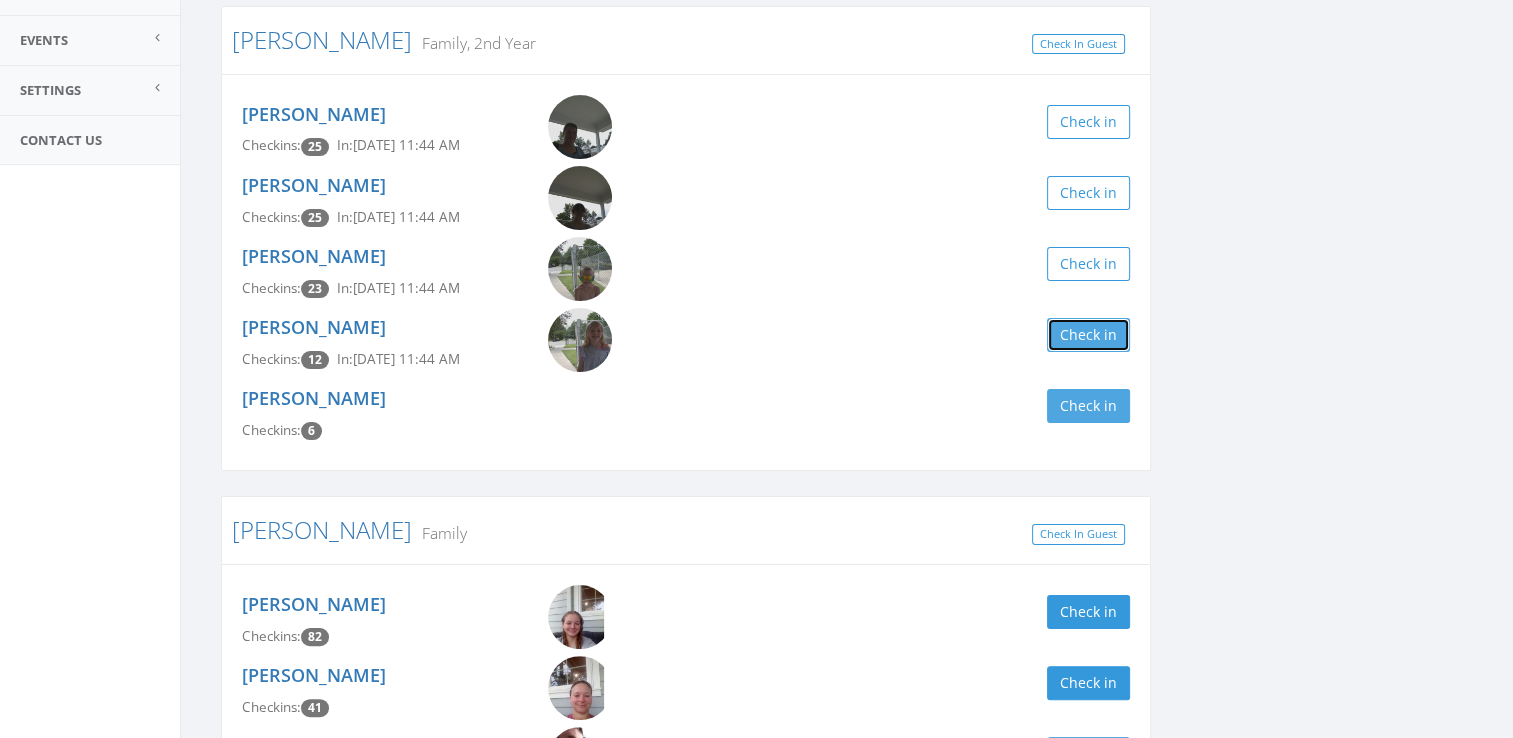 scroll, scrollTop: 148, scrollLeft: 0, axis: vertical 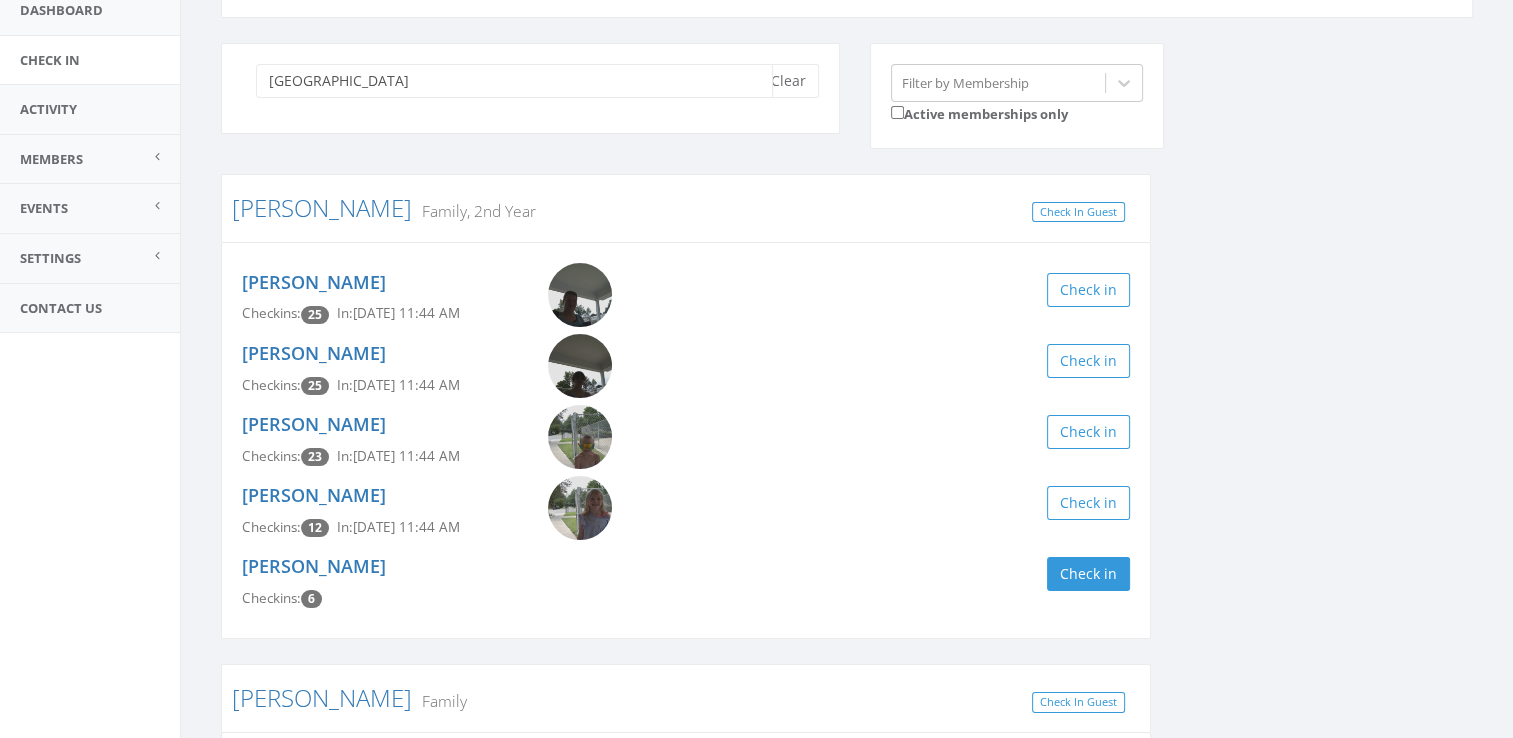 click on "bonn" at bounding box center (514, 81) 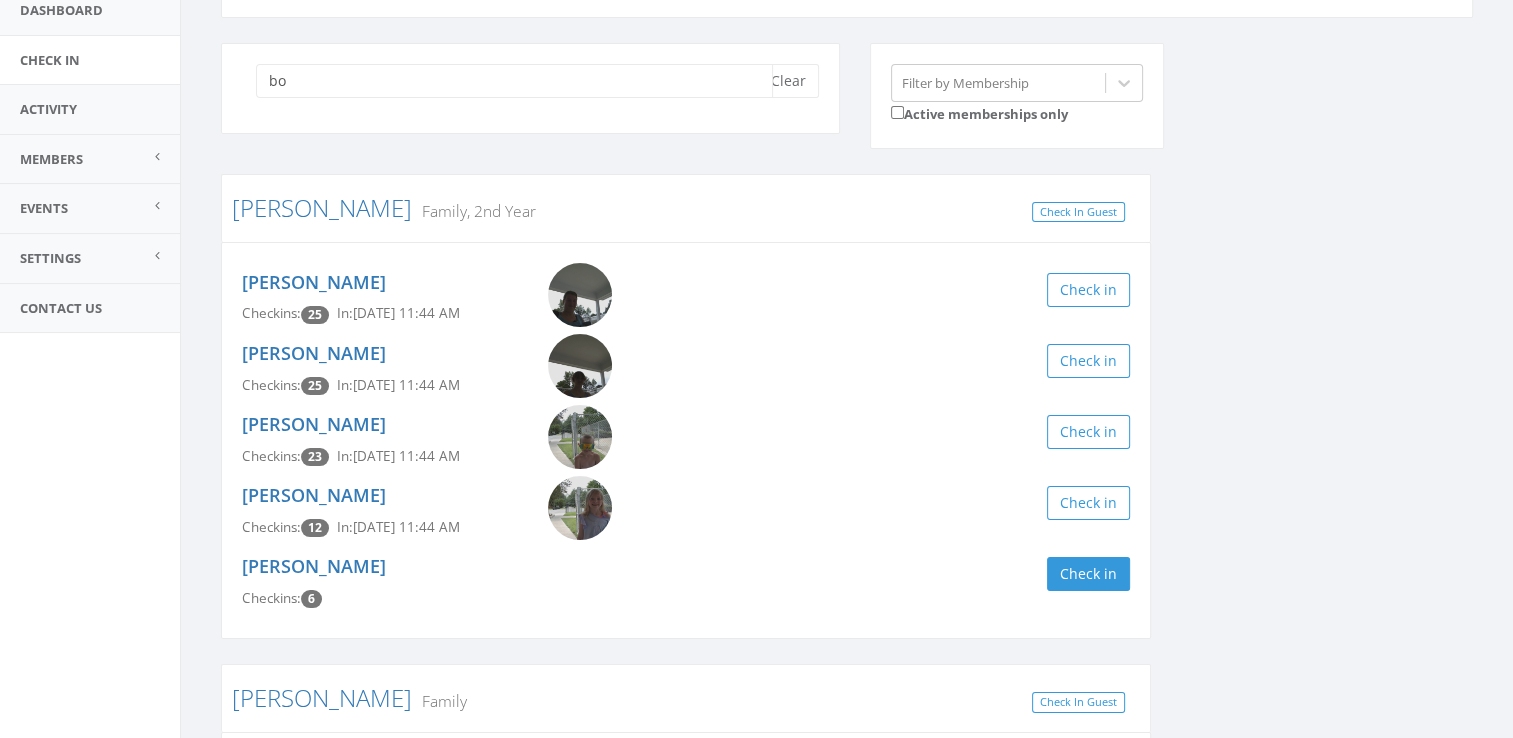 type on "b" 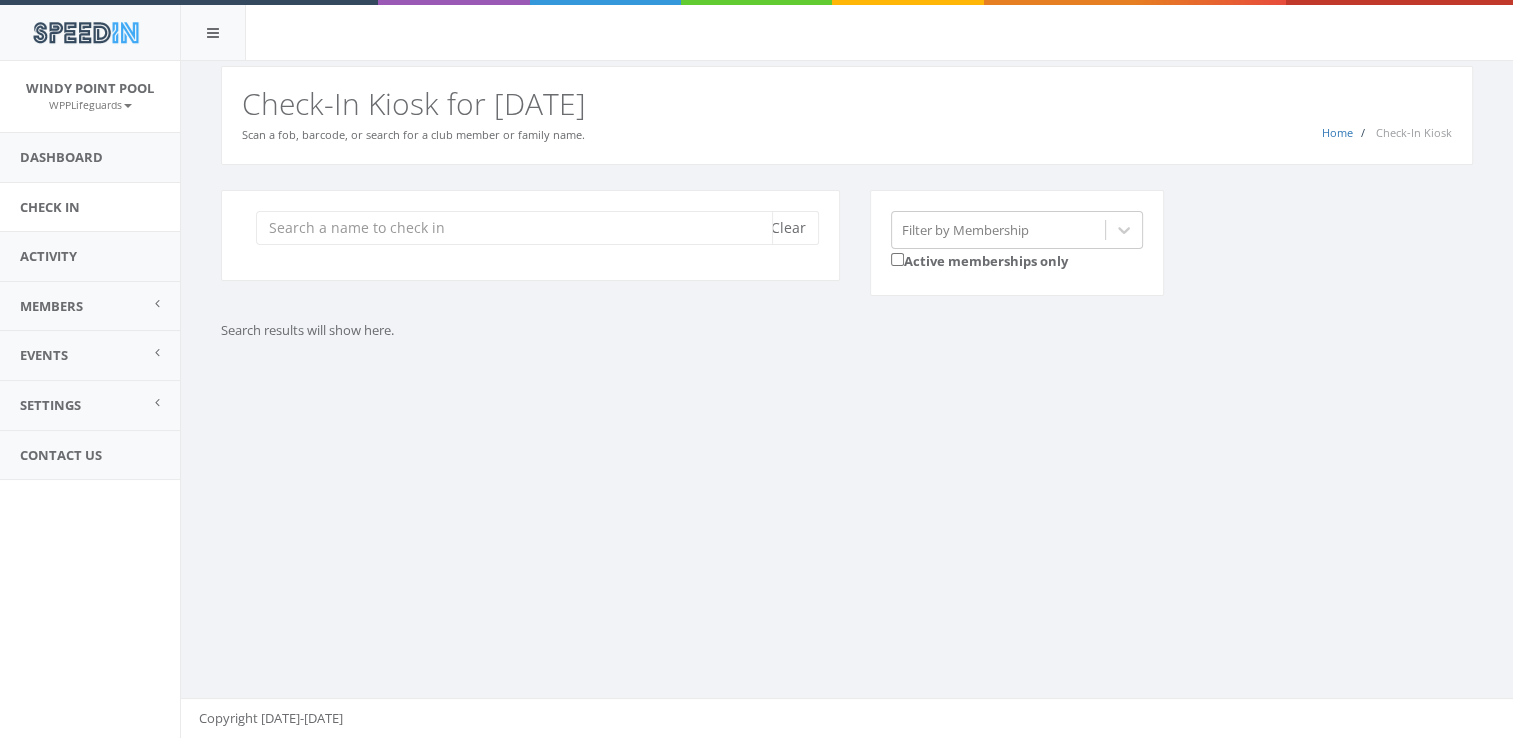 scroll, scrollTop: 0, scrollLeft: 0, axis: both 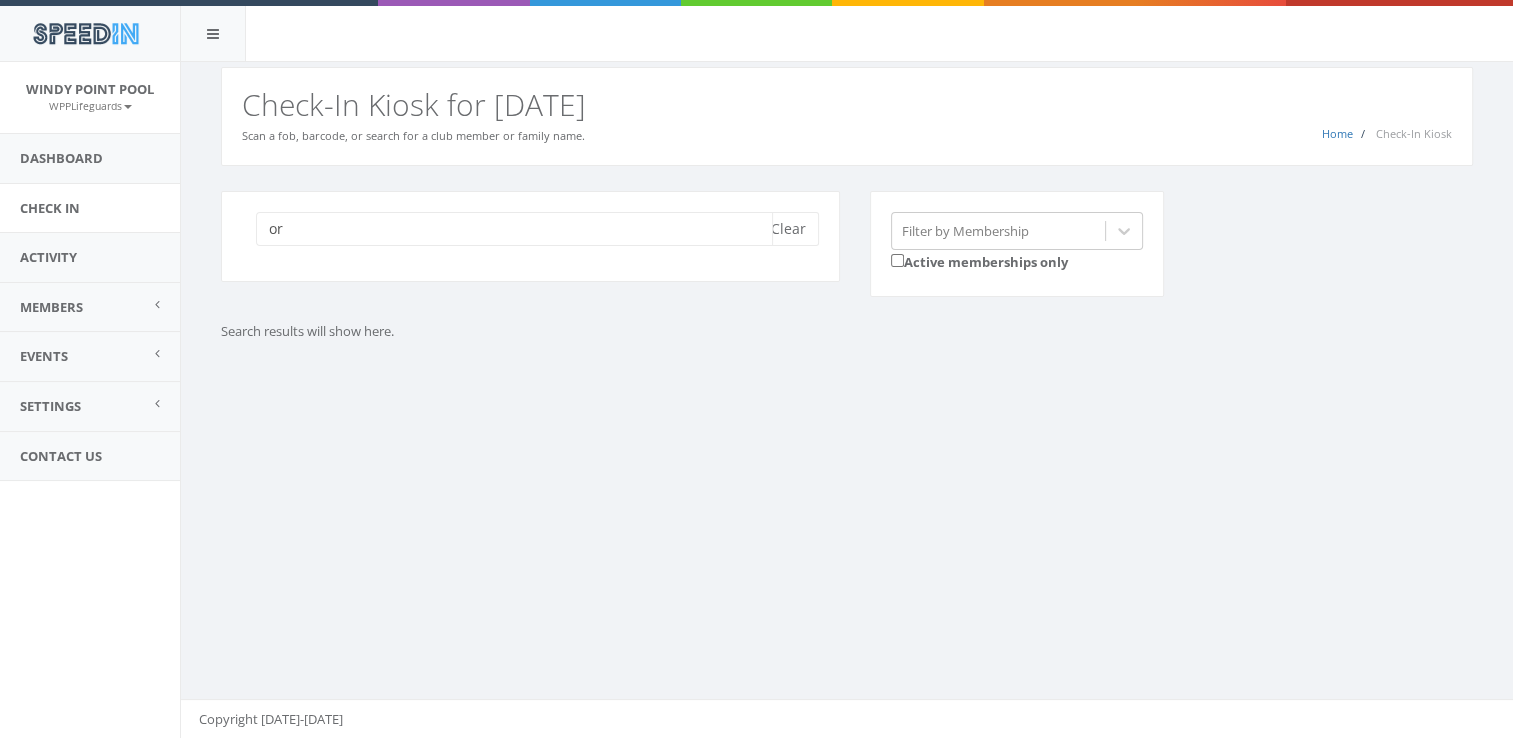 type on "o" 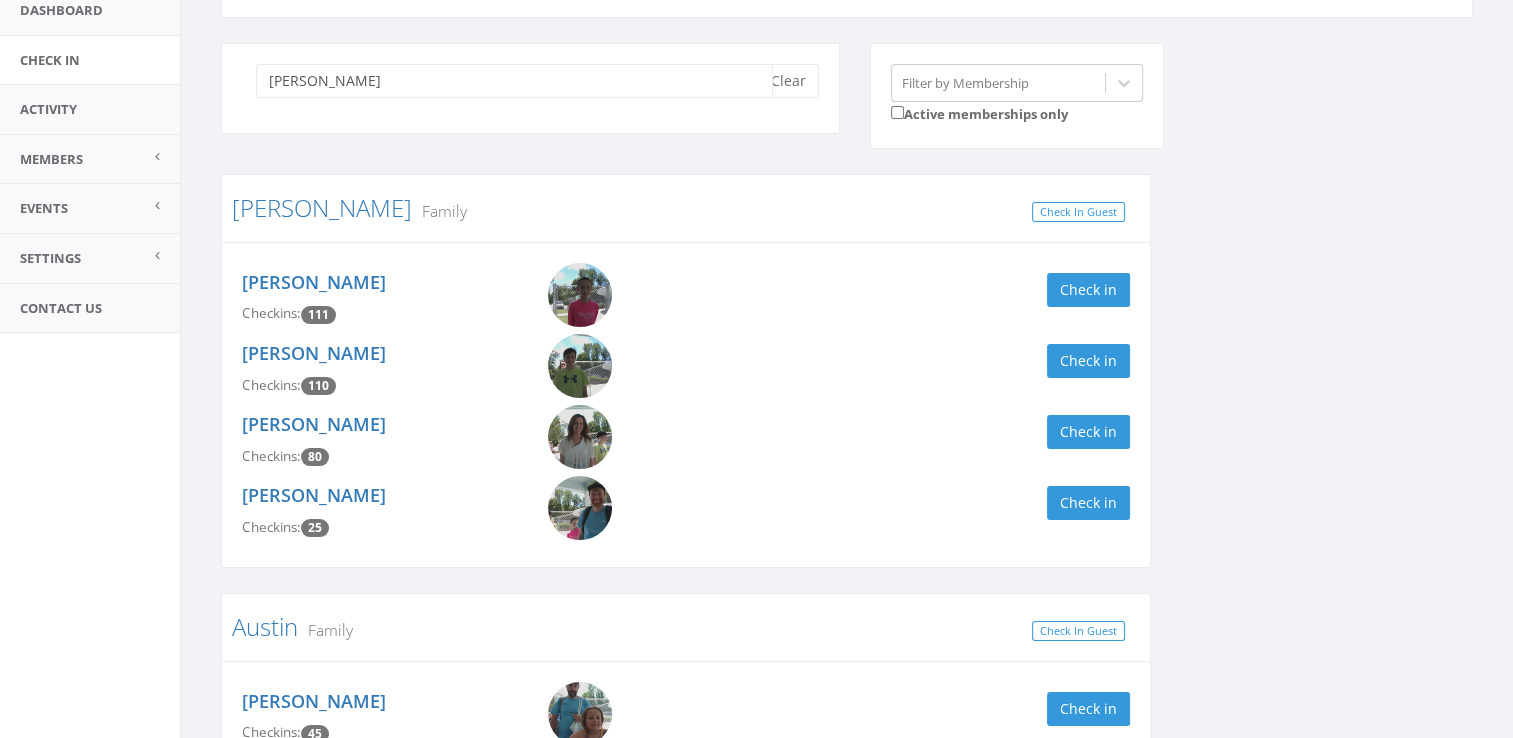 scroll, scrollTop: 67, scrollLeft: 0, axis: vertical 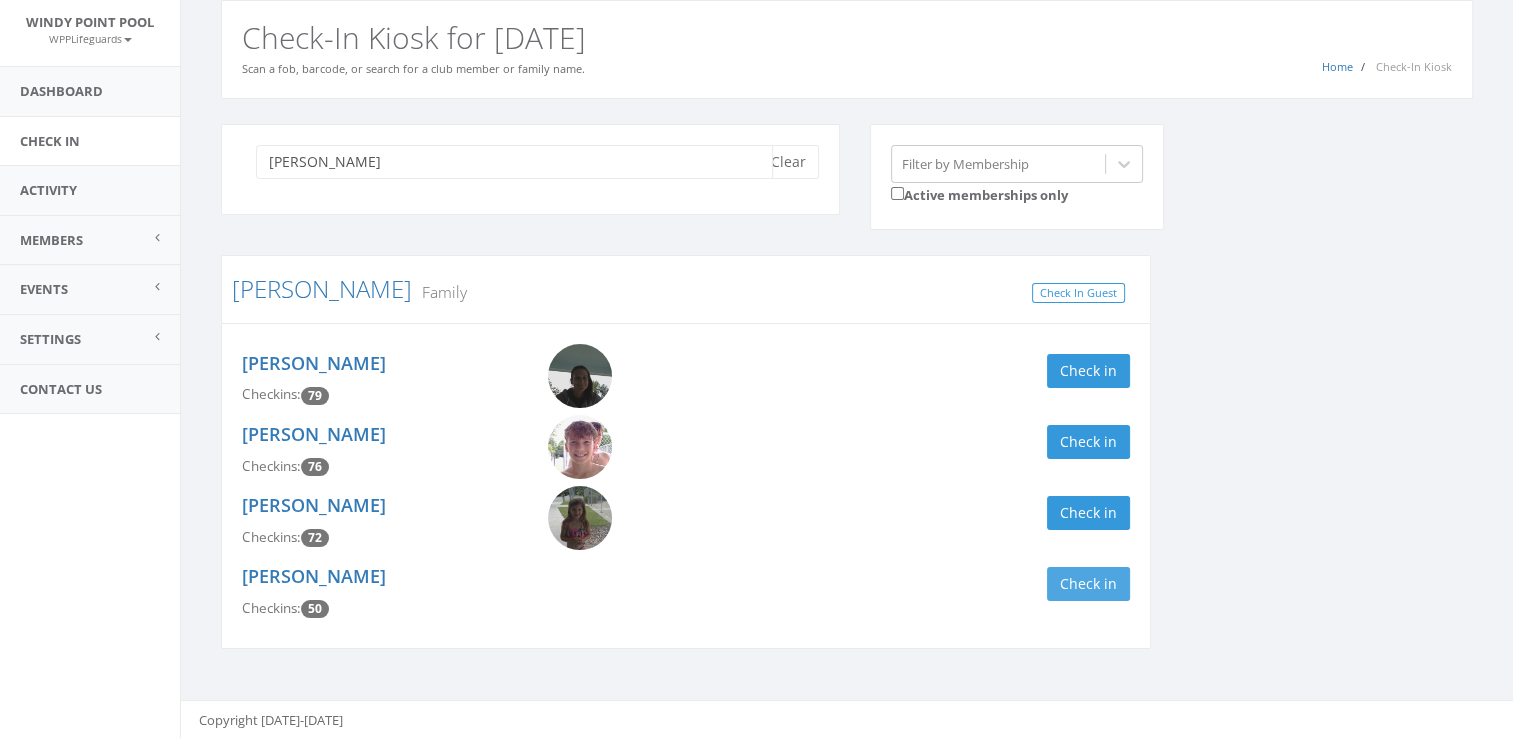 type on "lorson" 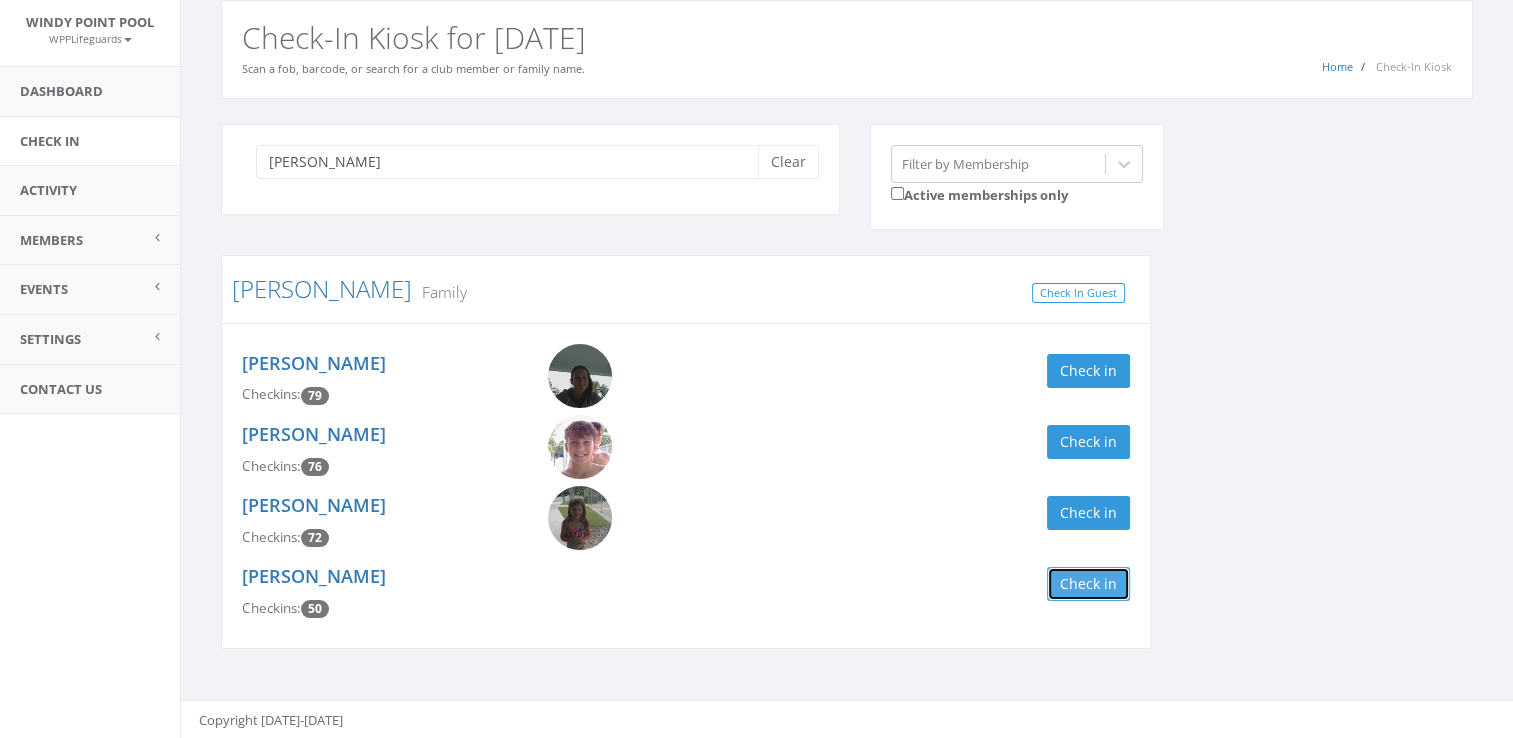 click on "Check in" at bounding box center [1088, 584] 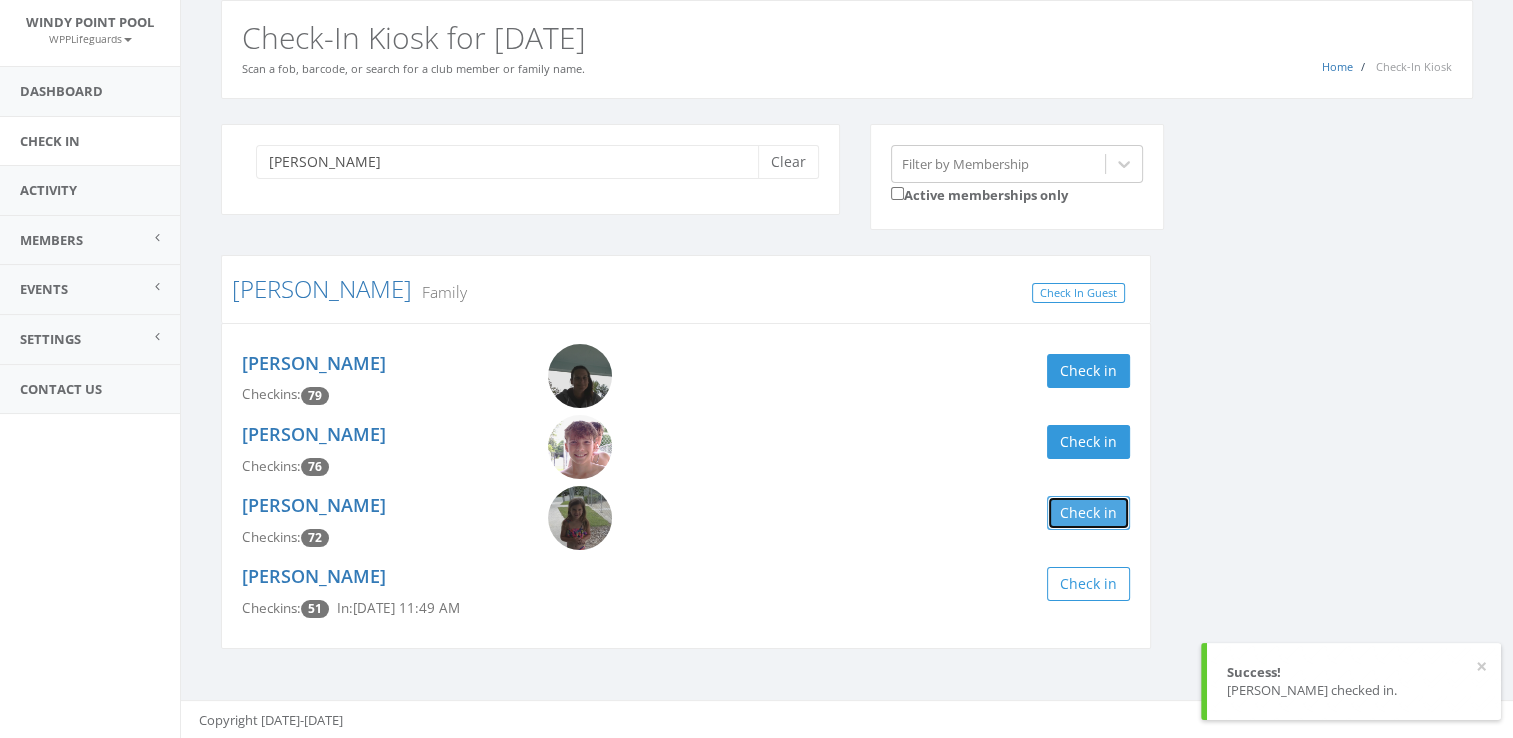 click on "Check in" at bounding box center (1088, 513) 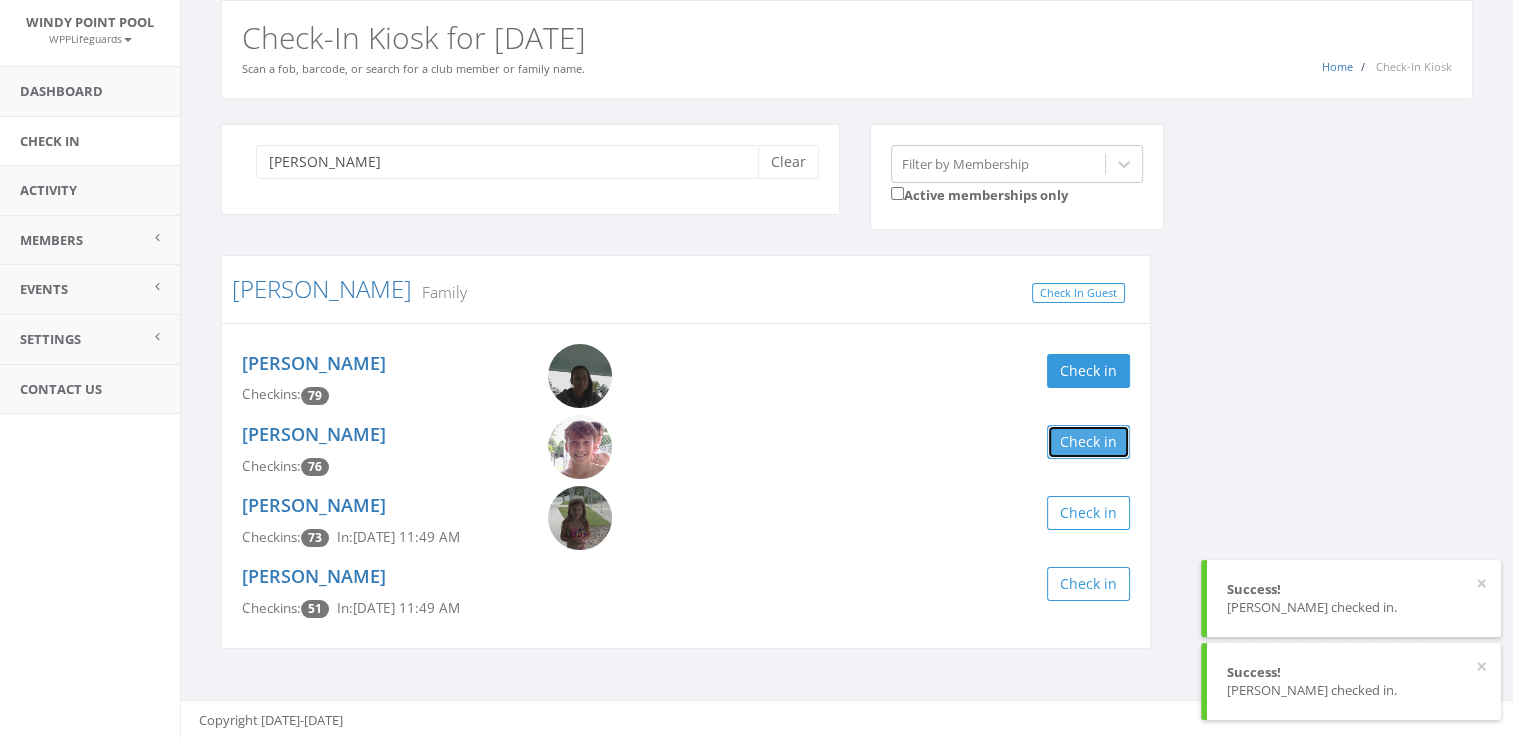 click on "Check in" at bounding box center (1088, 442) 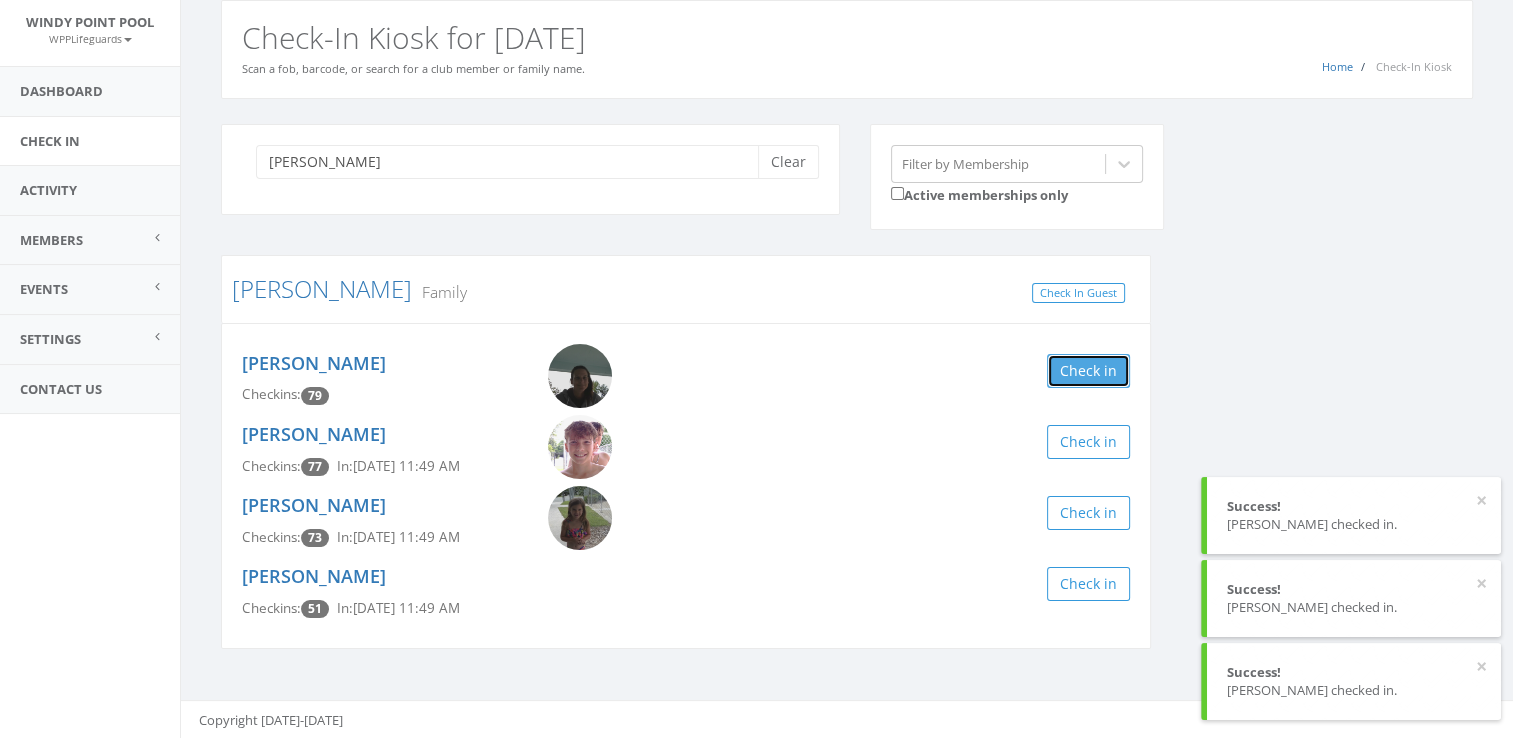 click on "Check in" at bounding box center [1088, 371] 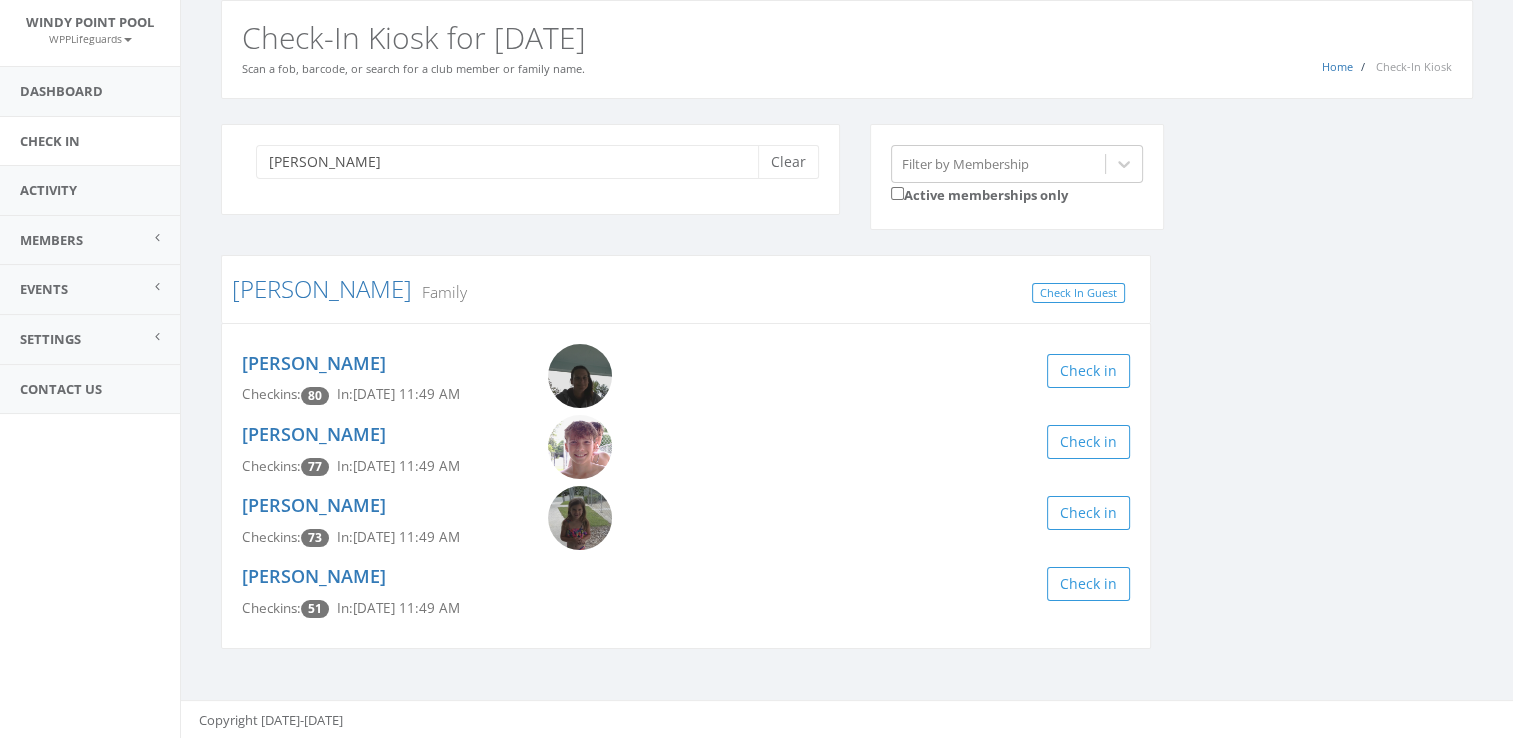 click on "lorson Clear Filter by Membership  Active memberships only Lorson Family Check In Guest Lindsay Lorson Checkins:  80 In:  Jul 26, 11:49 AM Check in Parker Lorson Checkins:  77 In:  Jul 26, 11:49 AM Check in Sydney Lorson Checkins:  73 In:  Jul 26, 11:49 AM Check in Ryan Lorson Checkins:  51 In:  Jul 26, 11:49 AM Check in" at bounding box center [847, 399] 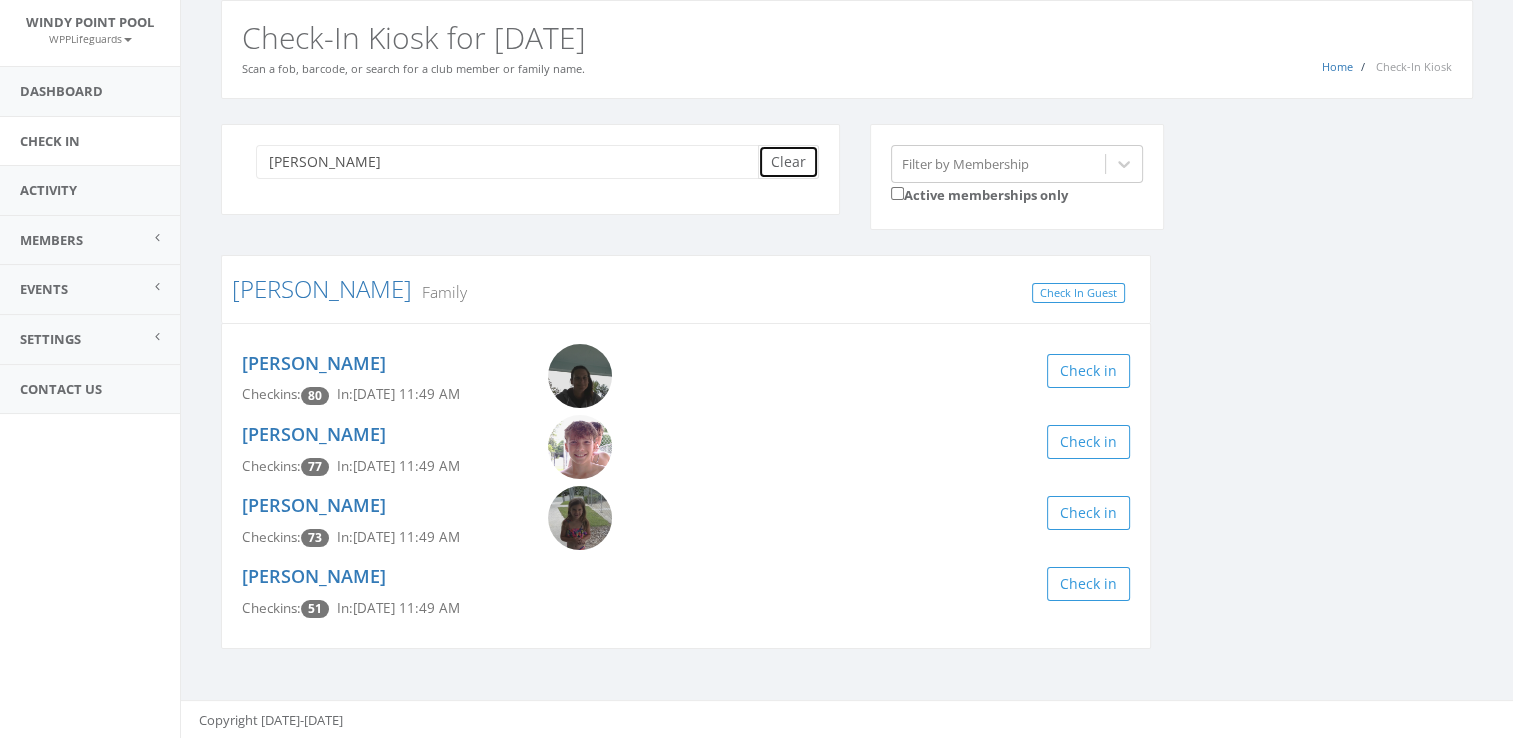 click on "Clear" at bounding box center [788, 162] 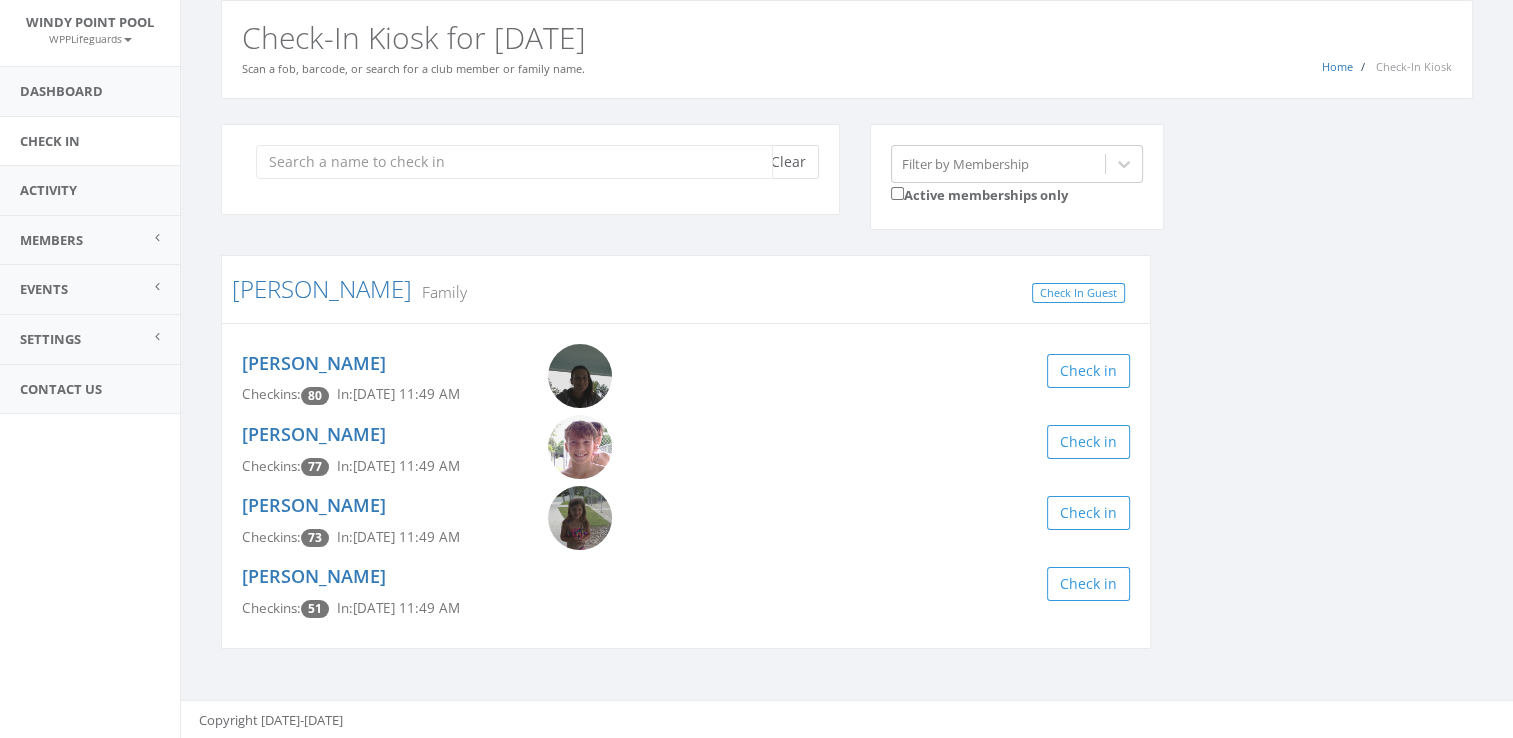 scroll, scrollTop: 0, scrollLeft: 0, axis: both 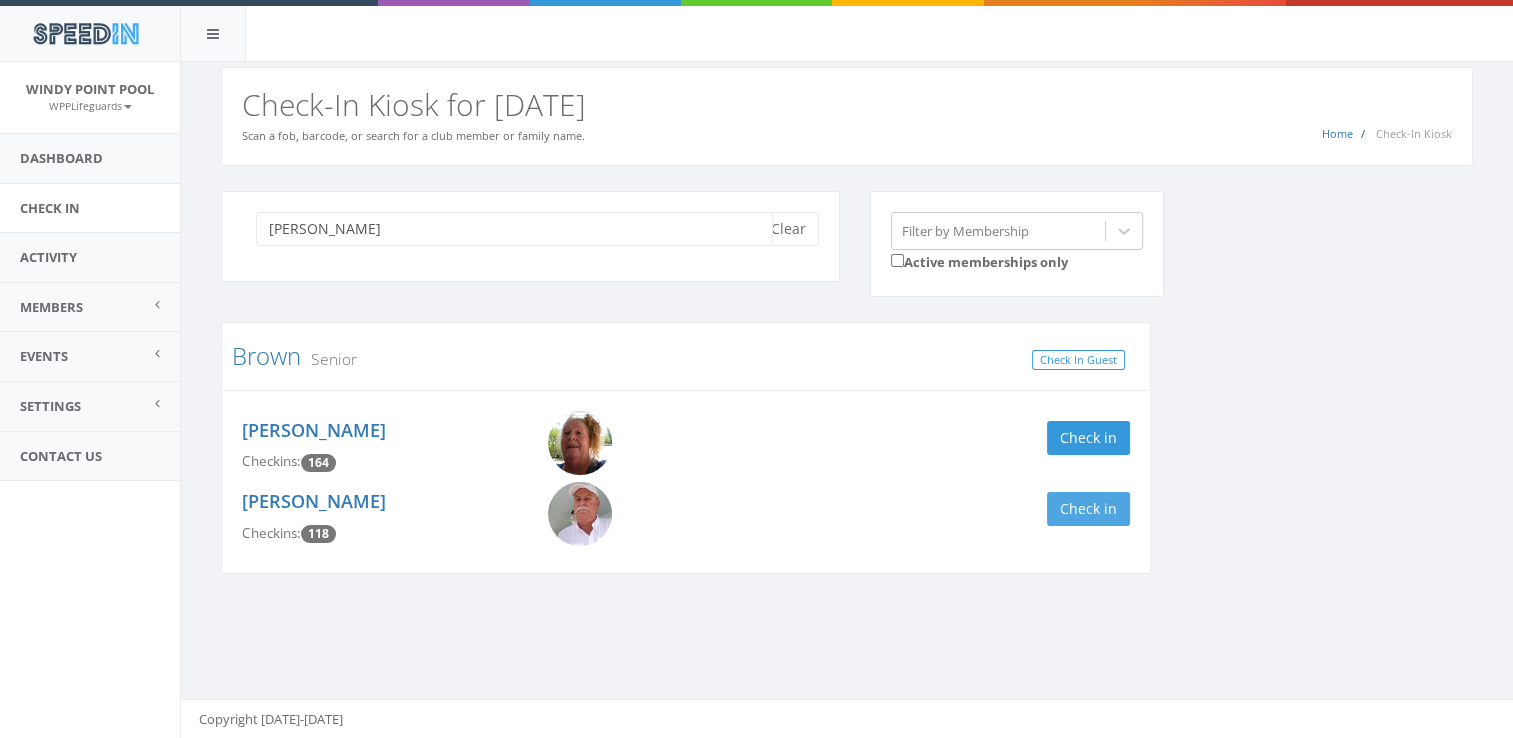 type on "morriss" 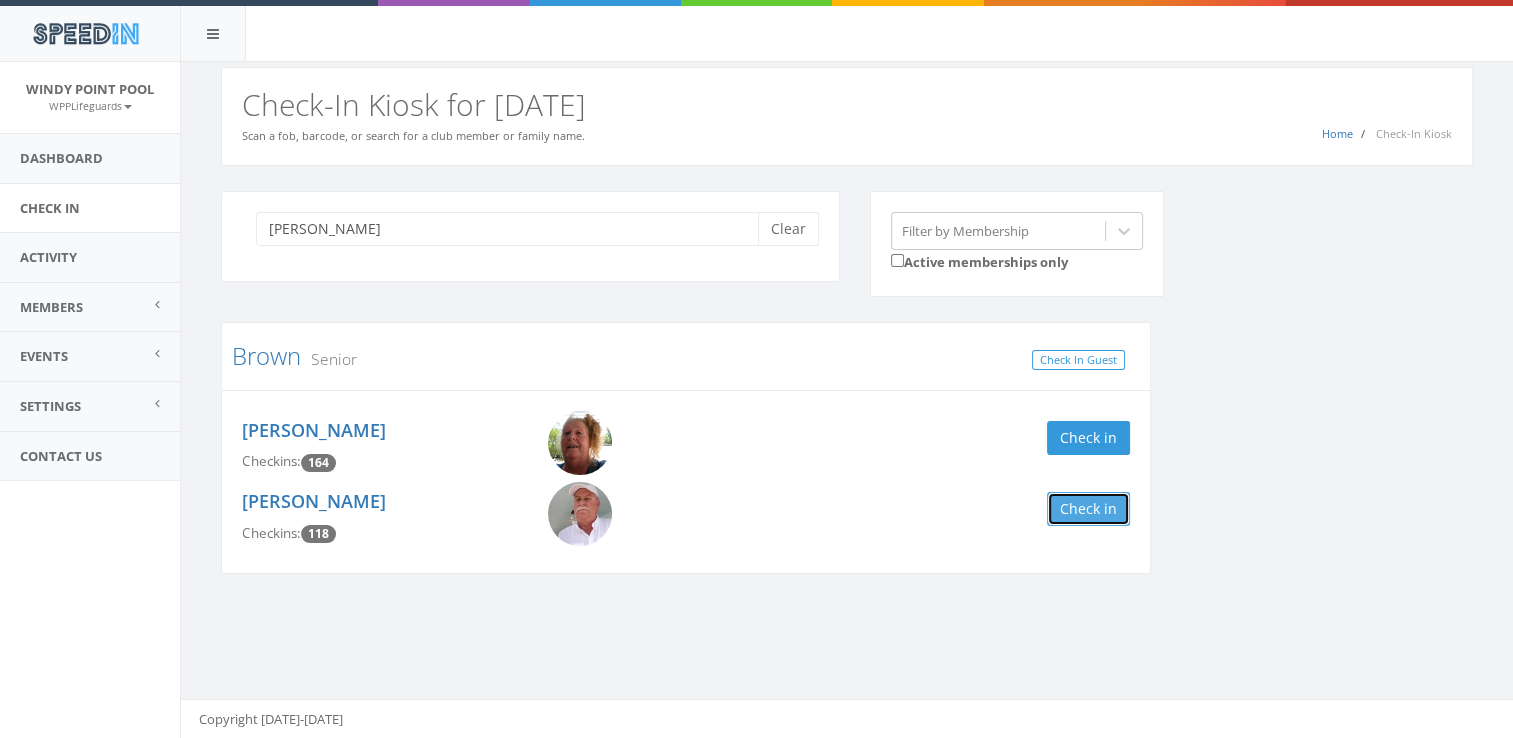 click on "Check in" at bounding box center [1088, 509] 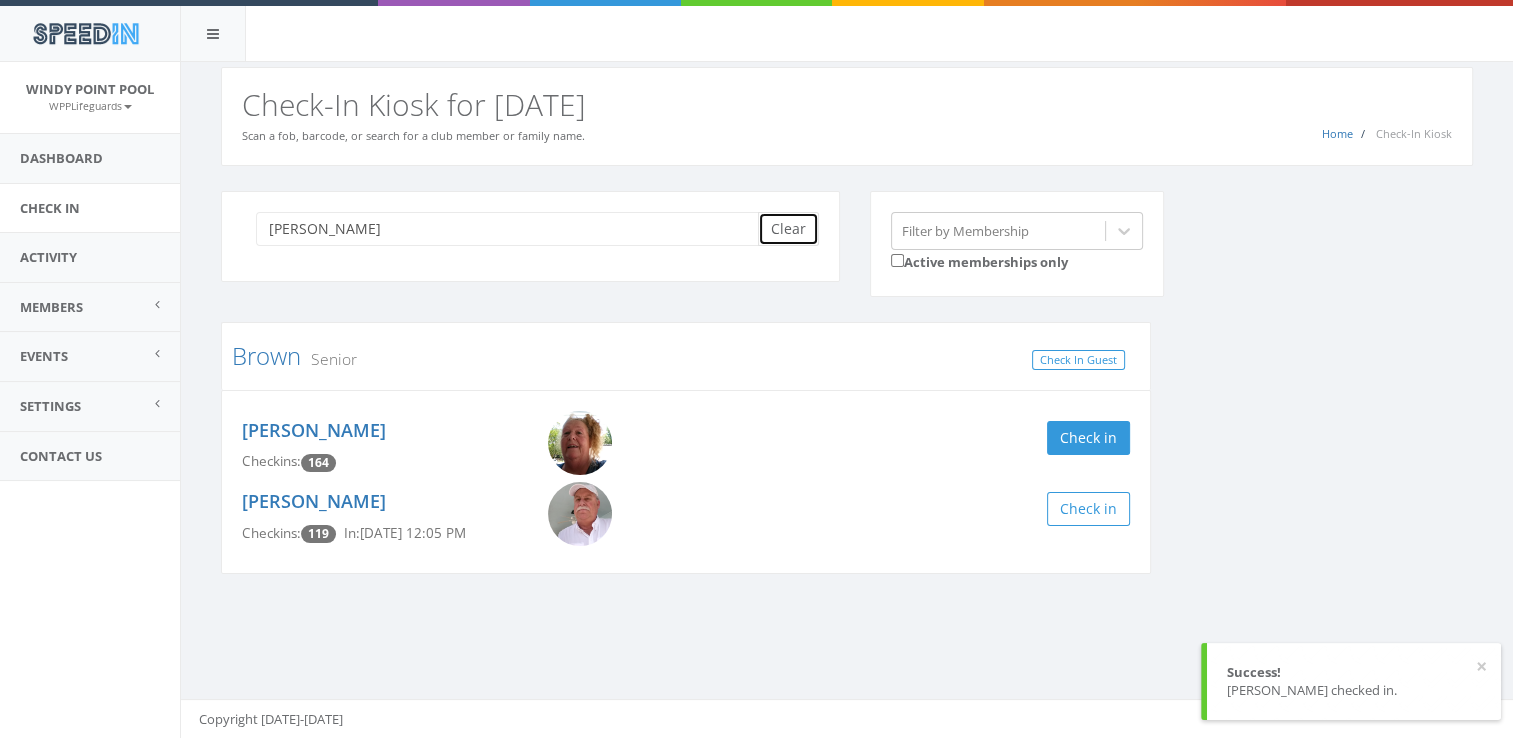 click on "Clear" at bounding box center (788, 229) 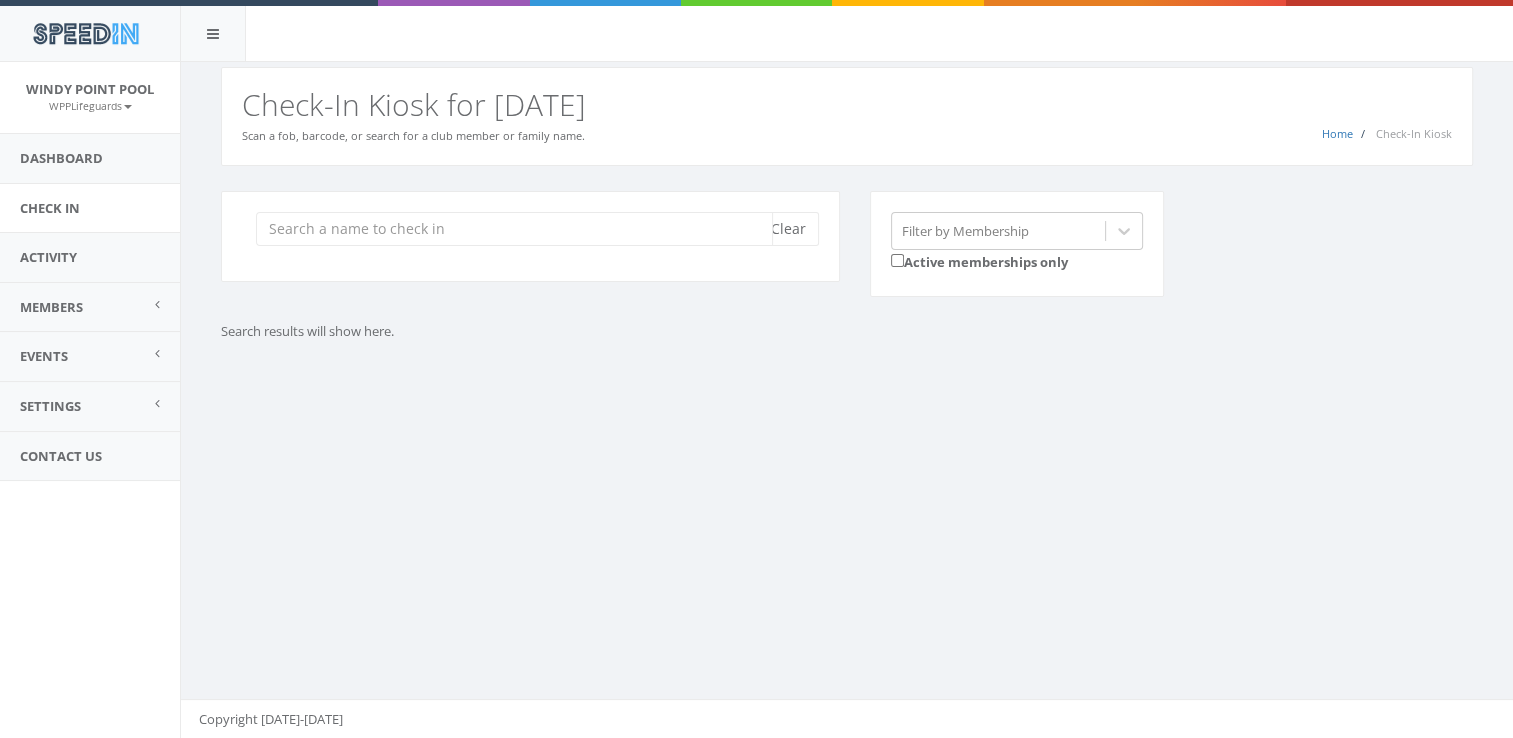 click at bounding box center (514, 229) 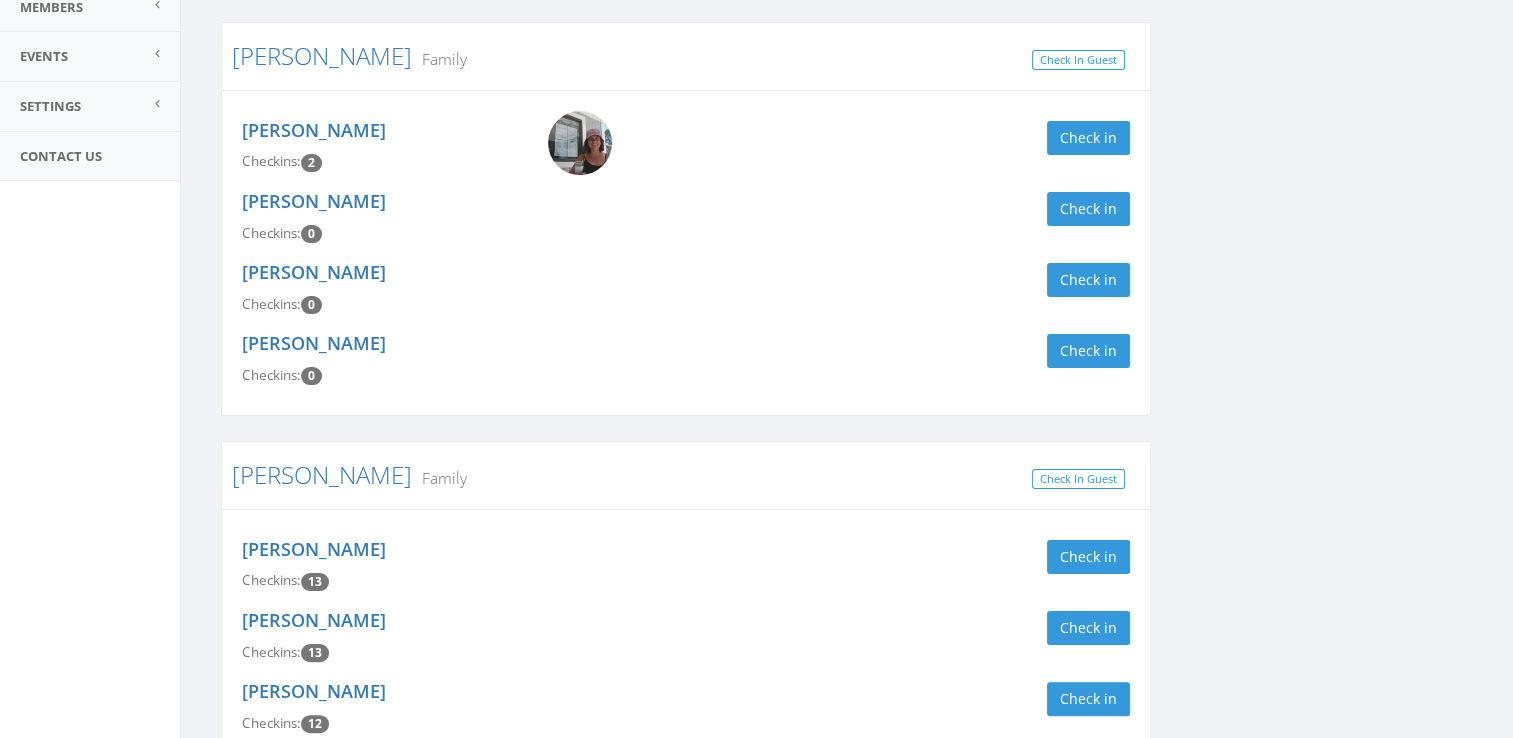 scroll, scrollTop: 0, scrollLeft: 0, axis: both 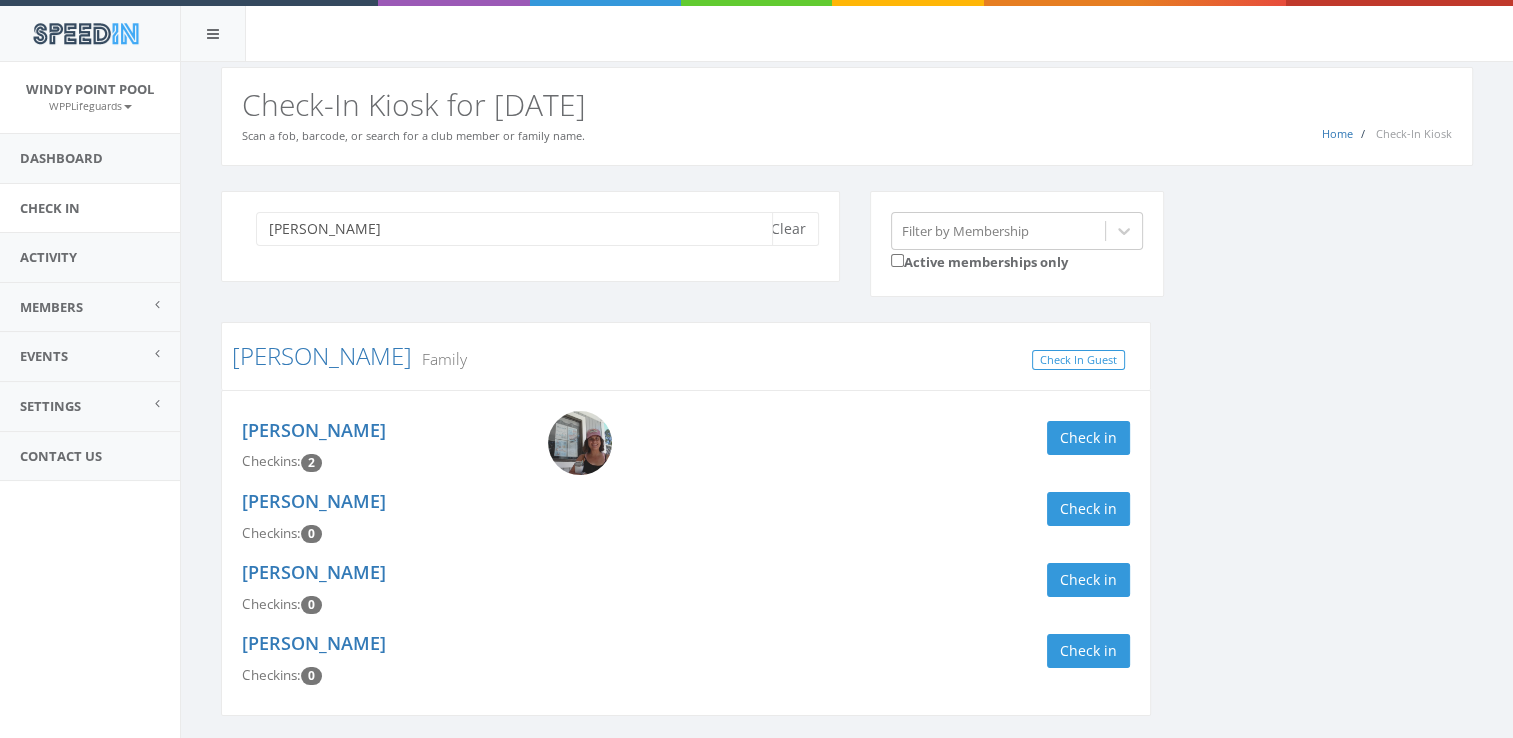type on "james" 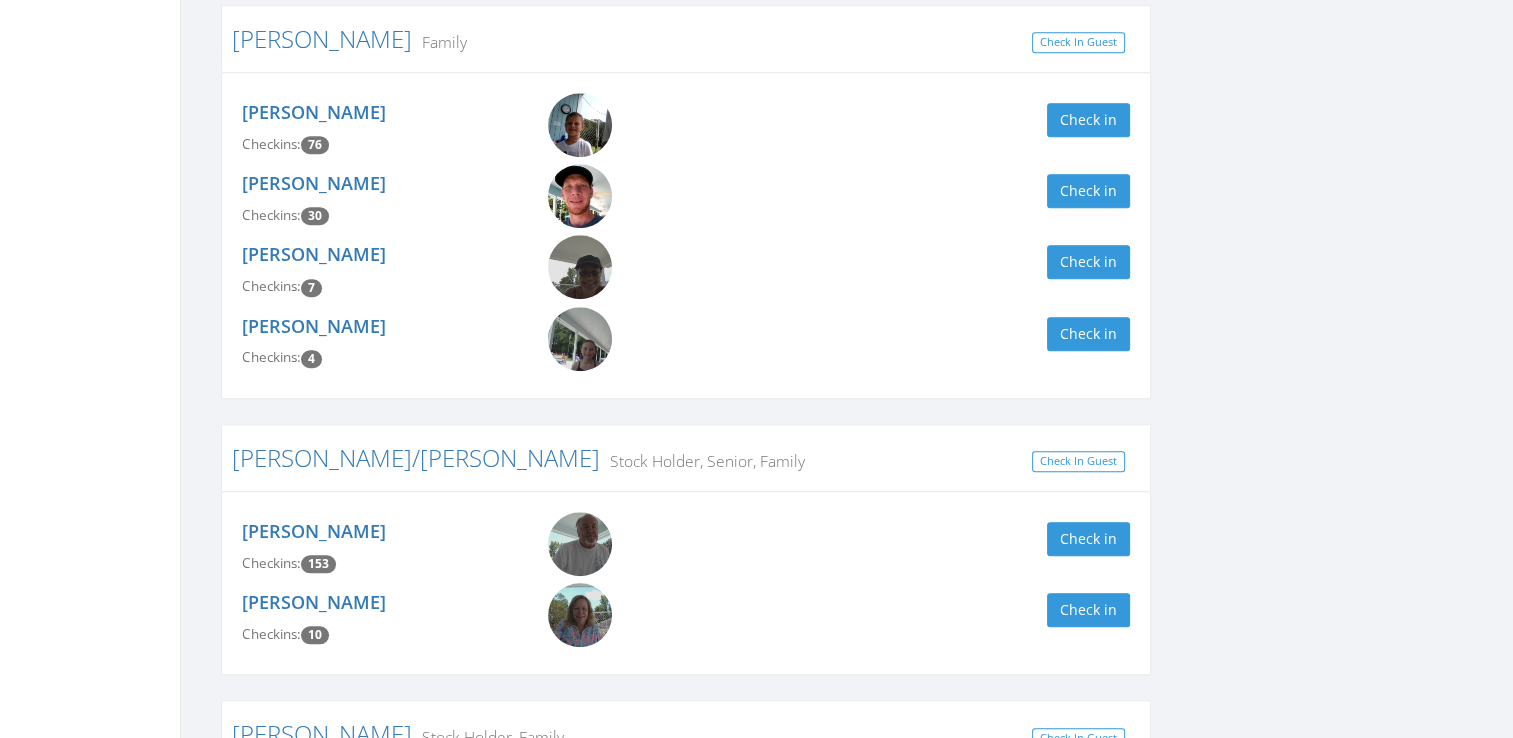scroll, scrollTop: 1572, scrollLeft: 0, axis: vertical 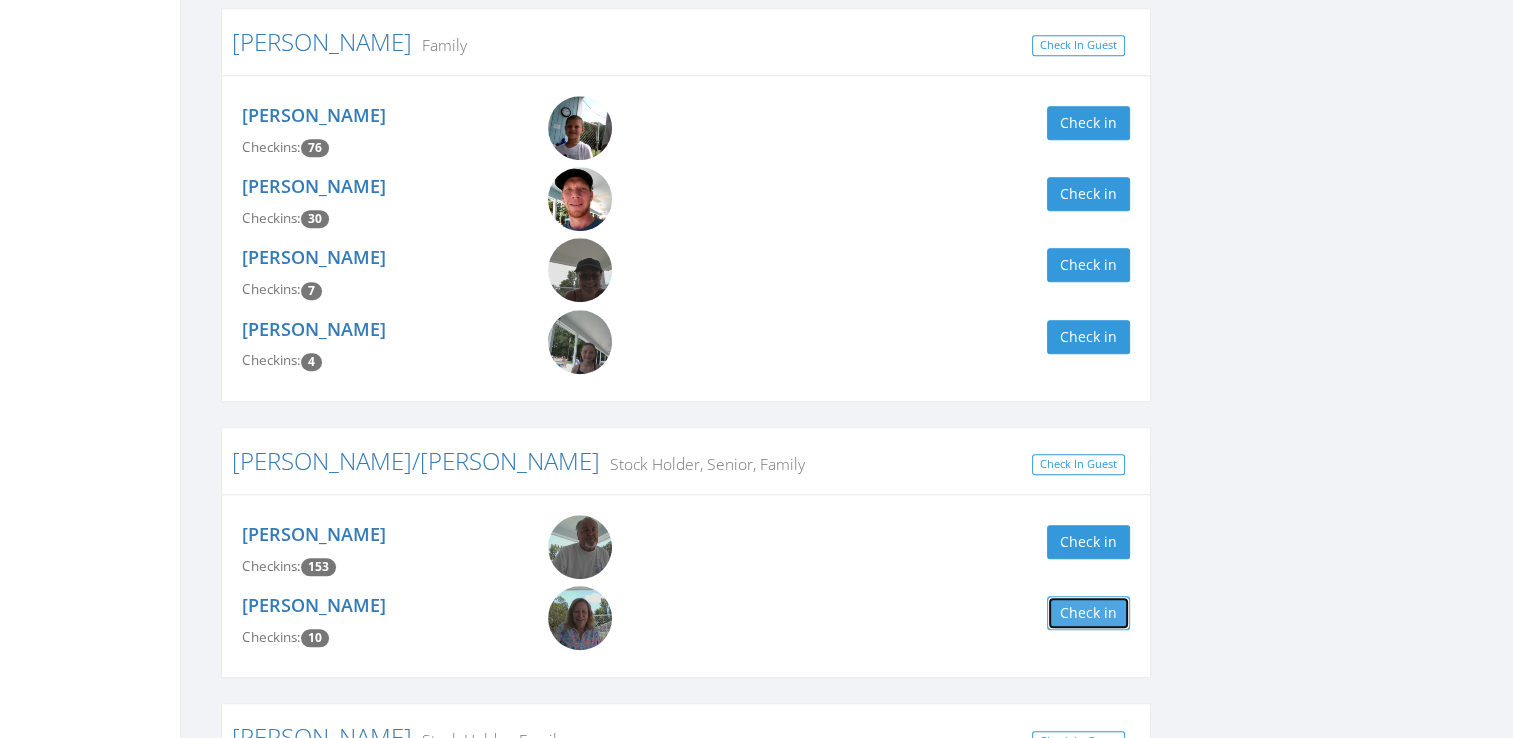 click on "Check in" at bounding box center (1088, 613) 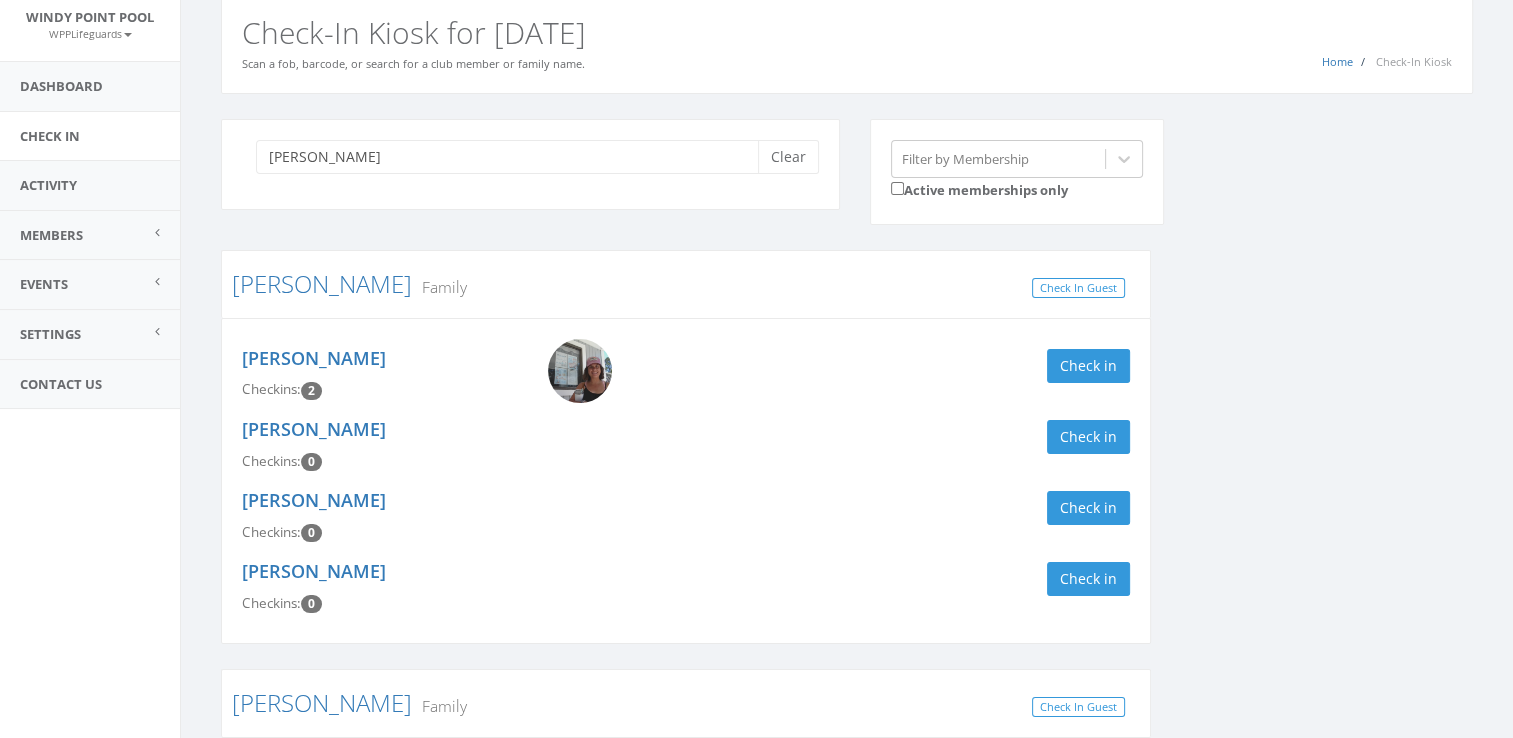 scroll, scrollTop: 0, scrollLeft: 0, axis: both 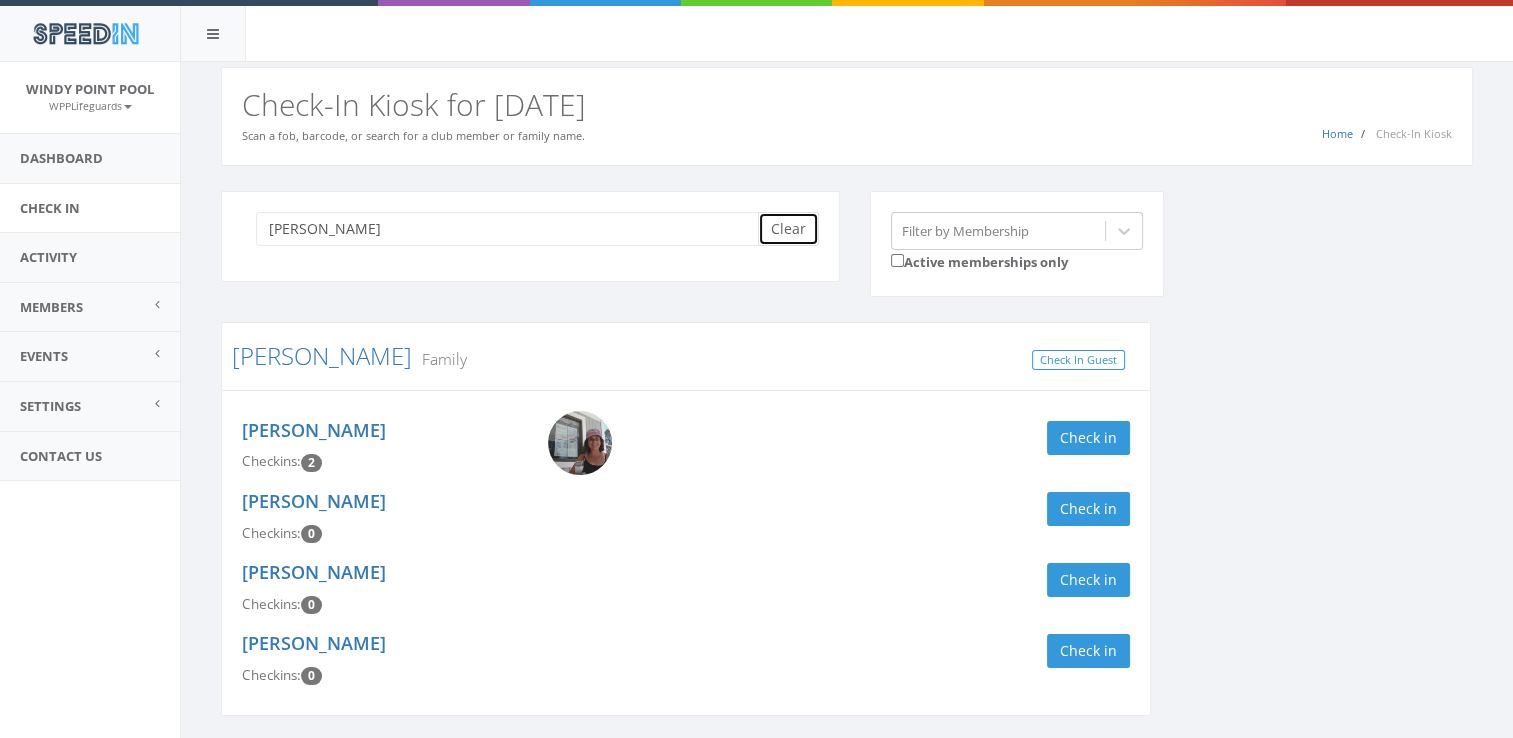 click on "Clear" at bounding box center [788, 229] 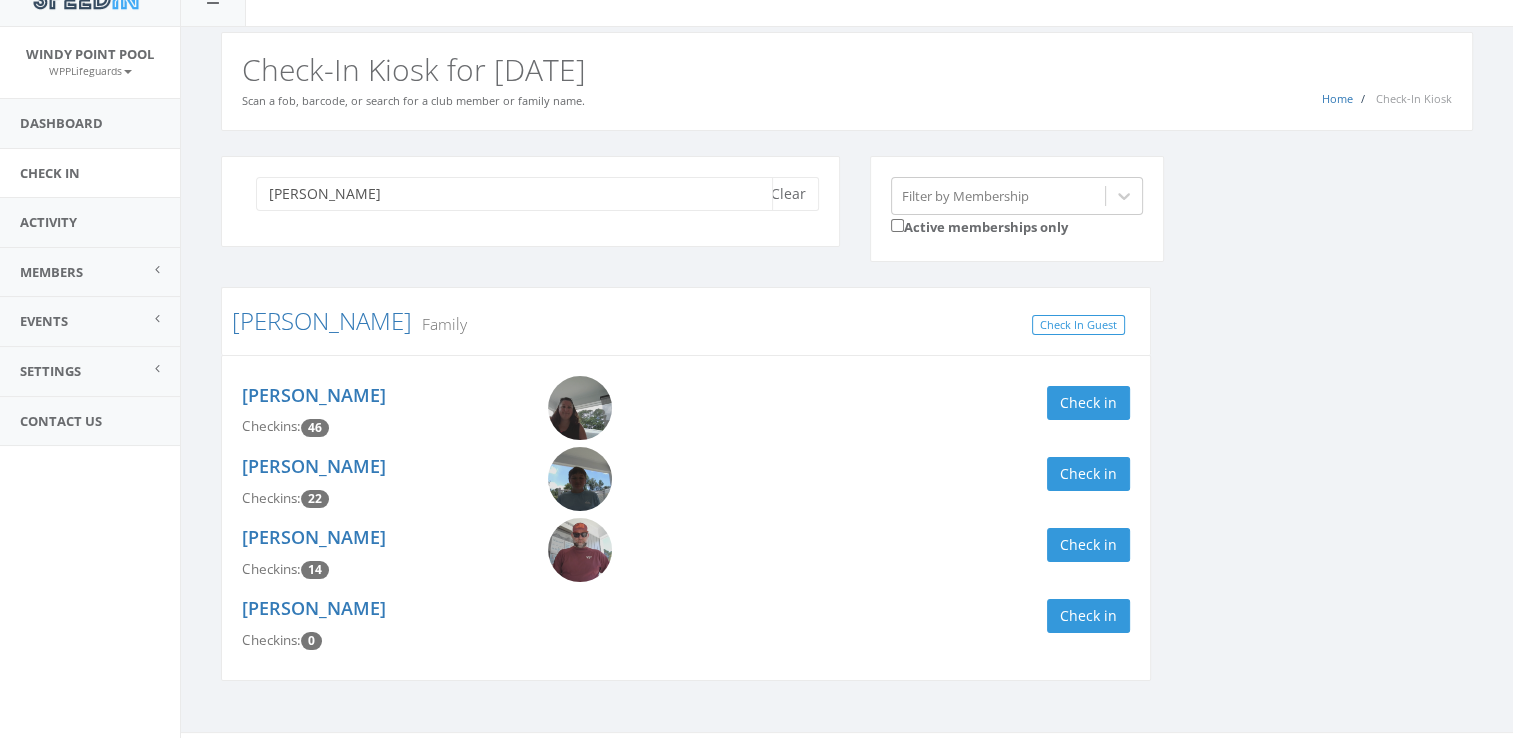scroll, scrollTop: 67, scrollLeft: 0, axis: vertical 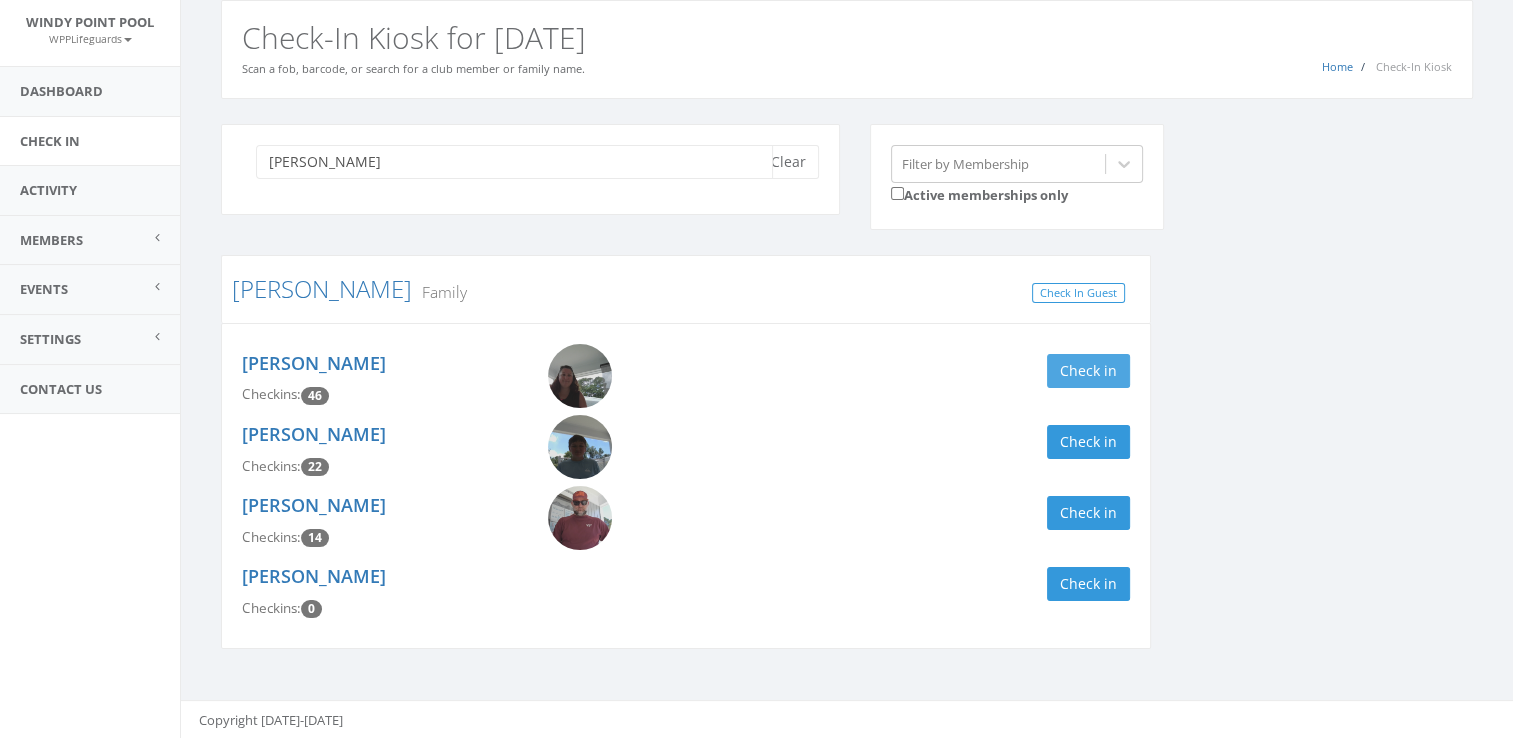type on "wade" 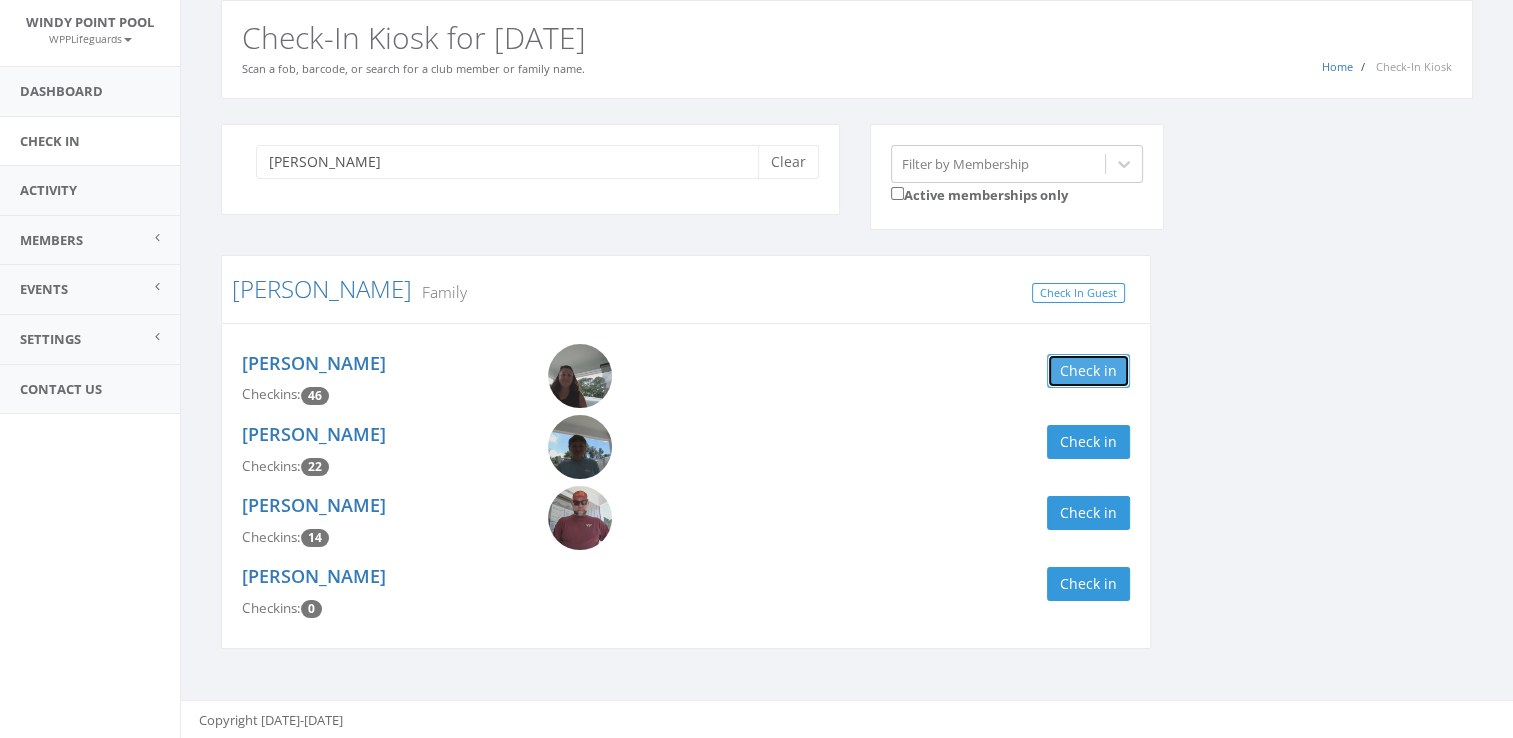 click on "Check in" at bounding box center [1088, 371] 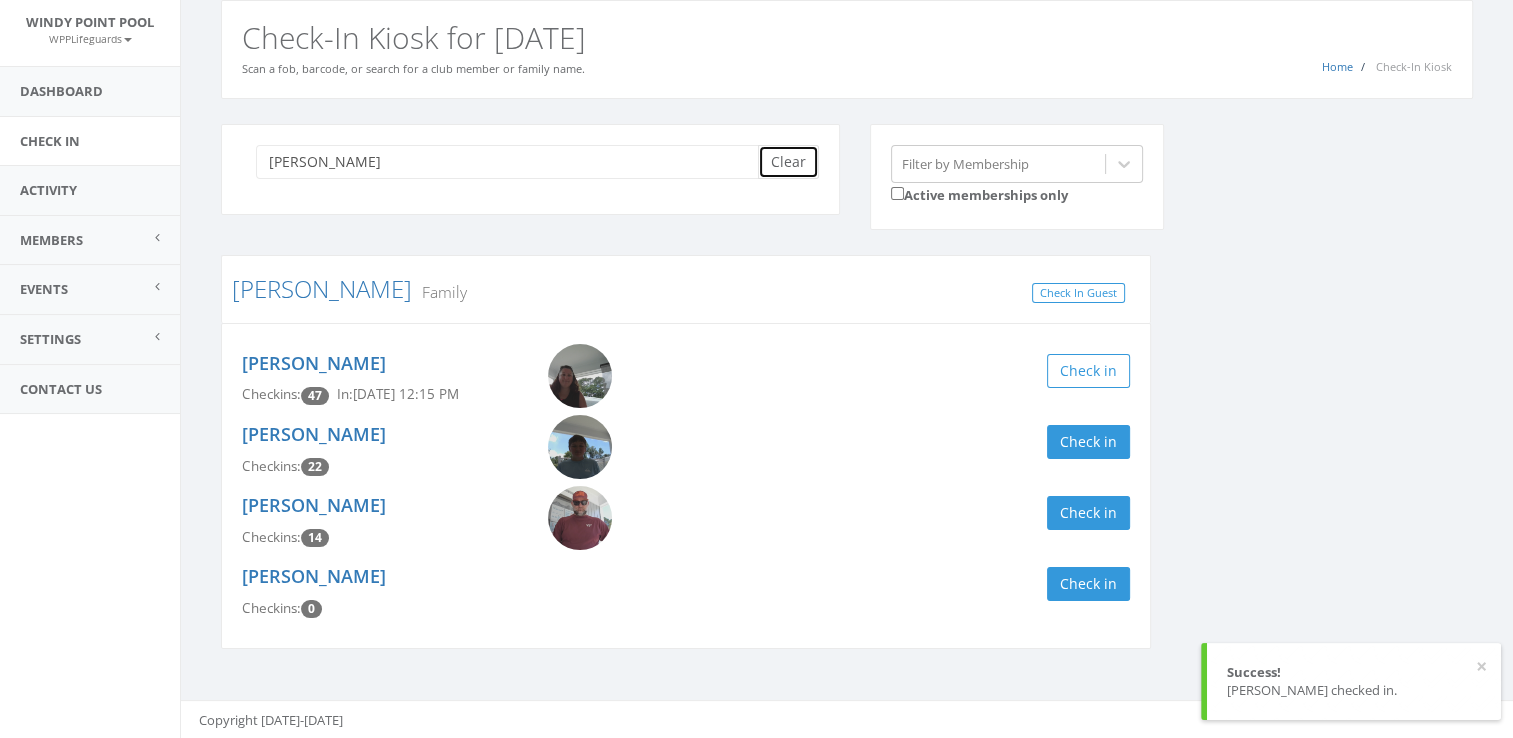 click on "Clear" at bounding box center (788, 162) 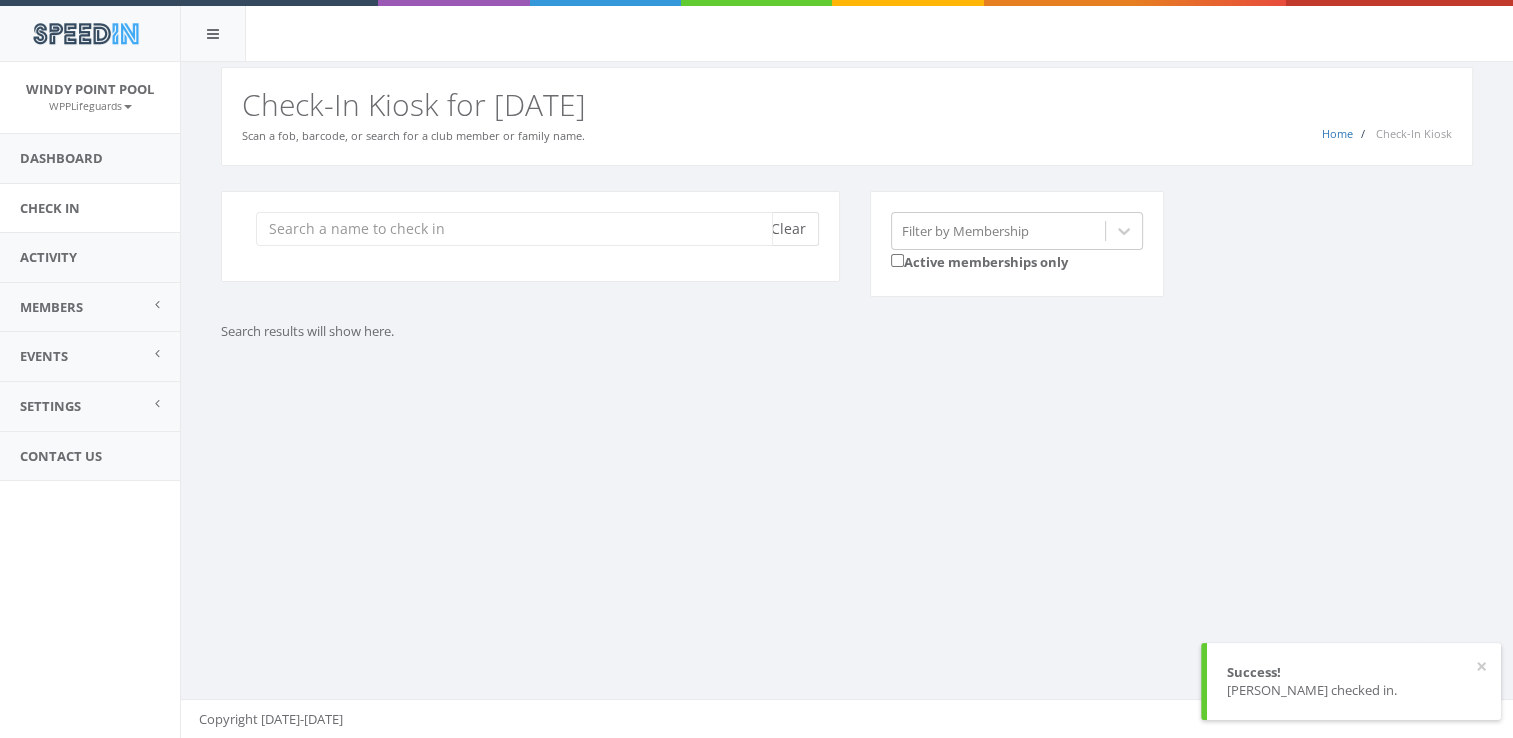 scroll, scrollTop: 0, scrollLeft: 0, axis: both 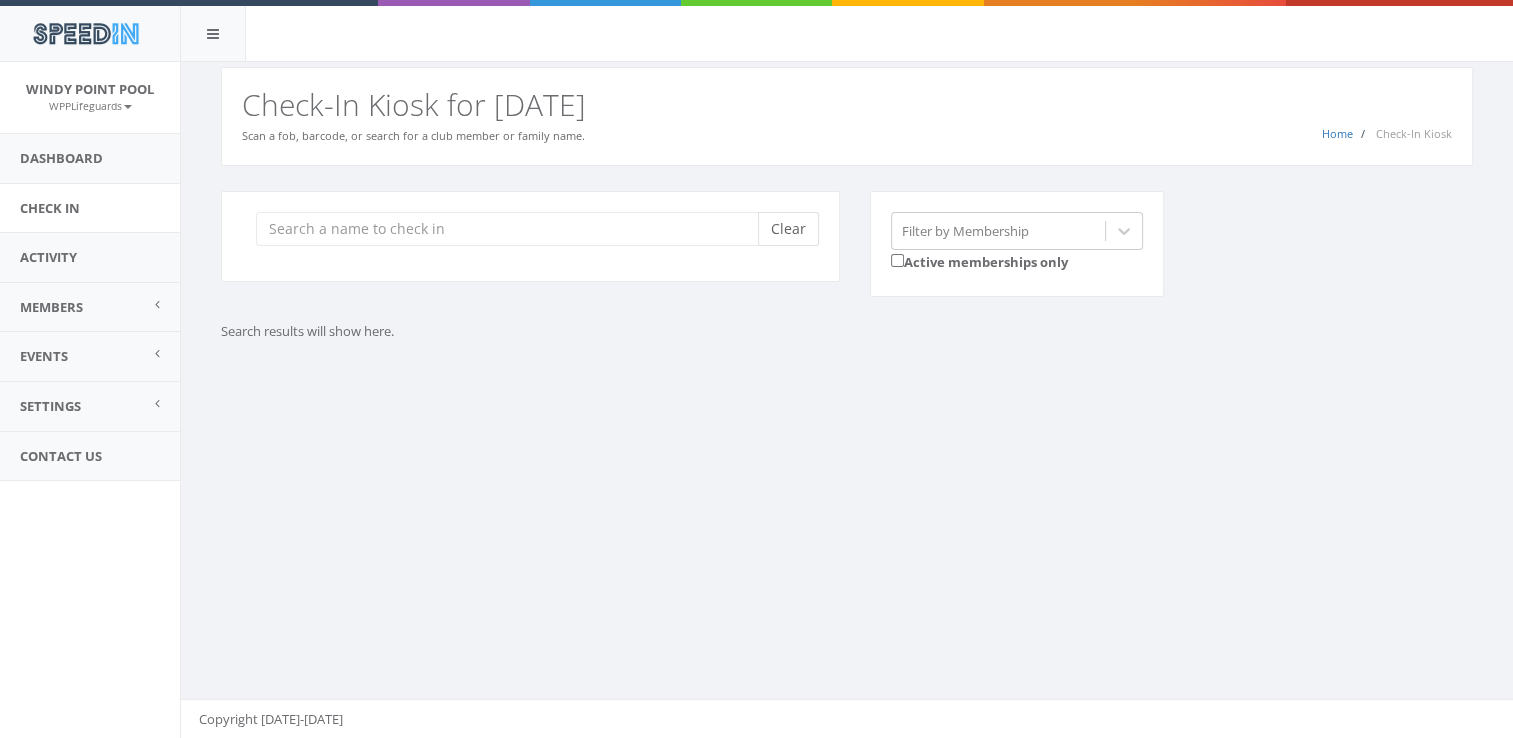 click on "Clear Filter by Membership  Active memberships only Search results will show here." at bounding box center [847, 291] 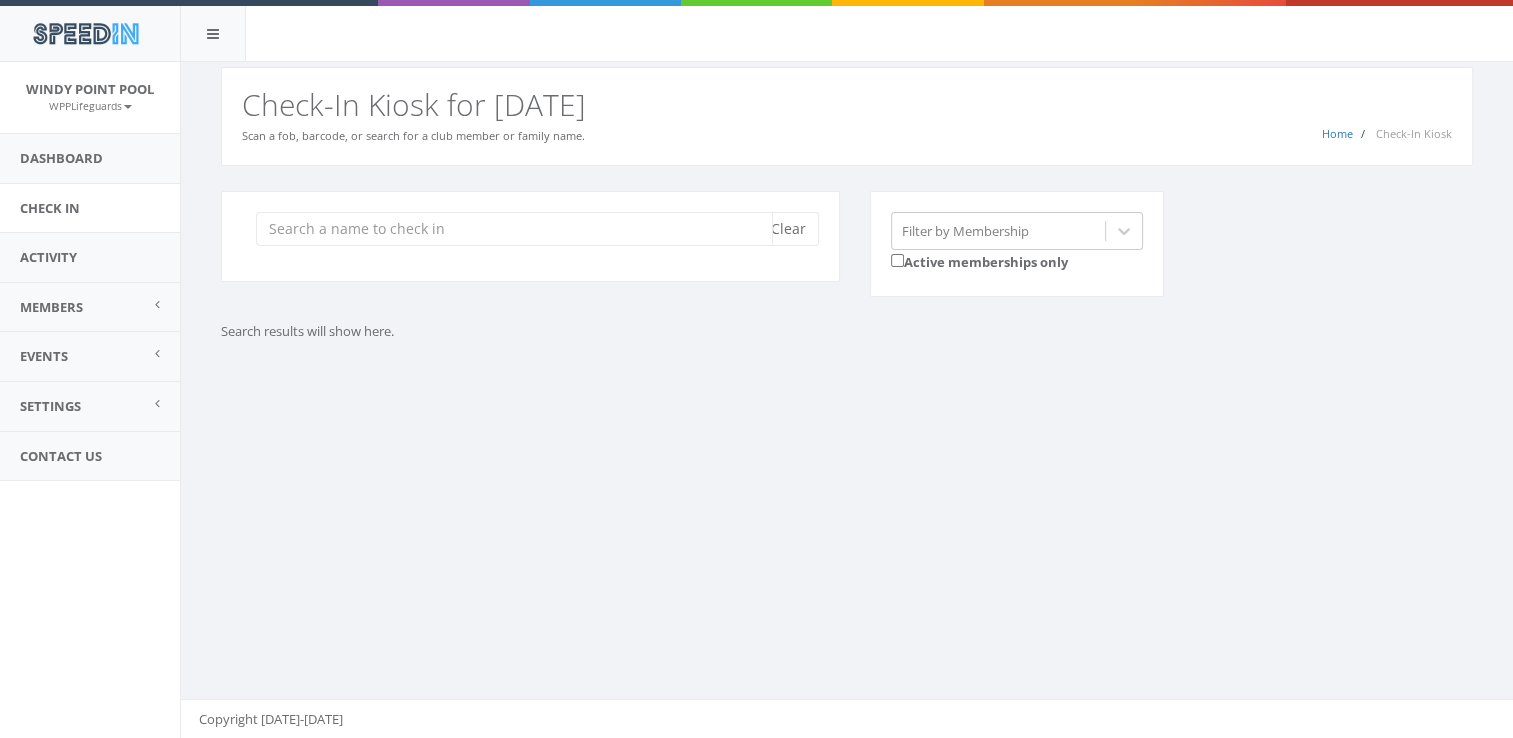click at bounding box center (514, 229) 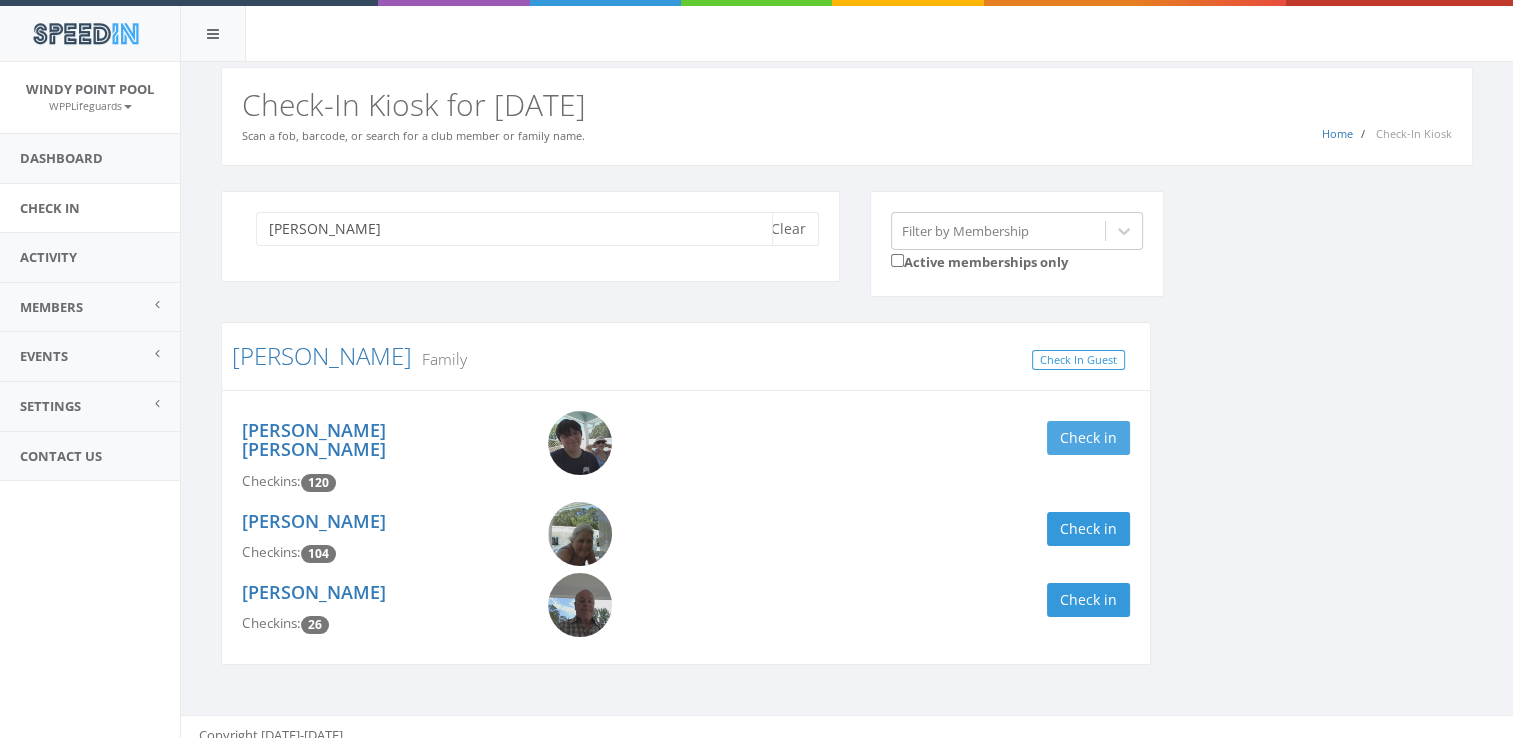 type on "winget" 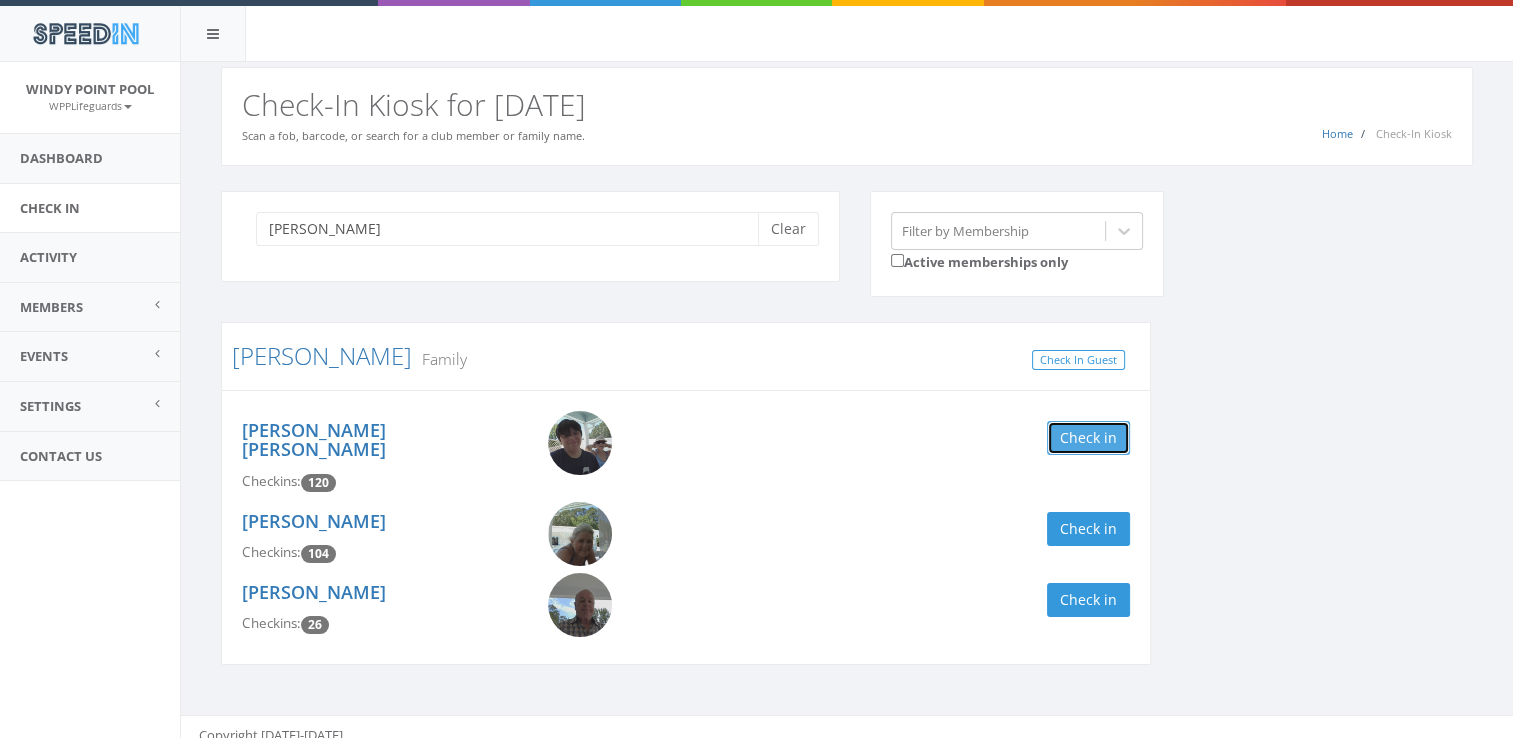 click on "Check in" at bounding box center [1088, 438] 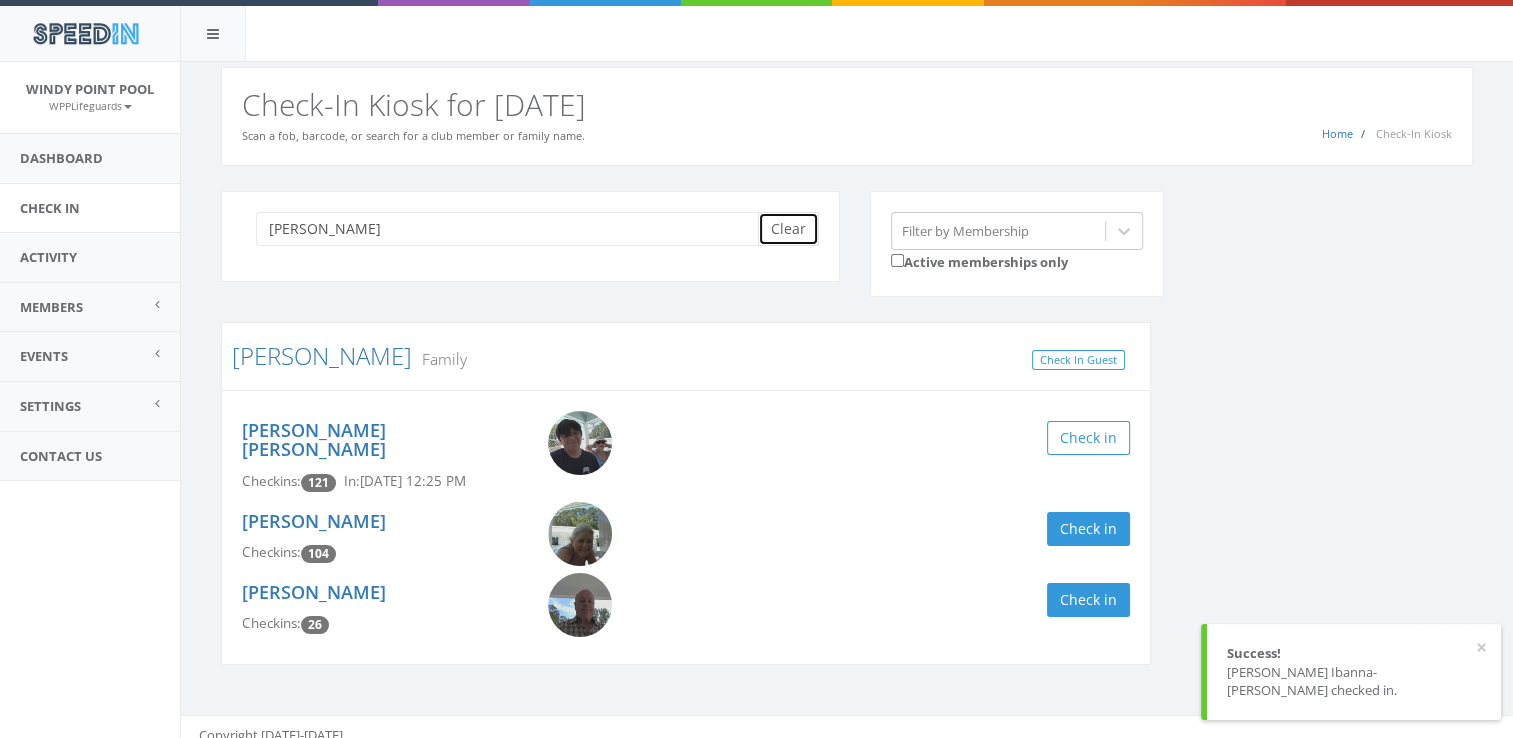 click on "Clear" at bounding box center [788, 229] 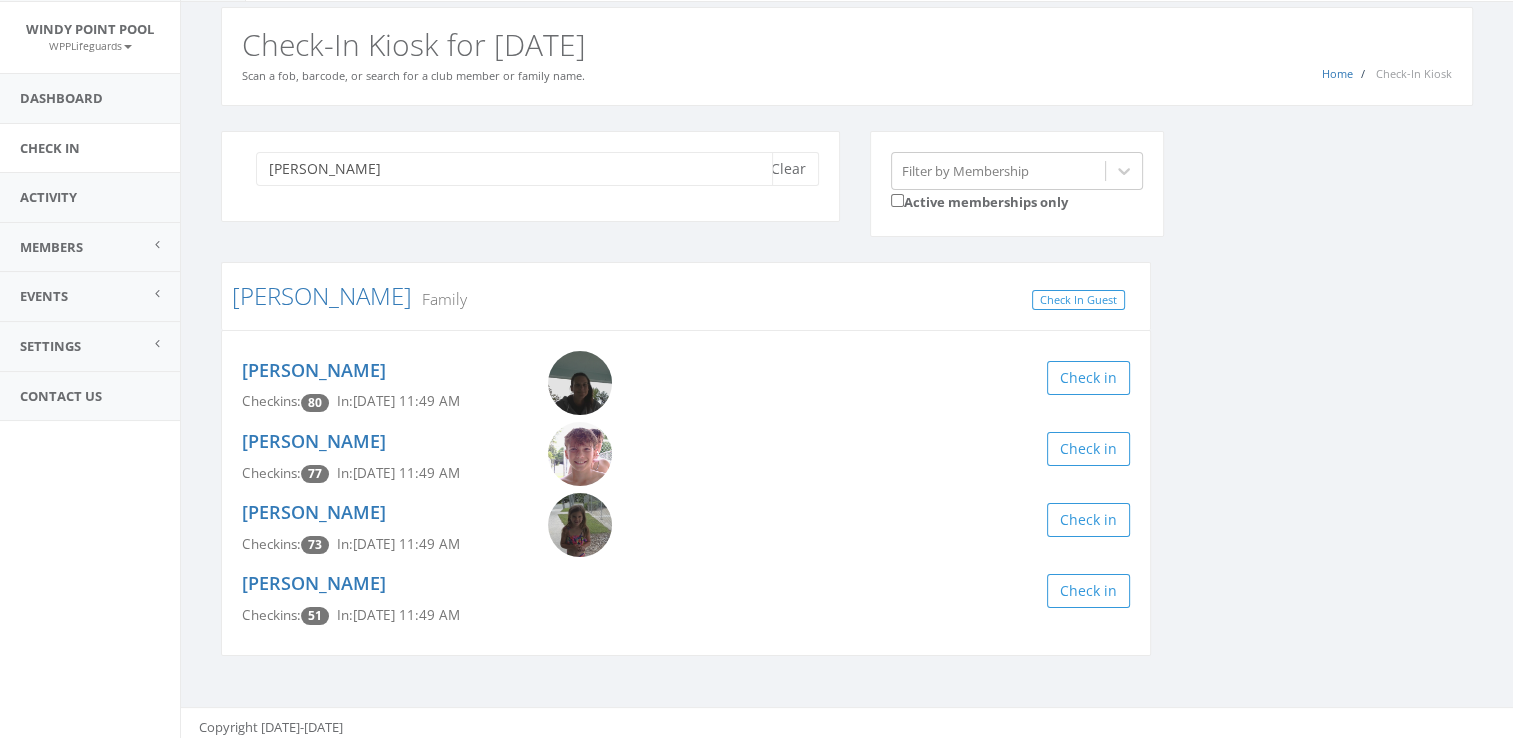 scroll, scrollTop: 60, scrollLeft: 0, axis: vertical 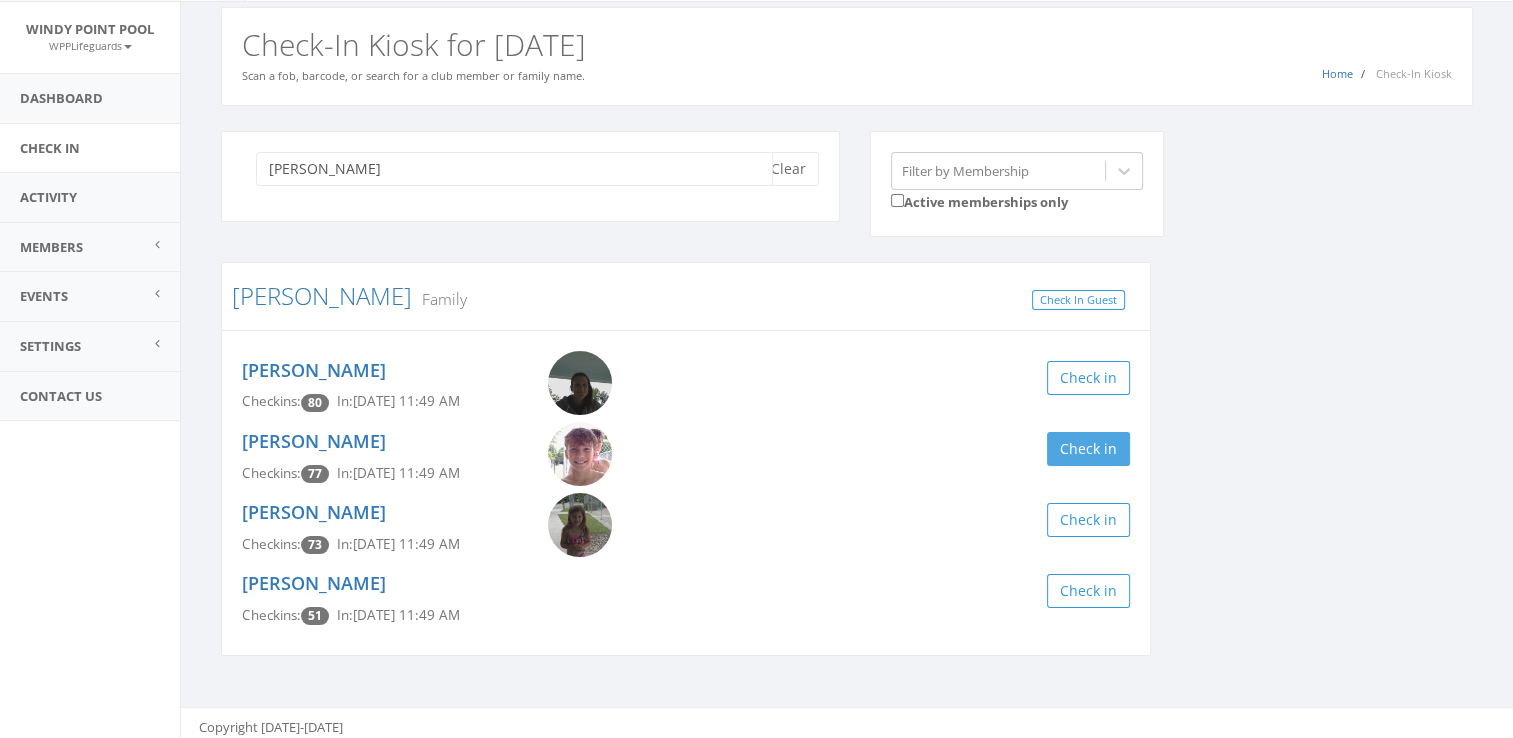 type on "lorson" 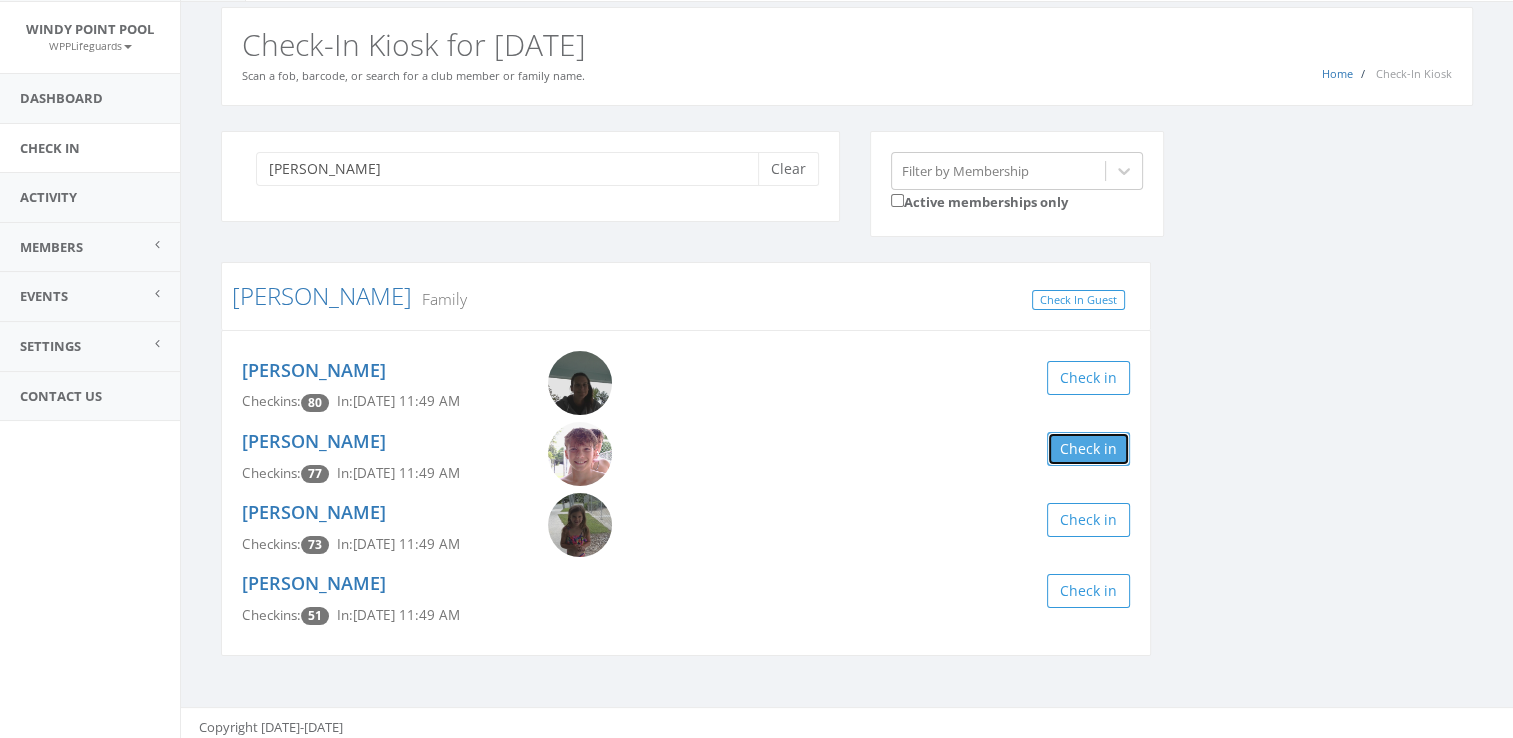 click on "Check in" at bounding box center [1088, 449] 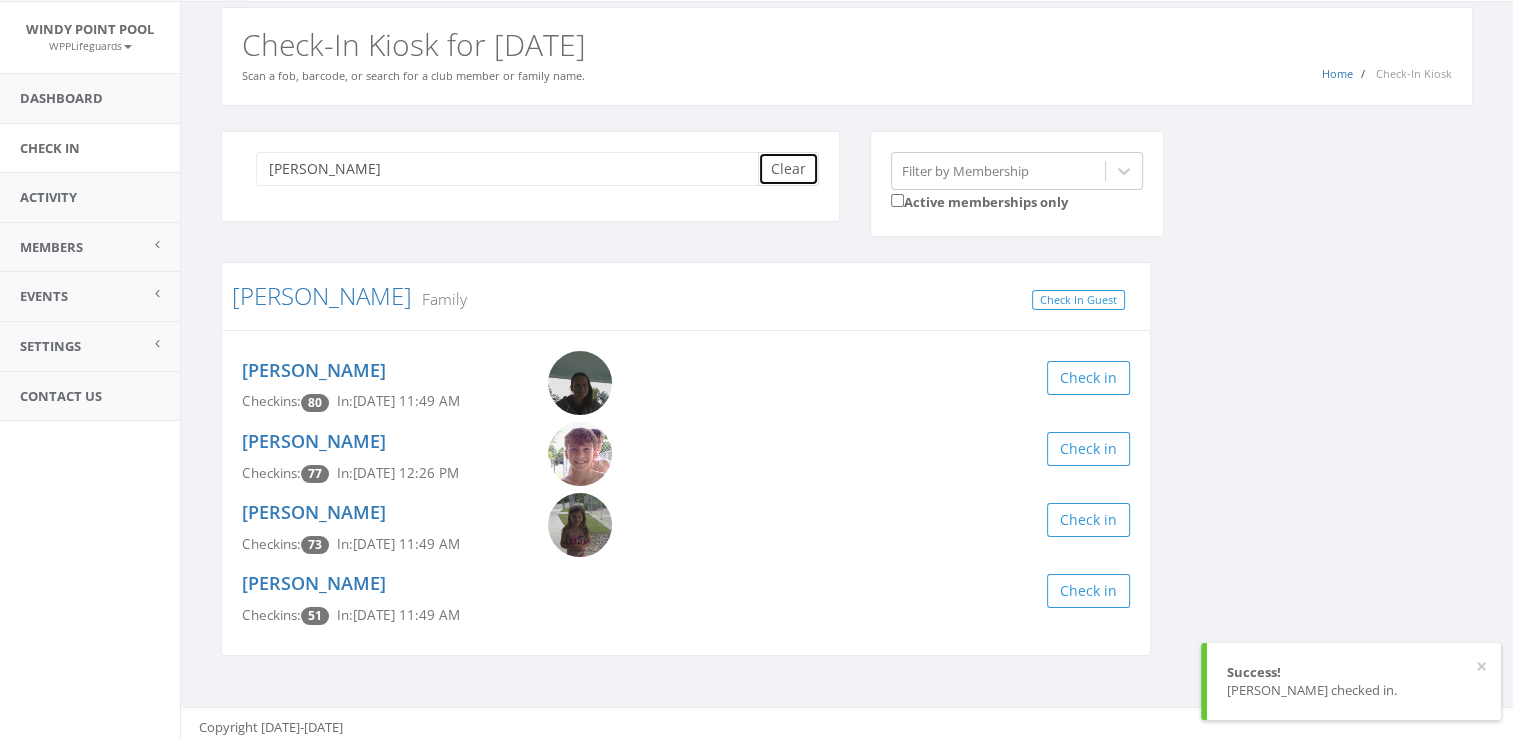 click on "Clear" at bounding box center [788, 169] 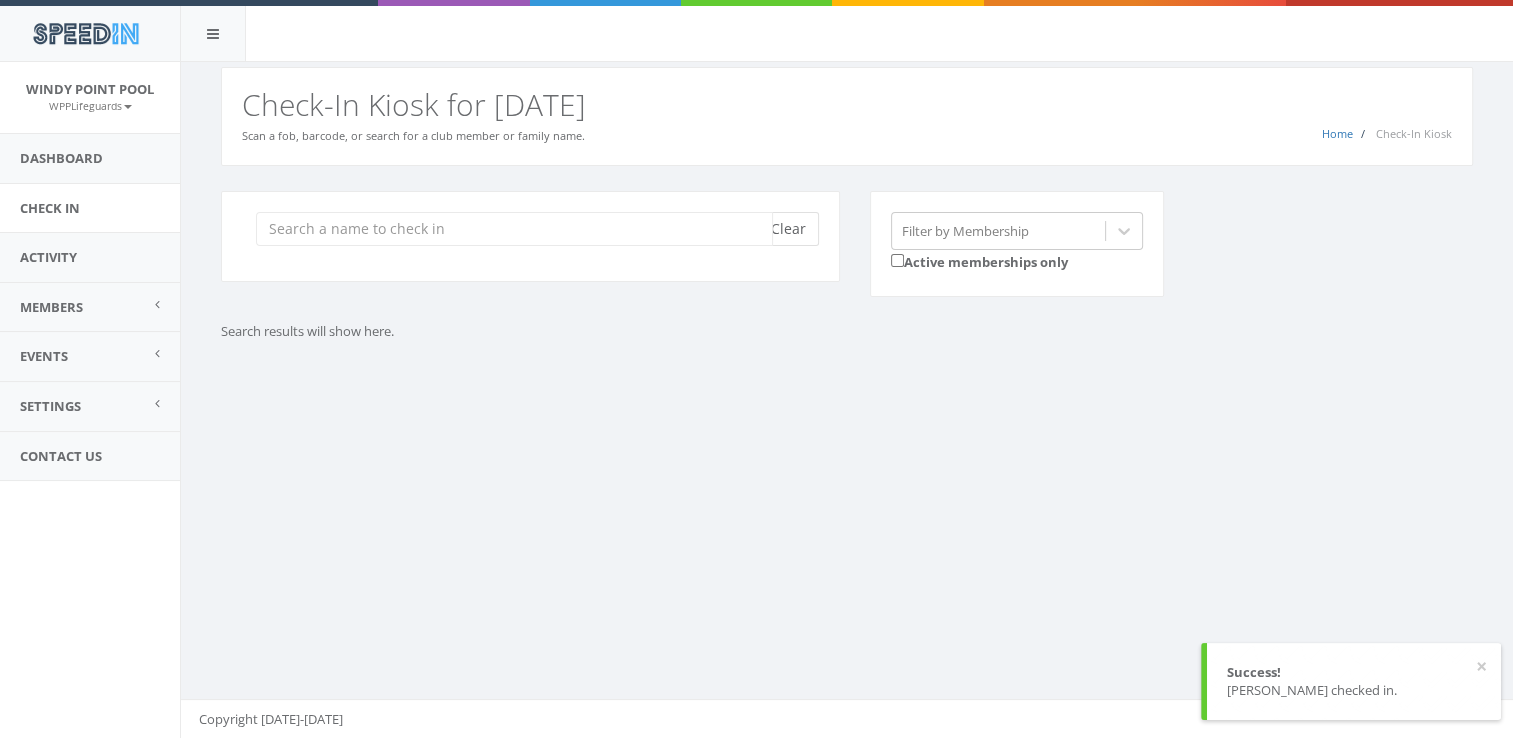 scroll, scrollTop: 0, scrollLeft: 0, axis: both 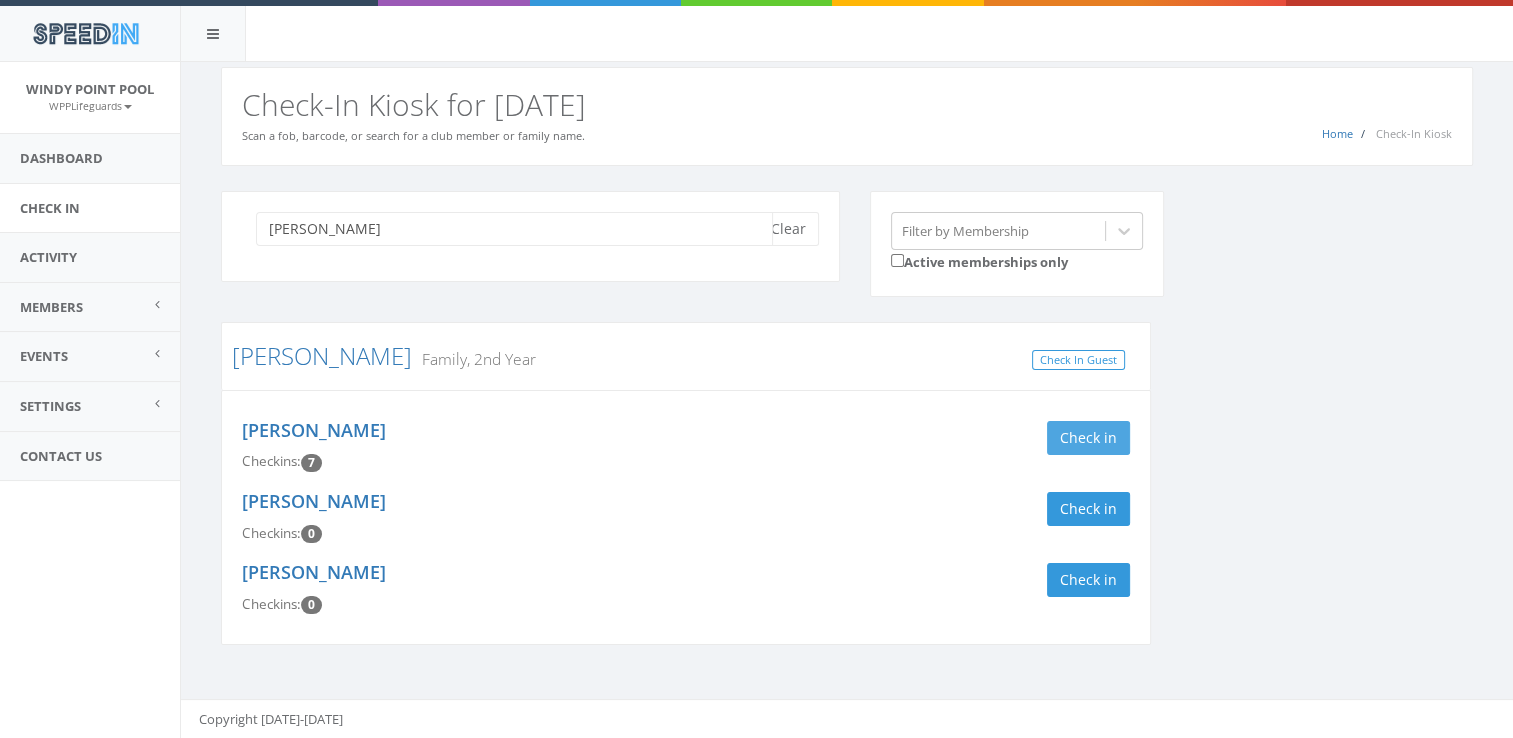 type on "schwind" 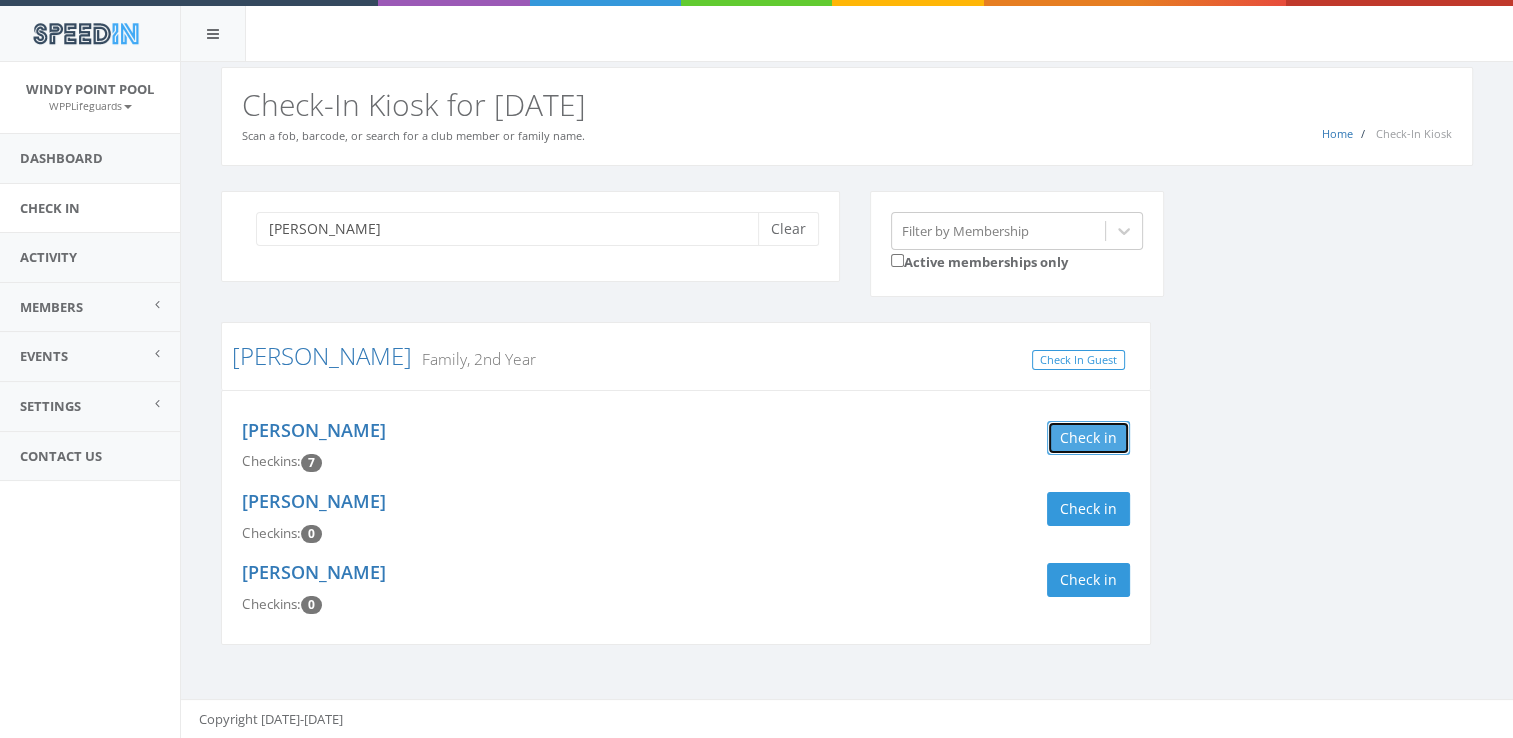 click on "Check in" at bounding box center (1088, 438) 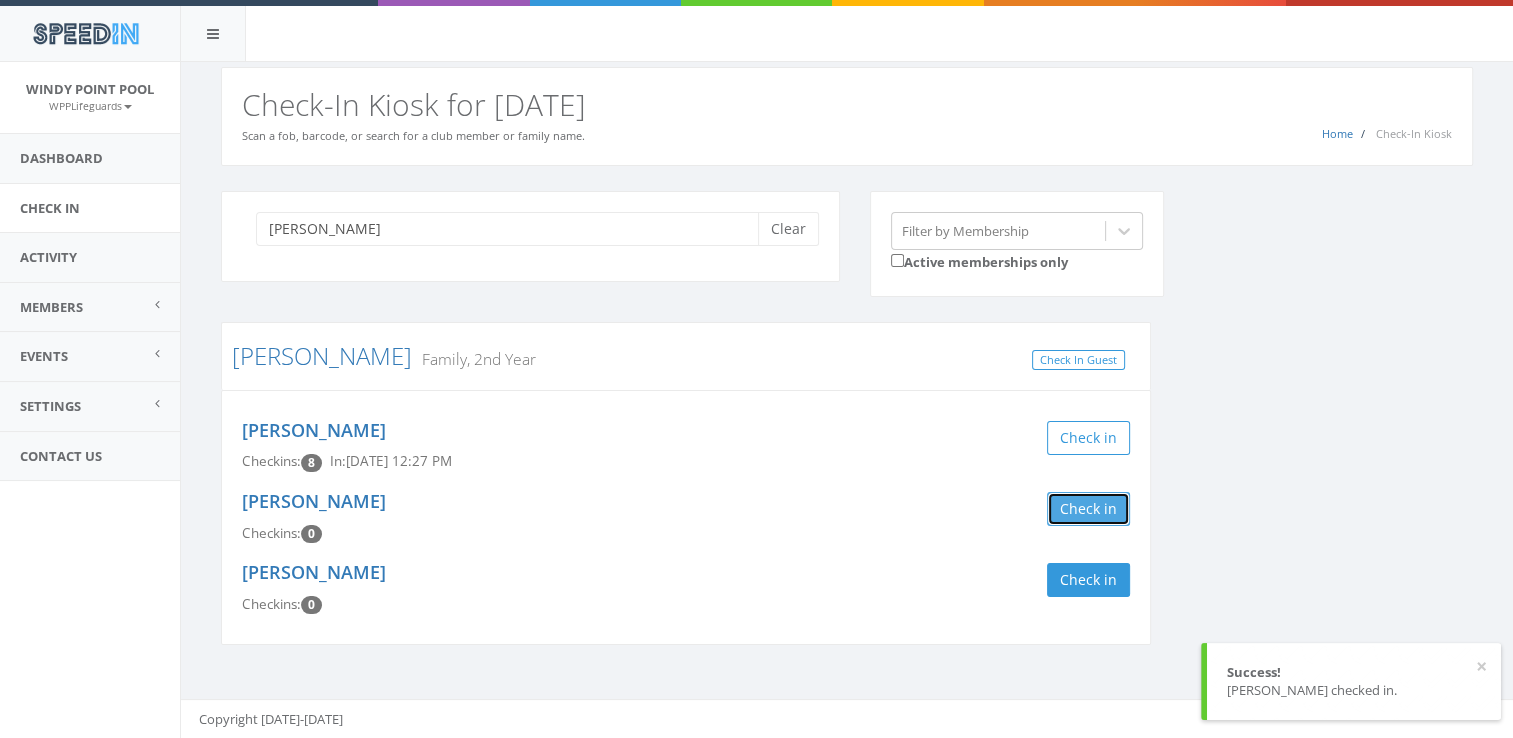 click on "Check in" at bounding box center (1088, 509) 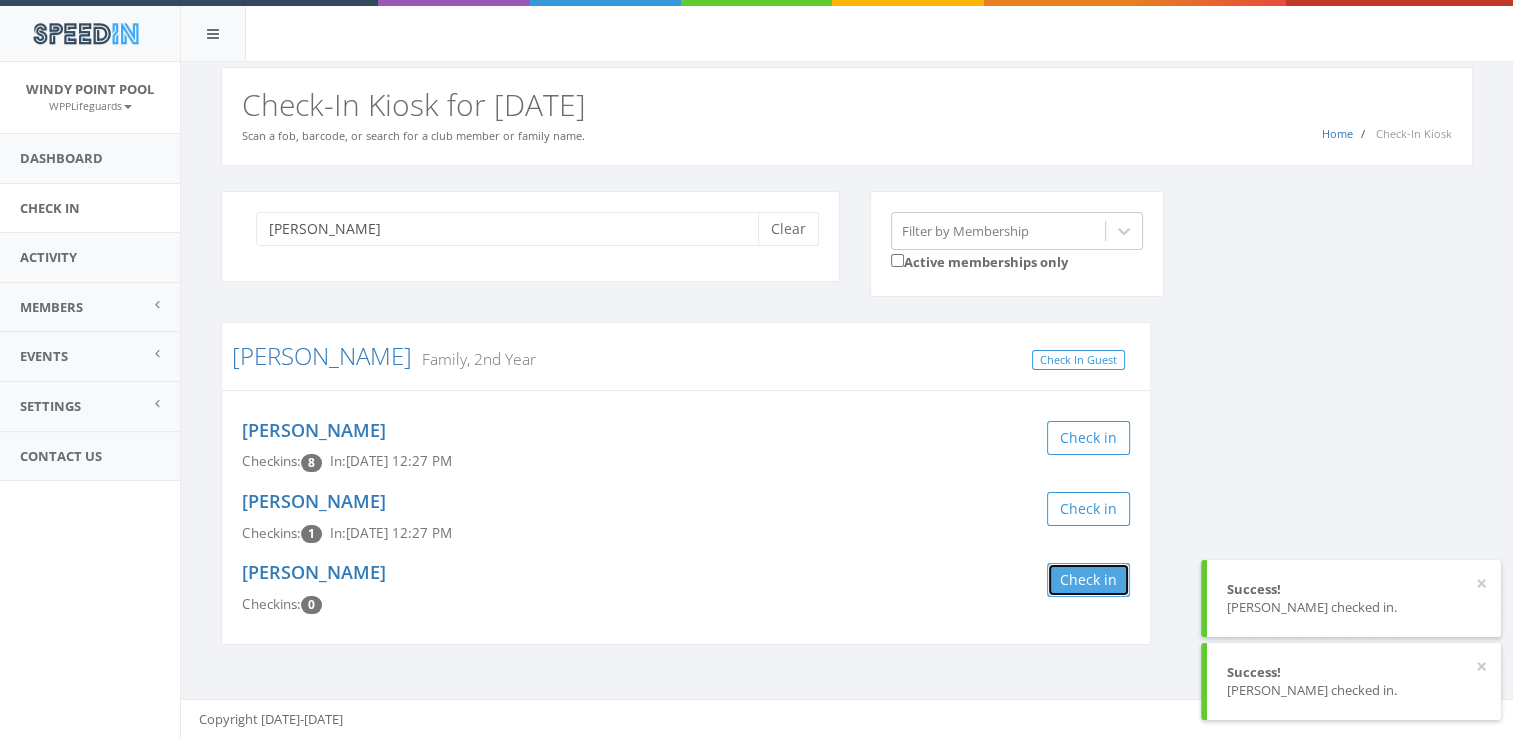 click on "Check in" at bounding box center [1088, 580] 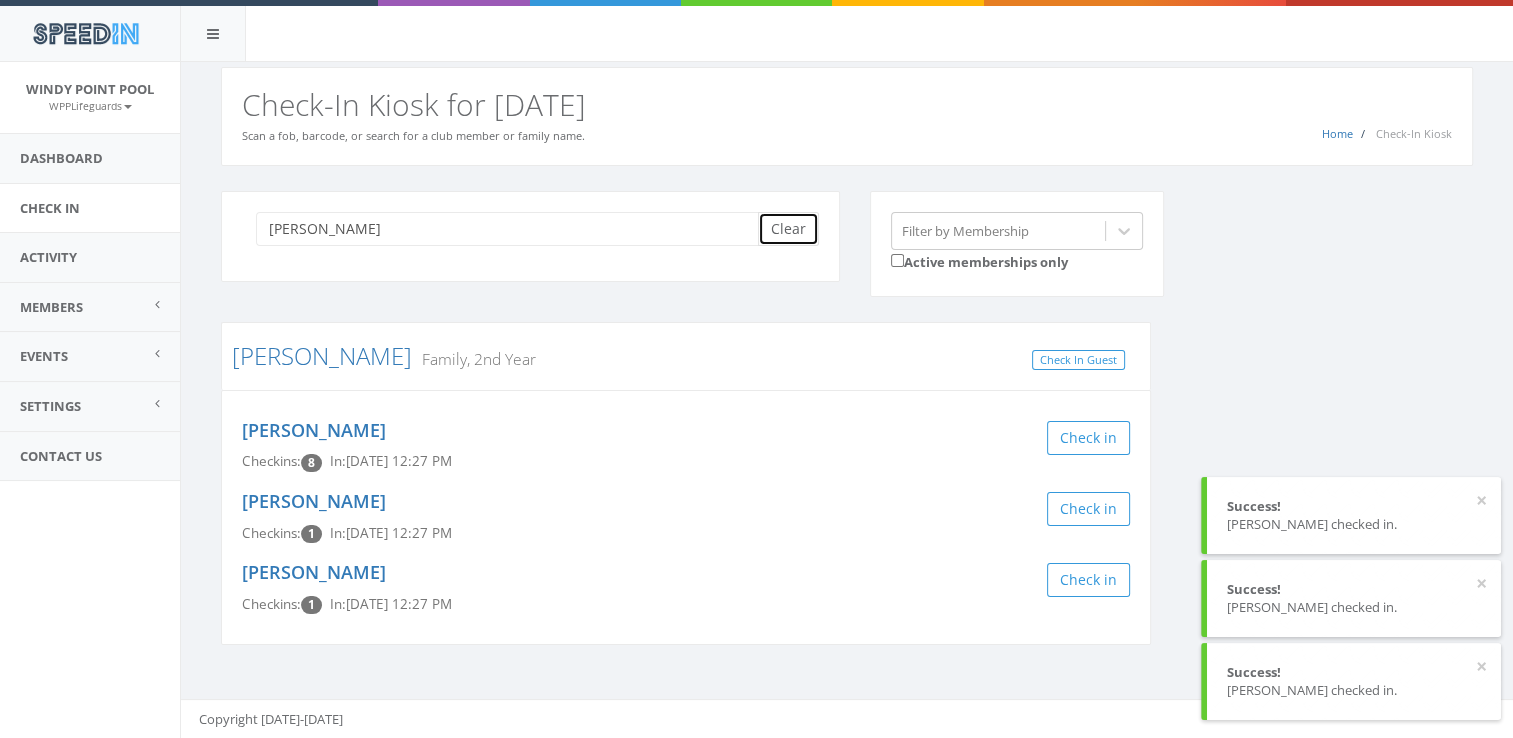 click on "Clear" at bounding box center (788, 229) 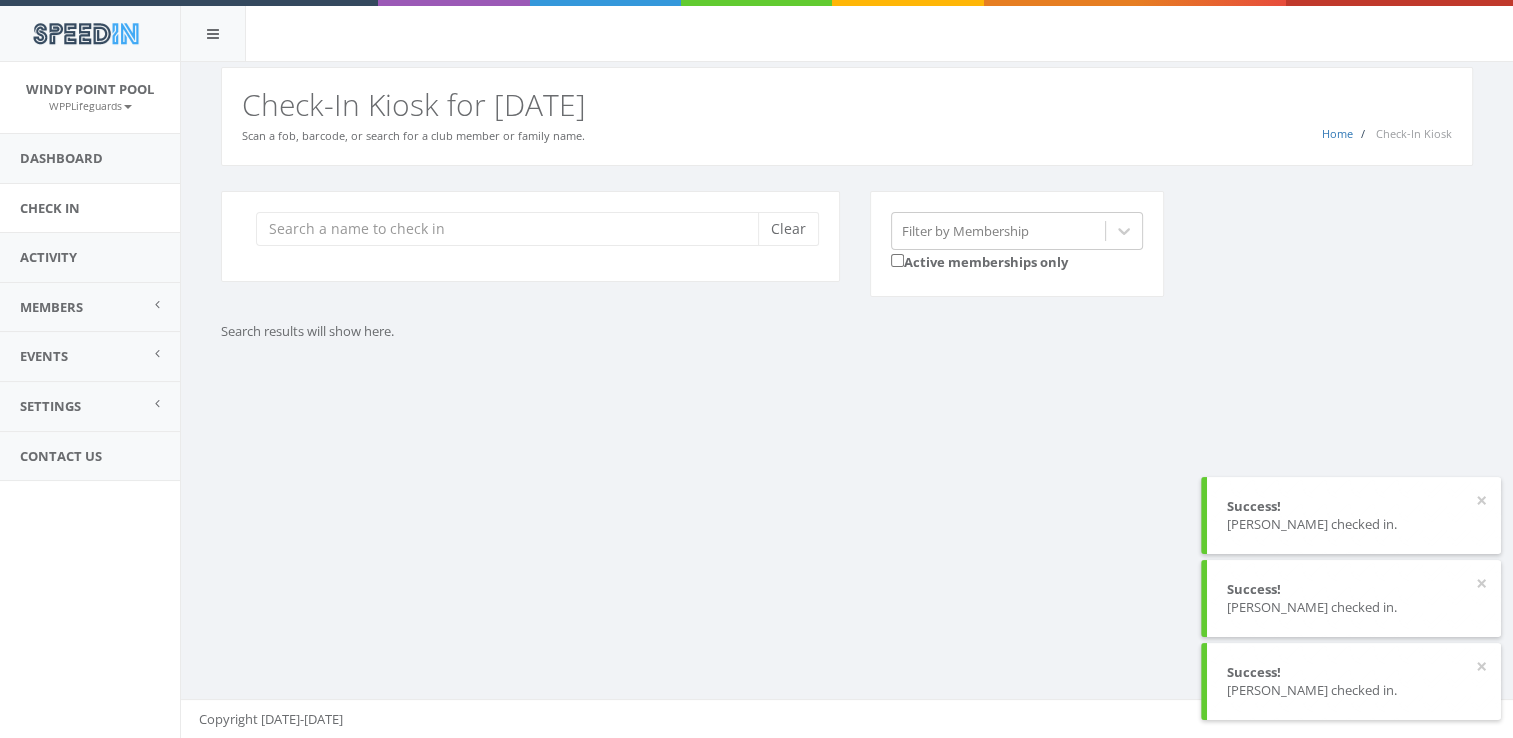 click on "Search results will show here." at bounding box center (686, 336) 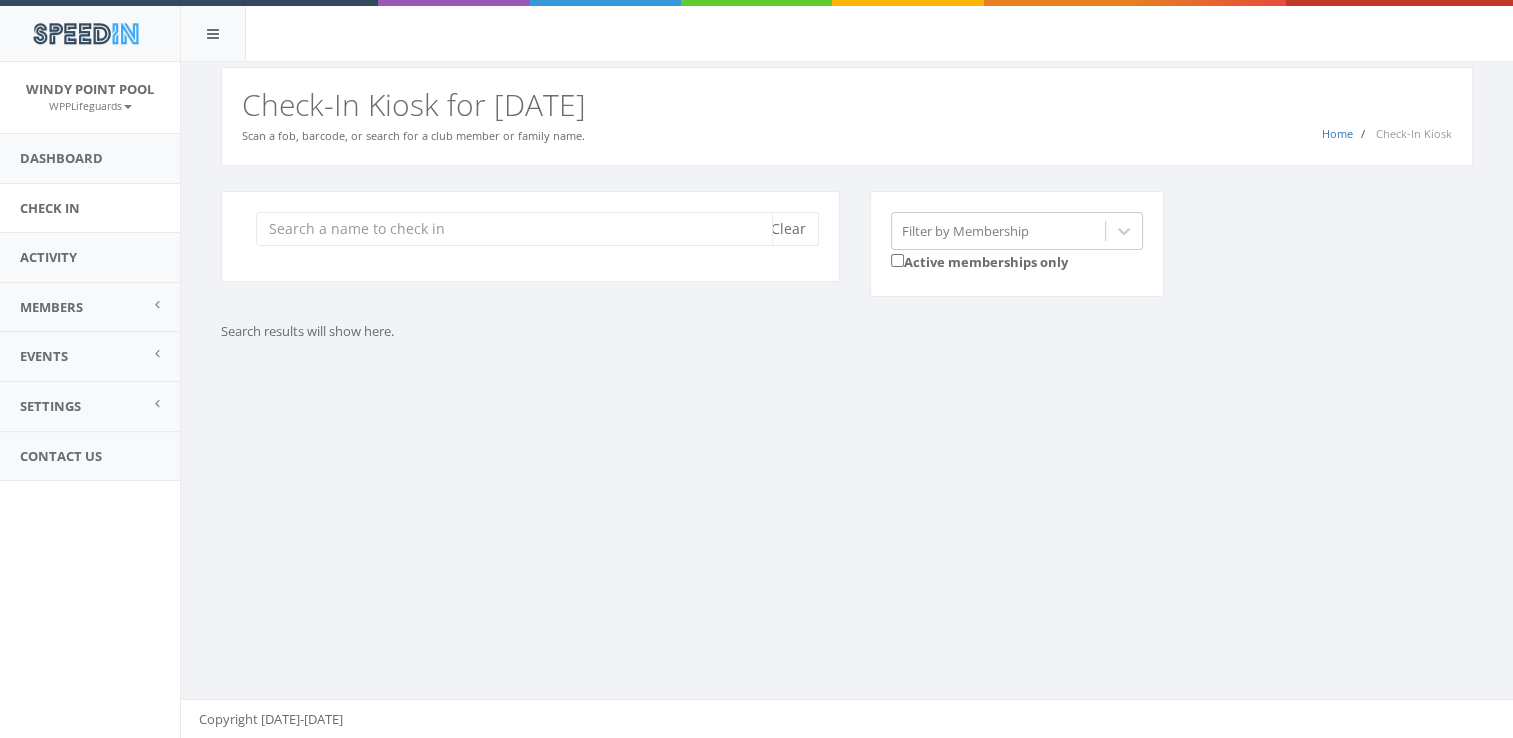 click at bounding box center (514, 229) 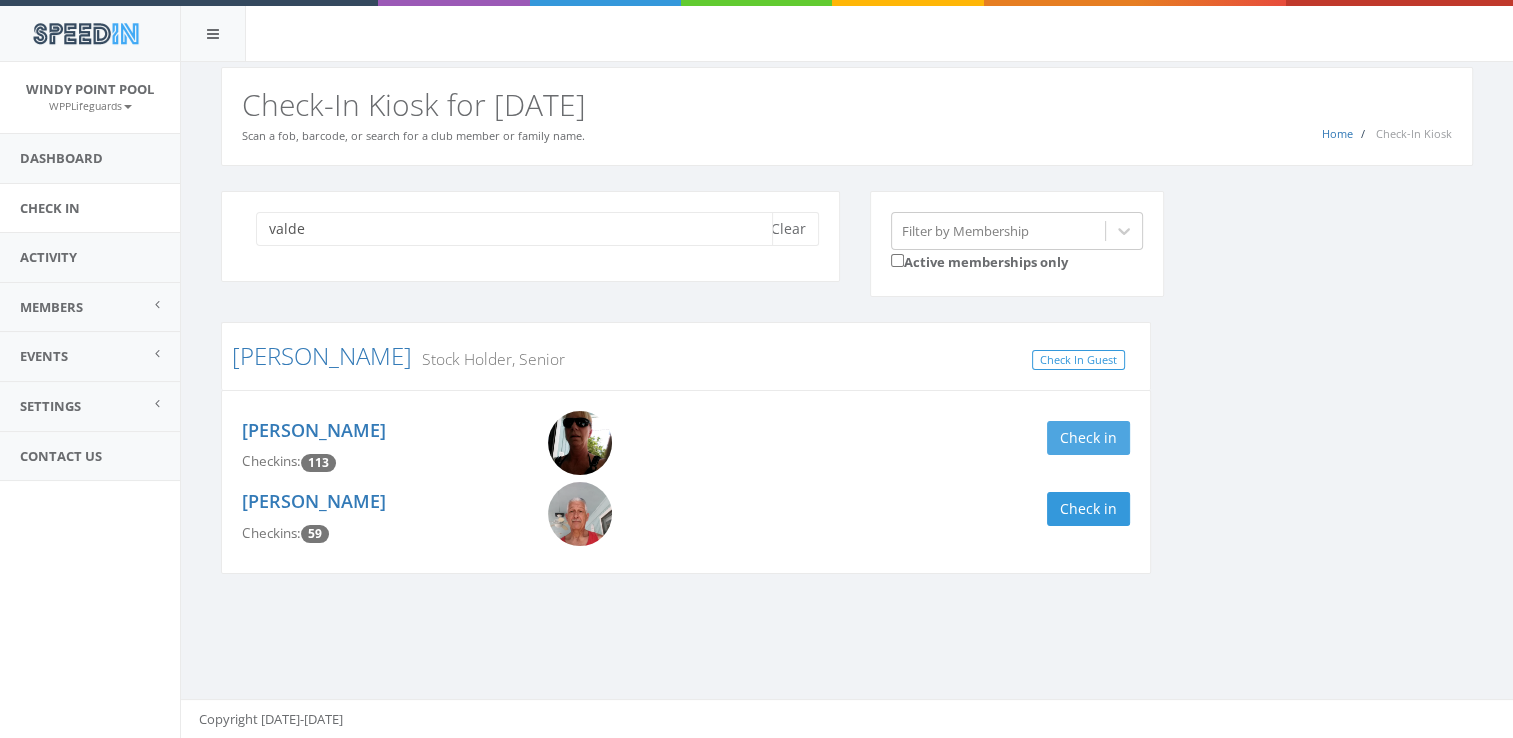 type on "valde" 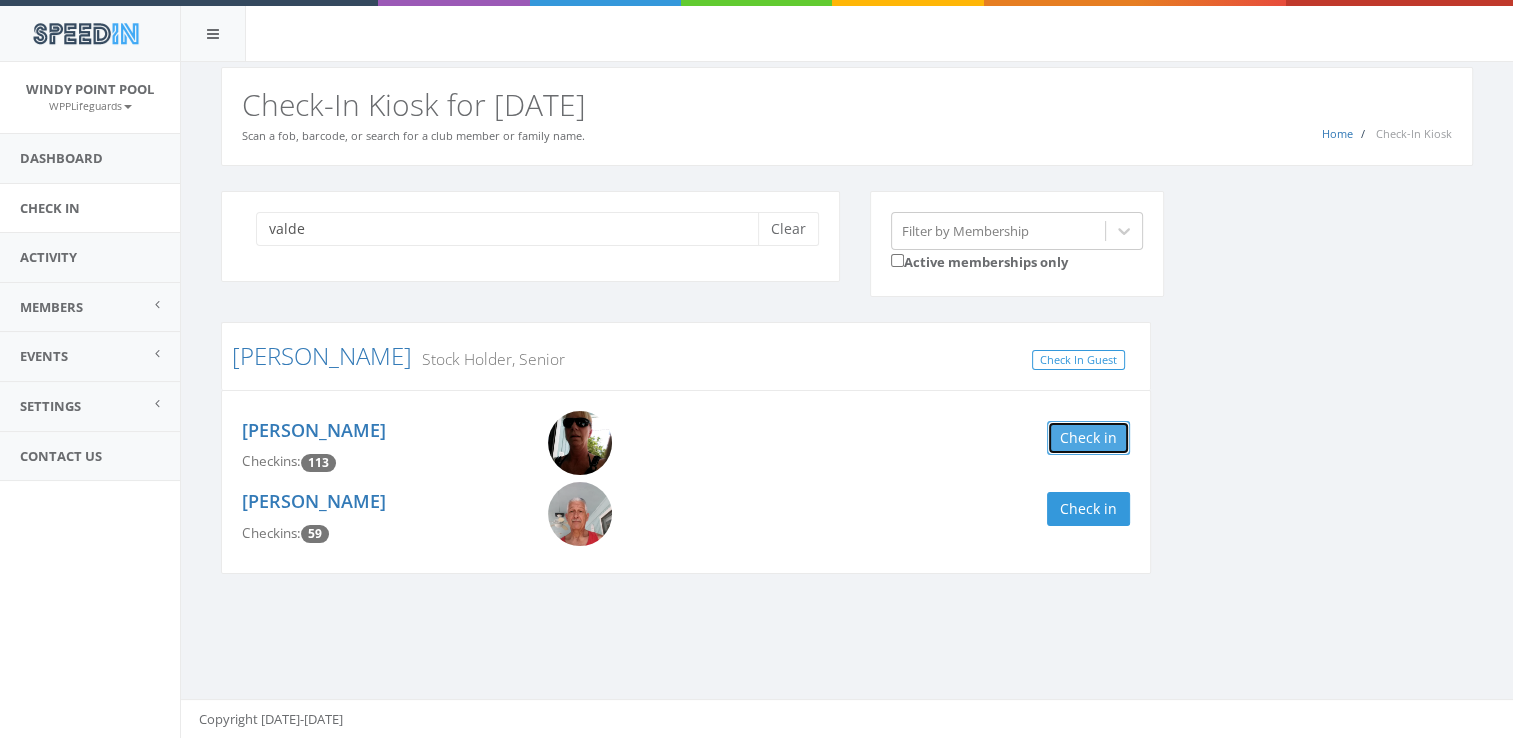 click on "Check in" at bounding box center (1088, 438) 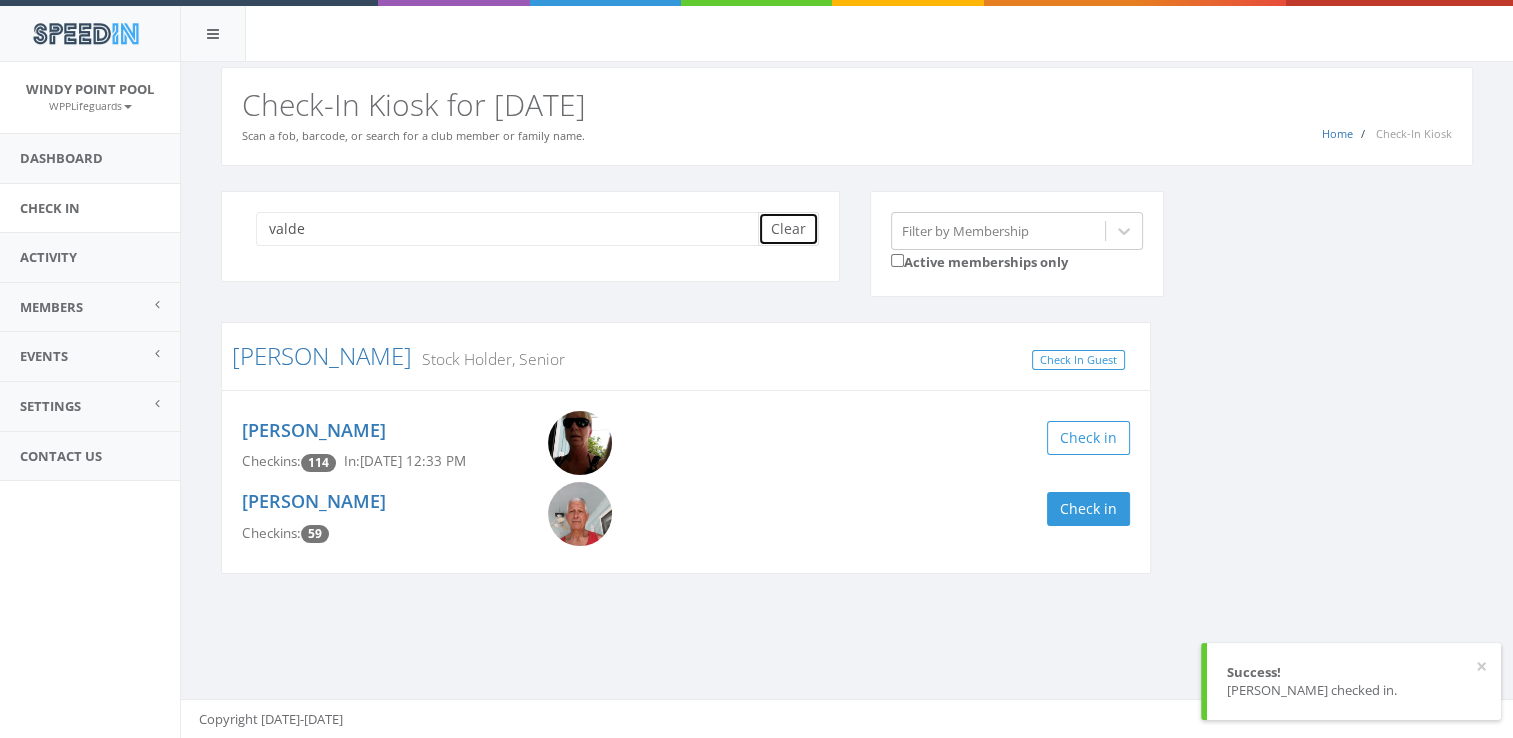 click on "Clear" at bounding box center (788, 229) 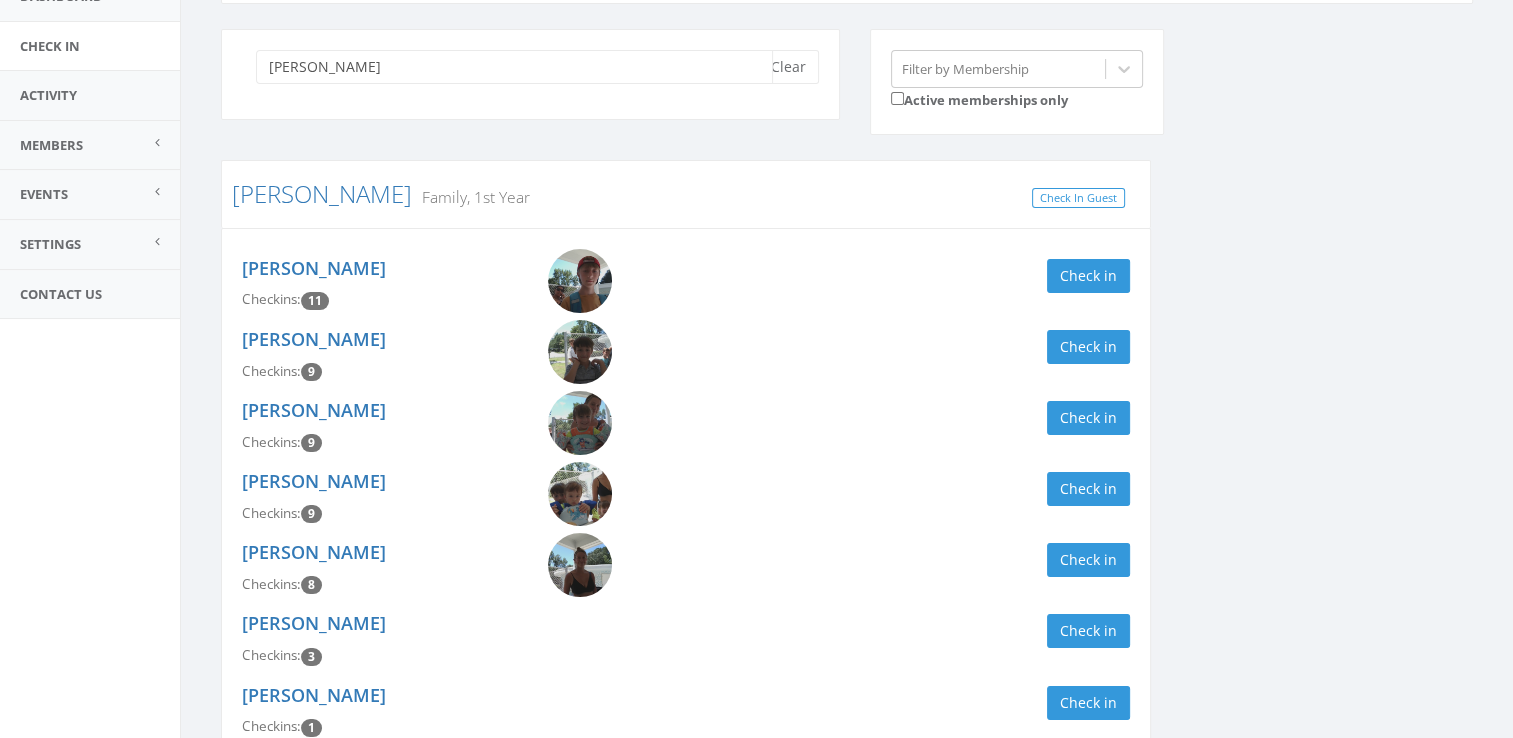 scroll, scrollTop: 280, scrollLeft: 0, axis: vertical 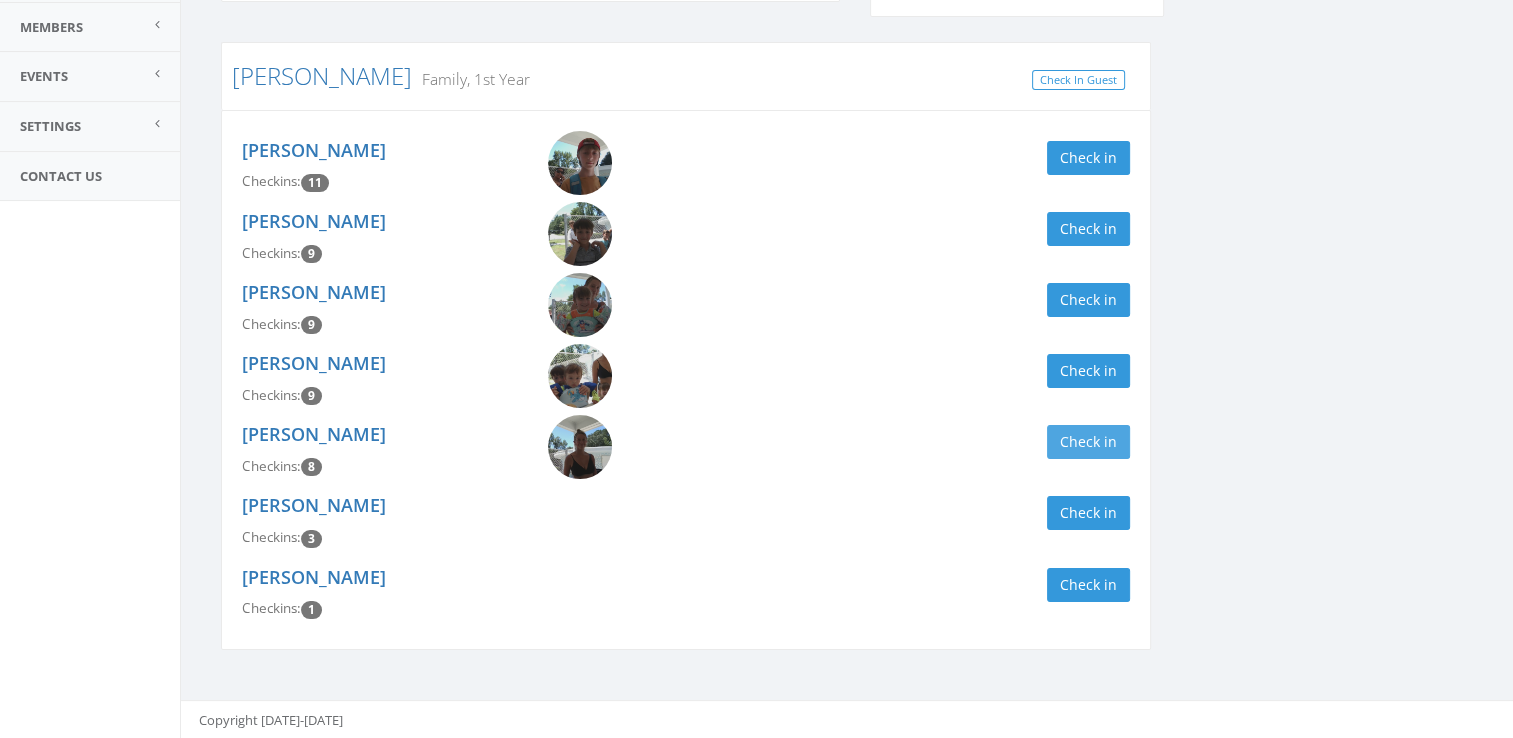 type on "peterson" 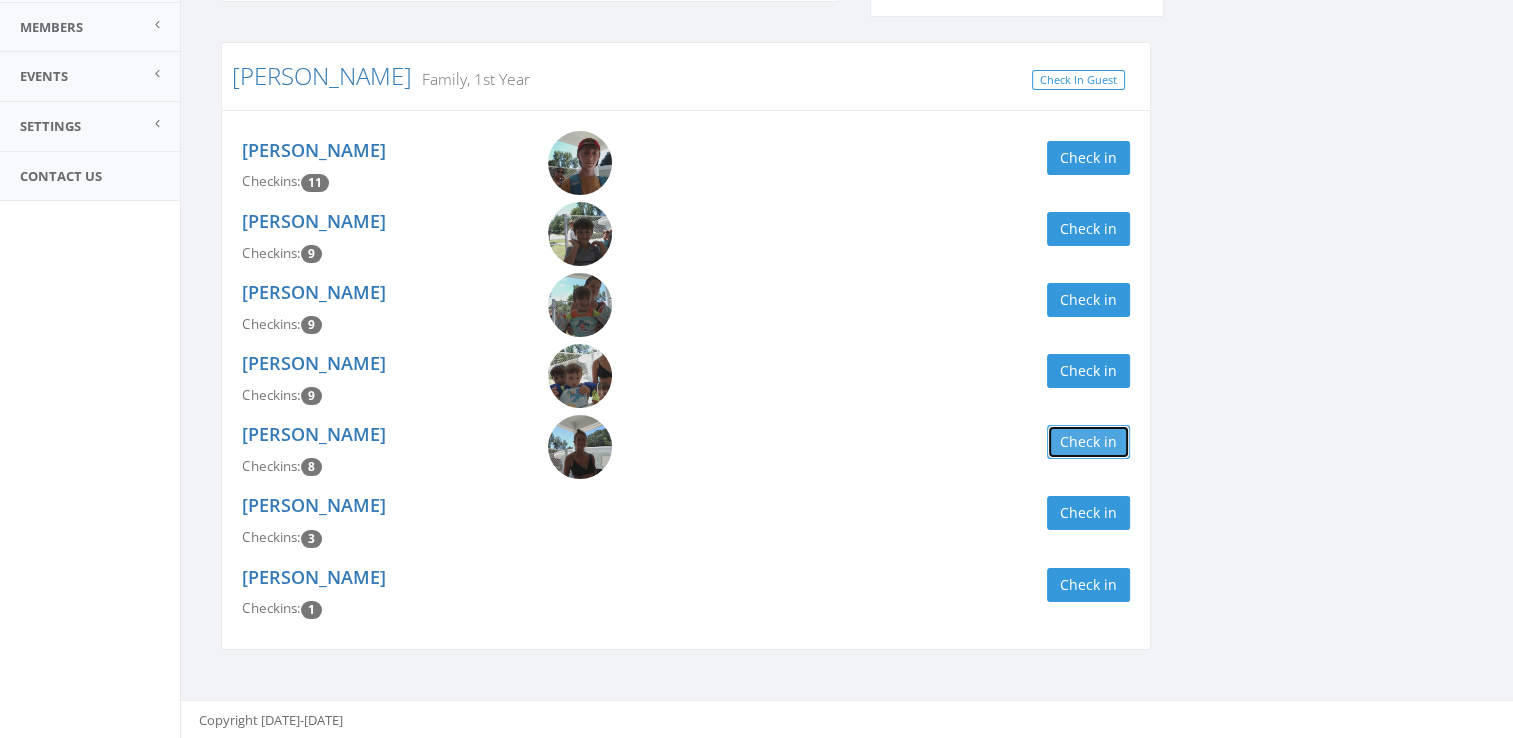click on "Check in" at bounding box center [1088, 442] 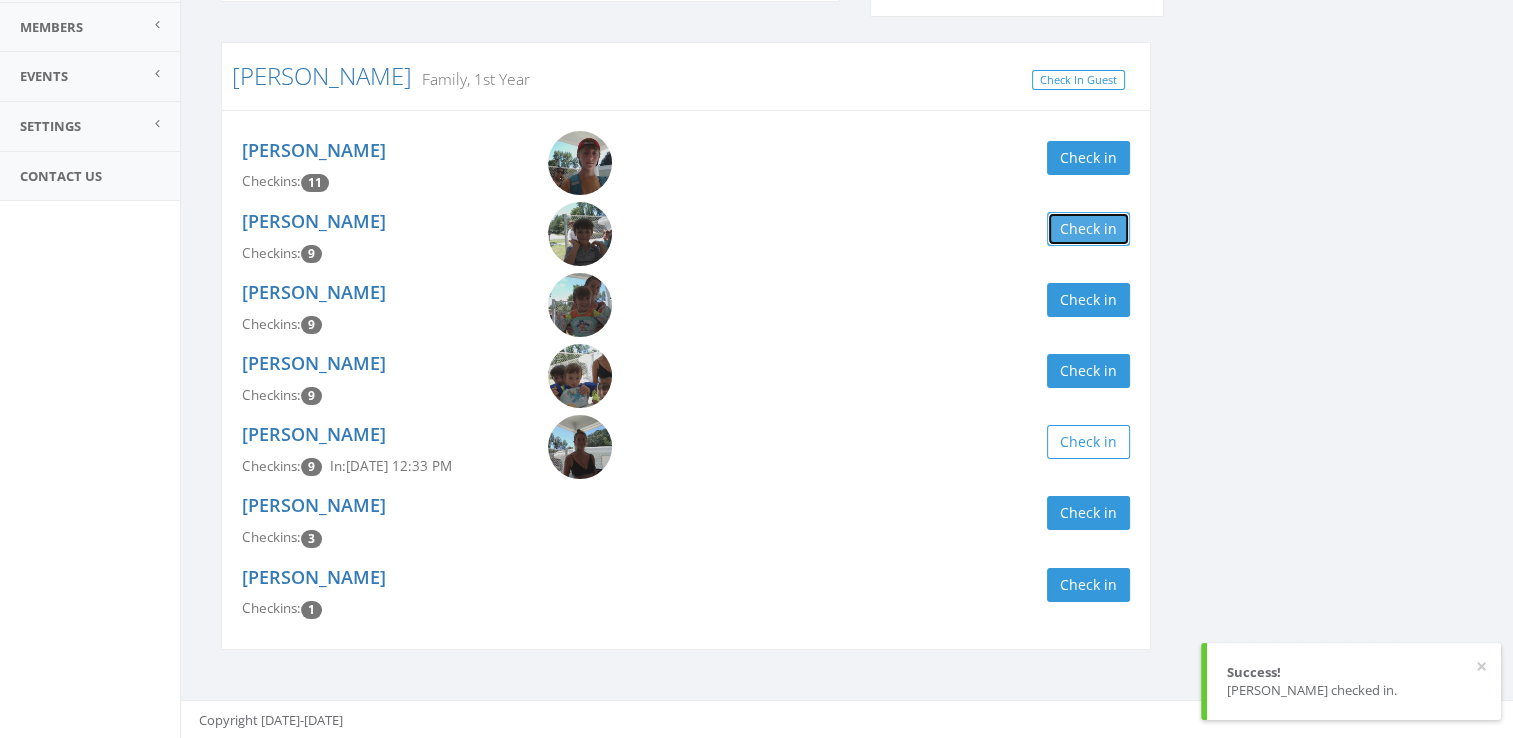 click on "Check in" at bounding box center (1088, 229) 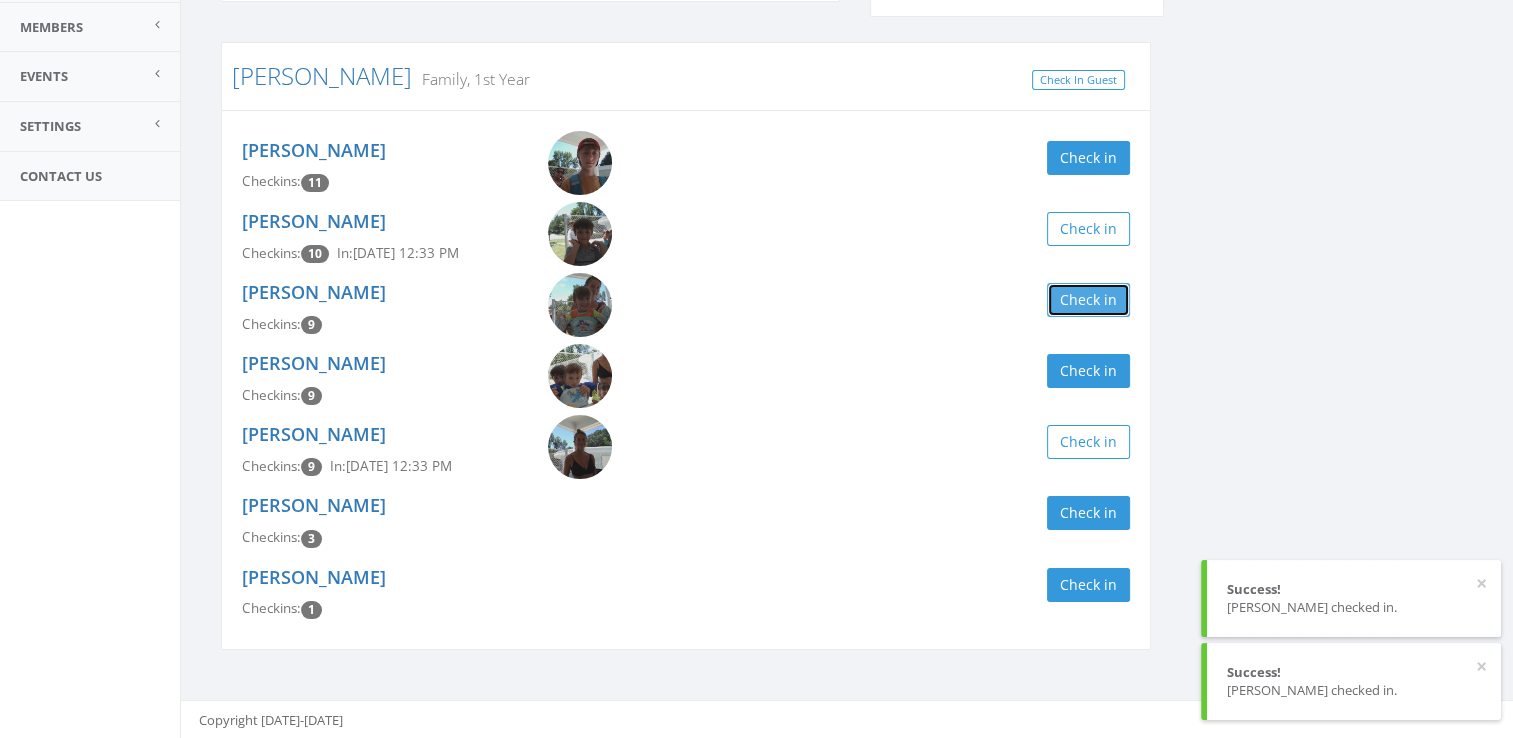 click on "Check in" at bounding box center (1088, 300) 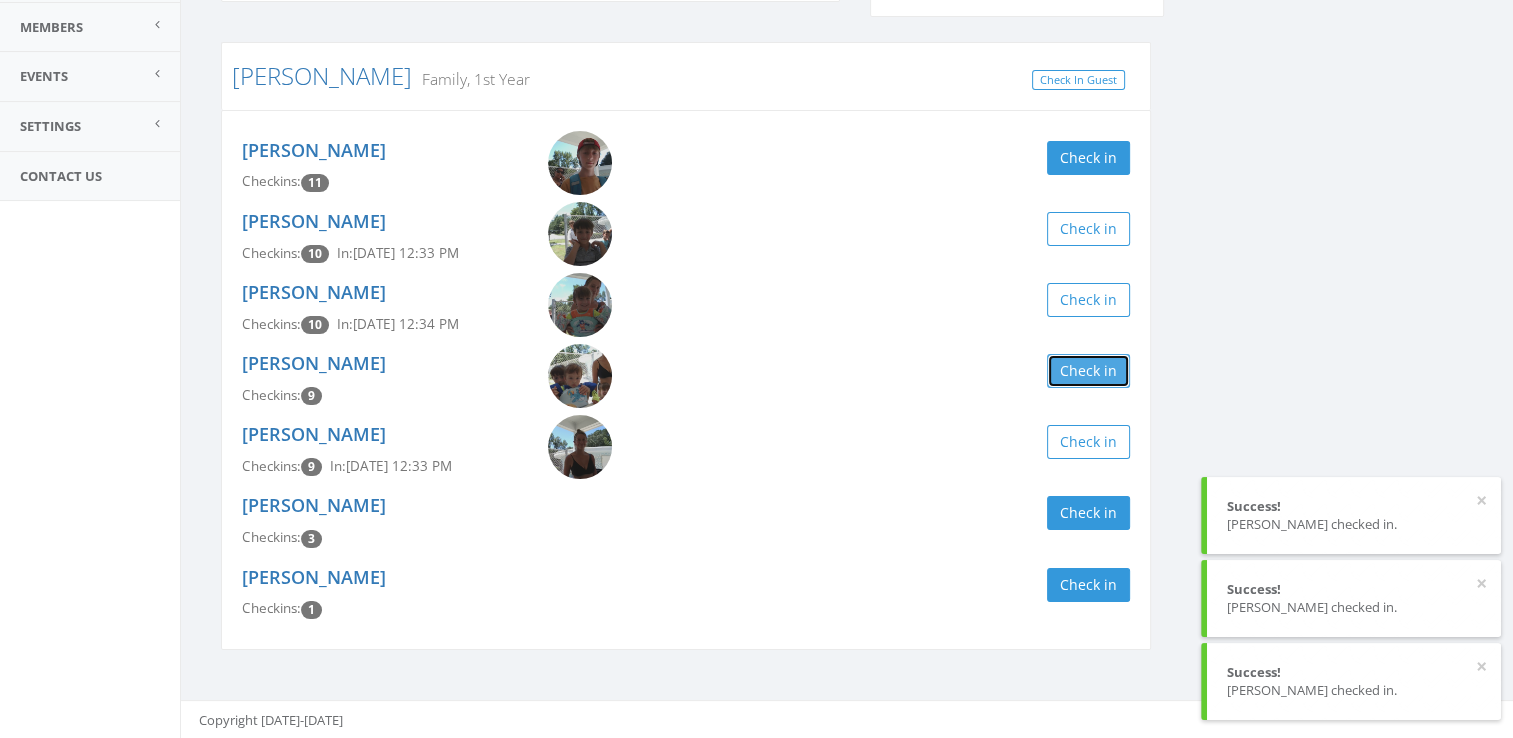click on "Check in" at bounding box center (1088, 371) 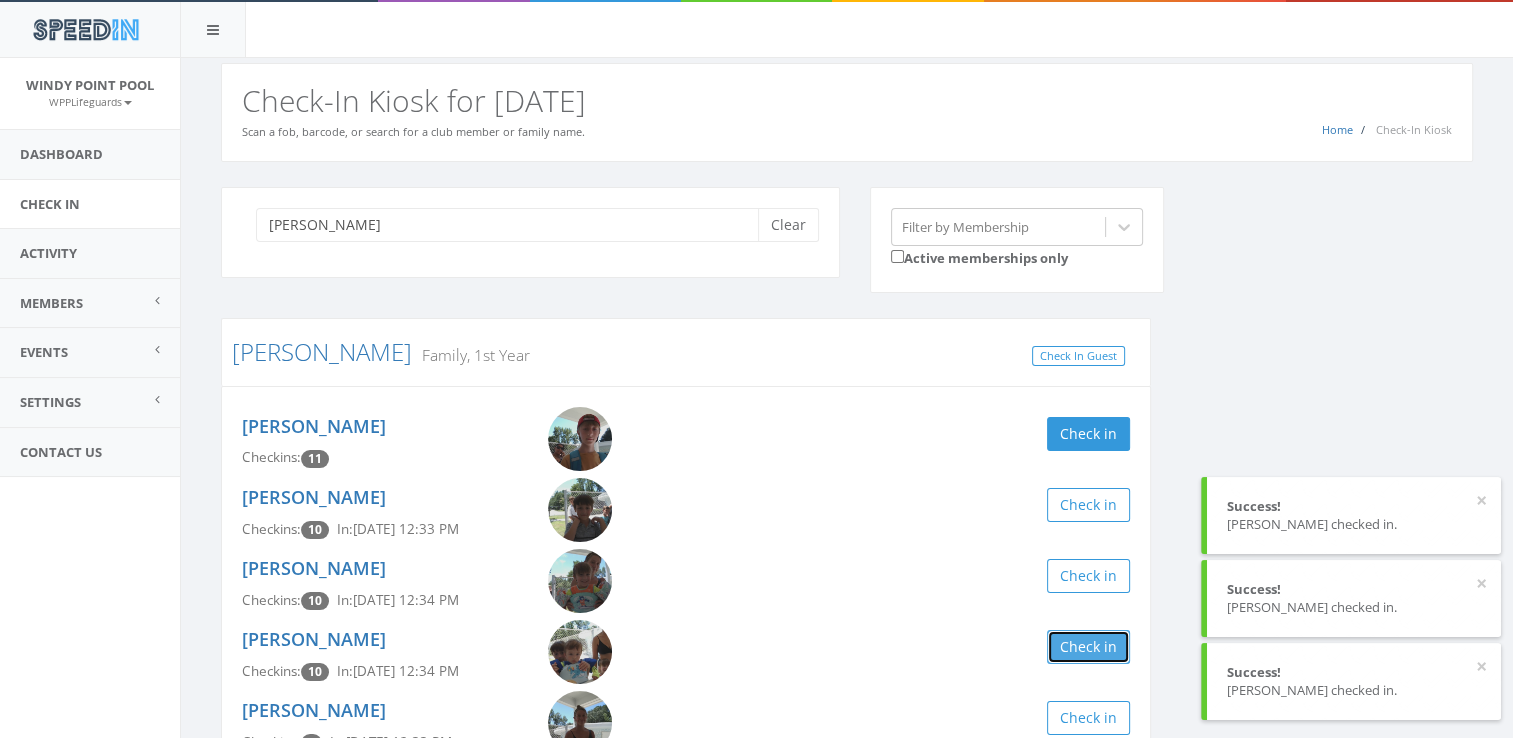 scroll, scrollTop: 0, scrollLeft: 0, axis: both 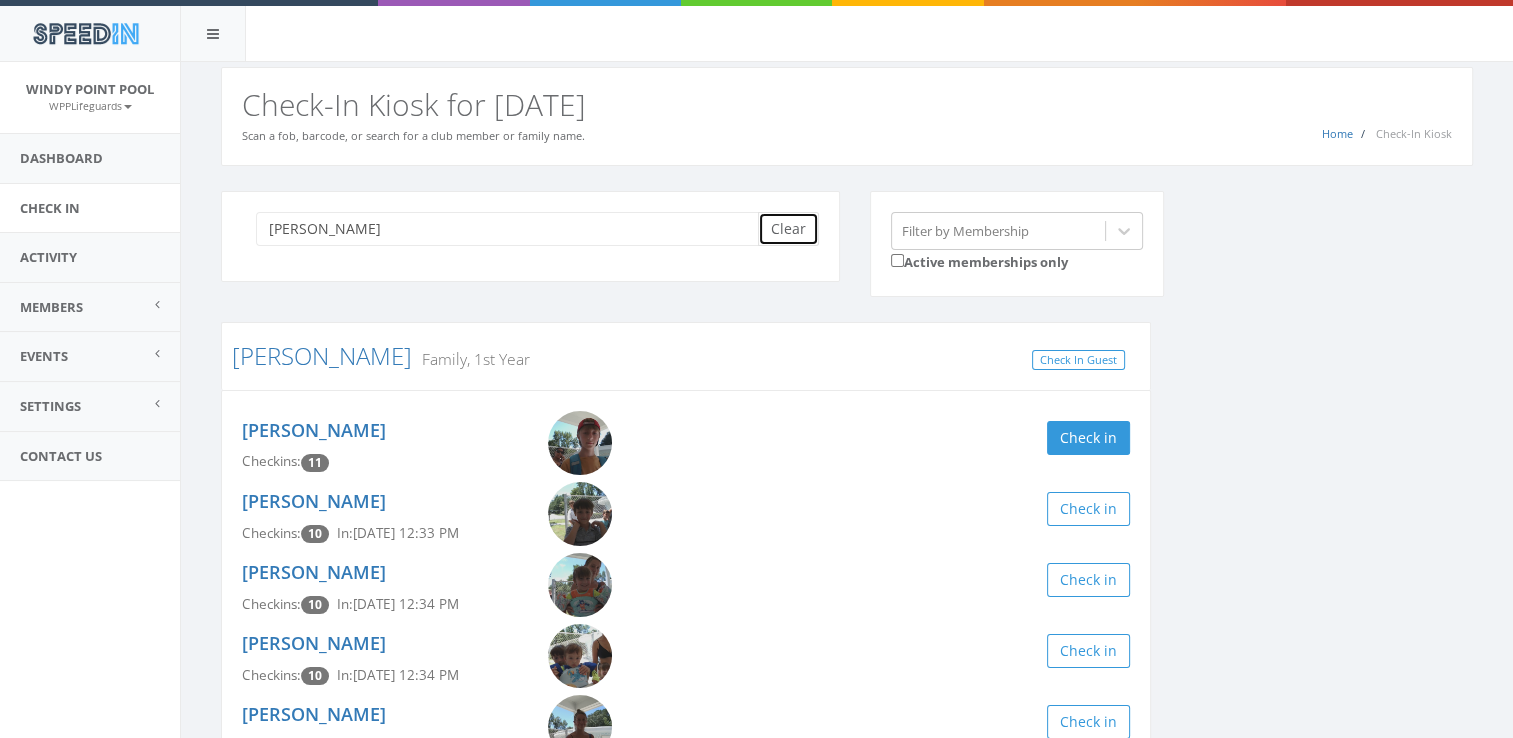 click on "Clear" at bounding box center [788, 229] 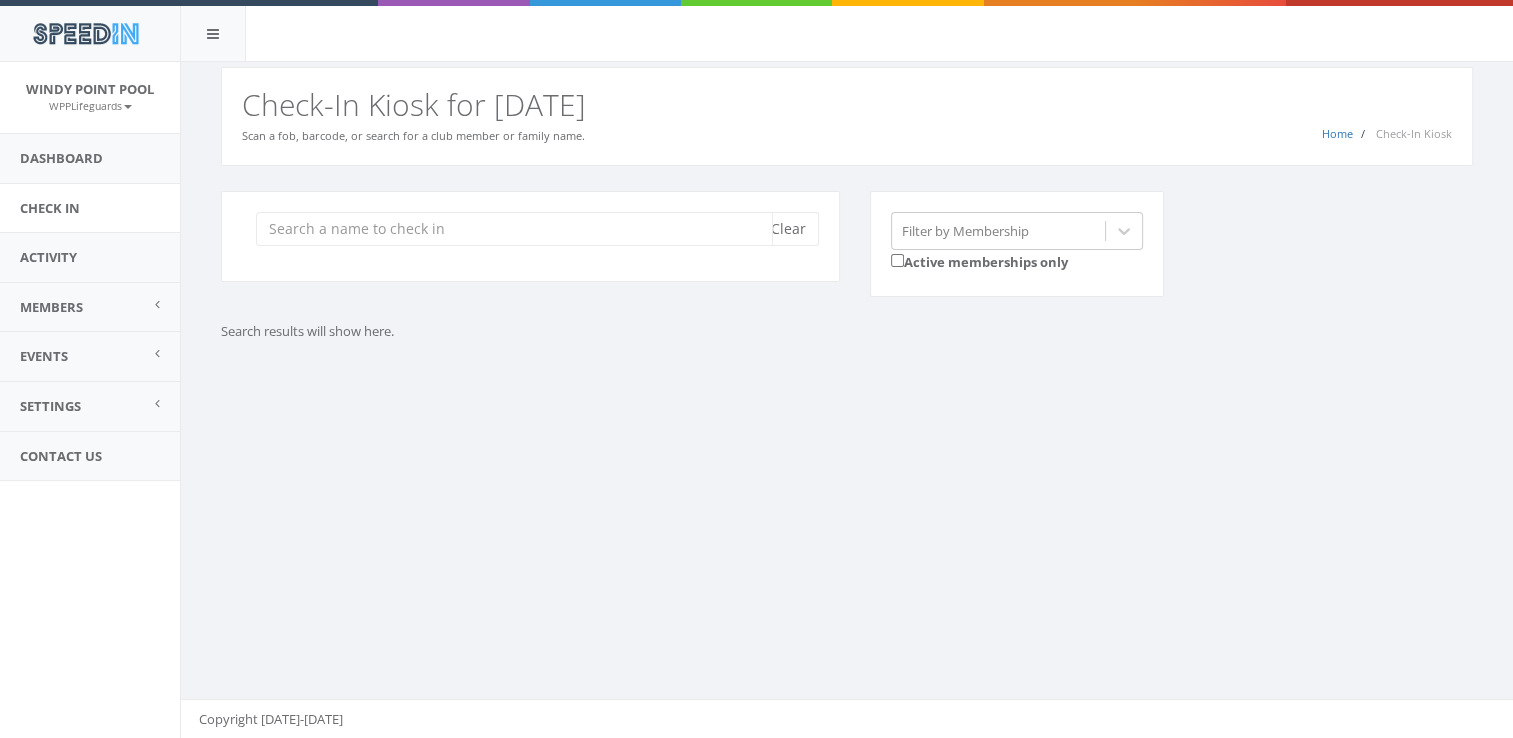 click at bounding box center (514, 229) 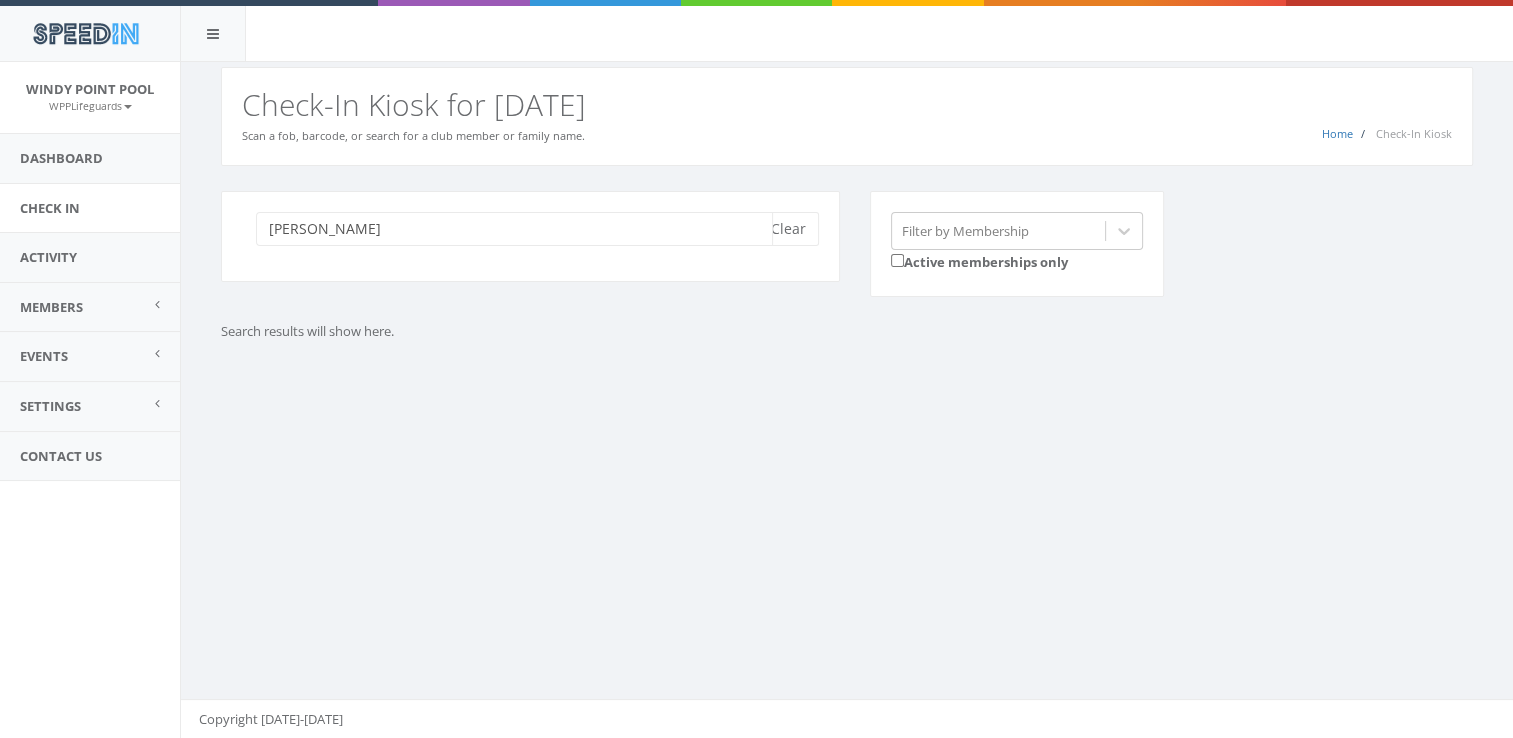 type on "felts" 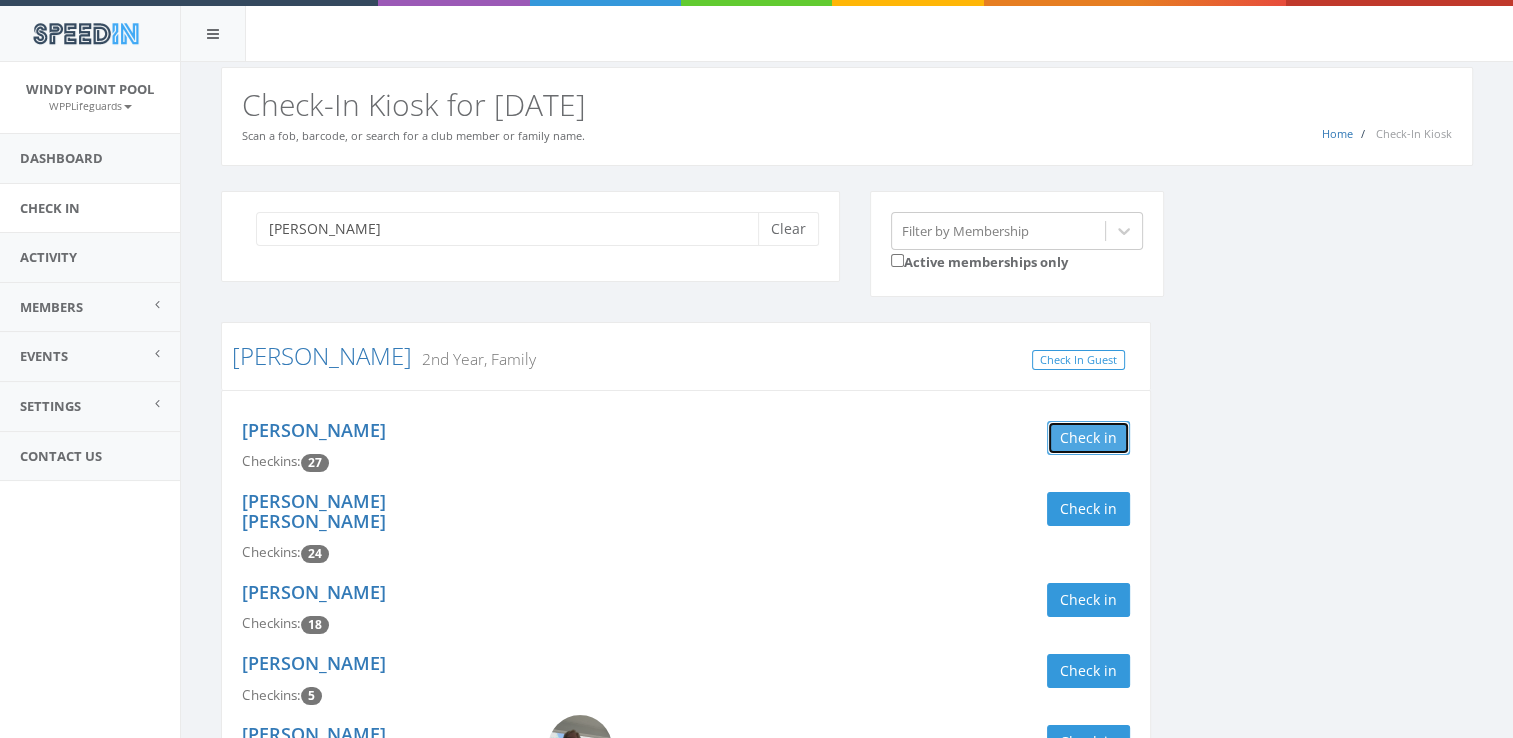 click on "Check in" at bounding box center [1088, 438] 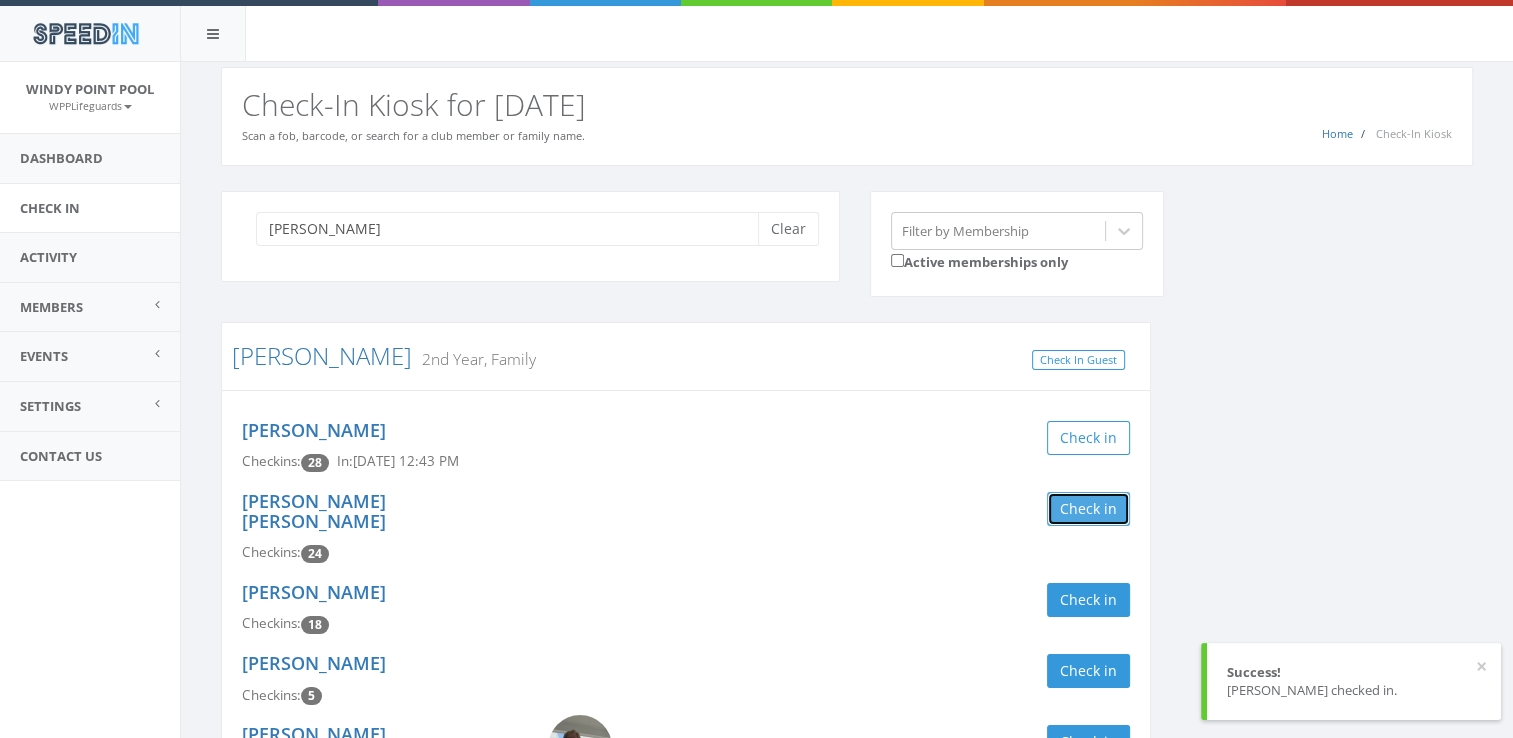 click on "Check in" at bounding box center [1088, 509] 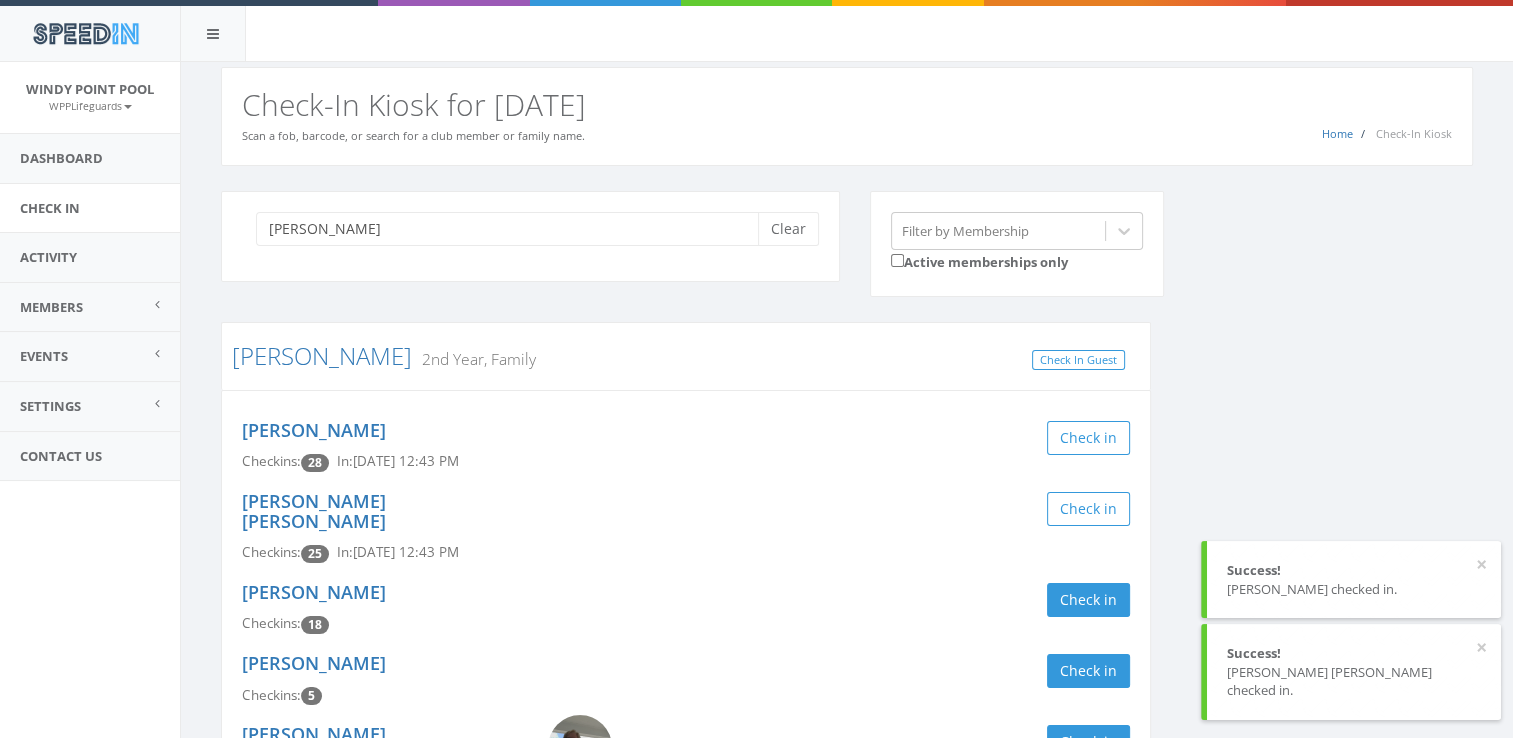 click on "felts Clear Filter by Membership  Active memberships only Felts 2nd Year, Family Check In Guest Bennett Felts Checkins:  28 In:  Jul 26, 12:43 PM Check in Hudson Felts Checkins:  25 In:  Jul 26, 12:43 PM Check in Asher Wetzel Checkins:  18 Check in Cate Felts Checkins:  5 Check in Christine Felts Checkins:  5 Check in Cassie Felts Checkins:  3 Check in" at bounding box center (847, 547) 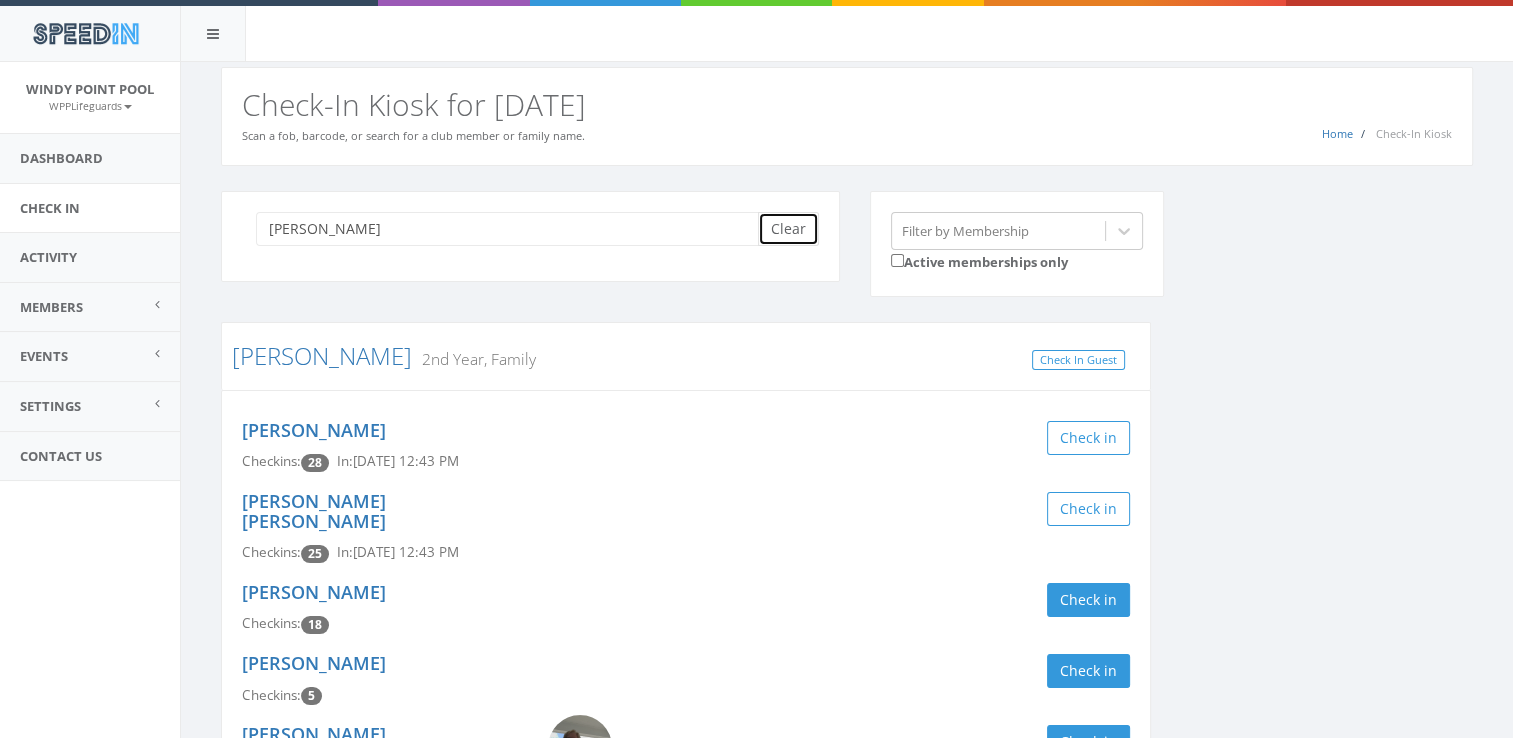 click on "Clear" at bounding box center (788, 229) 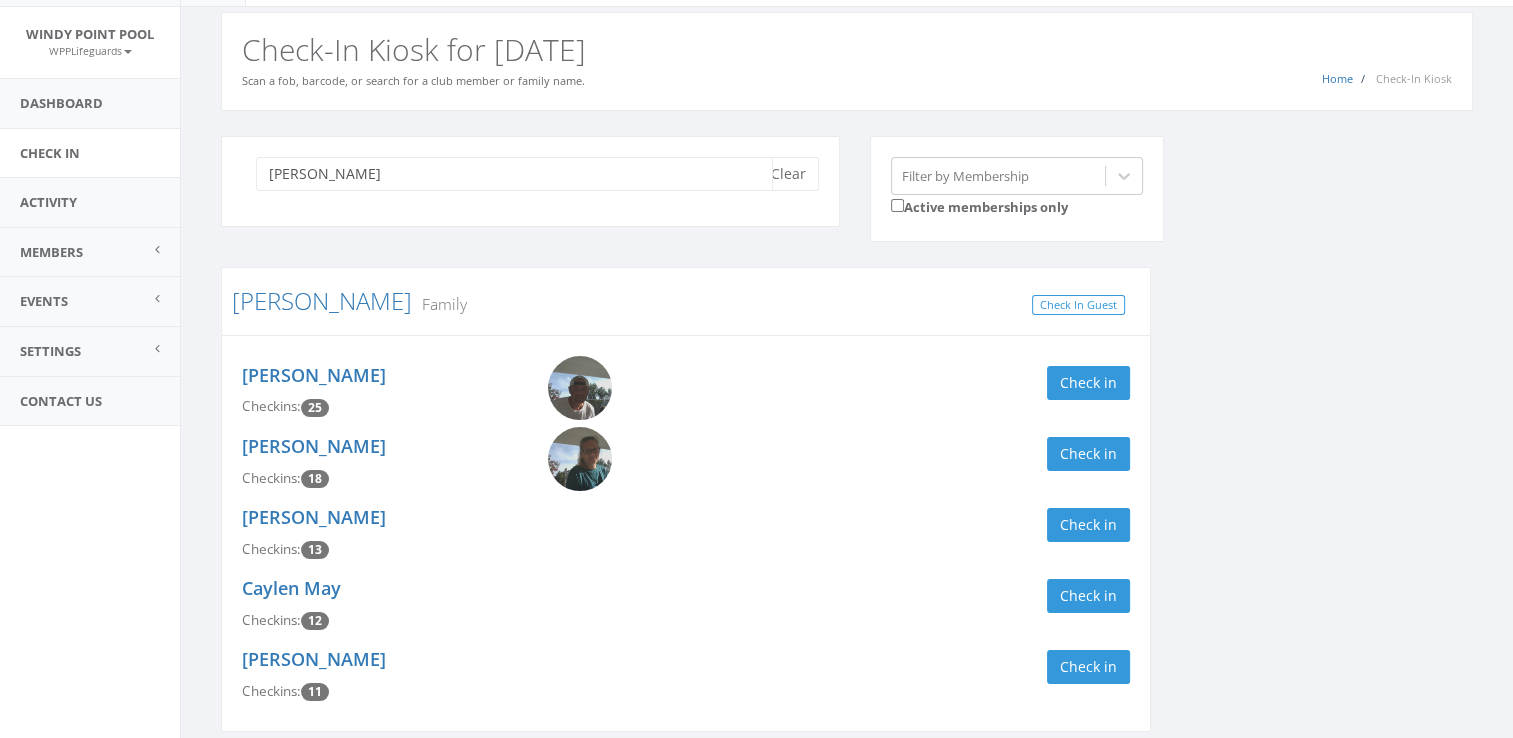 scroll, scrollTop: 108, scrollLeft: 0, axis: vertical 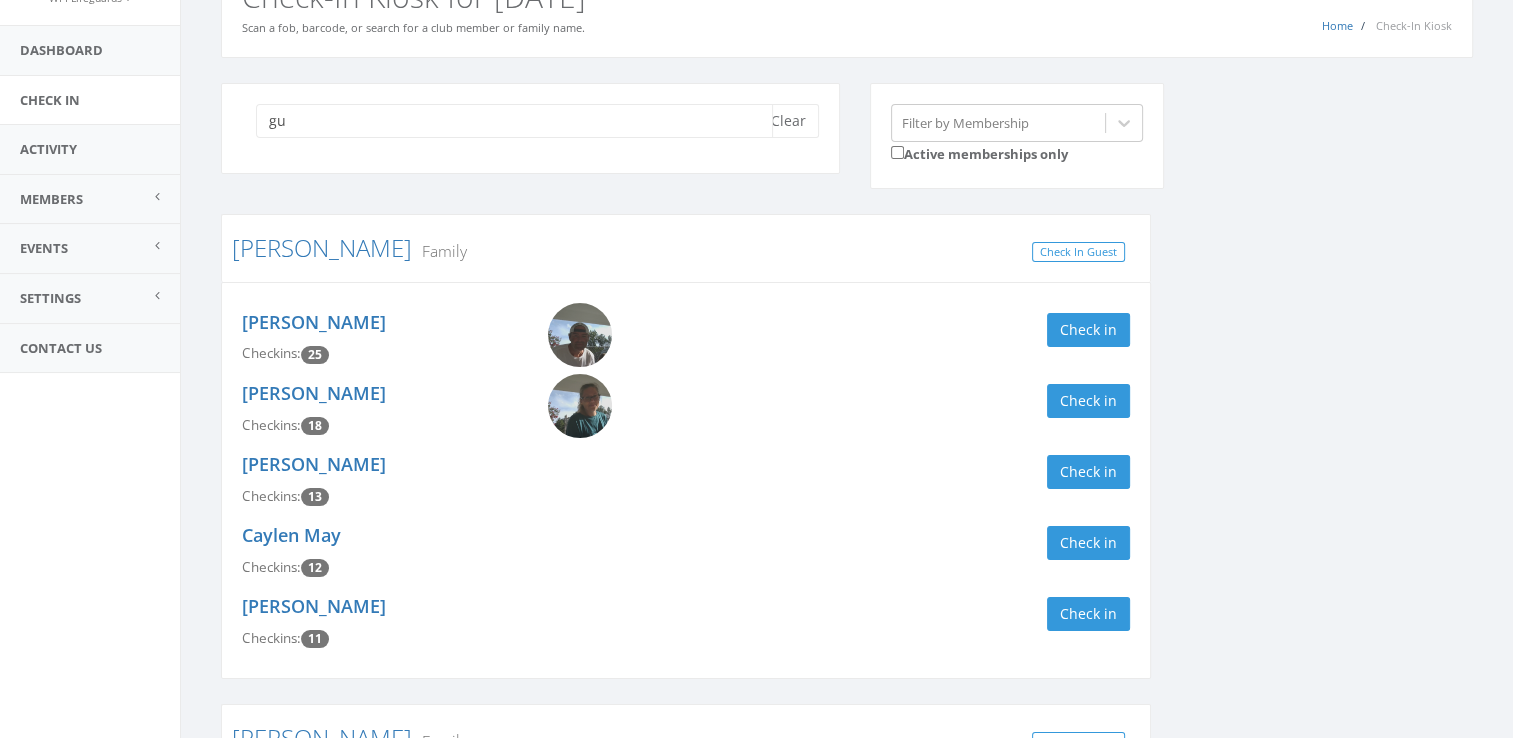 type on "g" 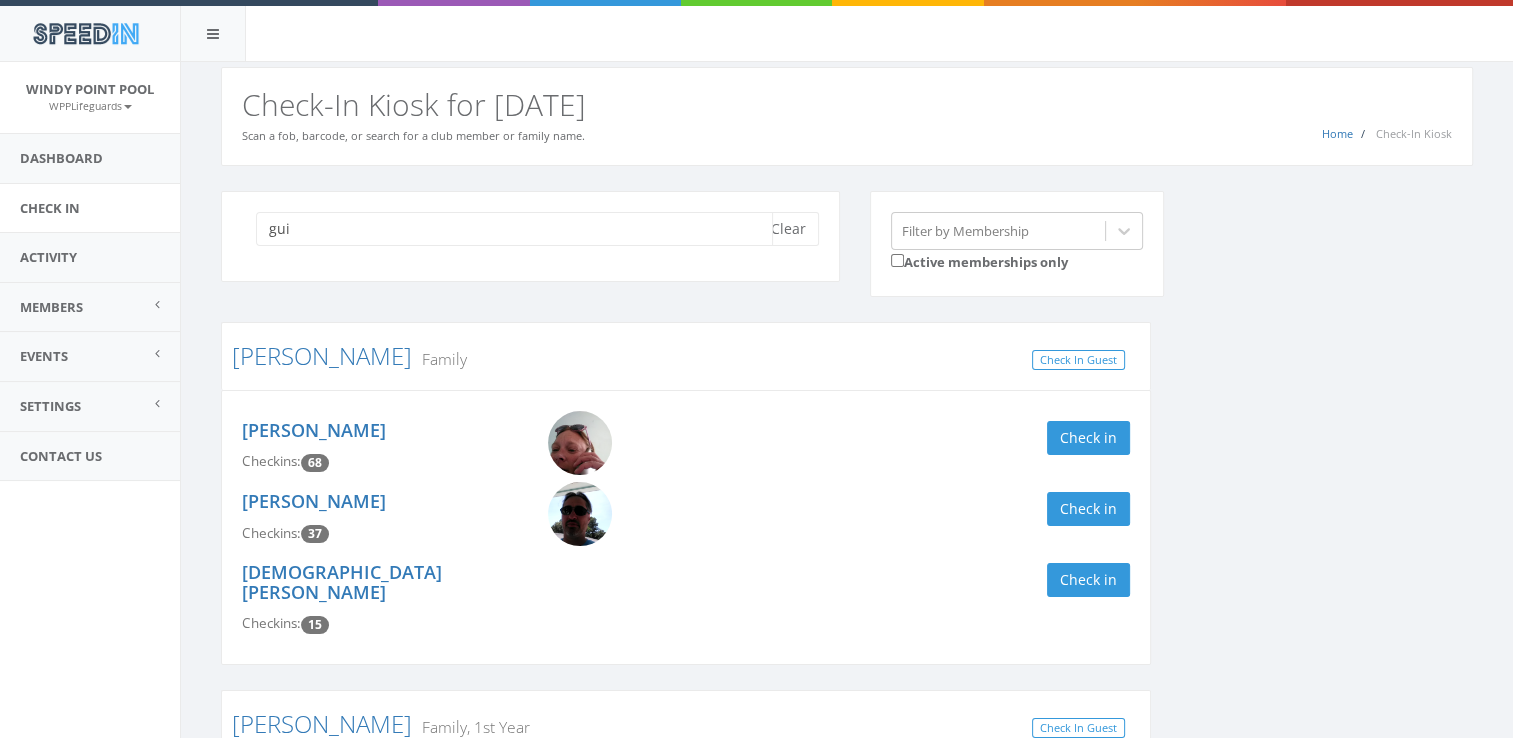 scroll, scrollTop: 108, scrollLeft: 0, axis: vertical 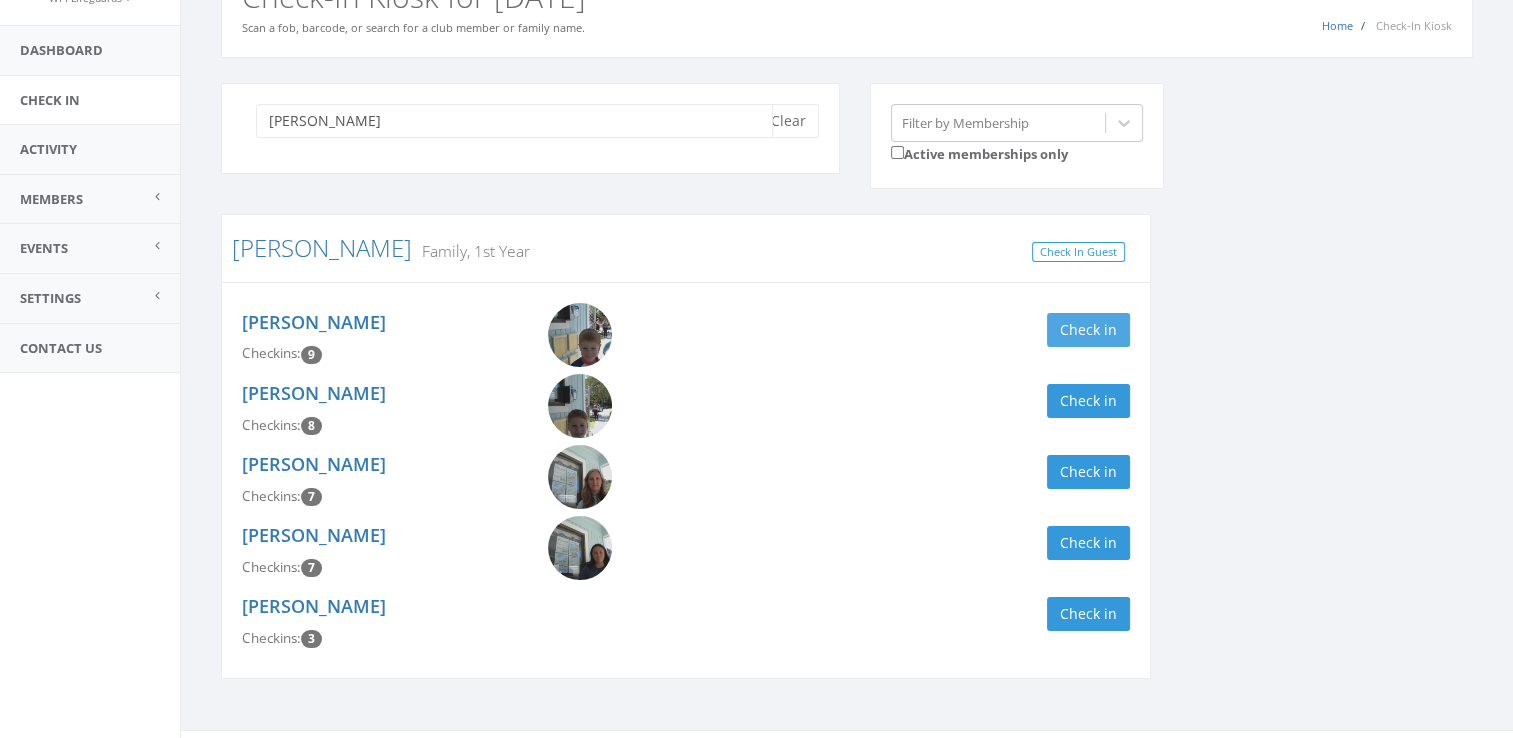 type on "guin" 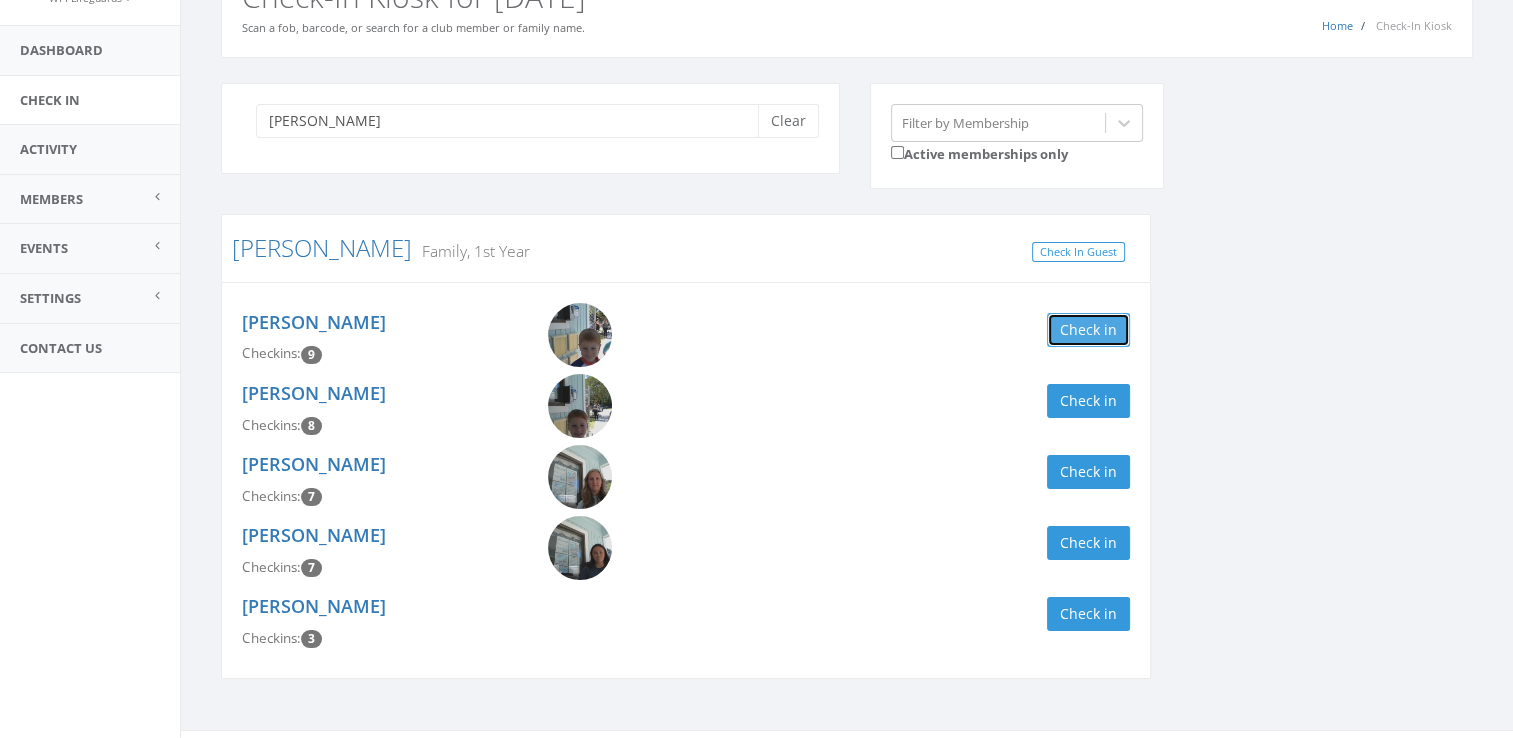 click on "Check in" at bounding box center (1088, 330) 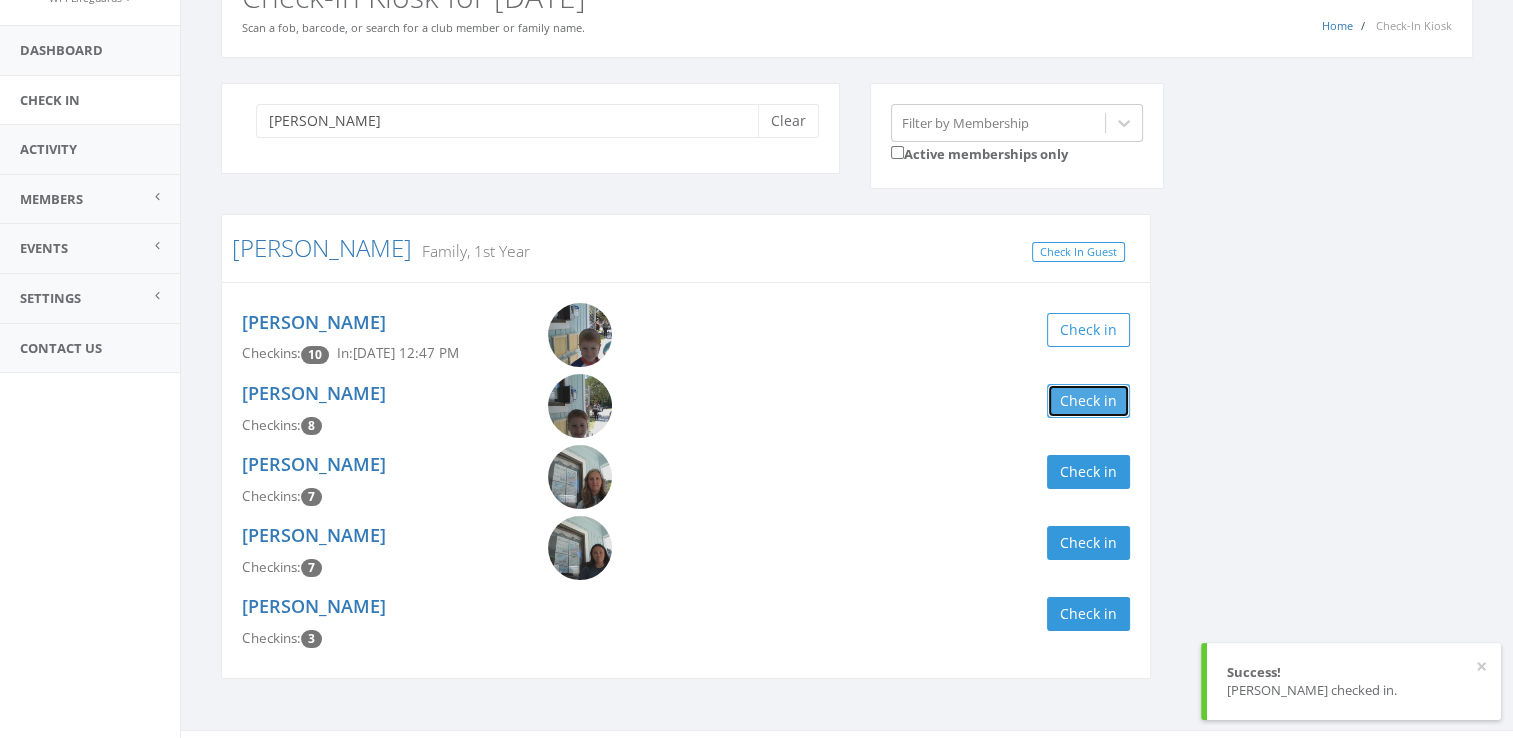 click on "Check in" at bounding box center [1088, 401] 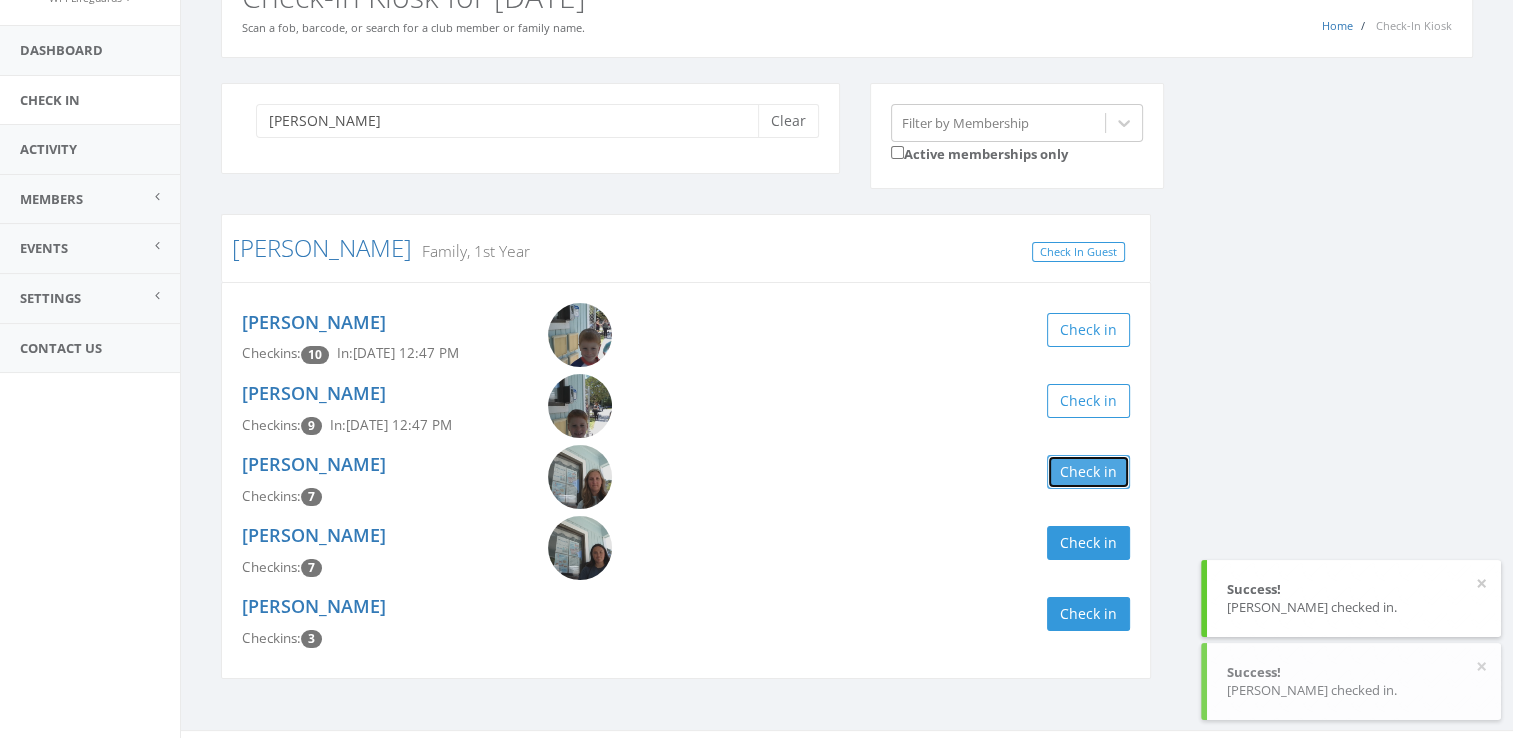 click on "Check in" at bounding box center [1088, 472] 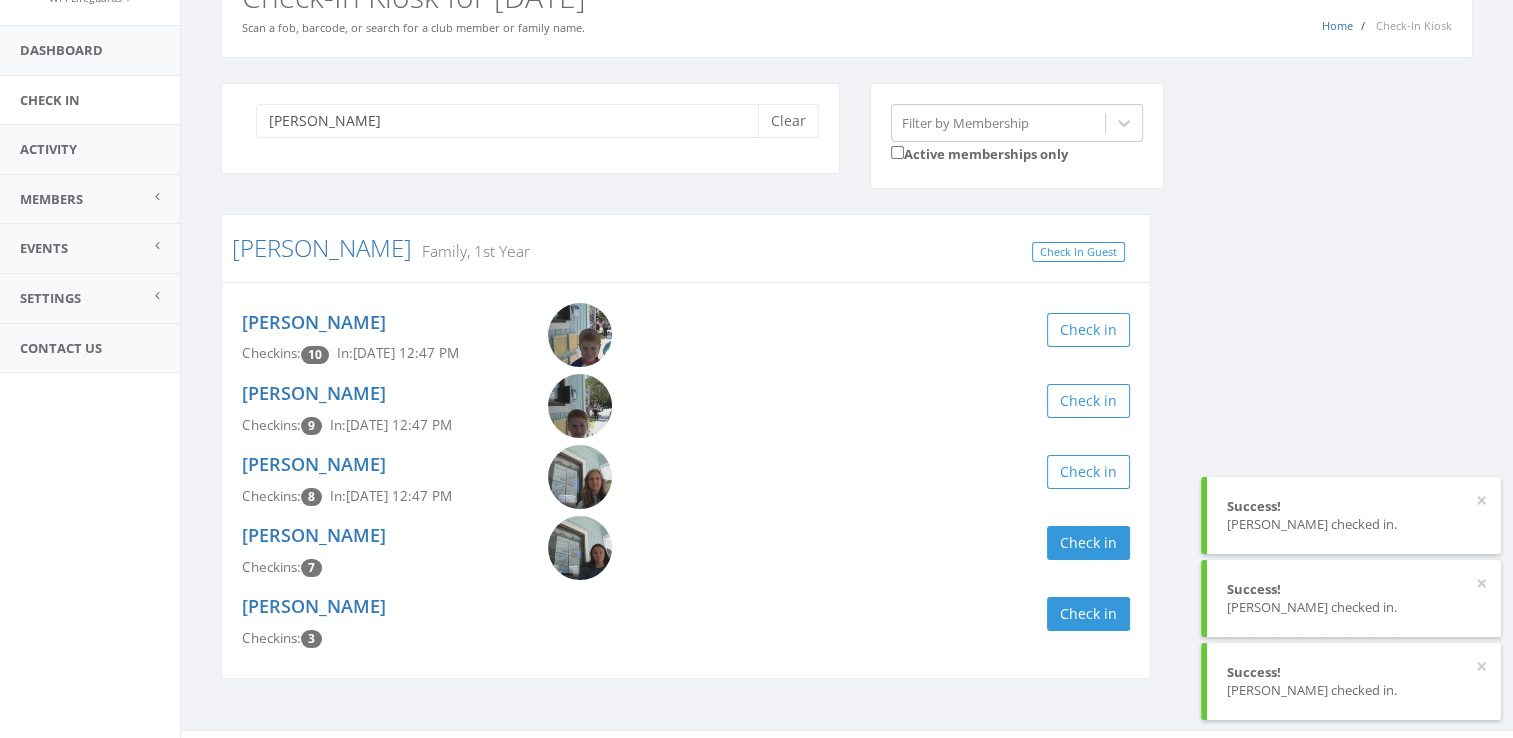 click on "Adalynn Zinno Checkins:  7 Check in" at bounding box center (686, 551) 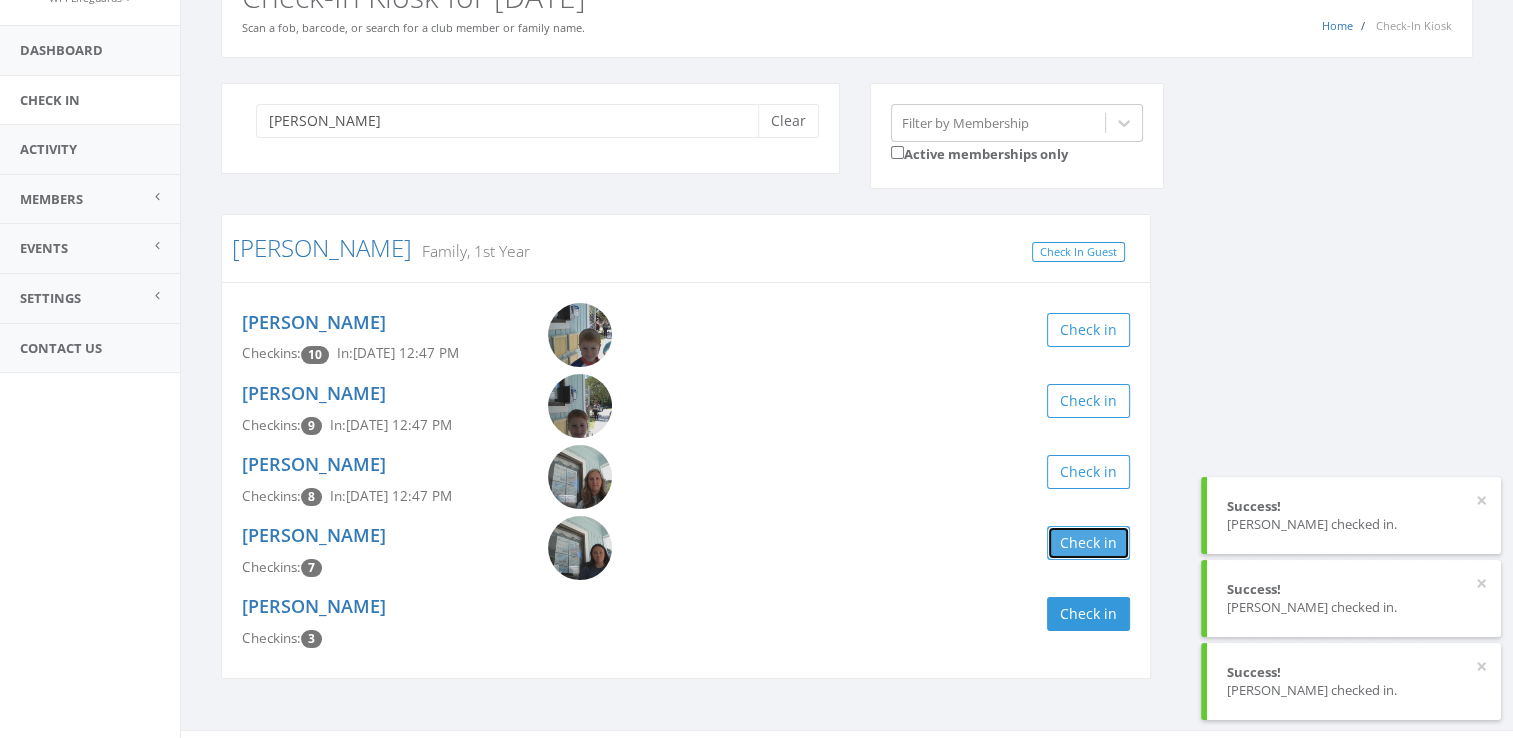 click on "Check in" at bounding box center [1088, 543] 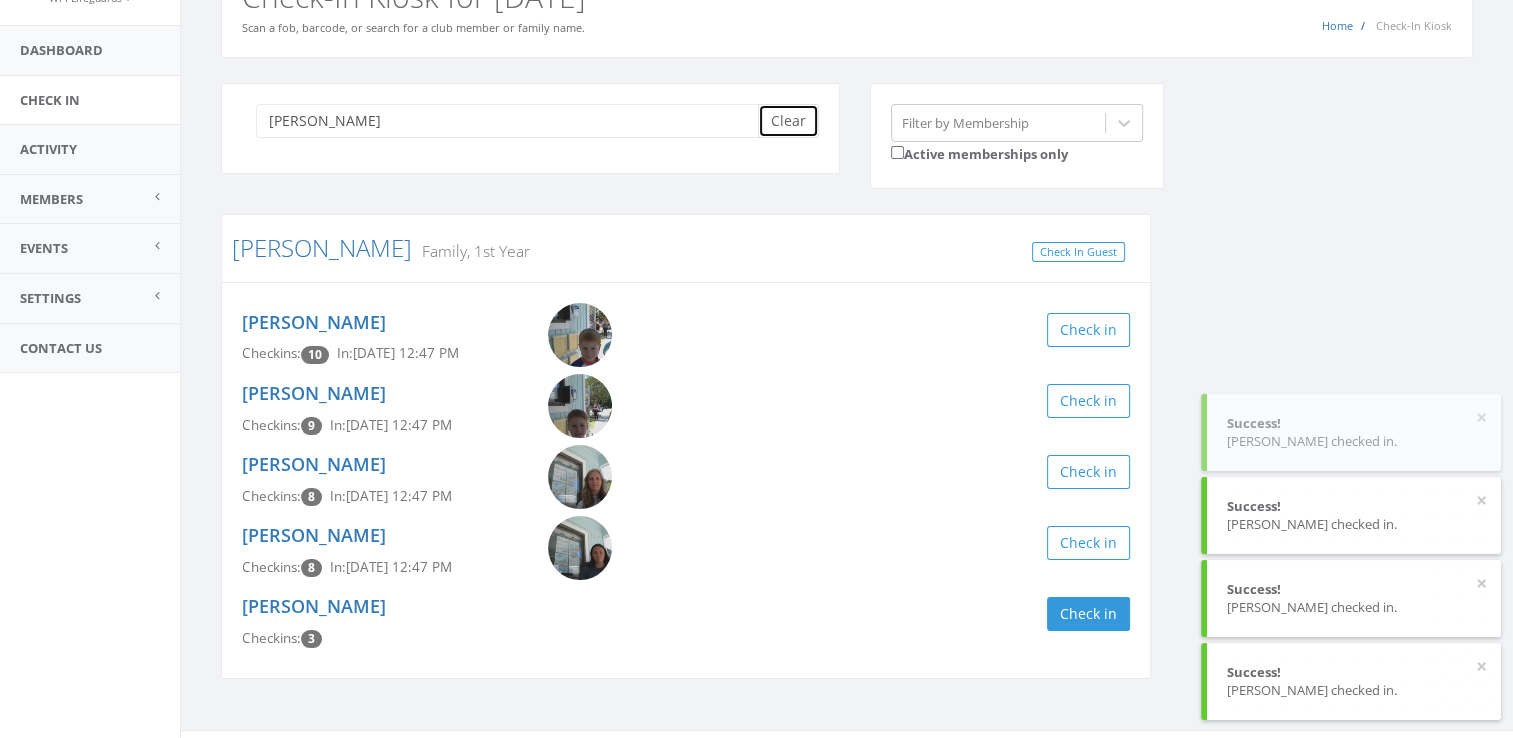 click on "Clear" at bounding box center [788, 121] 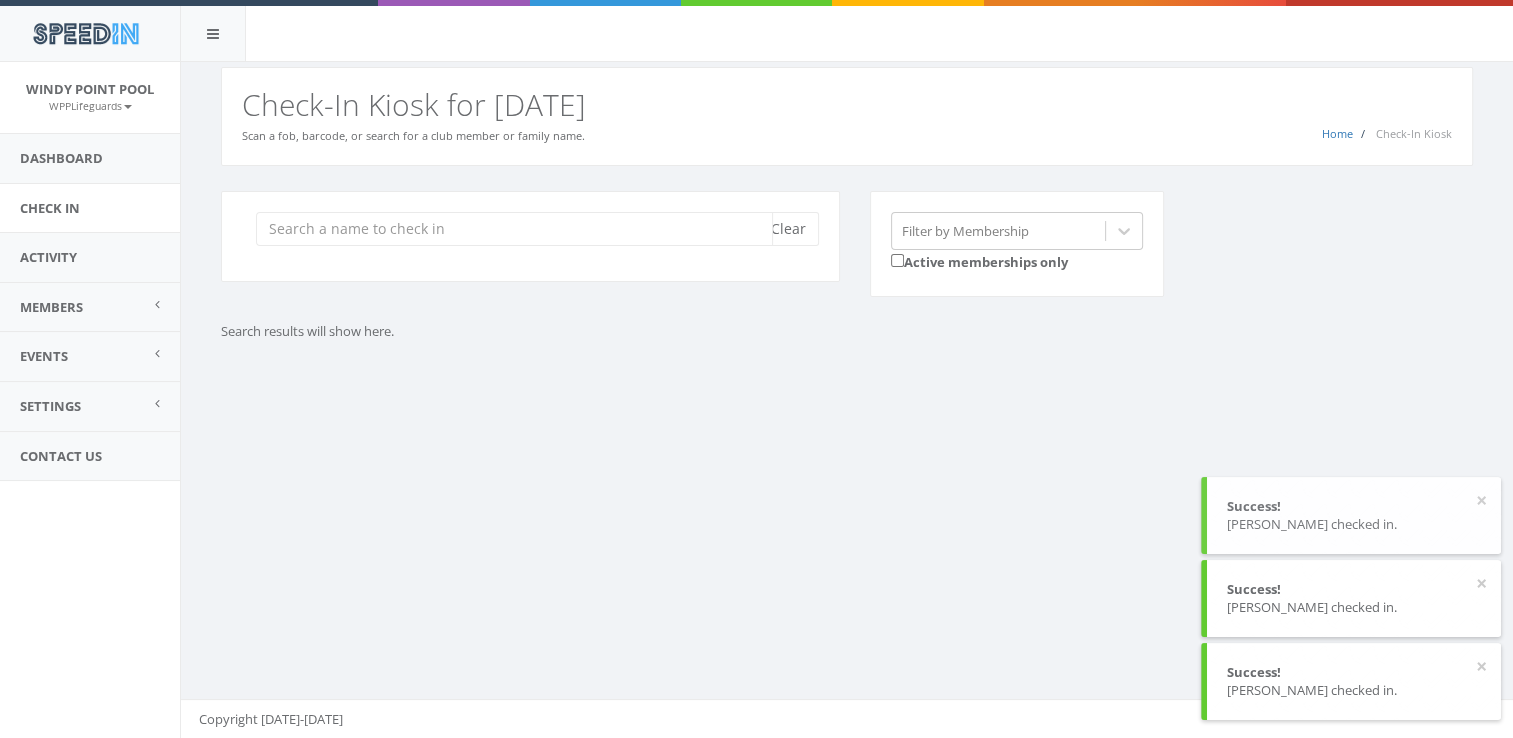 scroll, scrollTop: 0, scrollLeft: 0, axis: both 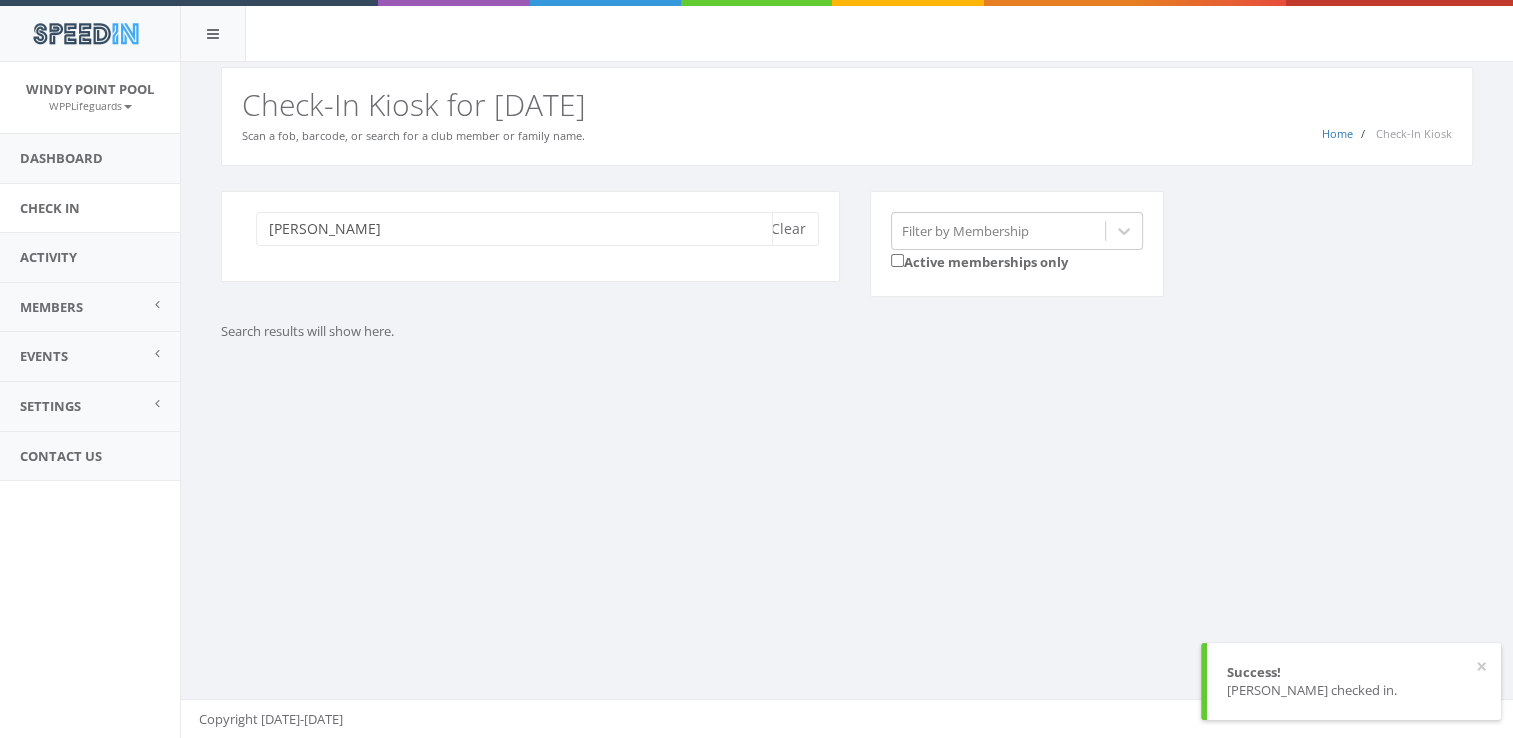 type on "tacker" 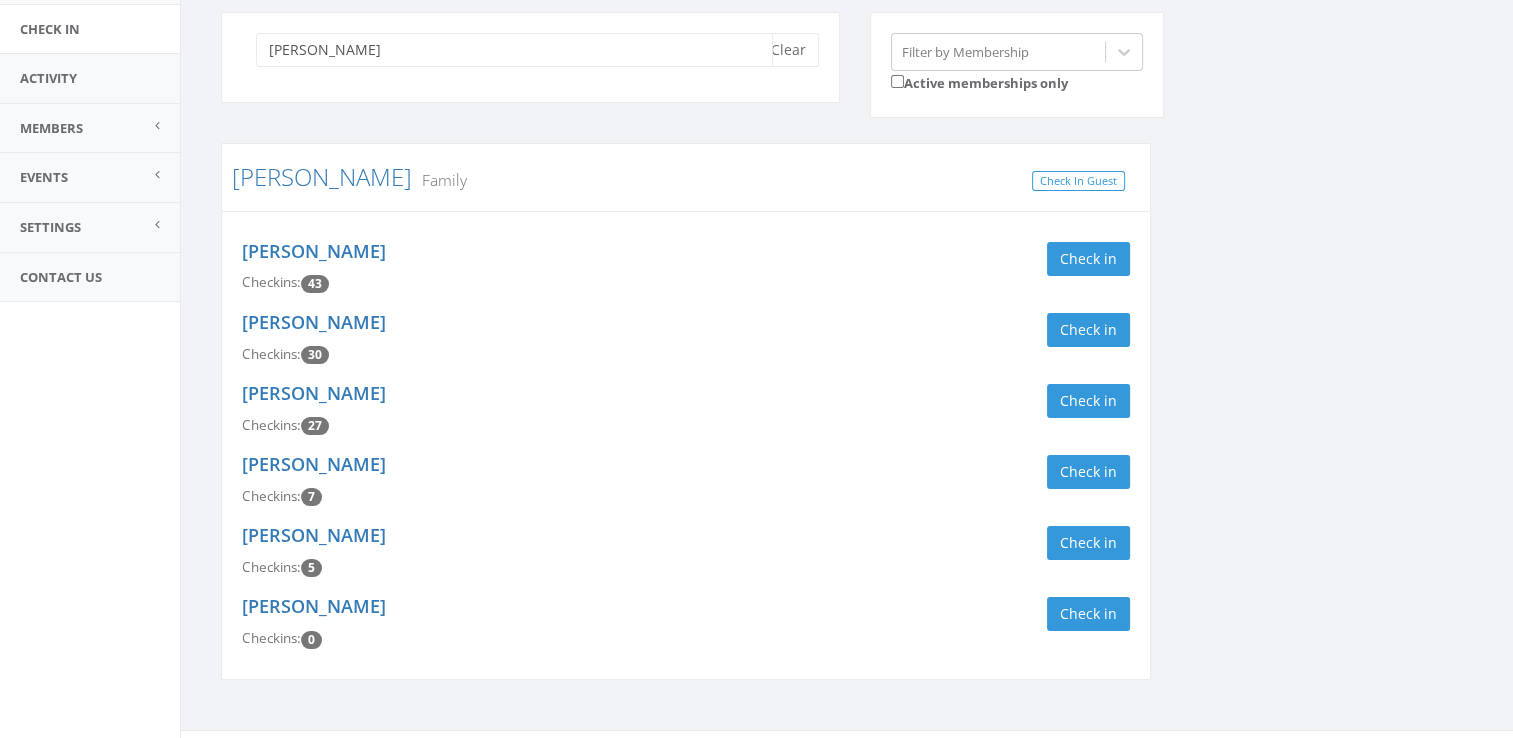 scroll, scrollTop: 180, scrollLeft: 0, axis: vertical 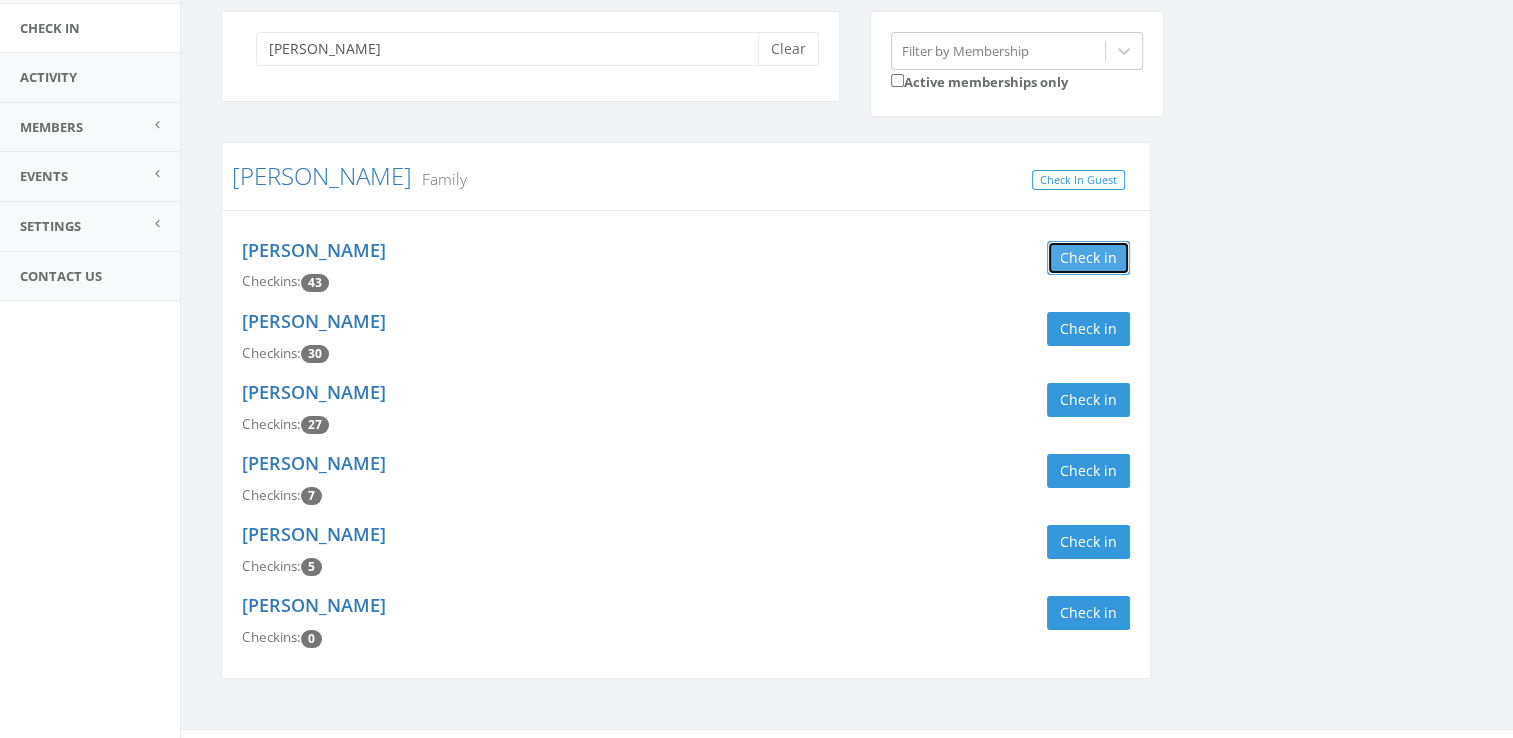 click on "Check in" at bounding box center [1088, 258] 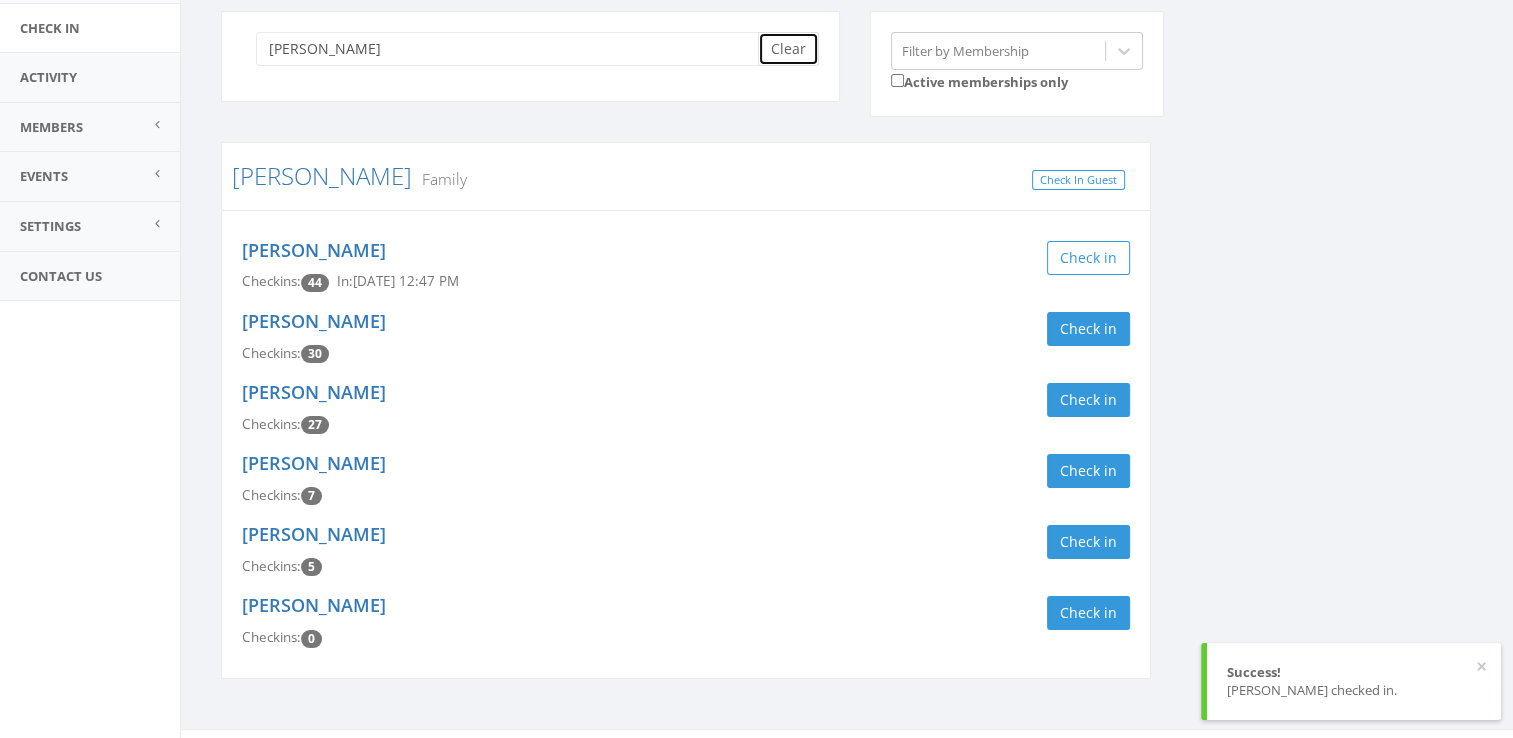 click on "Clear" at bounding box center [788, 49] 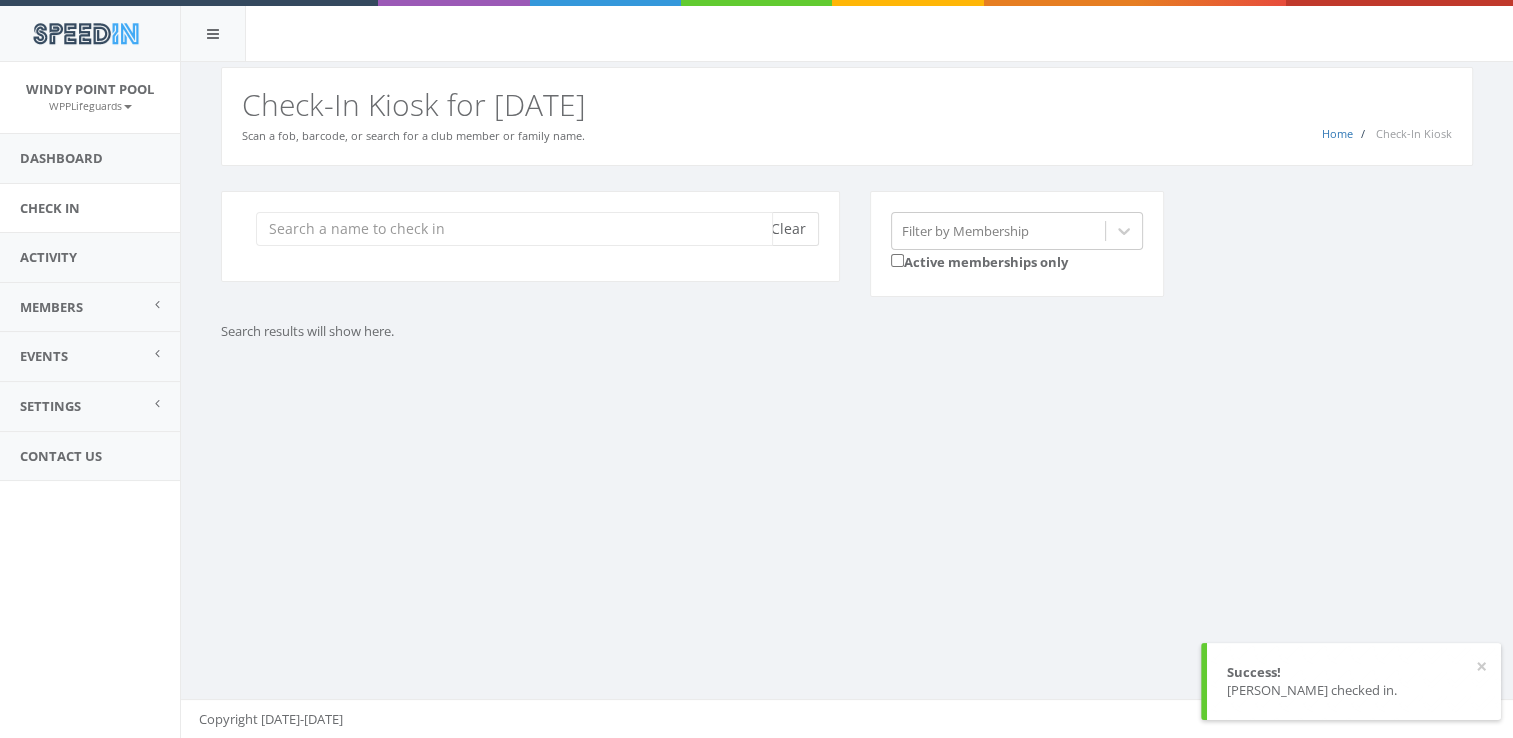 scroll, scrollTop: 0, scrollLeft: 0, axis: both 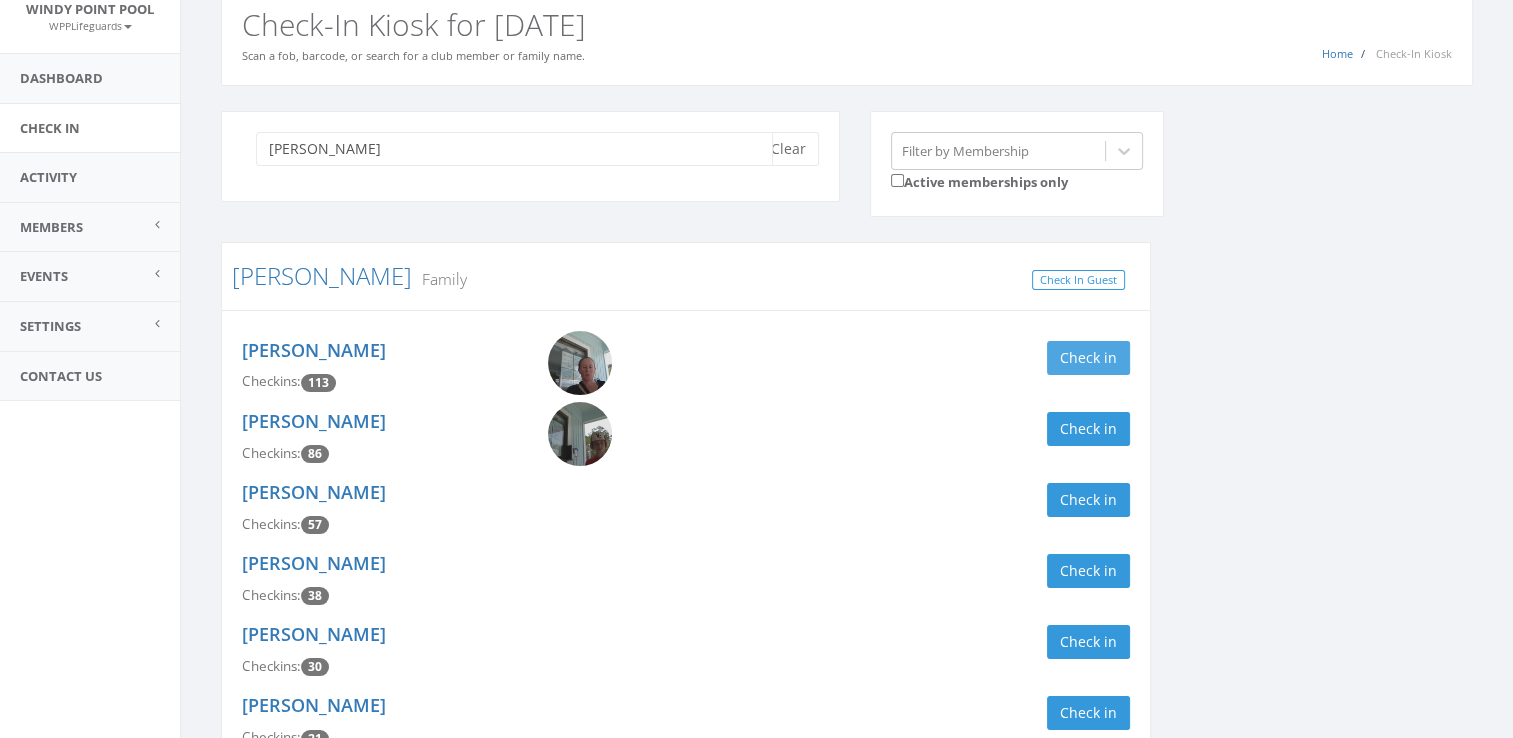type on "butler" 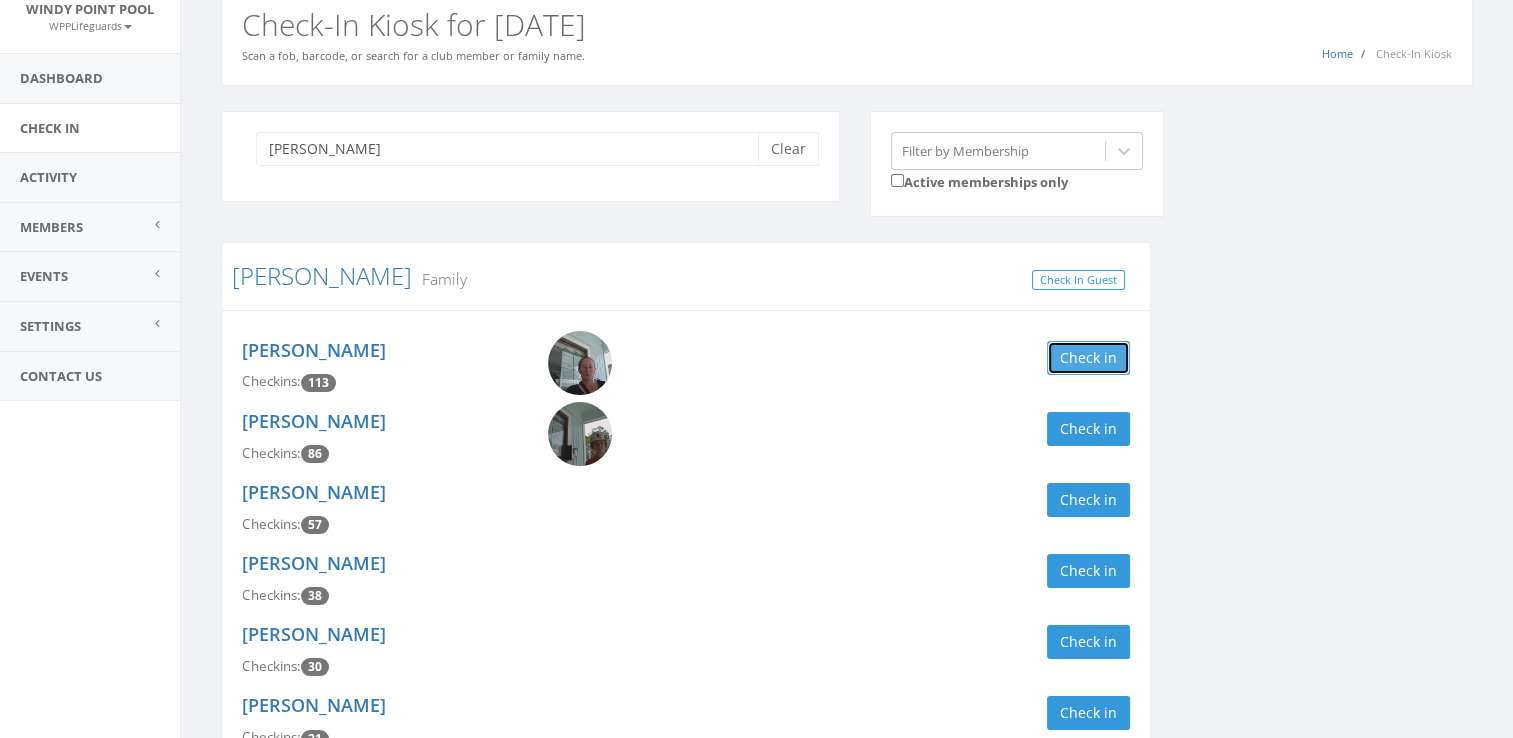 click on "Check in" at bounding box center (1088, 358) 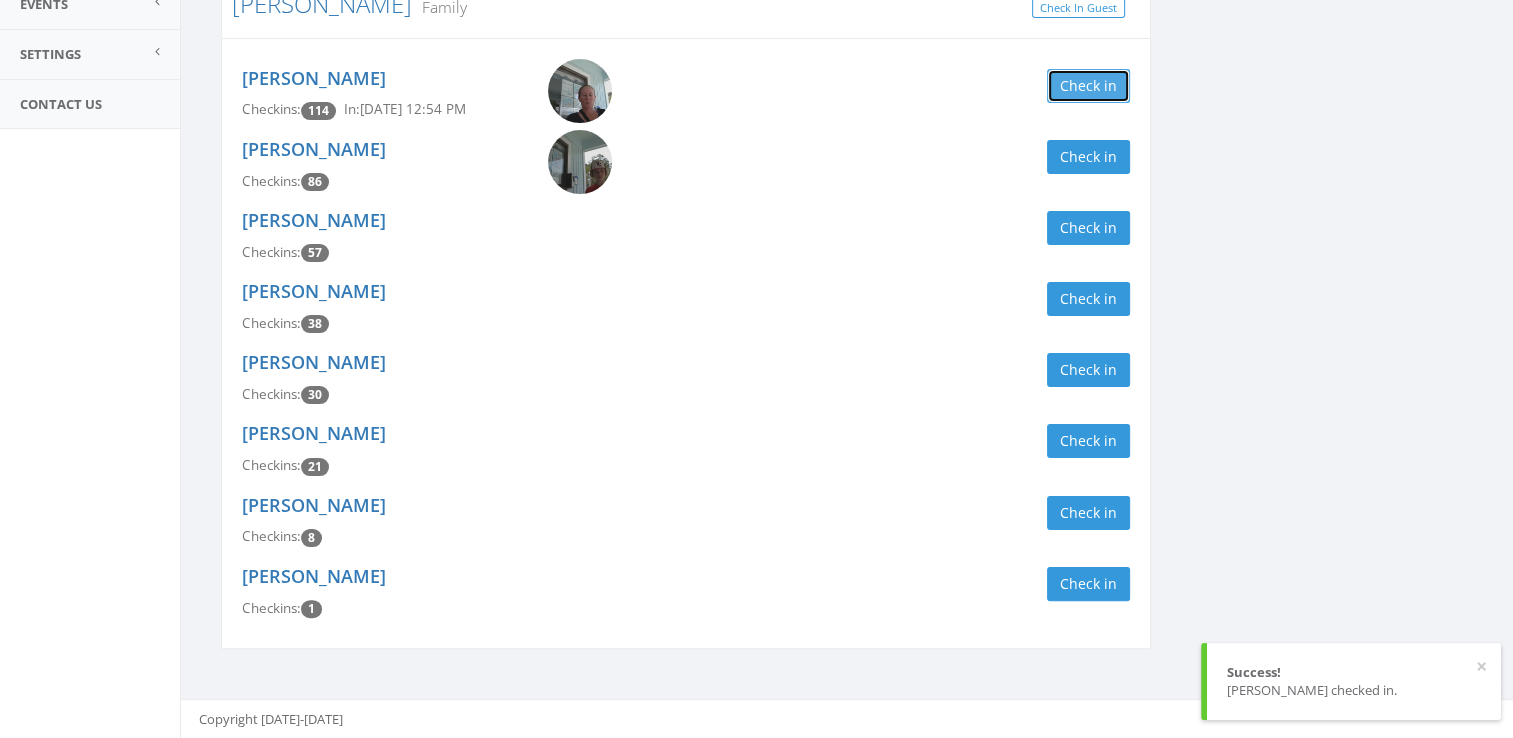 scroll, scrollTop: 0, scrollLeft: 0, axis: both 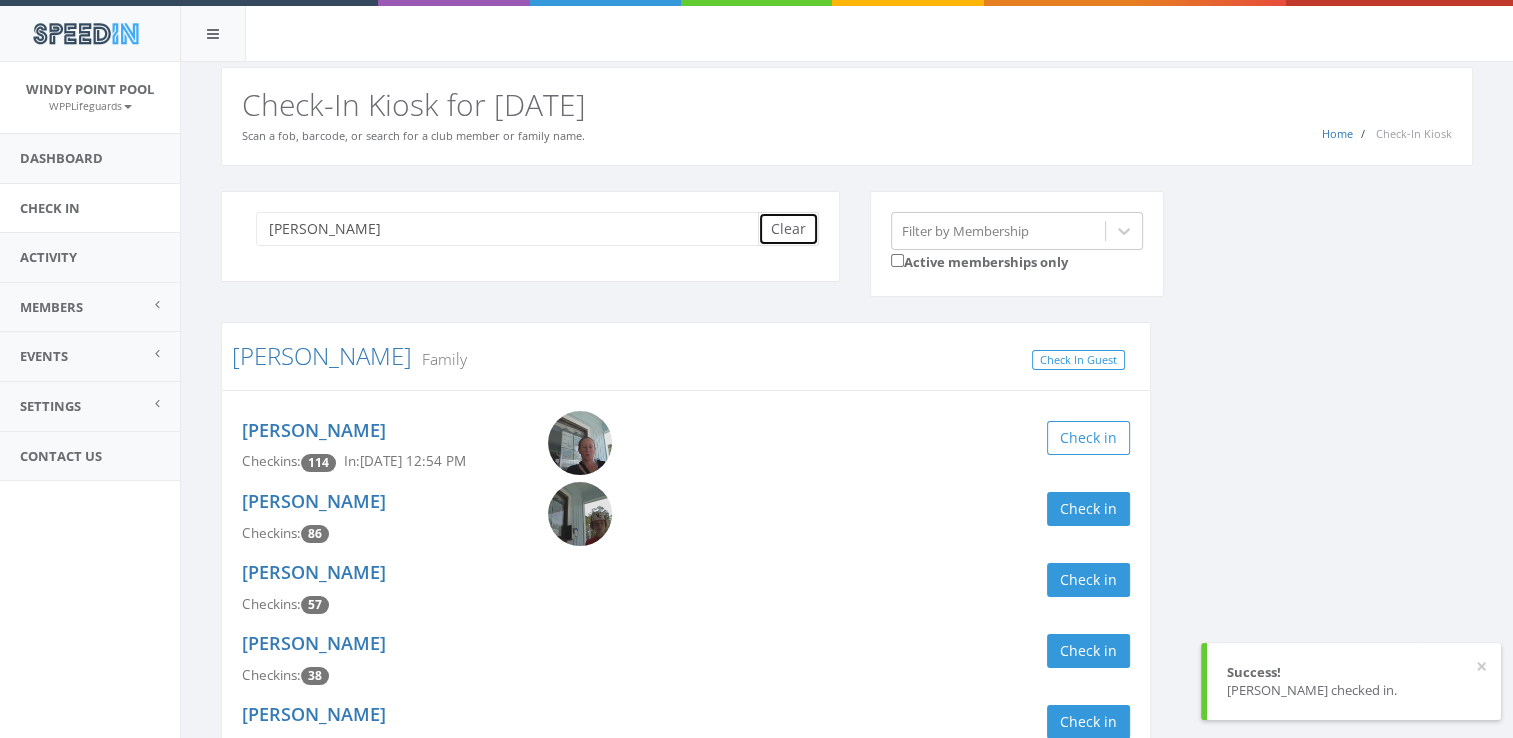 click on "Clear" at bounding box center (788, 229) 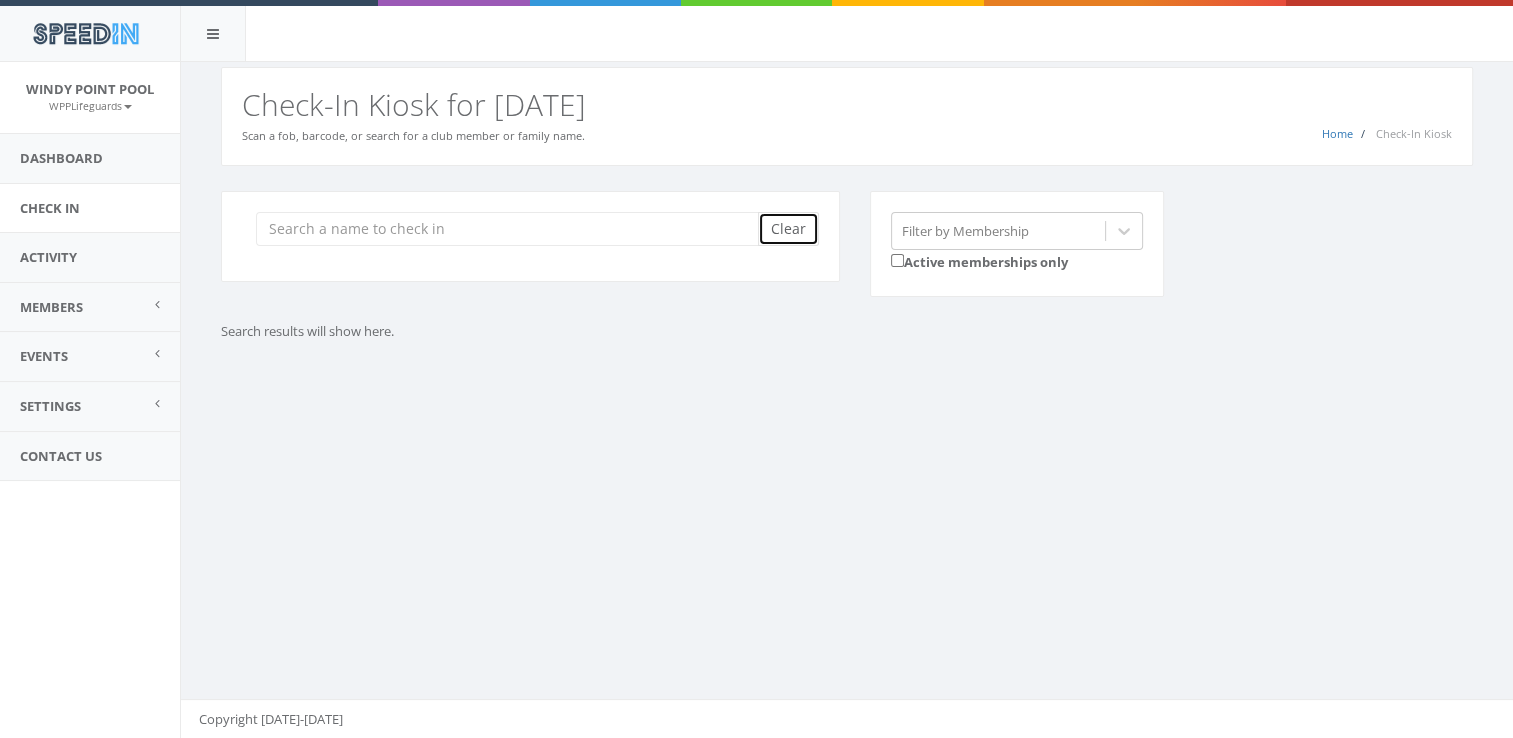 click on "Clear" at bounding box center [788, 229] 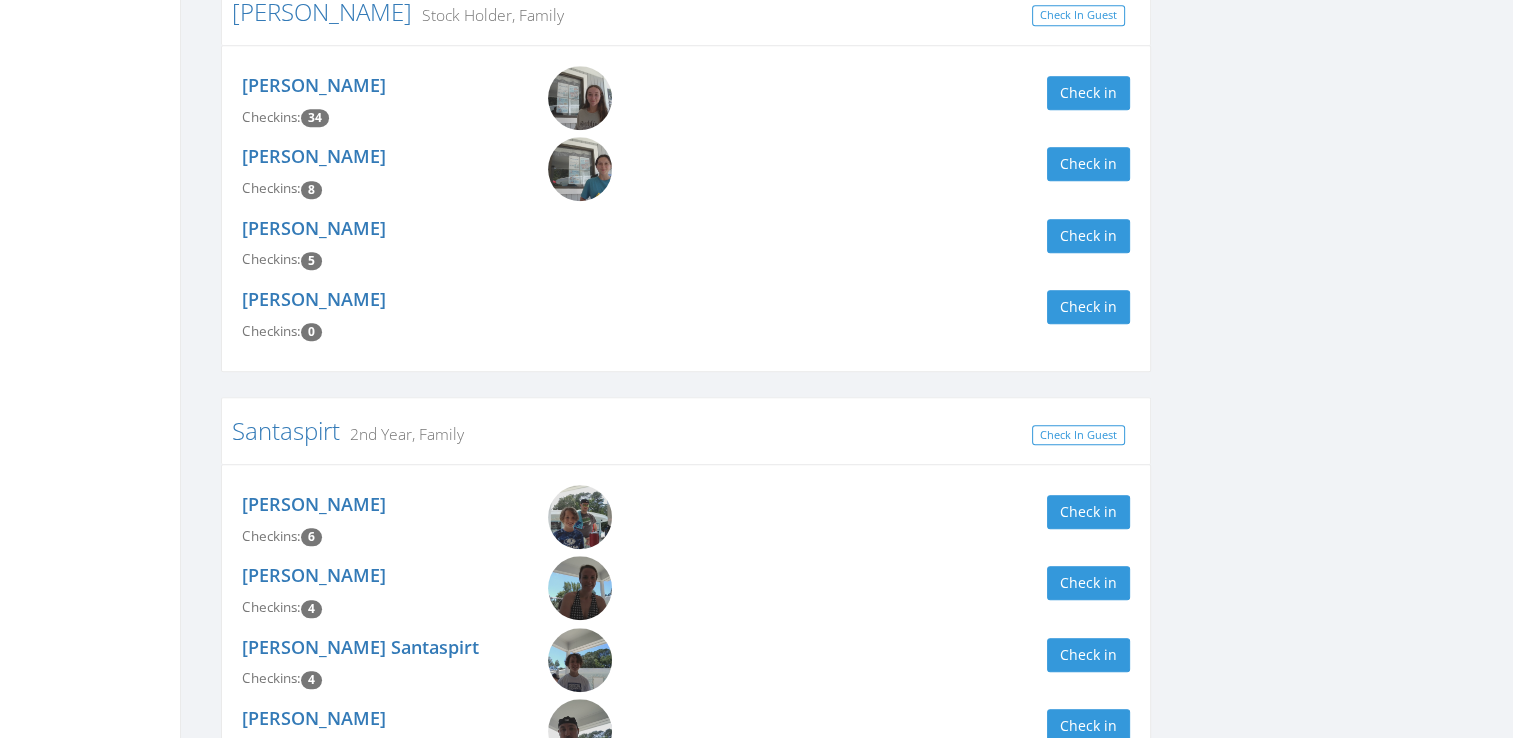 scroll, scrollTop: 1460, scrollLeft: 0, axis: vertical 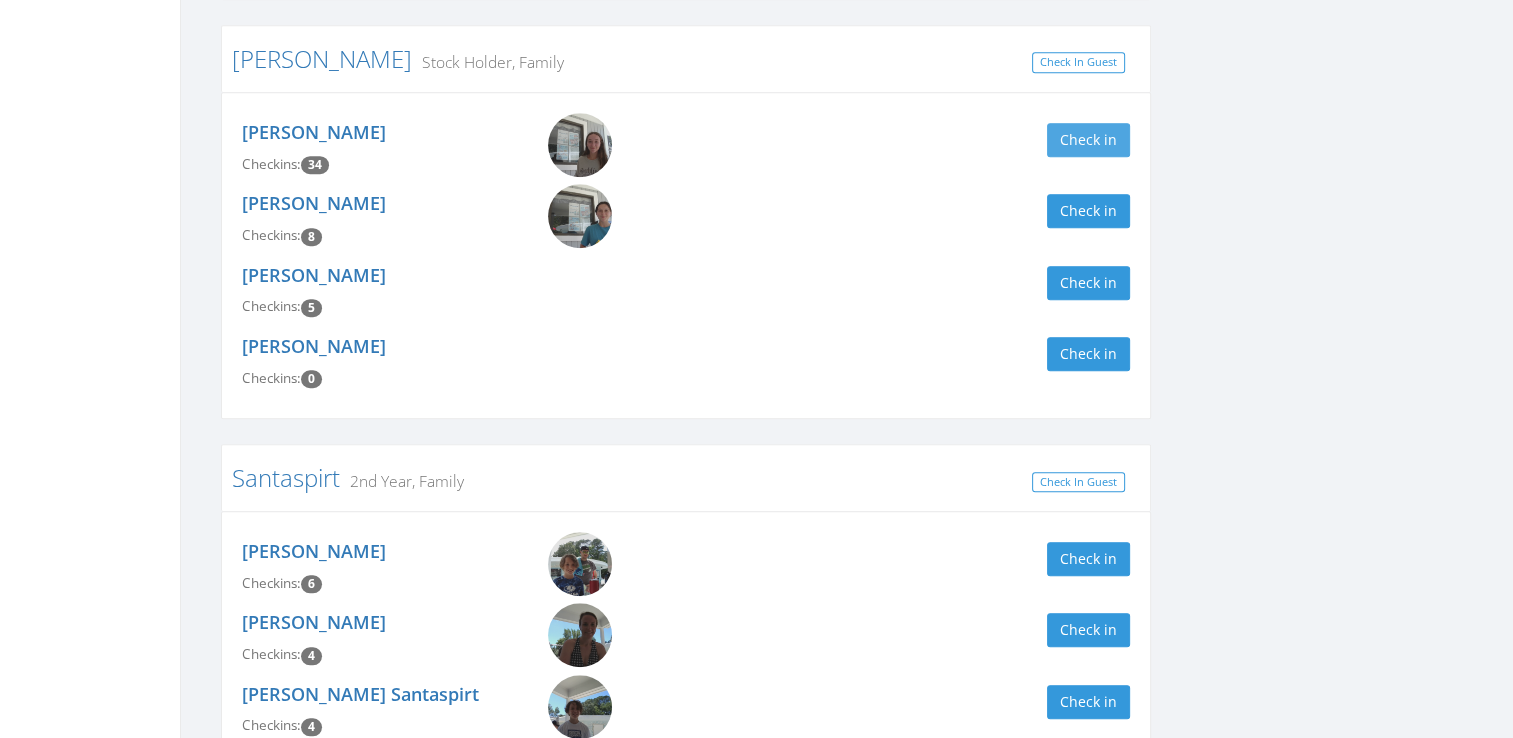 type on "jackso" 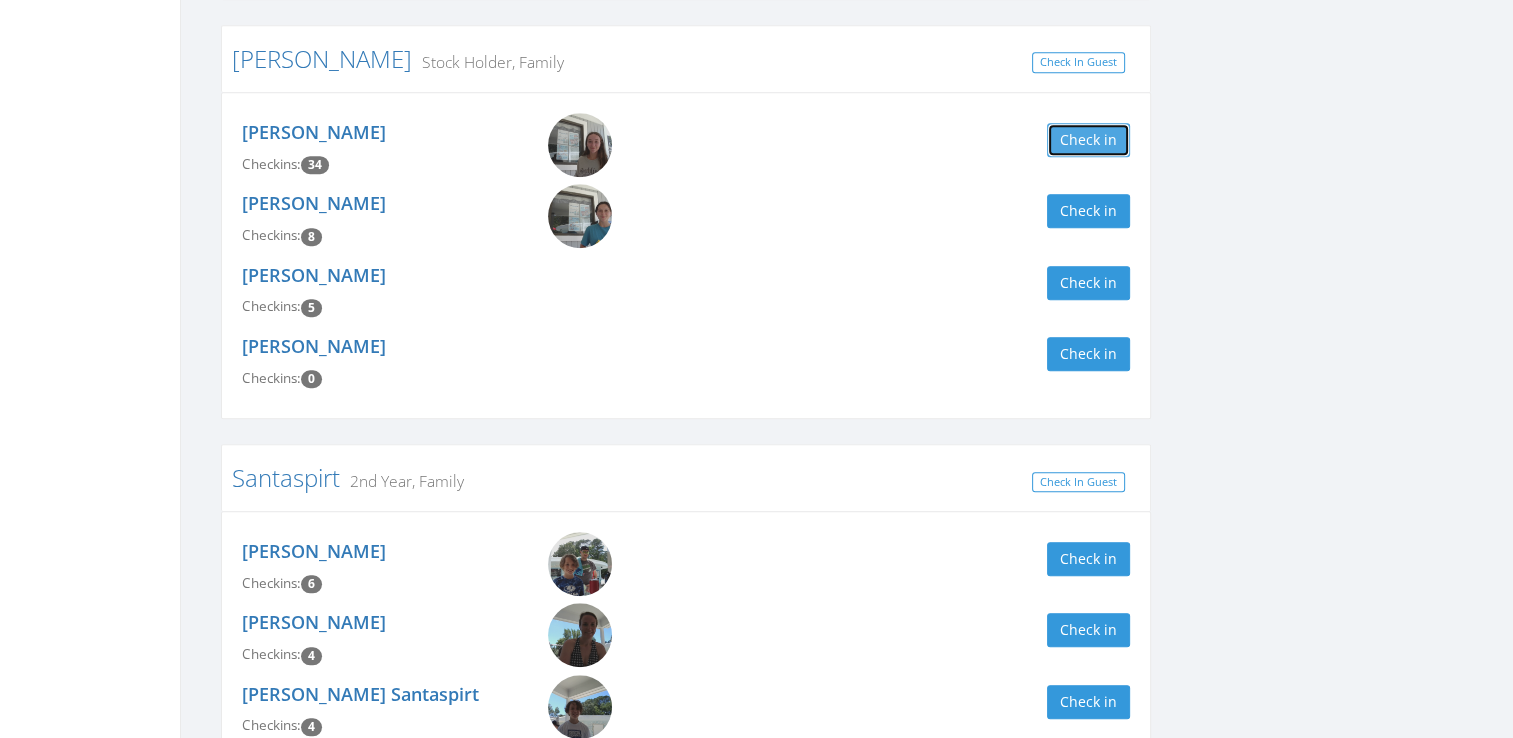 click on "Check in" at bounding box center [1088, 140] 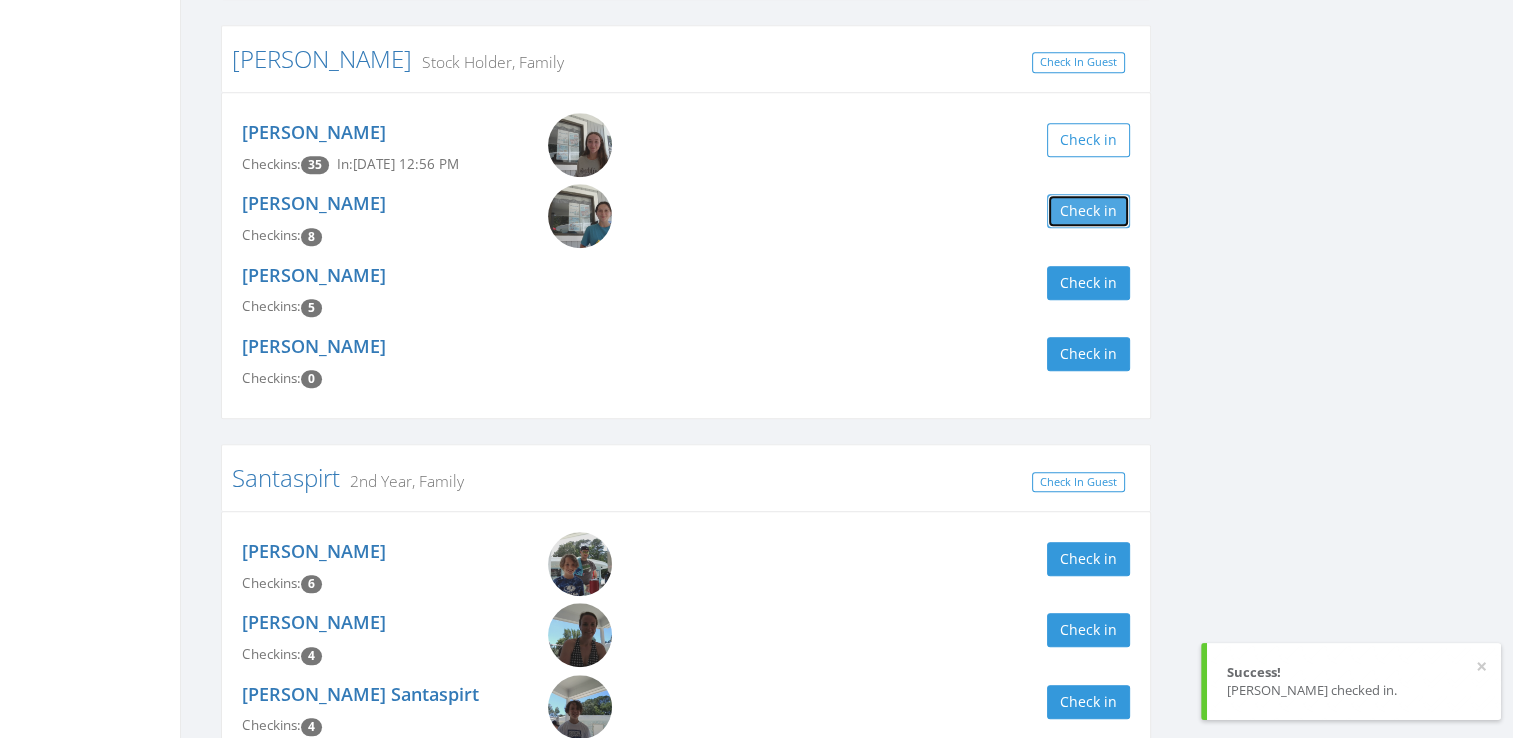 click on "Check in" at bounding box center (1088, 211) 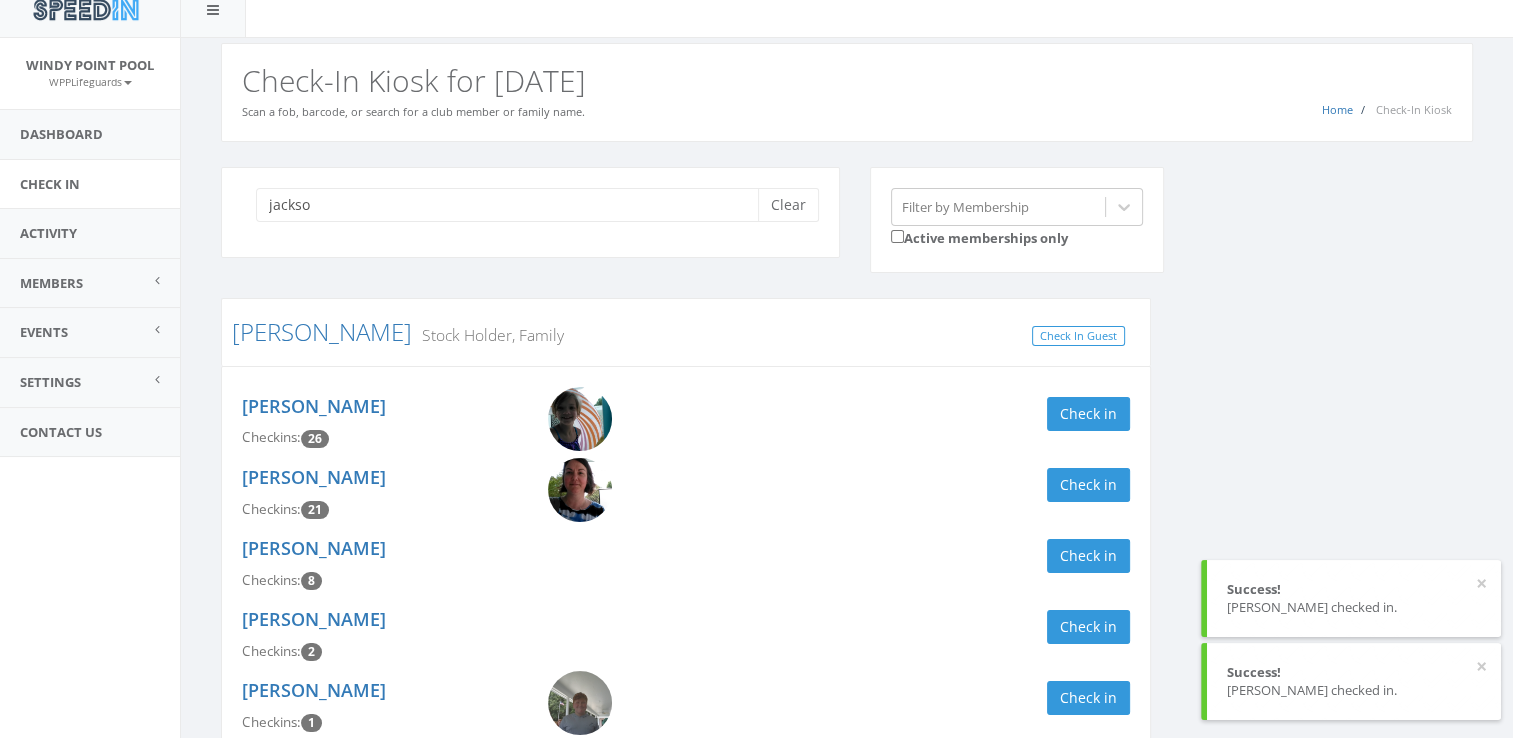 scroll, scrollTop: 0, scrollLeft: 0, axis: both 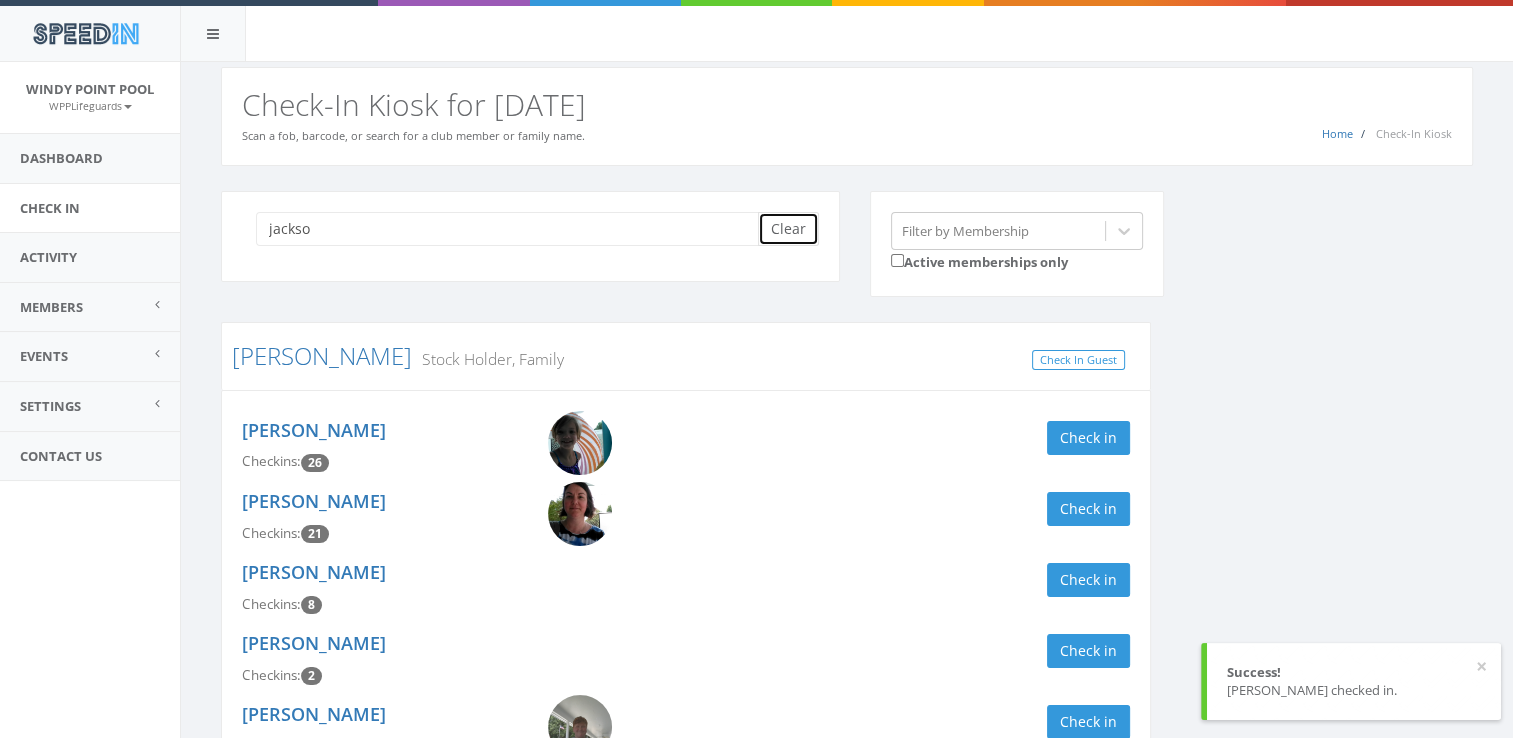 click on "Clear" at bounding box center [788, 229] 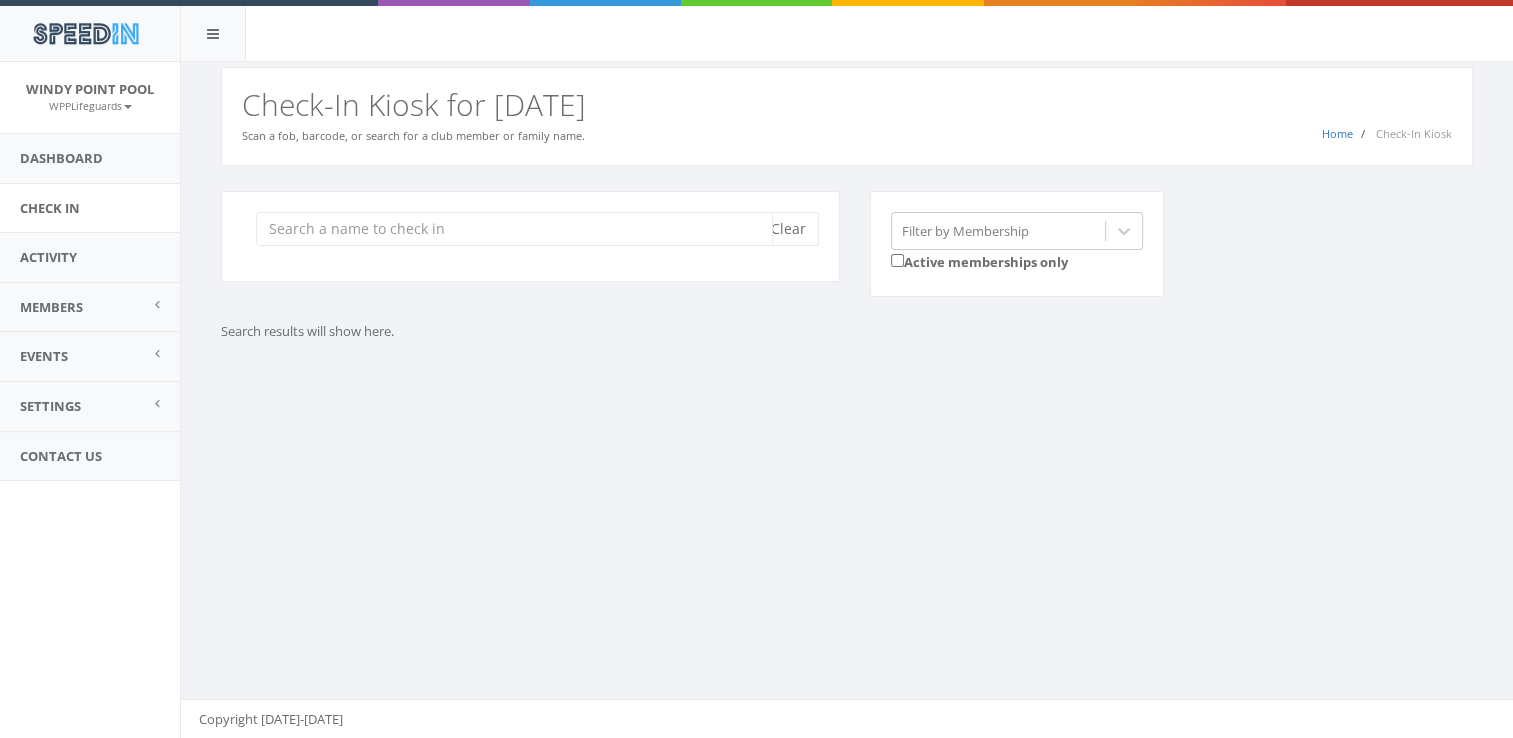 click at bounding box center [514, 229] 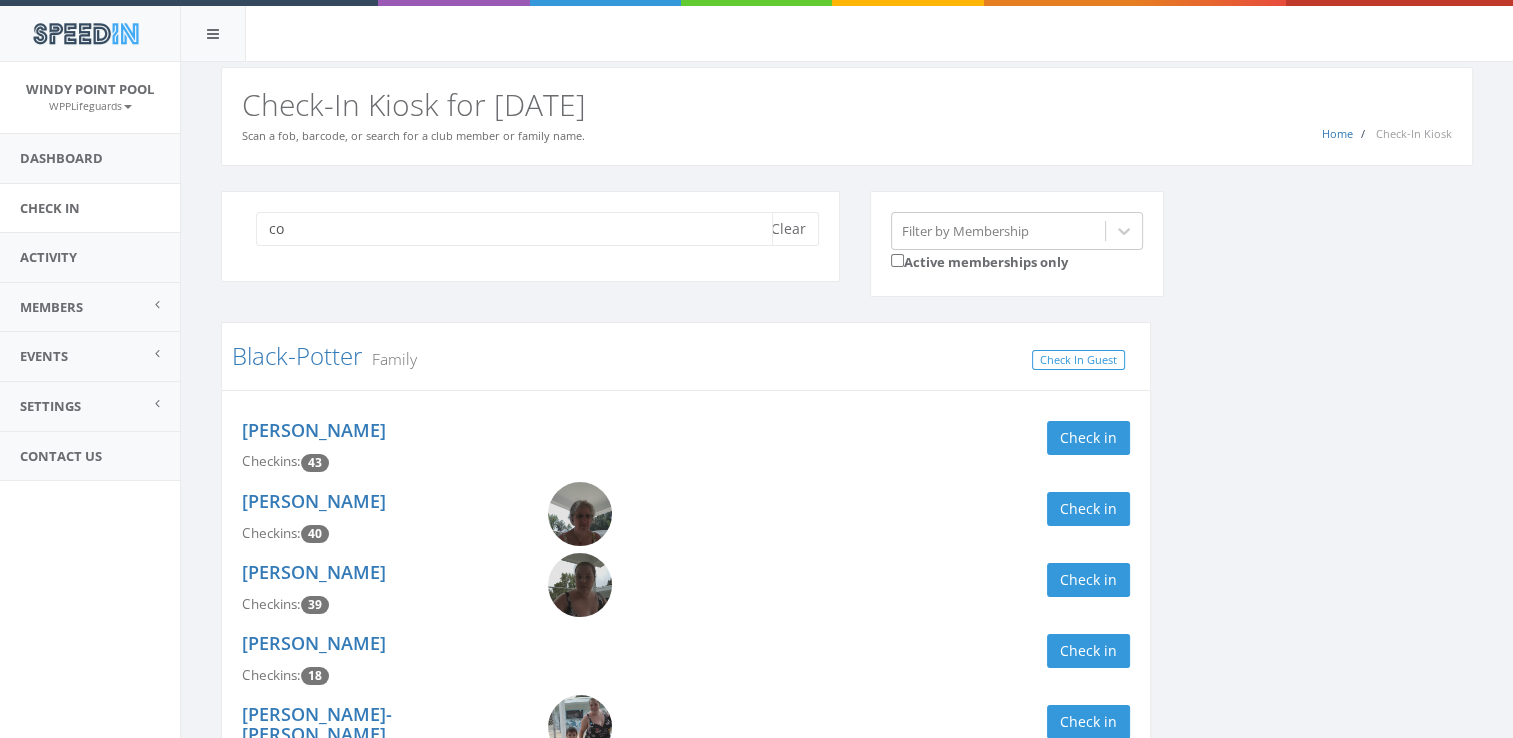 type on "c" 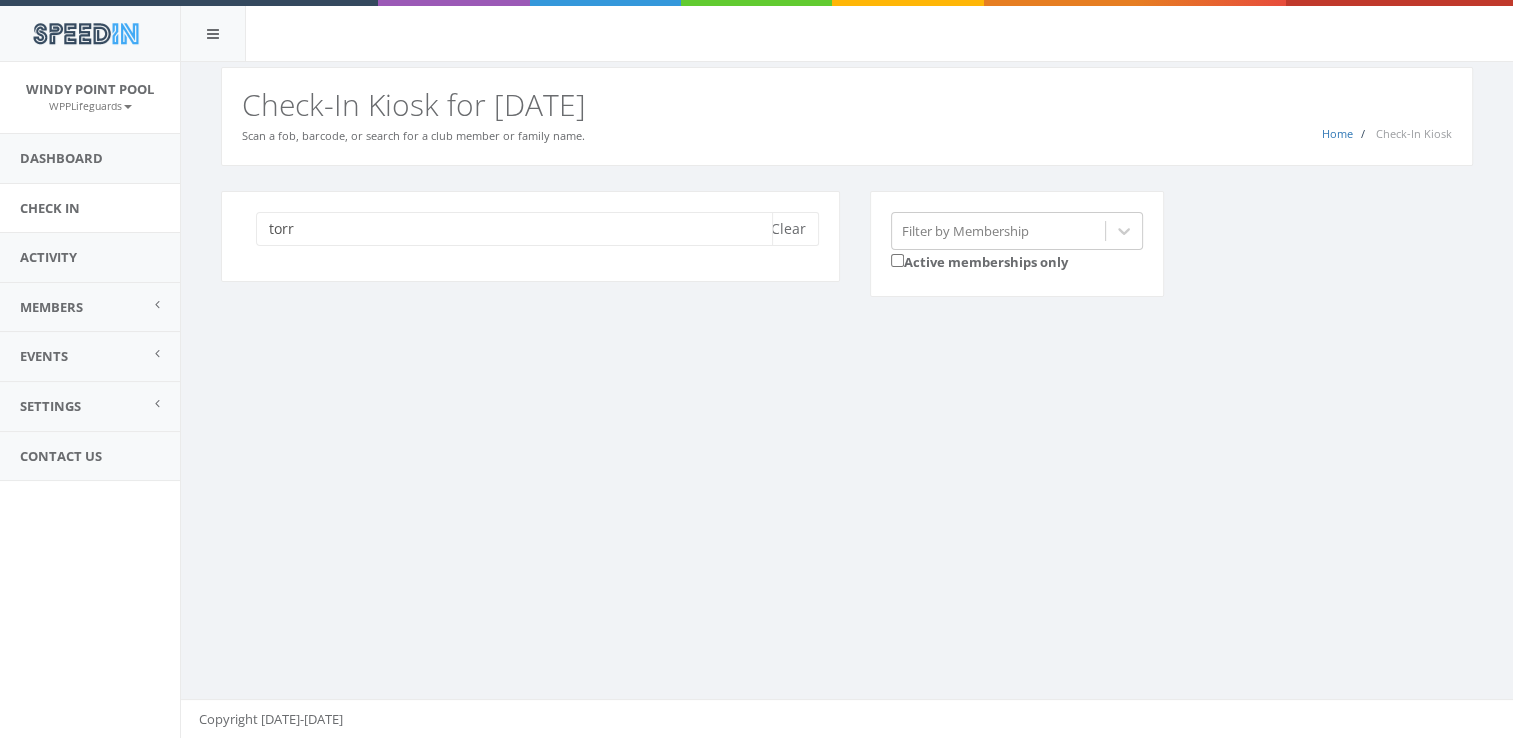 type on "torr" 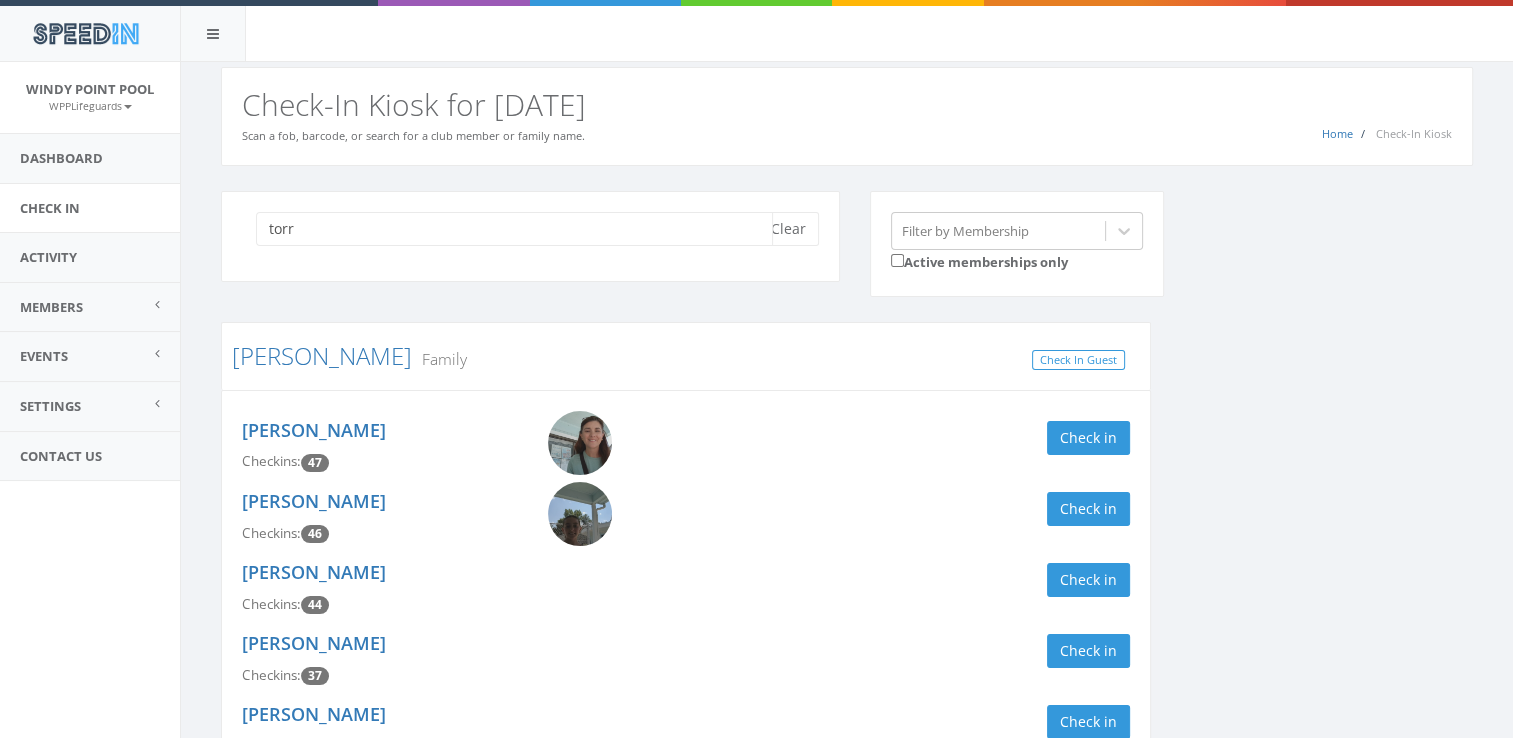 scroll, scrollTop: 138, scrollLeft: 0, axis: vertical 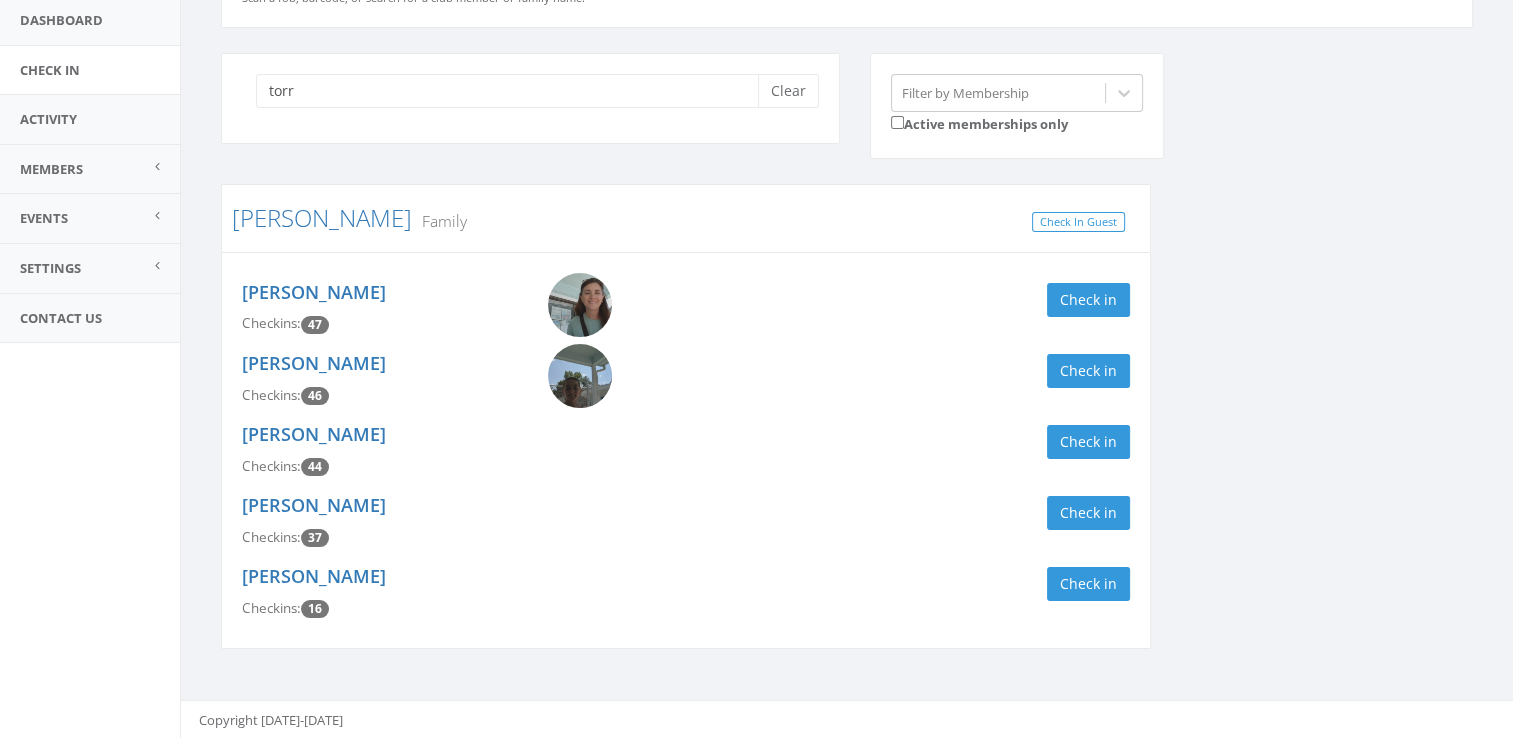 click on "Check in" at bounding box center (915, 371) 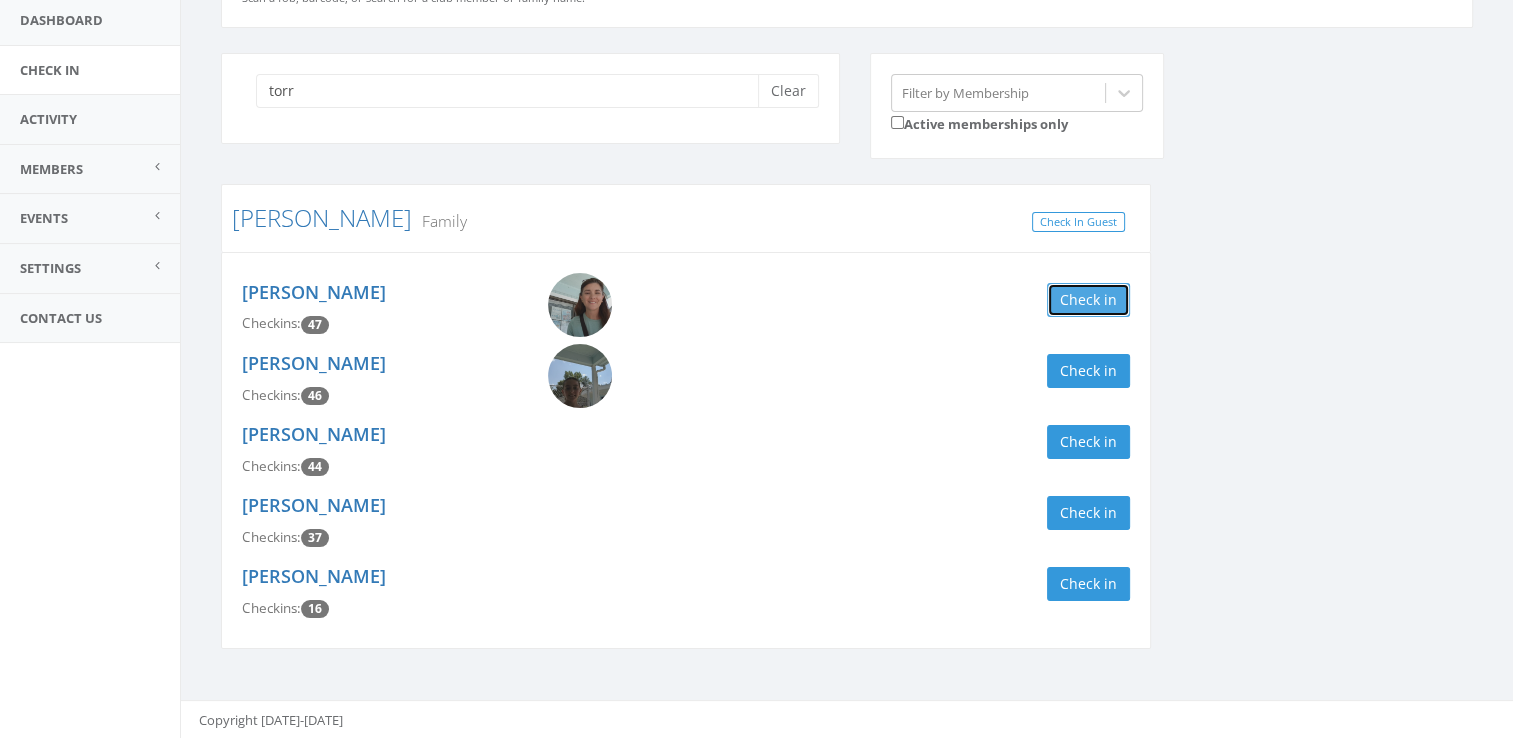 click on "Check in" at bounding box center [1088, 300] 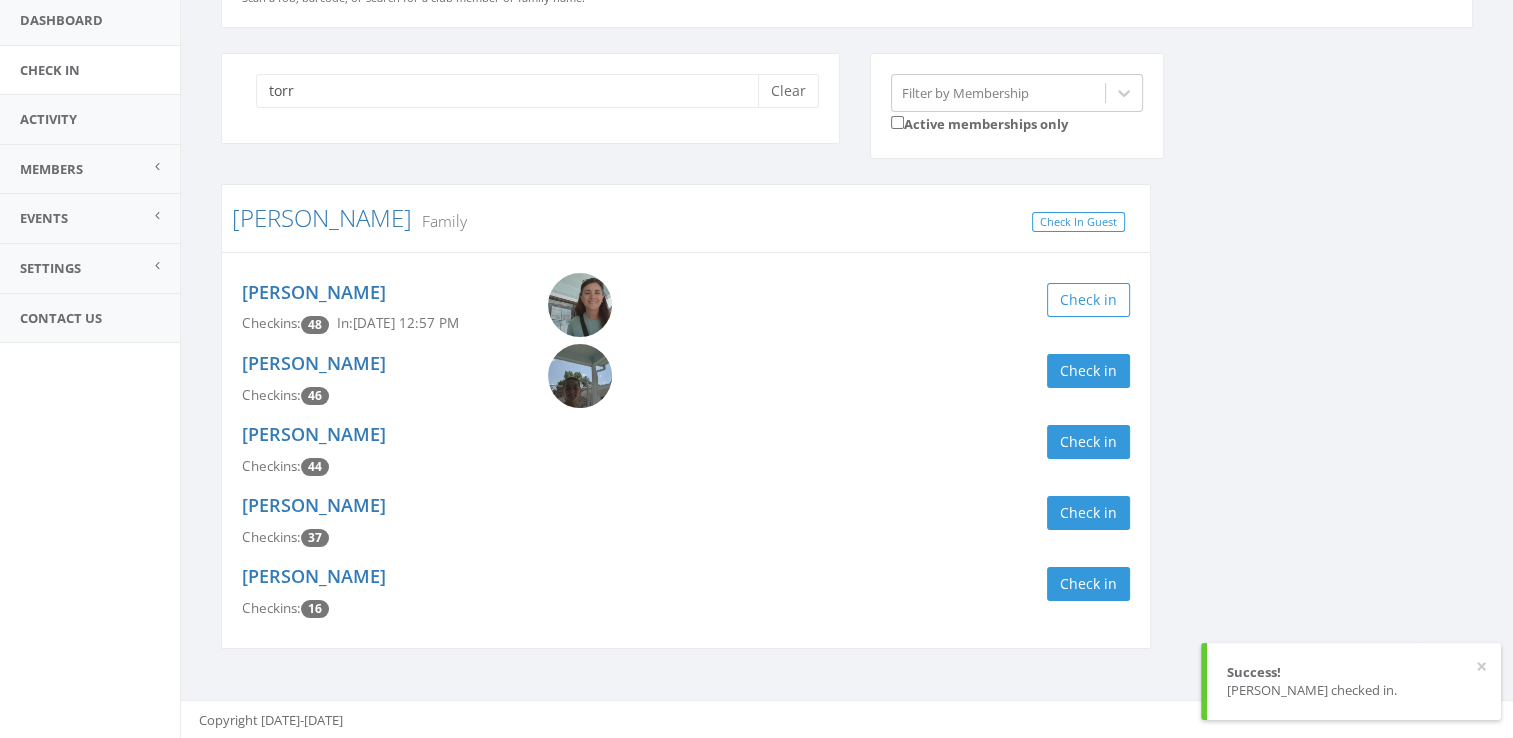 click on "Addison Torres Checkins:  46 Check in" at bounding box center (686, 379) 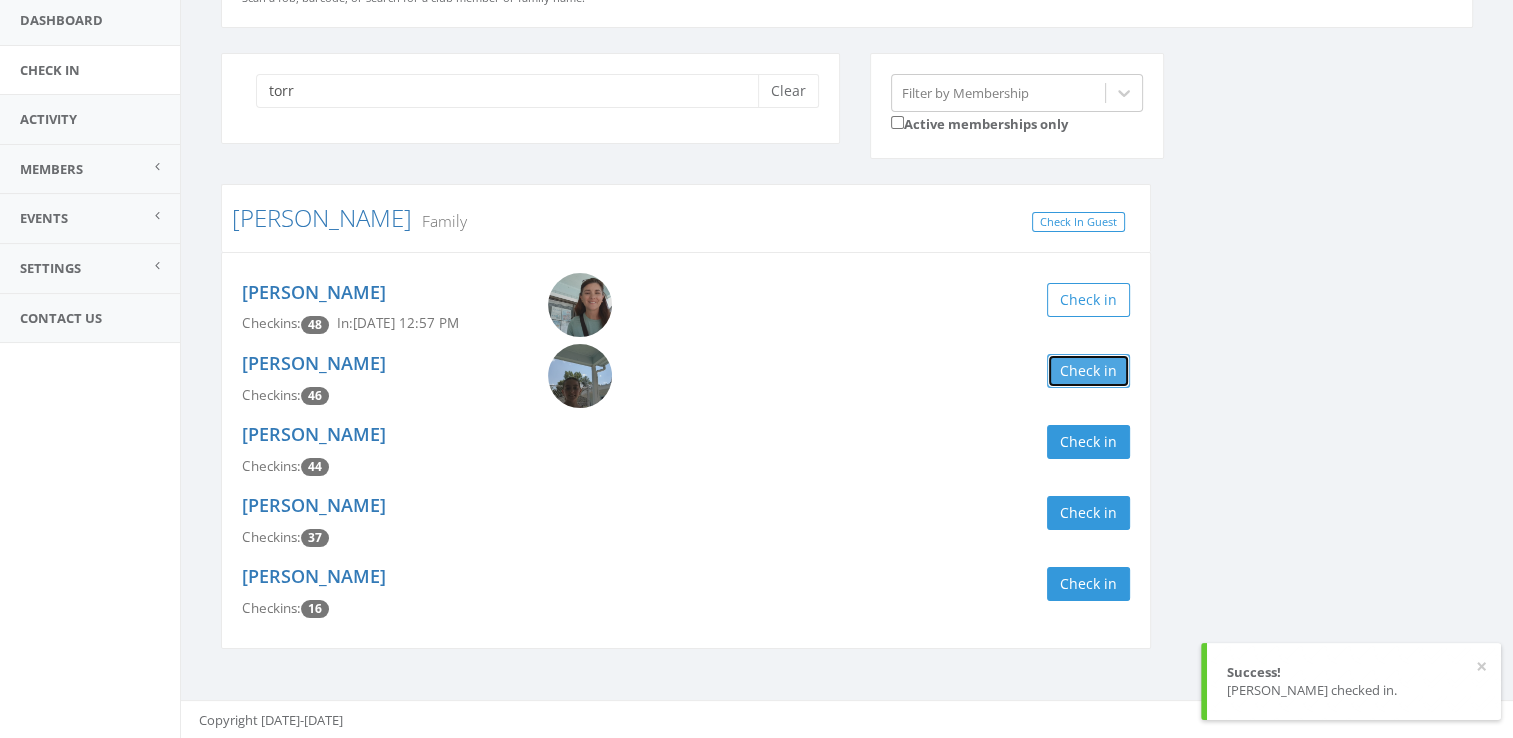 click on "Check in" at bounding box center [1088, 371] 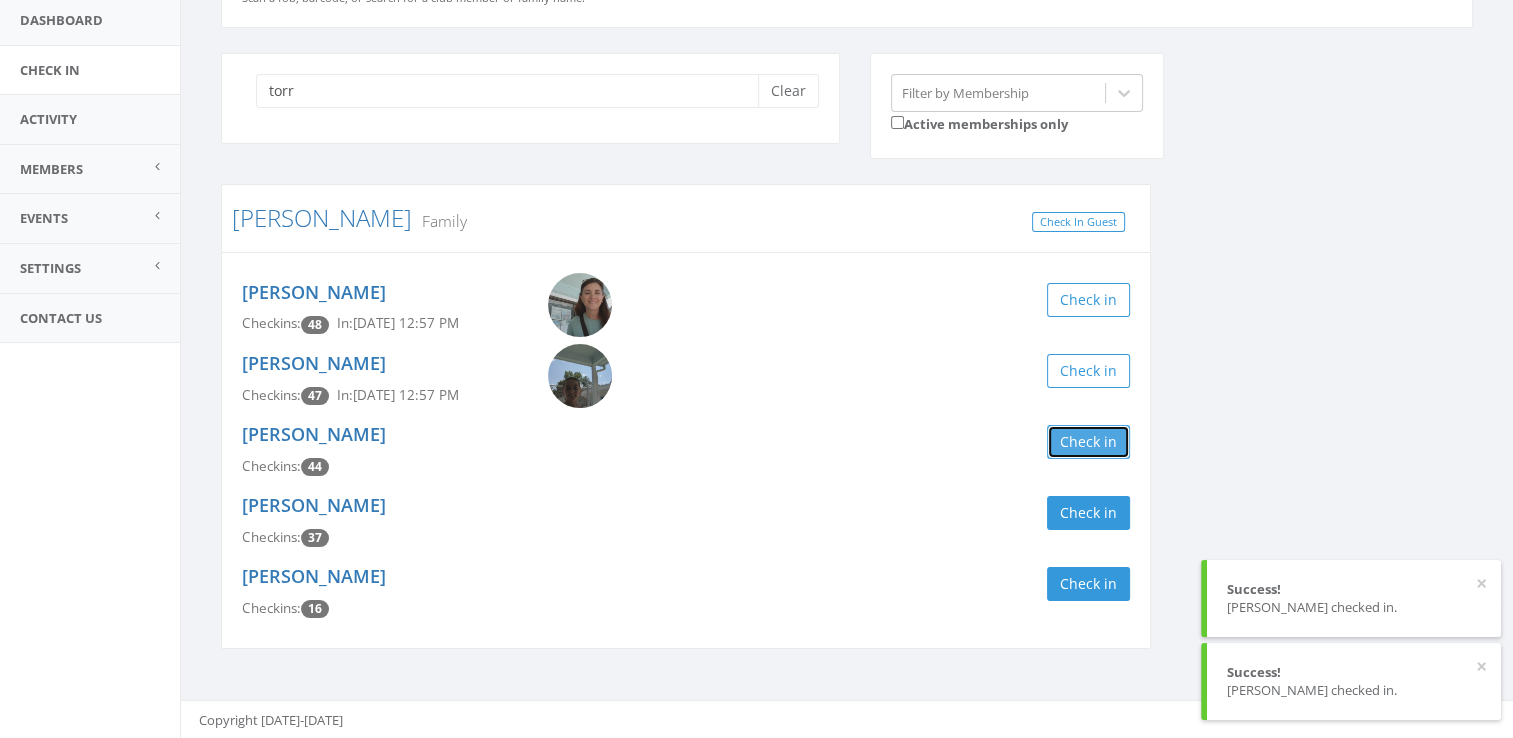 click on "Check in" at bounding box center [1088, 442] 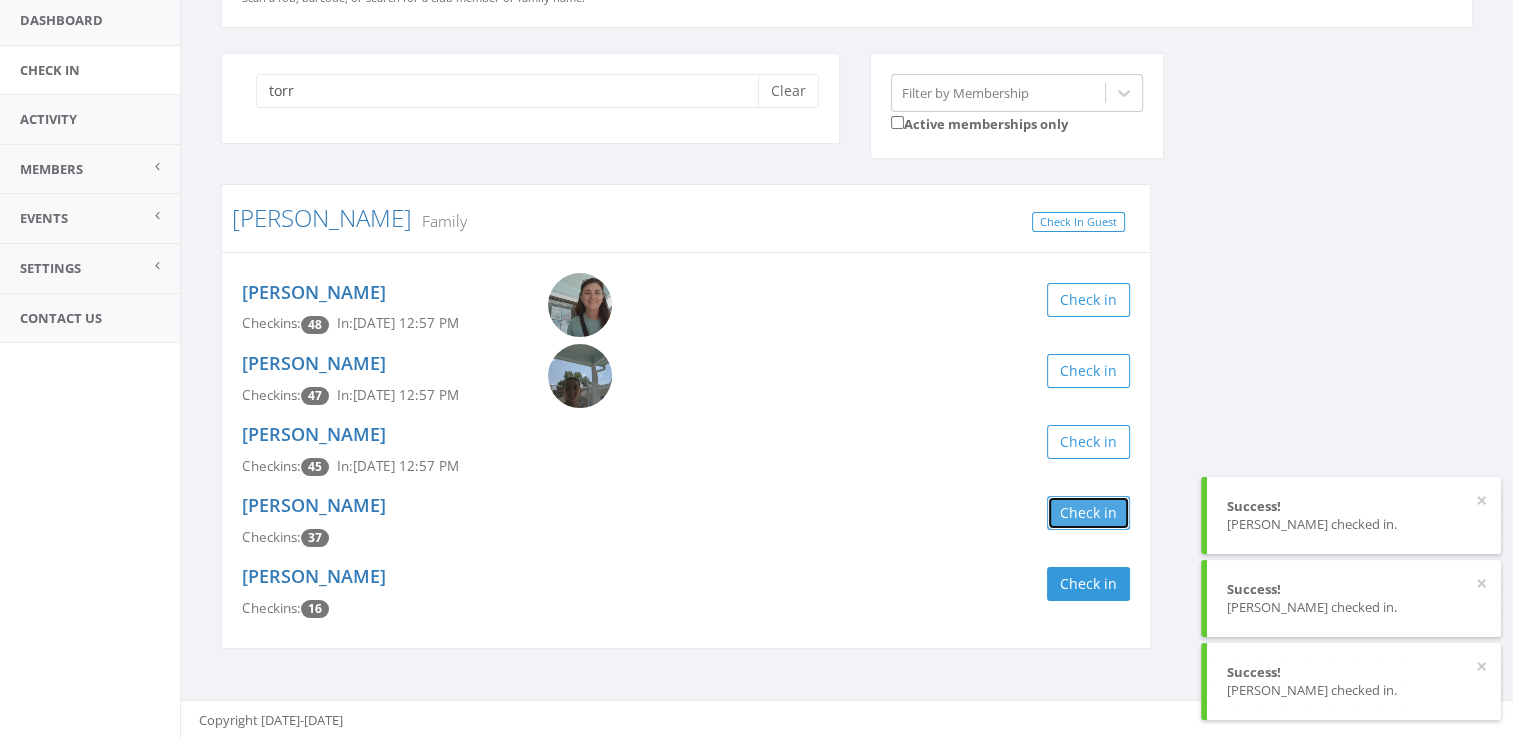 click on "Check in" at bounding box center [1088, 513] 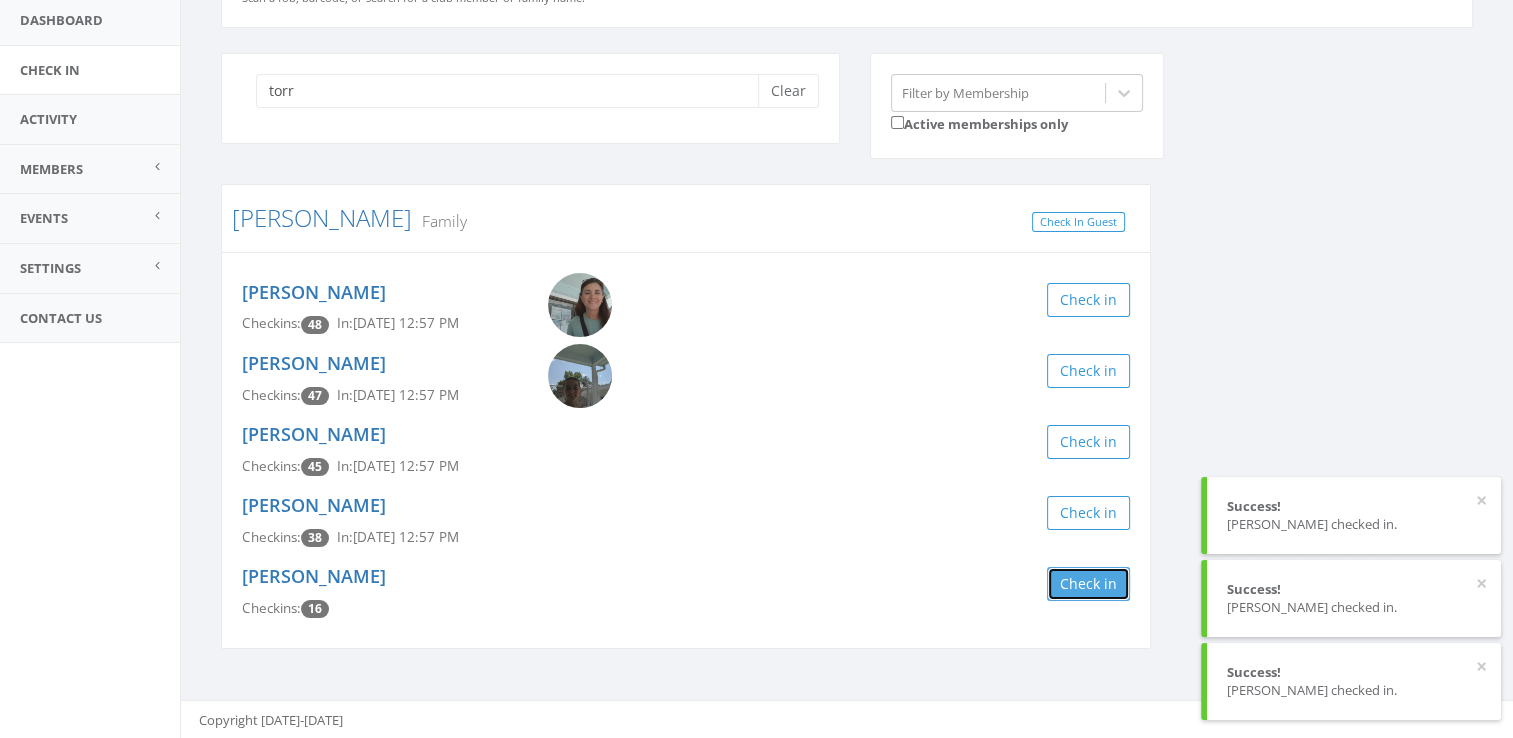 click on "Check in" at bounding box center [1088, 584] 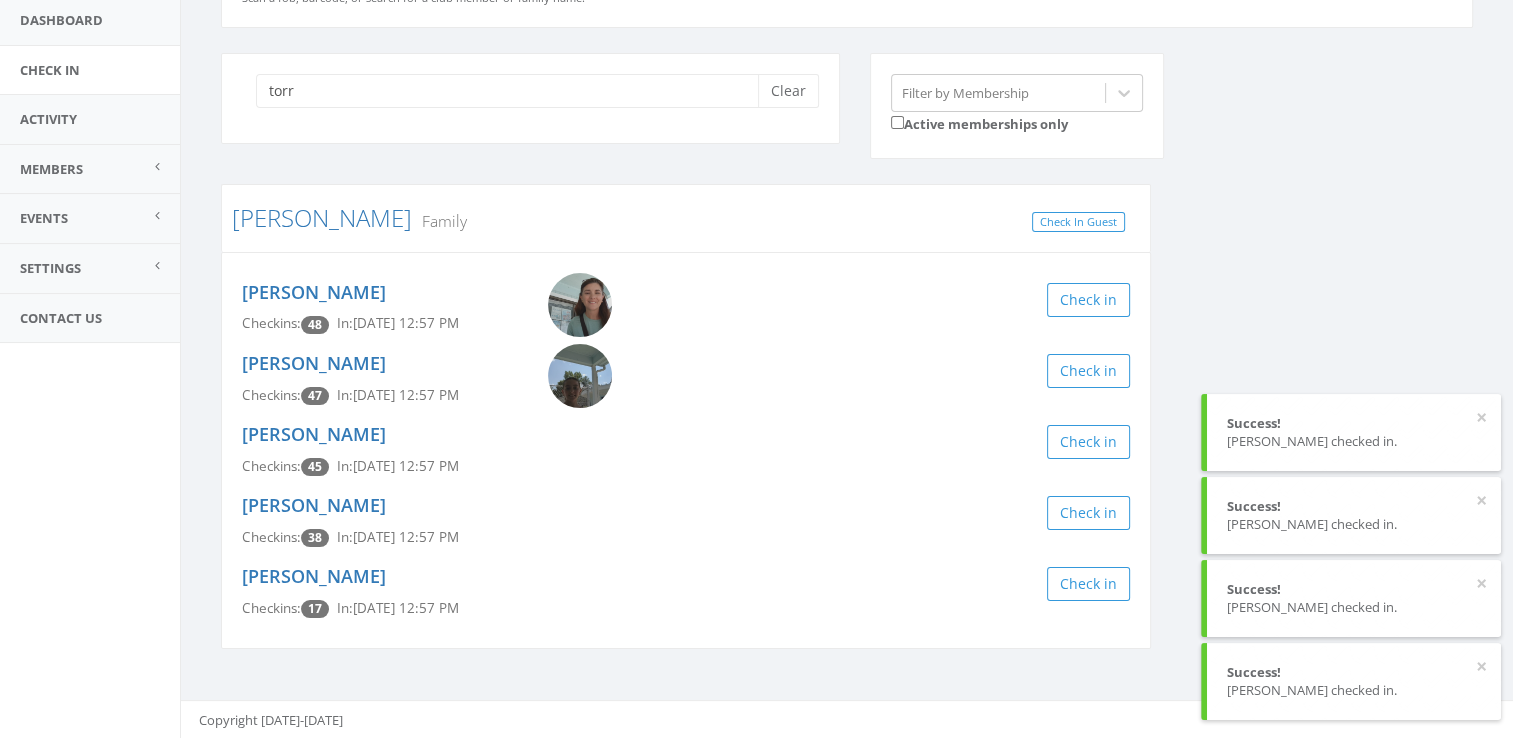 click on "torr Clear Filter by Membership  Active memberships only Torres Family Check In Guest Allison Torres Checkins:  48 In:  Jul 26, 12:57 PM Check in Addison Torres Checkins:  47 In:  Jul 26, 12:57 PM Check in Nolan Torres Checkins:  45 In:  Jul 26, 12:57 PM Check in Gabriella Torres Checkins:  38 In:  Jul 26, 12:57 PM Check in Will Torres Checkins:  17 In:  Jul 26, 12:57 PM Check in" at bounding box center (847, 364) 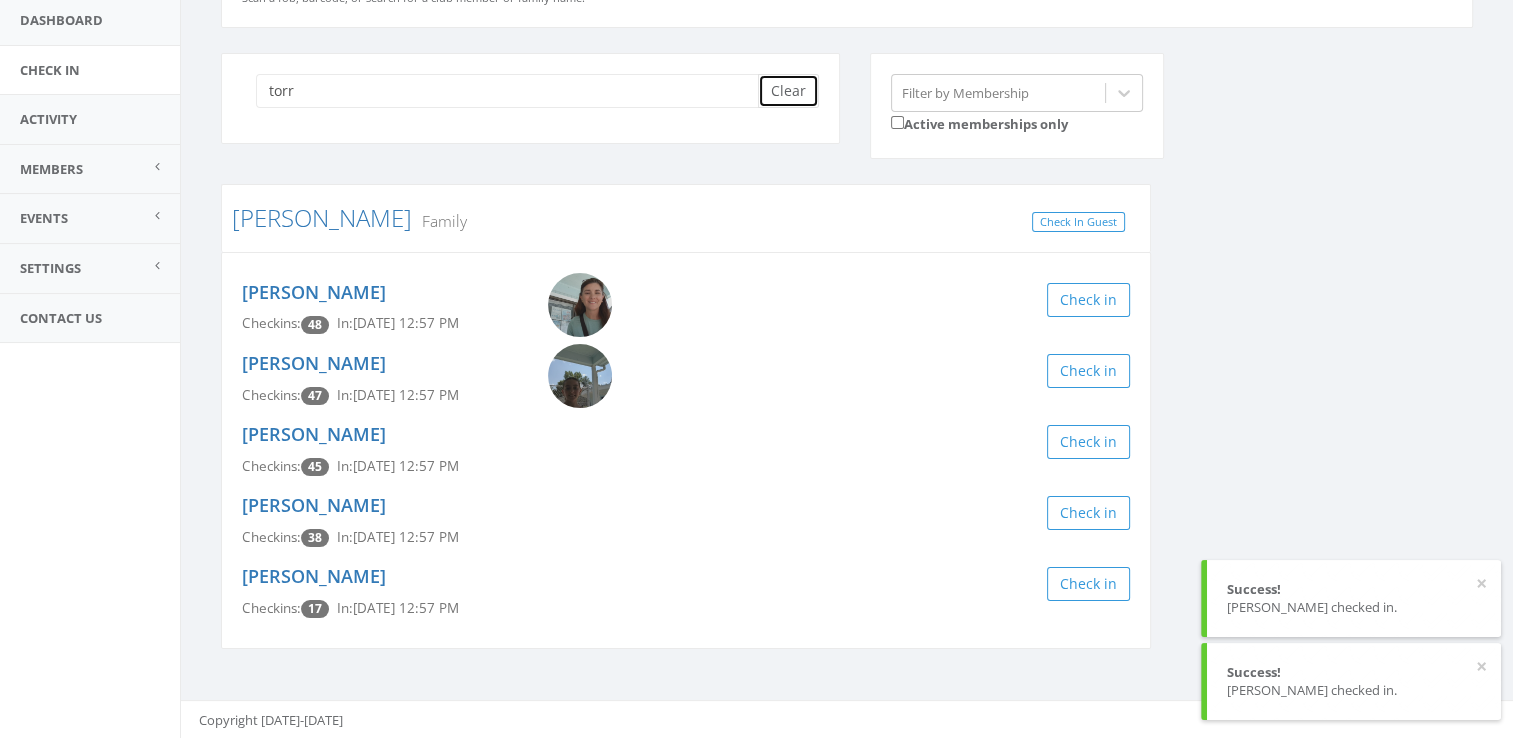 click on "Clear" at bounding box center (788, 91) 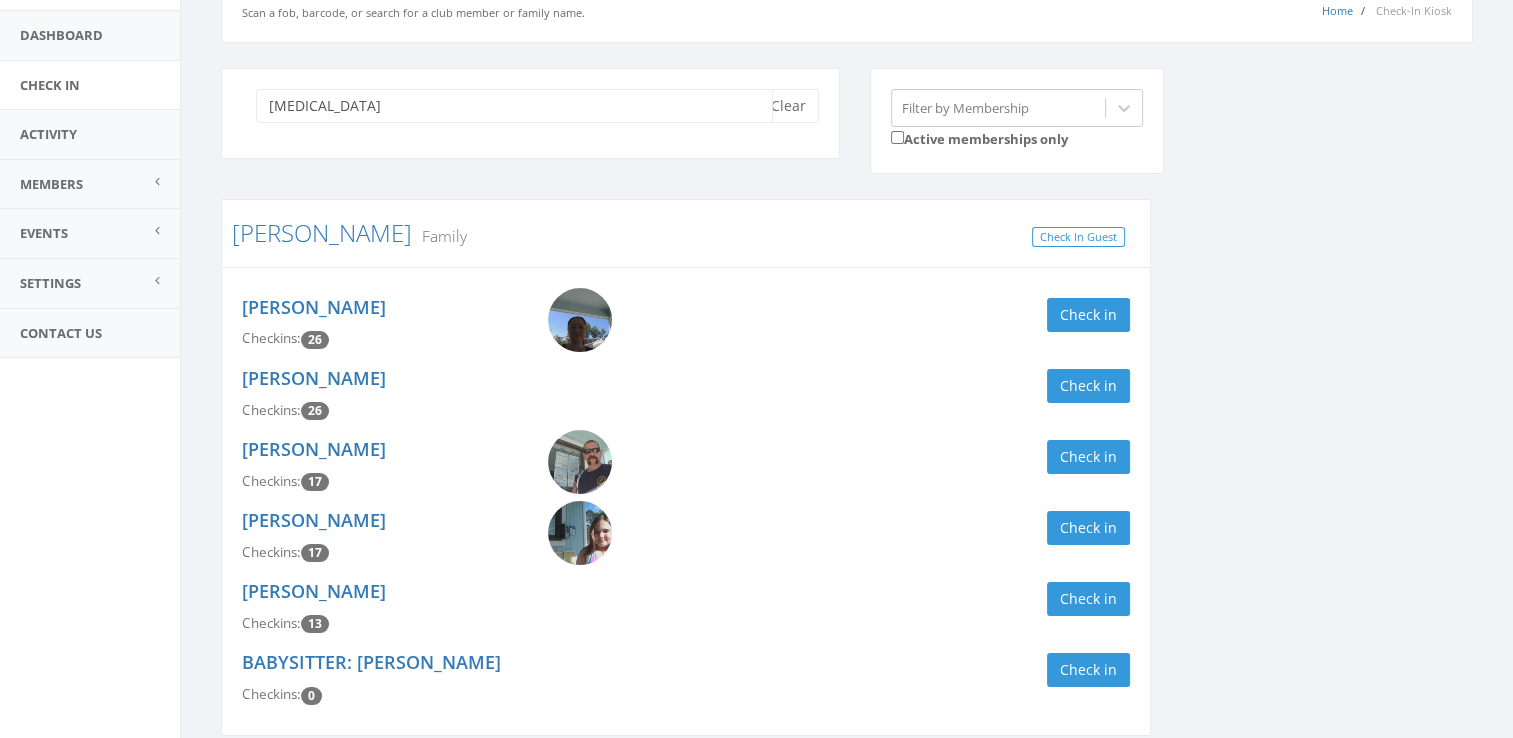 scroll, scrollTop: 124, scrollLeft: 0, axis: vertical 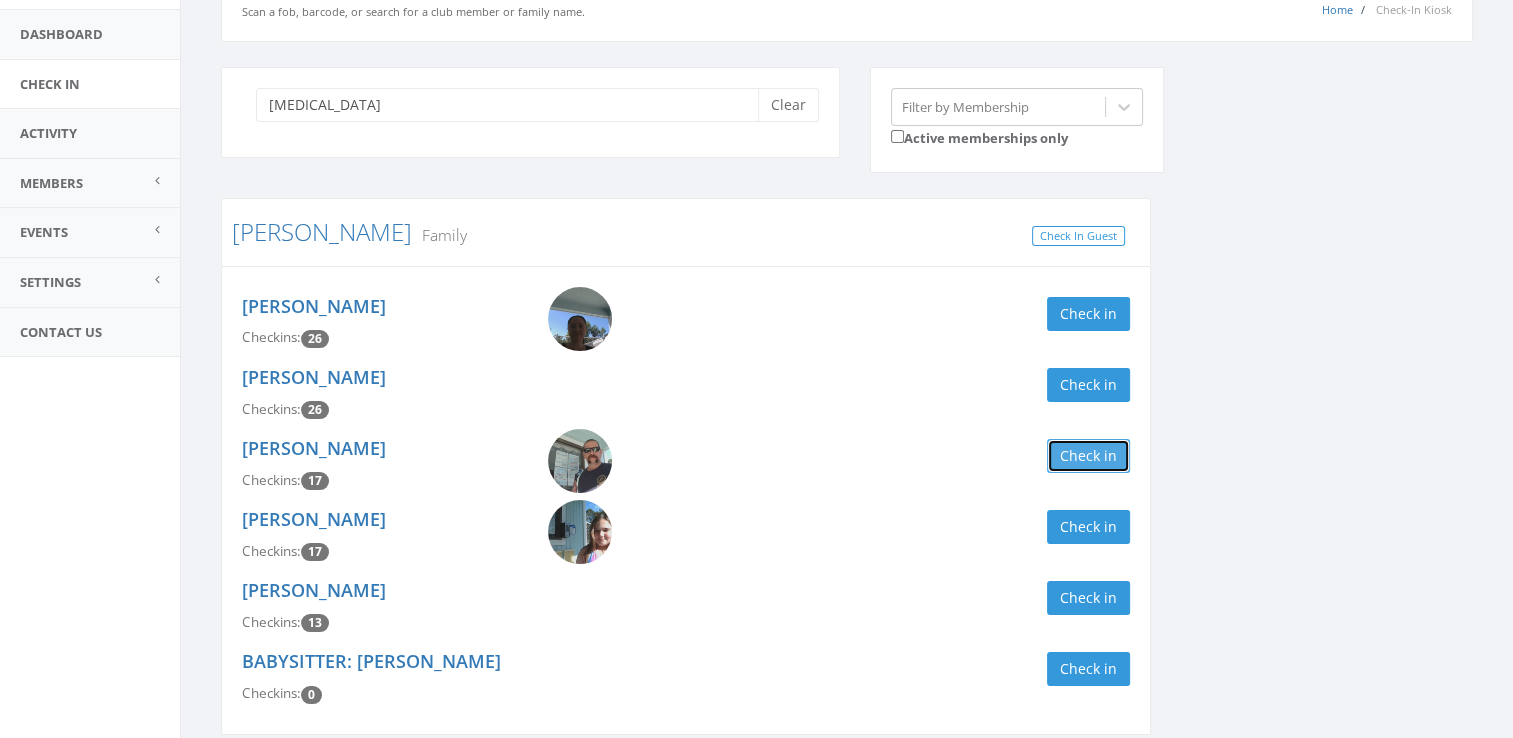 click on "Check in" at bounding box center (1088, 456) 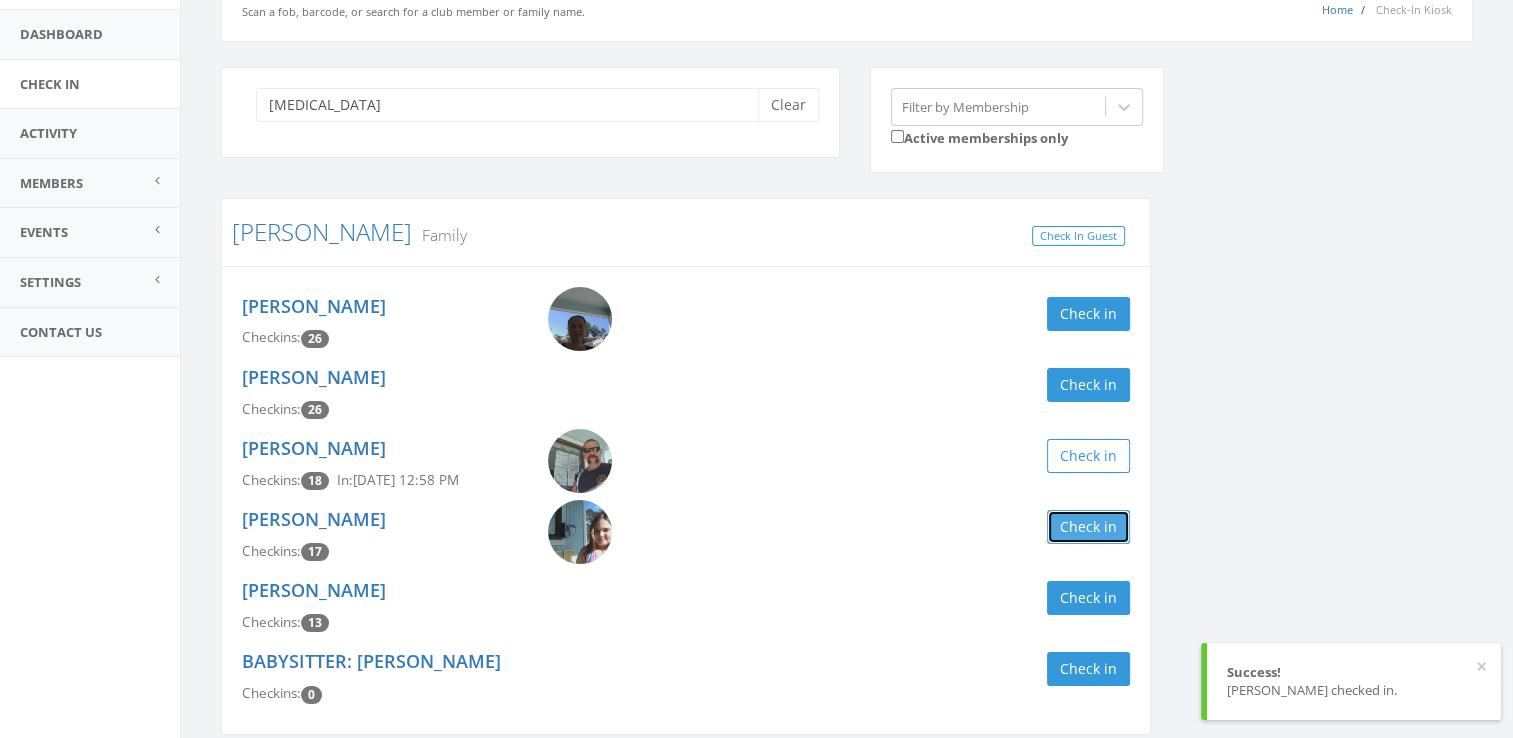 click on "Check in" at bounding box center [1088, 527] 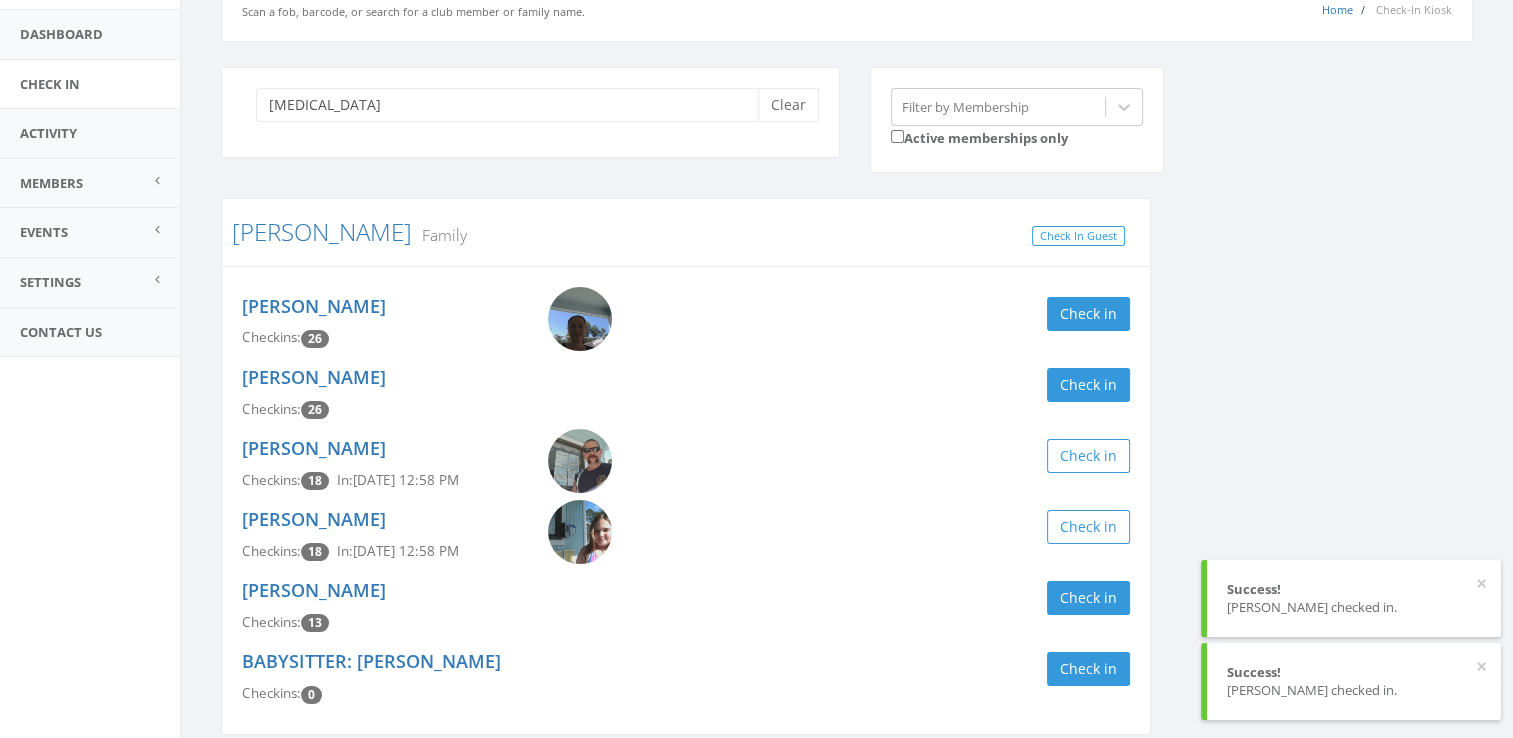 click on "bal Clear Filter by Membership  Active memberships only Balog Family Check In Guest Kirsten Balog Checkins:  26 Check in Trevin Smith Checkins:  26 Check in Anthony Balog Checkins:  18 In:  Jul 26, 12:58 PM Check in Charlotte Balog Checkins:  18 In:  Jul 26, 12:58 PM Check in Alyssa Staples Checkins:  13 Check in BABYSITTER: Judithanne Anderson Checkins:  0 Check in Rich-Kimball Family, 1st Year Check In Guest Catherine Rich Checkins:  4 Check in Owen Kimball Checkins:  4 Check in Theodore Kimball Checkins:  3 Check in William Kimball Checkins:  3 Check in Seth Kimball Checkins:  0 Check in" at bounding box center [847, 658] 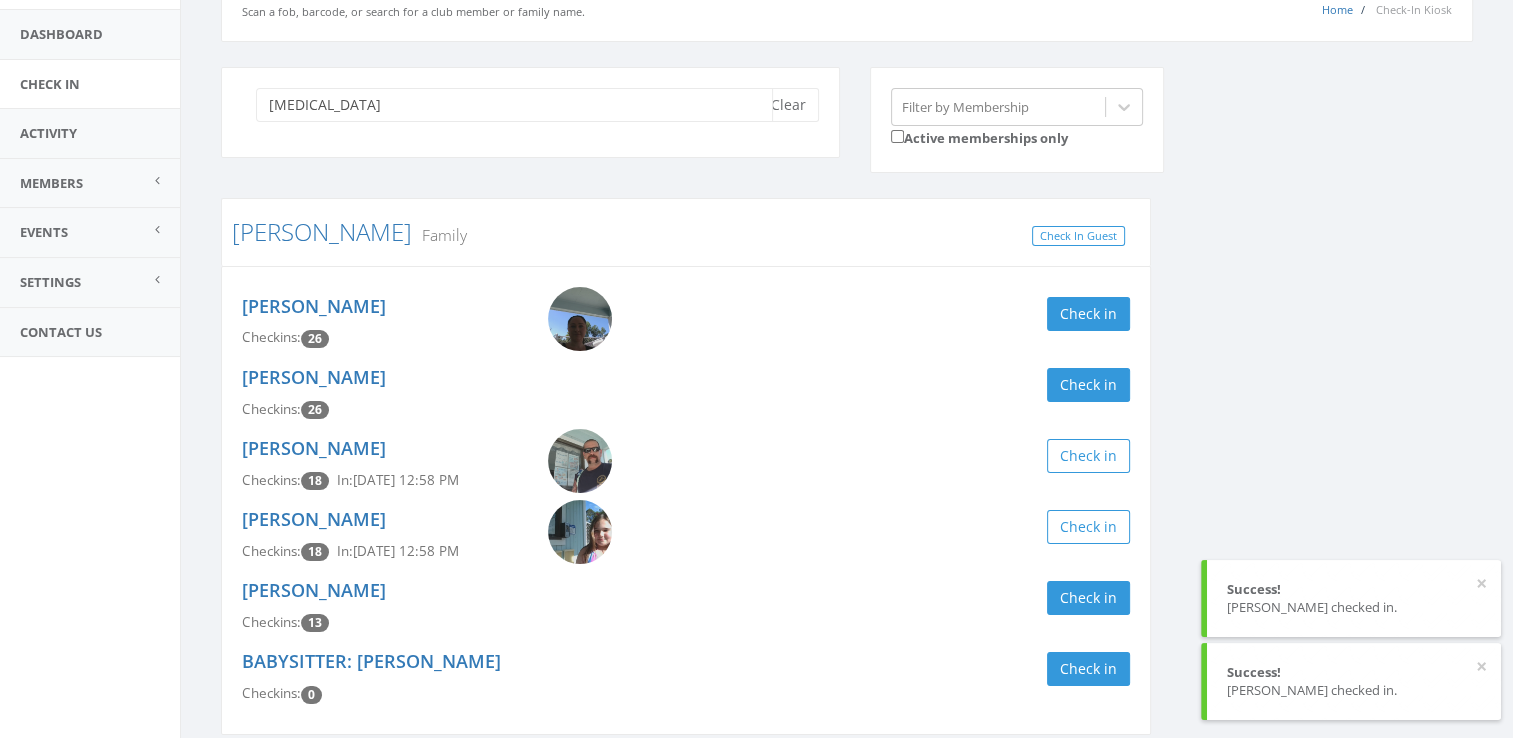 click on "bal" at bounding box center [514, 105] 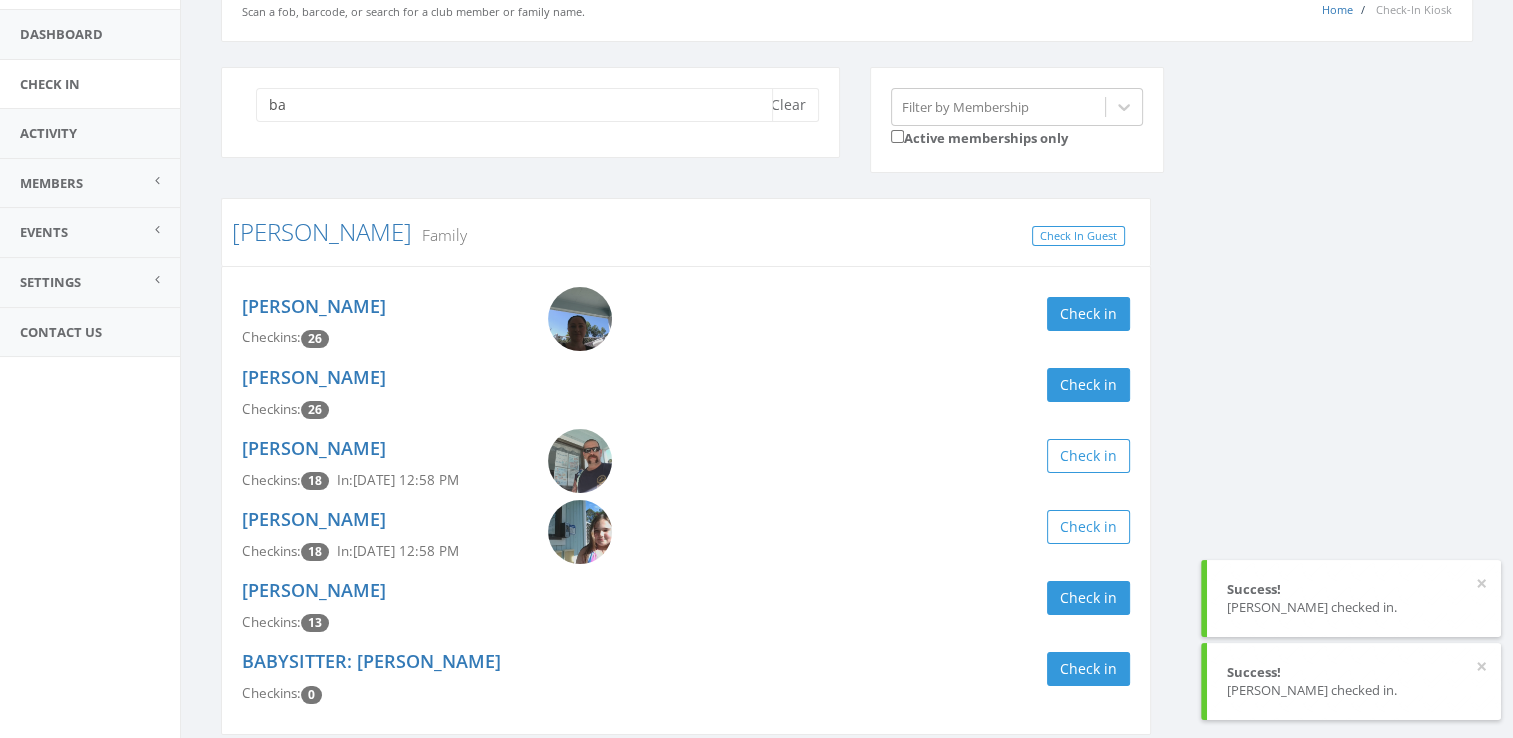 type on "b" 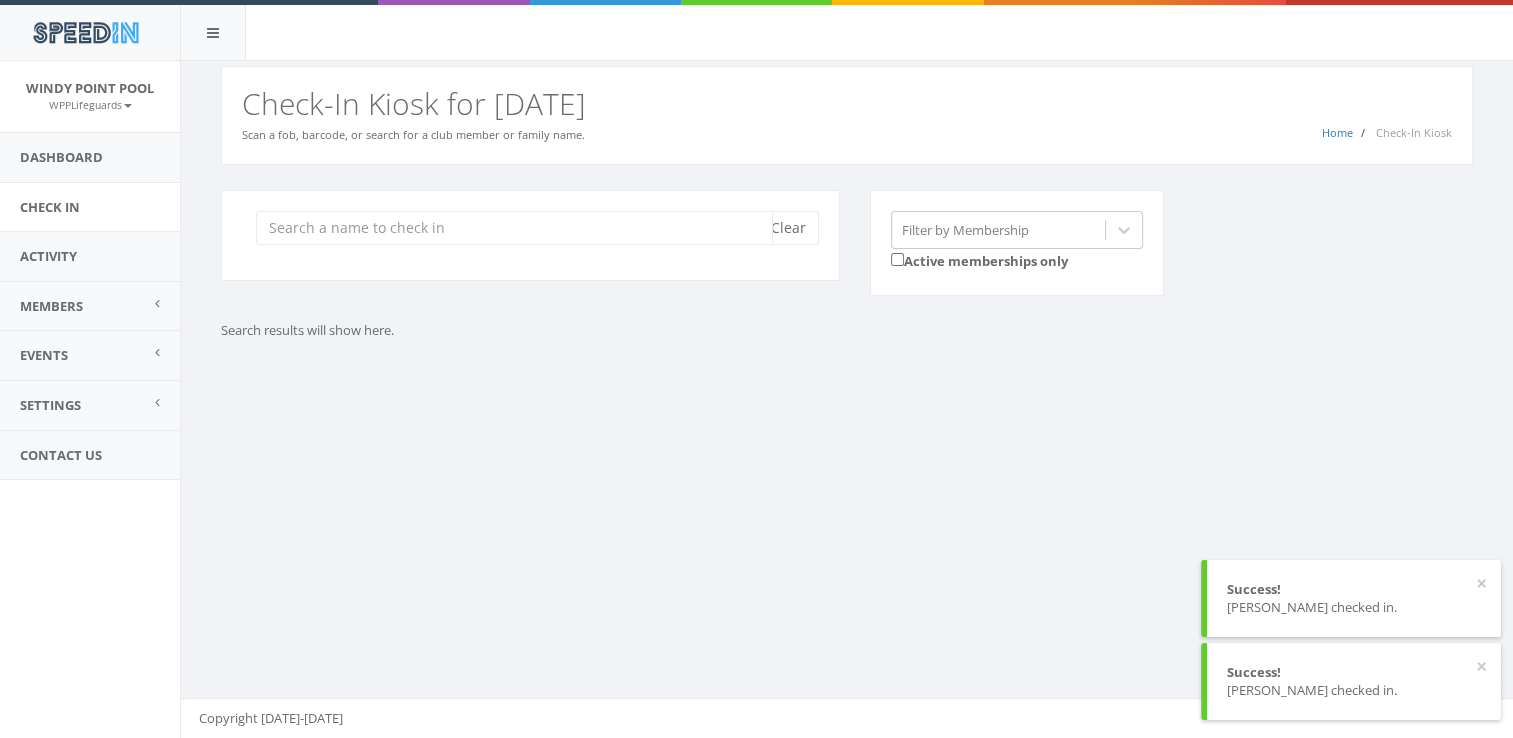 scroll, scrollTop: 0, scrollLeft: 0, axis: both 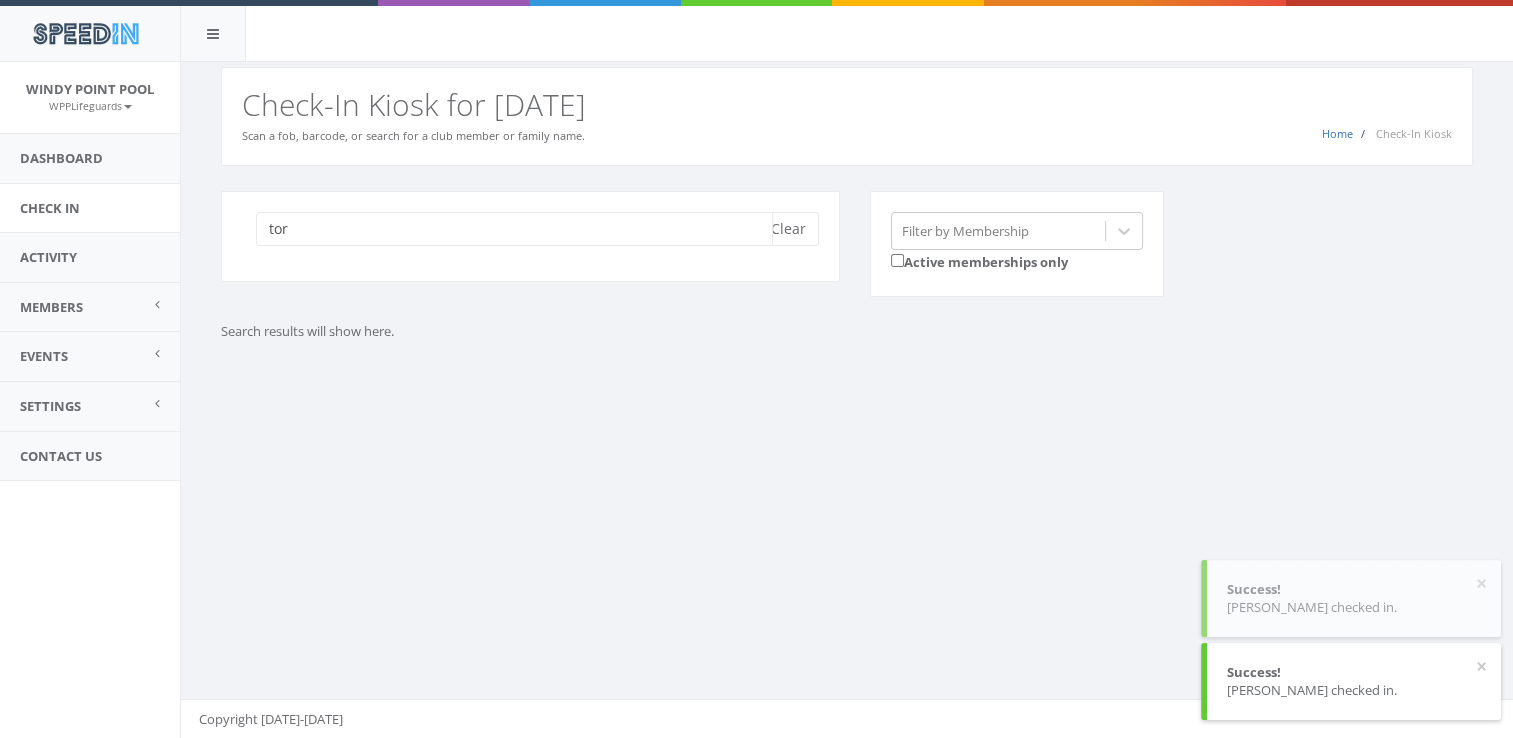 type on "tor" 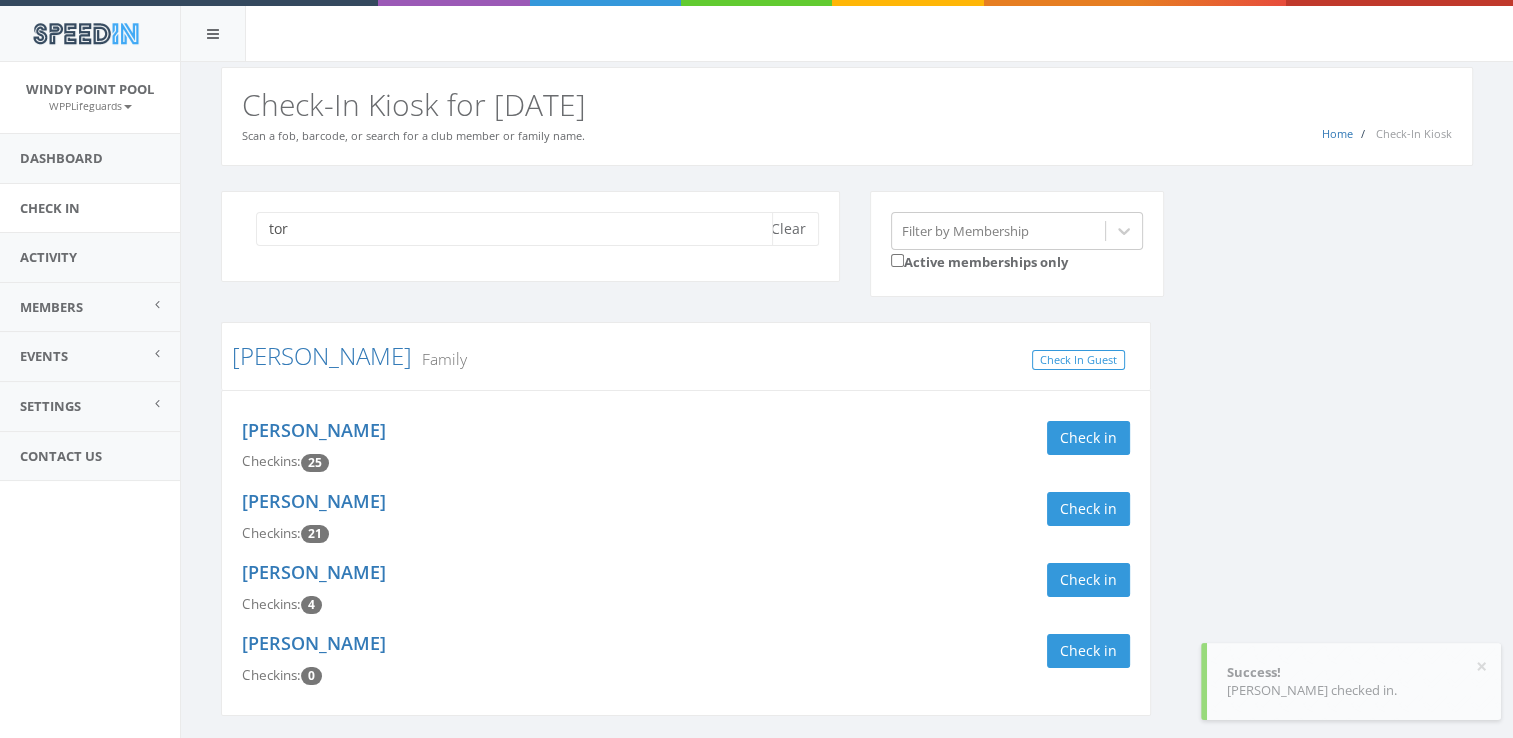 scroll, scrollTop: 124, scrollLeft: 0, axis: vertical 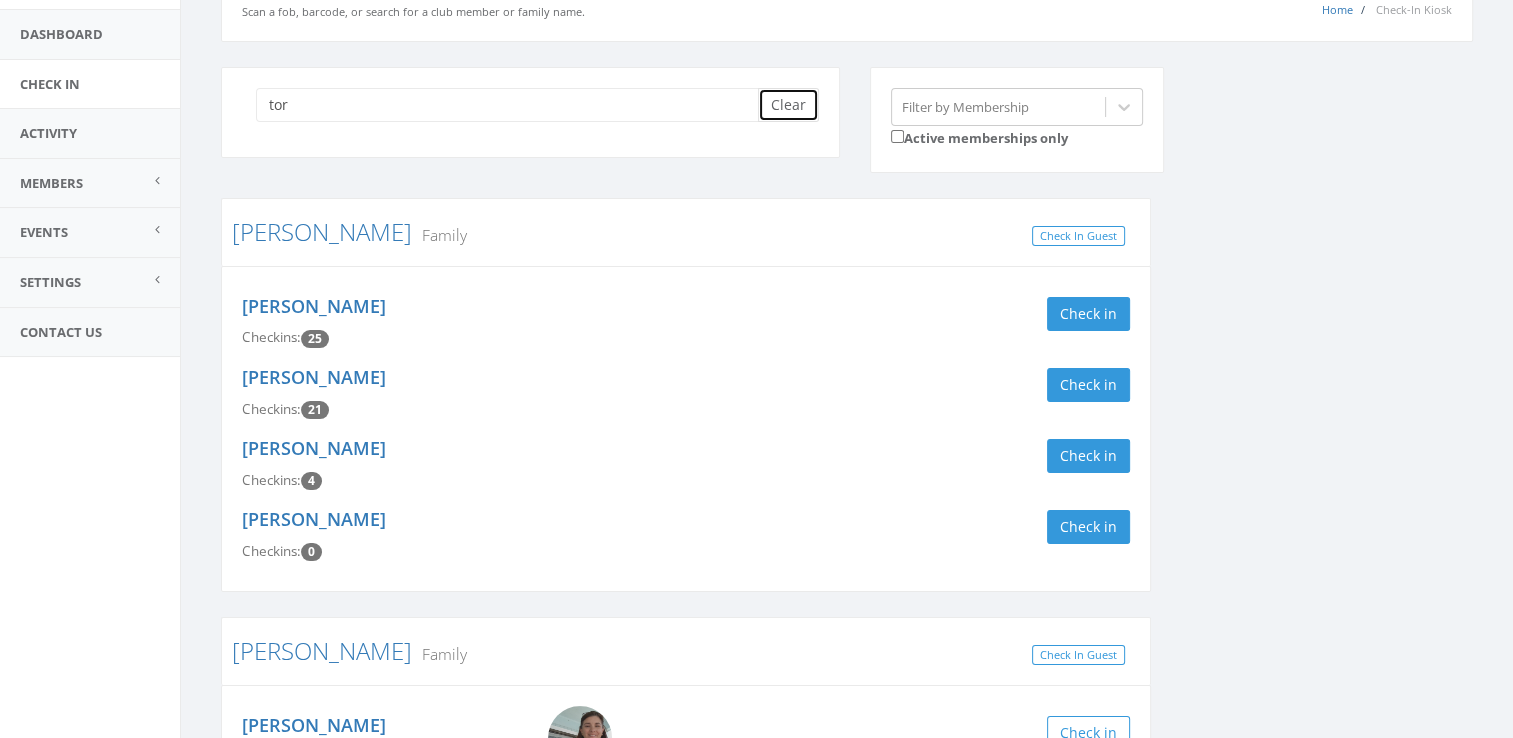 click on "Clear" at bounding box center [788, 105] 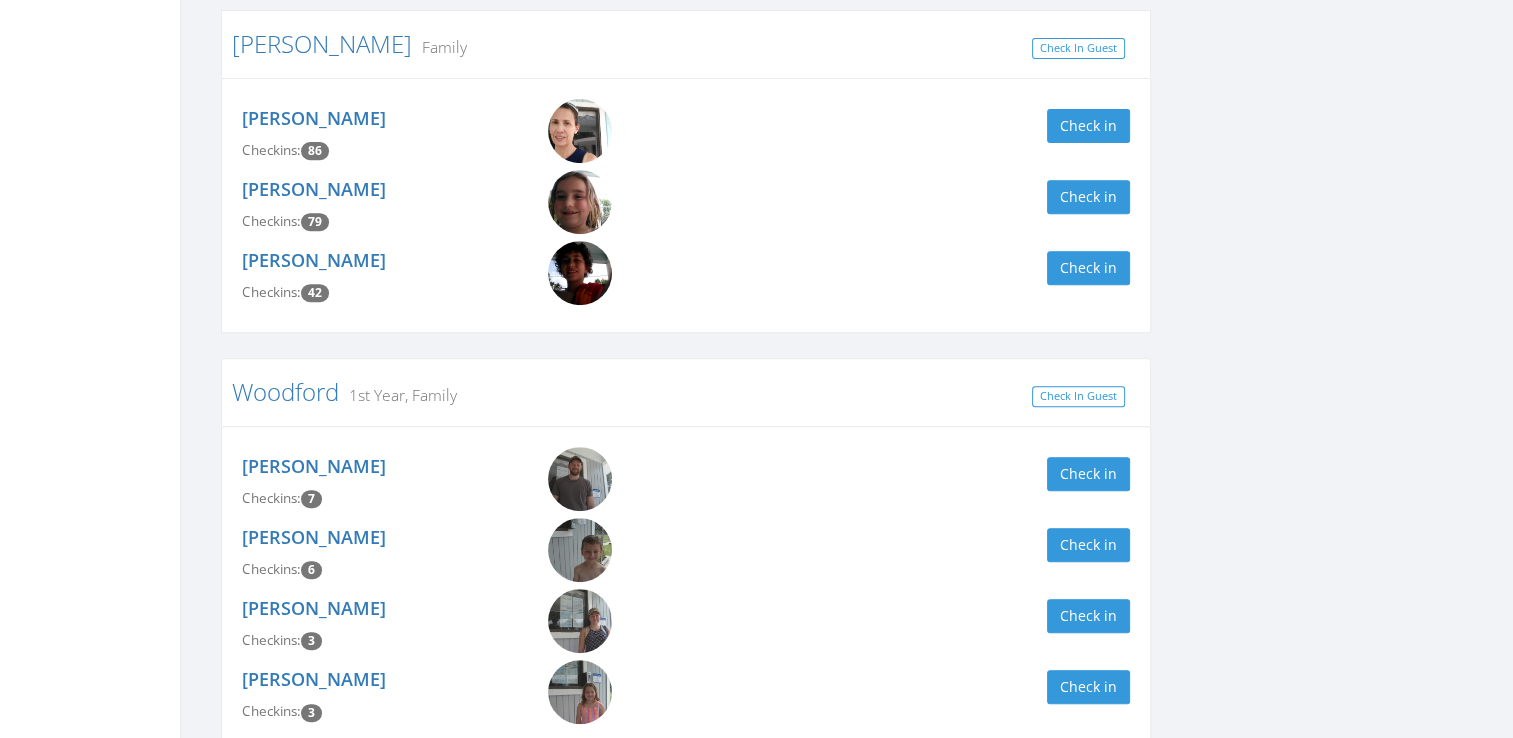 scroll, scrollTop: 904, scrollLeft: 0, axis: vertical 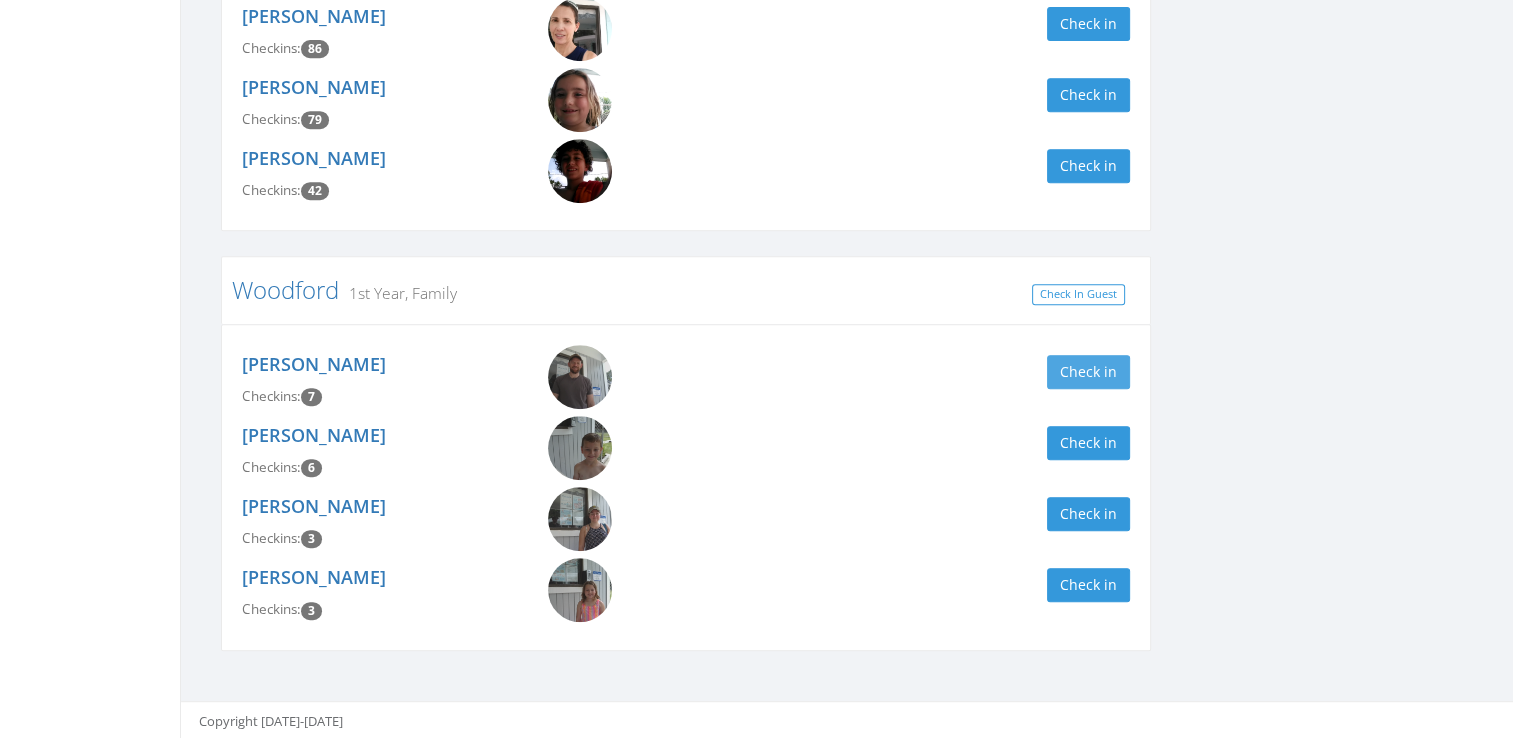 type on "wood" 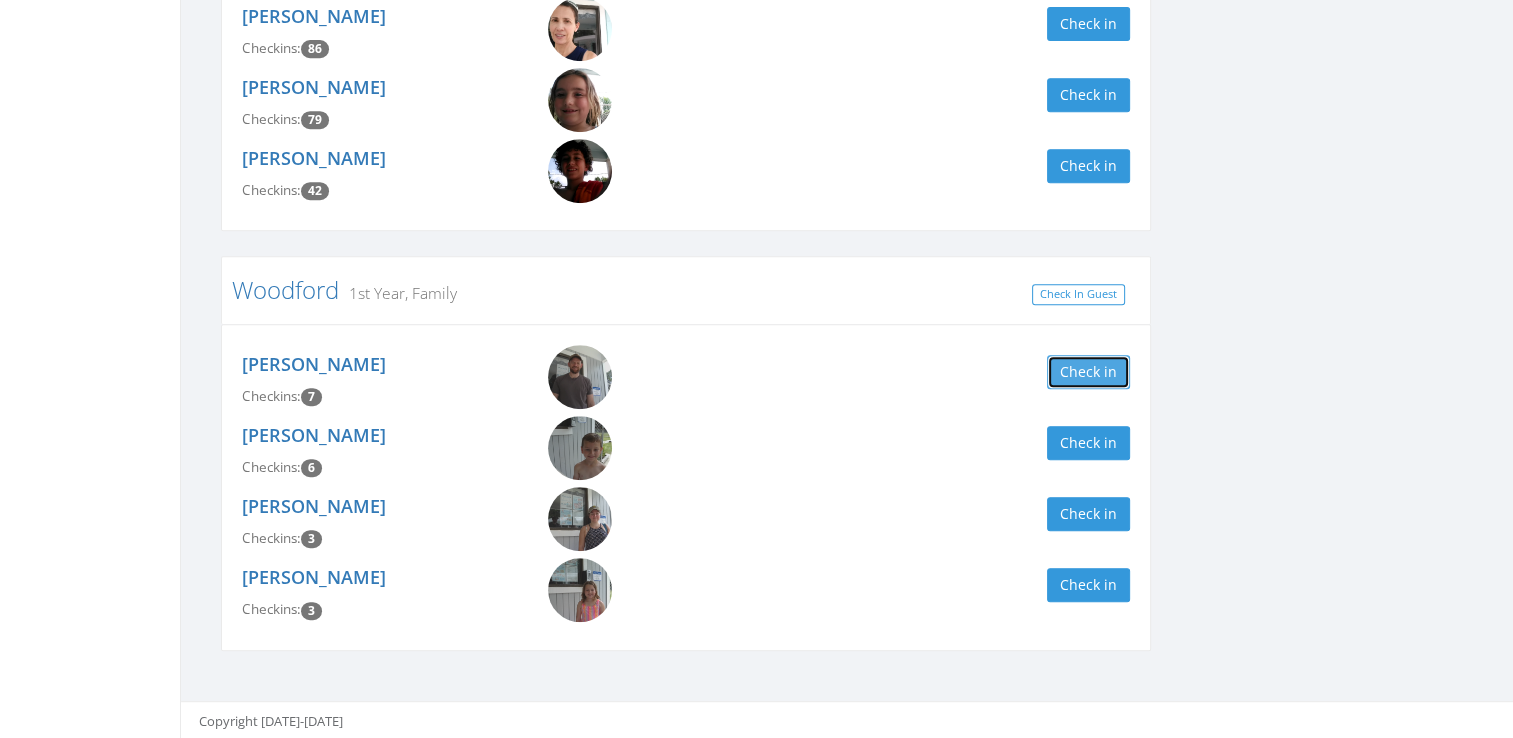 click on "Check in" at bounding box center [1088, 372] 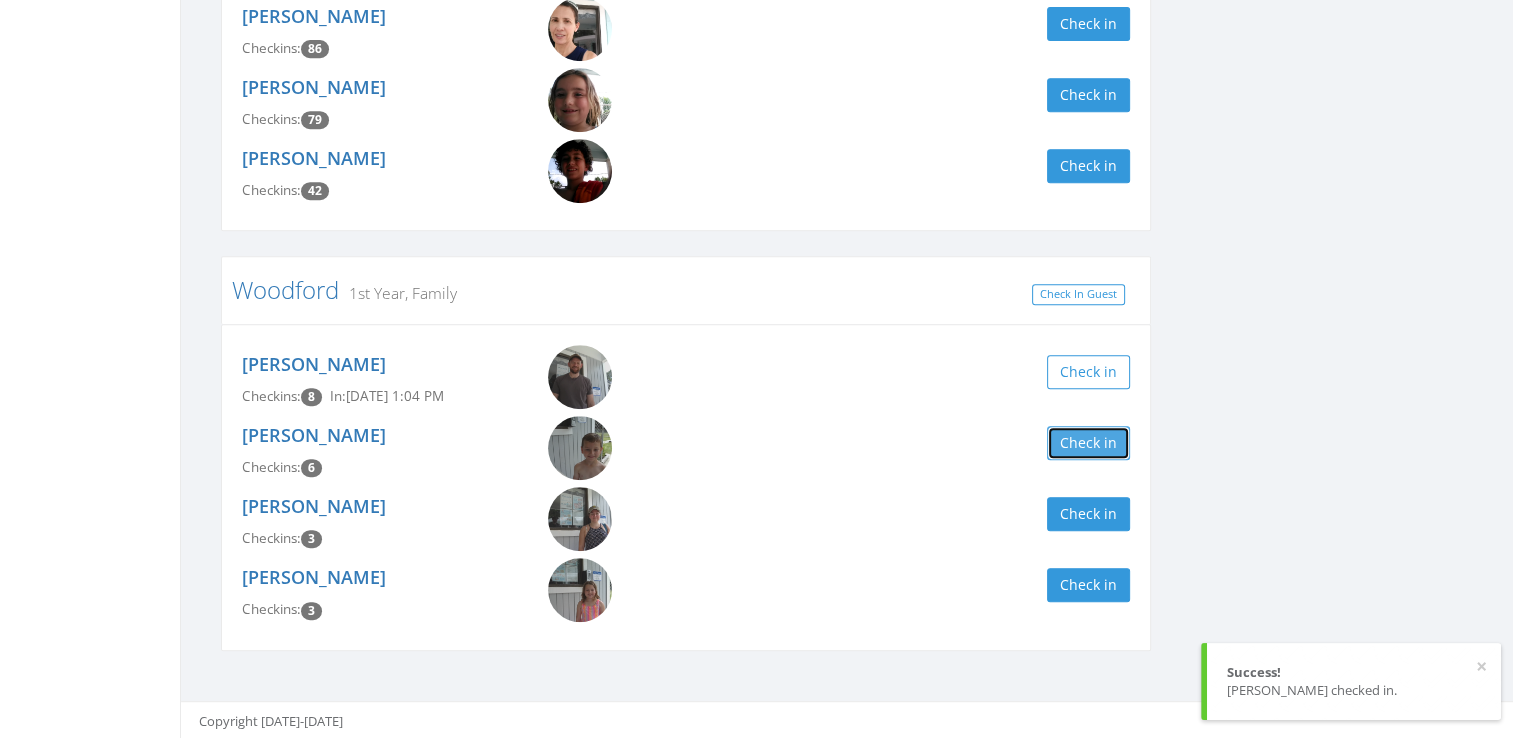 click on "Check in" at bounding box center (1088, 443) 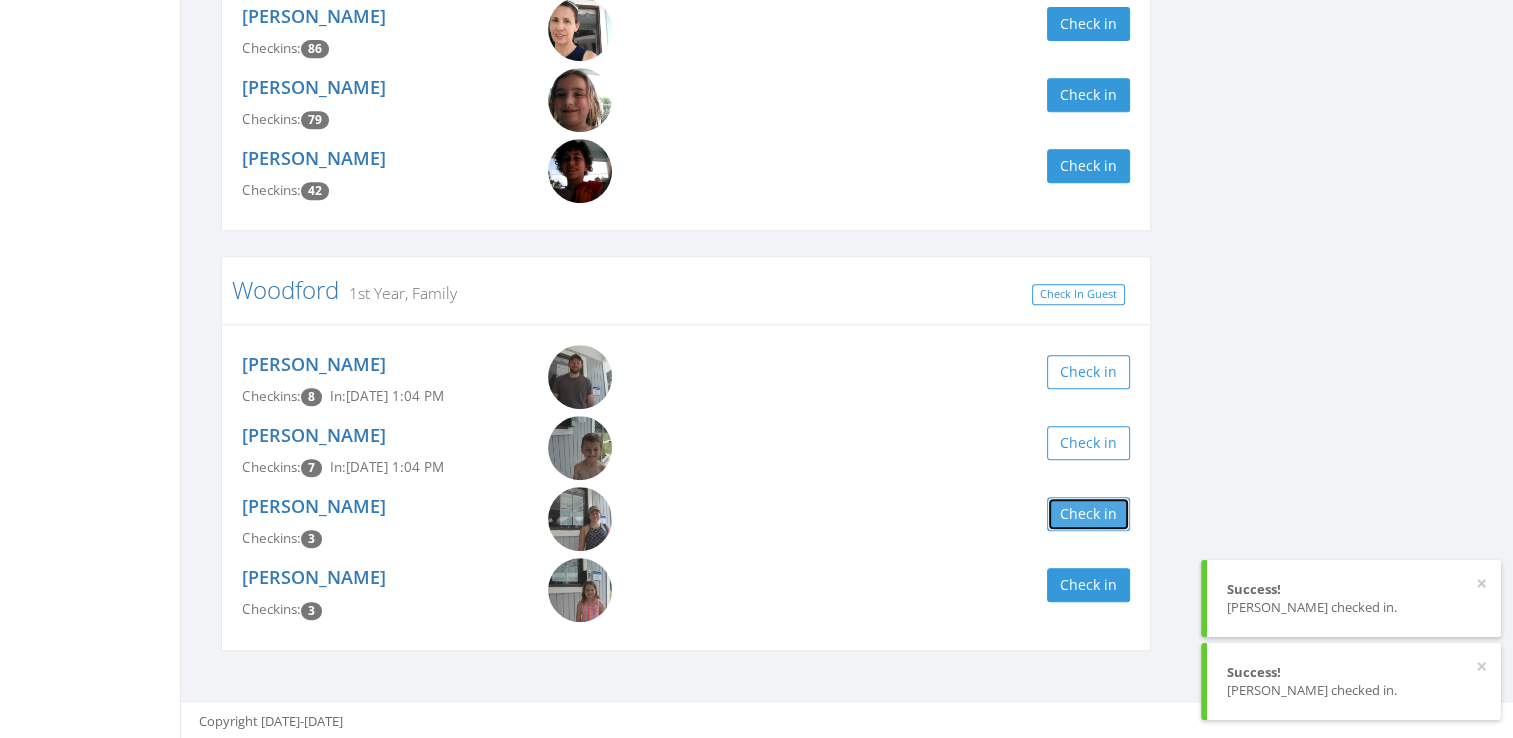 click on "Check in" at bounding box center (1088, 514) 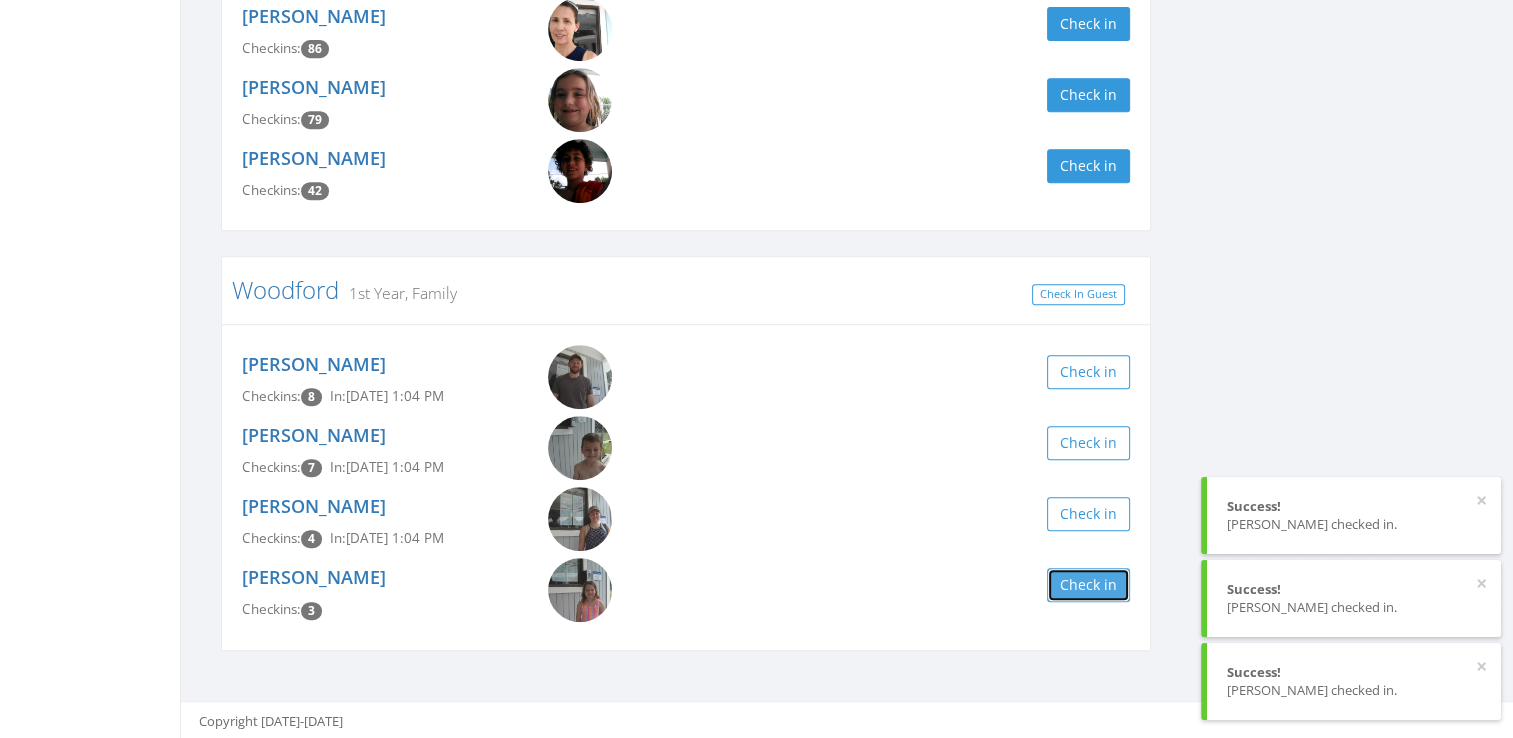 click on "Check in" at bounding box center [1088, 585] 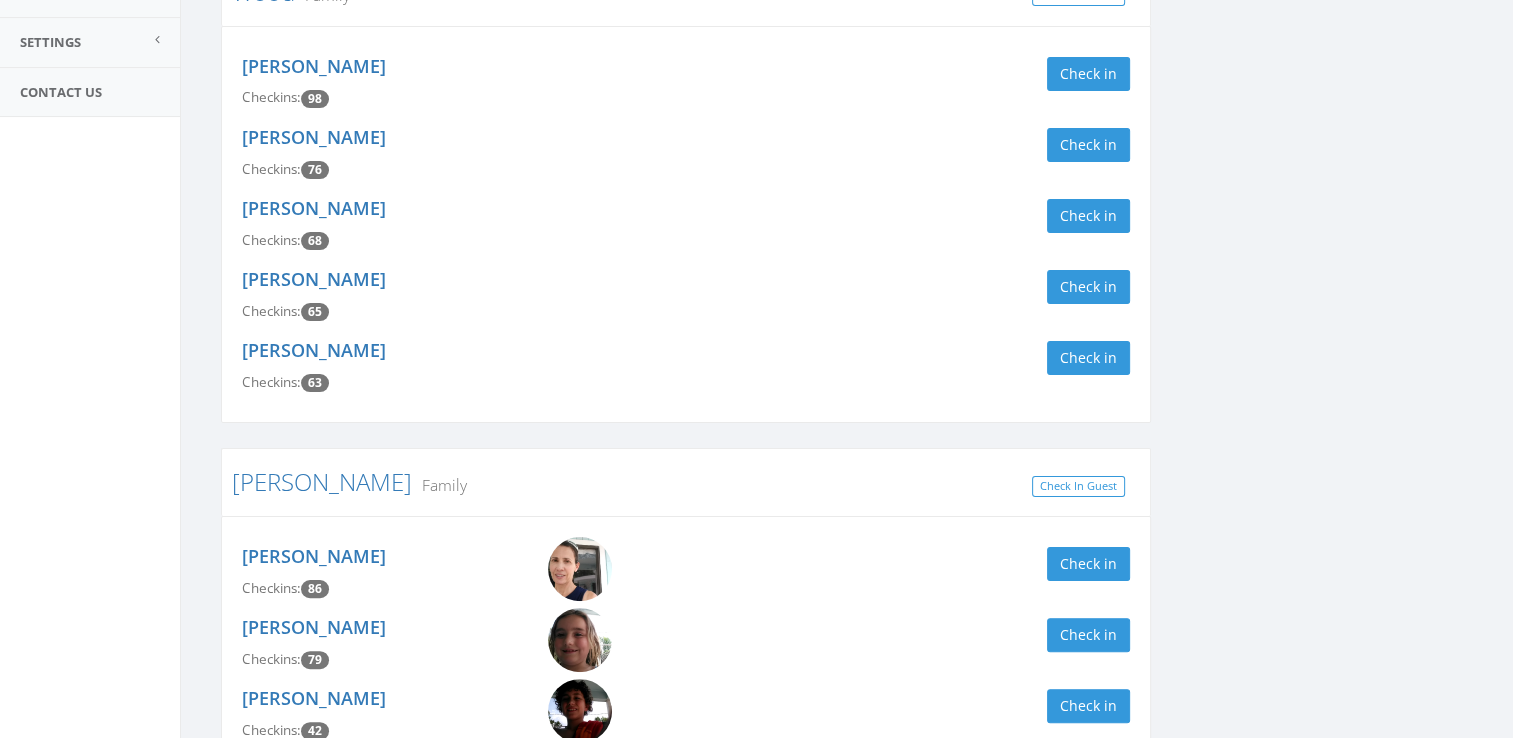 scroll, scrollTop: 0, scrollLeft: 0, axis: both 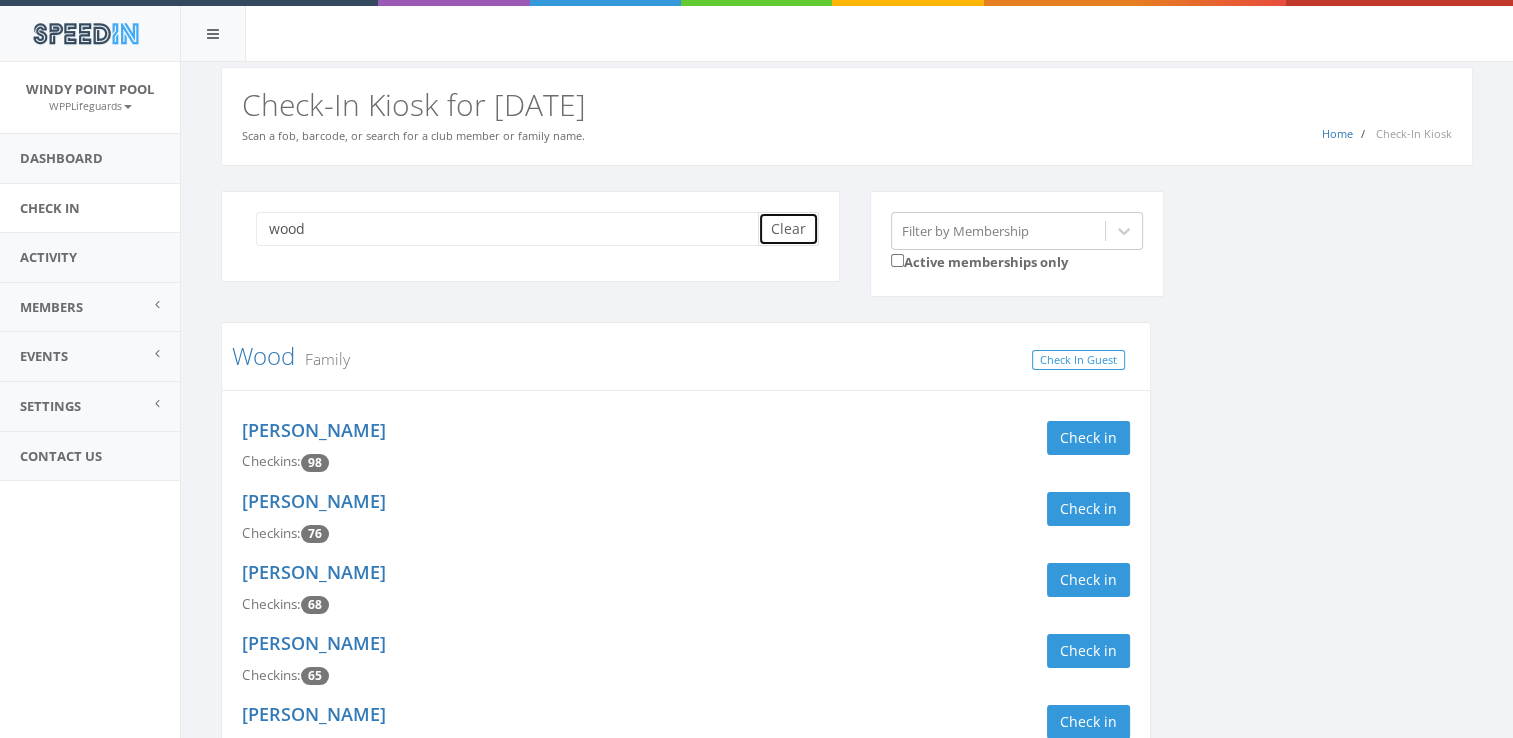 click on "Clear" at bounding box center (788, 229) 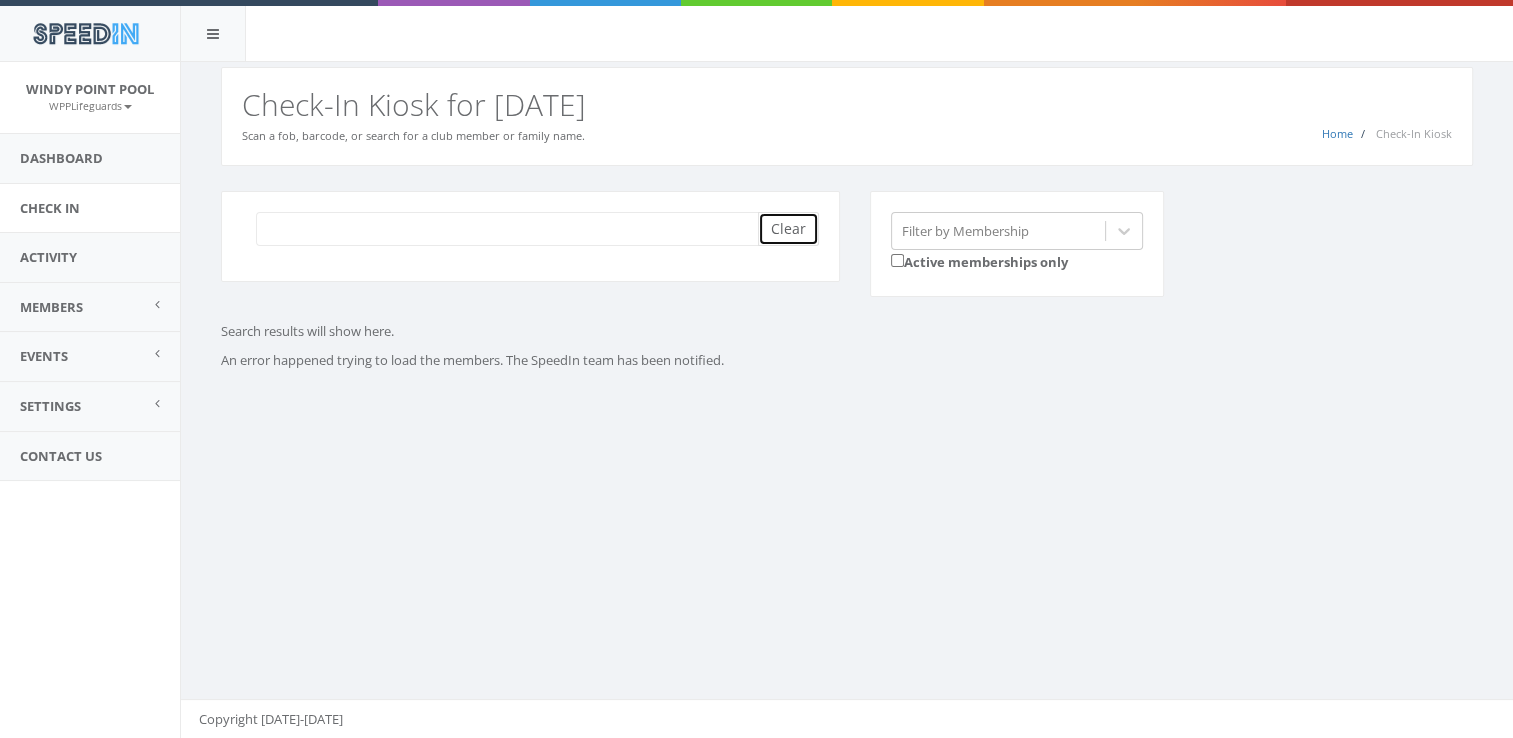 click on "Clear" at bounding box center [788, 229] 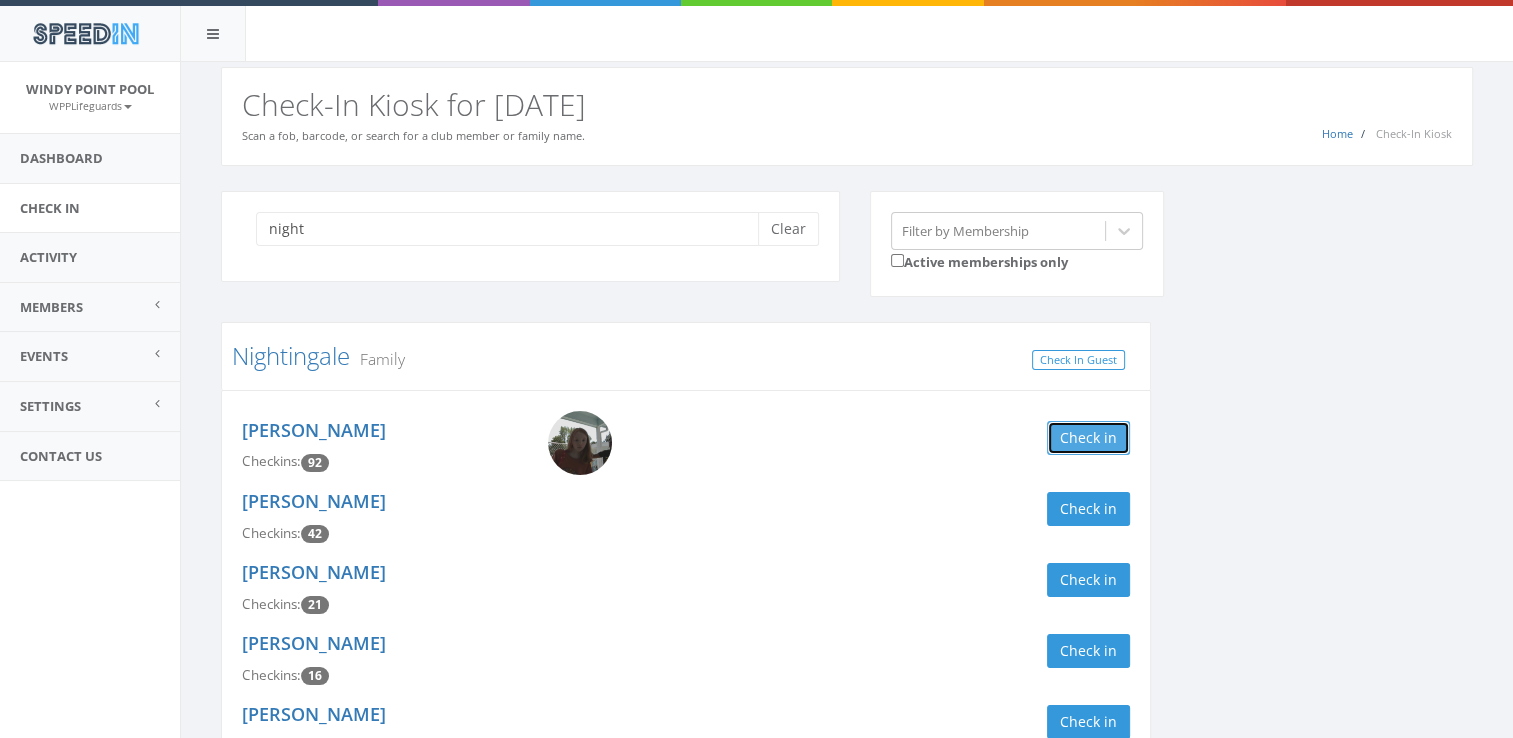 click on "Check in" at bounding box center (1088, 438) 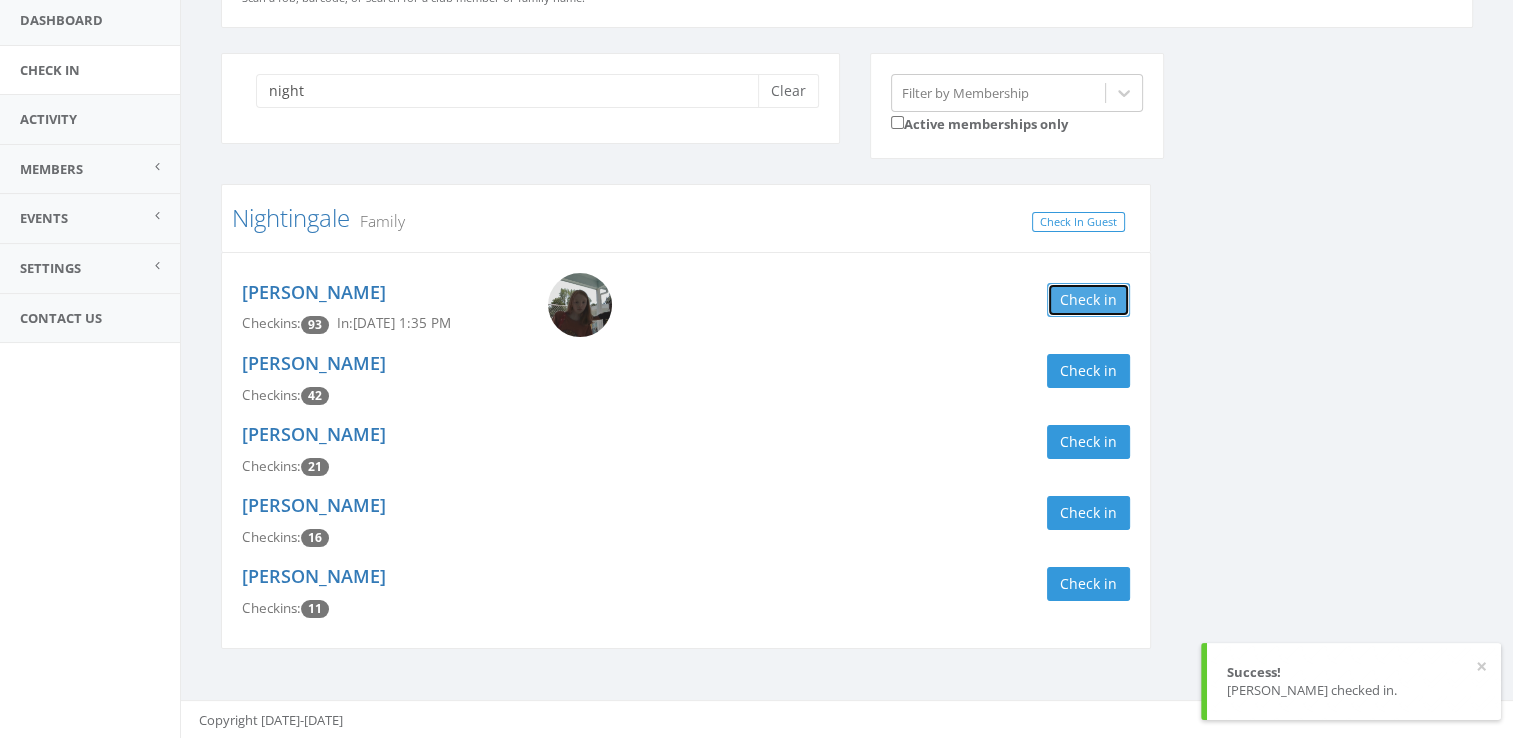 scroll, scrollTop: 0, scrollLeft: 0, axis: both 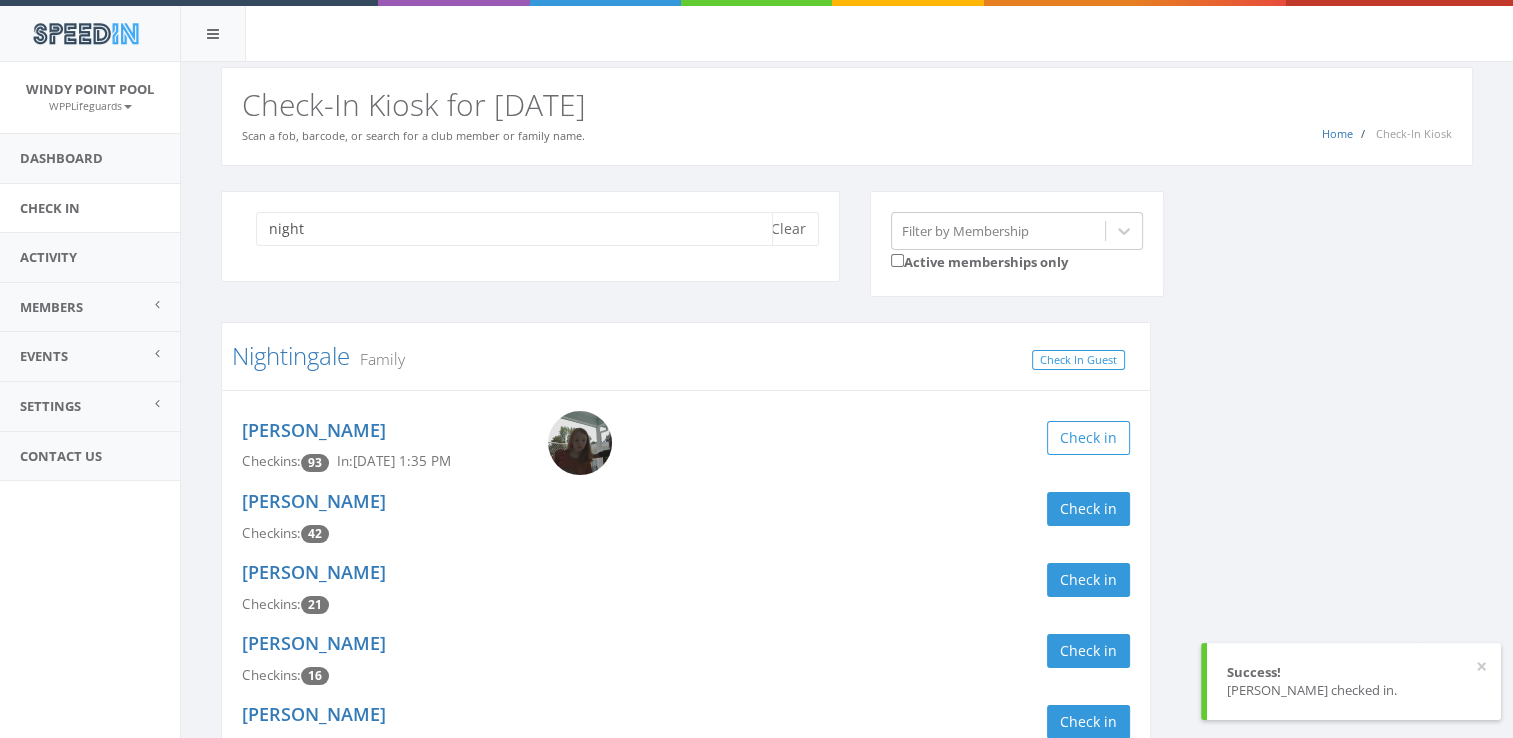 click on "night" at bounding box center [514, 229] 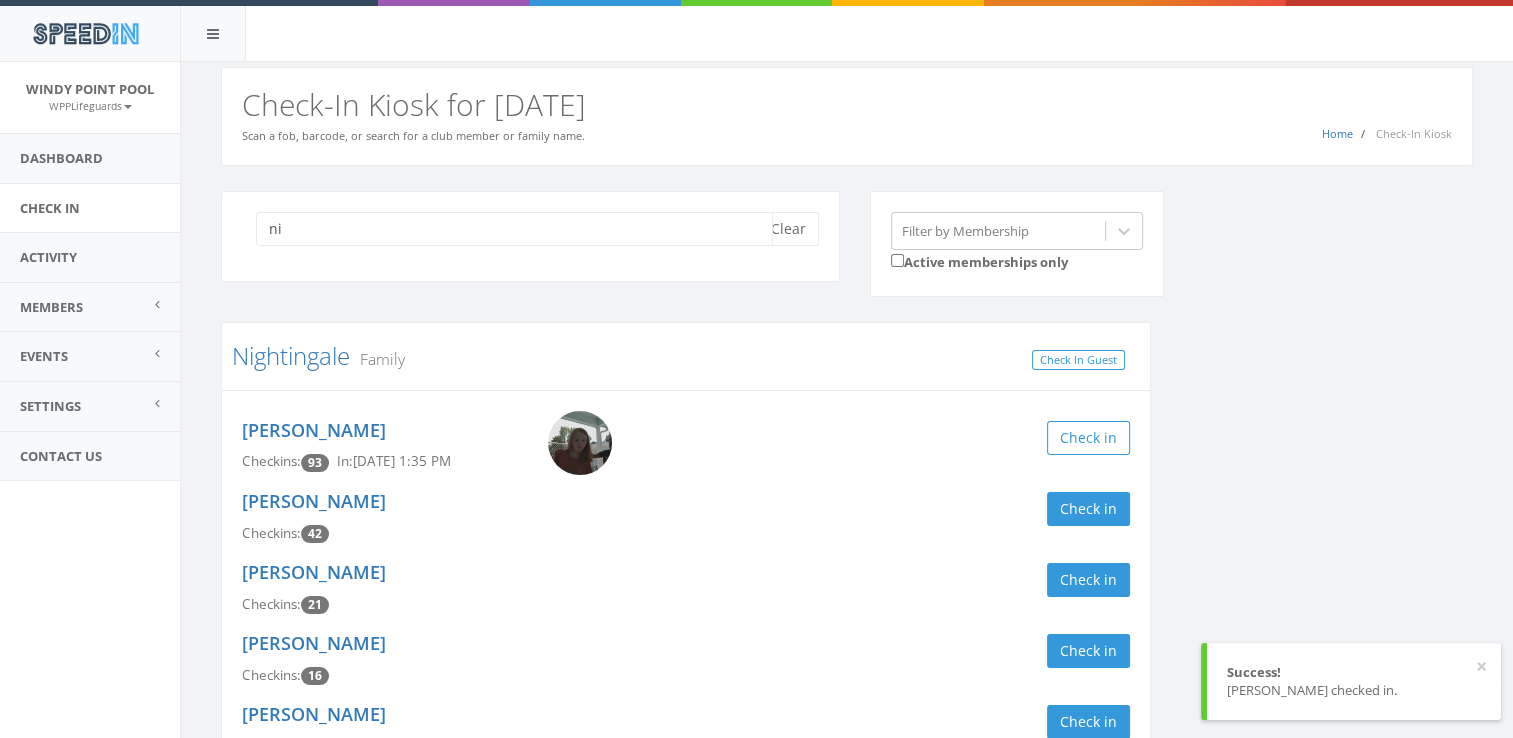 type on "n" 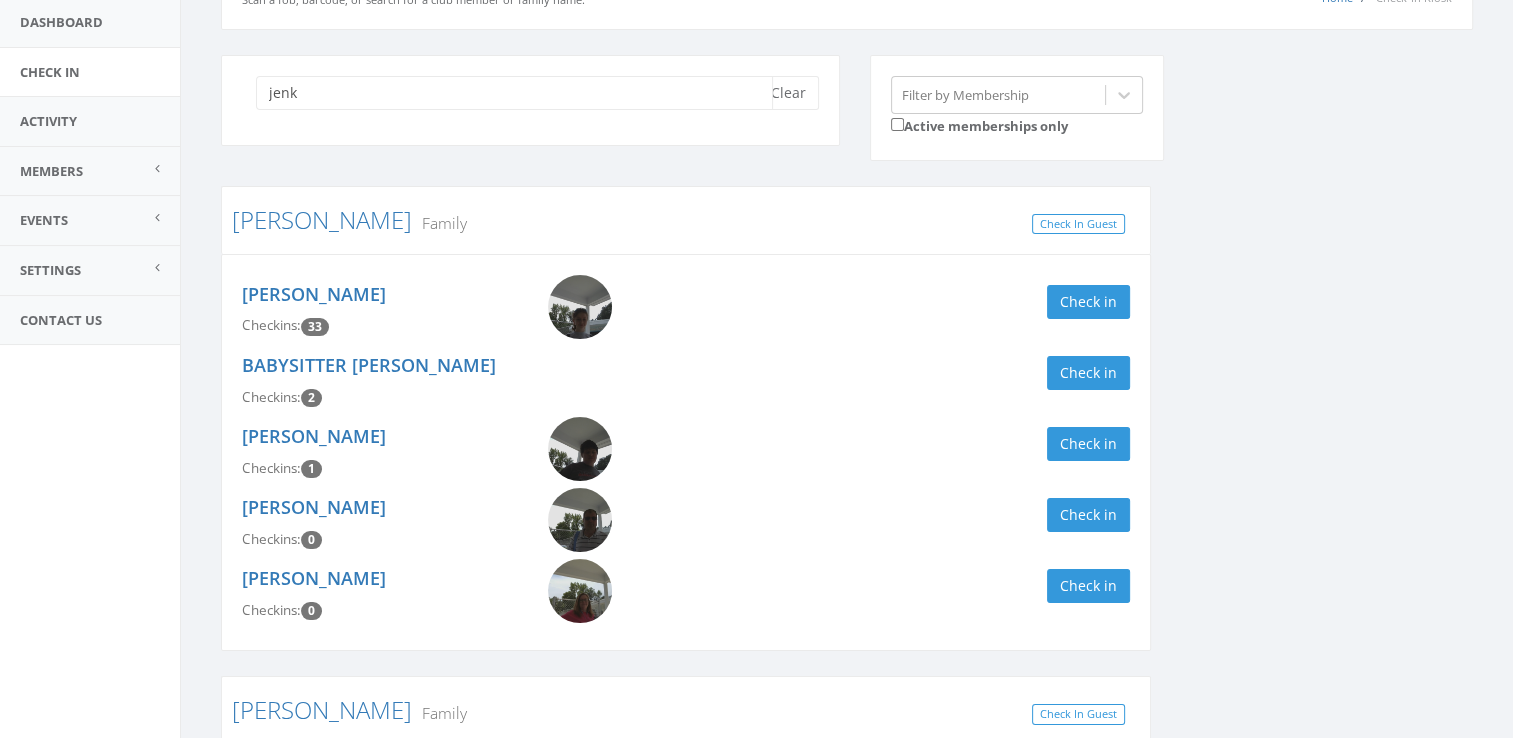 scroll, scrollTop: 152, scrollLeft: 0, axis: vertical 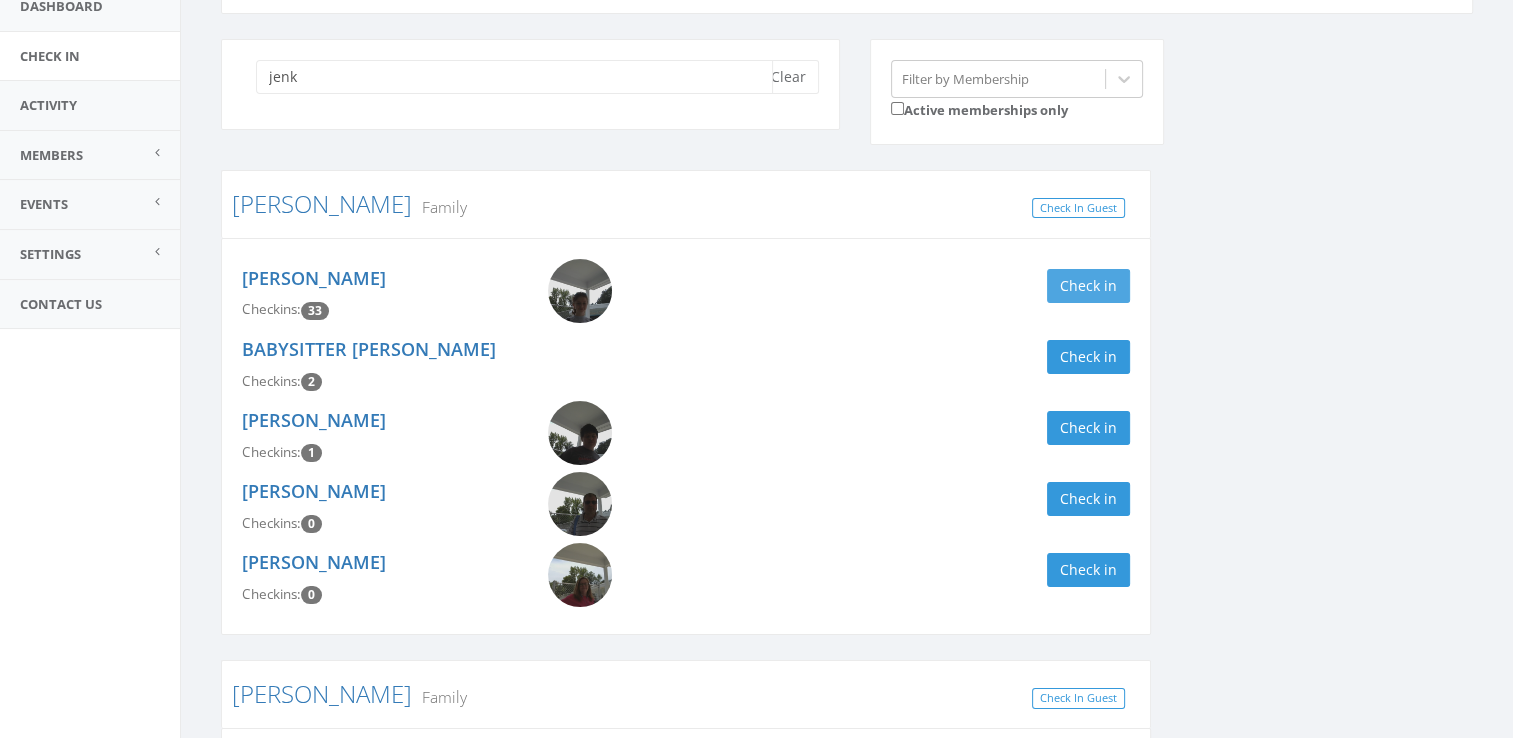 type on "jenk" 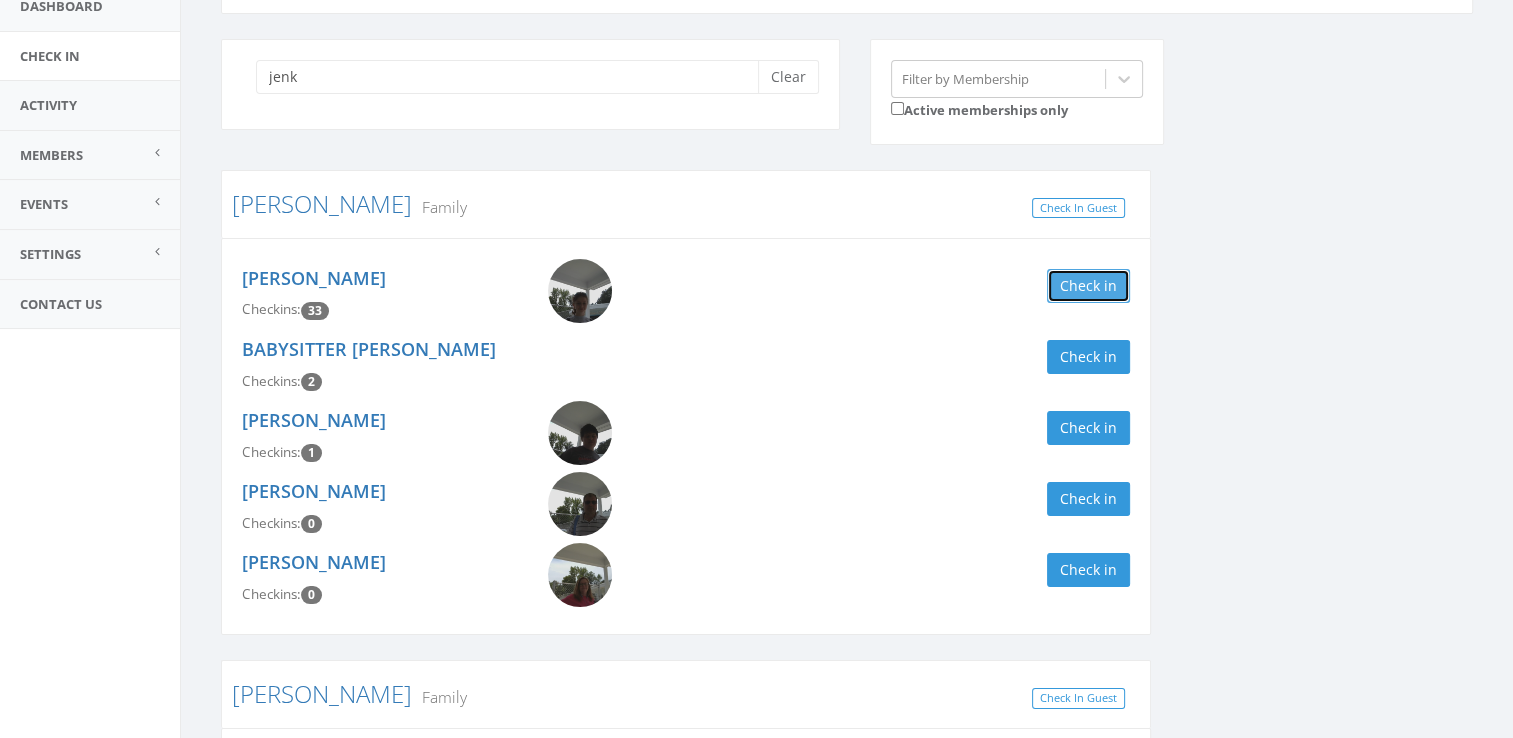 click on "Check in" at bounding box center (1088, 286) 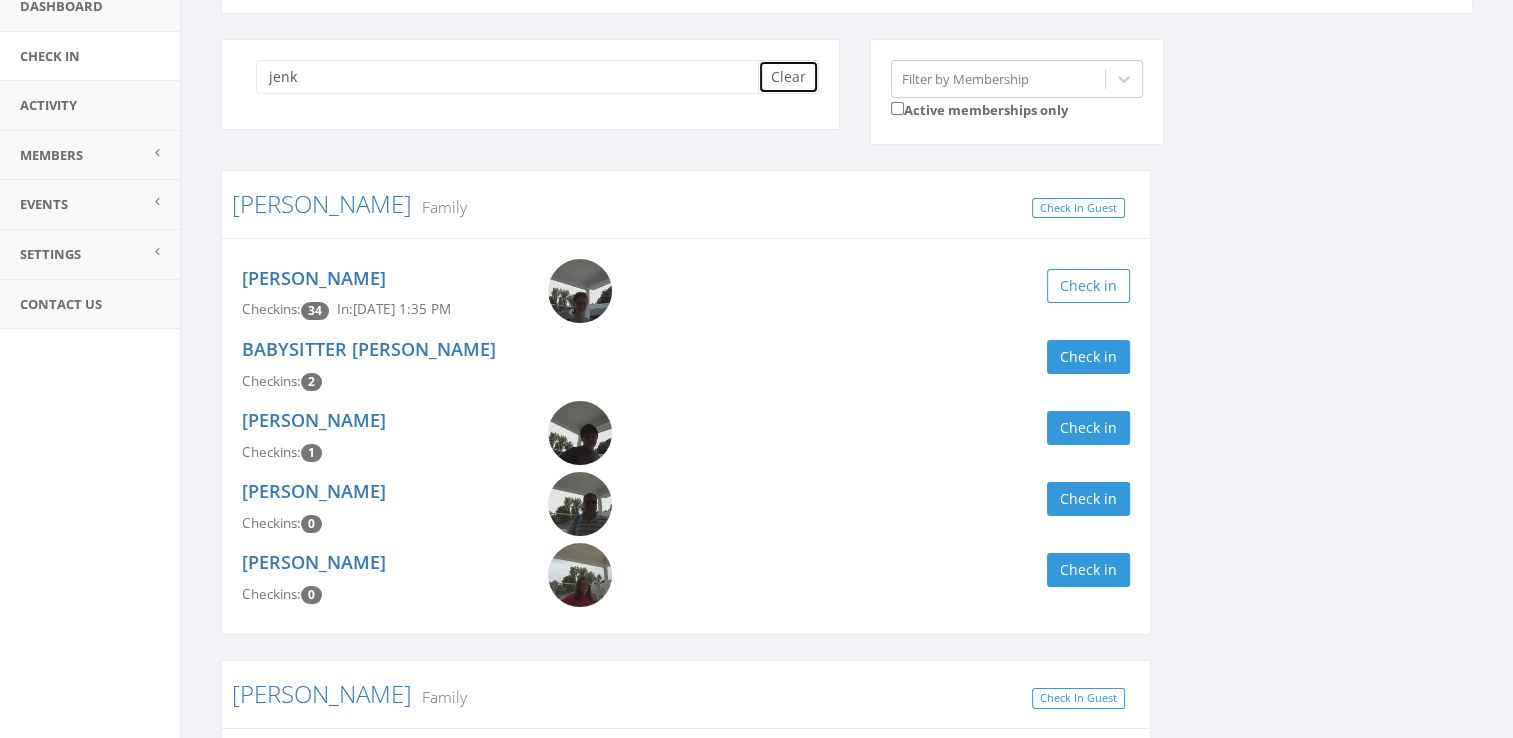 click on "Clear" at bounding box center (788, 77) 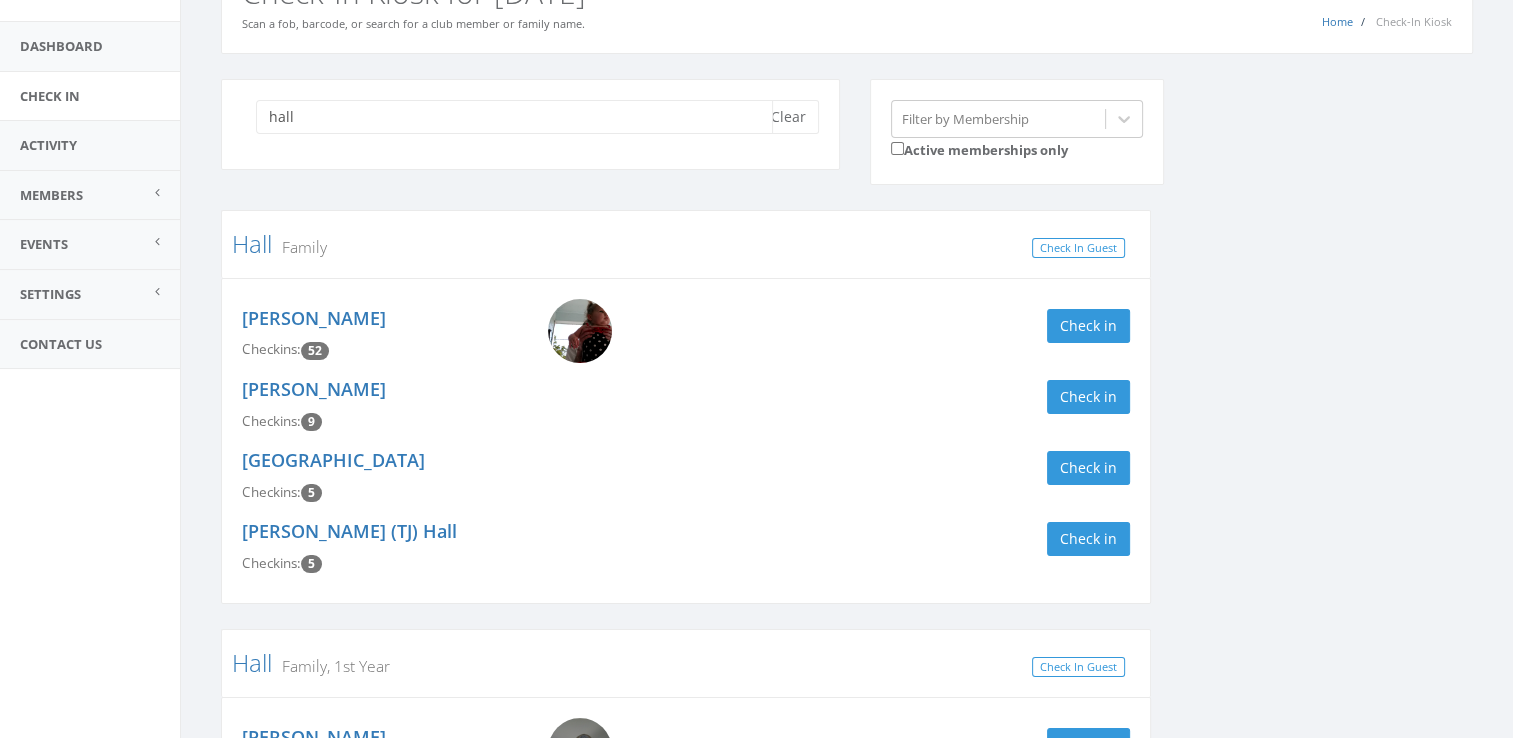 scroll, scrollTop: 127, scrollLeft: 0, axis: vertical 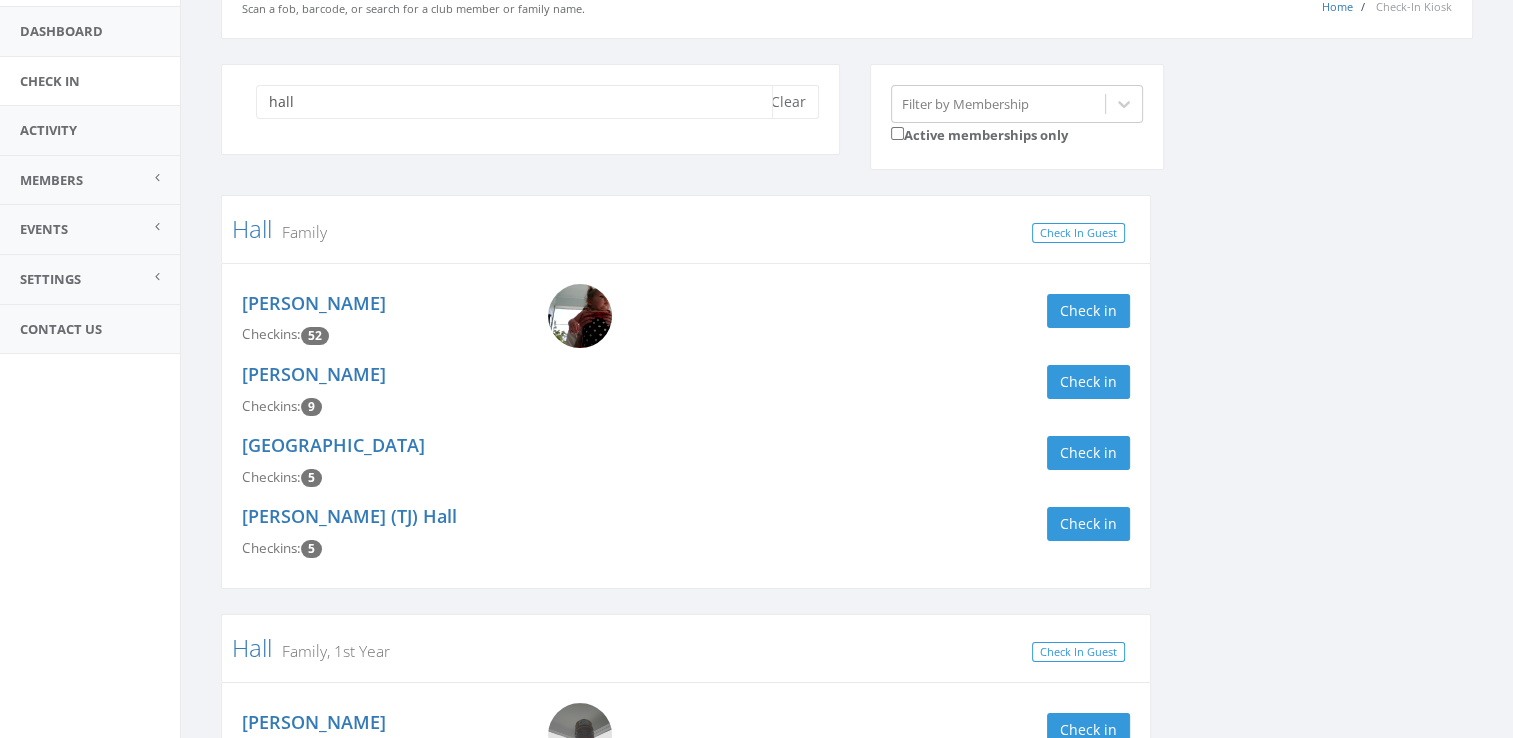type on "hall" 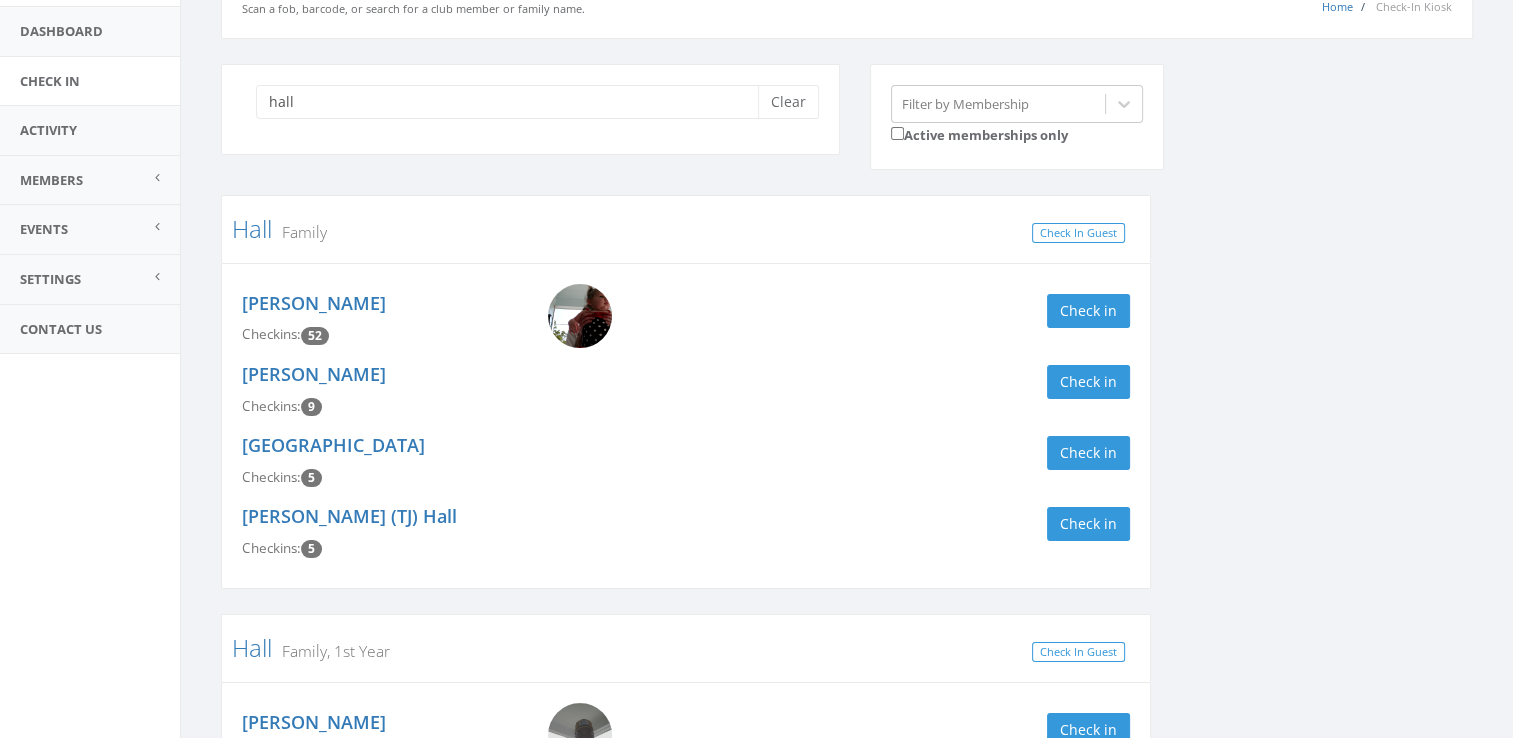 click on "Tenley Hall Checkins:  52 Check in" at bounding box center [686, 319] 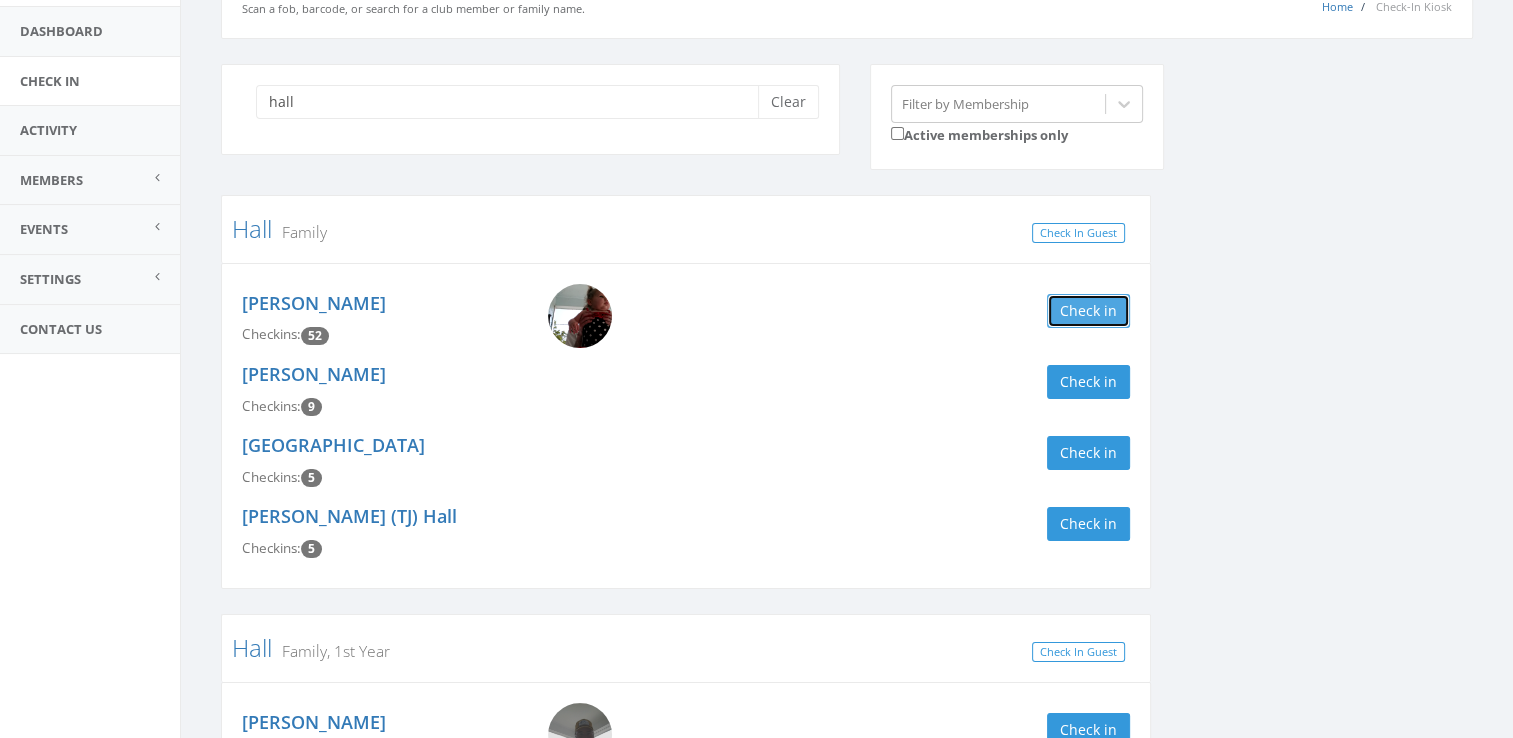 click on "Check in" at bounding box center [1088, 311] 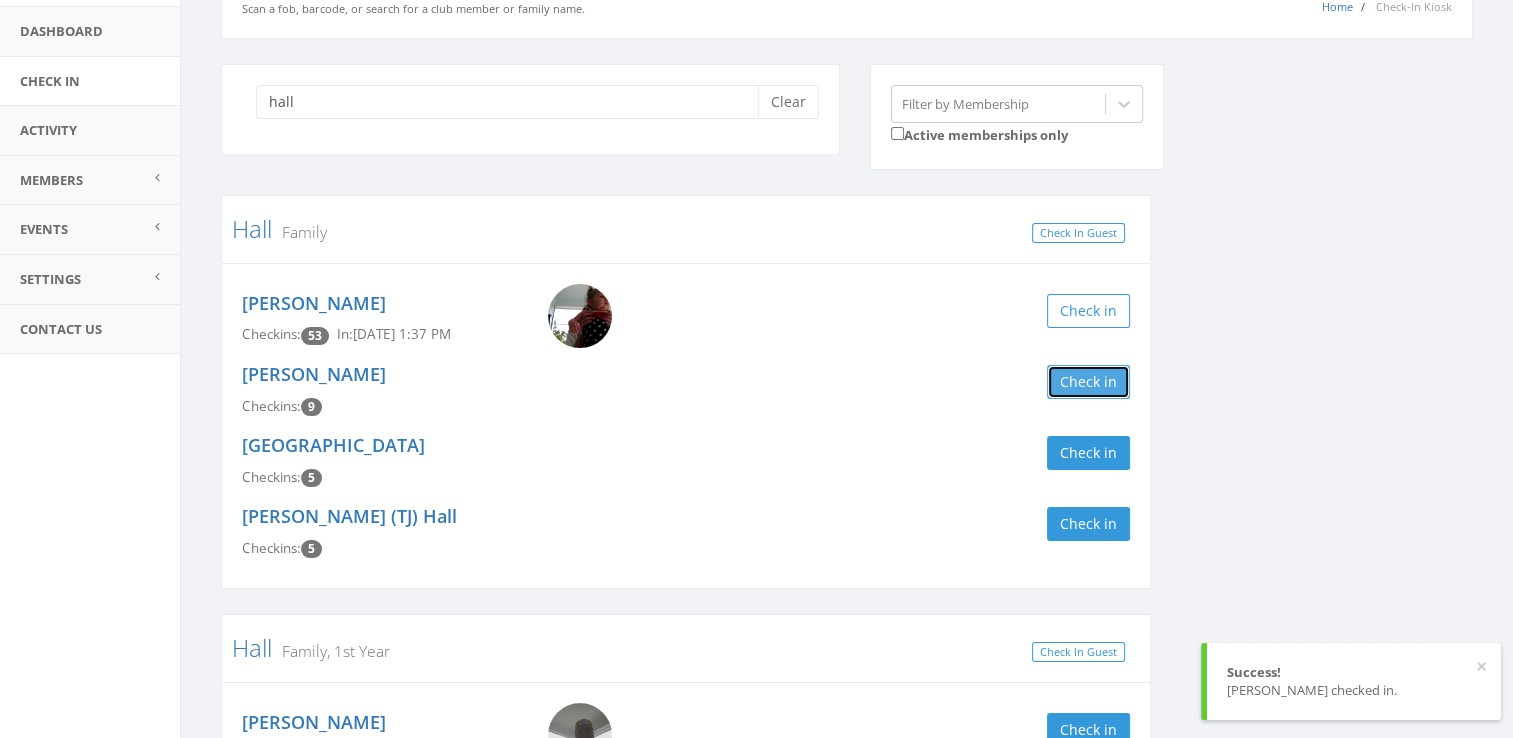 click on "Check in" at bounding box center (1088, 382) 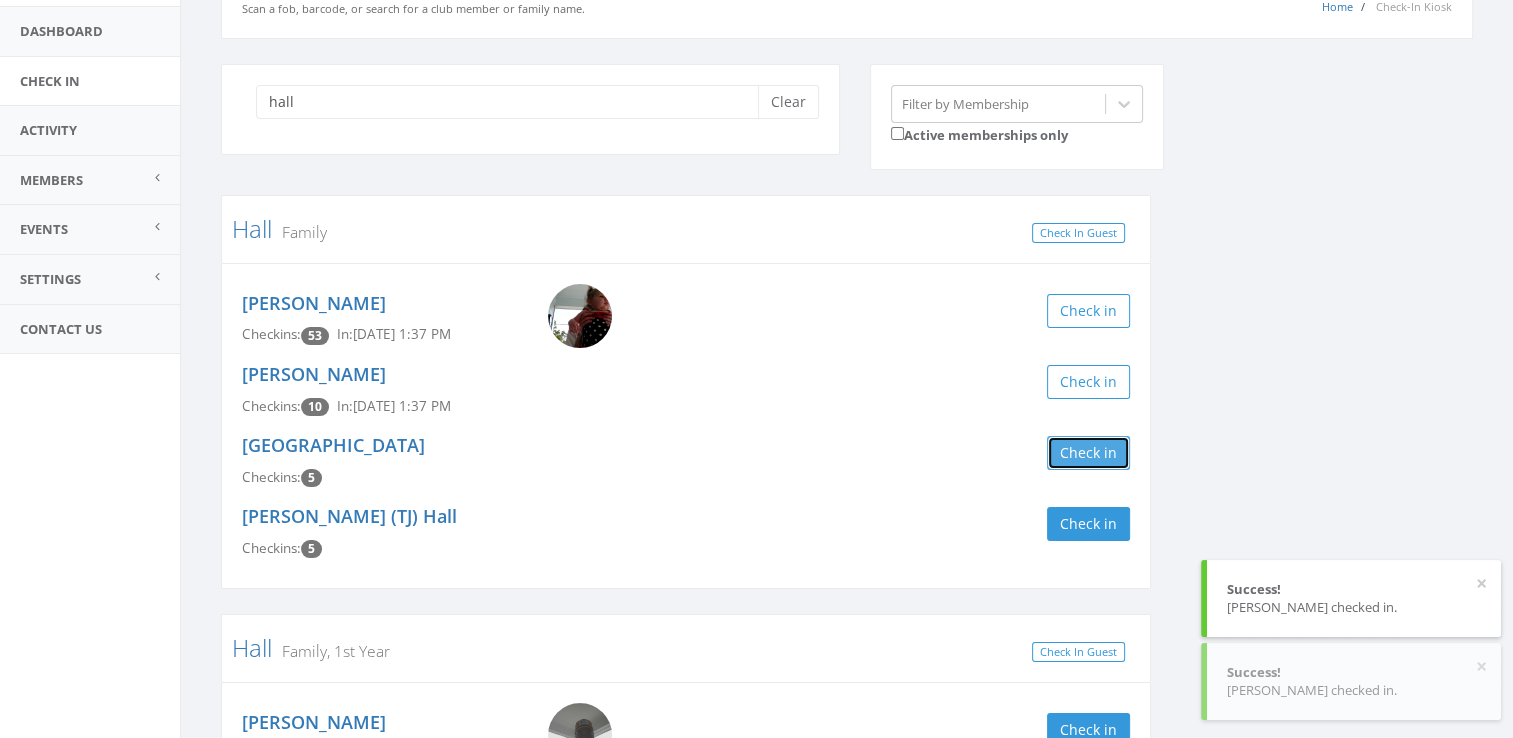 click on "Check in" at bounding box center (1088, 453) 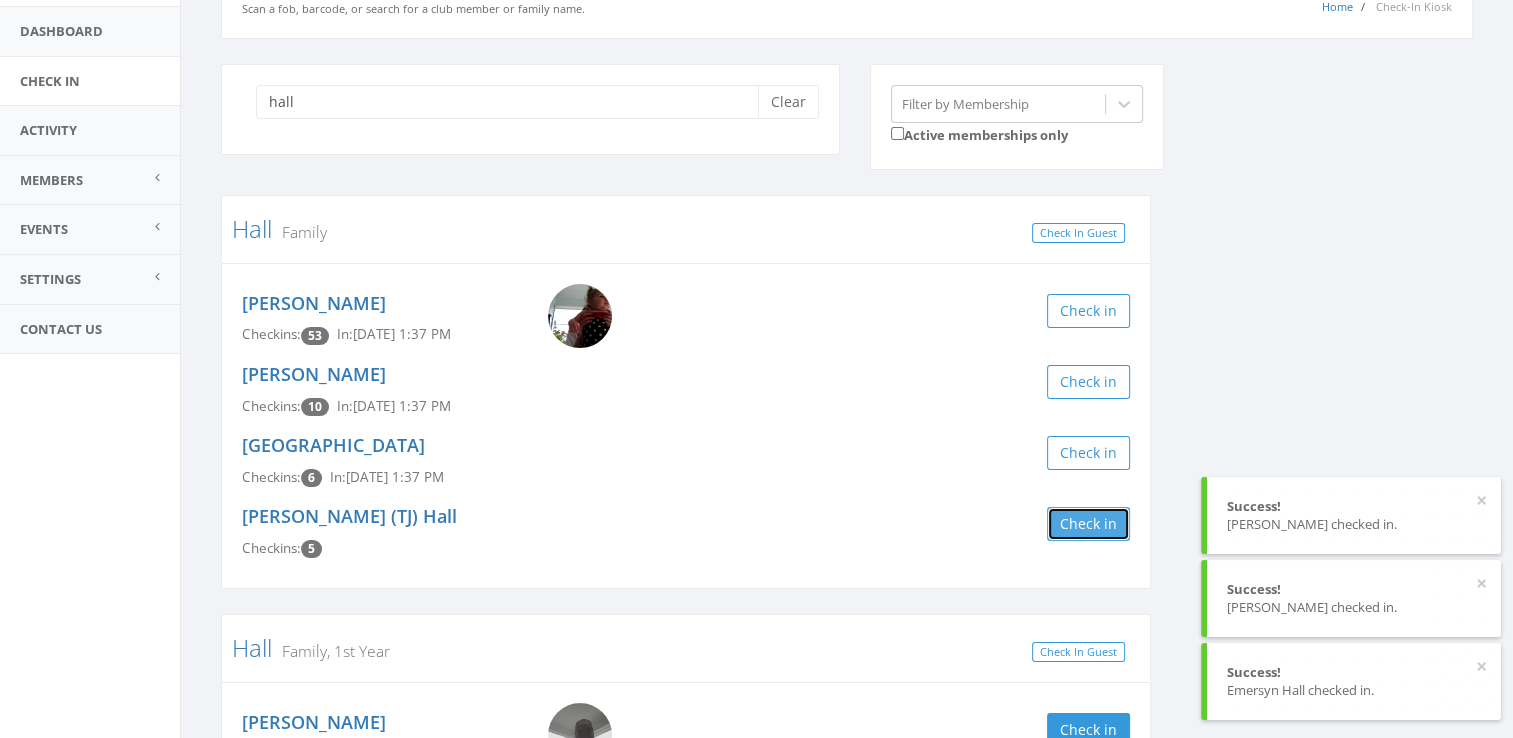 click on "Check in" at bounding box center (1088, 524) 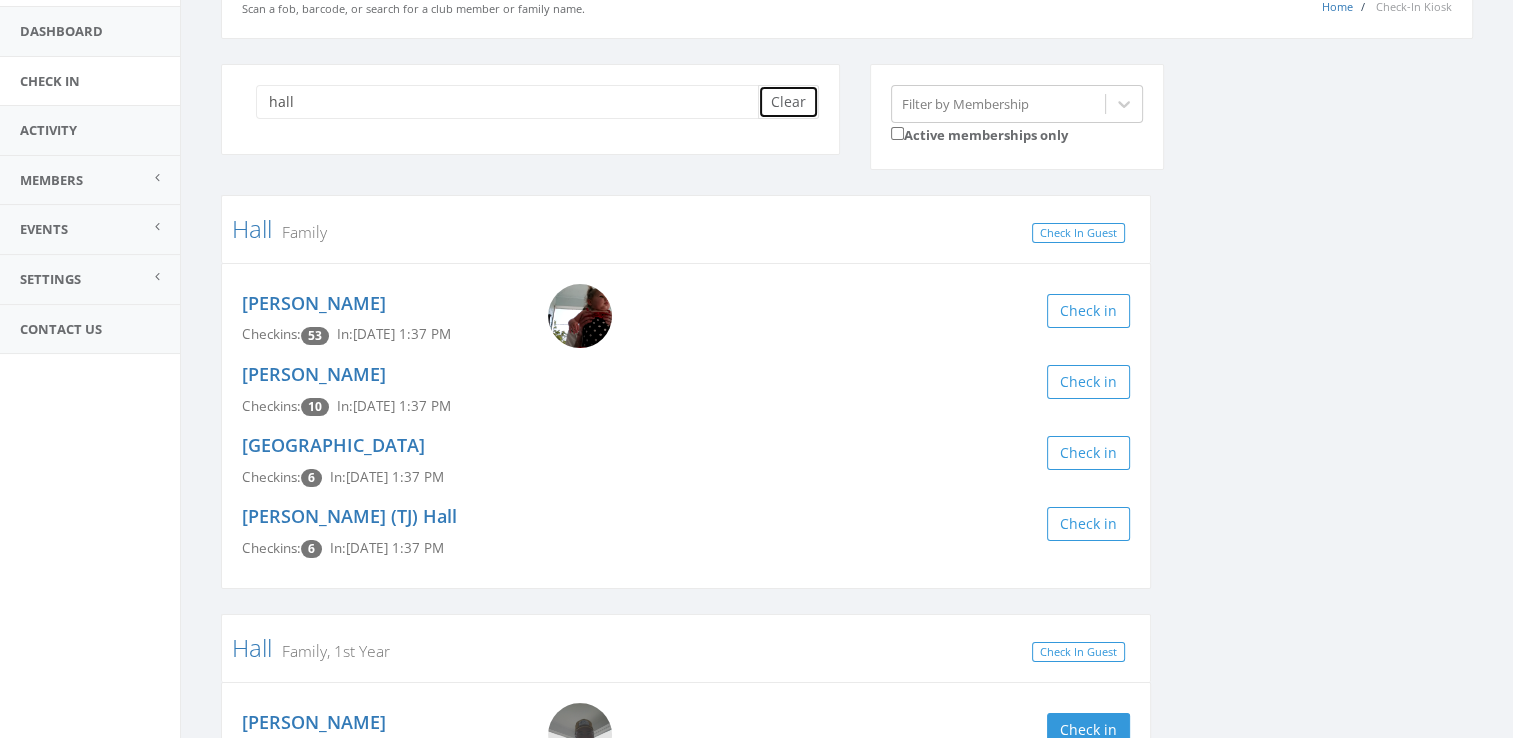 click on "Clear" at bounding box center (788, 102) 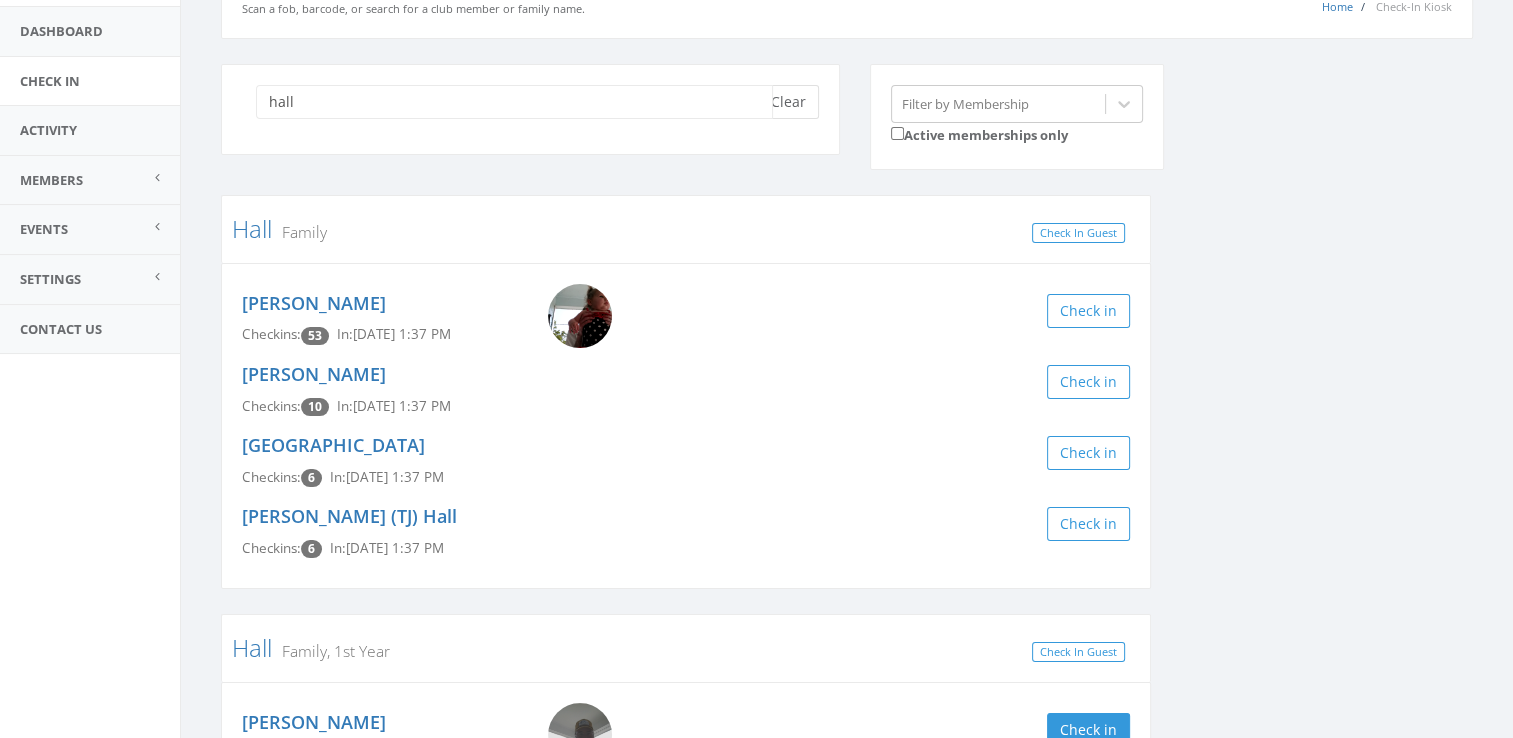 type 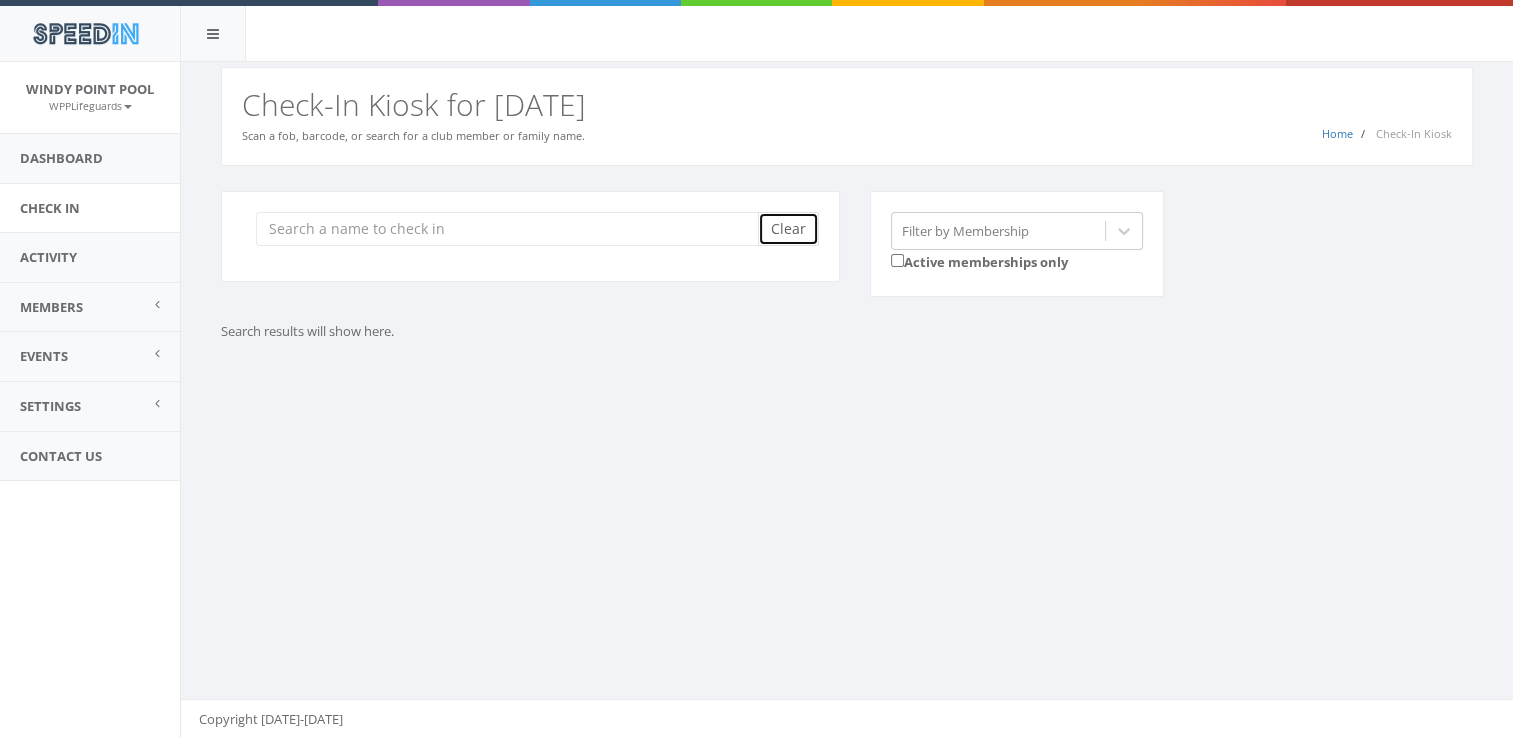 click on "You are using Internet Explorer, which is an old, insecure browser that does not work with this page. Please use another browser like Firefox, Chrome, or Edge.
Home
Check-In Kiosk
Check-In Kiosk for [DATE]
Scan a fob, barcode, or search for a club member or family name.
Clear Filter by Membership  Active memberships only Search results will show here.
Copyright [DATE]-[DATE]" at bounding box center (846, 400) 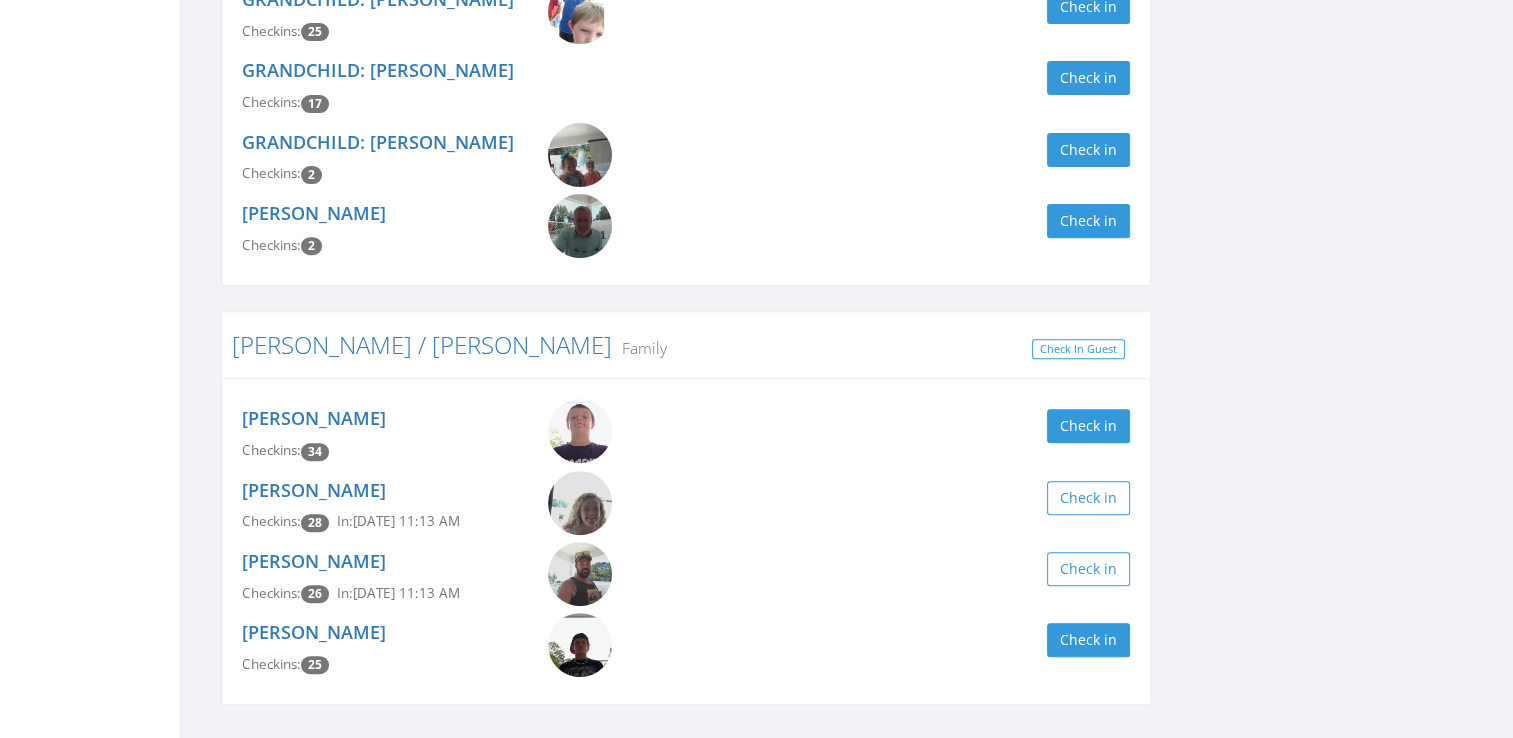scroll, scrollTop: 724, scrollLeft: 0, axis: vertical 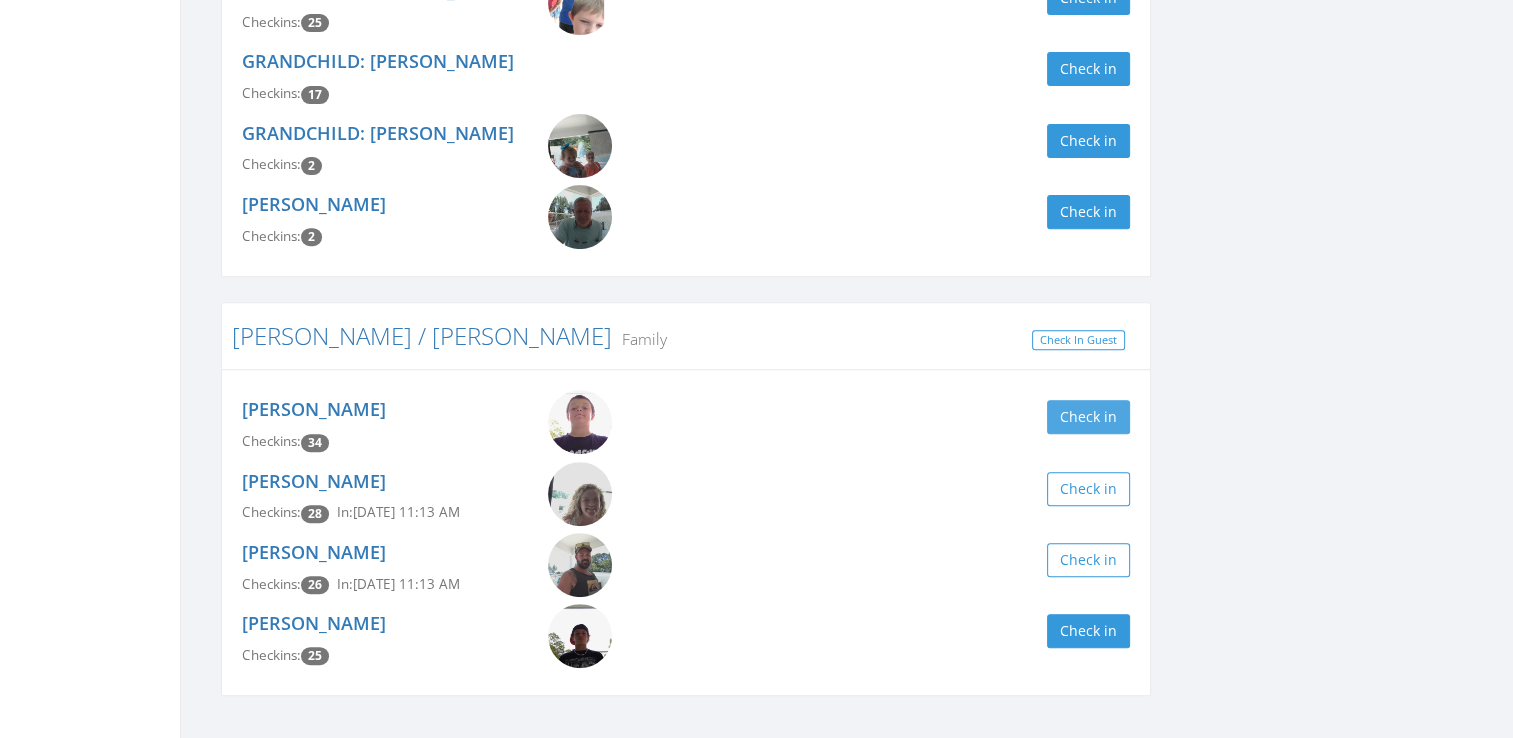 type on "peck" 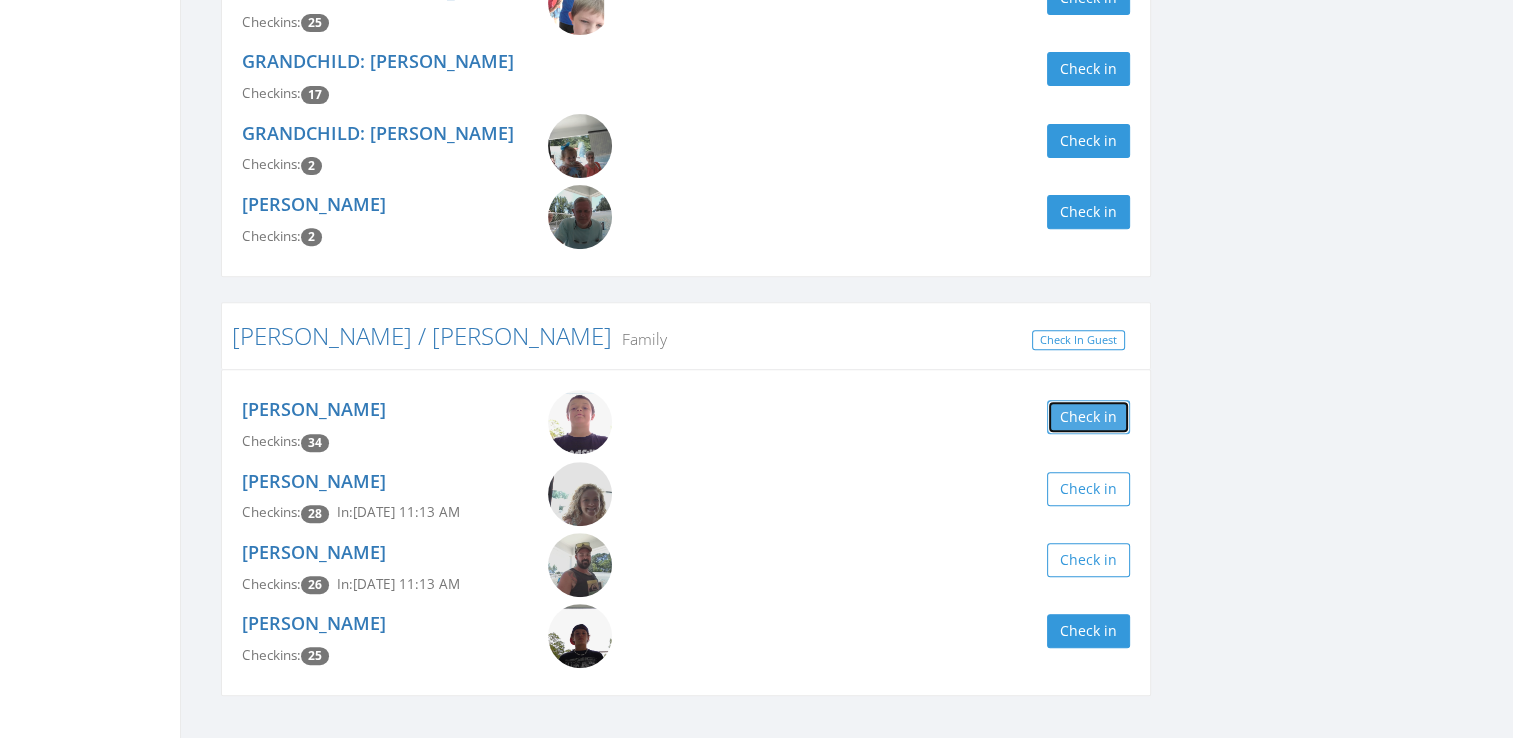 click on "Check in" at bounding box center (1088, 417) 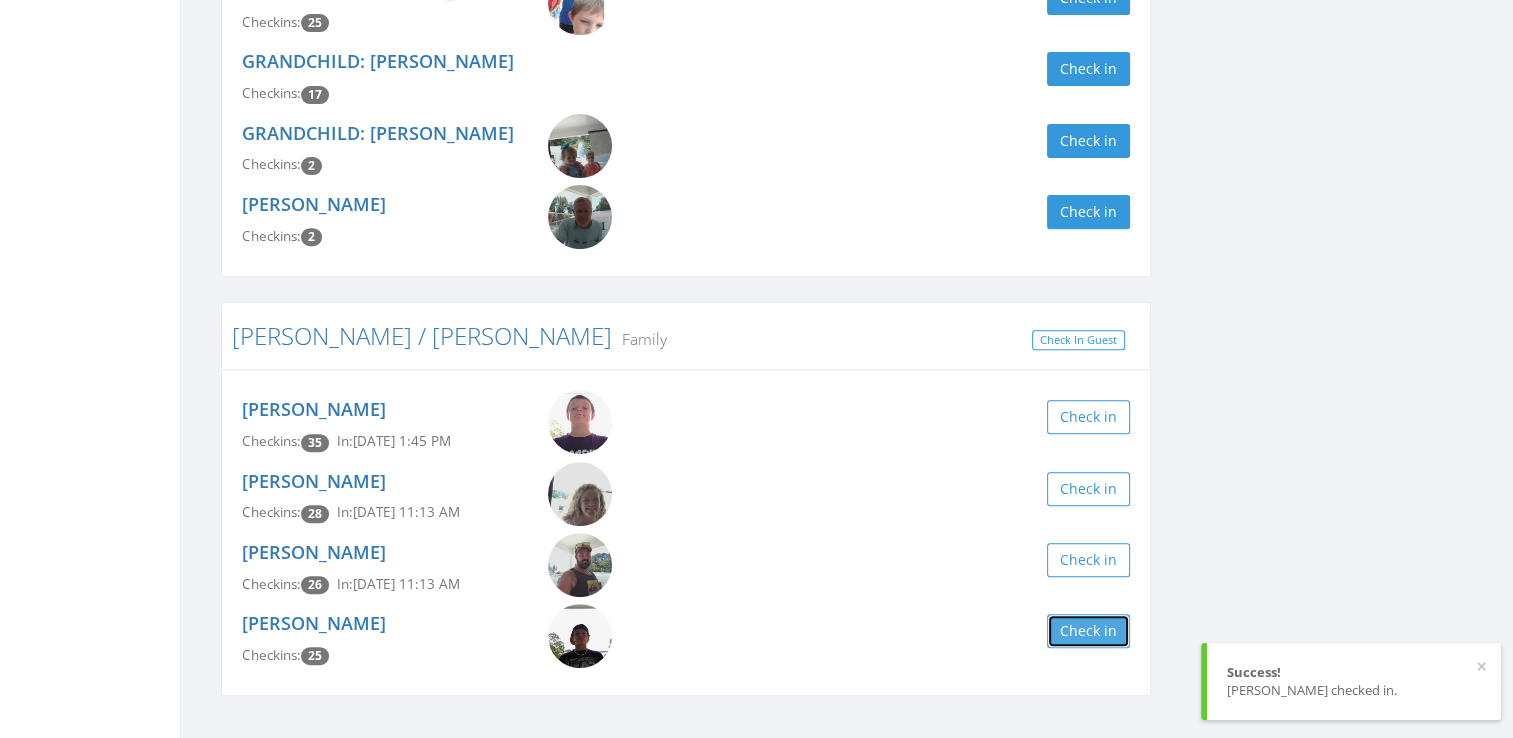 click on "Check in" at bounding box center [1088, 631] 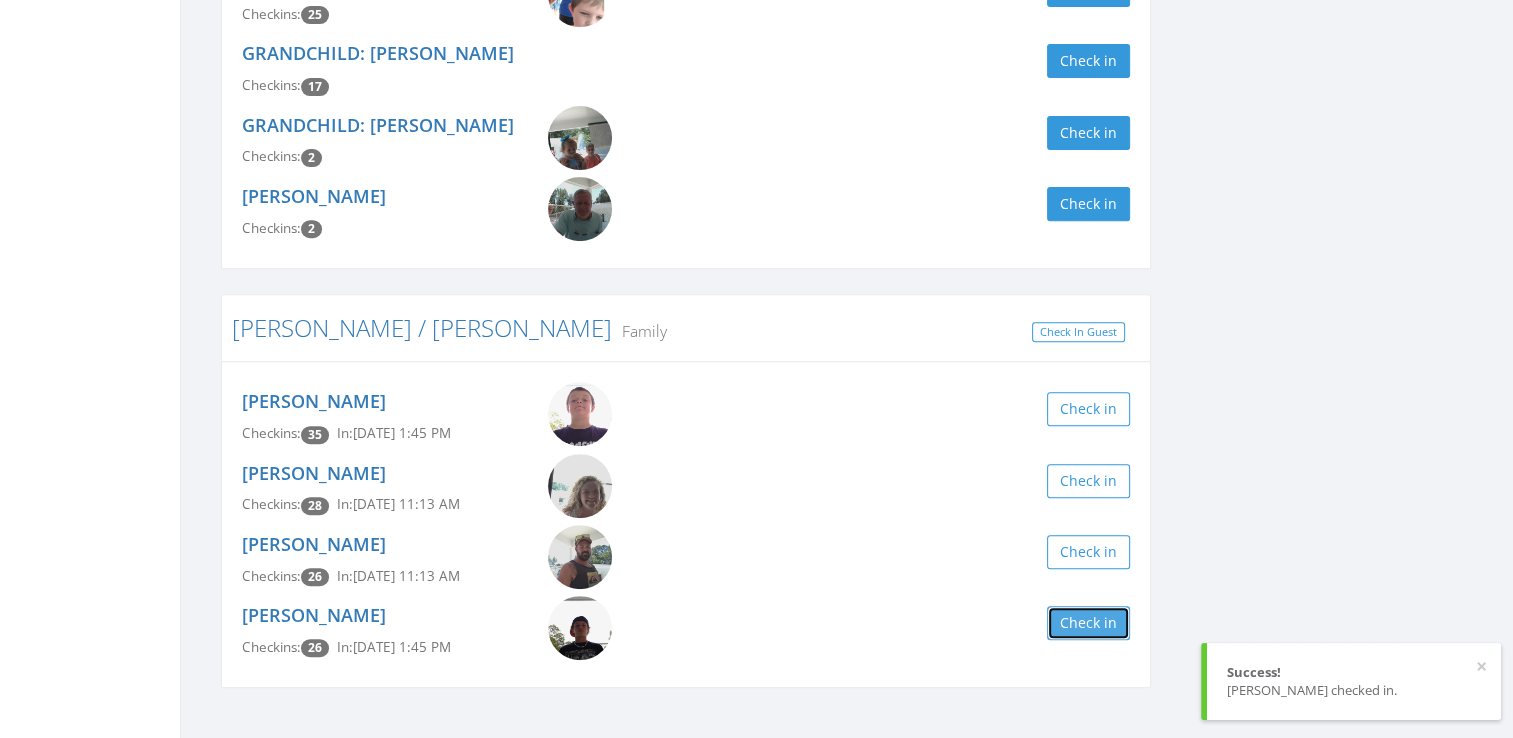 scroll, scrollTop: 736, scrollLeft: 0, axis: vertical 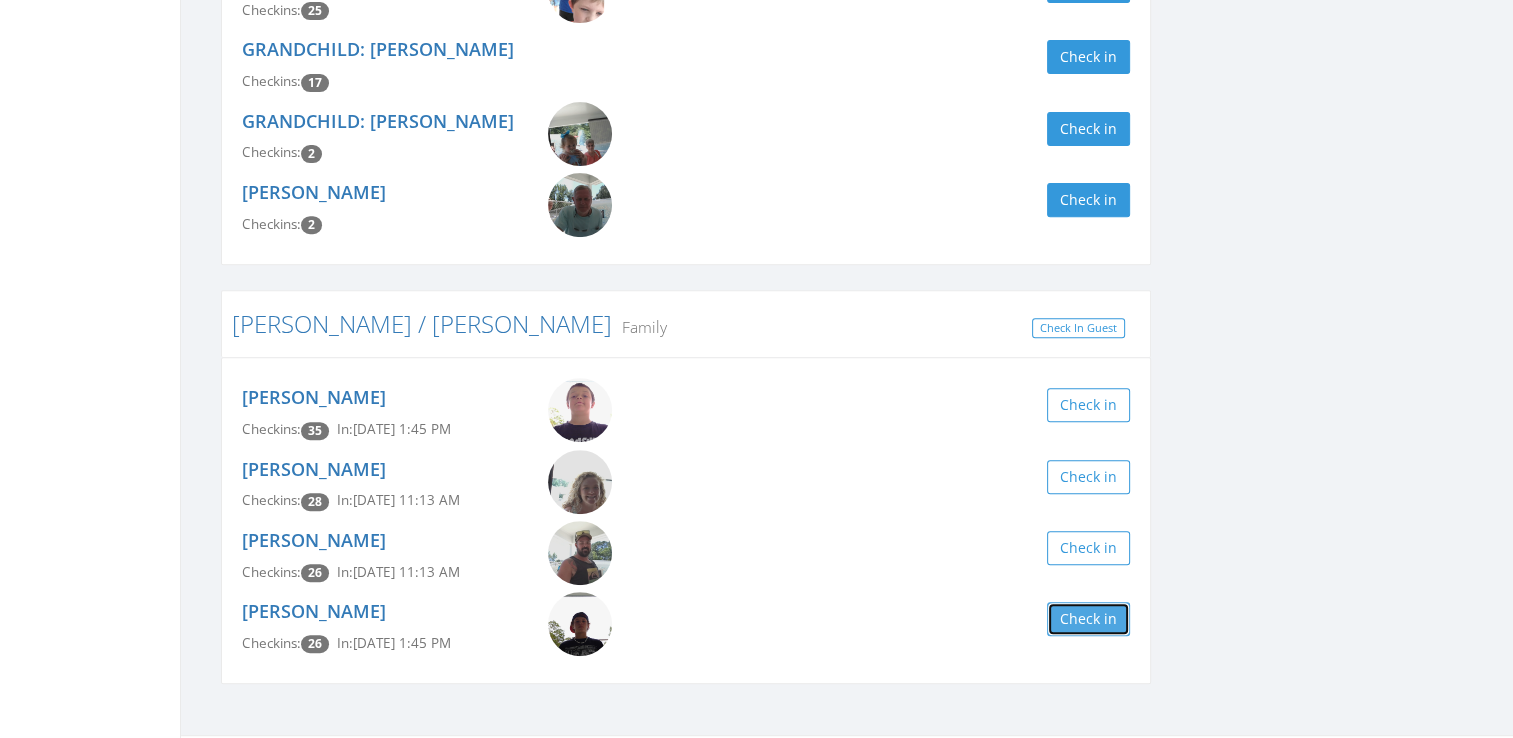 type 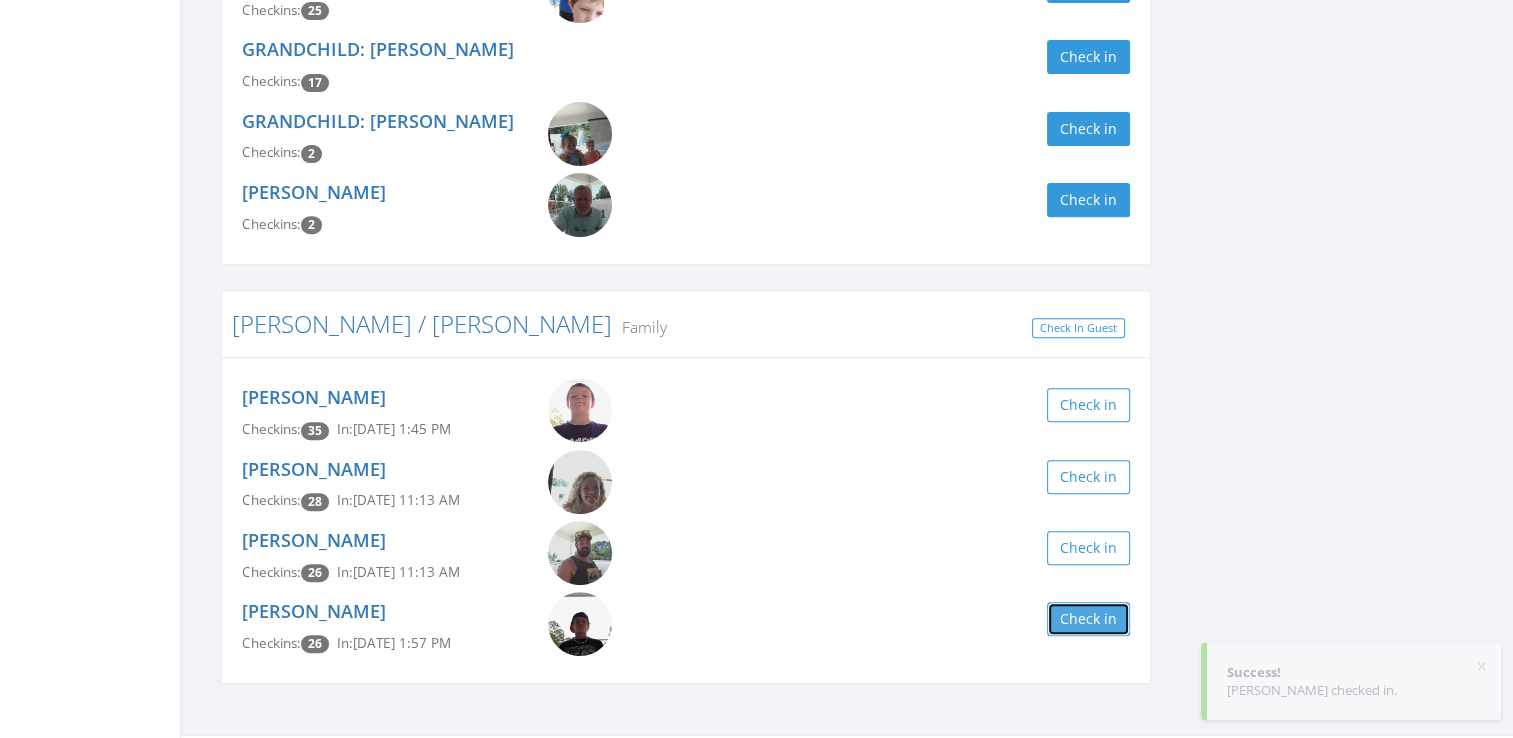 click on "Check in" at bounding box center (1088, 619) 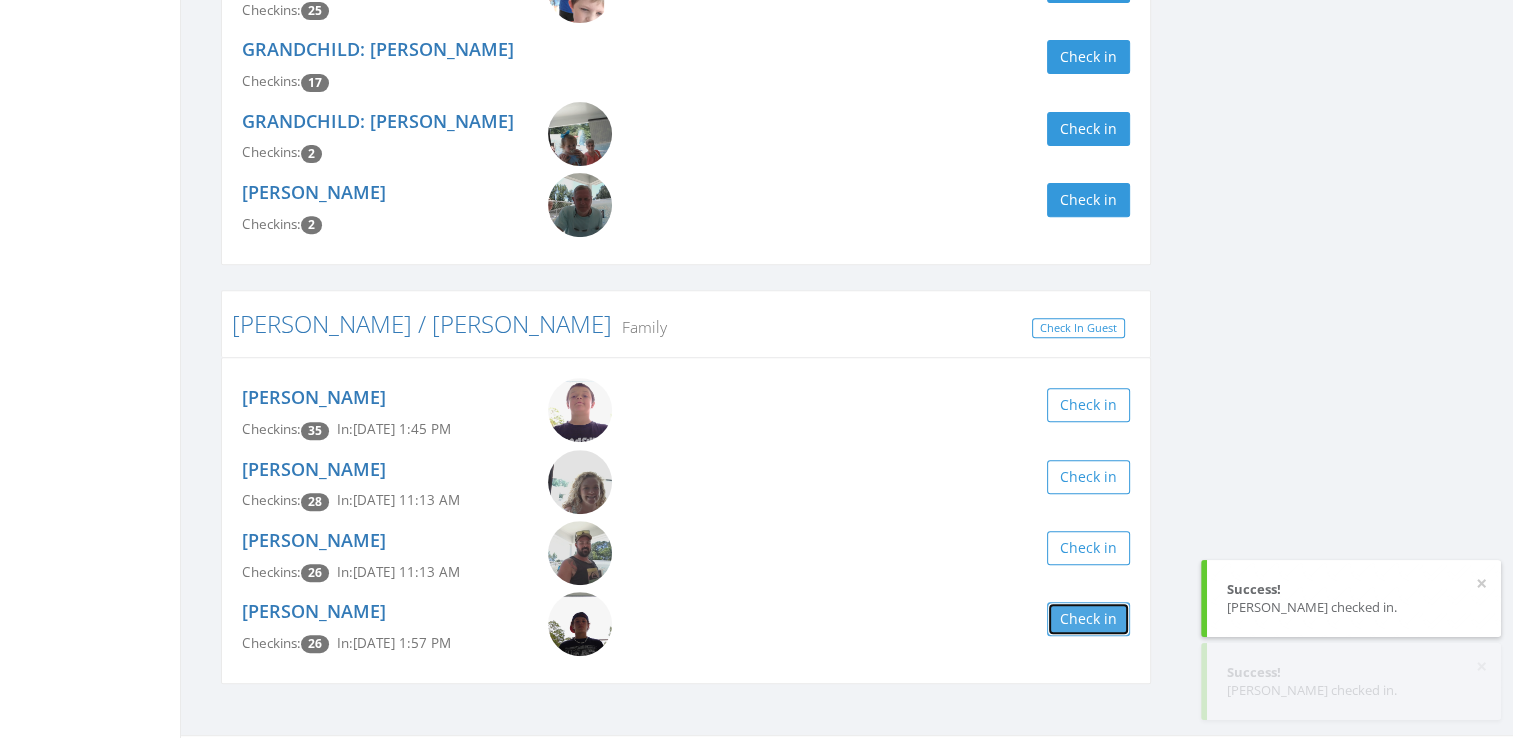 click on "Check in" at bounding box center [1088, 619] 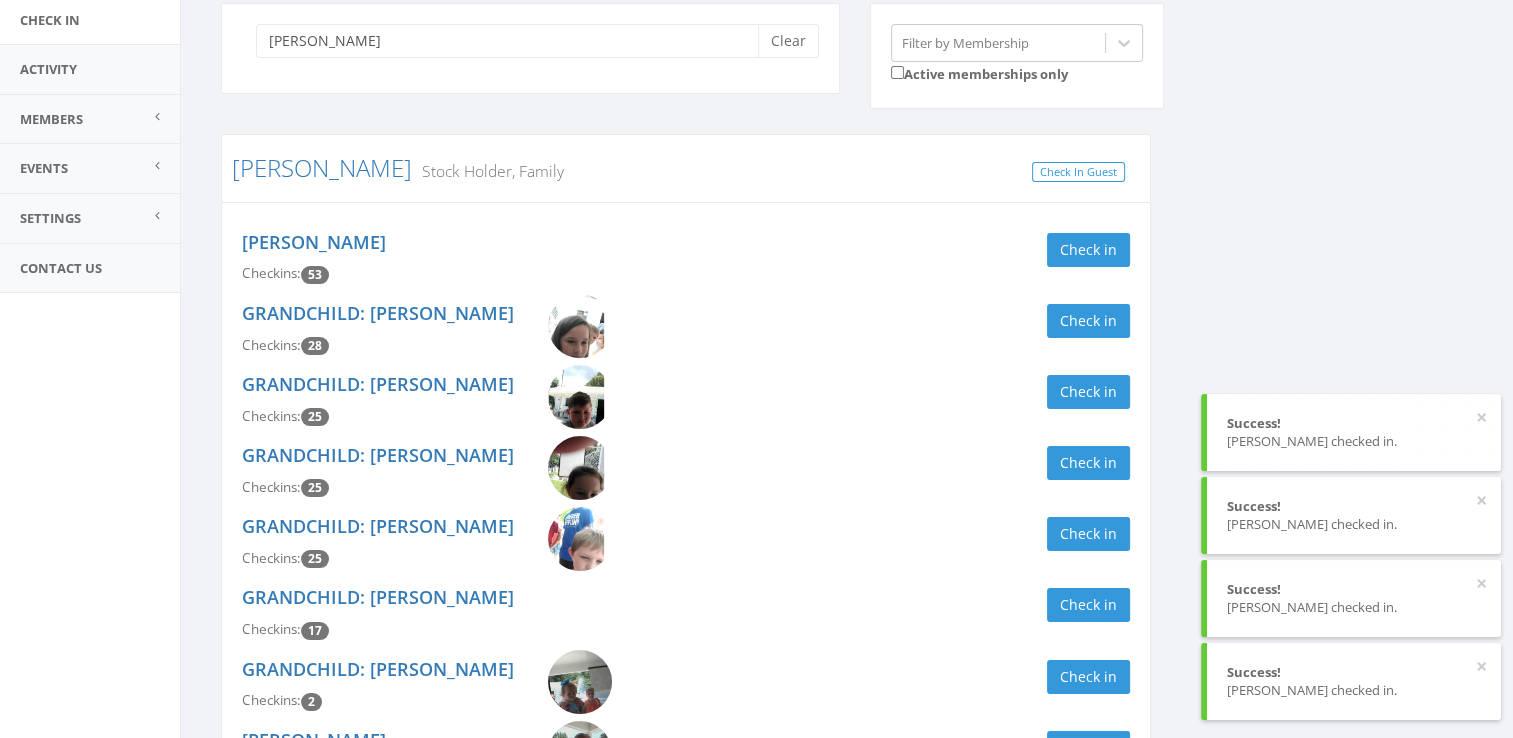 scroll, scrollTop: 0, scrollLeft: 0, axis: both 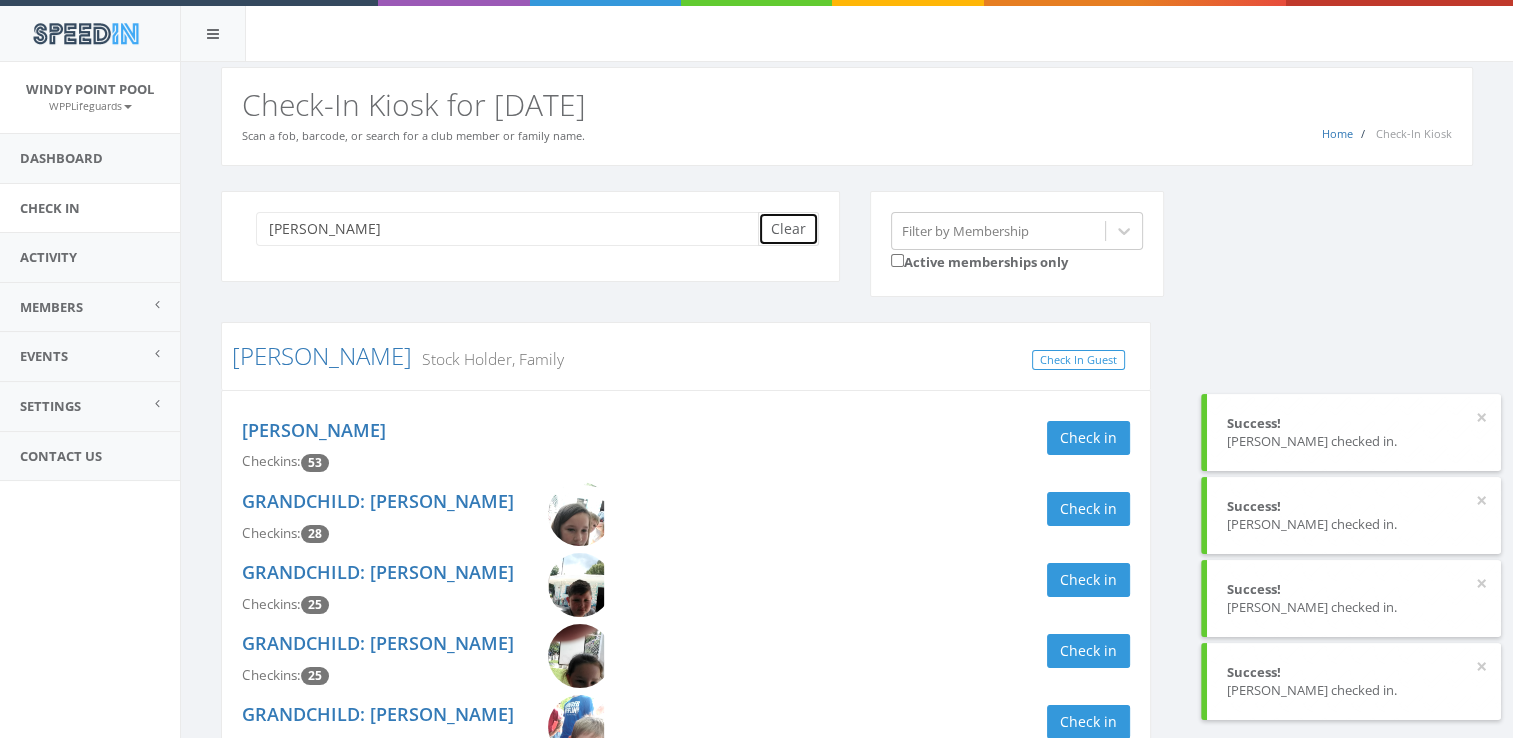 click on "Clear" at bounding box center (788, 229) 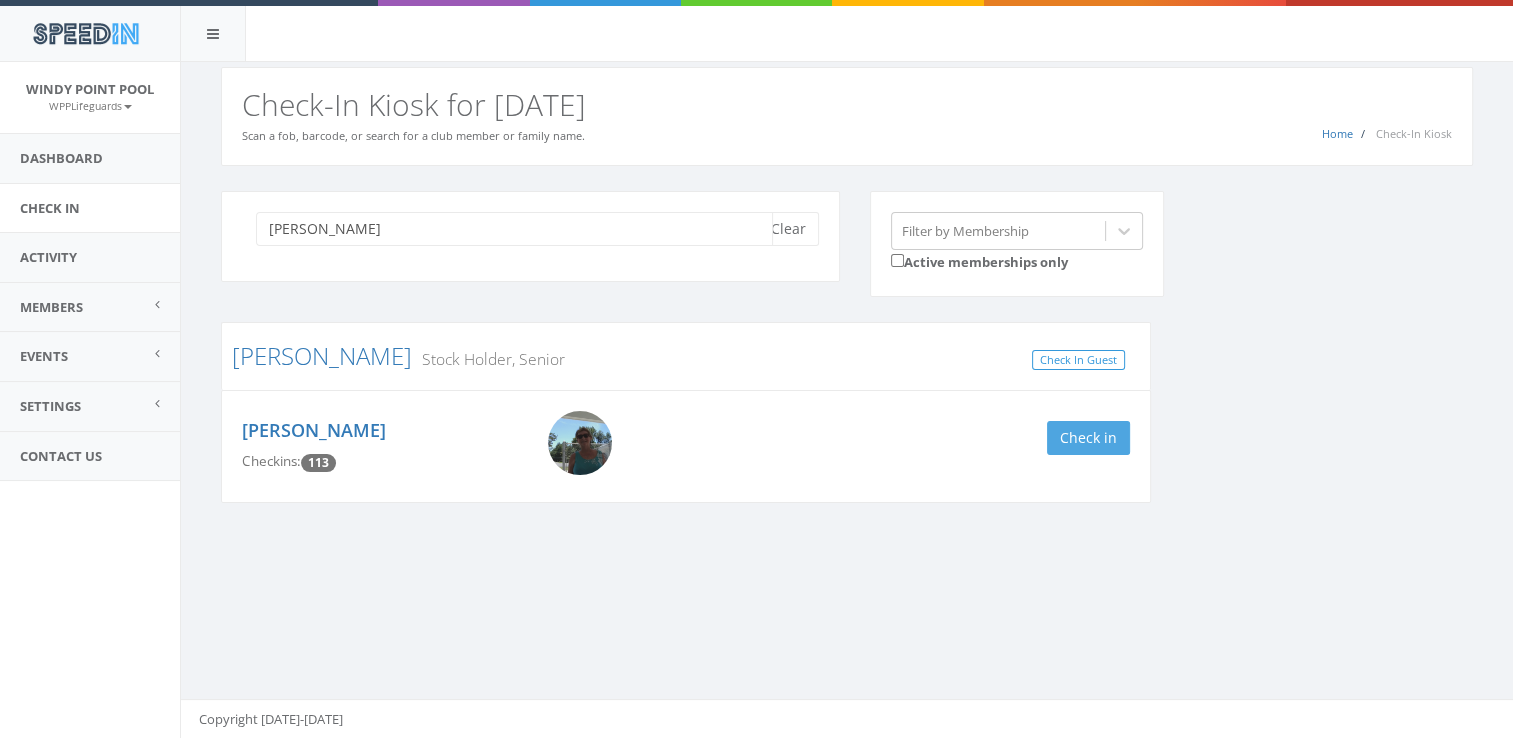 type on "garrington" 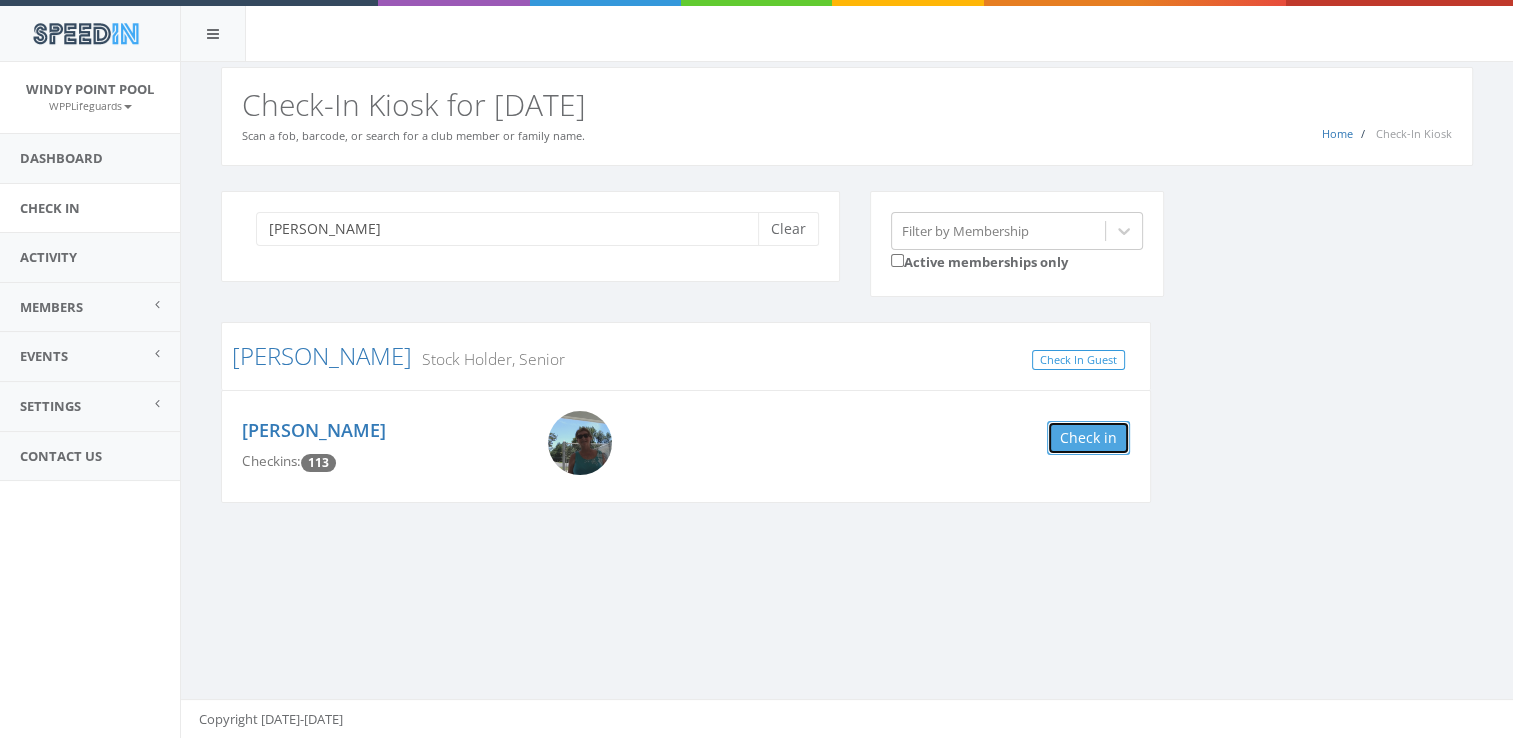 click on "Check in" at bounding box center [1088, 438] 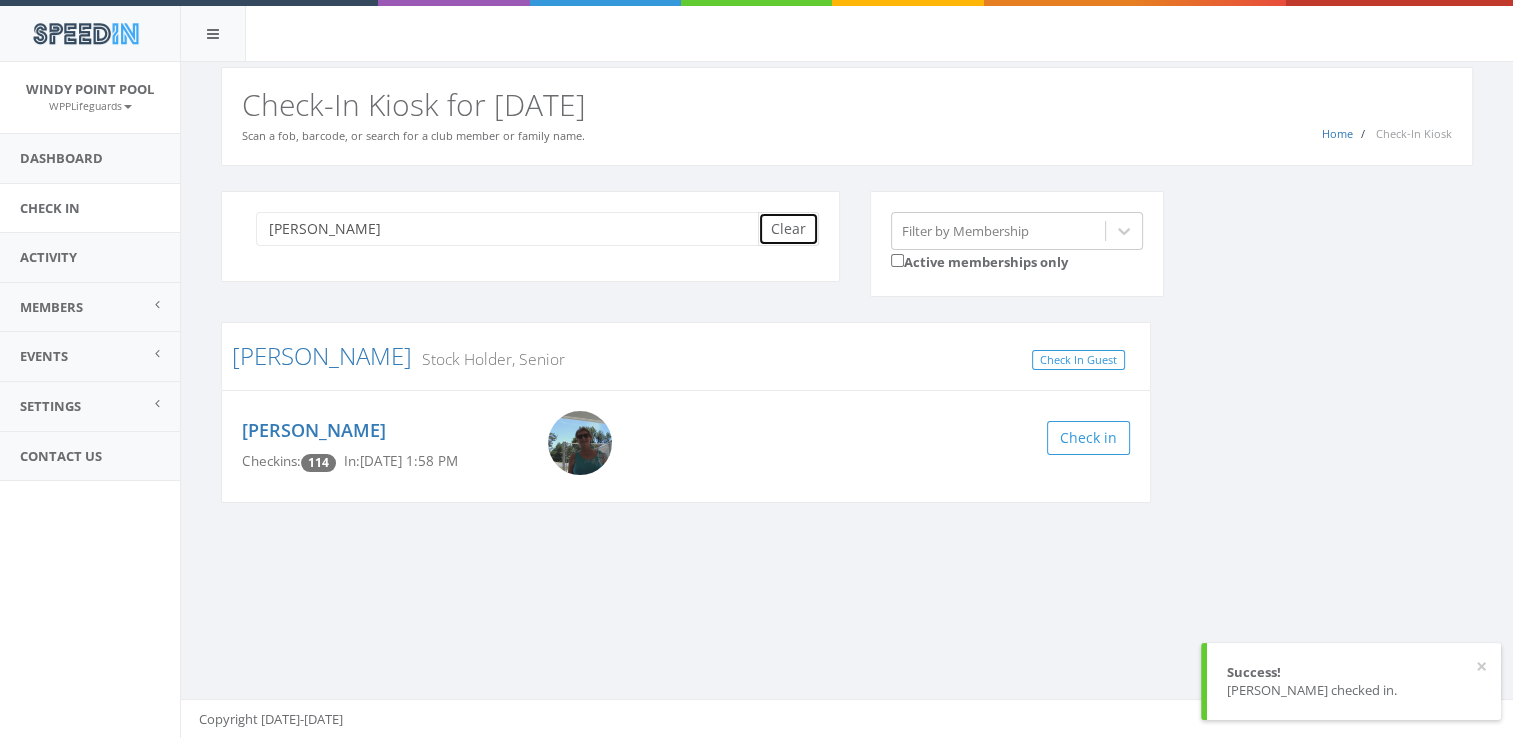 click on "Clear" at bounding box center (788, 229) 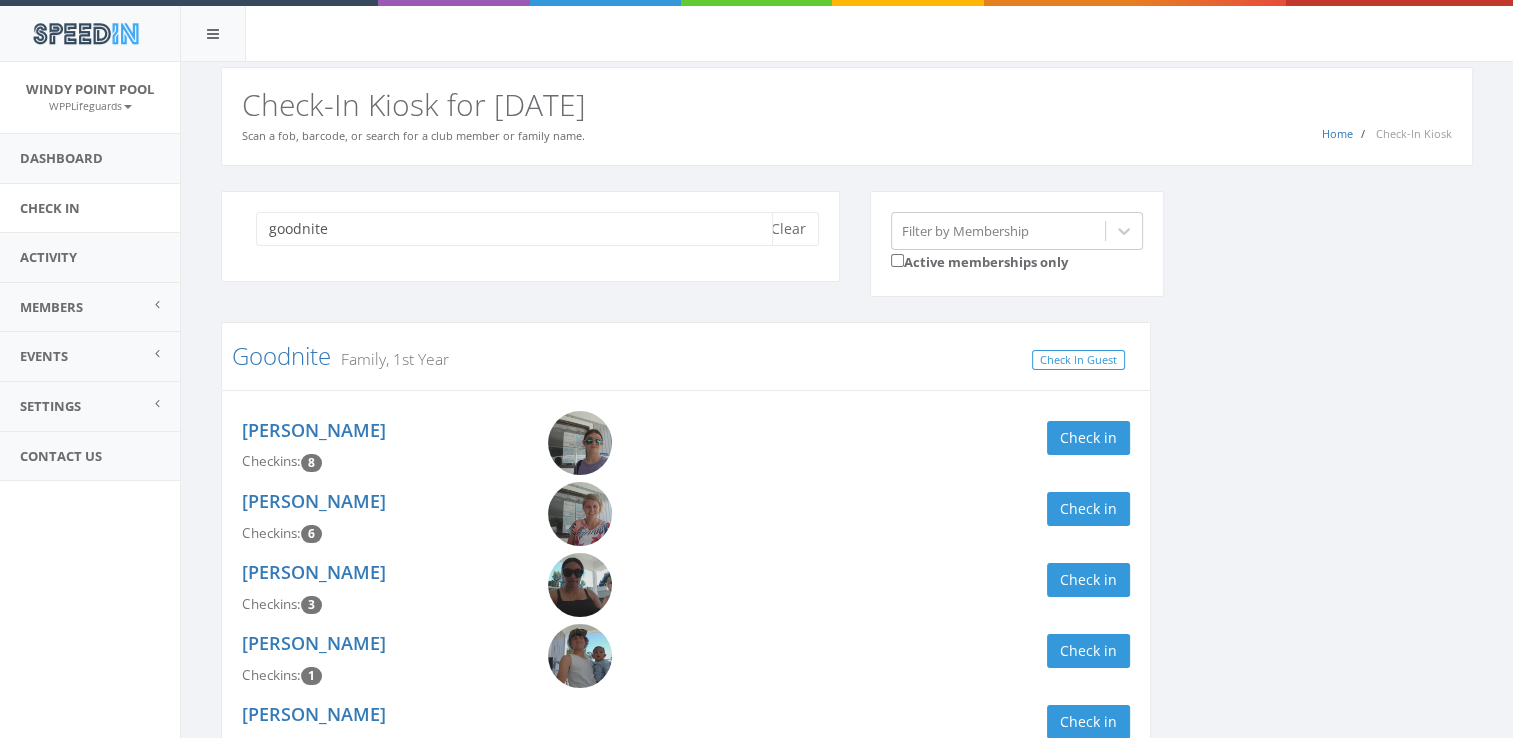 type on "goodnite" 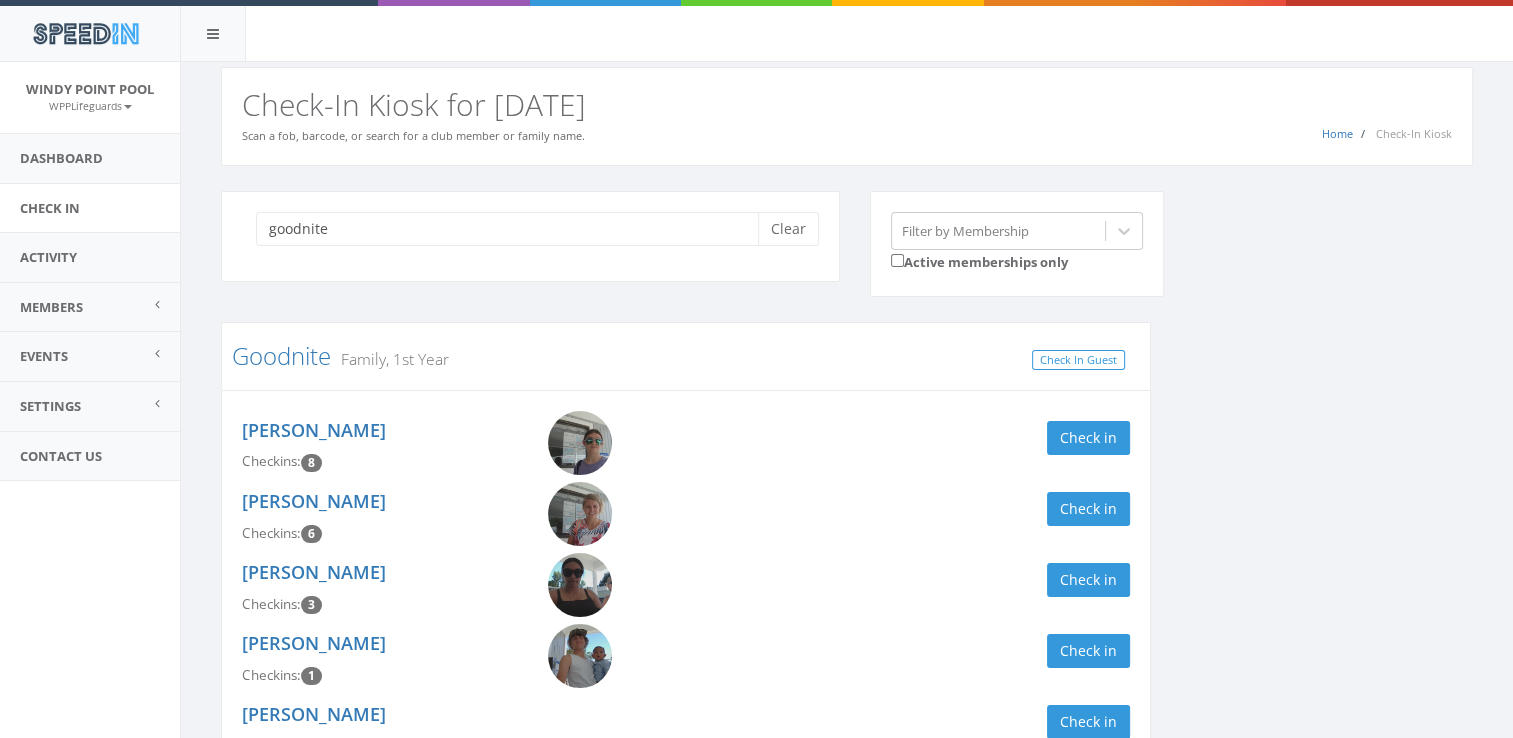 click on "Audrey Goodnite Checkins:  8 Check in" at bounding box center [686, 446] 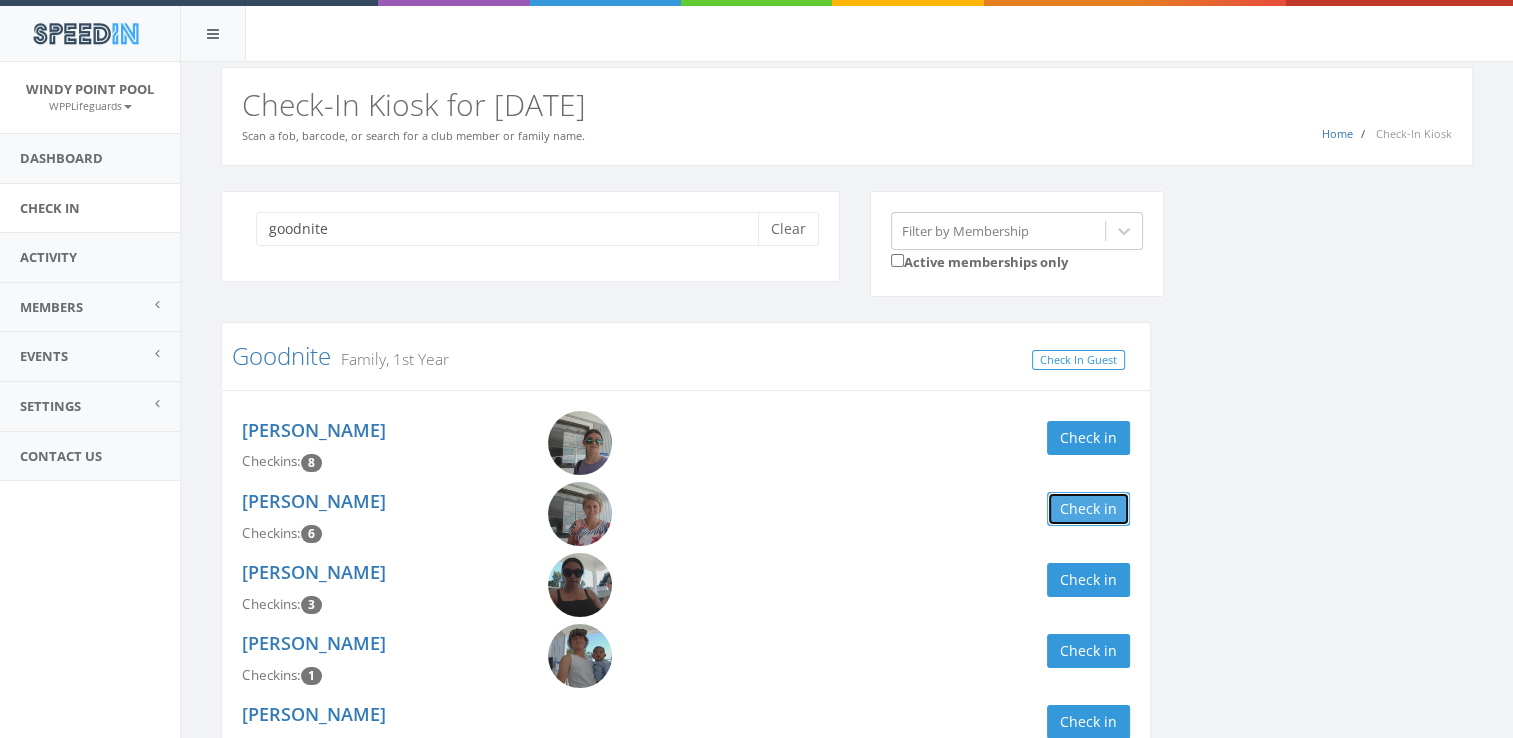 click on "Check in" at bounding box center [1088, 509] 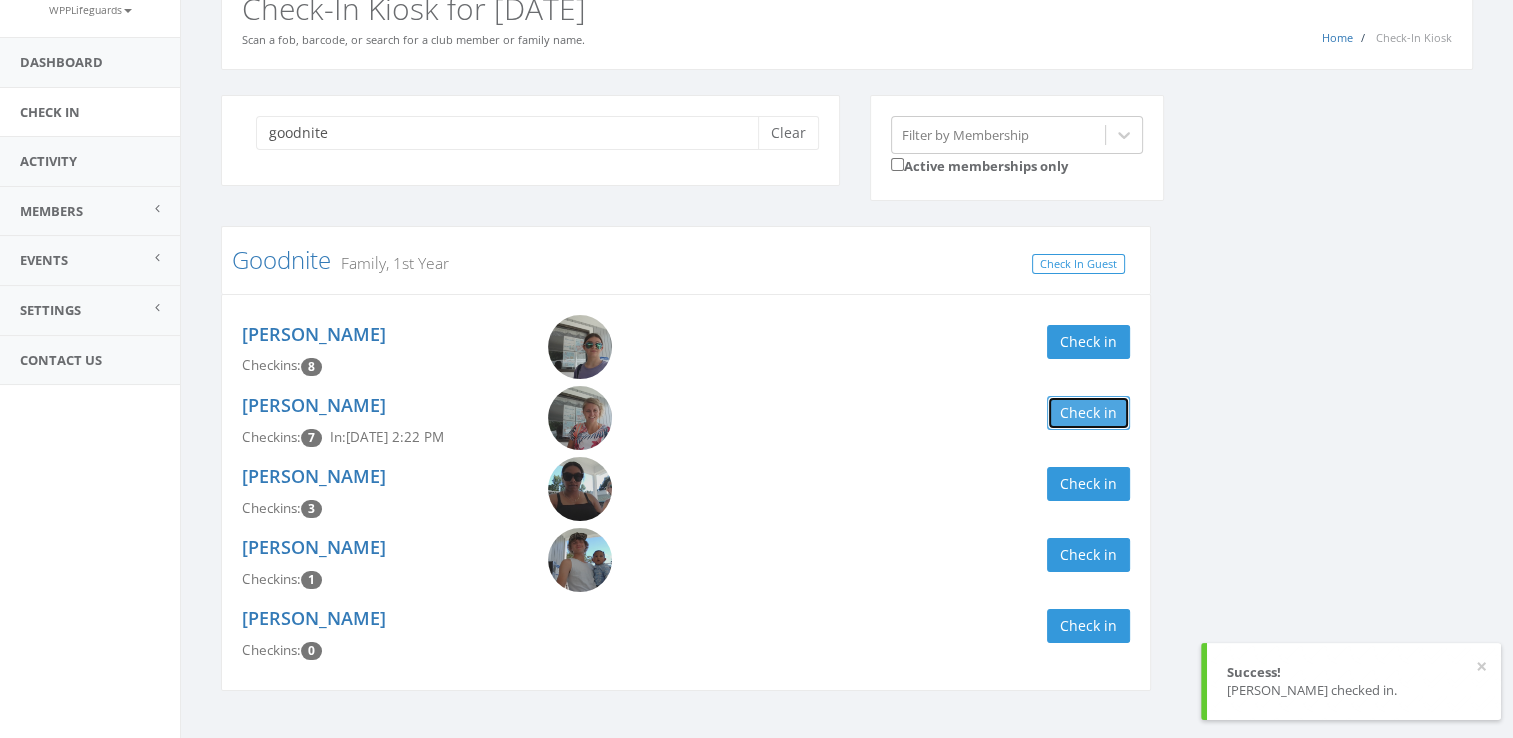 scroll, scrollTop: 138, scrollLeft: 0, axis: vertical 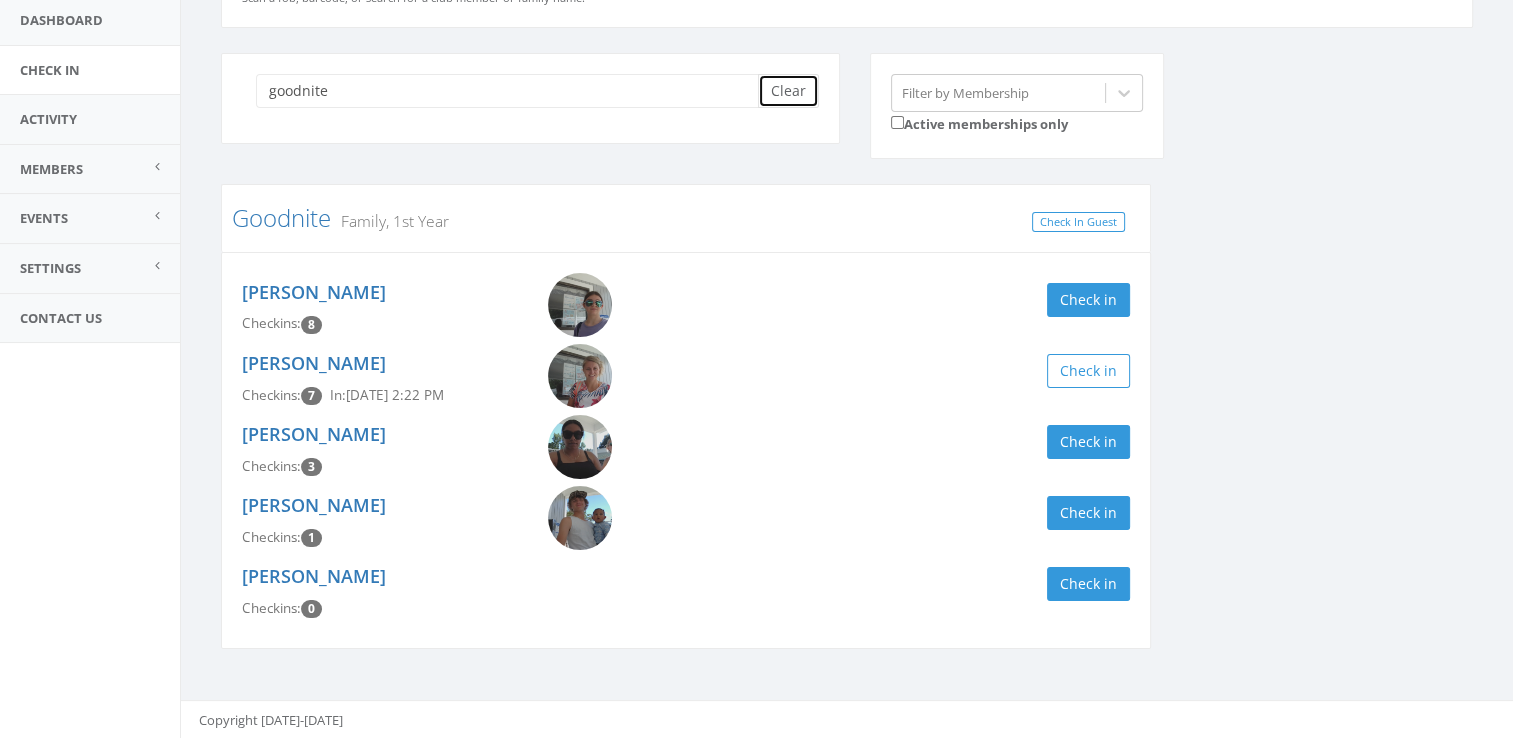 click on "Clear" at bounding box center (788, 91) 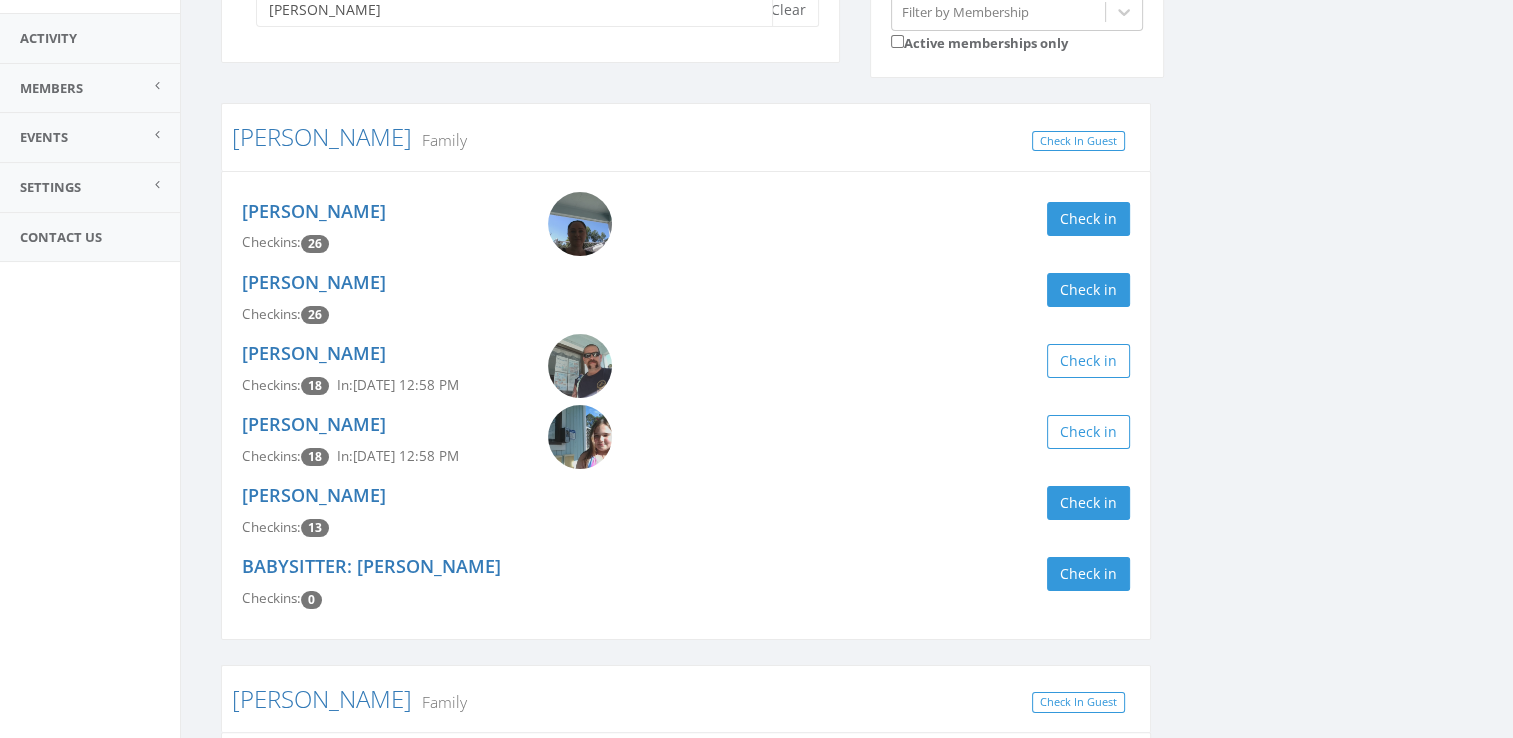 scroll, scrollTop: 220, scrollLeft: 0, axis: vertical 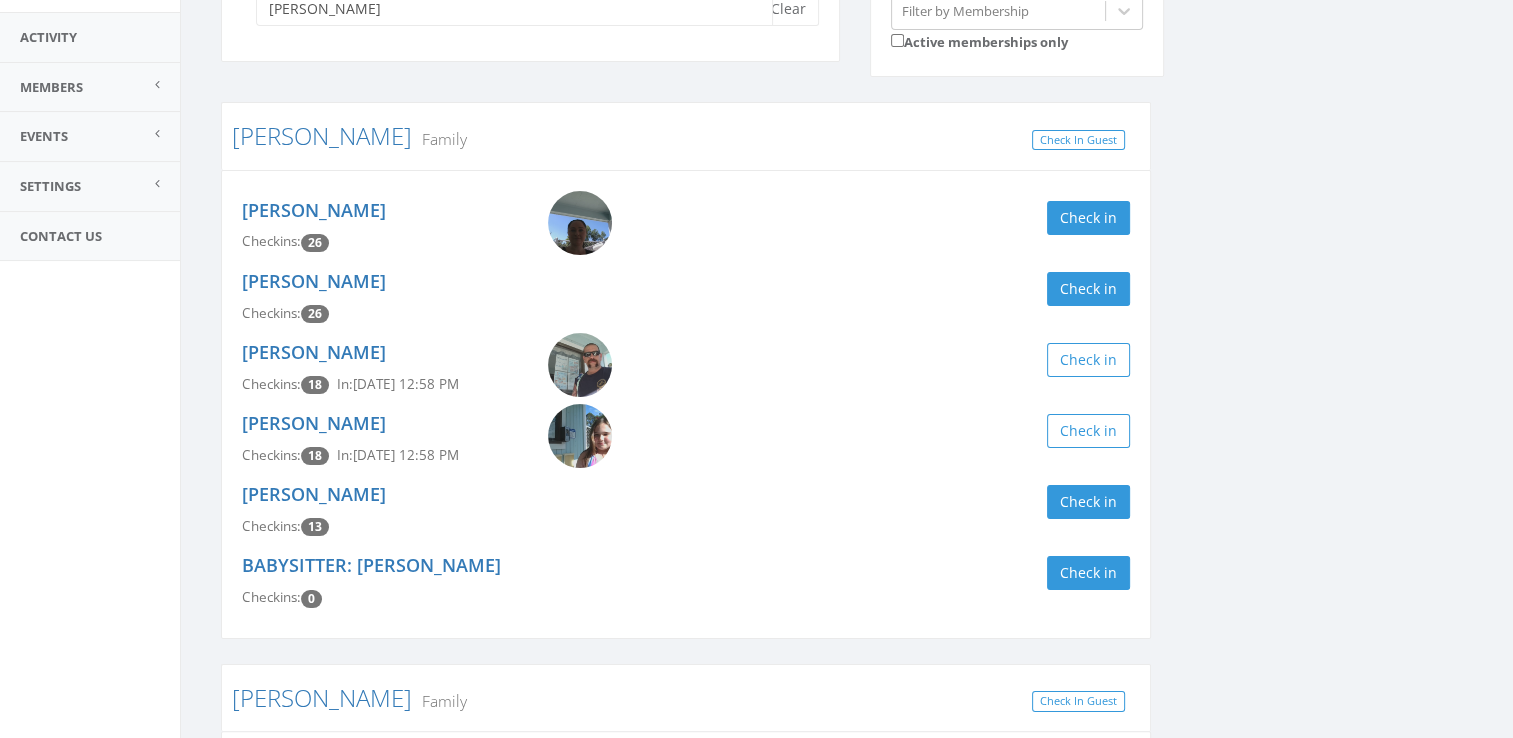 type on "[PERSON_NAME]" 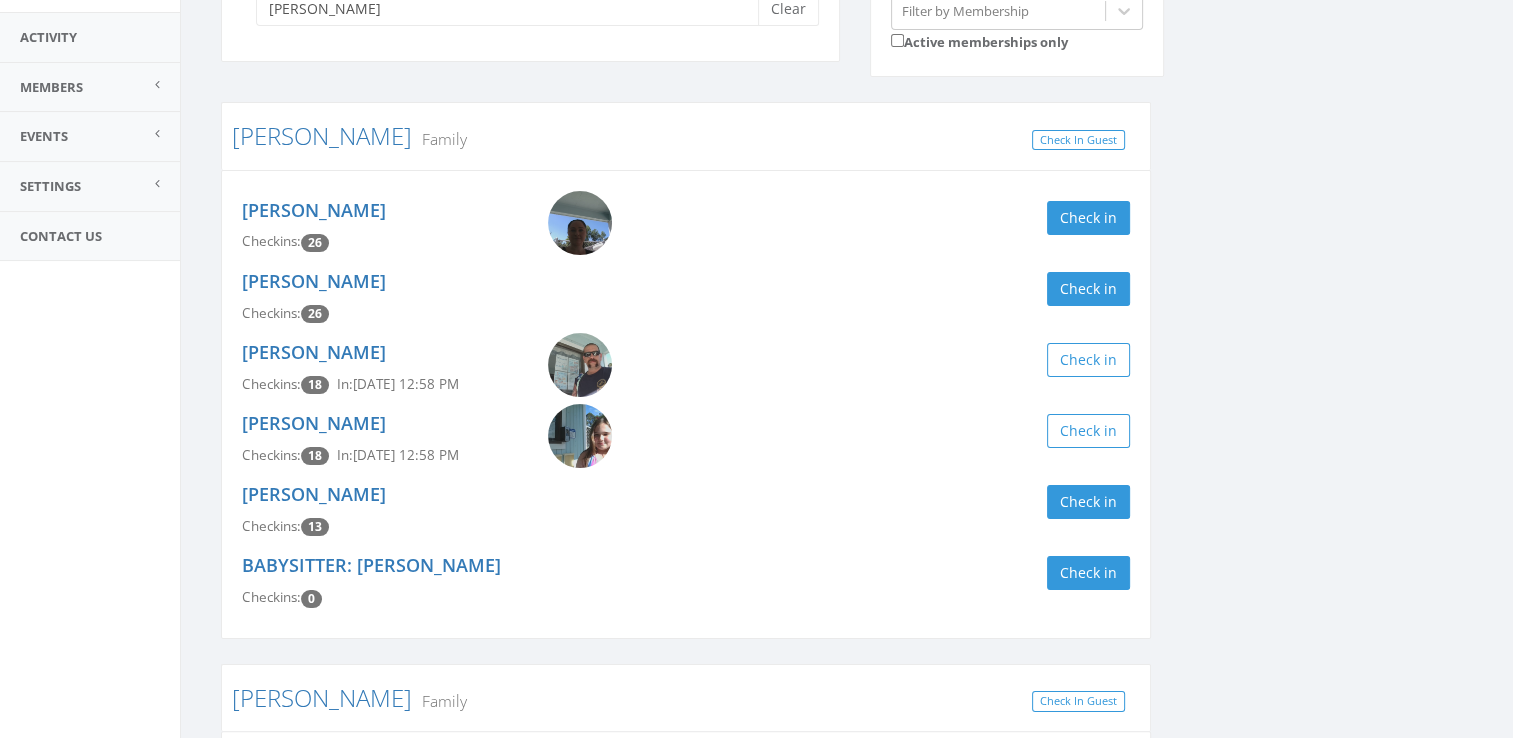 click on "Charlotte Balog Checkins:  18 In:  Jul 26, 12:58 PM Check in" at bounding box center (686, 439) 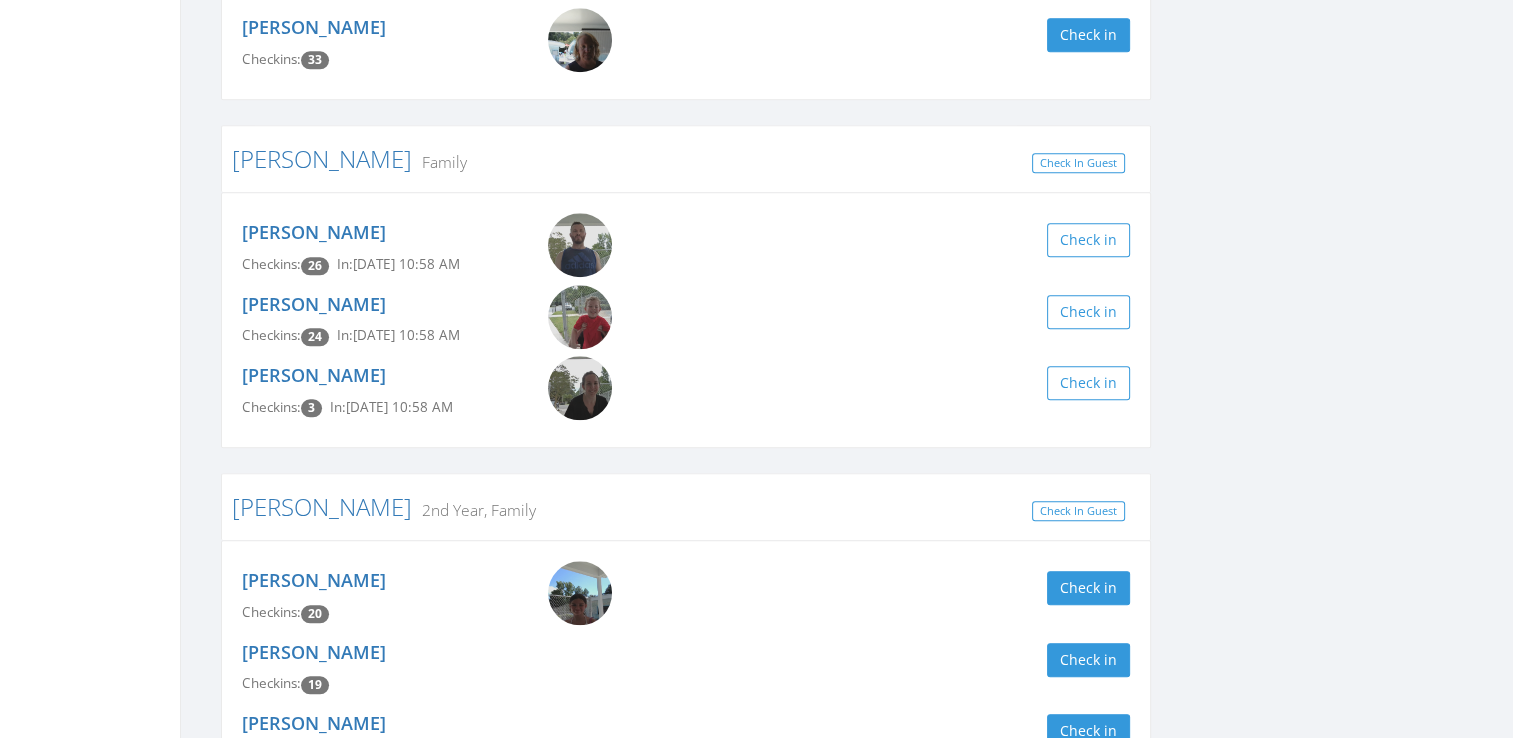 scroll, scrollTop: 2732, scrollLeft: 0, axis: vertical 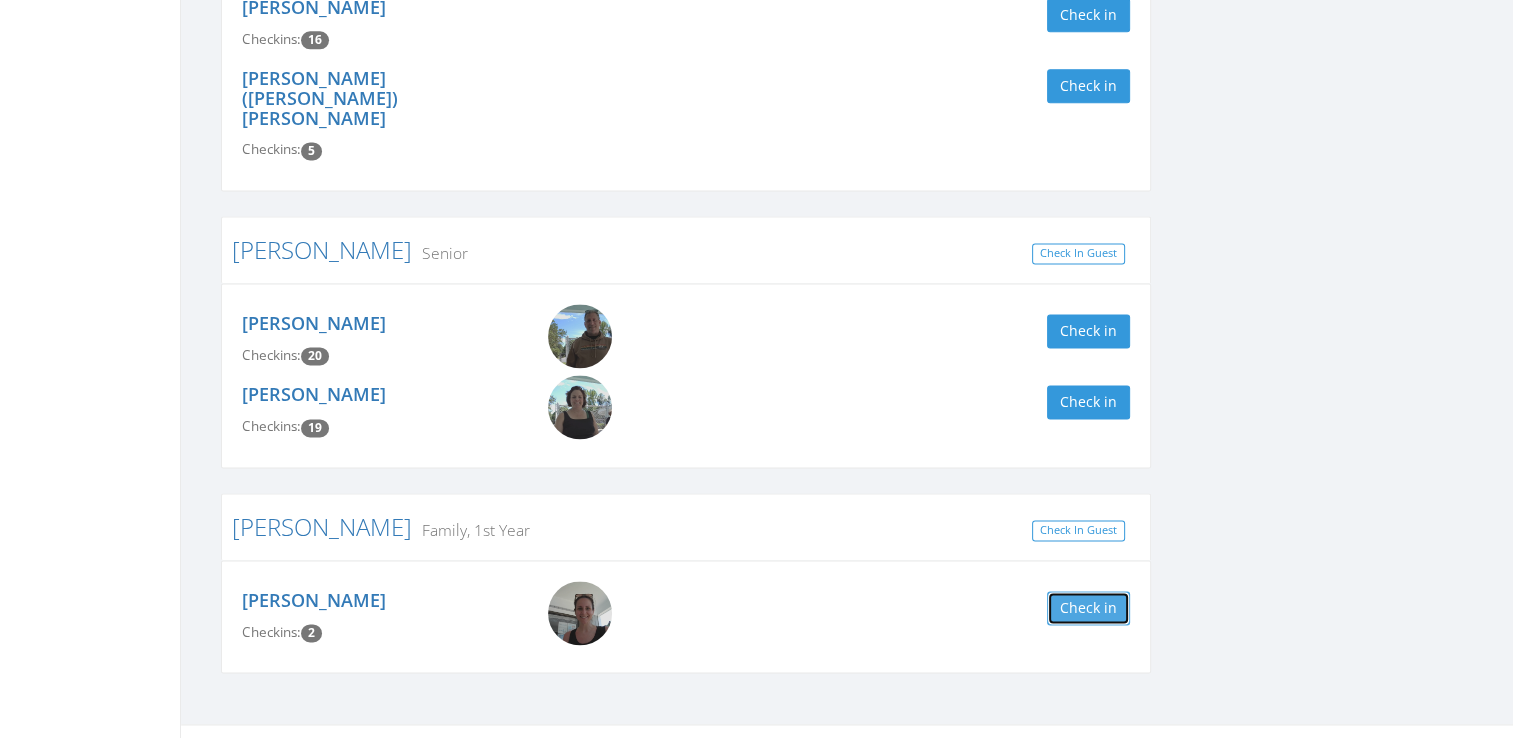 click on "Check in" at bounding box center [1088, 608] 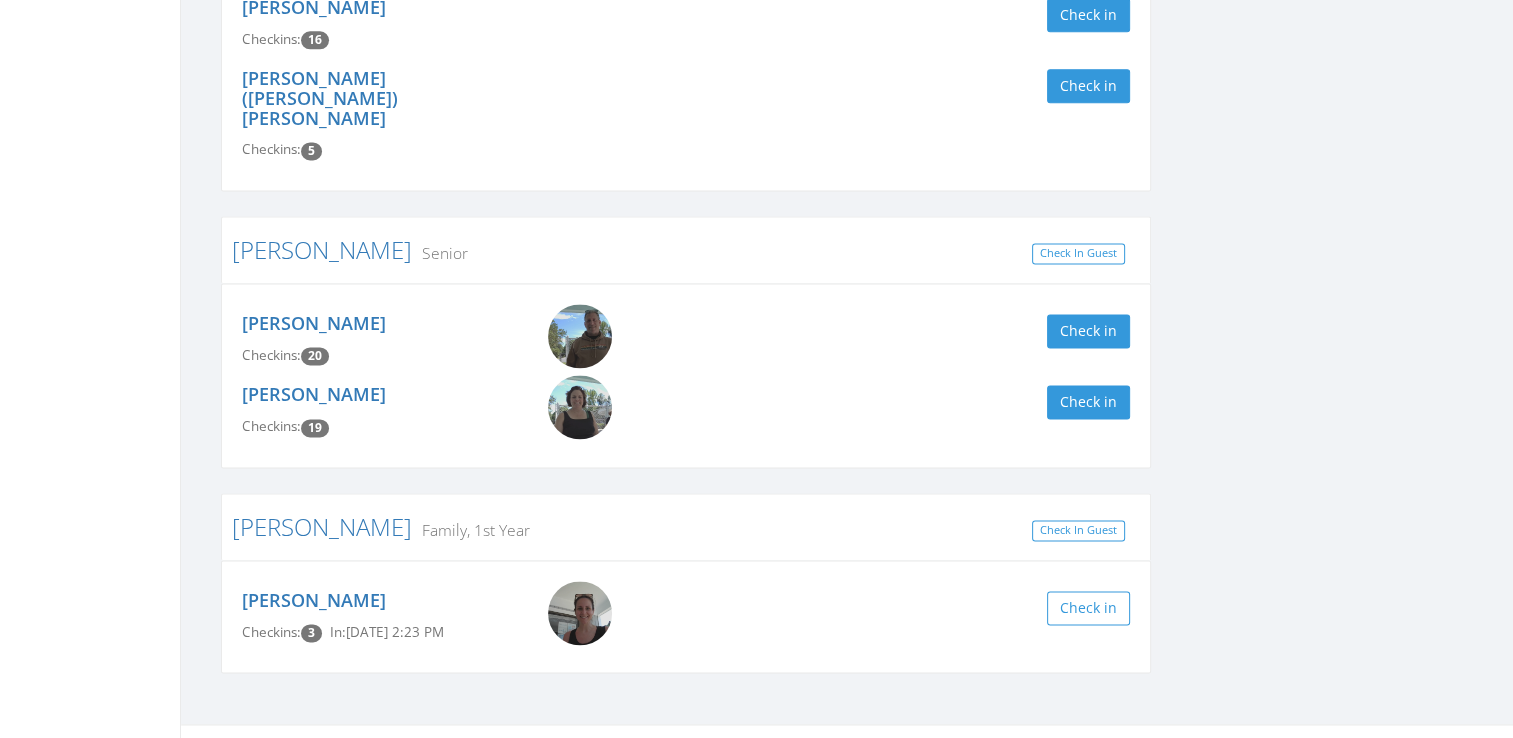 click on "[PERSON_NAME] Clear Filter by Membership  Active memberships only [PERSON_NAME] Family Check In Guest [PERSON_NAME] Checkins:  26 Check in [PERSON_NAME] Checkins:  26 Check in [PERSON_NAME] Checkins:  18 In:  [DATE] 12:58 PM Check in [PERSON_NAME] Checkins:  18 In:  [DATE] 12:58 PM Check in [PERSON_NAME] Checkins:  13 Check in BABYSITTER: [PERSON_NAME] Checkins:  0 Check in [PERSON_NAME] Family Check In Guest [PERSON_NAME] Checkins:  6 Check in [PERSON_NAME] Checkins:  0 Check in [PERSON_NAME] Checkins:  0 Check in [PERSON_NAME] Checkins:  0 Check in [PERSON_NAME] Checkins:  0 Check in [PERSON_NAME] 1st Year, Family Check In Guest [PERSON_NAME] Checkins:  6 Check in [PERSON_NAME] Checkins:  6 Check in [PERSON_NAME] Checkins:  6 Check in [PERSON_NAME] Checkins:  5 Check in [PERSON_NAME] Checkins:  4 Check in BABYSITTER: [PERSON_NAME] Checkins:  1 Check in [PERSON_NAME] Senior, Stock Holder Check In Guest [PERSON_NAME] Checkins:  33 Check in [PERSON_NAME] Family Check In Guest [PERSON_NAME] Checkins:  26 In:  [DATE] 10:58 AM 3" at bounding box center (847, -921) 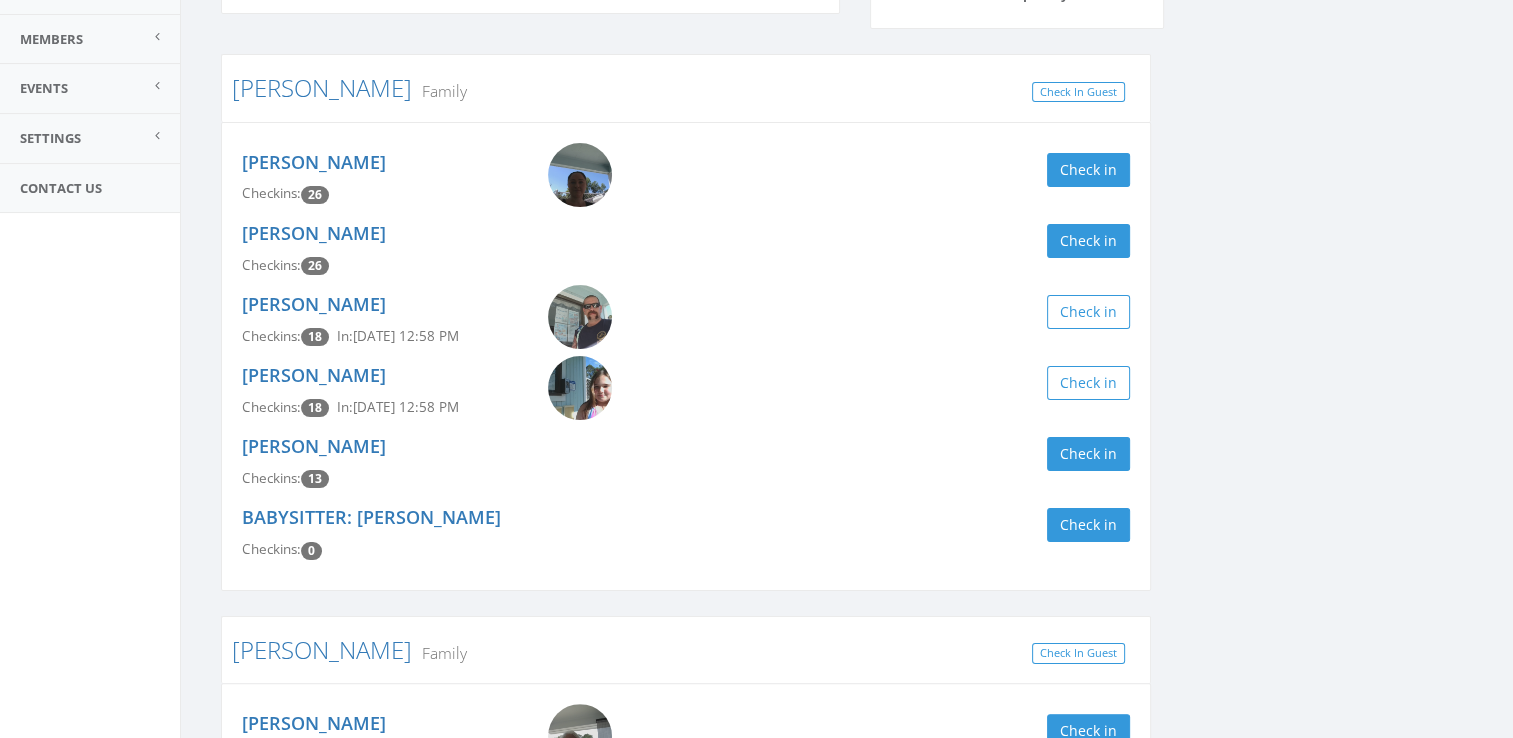 scroll, scrollTop: 48, scrollLeft: 0, axis: vertical 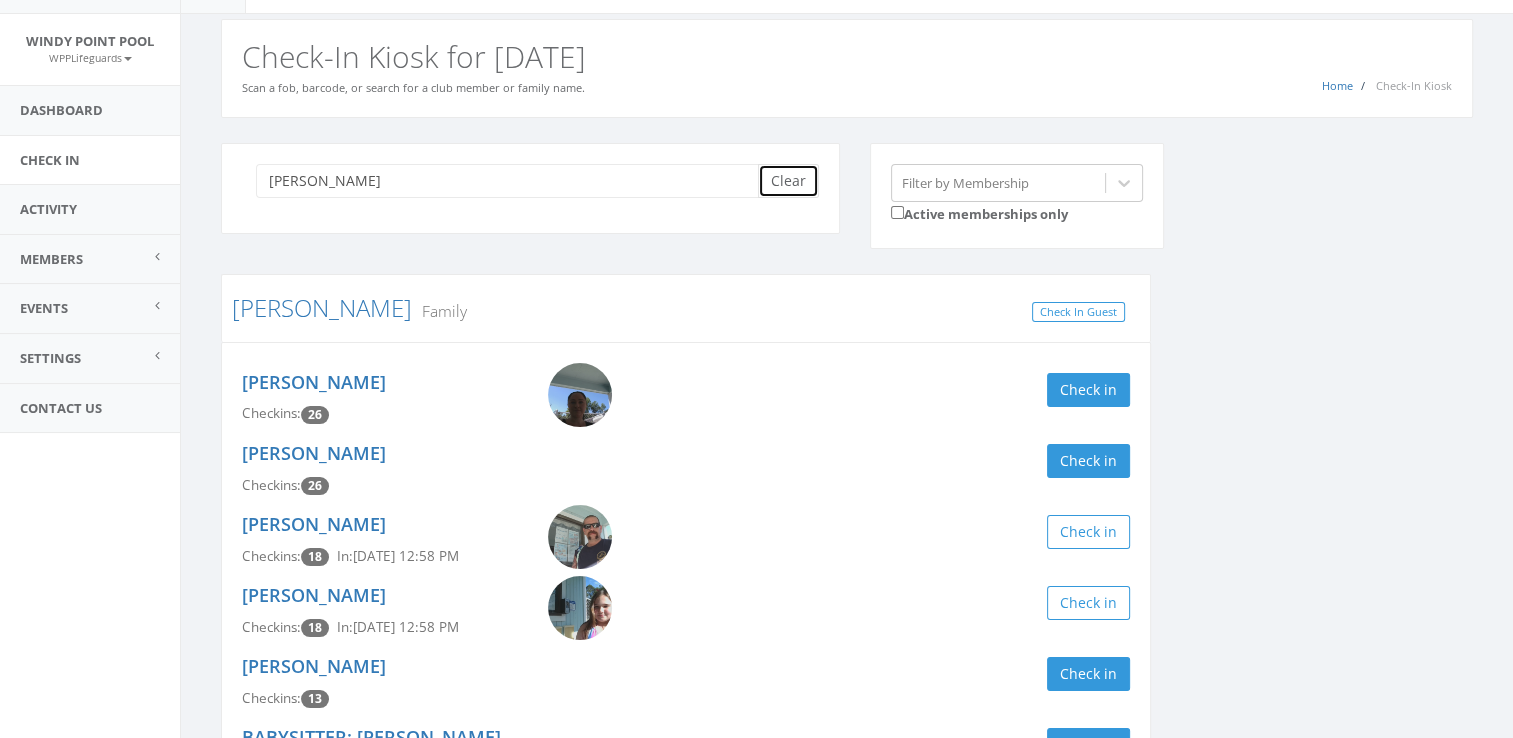 click on "Clear" at bounding box center [788, 181] 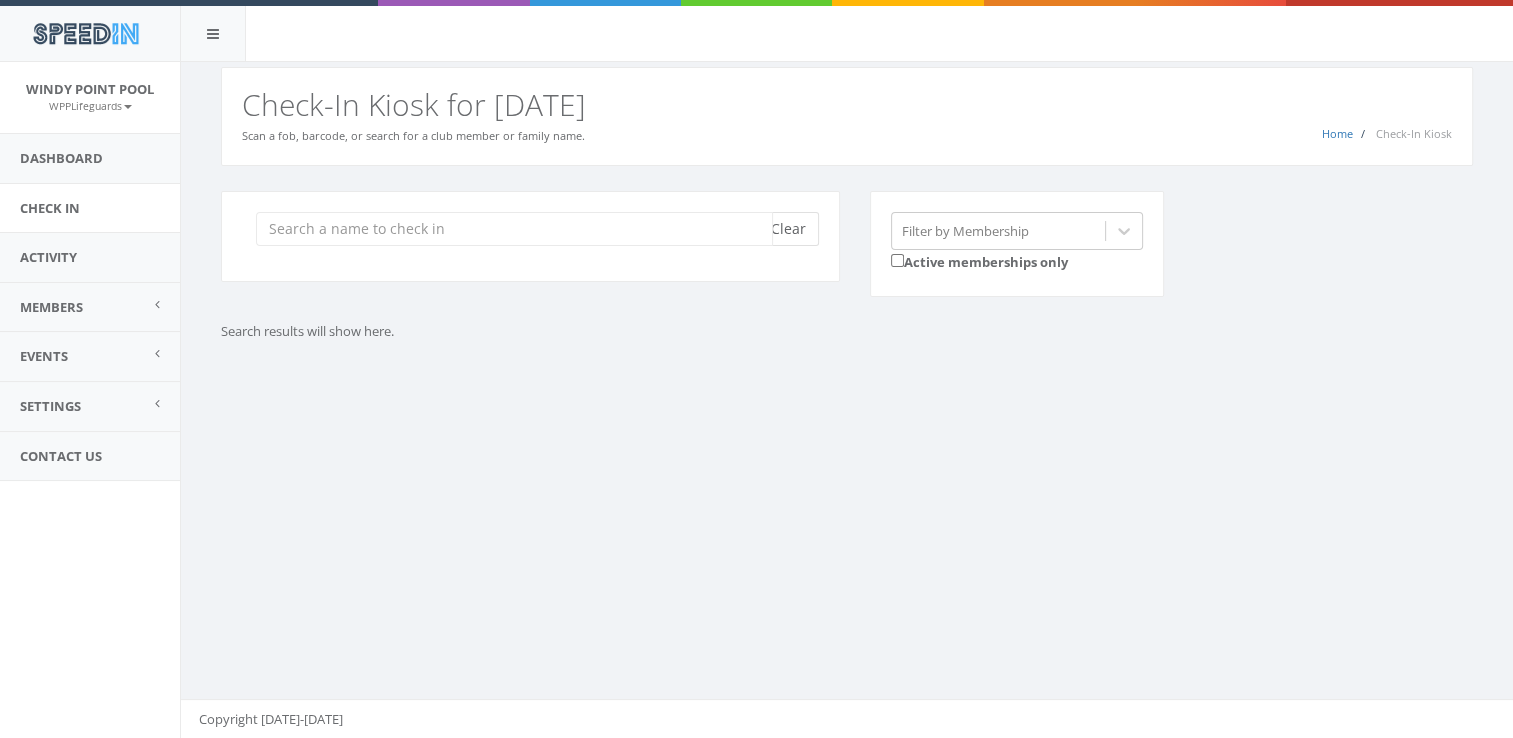 scroll, scrollTop: 0, scrollLeft: 0, axis: both 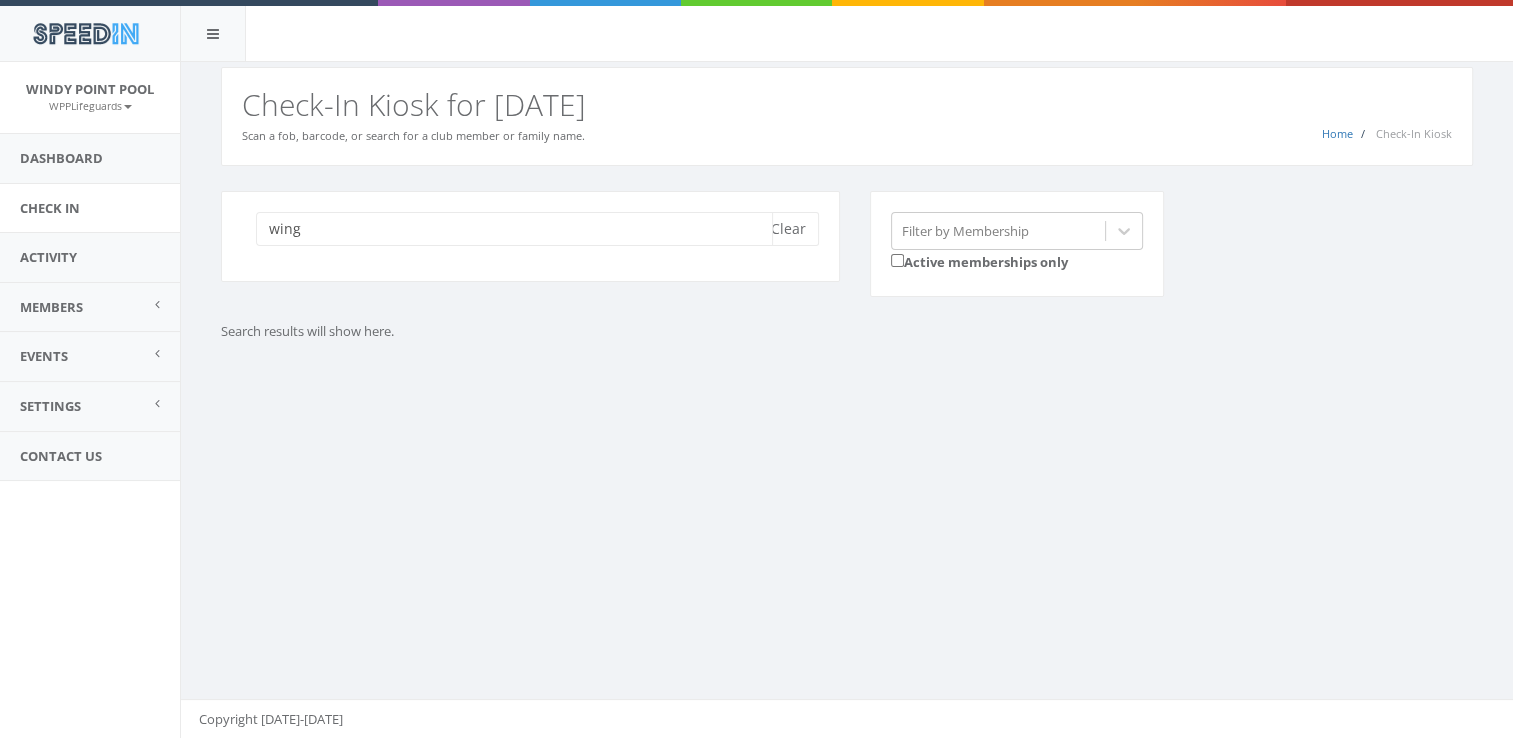 type on "wing" 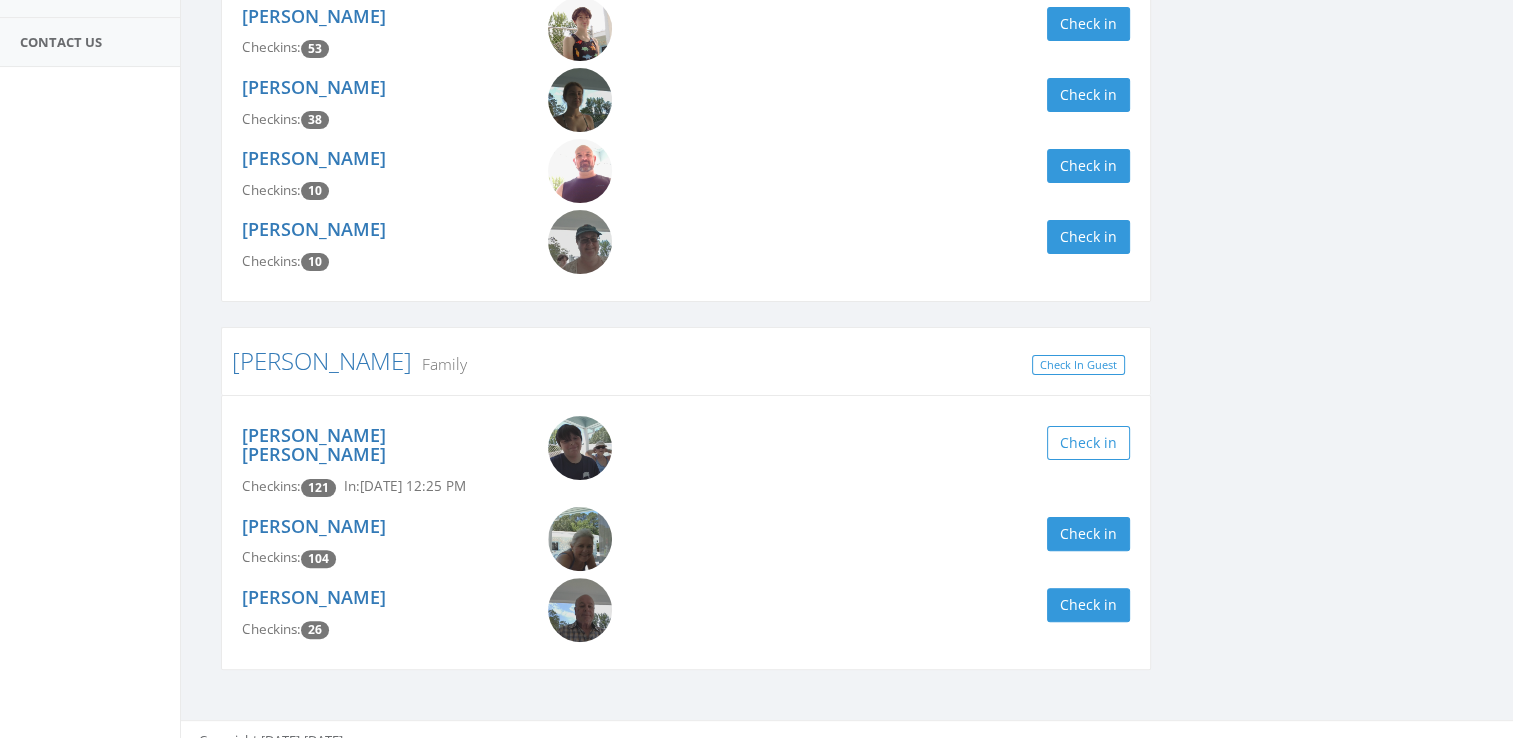 scroll, scrollTop: 414, scrollLeft: 0, axis: vertical 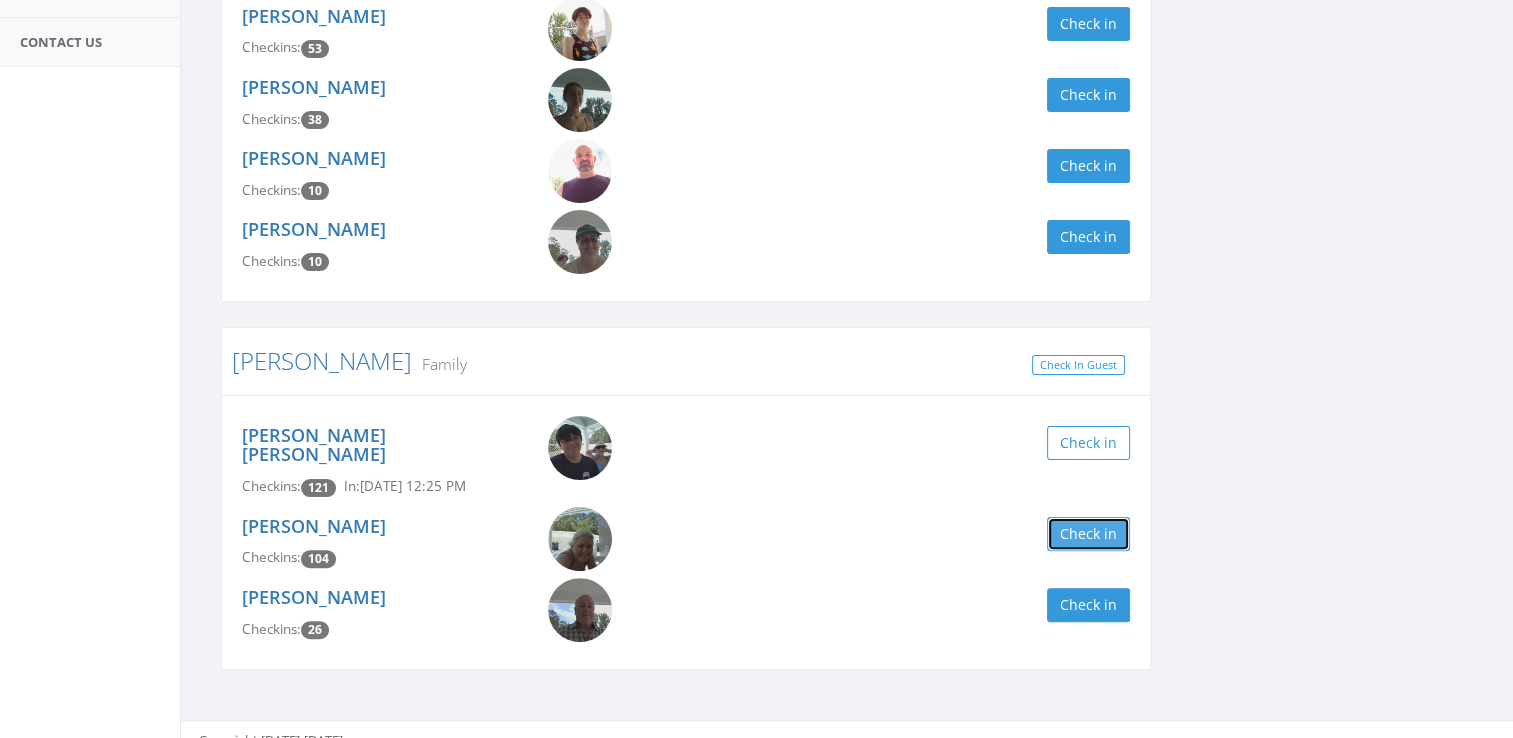 click on "Check in" at bounding box center (1088, 534) 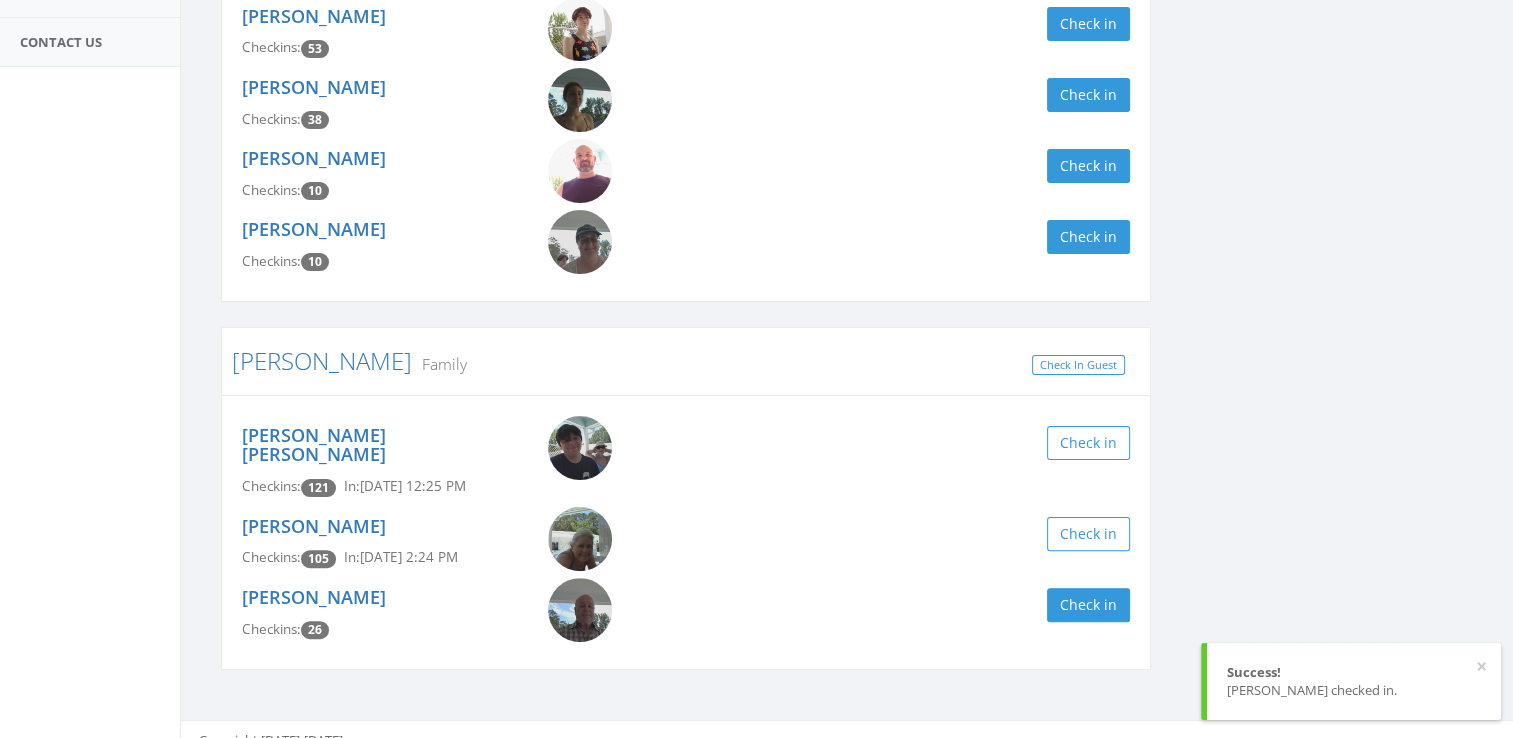 click on "wing Clear Filter by Membership  Active memberships only Newingham Family Check In Guest Rebekah Newingham Checkins:  53 Check in Sarah Newingham Checkins:  38 Check in Harold Newingham Checkins:  10 Check in Kim Newingham Checkins:  10 Check in Winget Family Check In Guest David Skyler Ibanna-Winget Checkins:  121 In:  Jul 26, 12:25 PM Check in Nancy Winget Checkins:  105 In:  Jul 26, 2:24 PM Check in Monty Winget Checkins:  26 Check in" at bounding box center (847, 236) 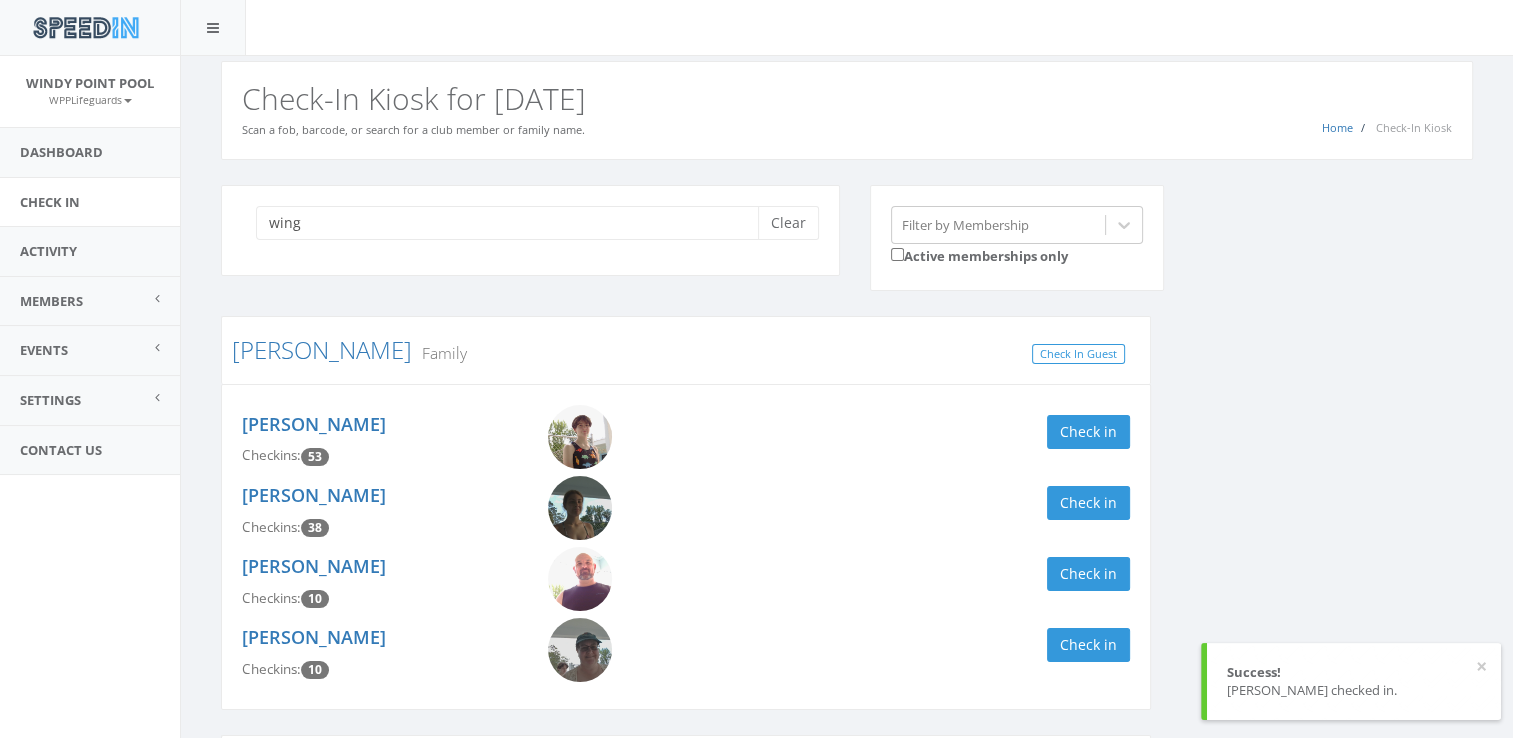 scroll, scrollTop: 0, scrollLeft: 0, axis: both 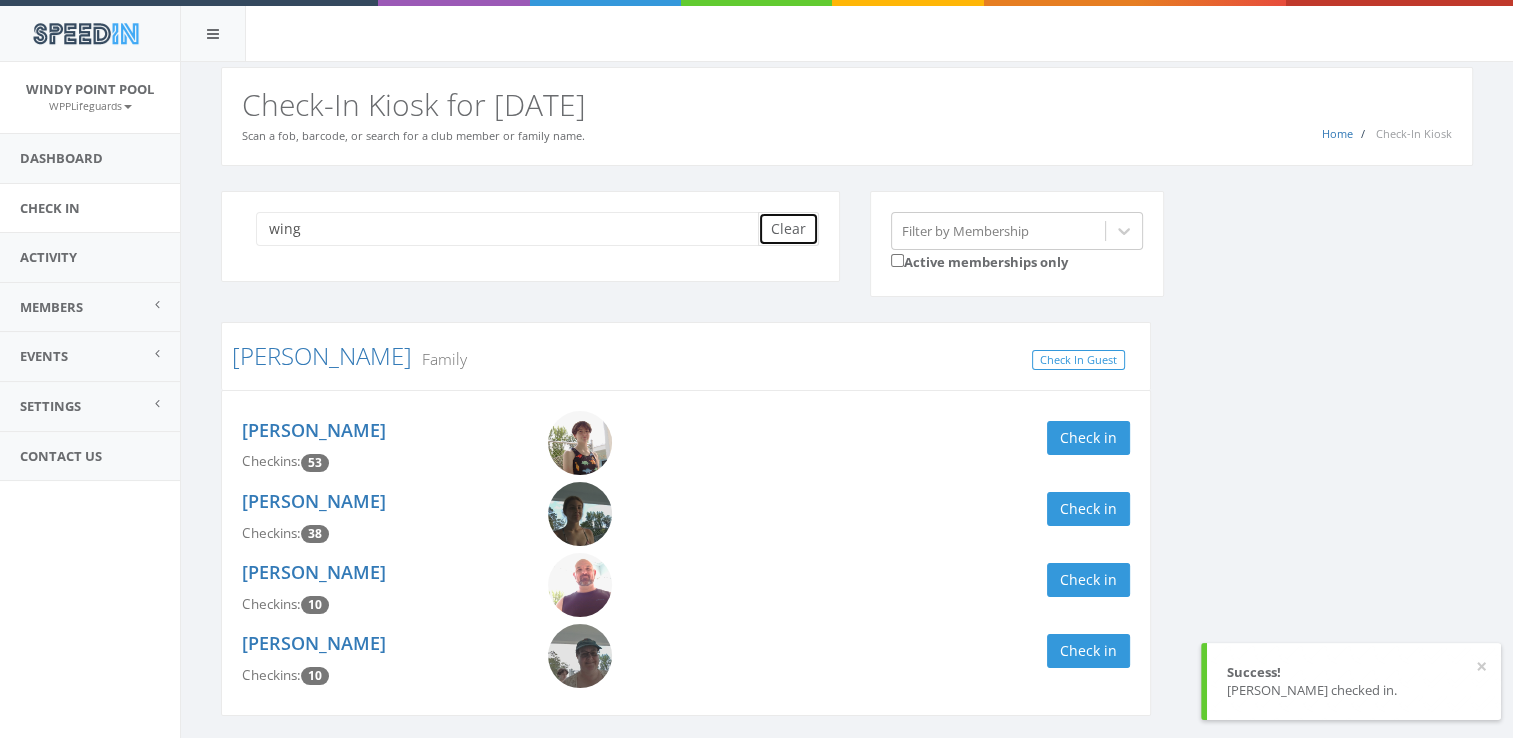 click on "Clear" at bounding box center [788, 229] 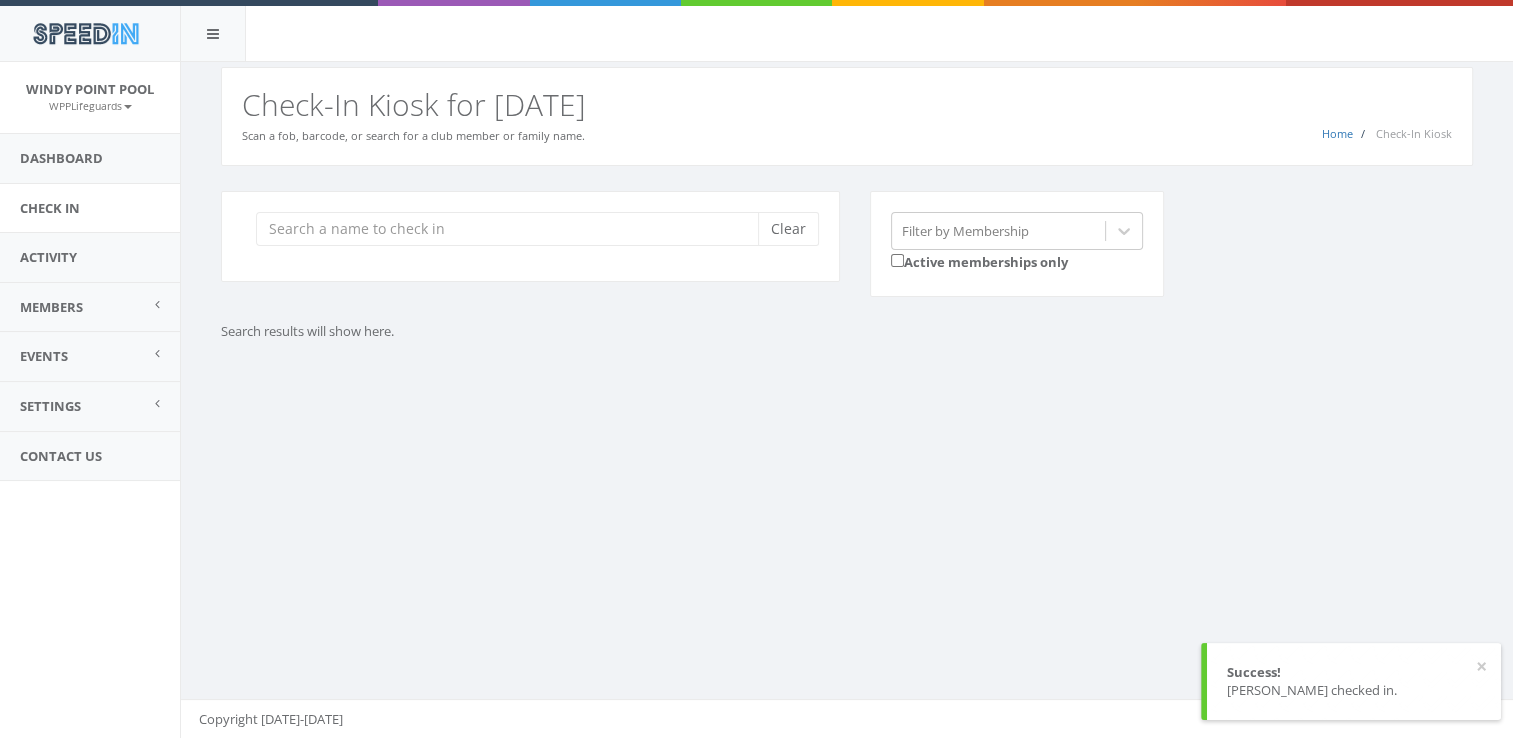 click on "Clear Filter by Membership  Active memberships only" at bounding box center (854, 257) 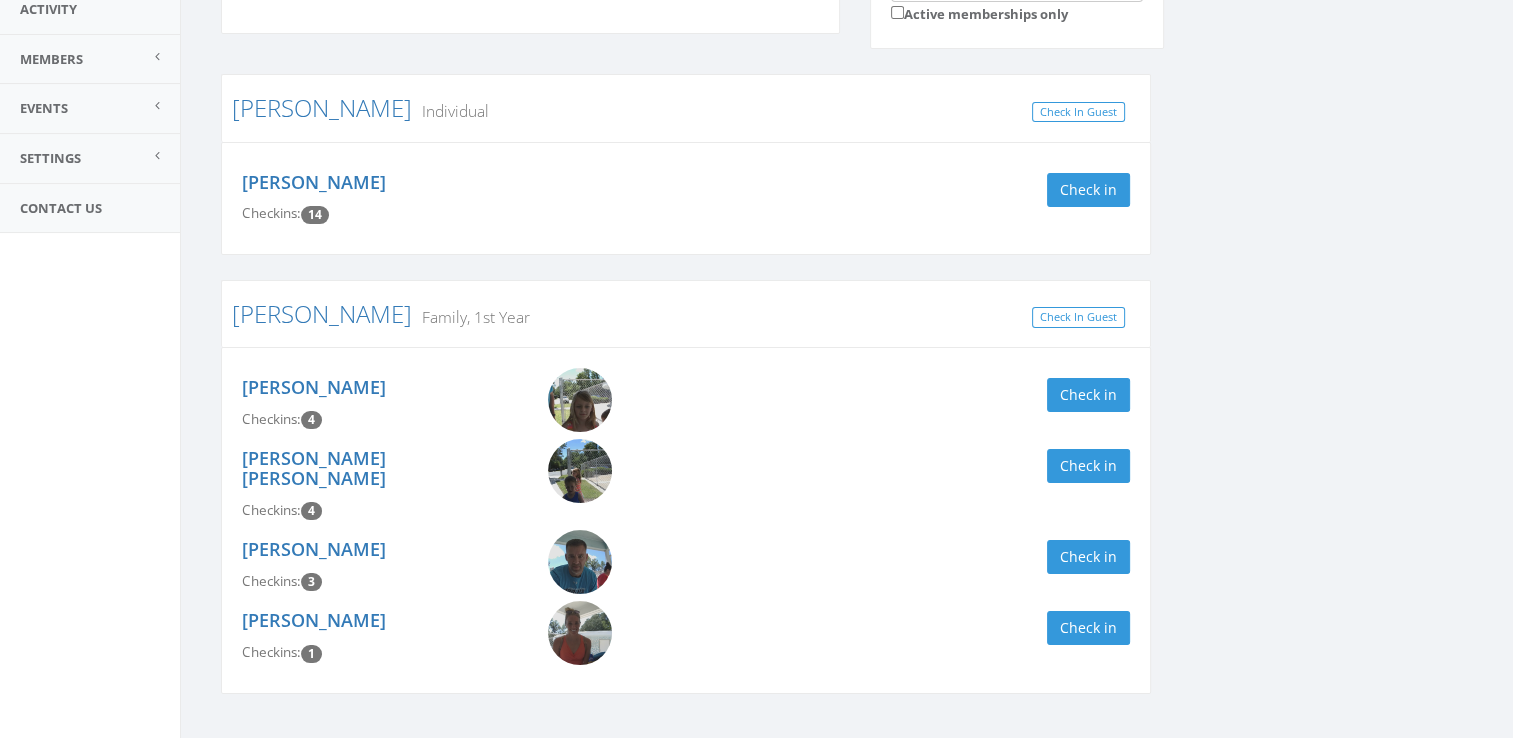 scroll, scrollTop: 272, scrollLeft: 0, axis: vertical 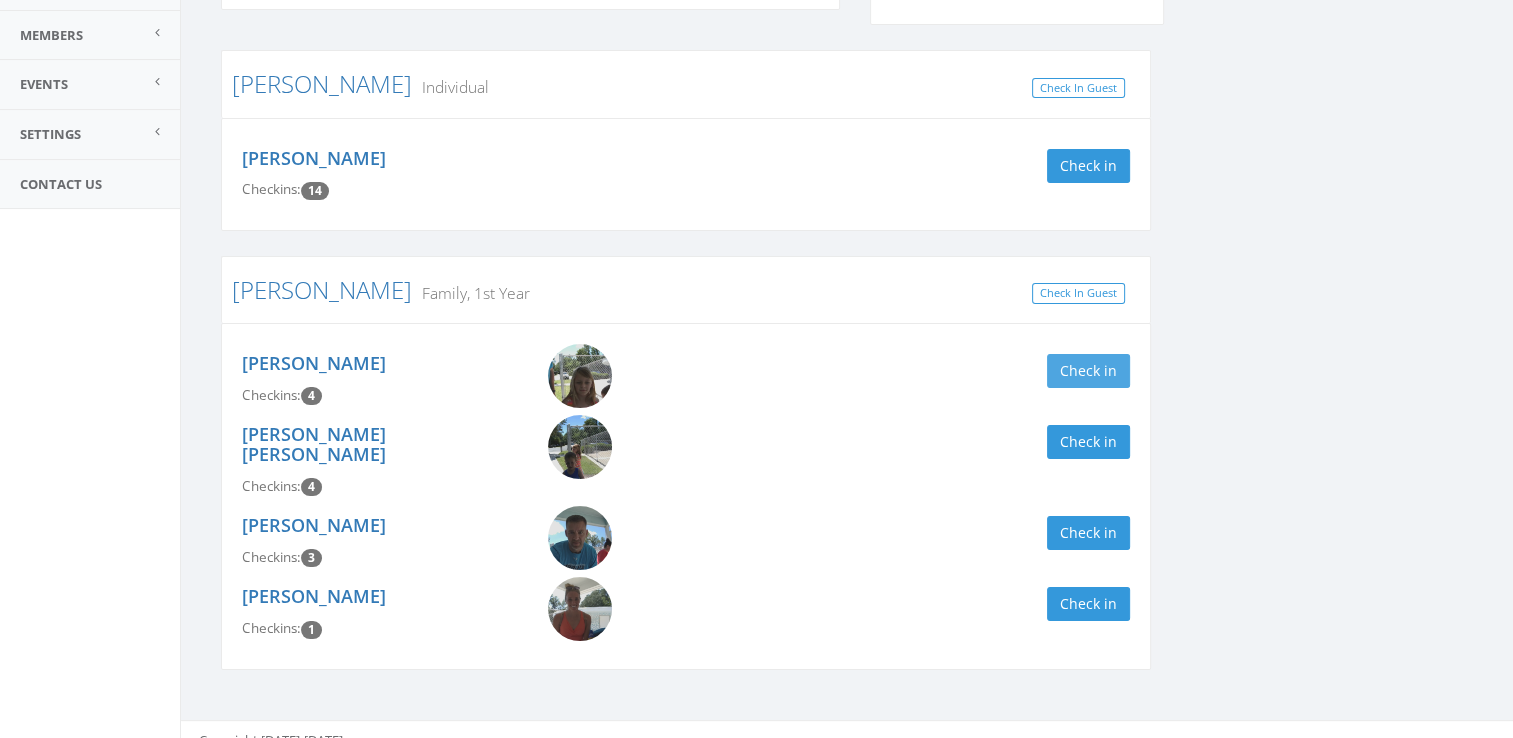 type on "mills" 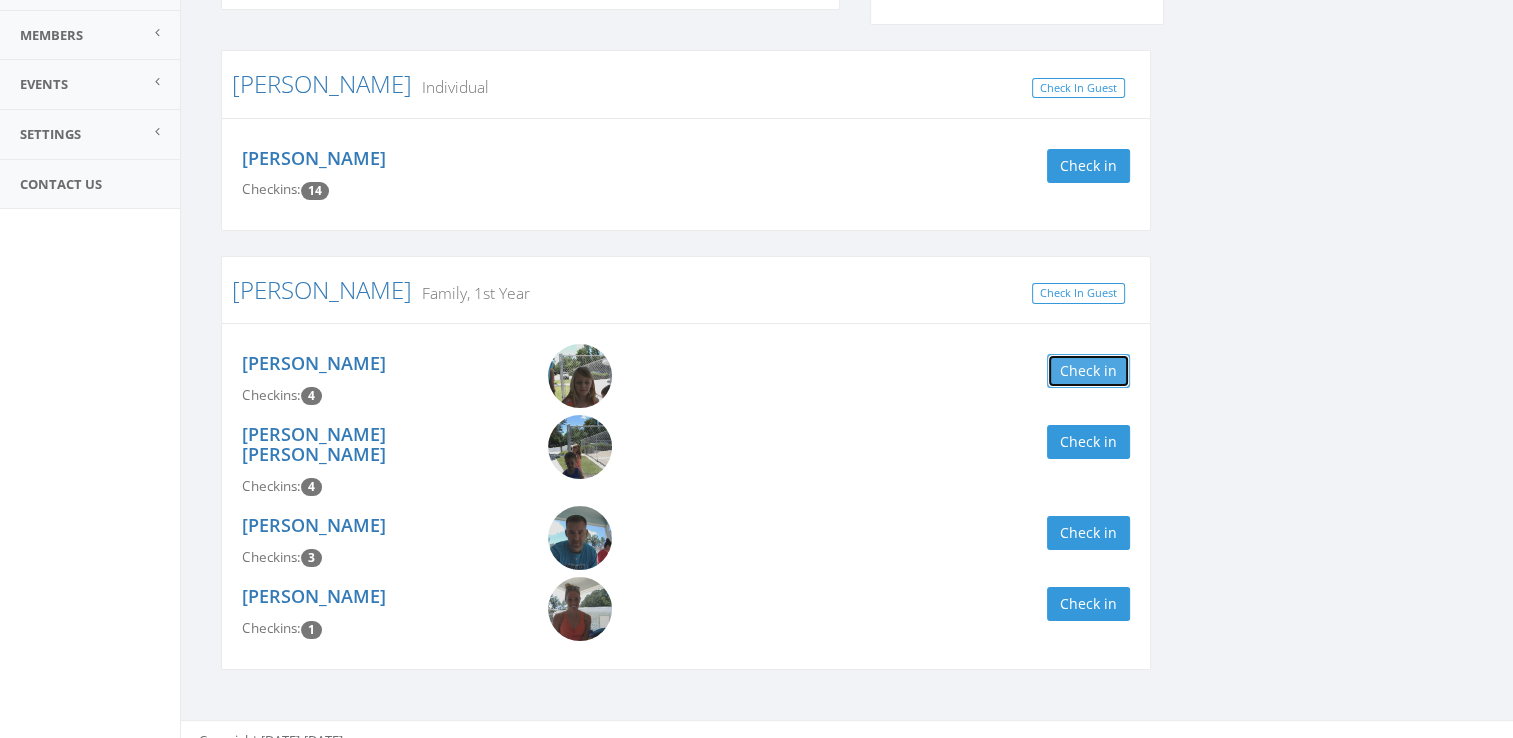 click on "Check in" at bounding box center [1088, 371] 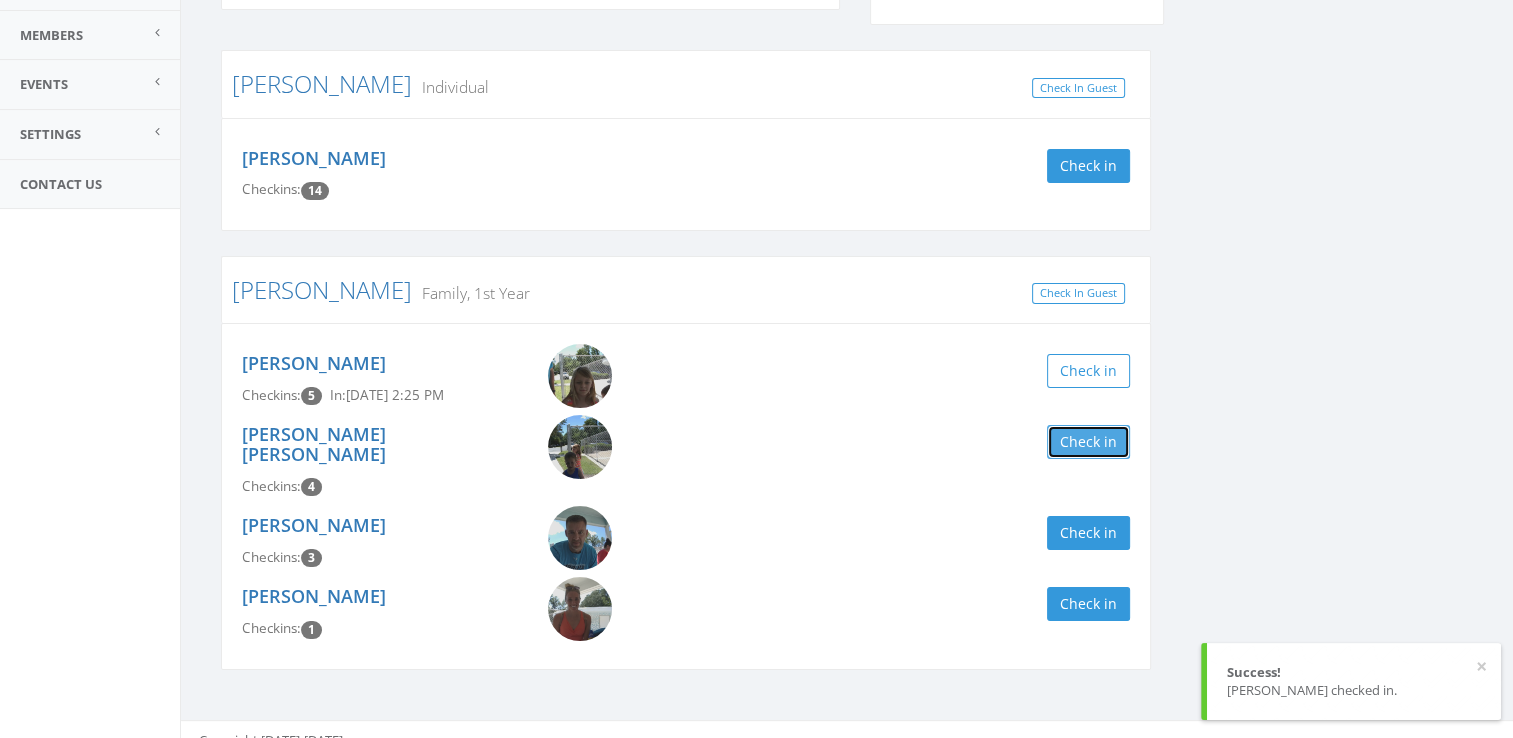 click on "Check in" at bounding box center [1088, 442] 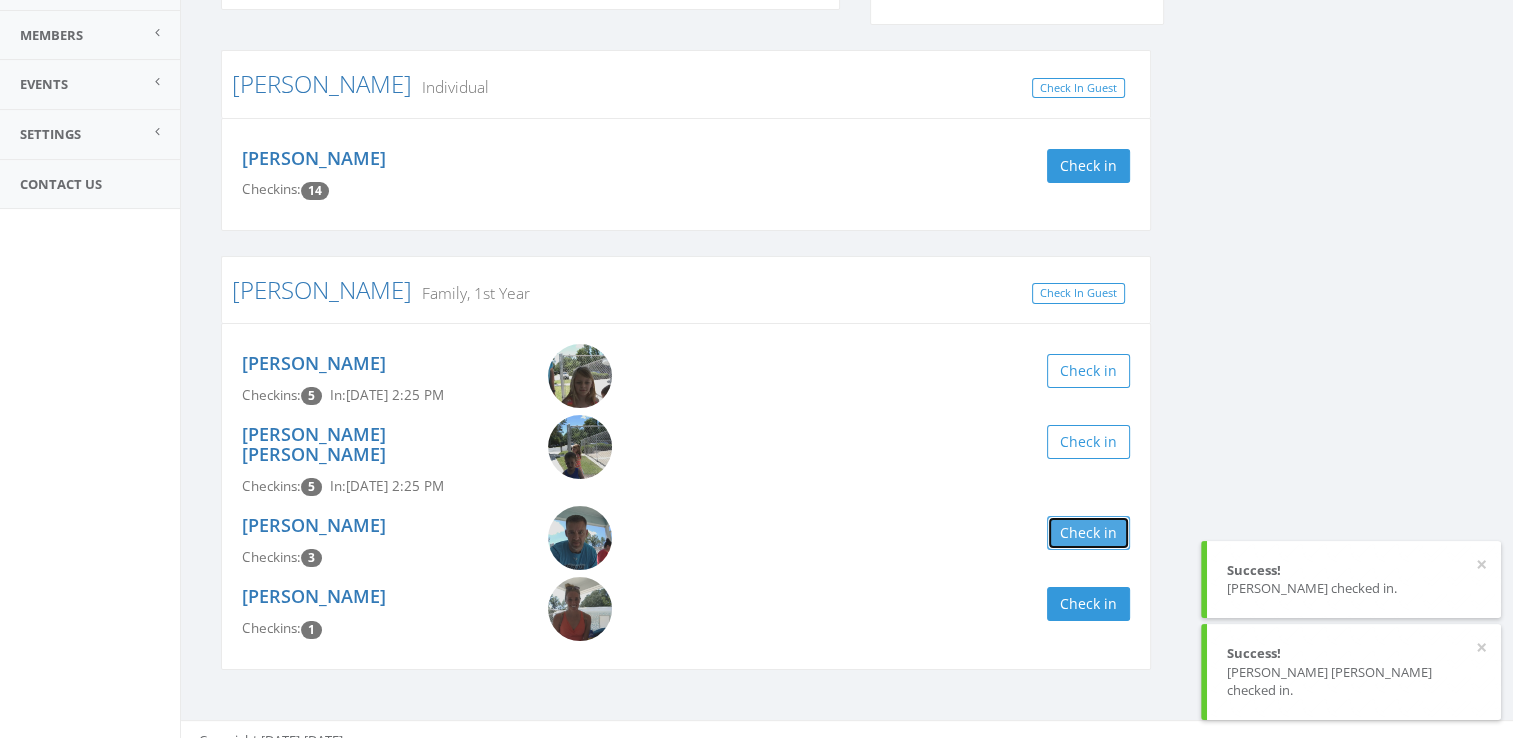 click on "Check in" at bounding box center (1088, 533) 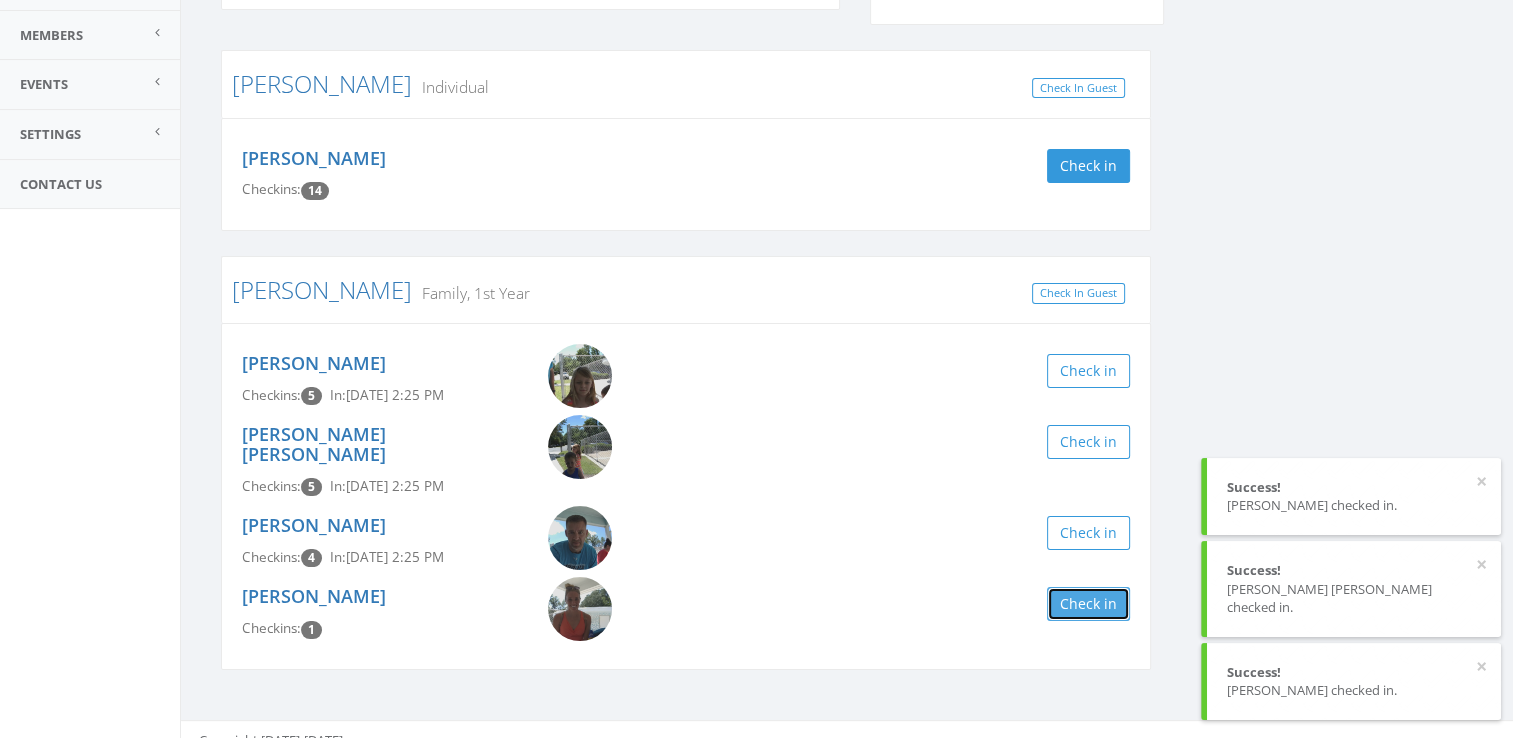 click on "Check in" at bounding box center (1088, 604) 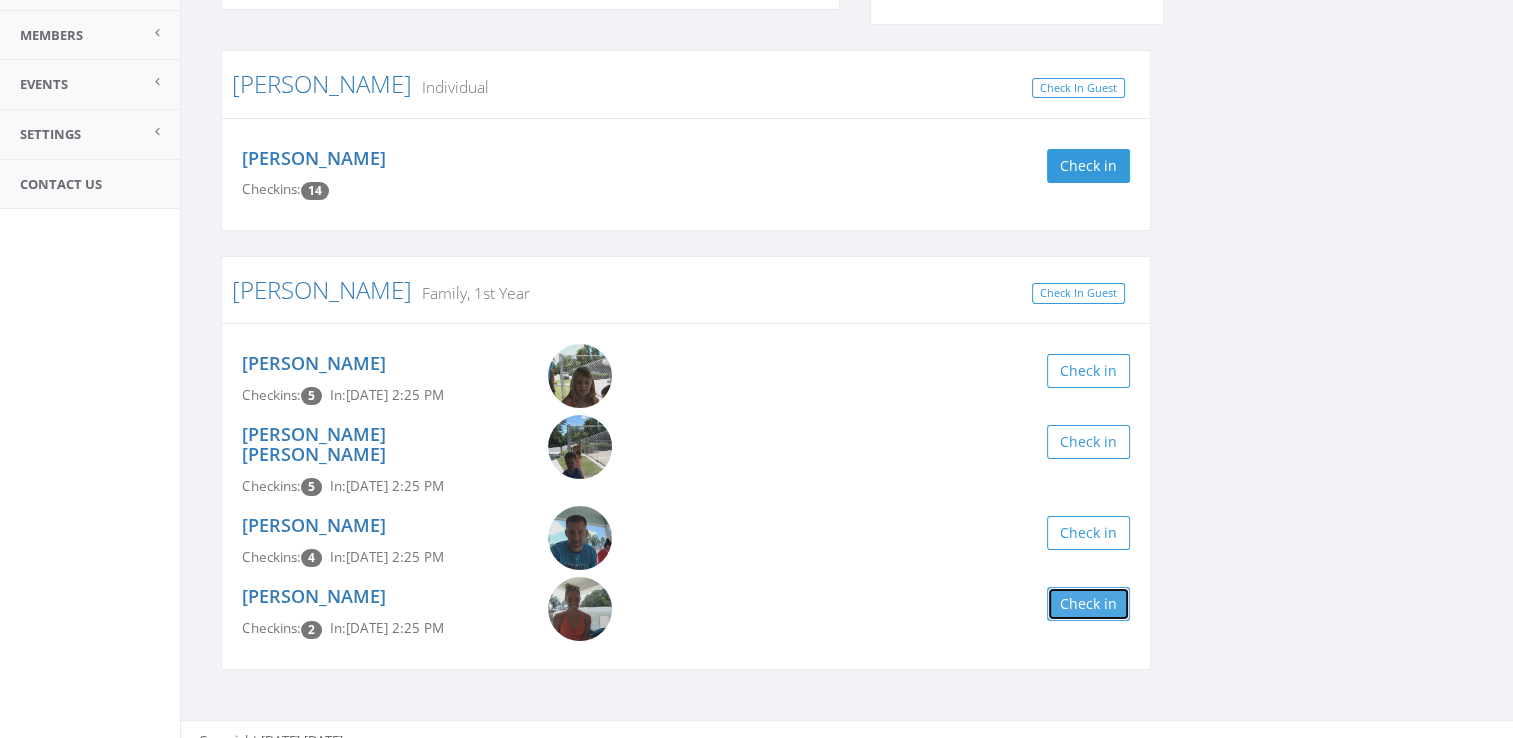 scroll, scrollTop: 0, scrollLeft: 0, axis: both 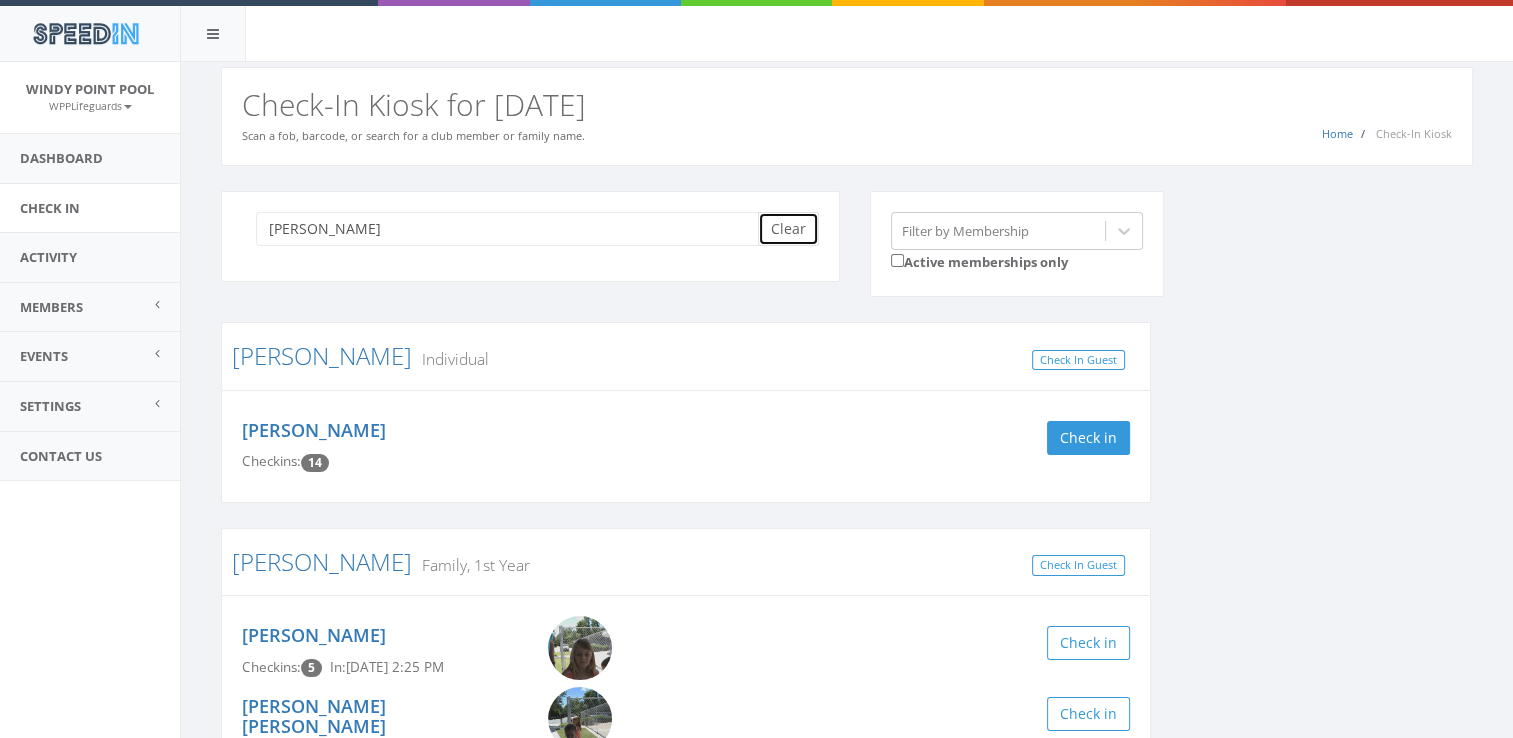 click on "Clear" at bounding box center [788, 229] 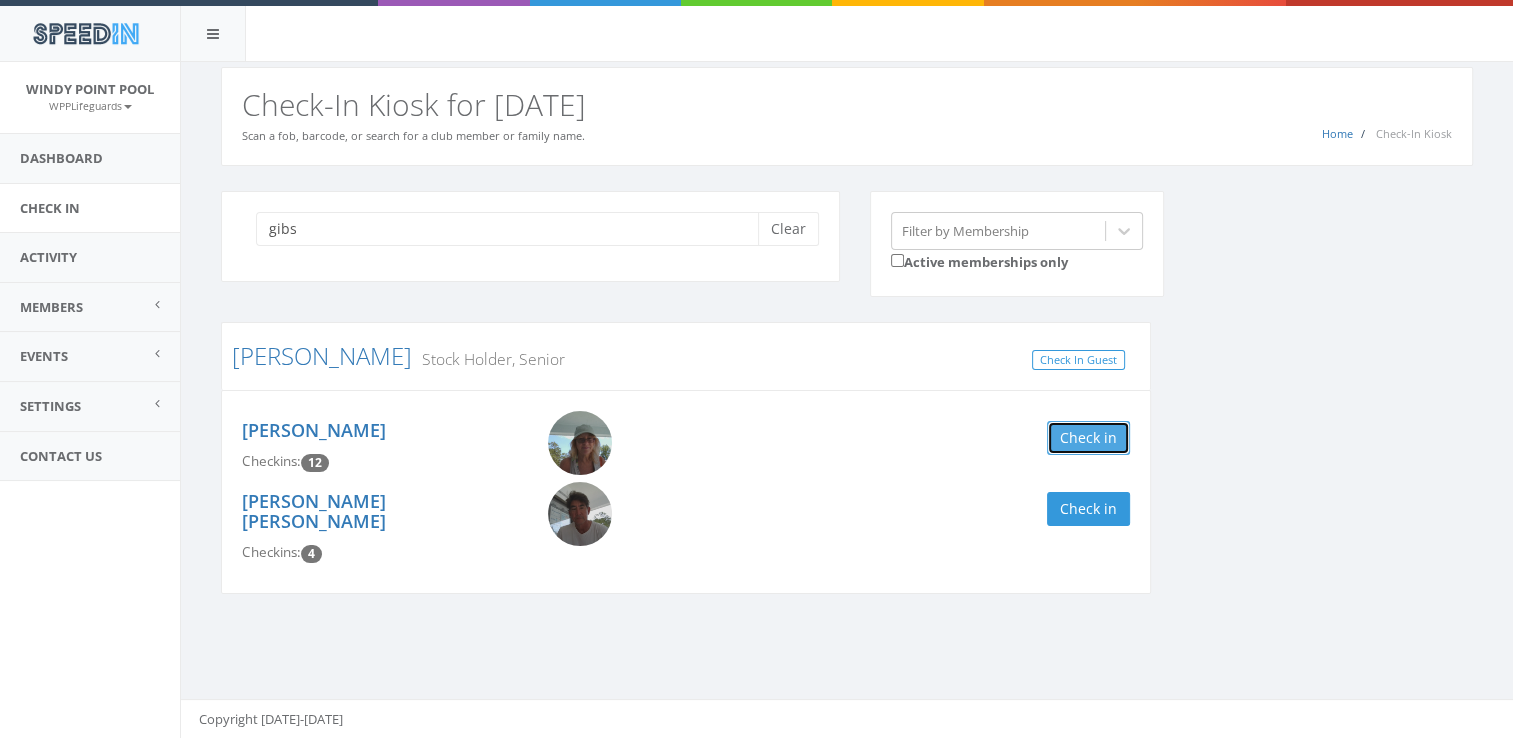 click on "Check in" at bounding box center (1088, 438) 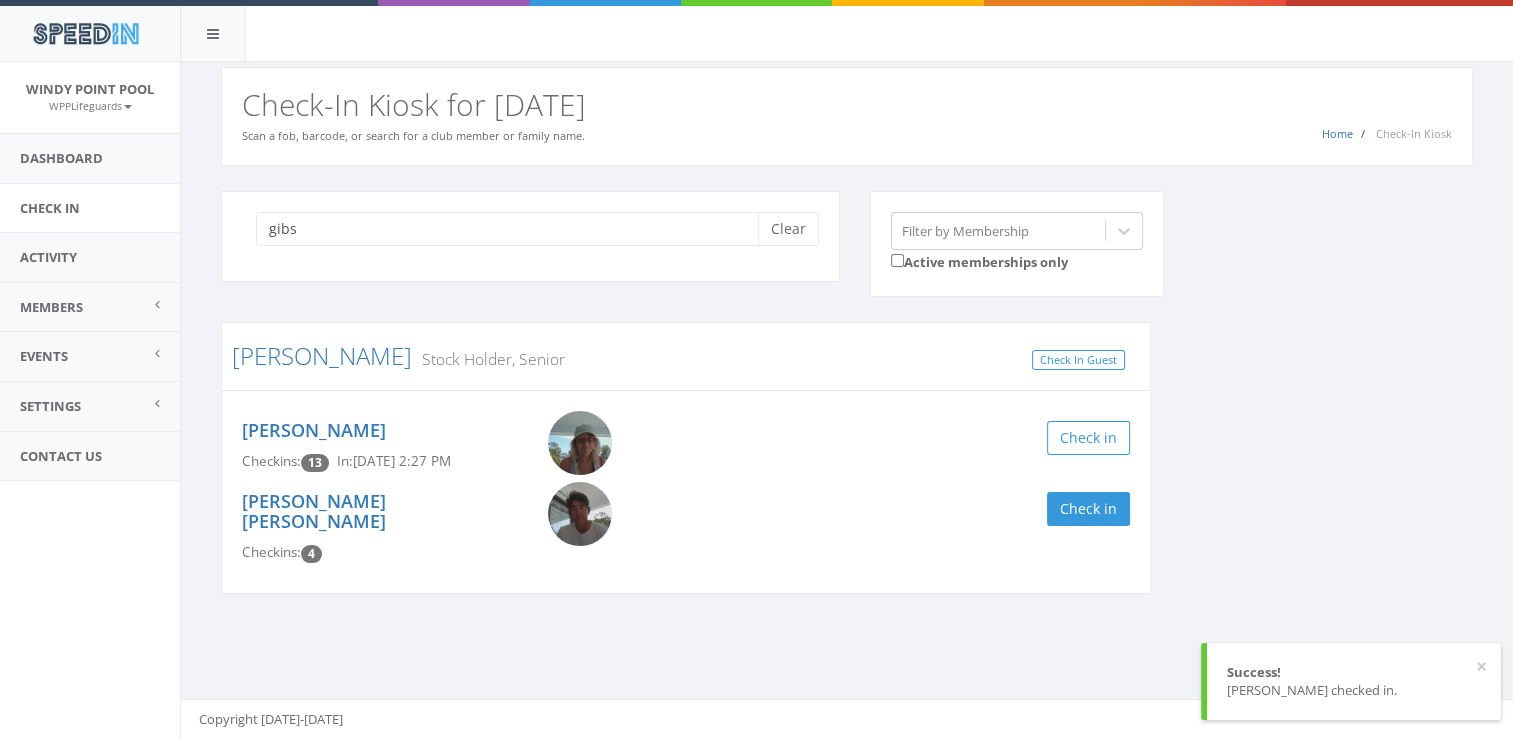 click on "gibs Clear Filter by Membership  Active memberships only Gibson Stock Holder, Senior Check In Guest Karen Gibson Checkins:  13 In:  Jul 26, 2:27 PM Check in Richard JR Gibson Checkins:  4 Check in" at bounding box center [847, 405] 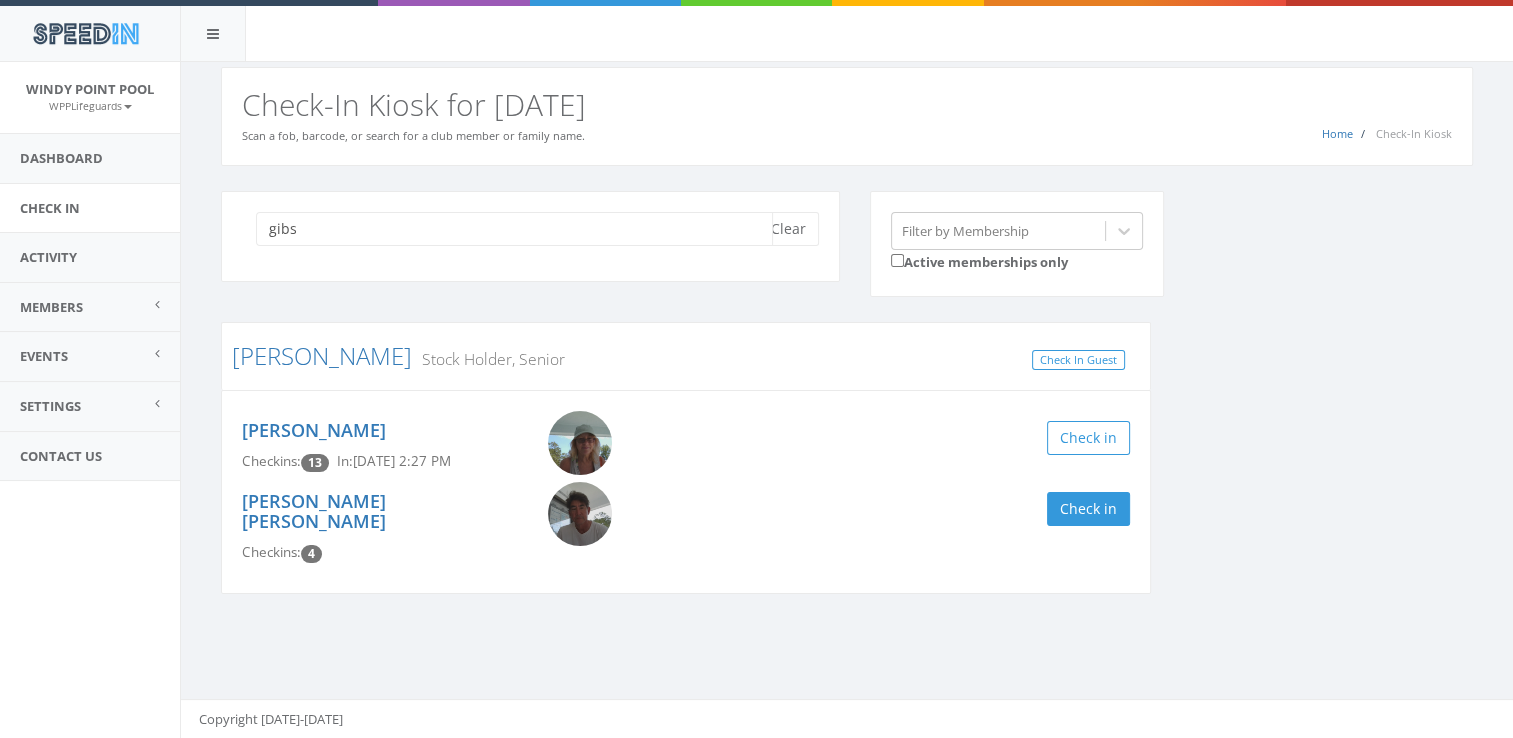 click on "gibs" at bounding box center [514, 229] 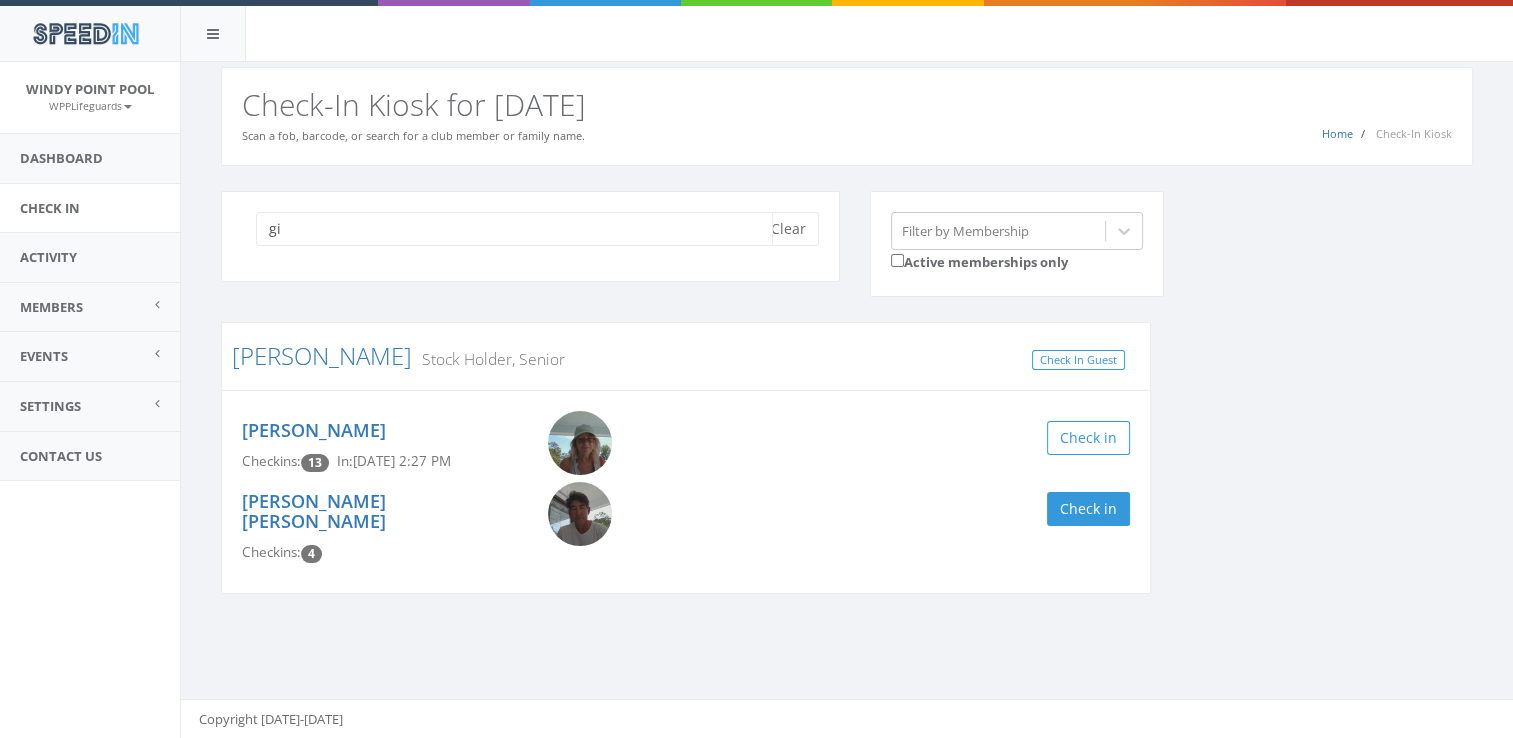 type on "g" 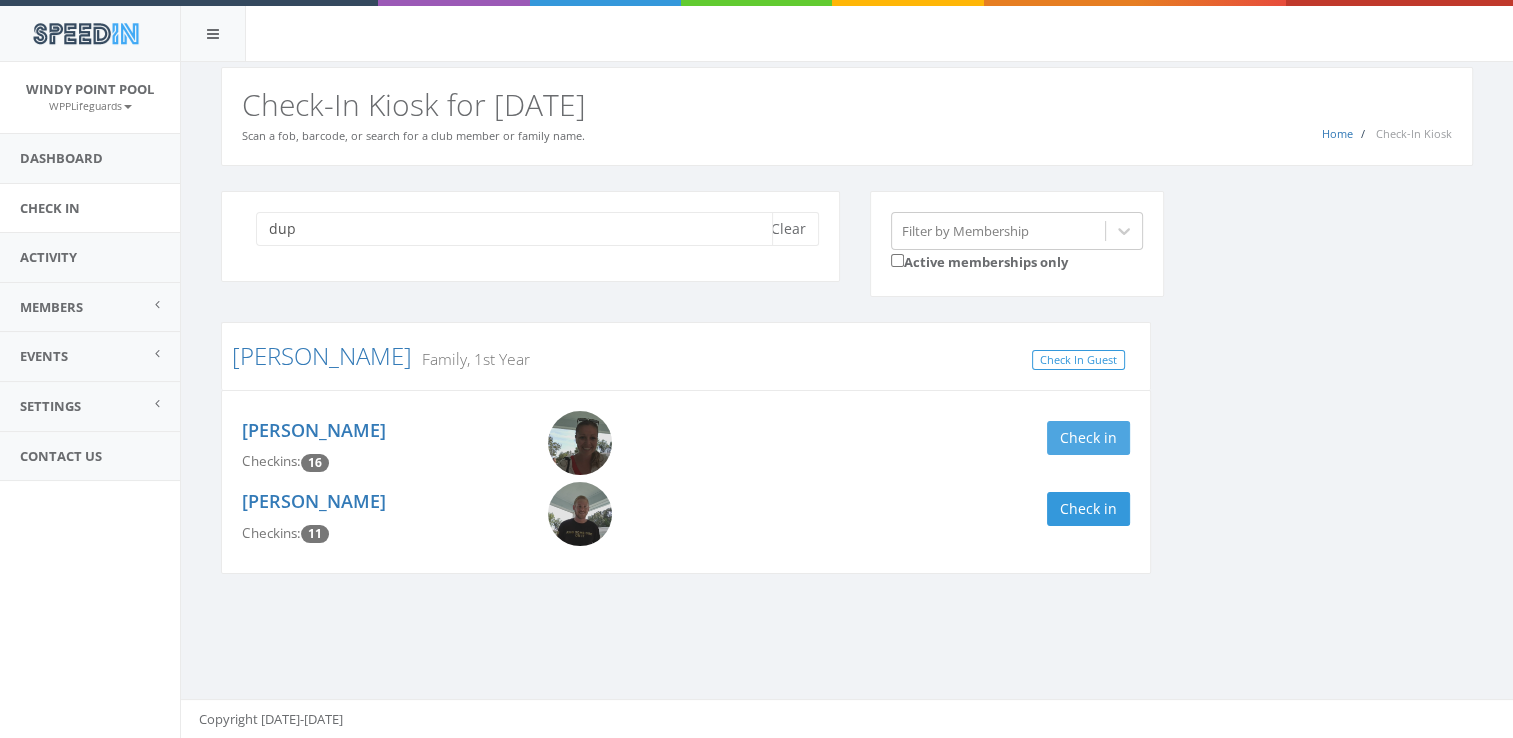 type on "dup" 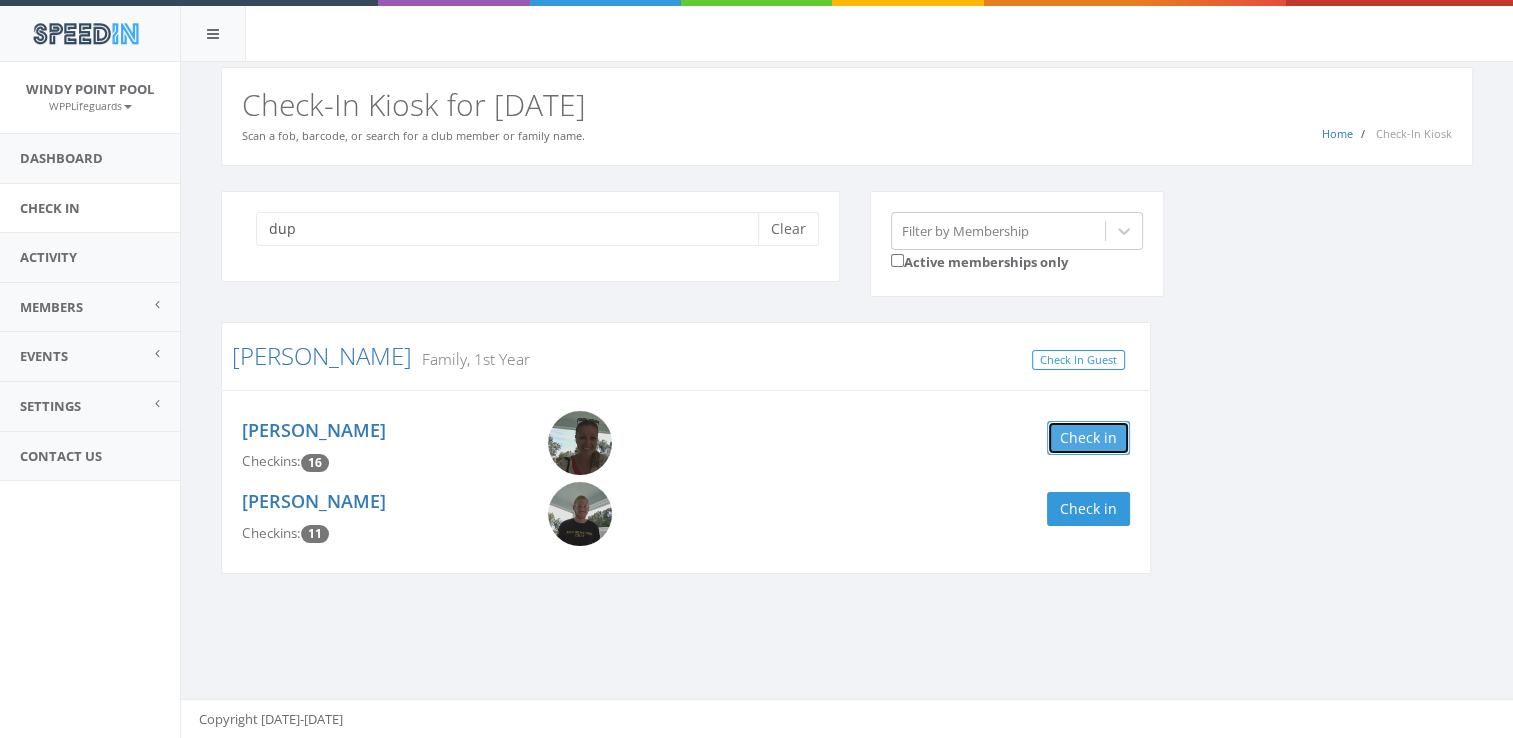 click on "Check in" at bounding box center (1088, 438) 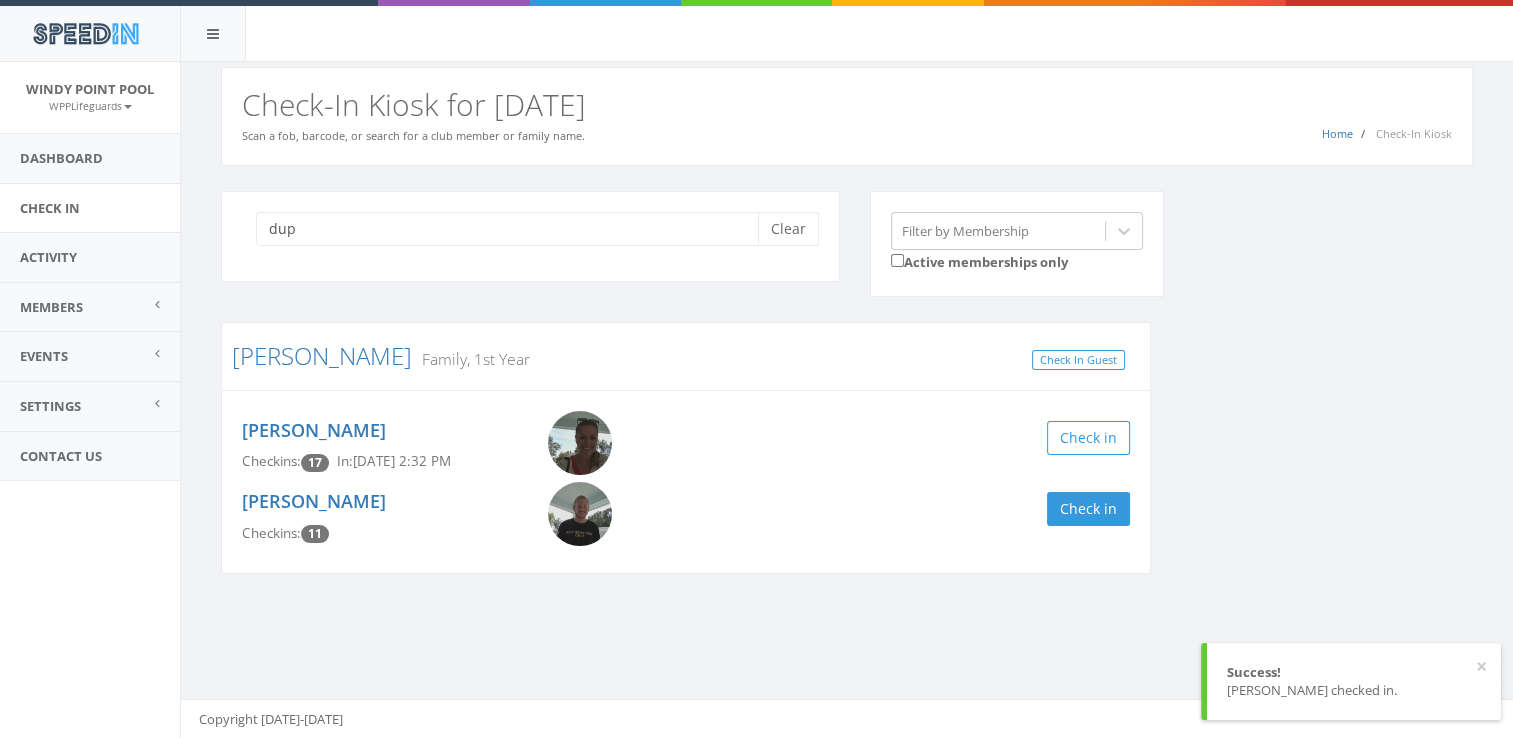click on "dup Clear Filter by Membership  Active memberships only Dupree Family, 1st Year Check In Guest Kayla Dupree Checkins:  17 In:  Jul 26, 2:32 PM Check in Matthew Dupree Checkins:  11 Check in" at bounding box center [847, 395] 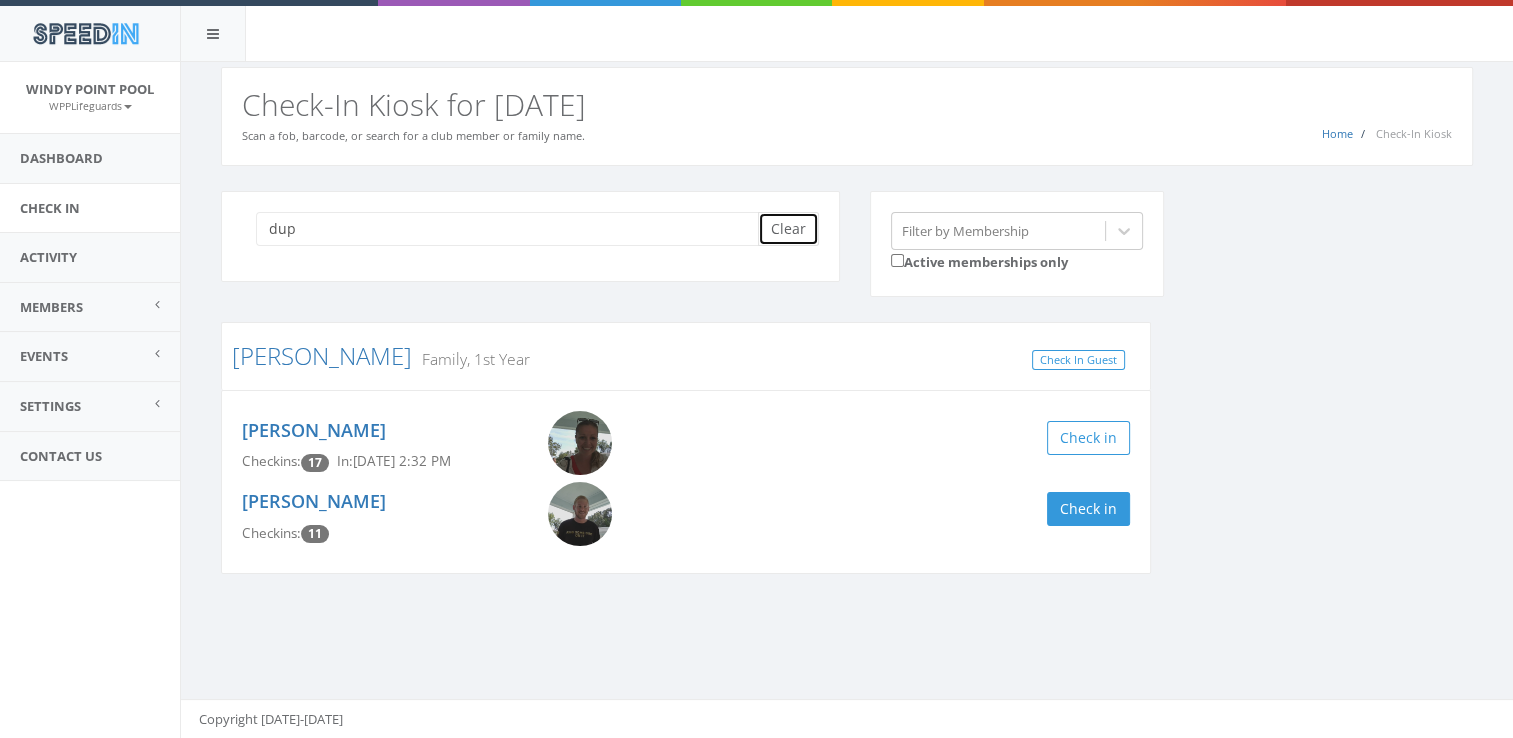 click on "Clear" at bounding box center (788, 229) 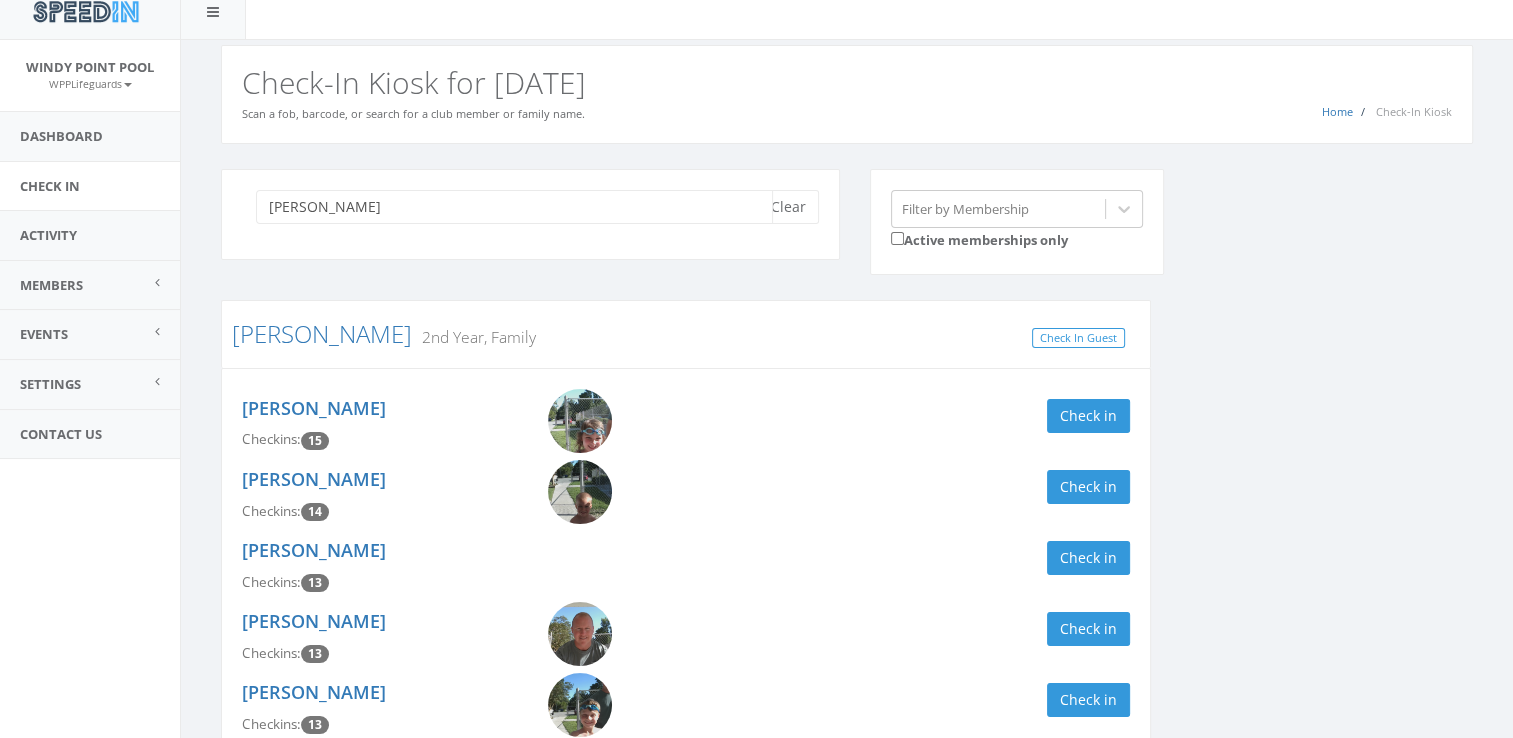 scroll, scrollTop: 24, scrollLeft: 0, axis: vertical 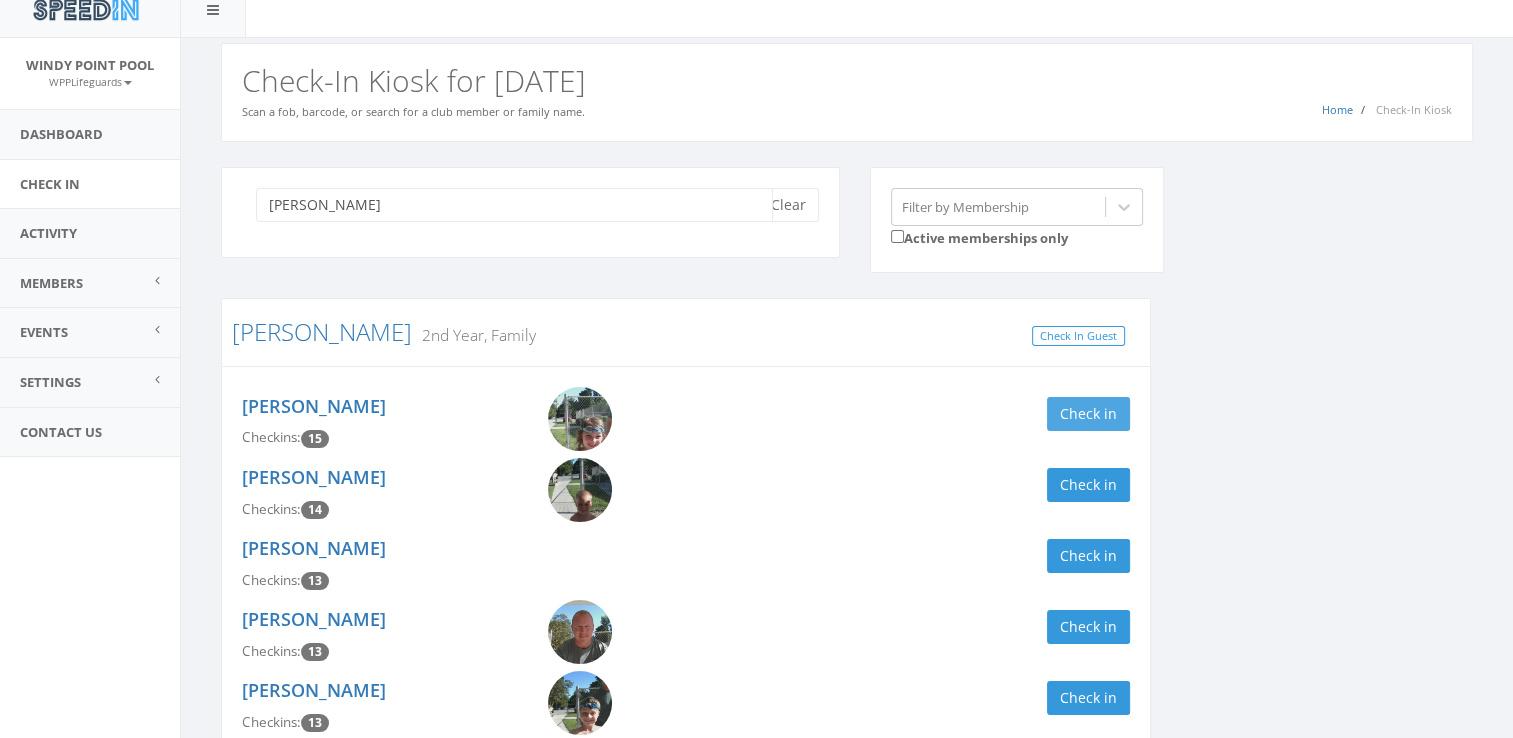 type on "hardison" 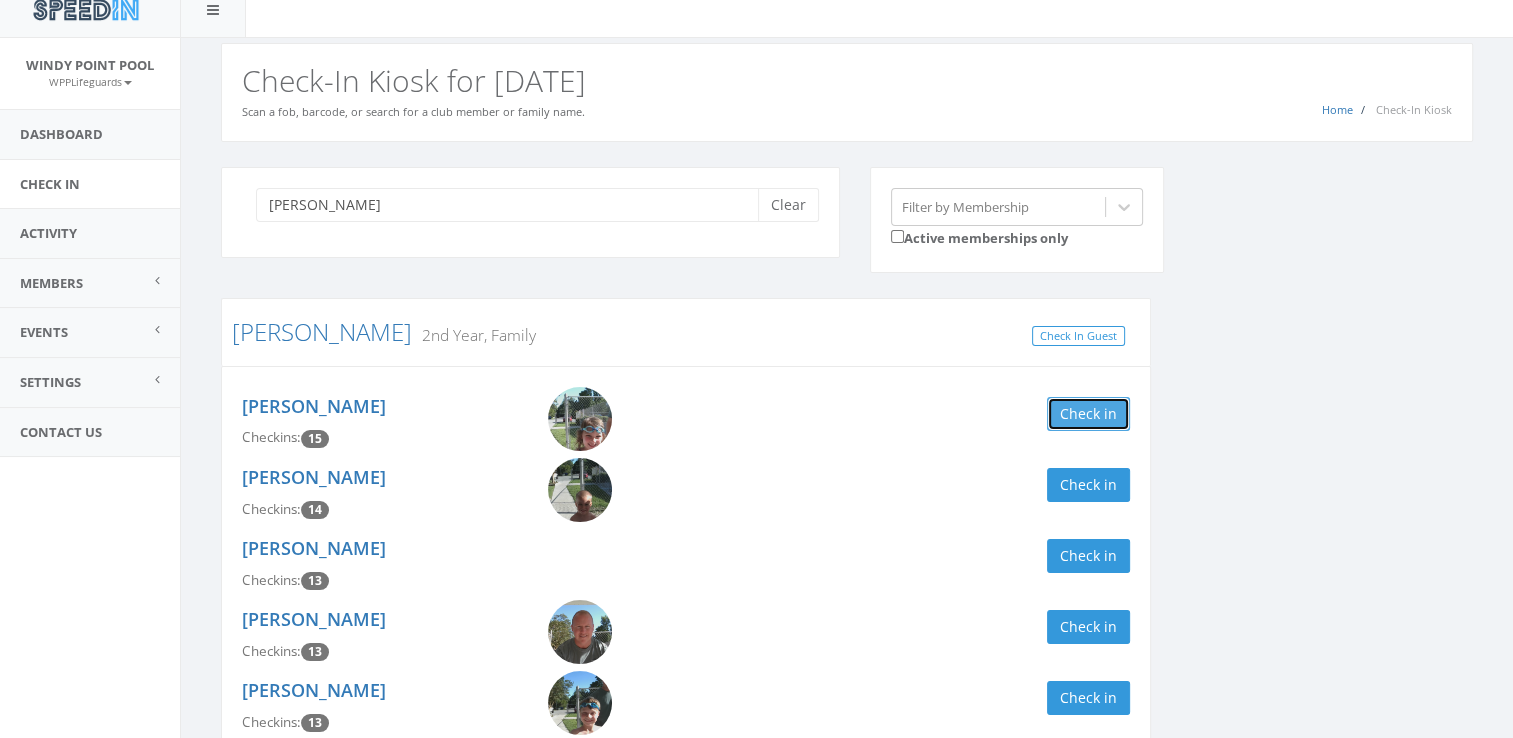 click on "Check in" at bounding box center (1088, 414) 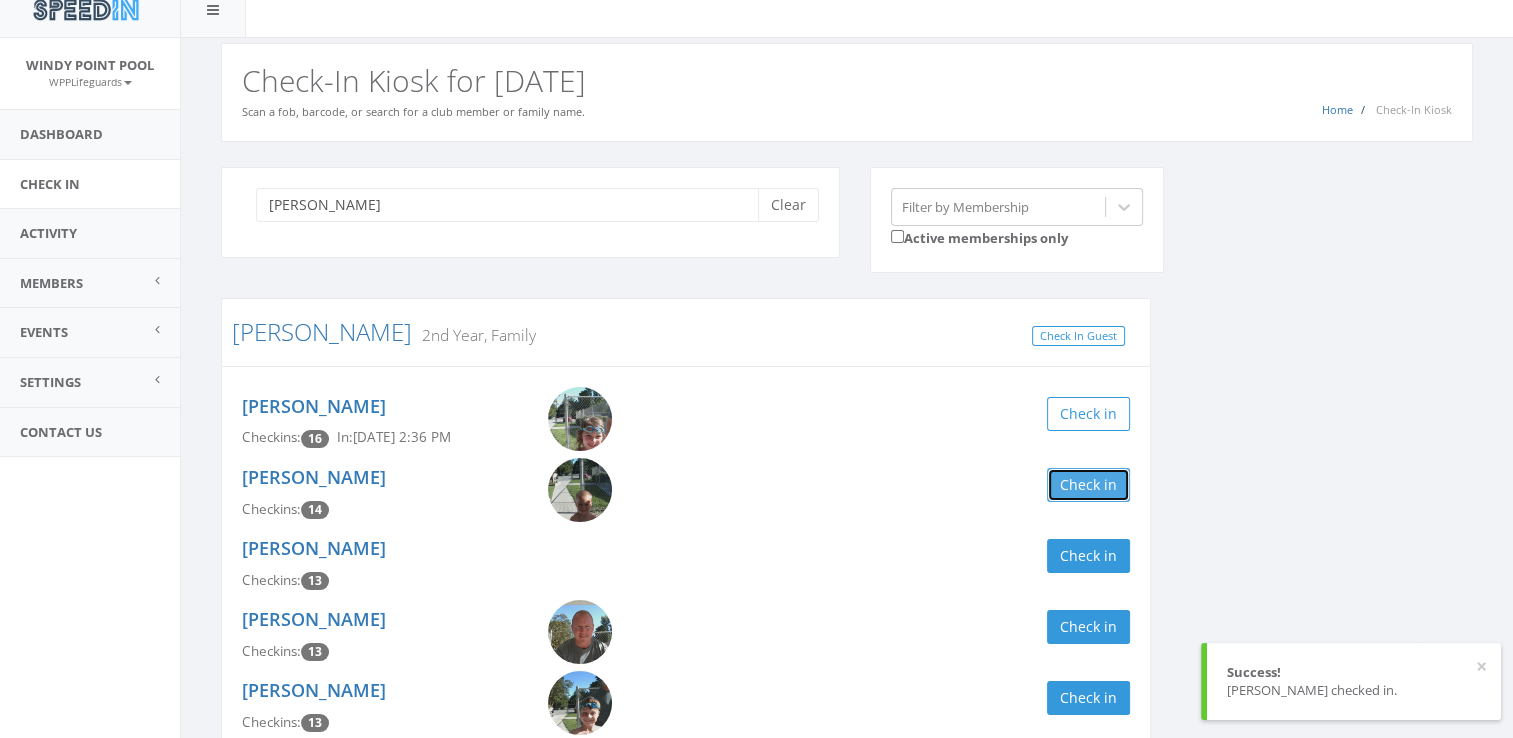click on "Check in" at bounding box center [1088, 485] 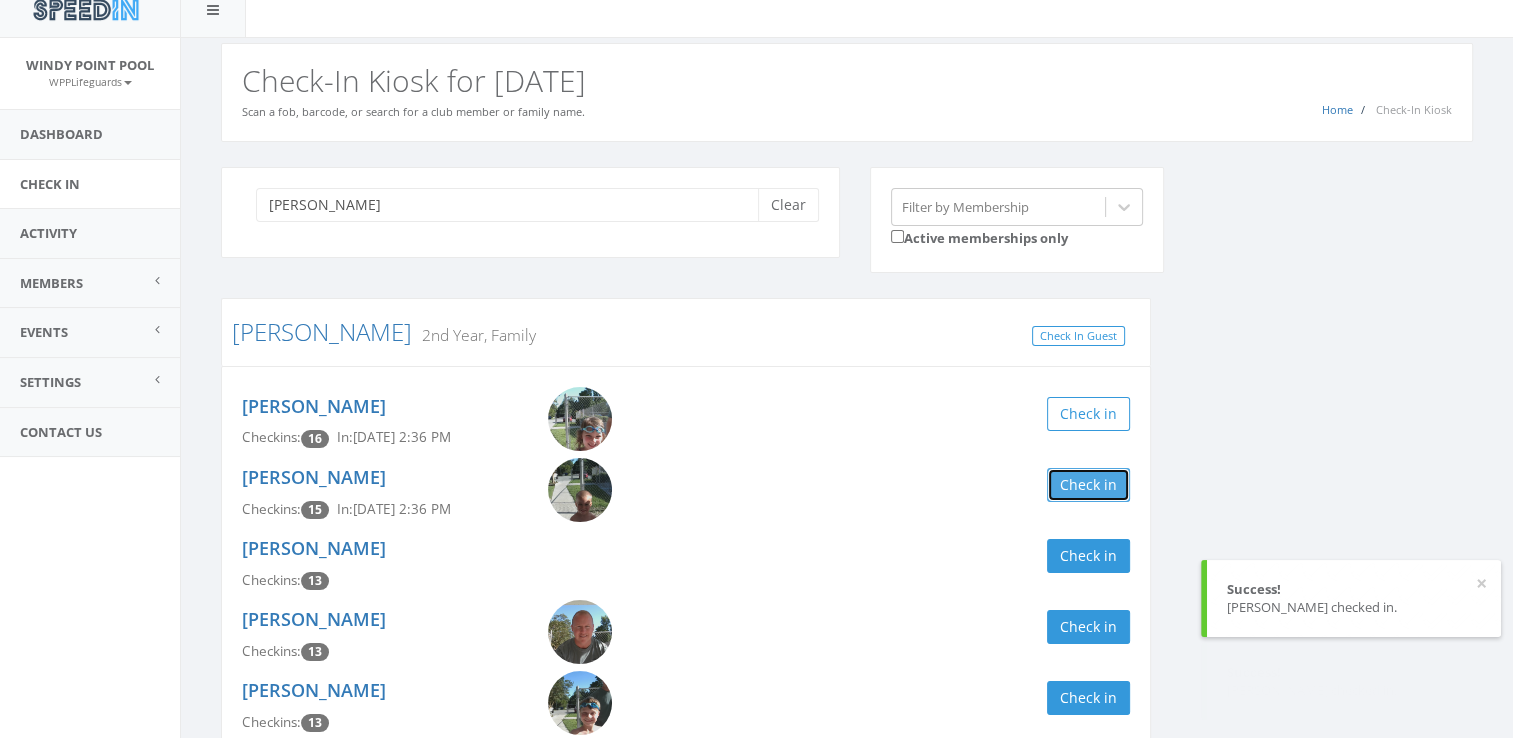 click on "Check in" at bounding box center [1088, 485] 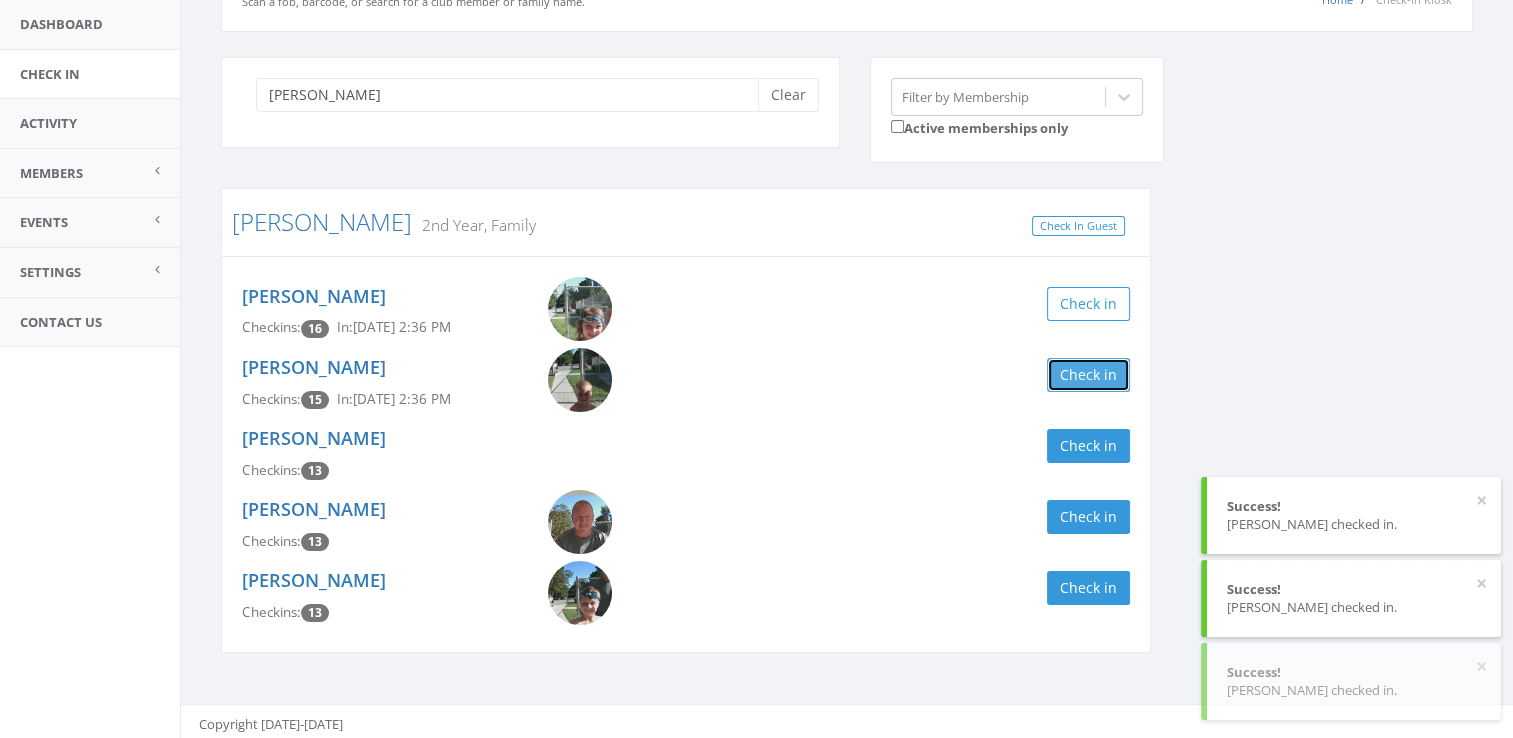 scroll, scrollTop: 138, scrollLeft: 0, axis: vertical 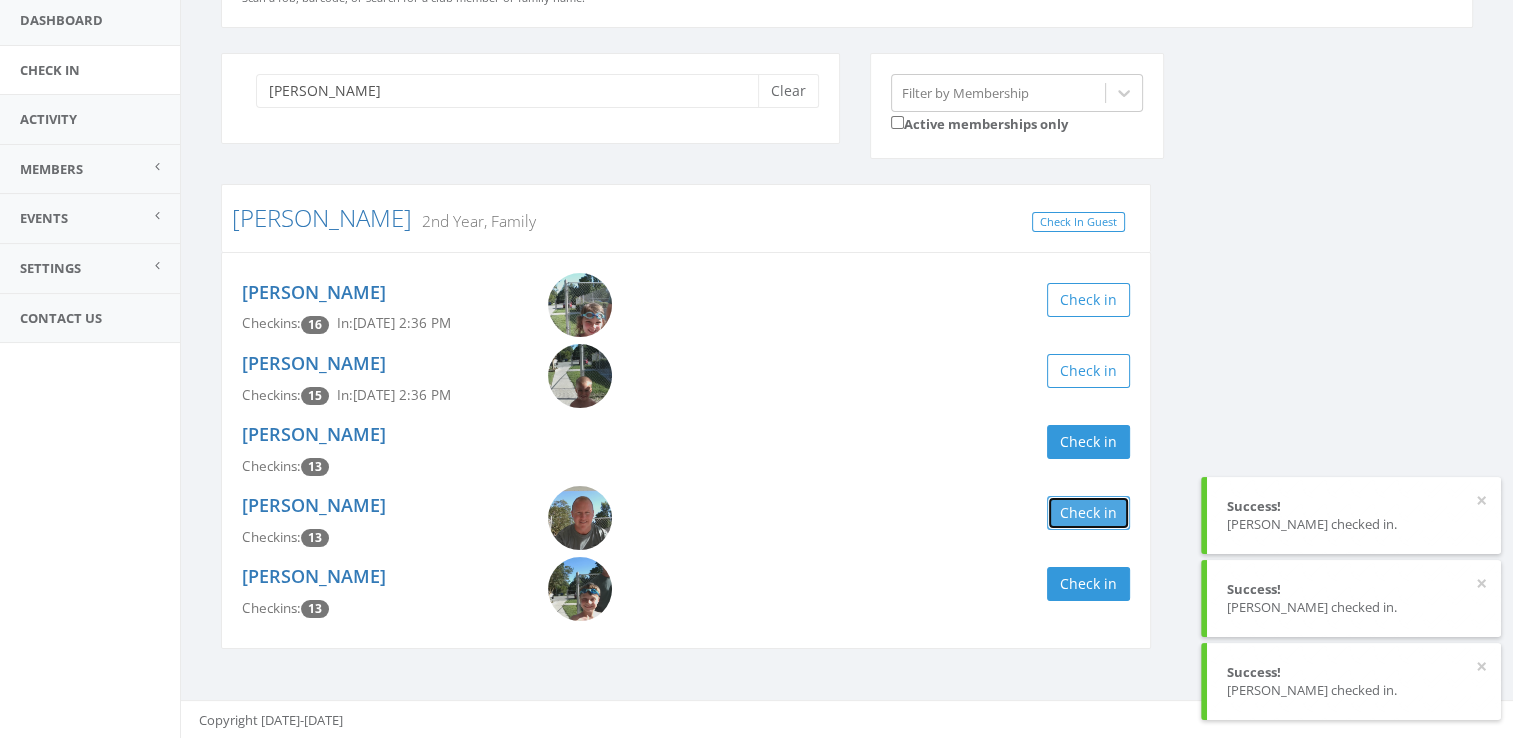 click on "Check in" at bounding box center (1088, 513) 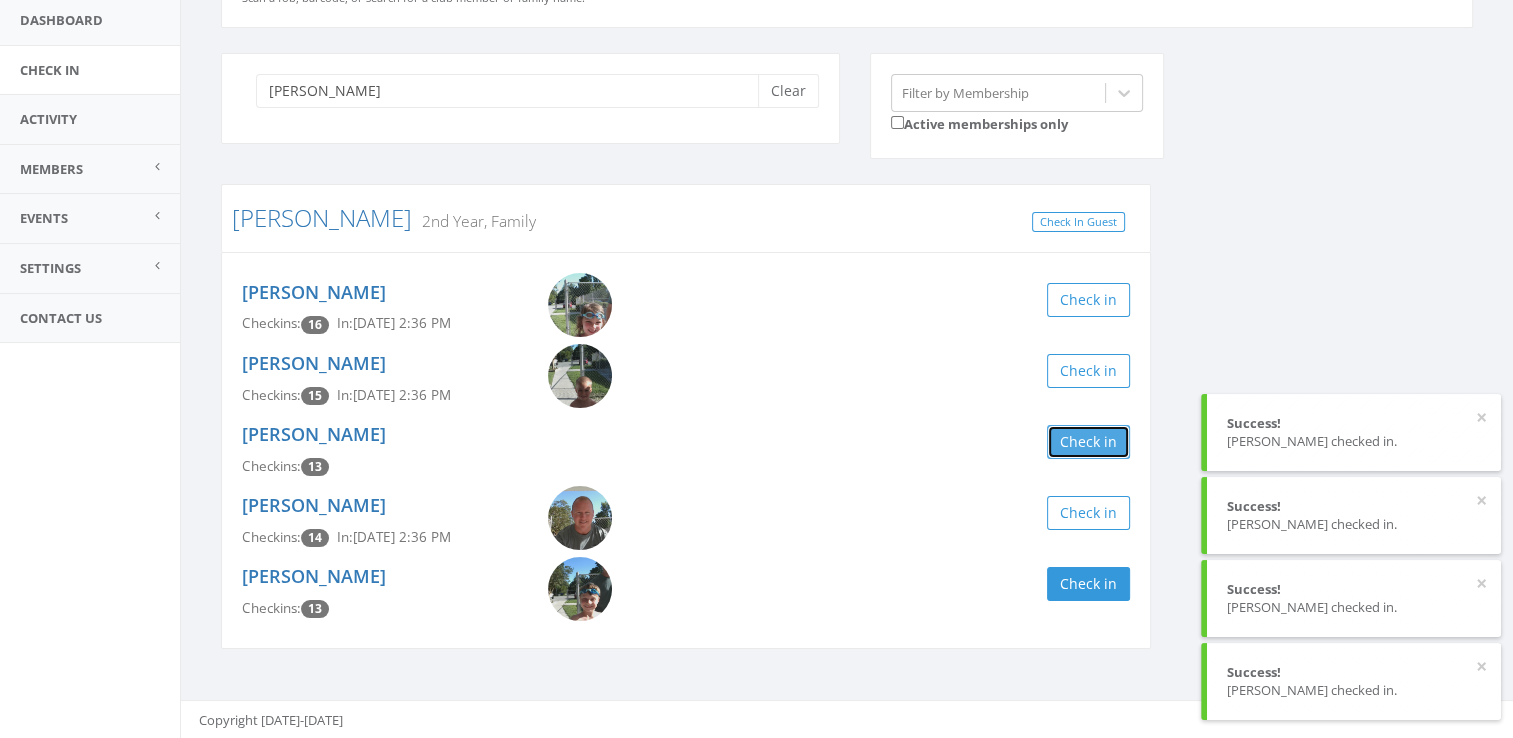 click on "Check in" at bounding box center [1088, 442] 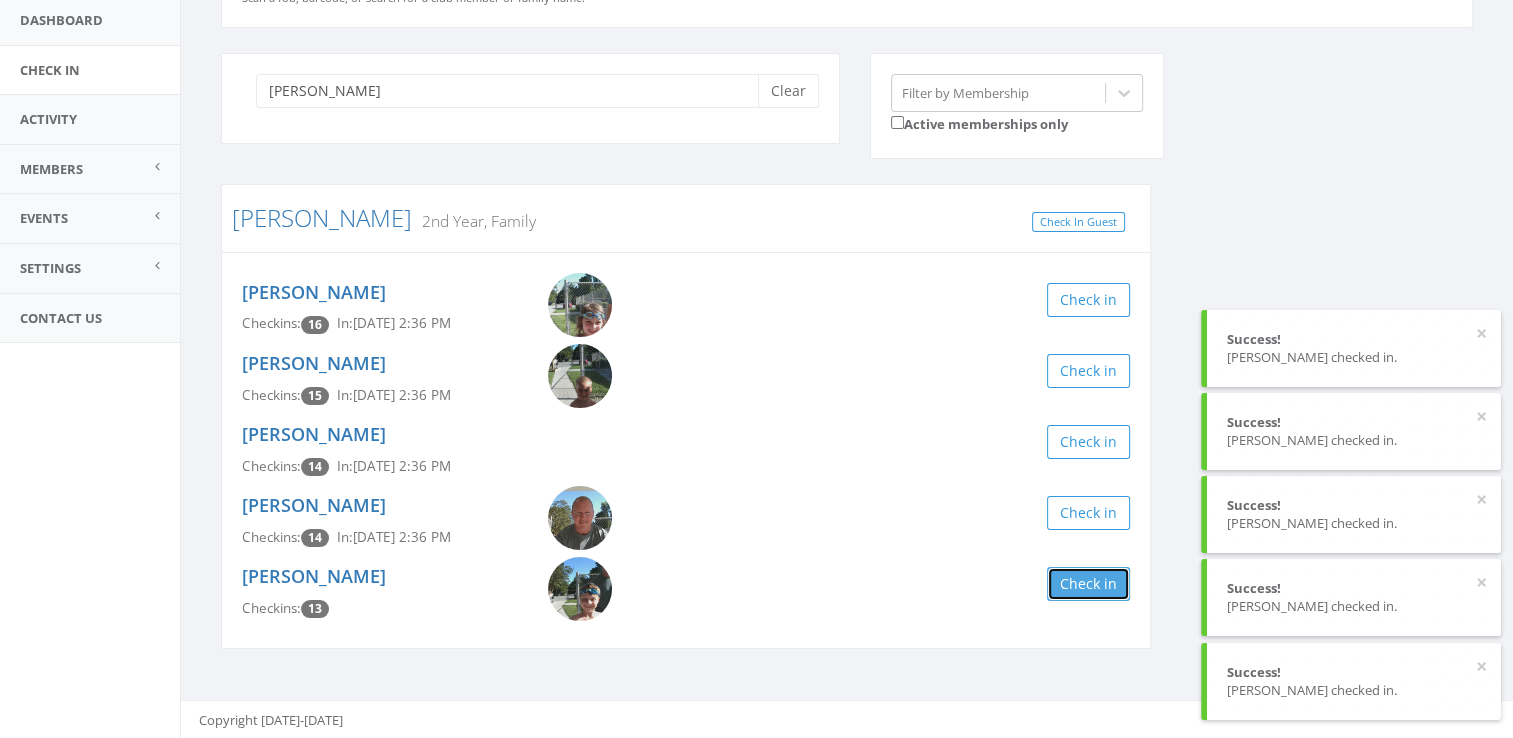 click on "Check in" at bounding box center [1088, 584] 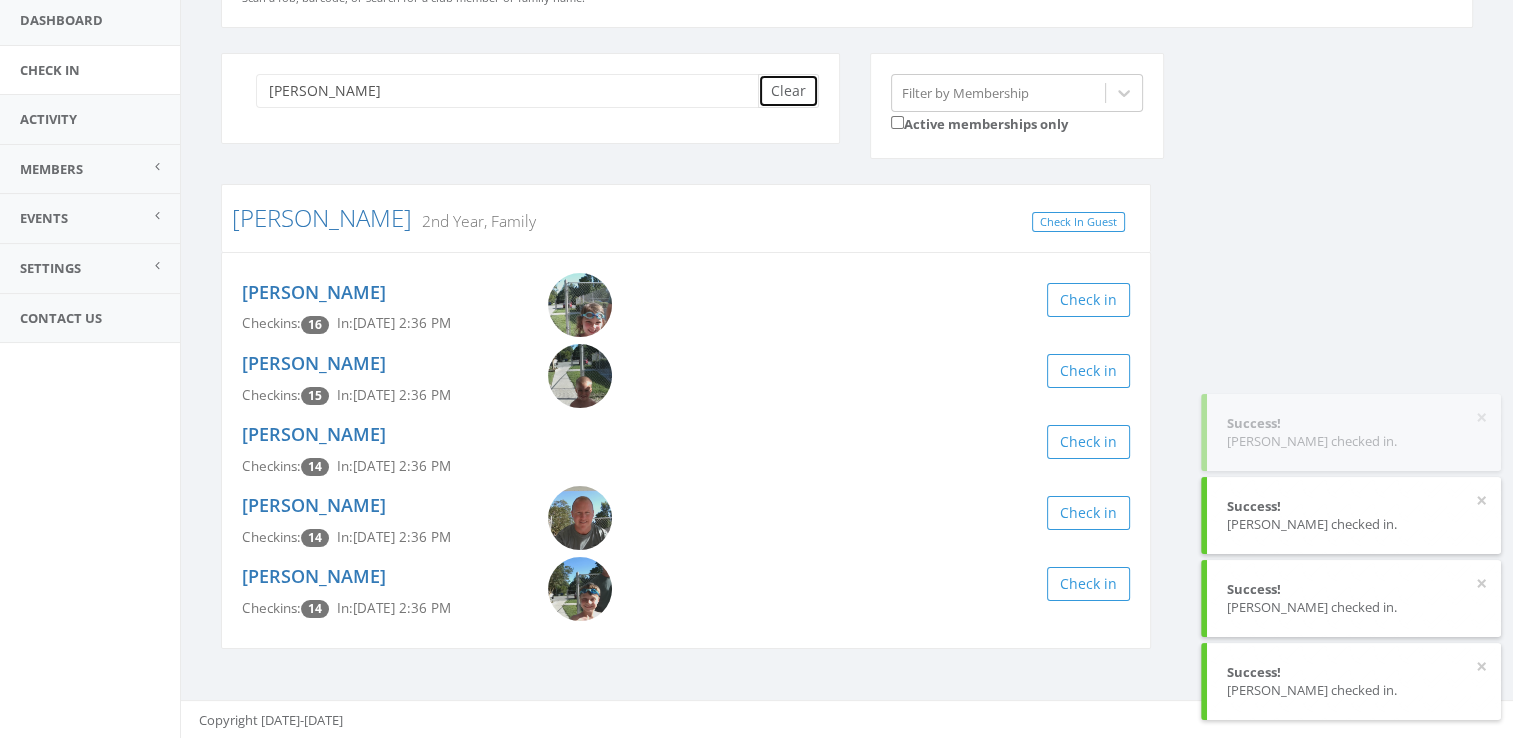 click on "Clear" at bounding box center [788, 91] 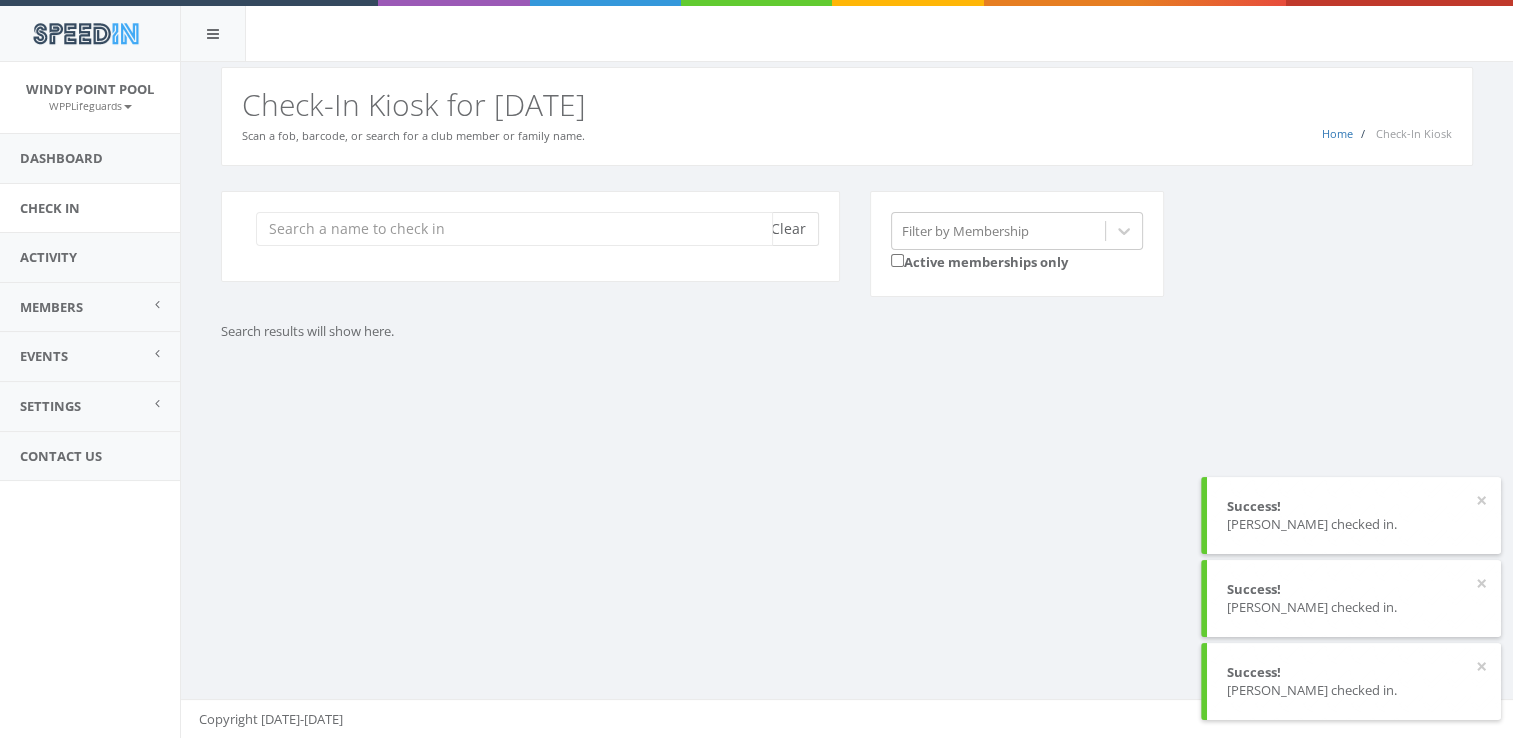 scroll, scrollTop: 0, scrollLeft: 0, axis: both 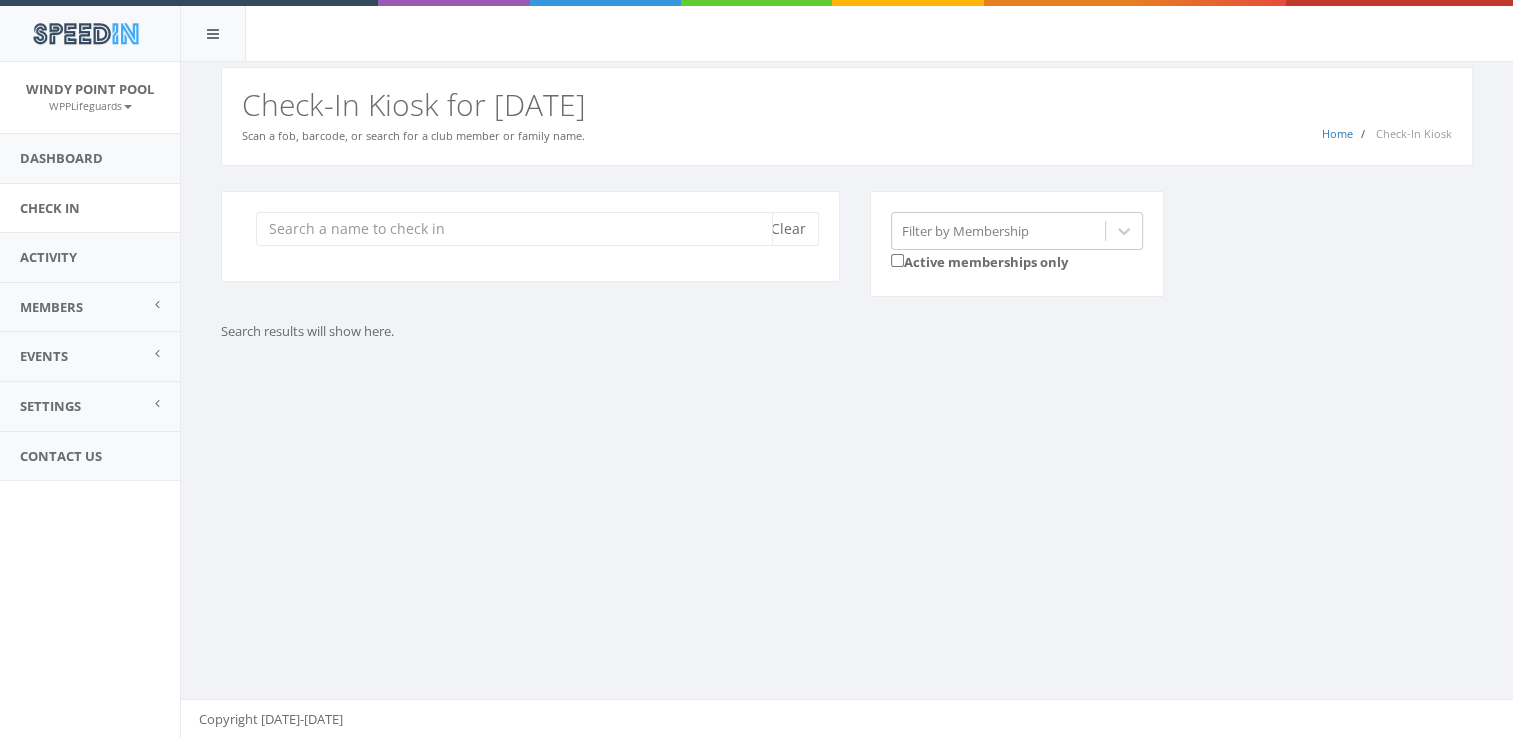 click at bounding box center [514, 229] 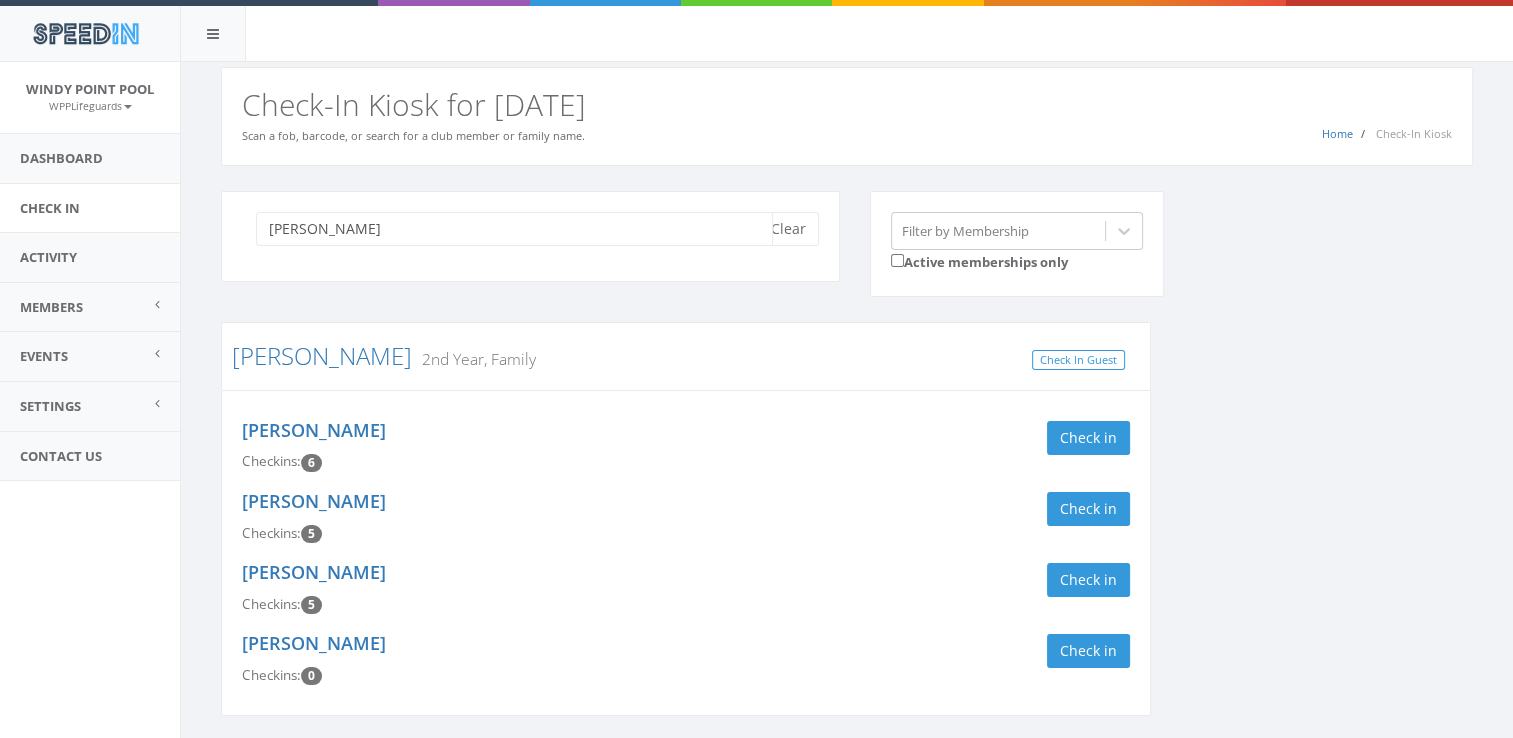 scroll, scrollTop: 67, scrollLeft: 0, axis: vertical 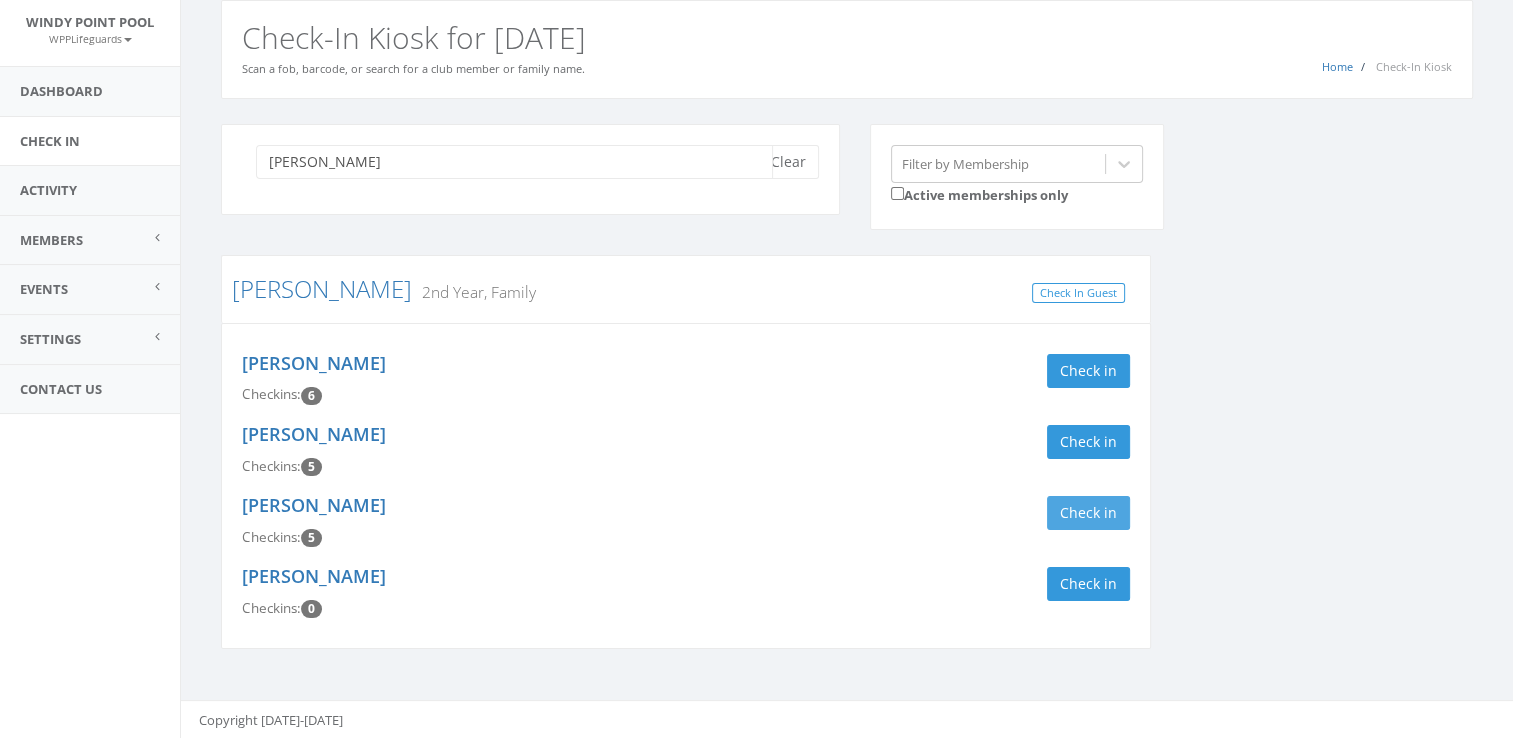 type on "mckisson" 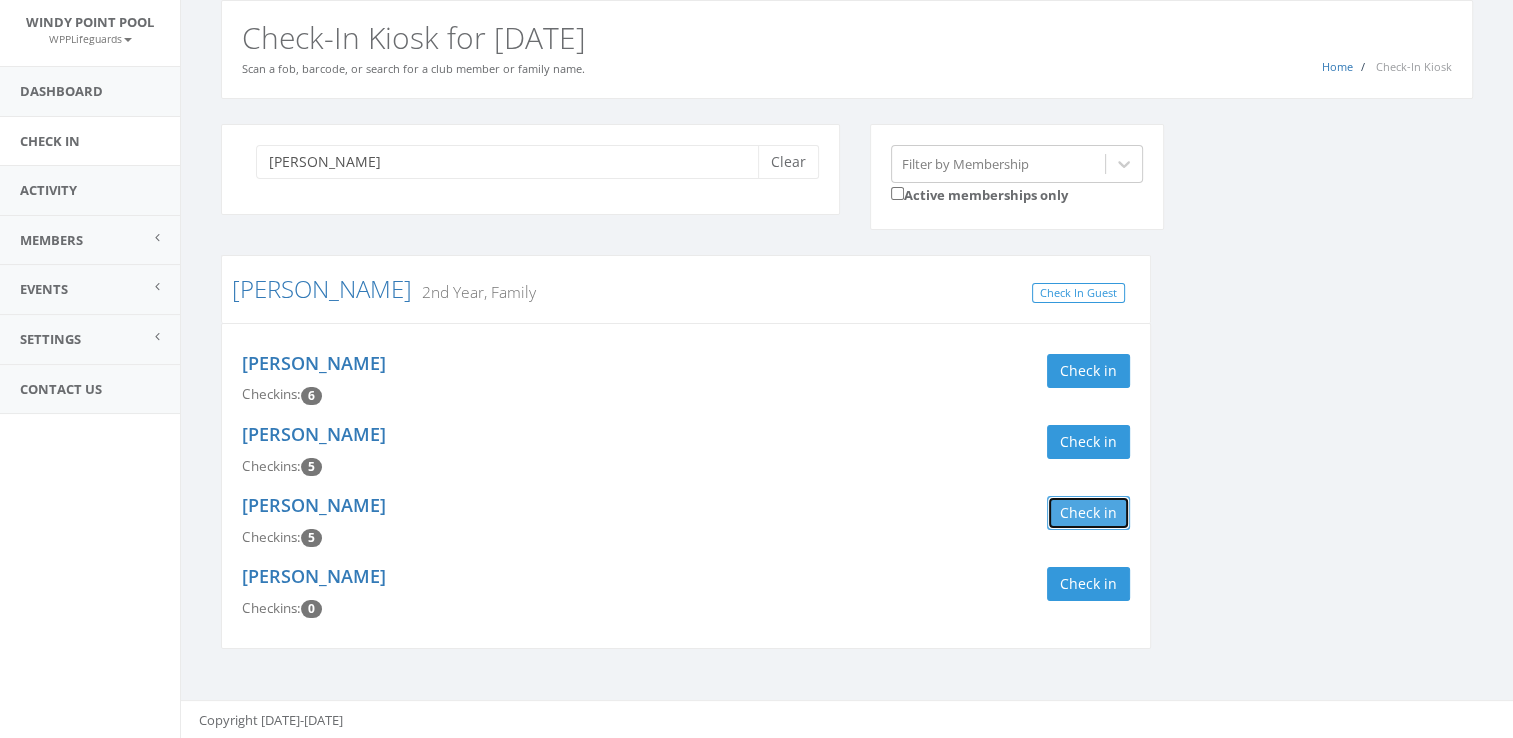 click on "Check in" at bounding box center [1088, 513] 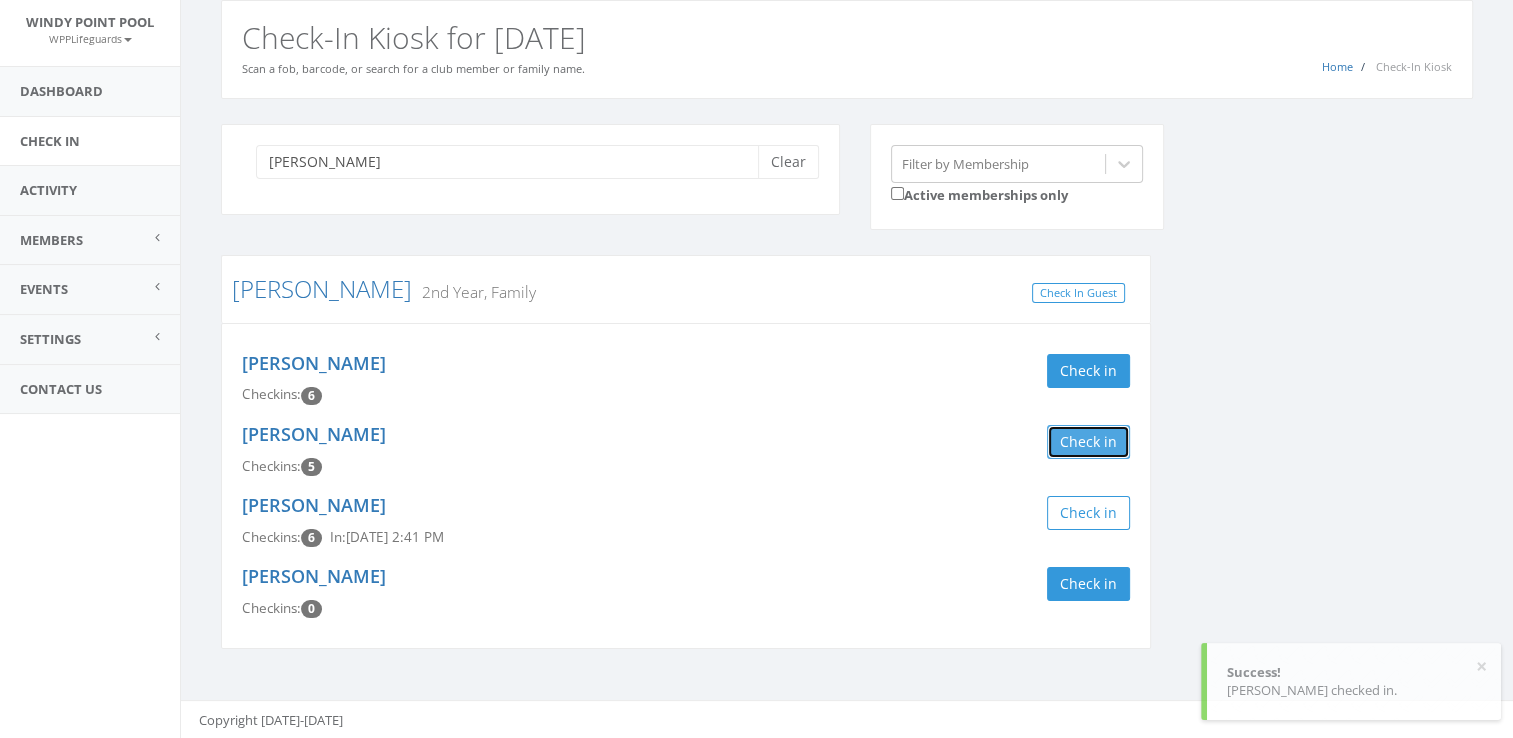 click on "Check in" at bounding box center [1088, 442] 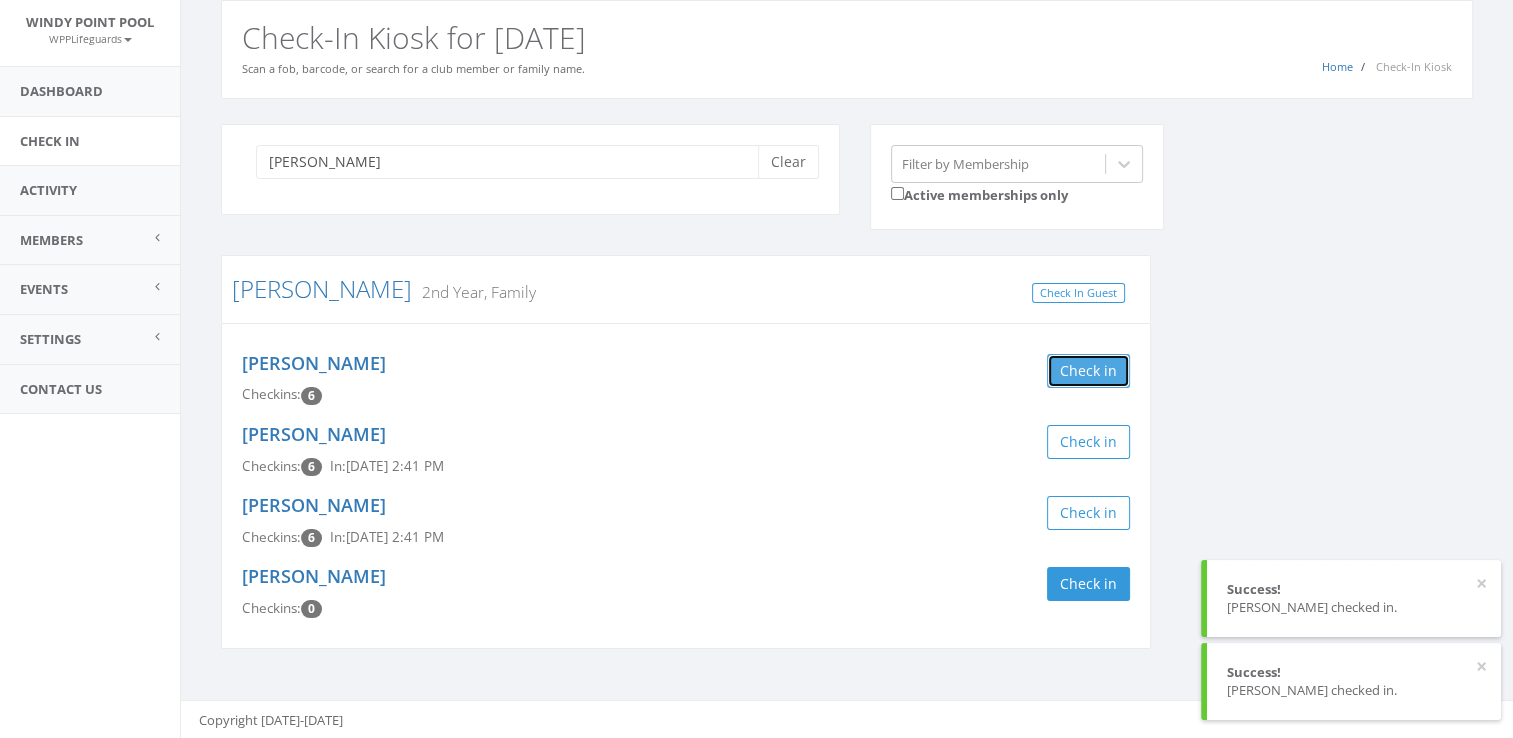 click on "Check in" at bounding box center (1088, 371) 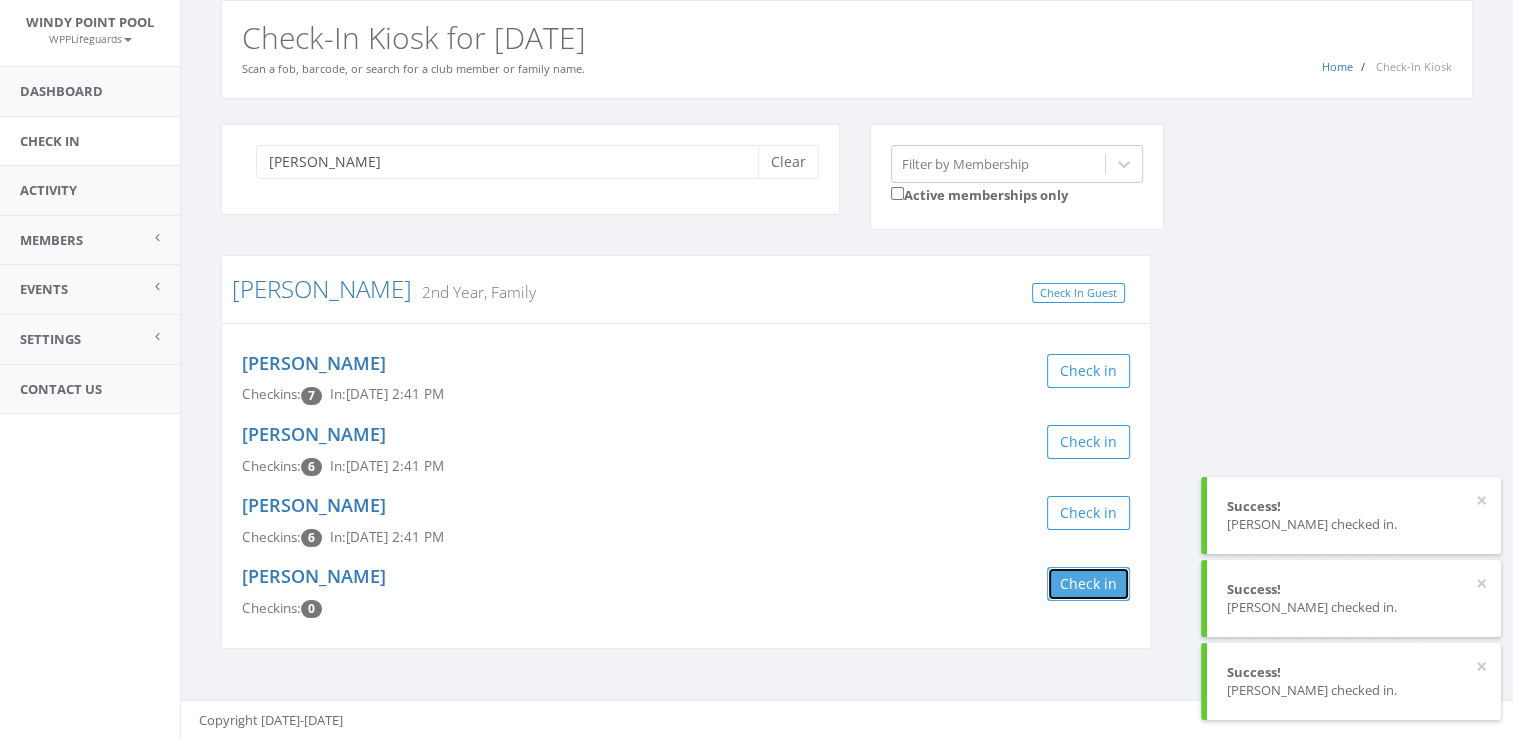 click on "Check in" at bounding box center (1088, 584) 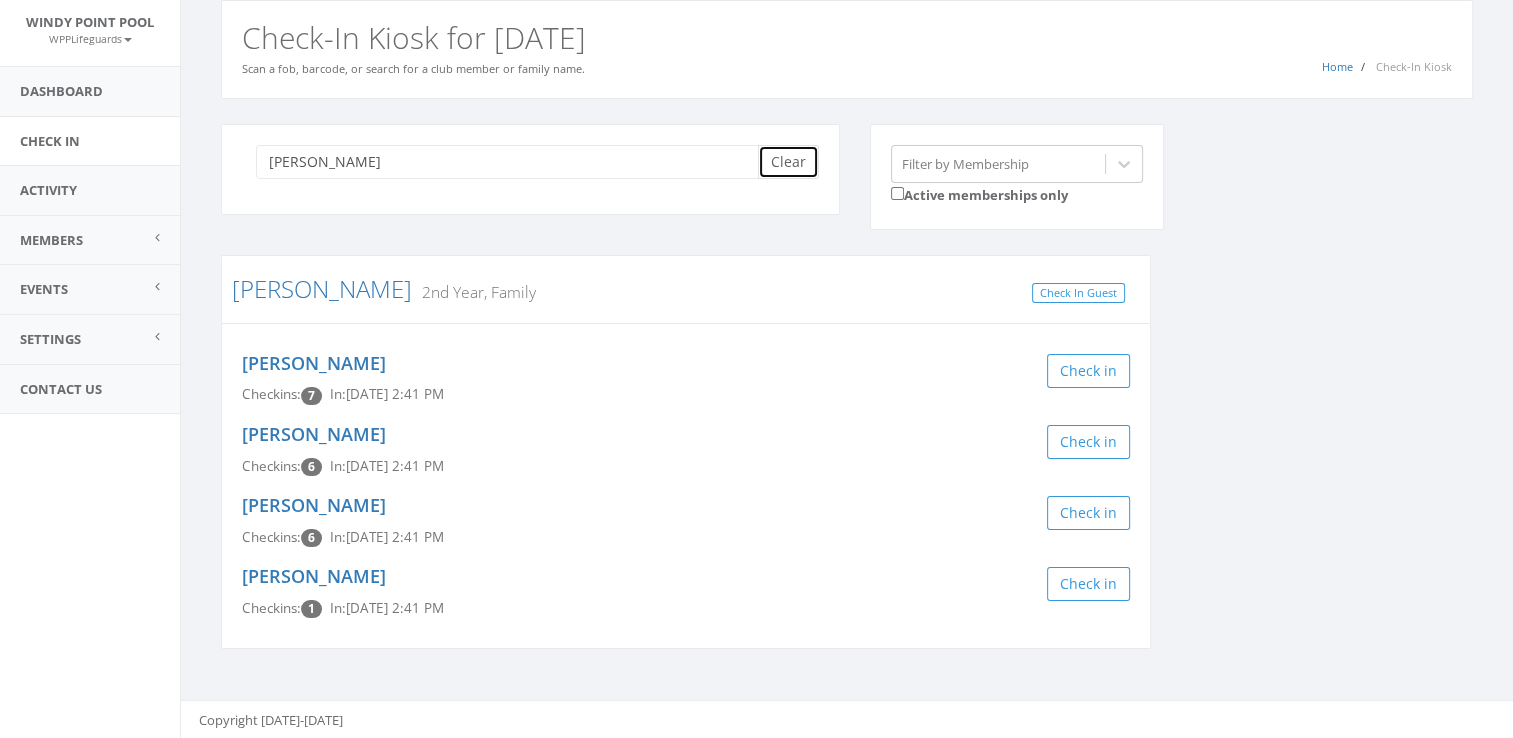click on "Clear" at bounding box center [788, 162] 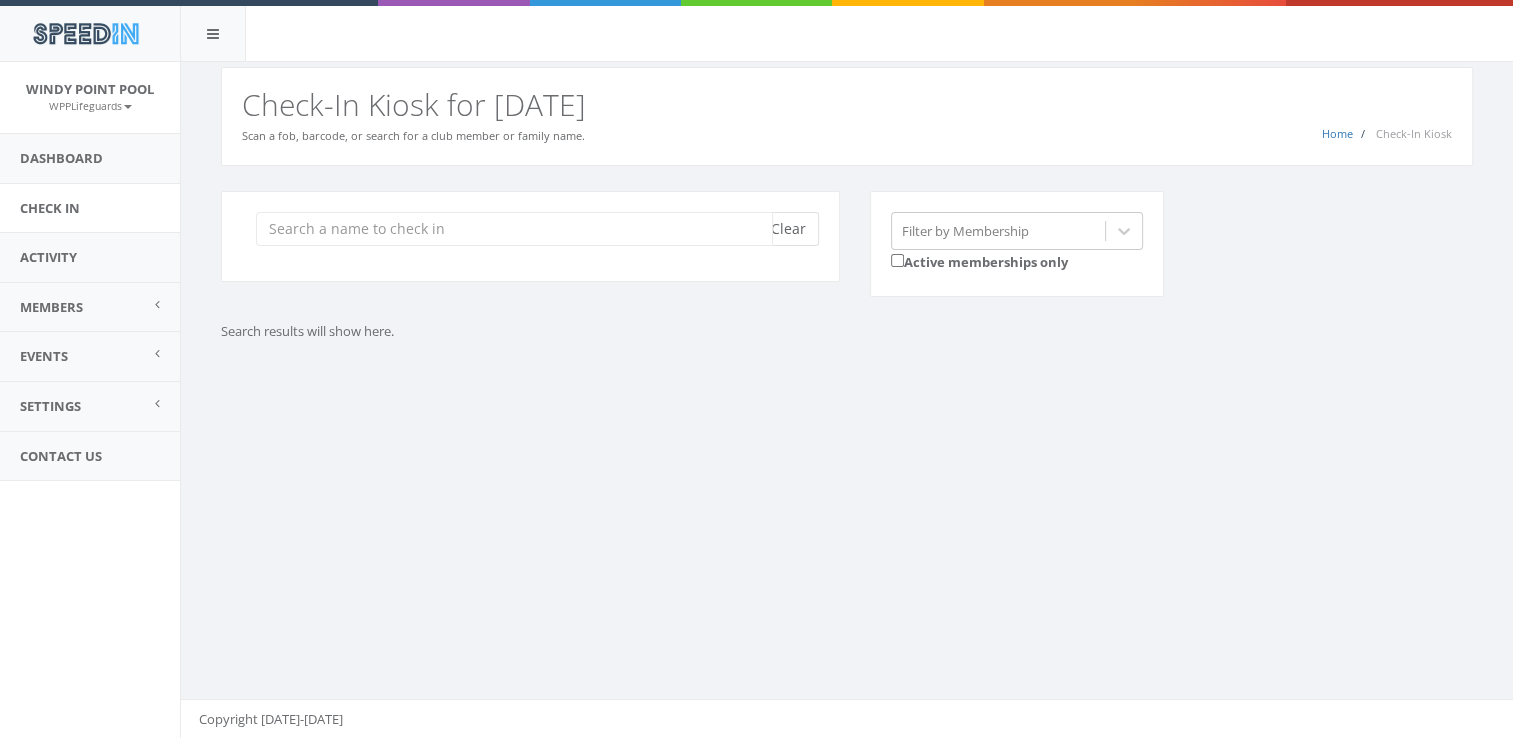 scroll, scrollTop: 0, scrollLeft: 0, axis: both 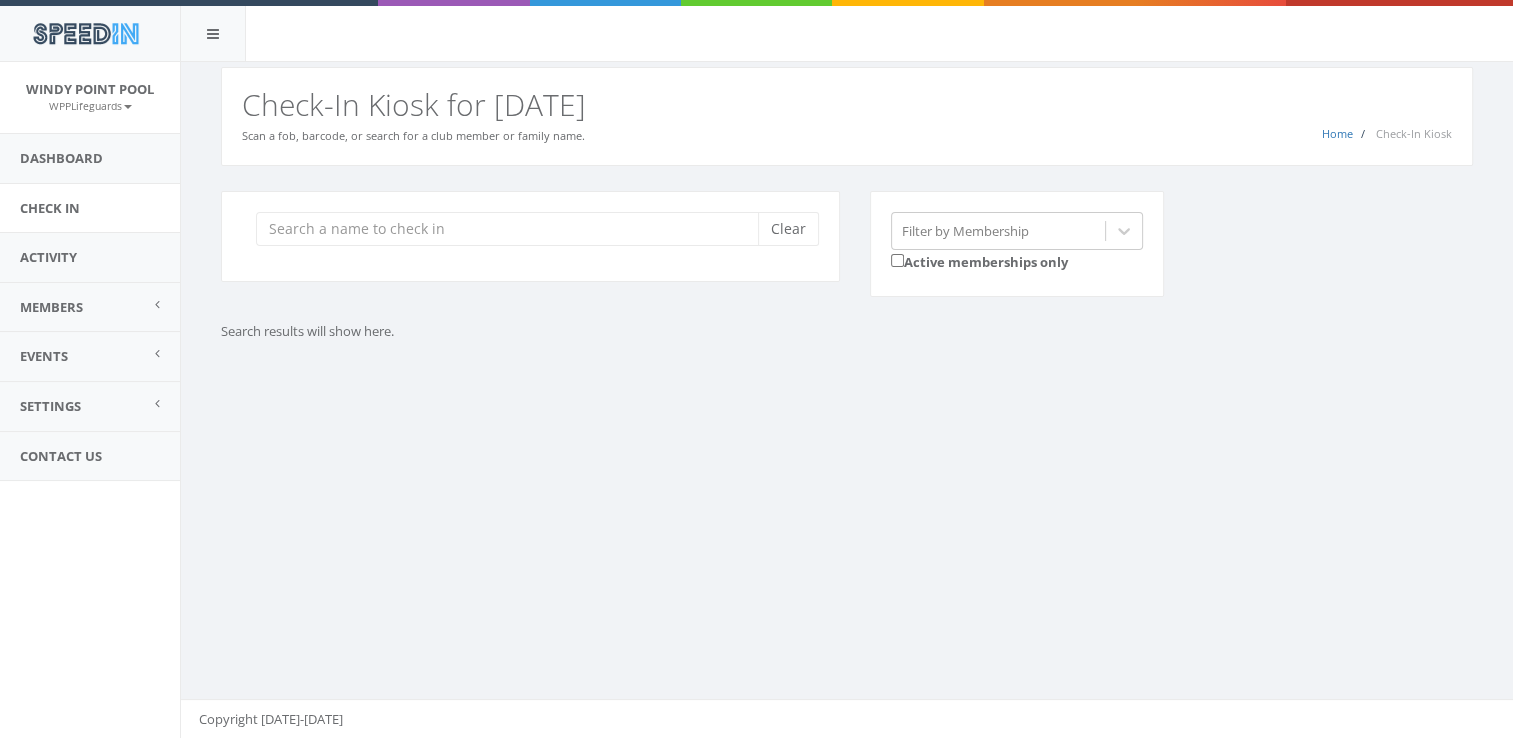 click on "Clear Filter by Membership  Active memberships only Search results will show here." at bounding box center (847, 291) 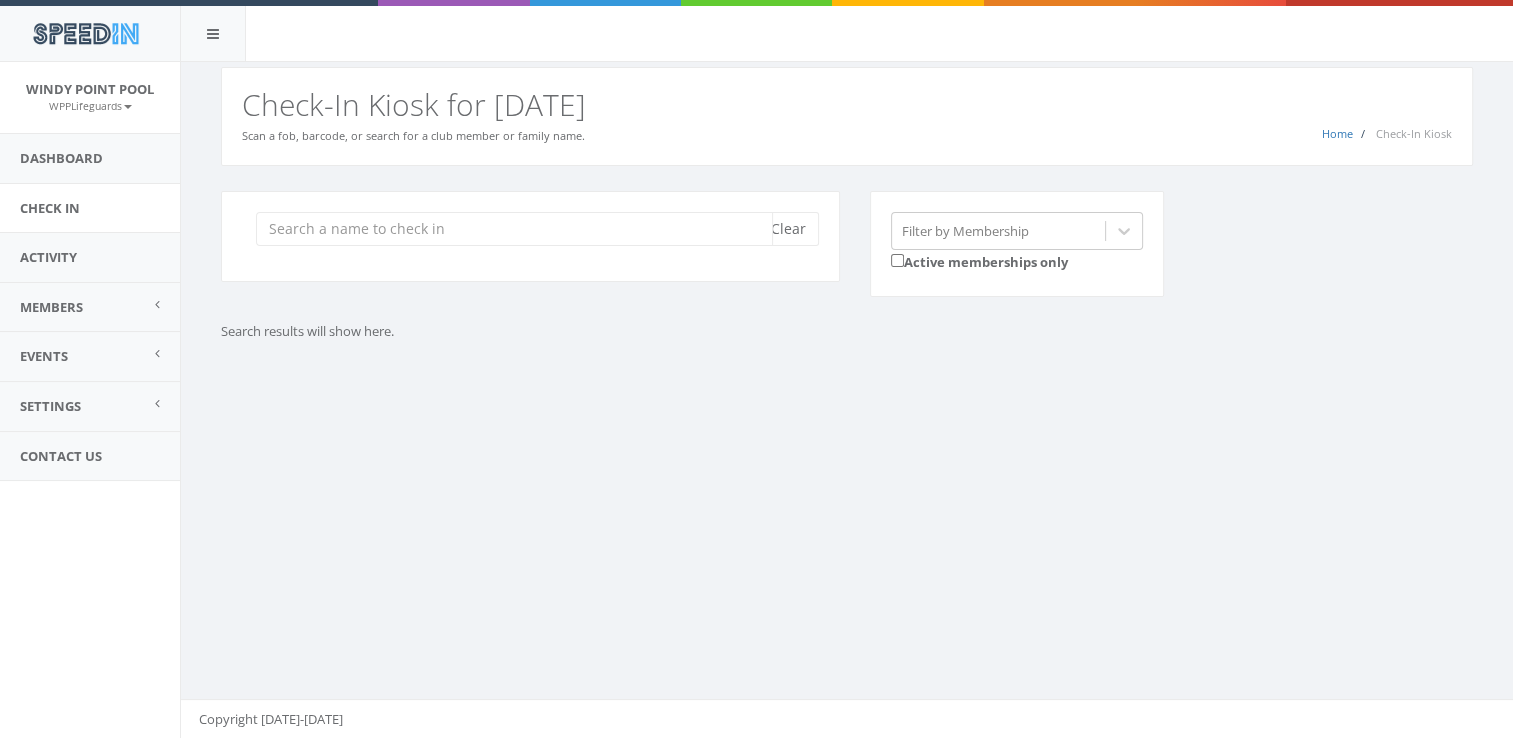 click at bounding box center [514, 229] 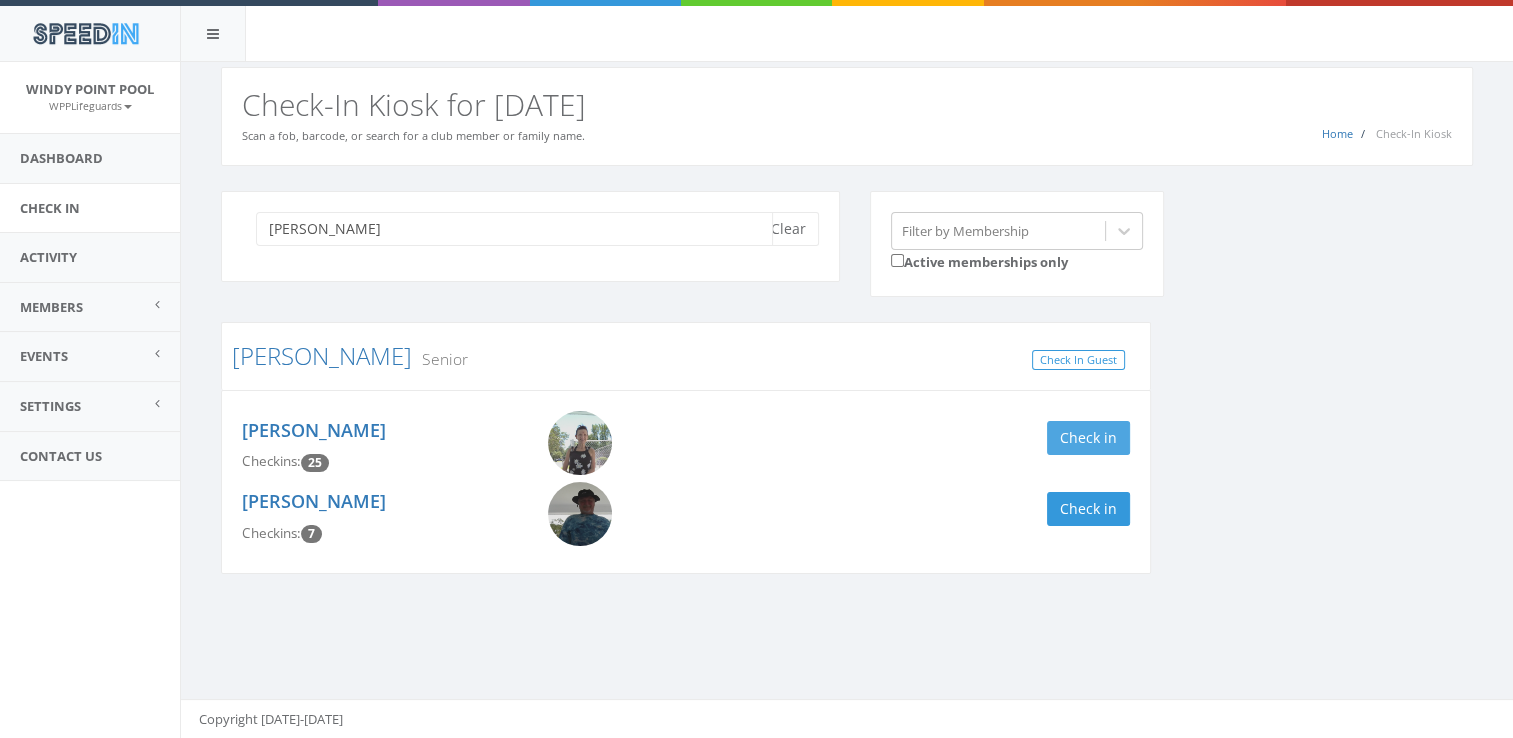 type on "midkiff" 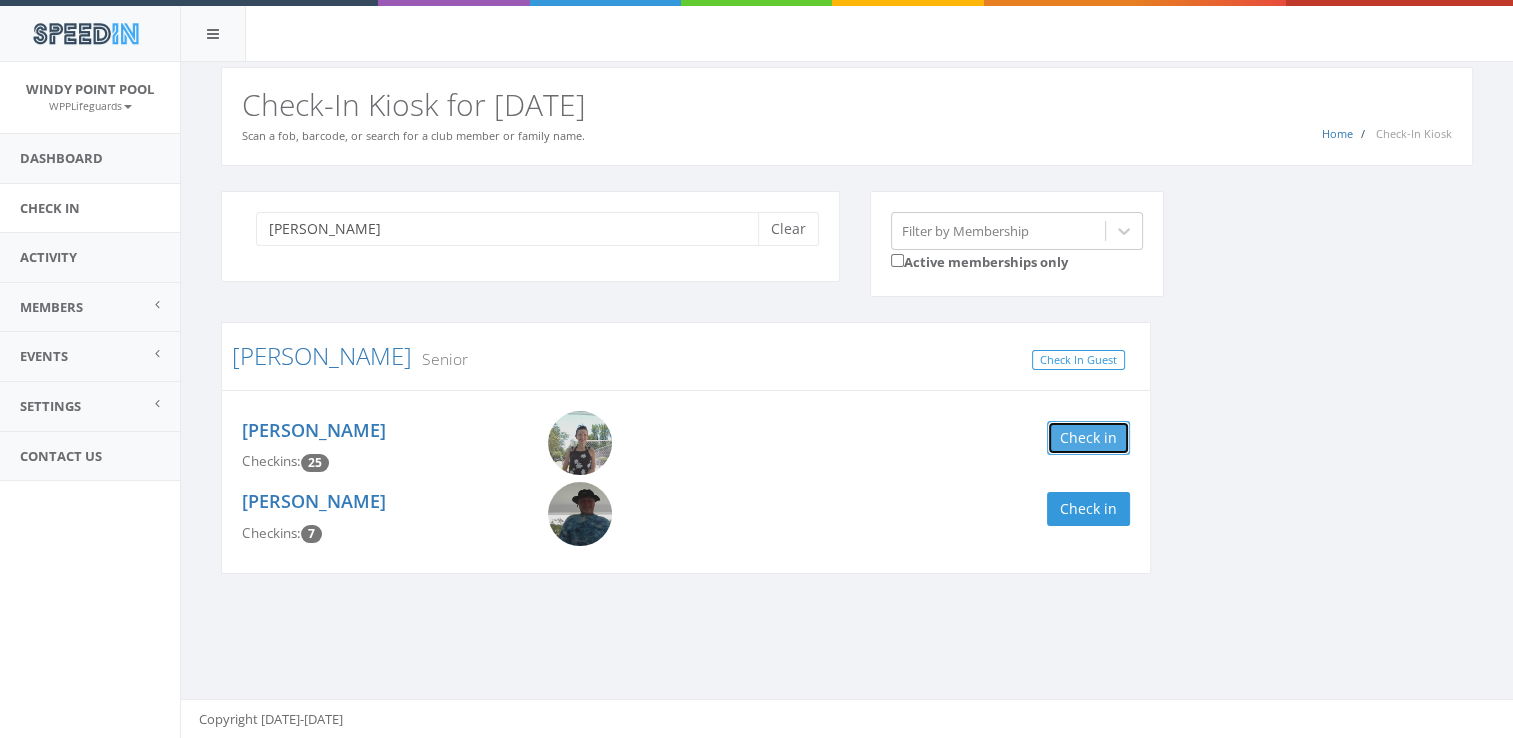 click on "Check in" at bounding box center [1088, 438] 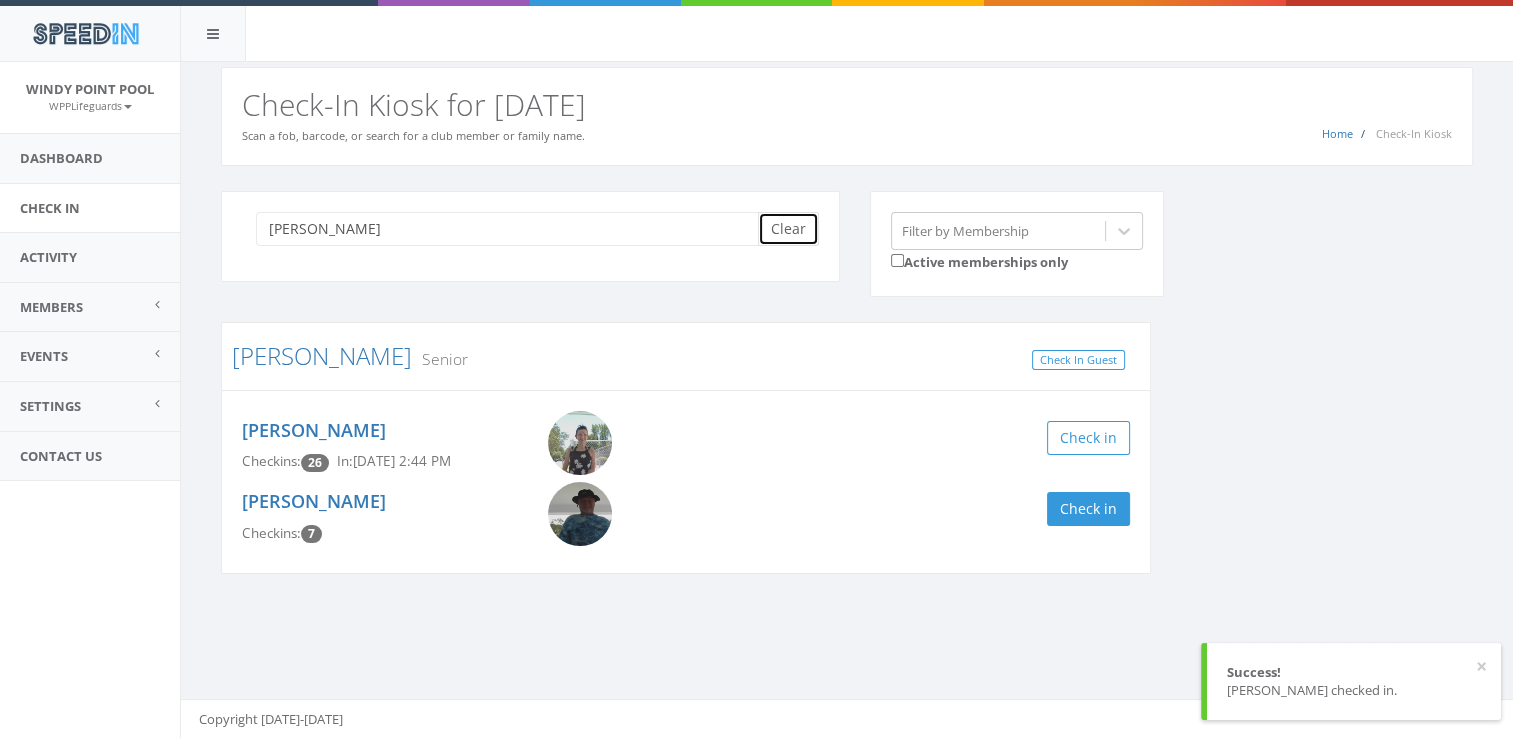 click on "Clear" at bounding box center (788, 229) 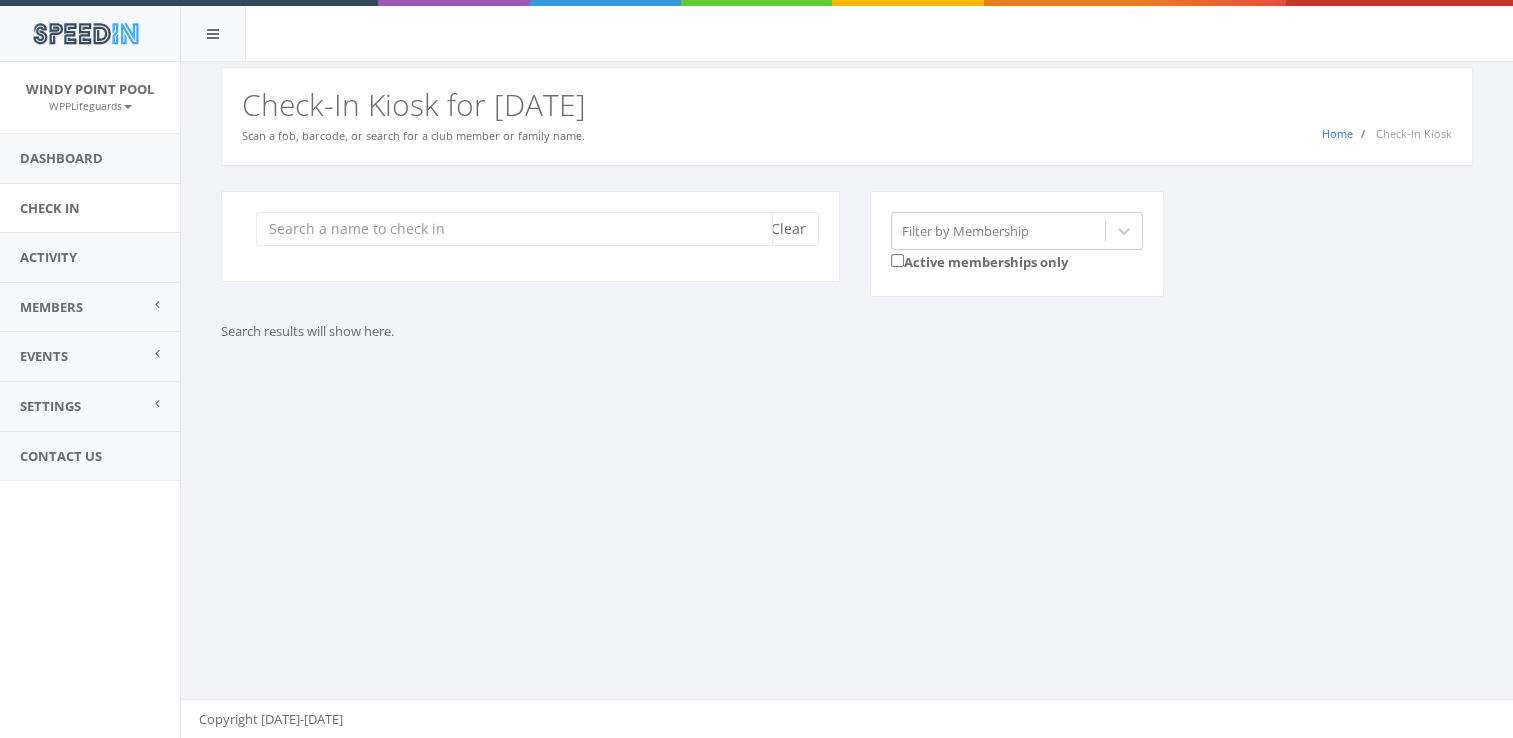 click at bounding box center [514, 229] 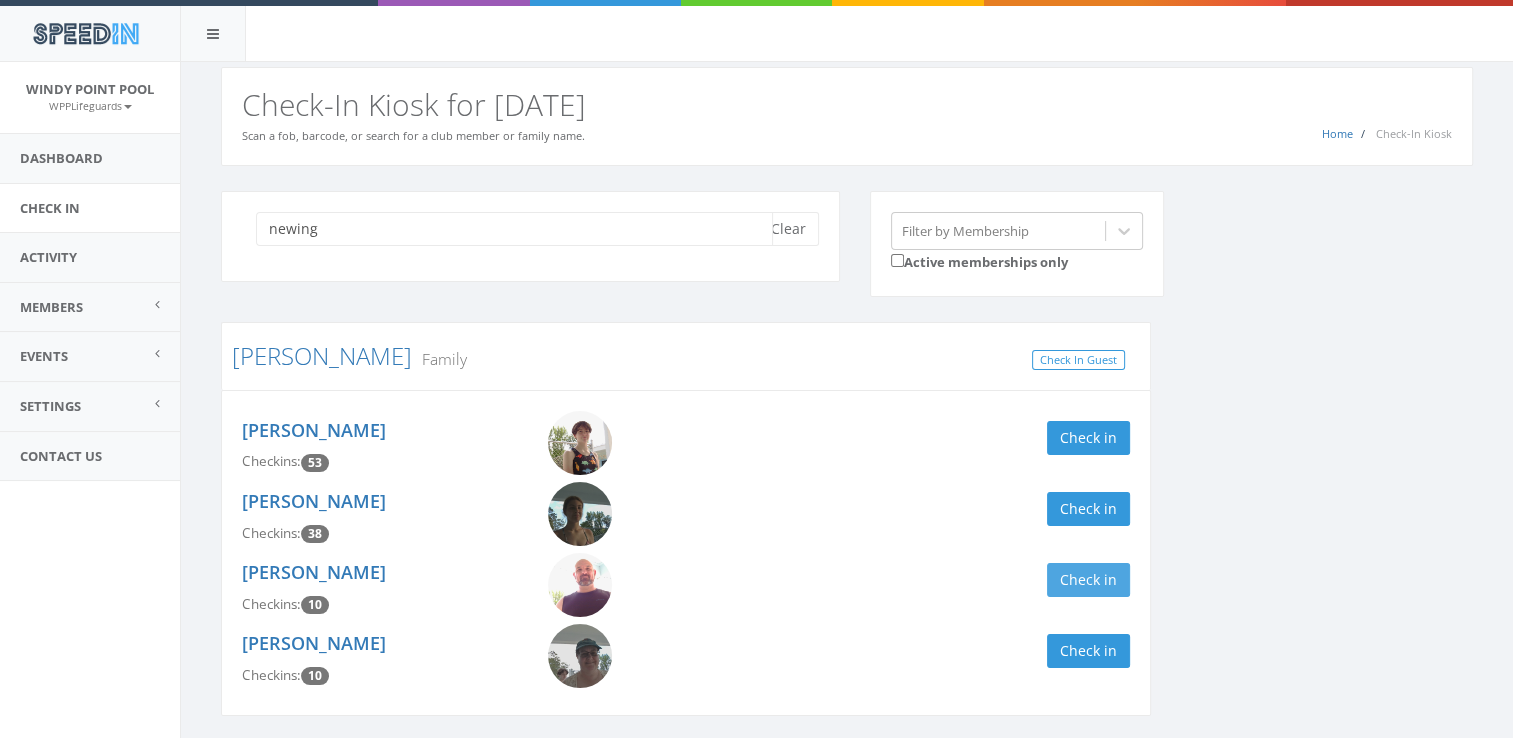 type on "newing" 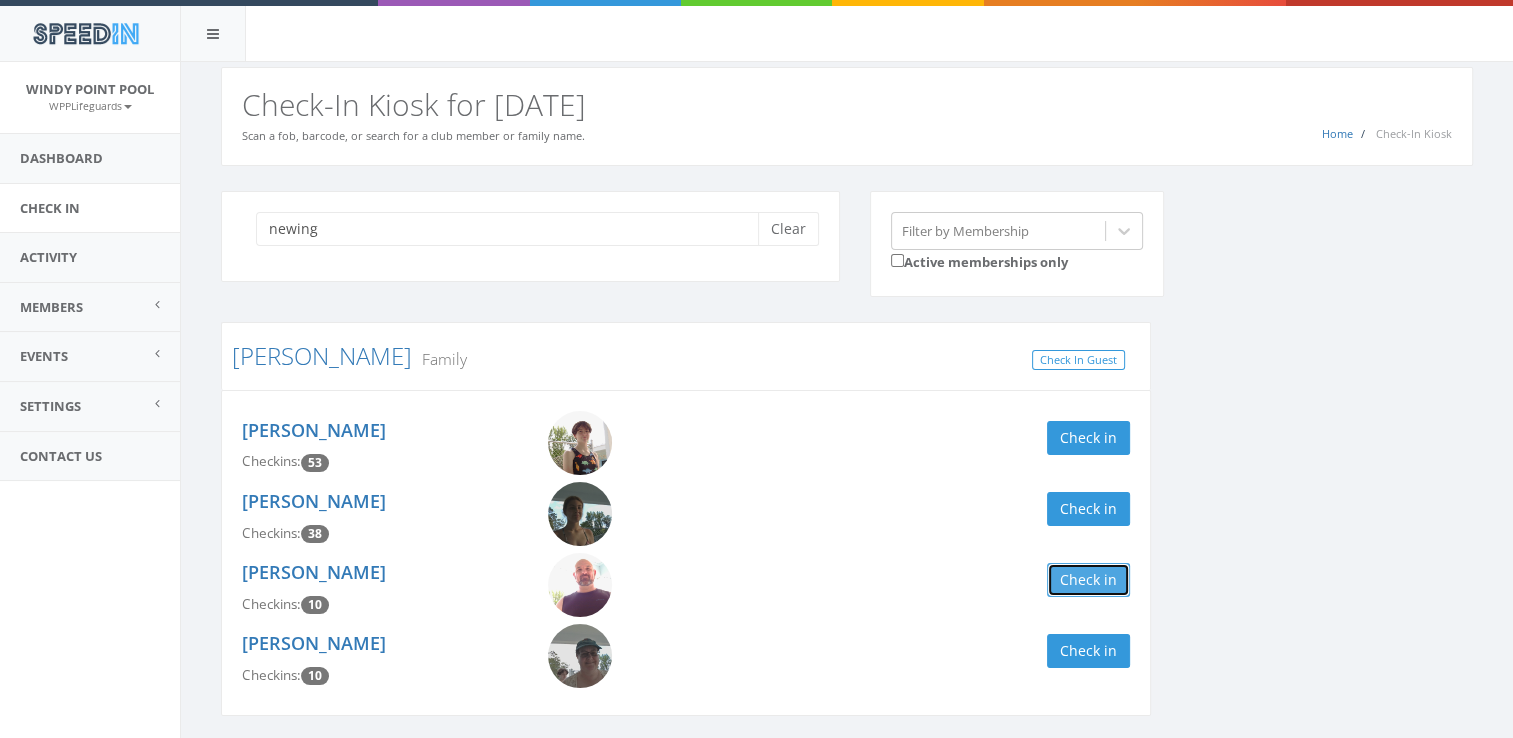 click on "Check in" at bounding box center [1088, 580] 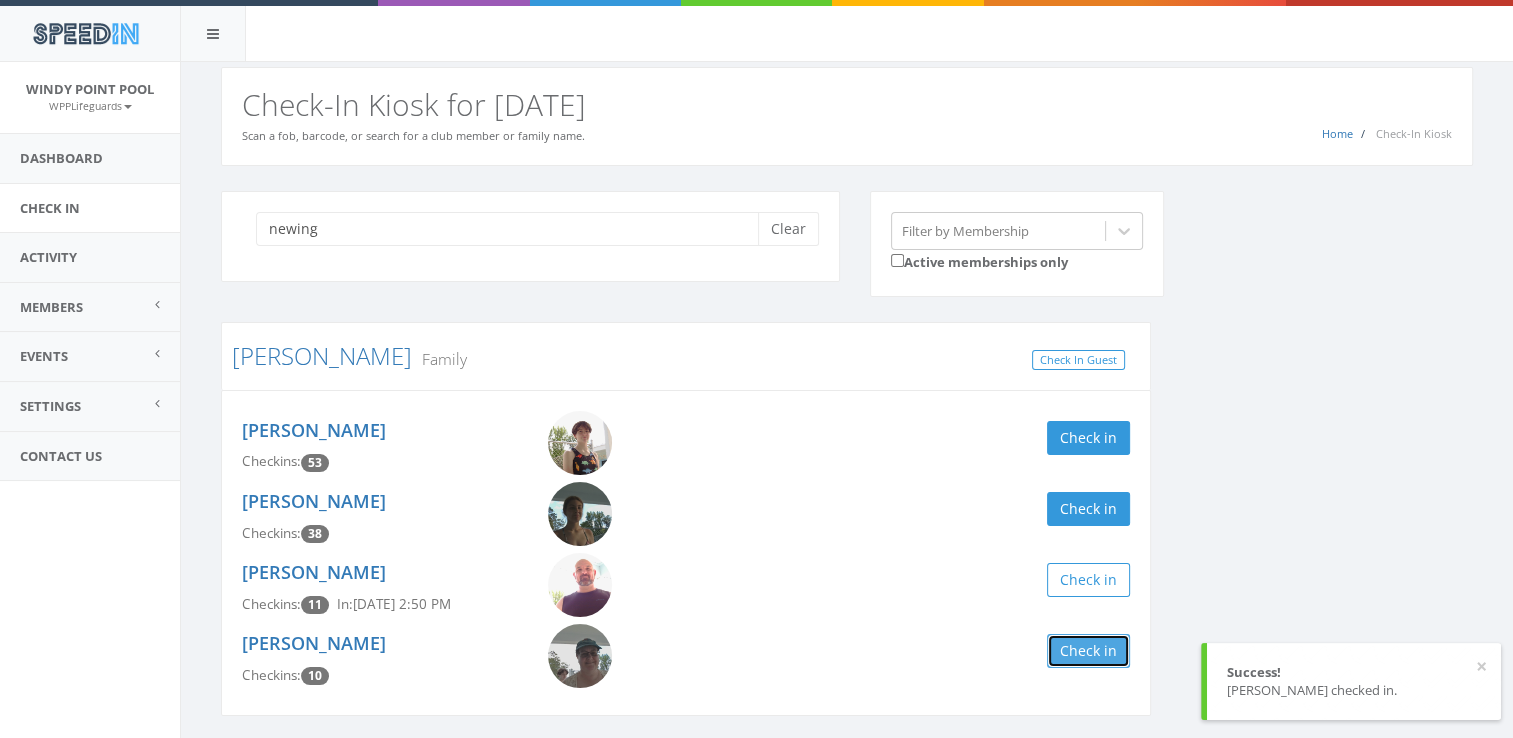 click on "Check in" at bounding box center (1088, 651) 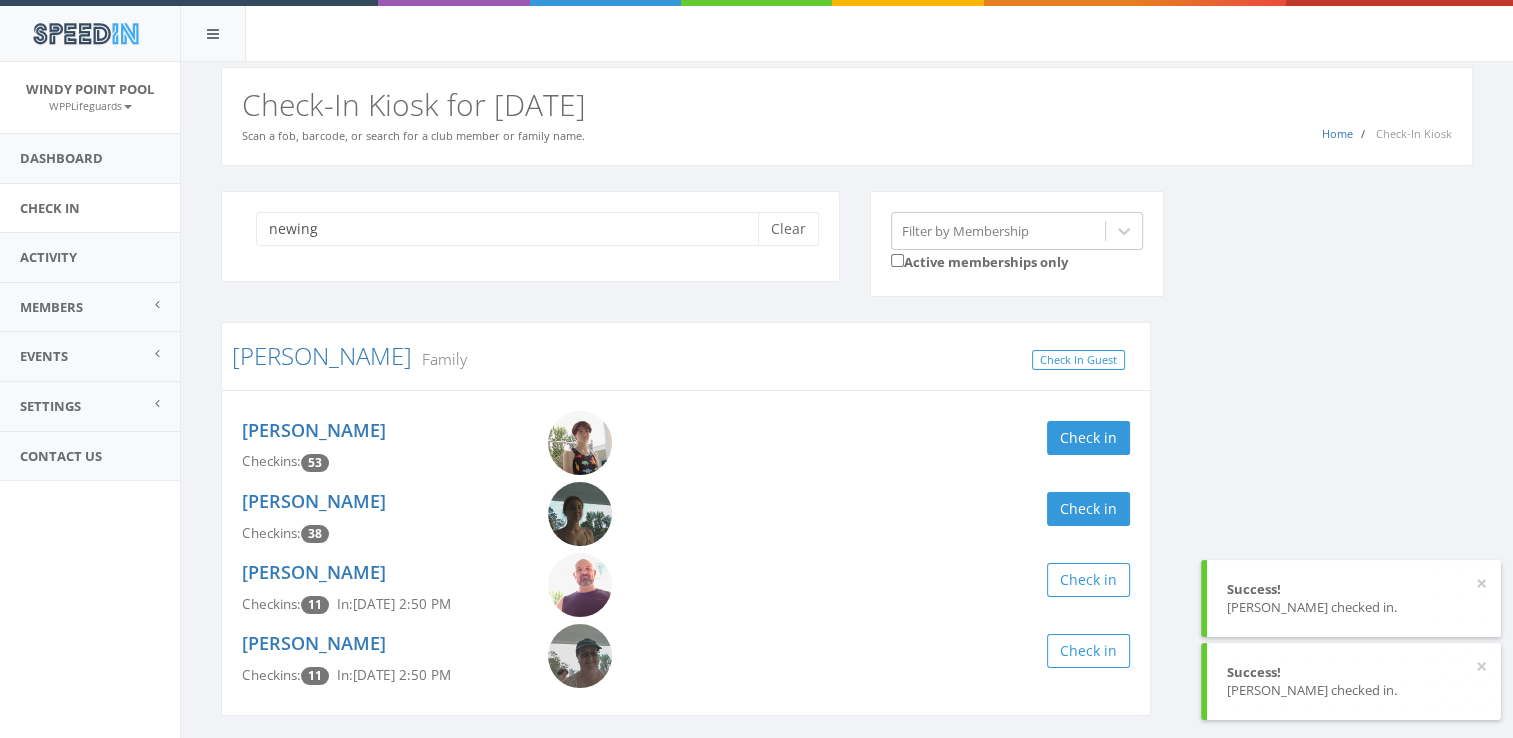 click on "newing Clear Filter by Membership  Active memberships only Newingham Family Check In Guest Rebekah Newingham Checkins:  53 Check in Sarah Newingham Checkins:  38 Check in Harold Newingham Checkins:  11 In:  Jul 26, 2:50 PM Check in Kim Newingham Checkins:  11 In:  Jul 26, 2:50 PM Check in" at bounding box center (847, 466) 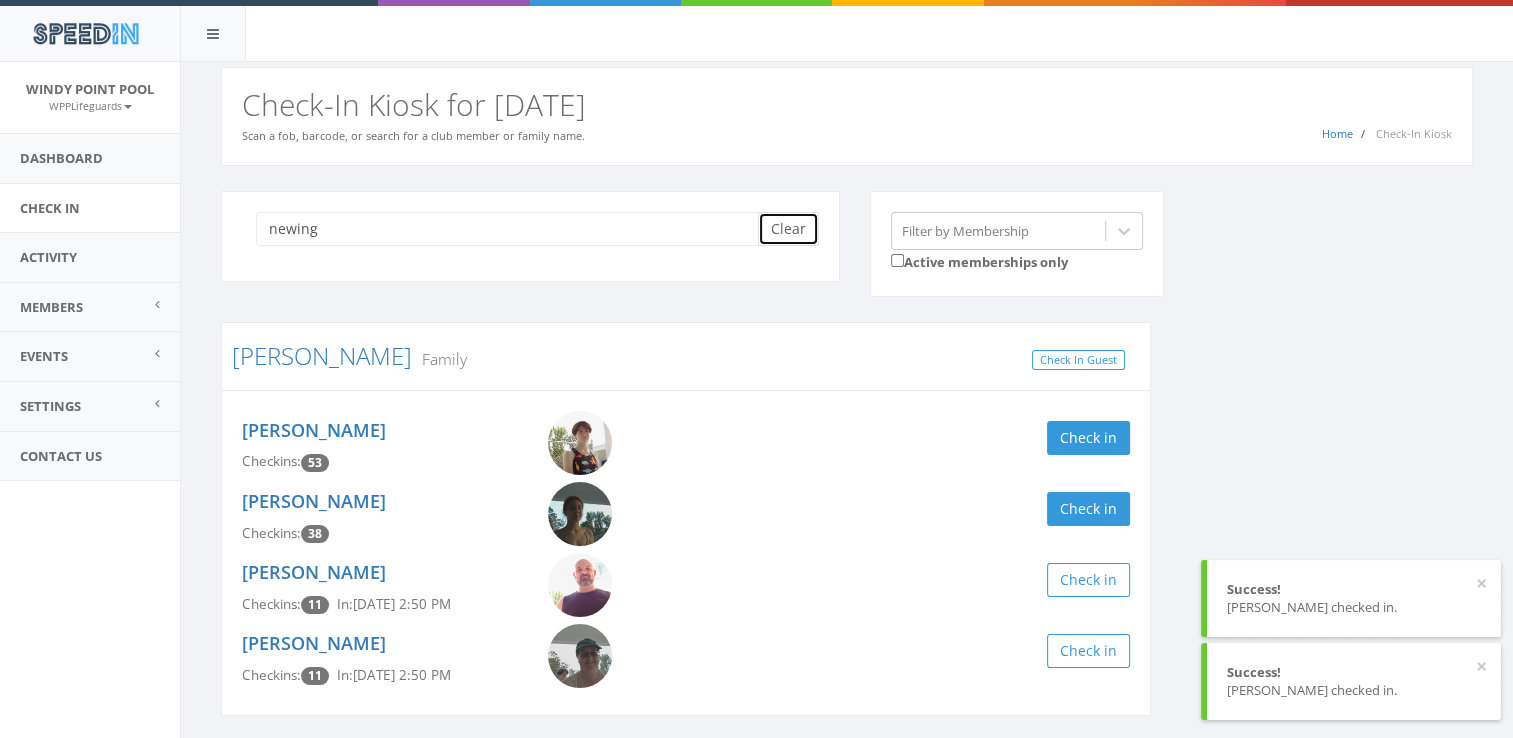 click on "Clear" at bounding box center (788, 229) 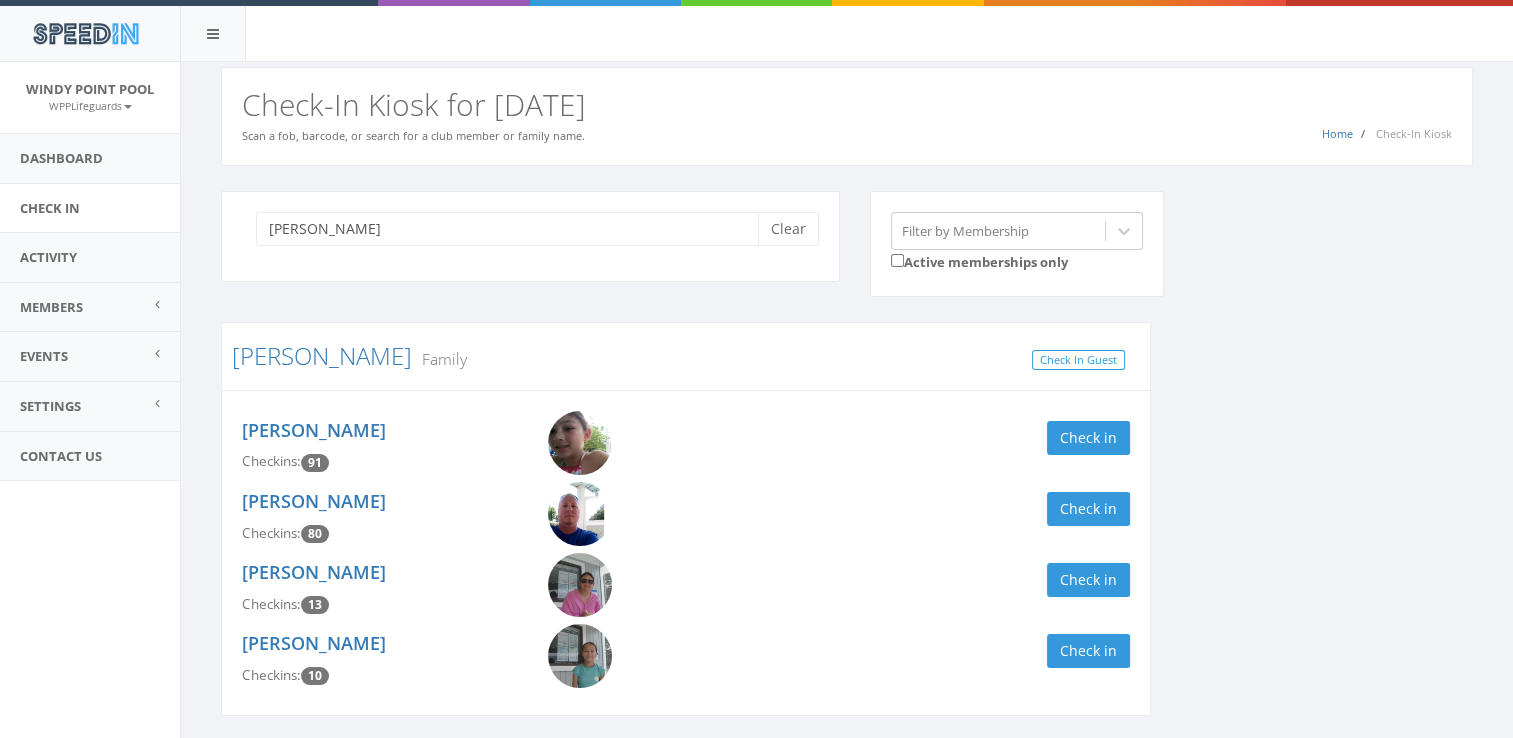 click on "jallo Clear Filter by Membership  Active memberships only Jallo Family Check In Guest Charlotte Jallo Checkins:  91 Check in Jacob Jallo Checkins:  80 Check in Stephanie Jallo Checkins:  13 Check in Audrey Jallo Checkins:  10 Check in" at bounding box center [847, 466] 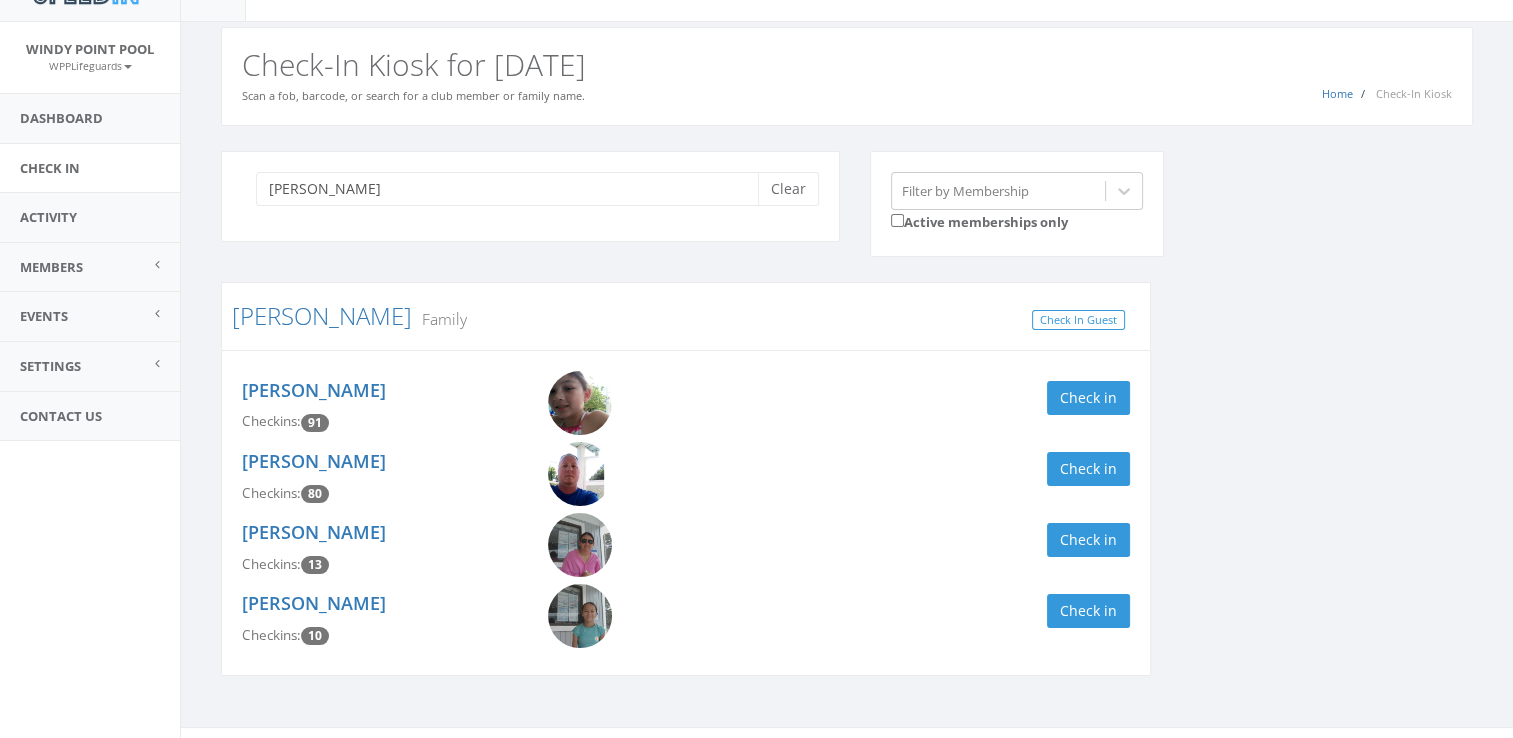 scroll, scrollTop: 67, scrollLeft: 0, axis: vertical 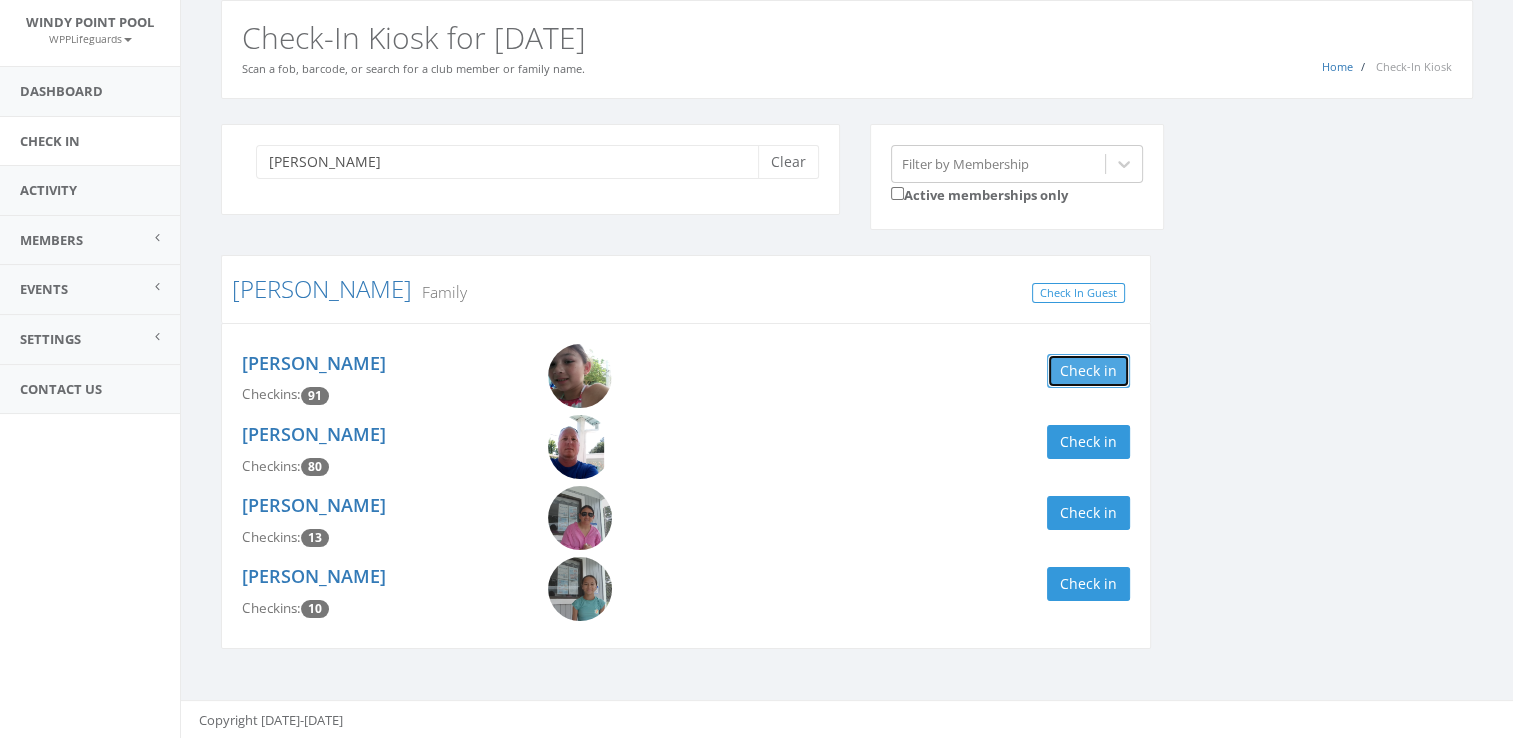 click on "Check in" at bounding box center (1088, 371) 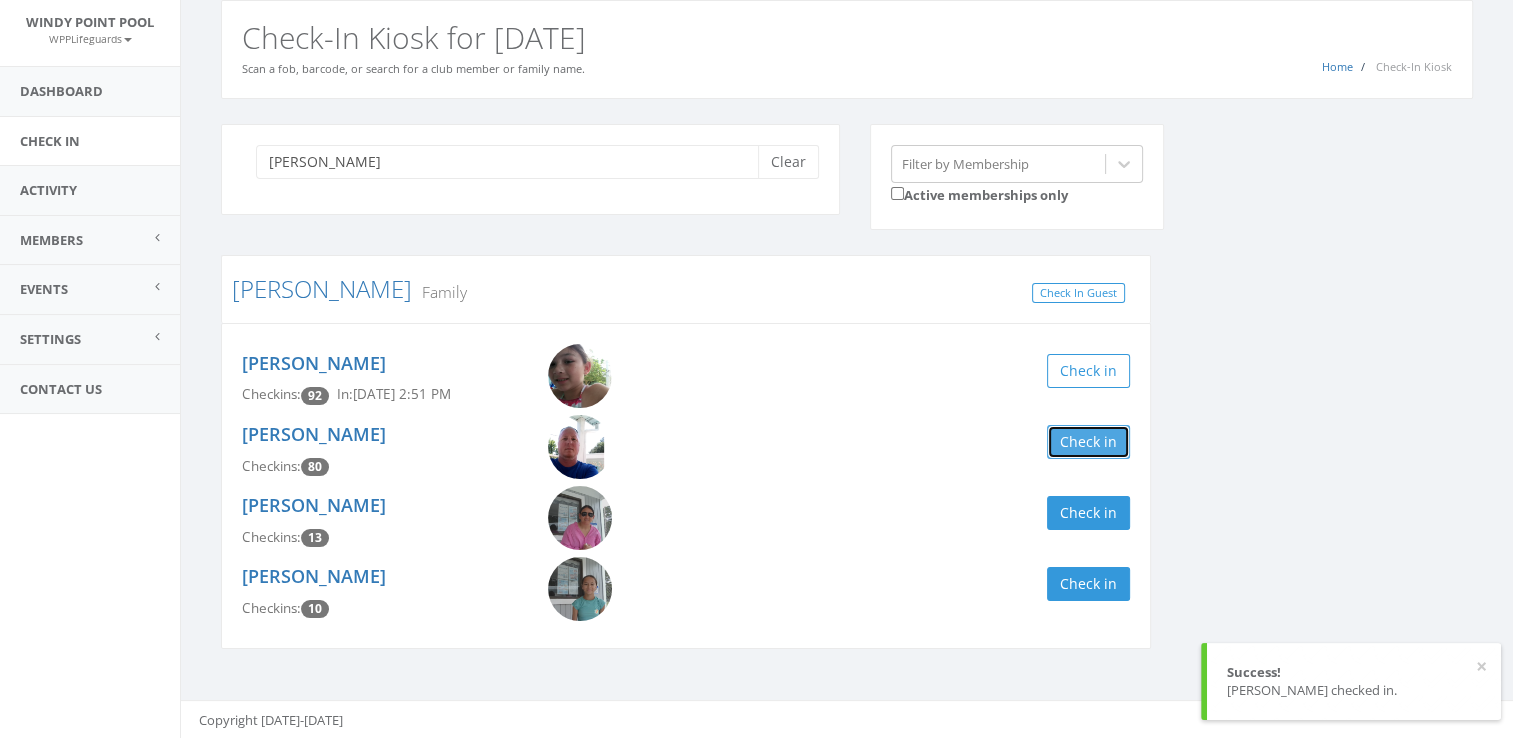 click on "Check in" at bounding box center (1088, 442) 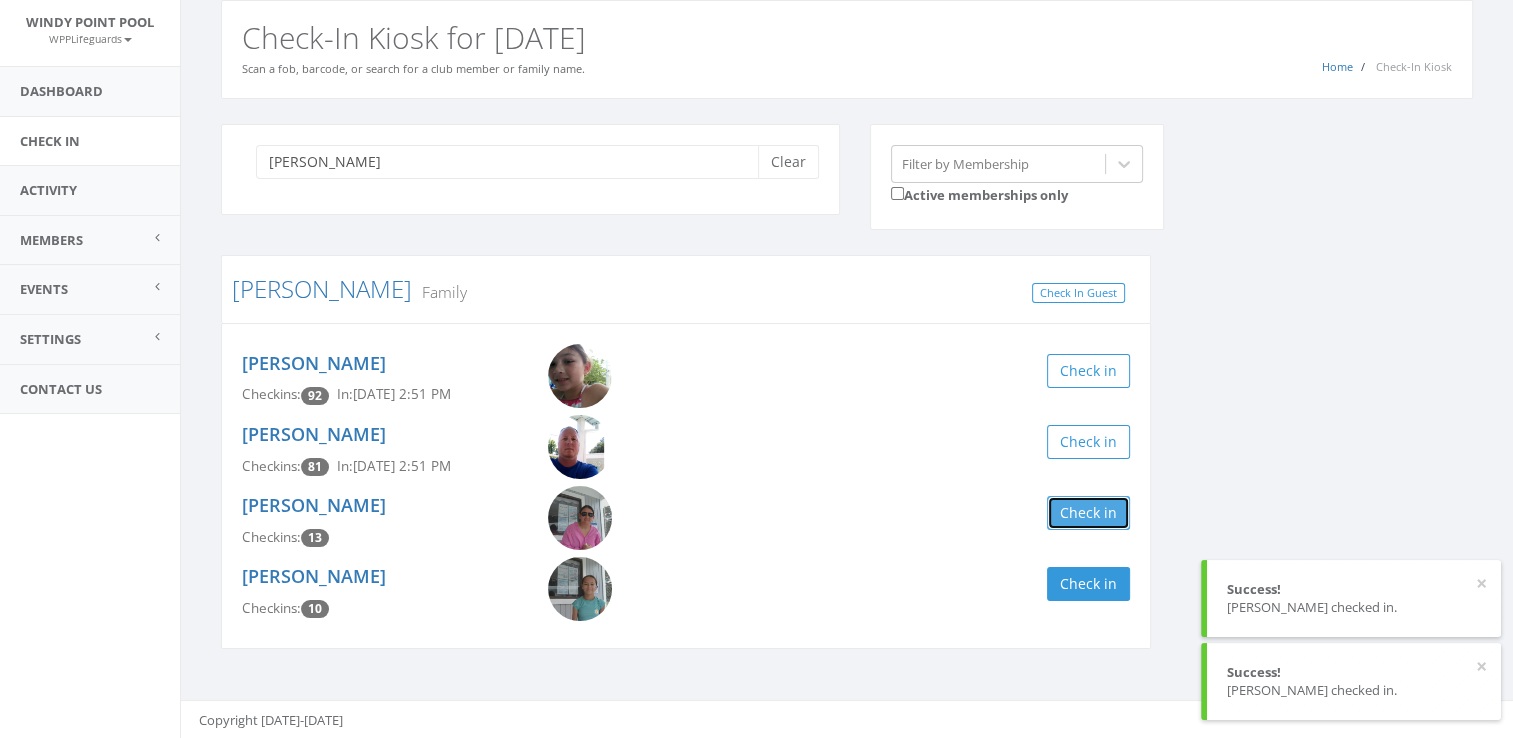 click on "Check in" at bounding box center [1088, 513] 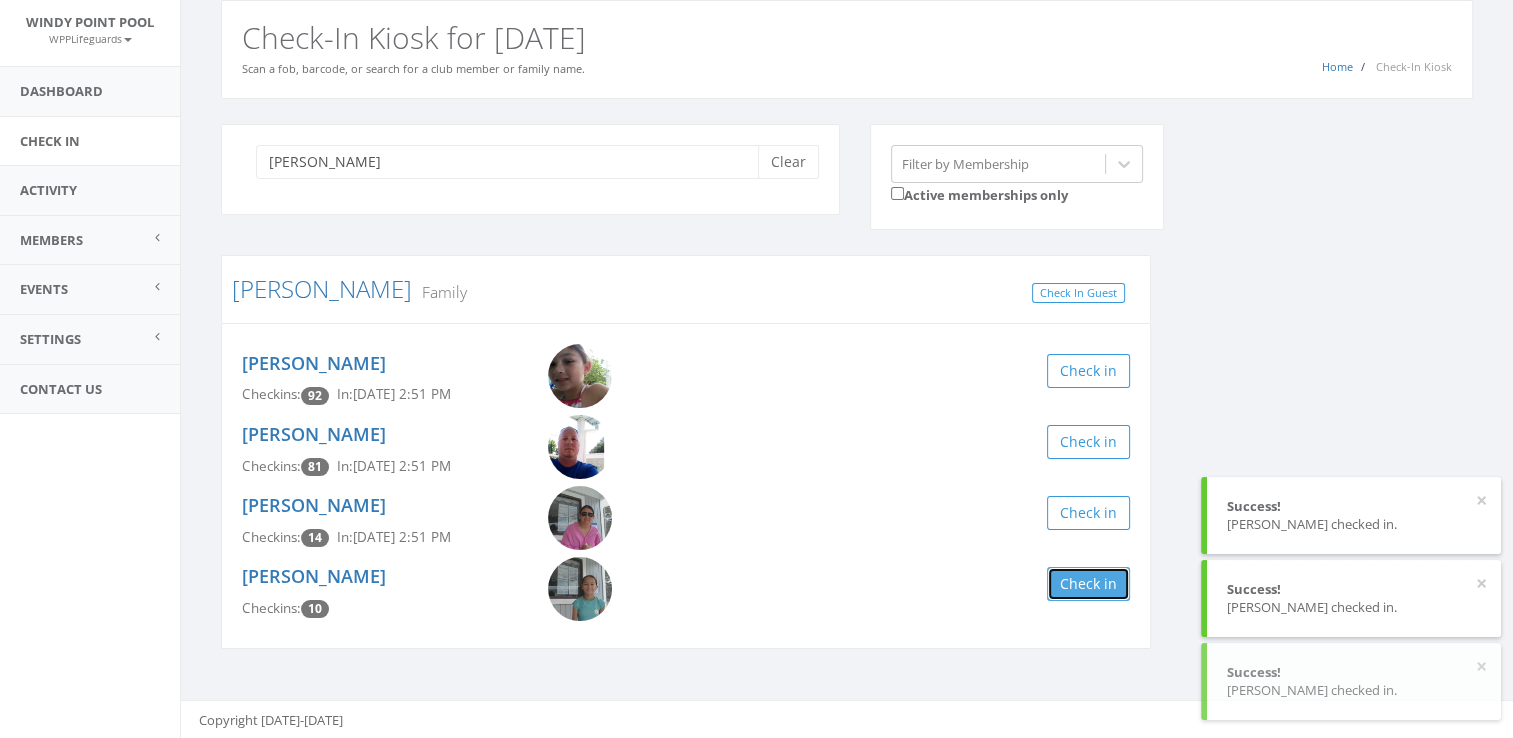 click on "Check in" at bounding box center [1088, 584] 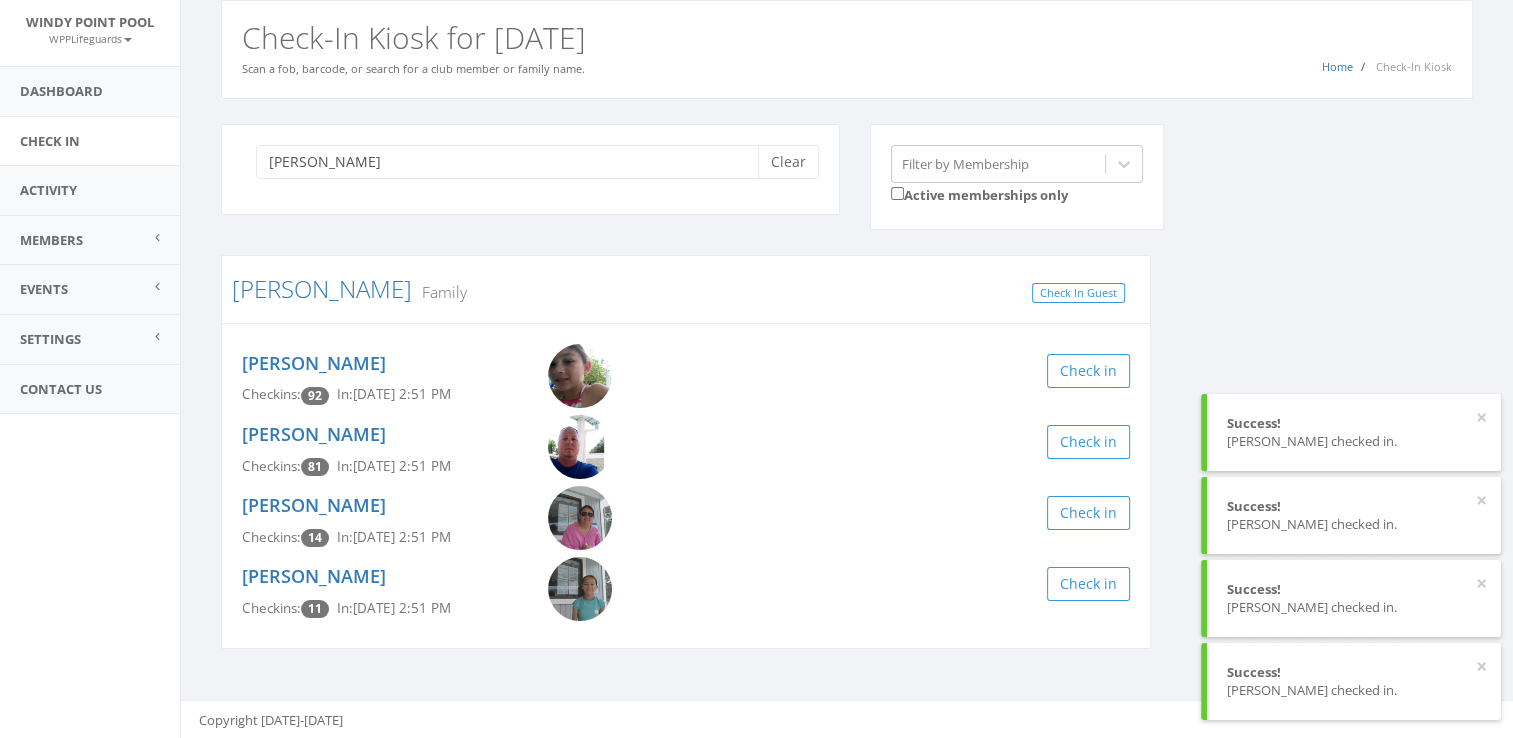 click on "jallo Clear Filter by Membership  Active memberships only Jallo Family Check In Guest Charlotte Jallo Checkins:  92 In:  Jul 26, 2:51 PM Check in Jacob Jallo Checkins:  81 In:  Jul 26, 2:51 PM Check in Stephanie Jallo Checkins:  14 In:  Jul 26, 2:51 PM Check in Audrey Jallo Checkins:  11 In:  Jul 26, 2:51 PM Check in" at bounding box center (847, 399) 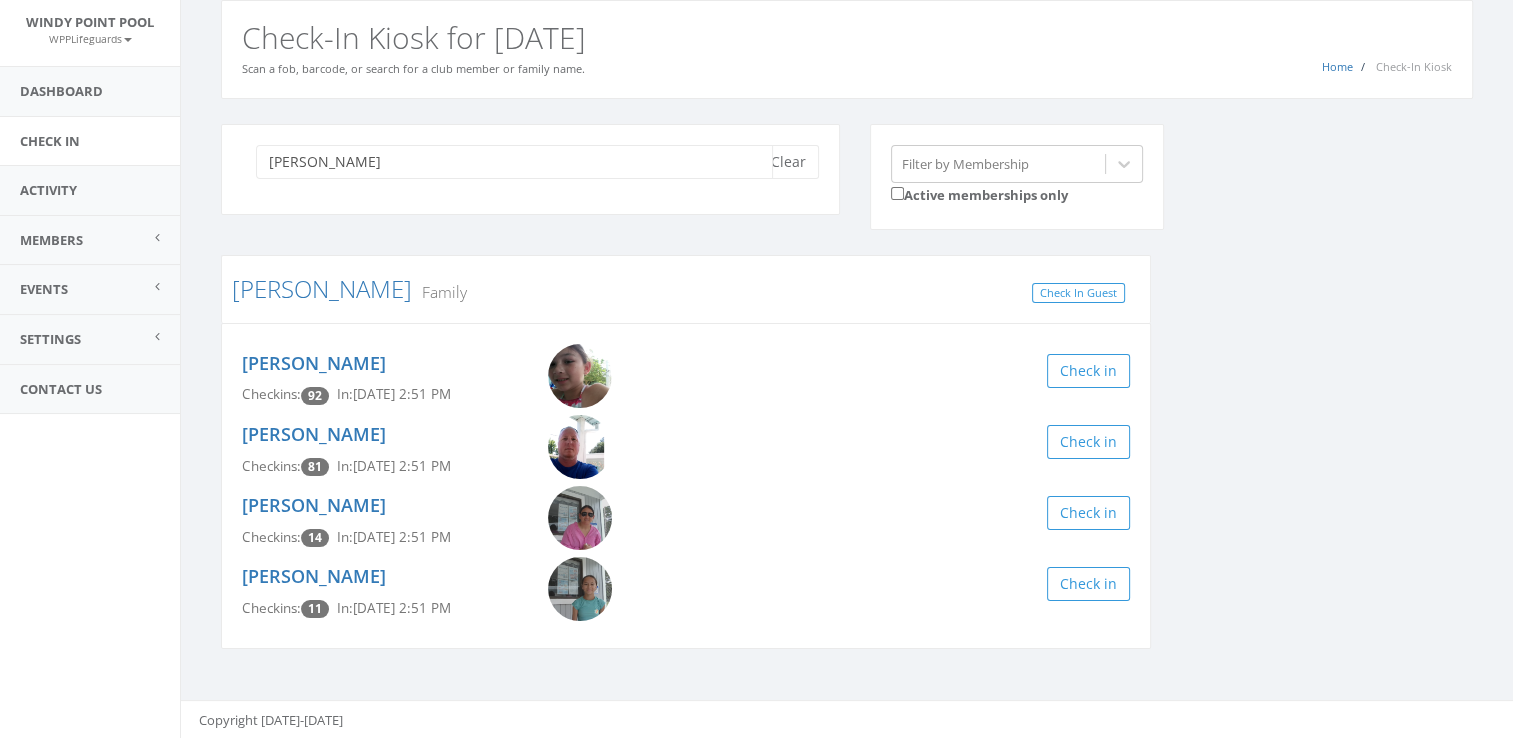 click on "jallo" at bounding box center [514, 162] 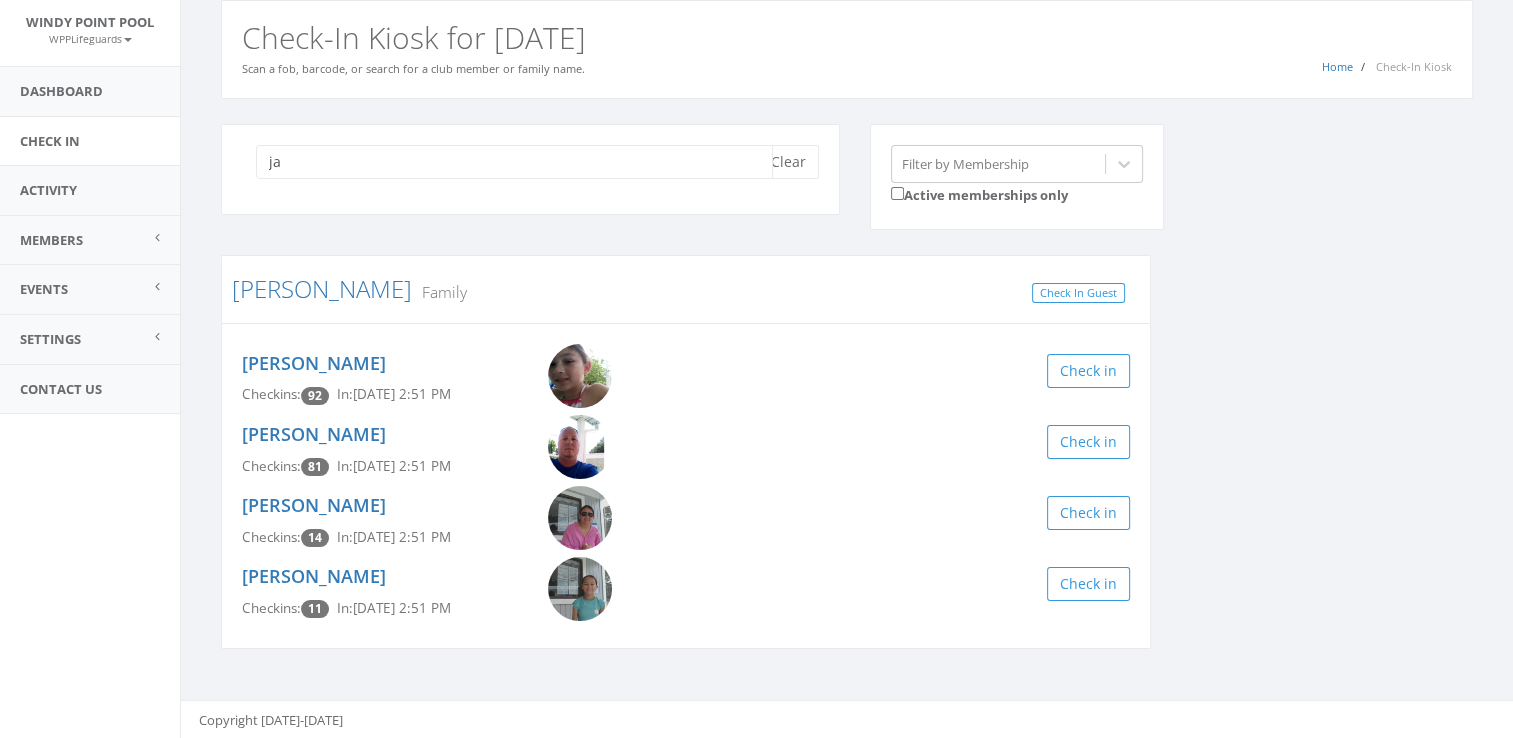 type on "j" 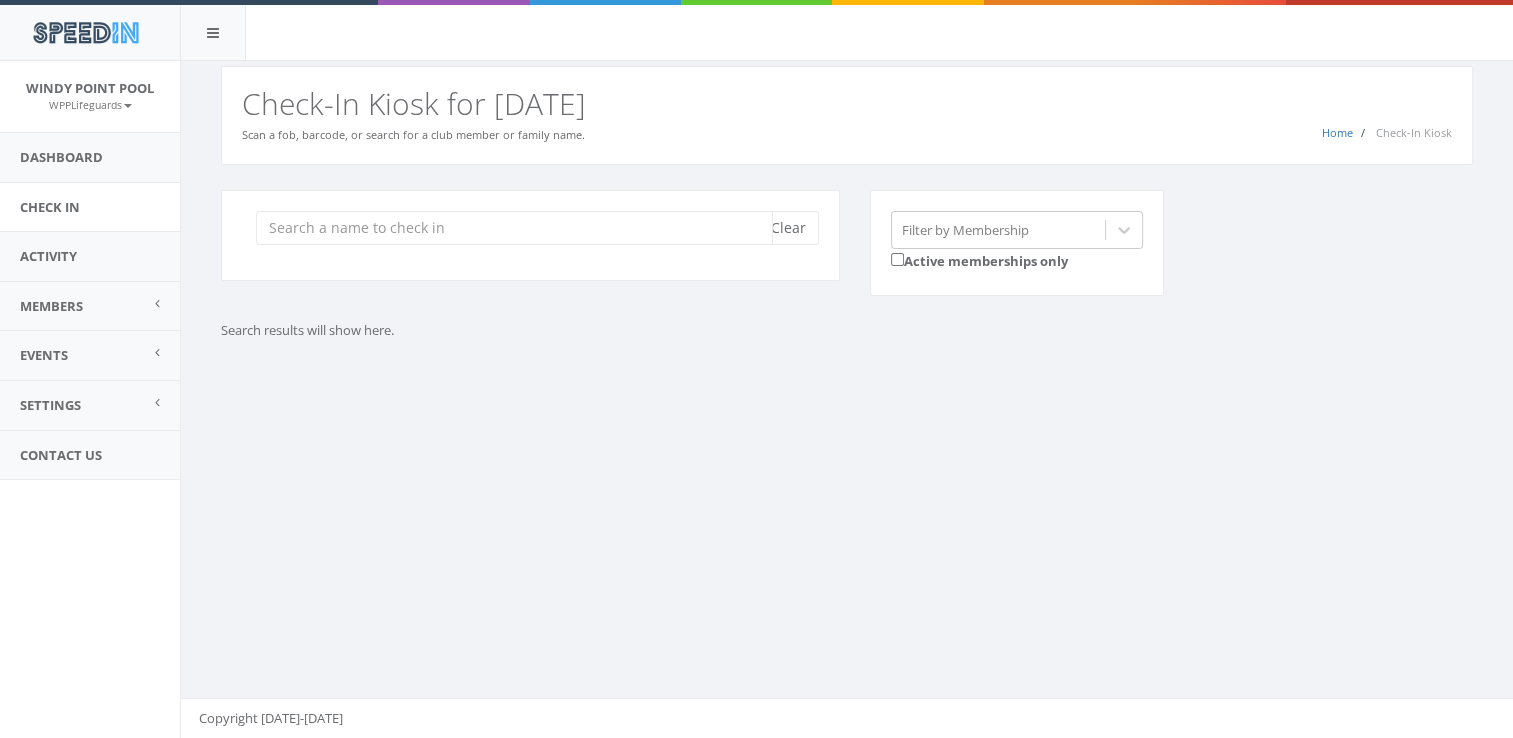 scroll, scrollTop: 0, scrollLeft: 0, axis: both 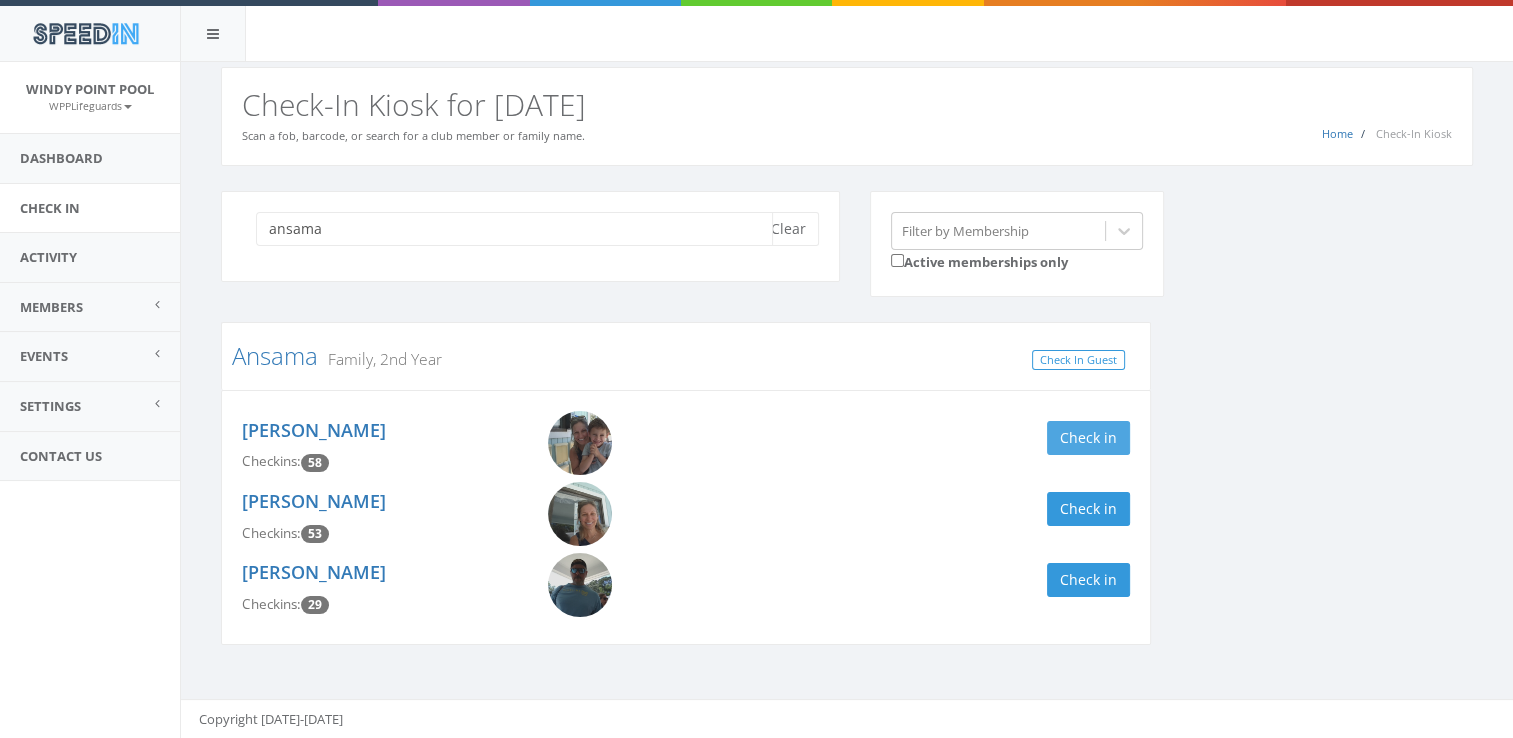 type on "ansama" 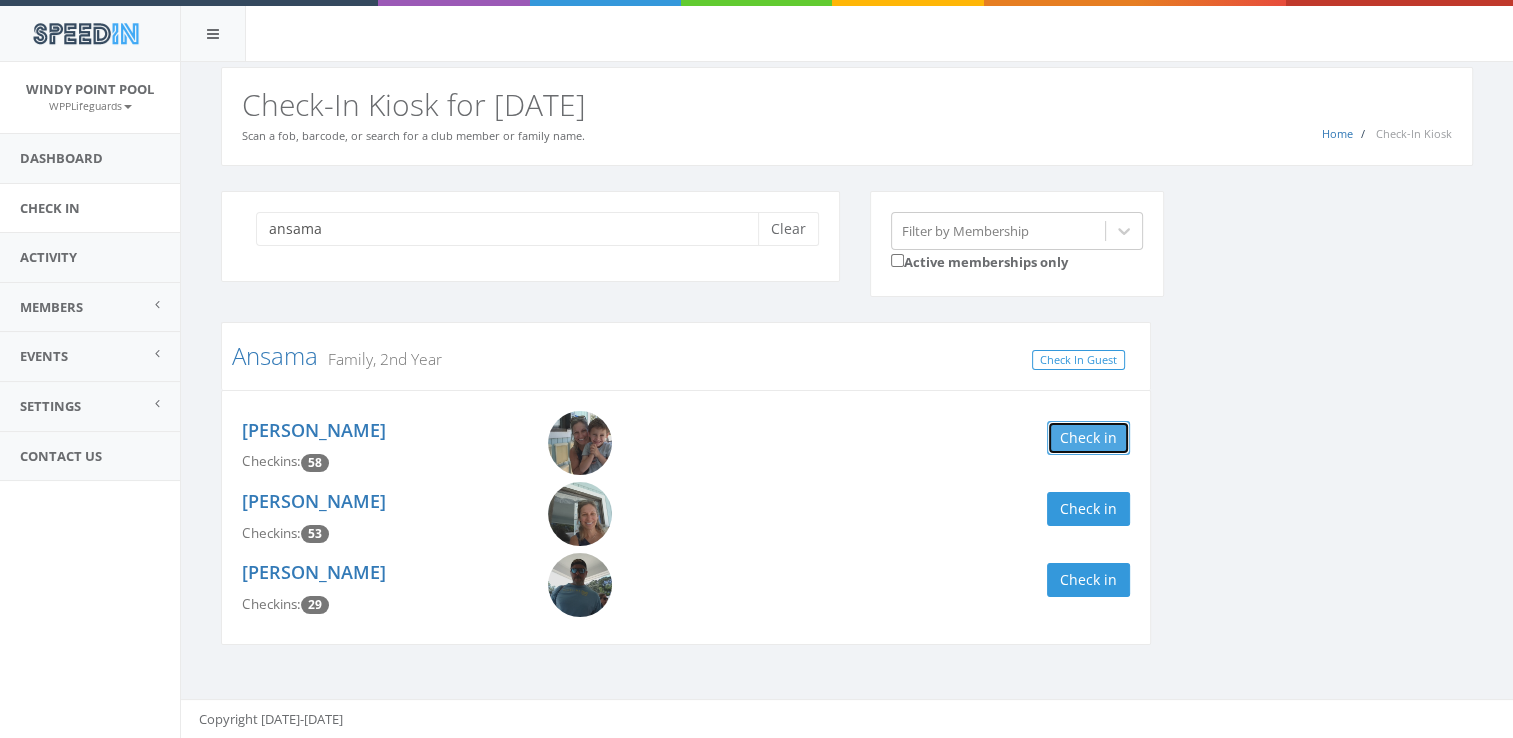 click on "Check in" at bounding box center (1088, 438) 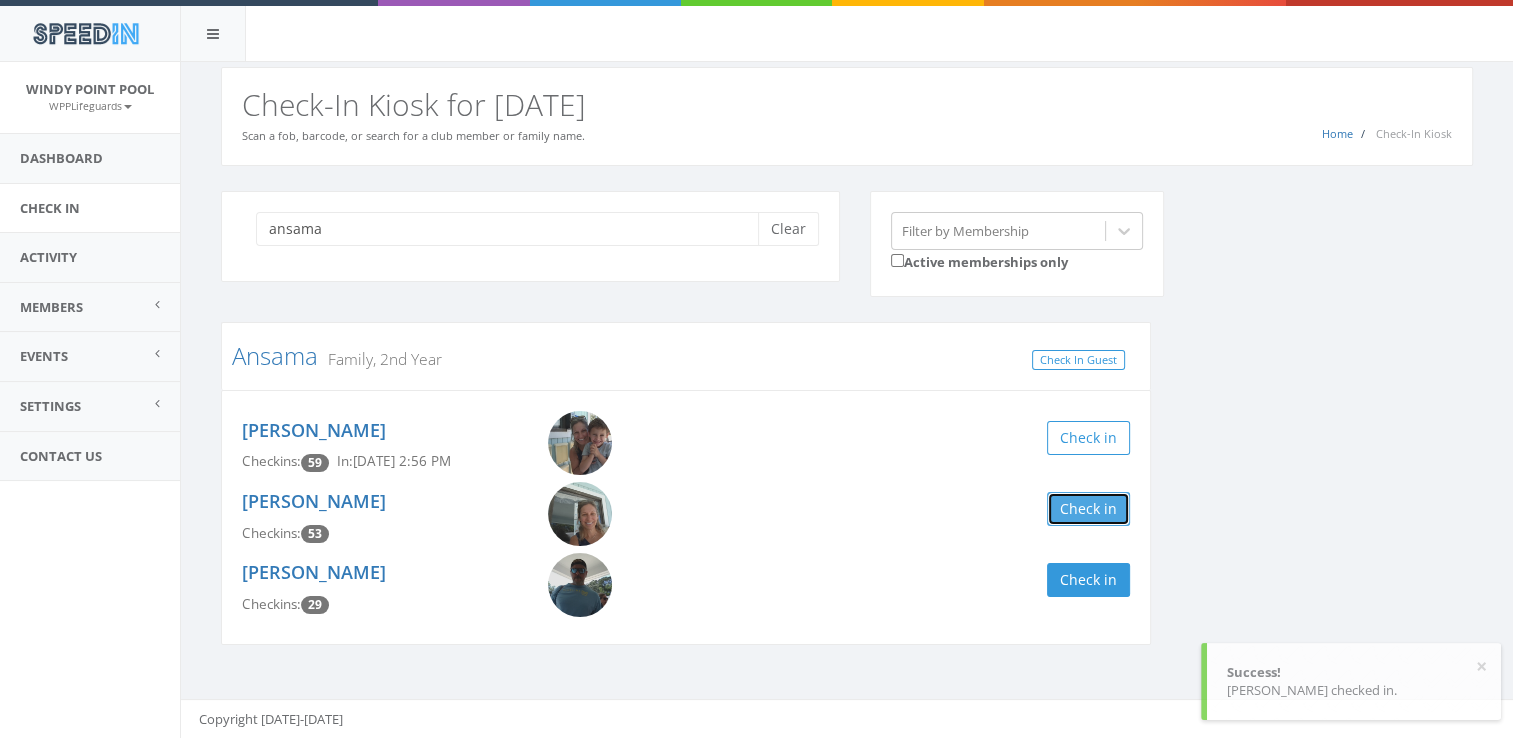 click on "Check in" at bounding box center [1088, 509] 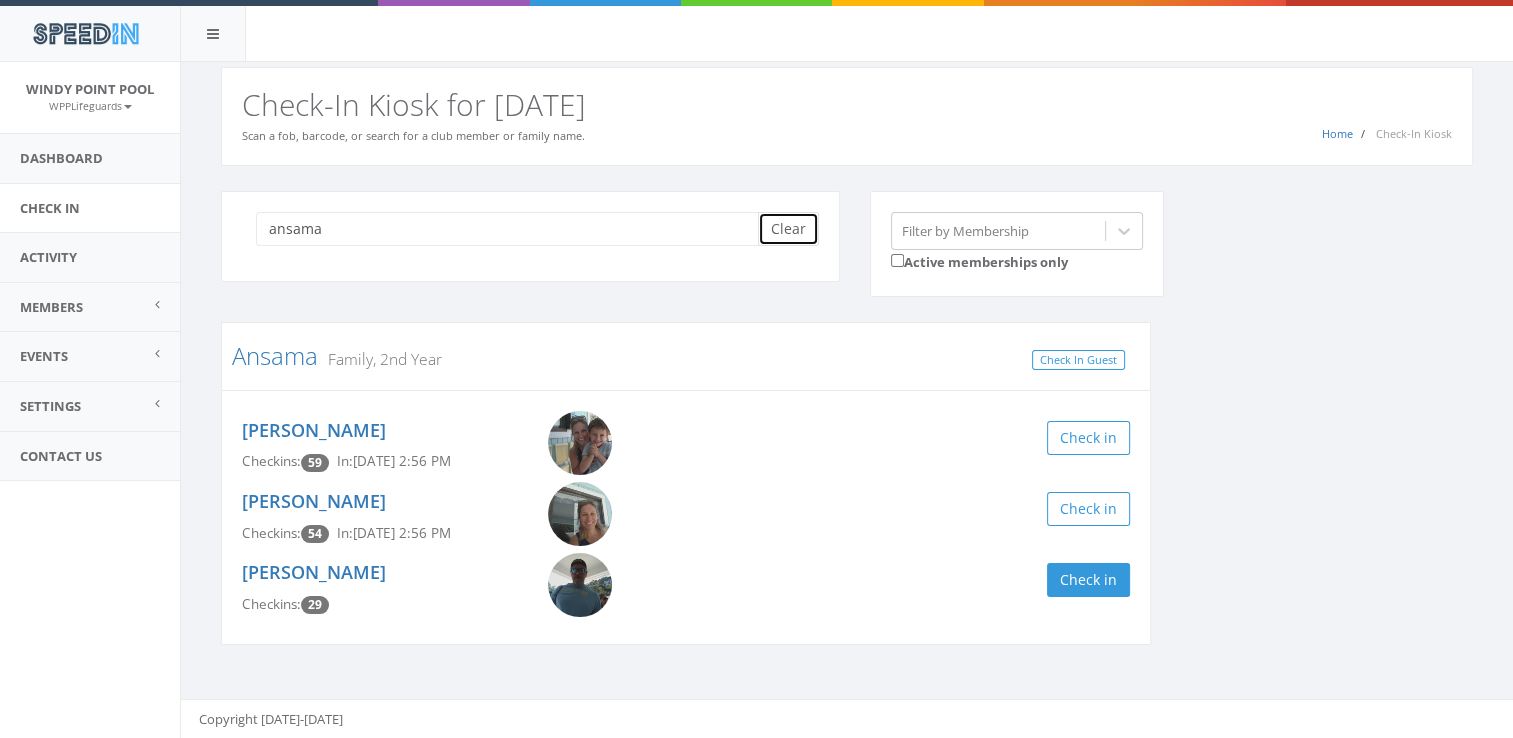 click on "Clear" at bounding box center [788, 229] 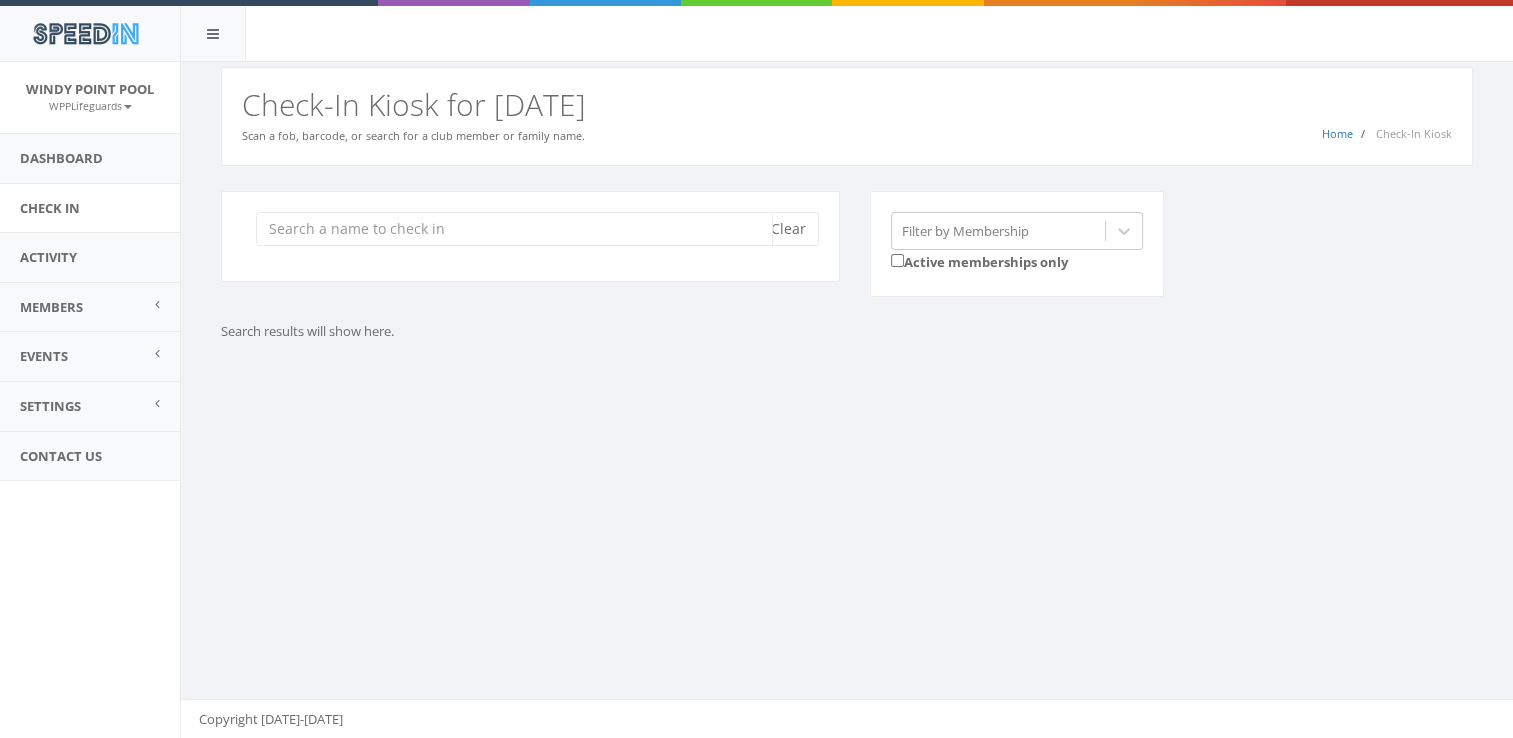 scroll, scrollTop: 0, scrollLeft: 0, axis: both 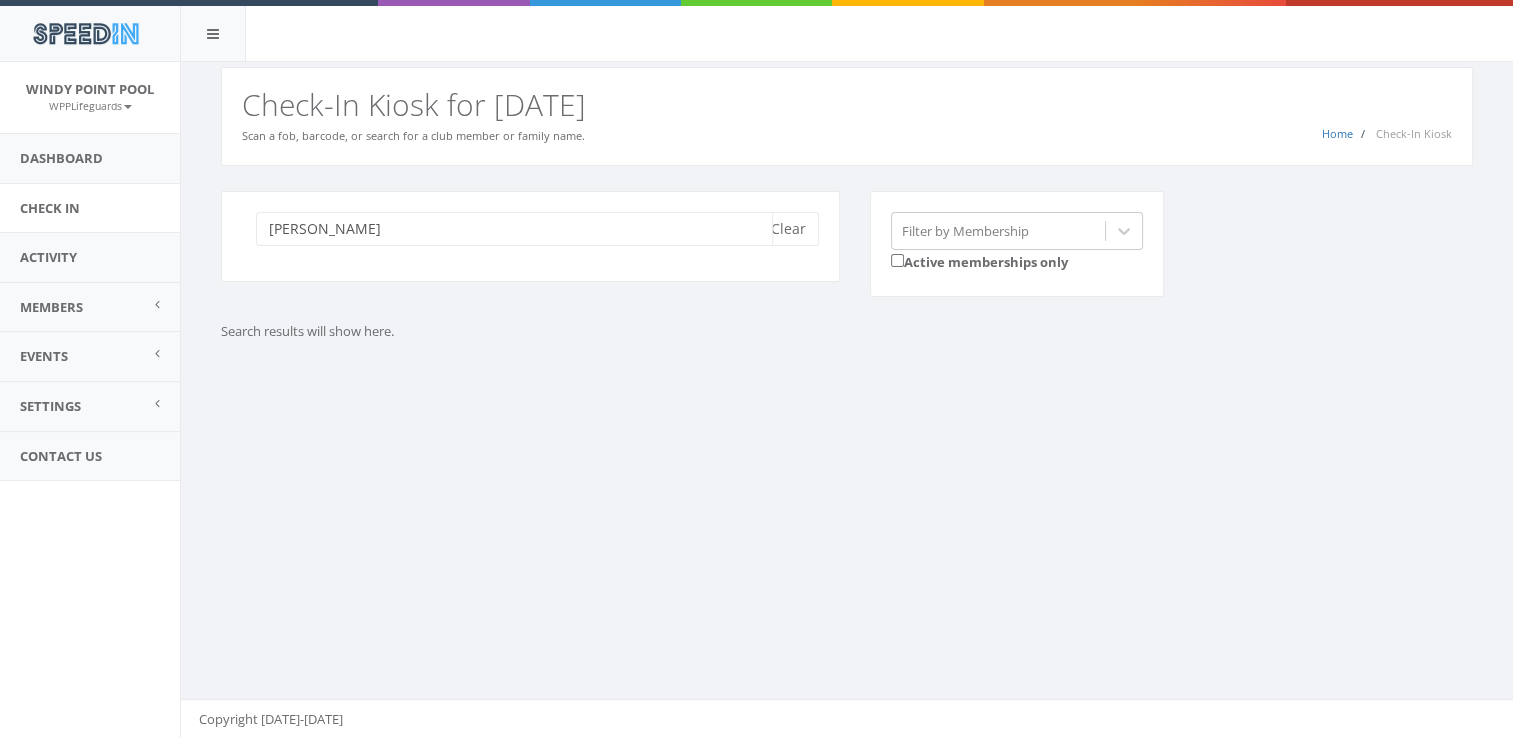 type on "[PERSON_NAME]" 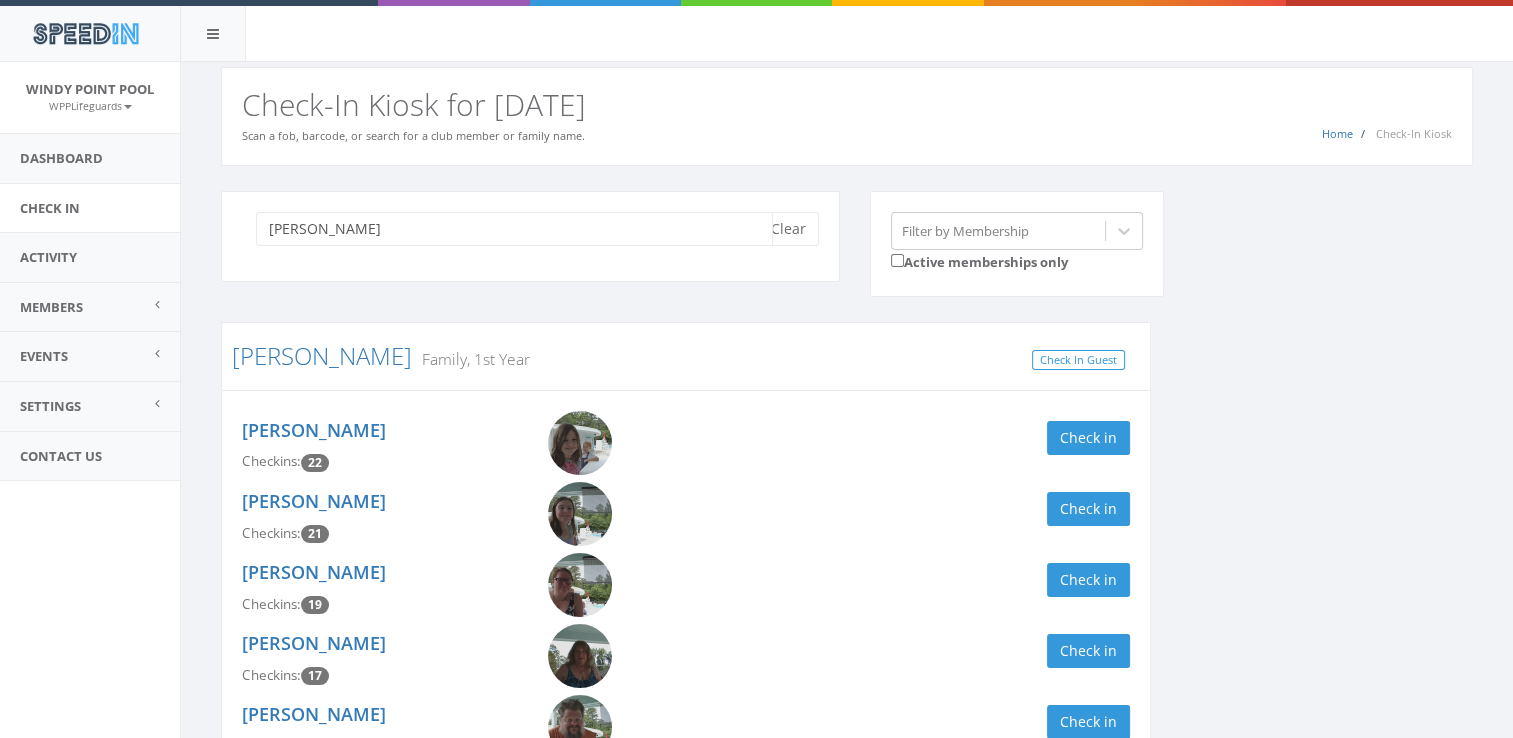 scroll, scrollTop: 138, scrollLeft: 0, axis: vertical 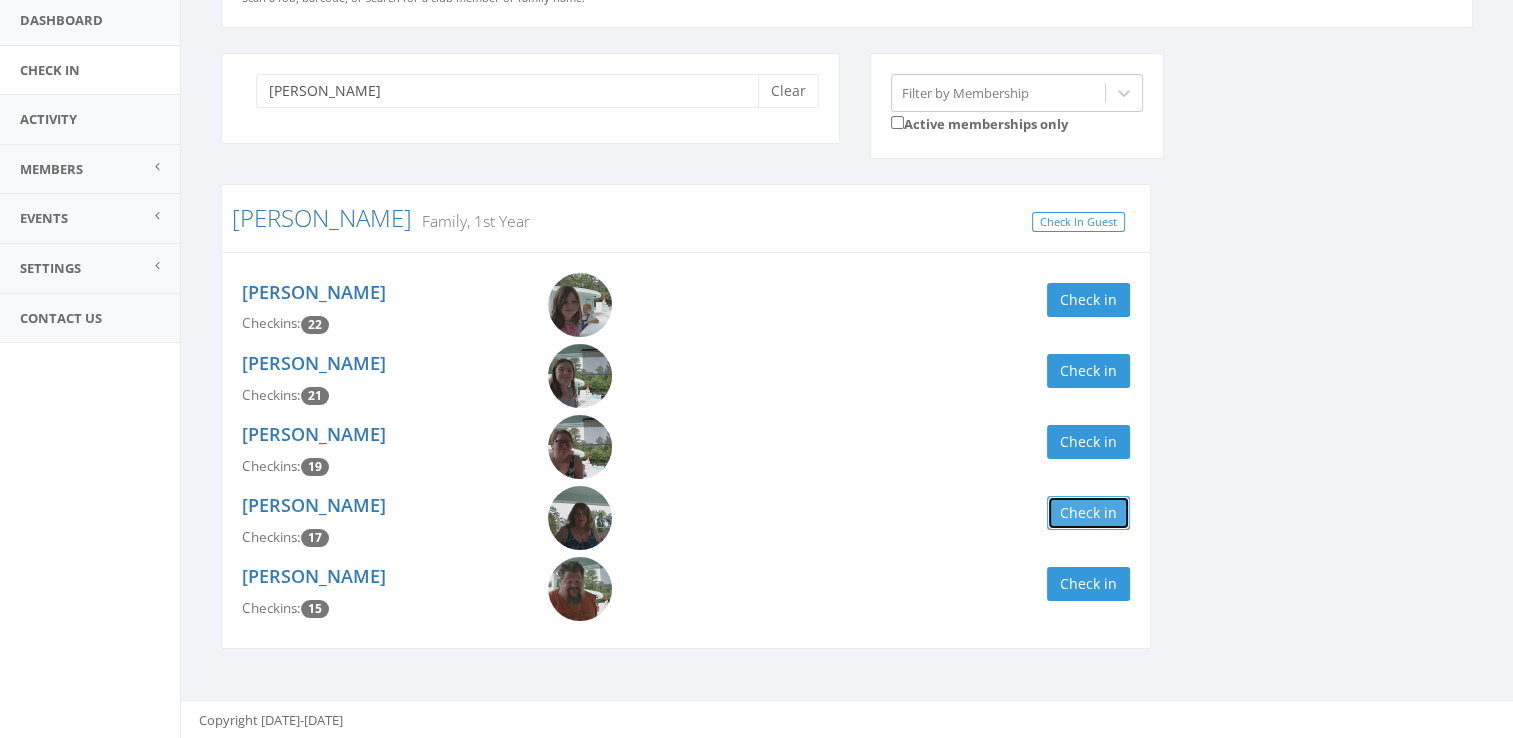 click on "Check in" at bounding box center [1088, 513] 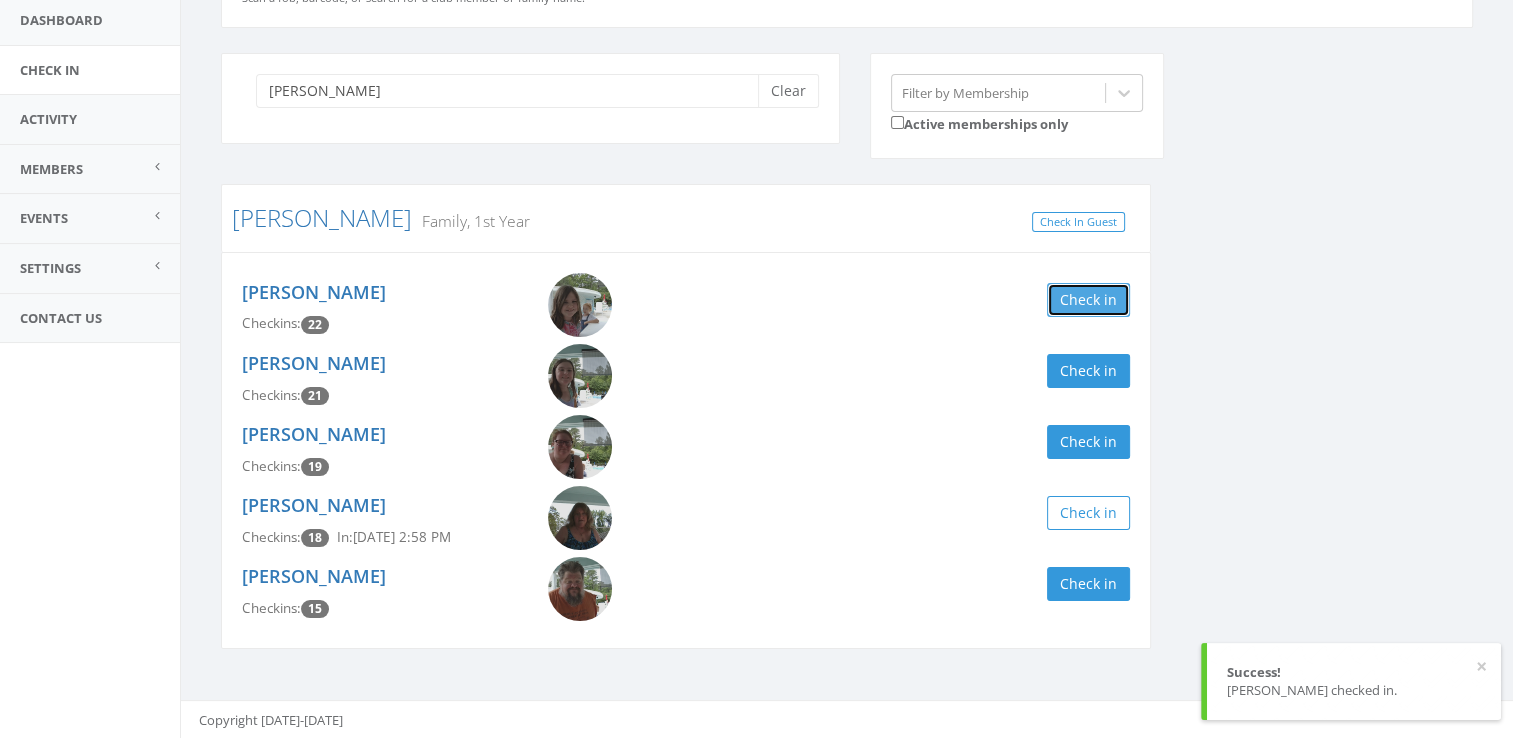 click on "Check in" at bounding box center (1088, 300) 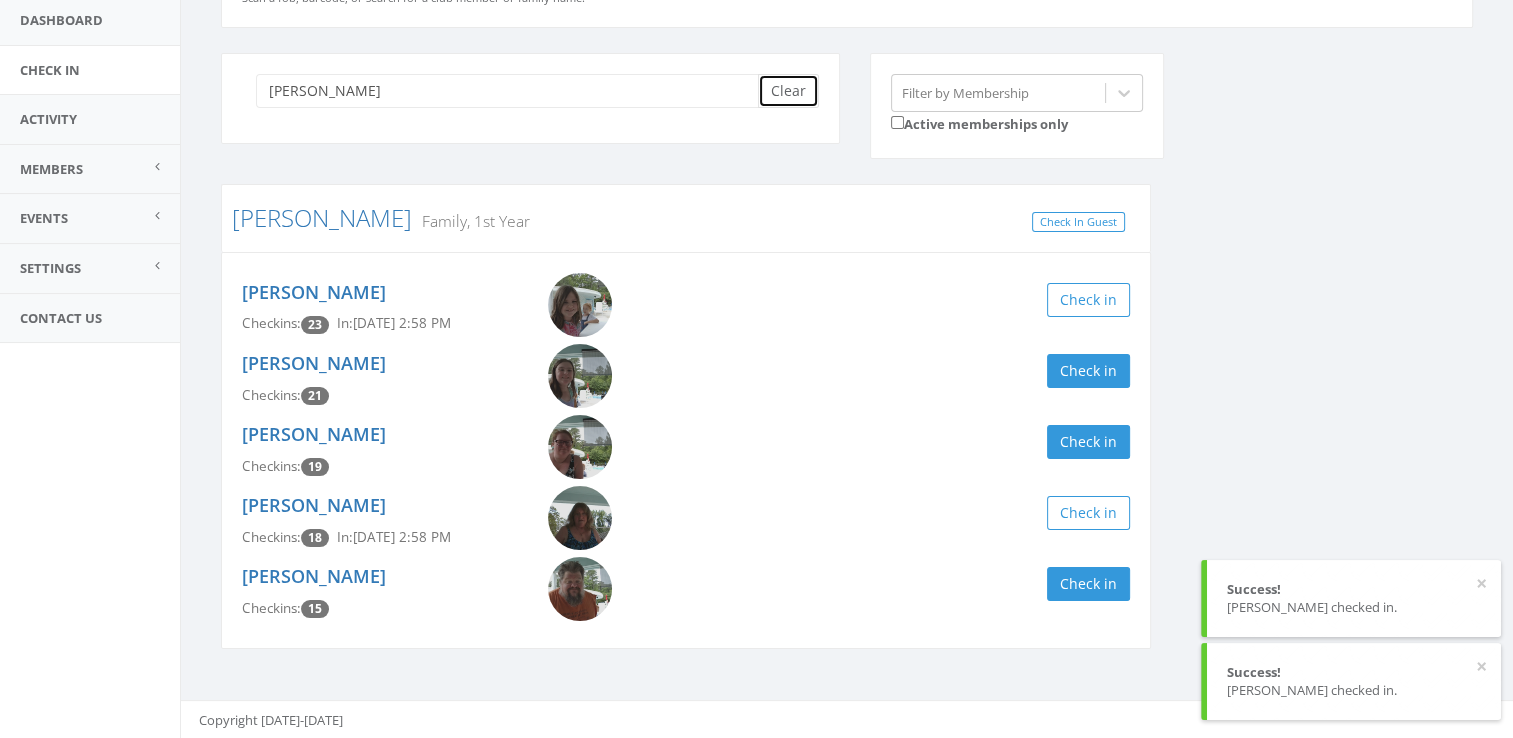 click on "Clear" at bounding box center [788, 91] 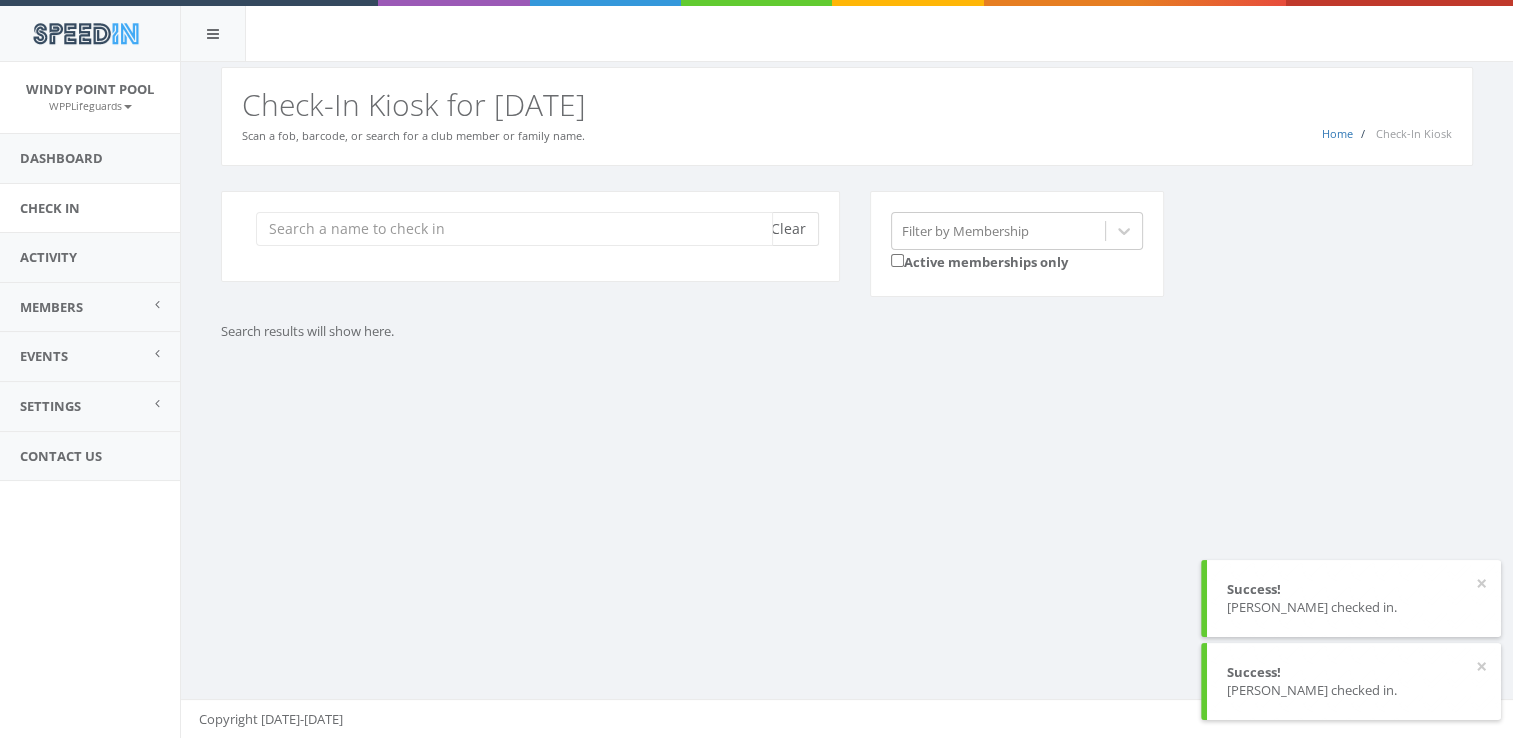 scroll, scrollTop: 0, scrollLeft: 0, axis: both 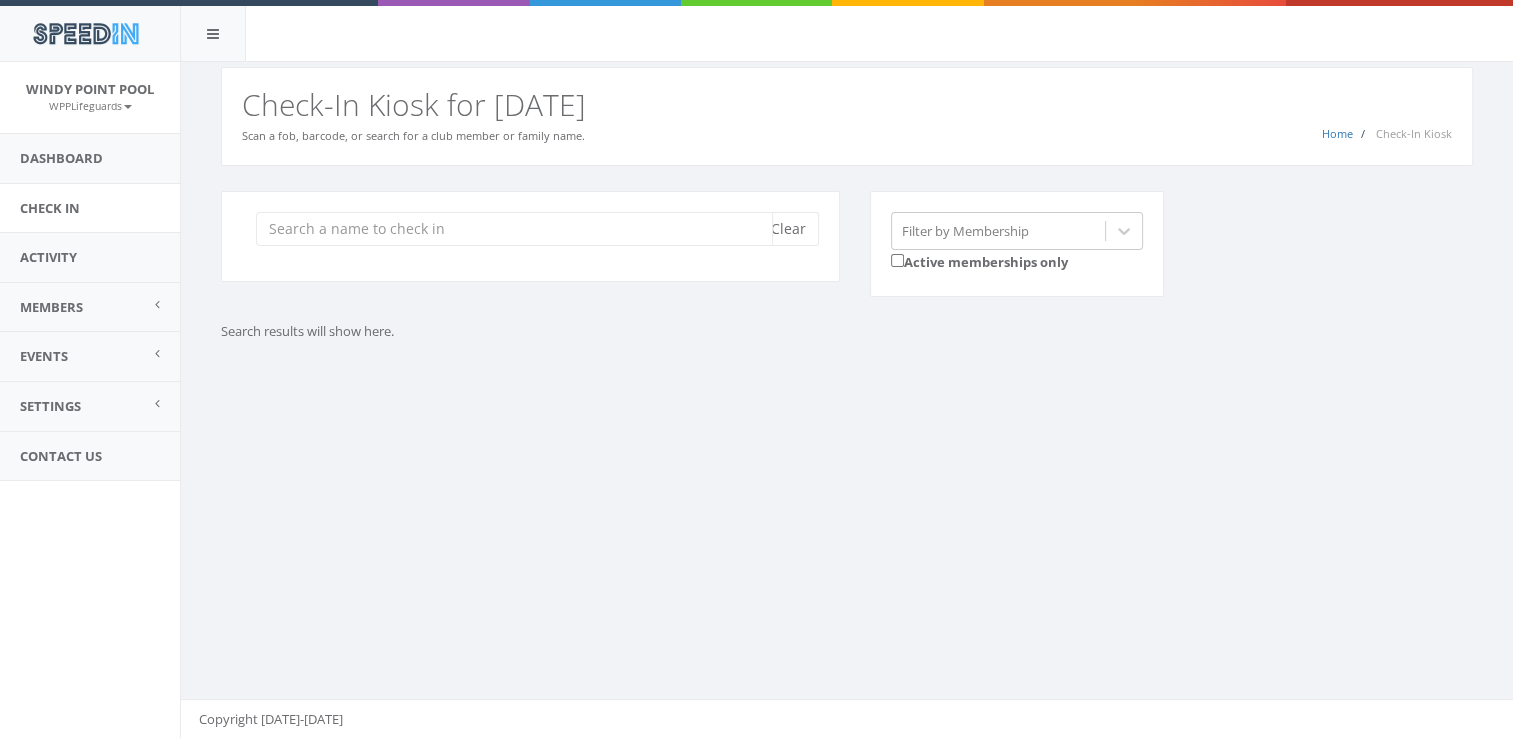 click at bounding box center [514, 229] 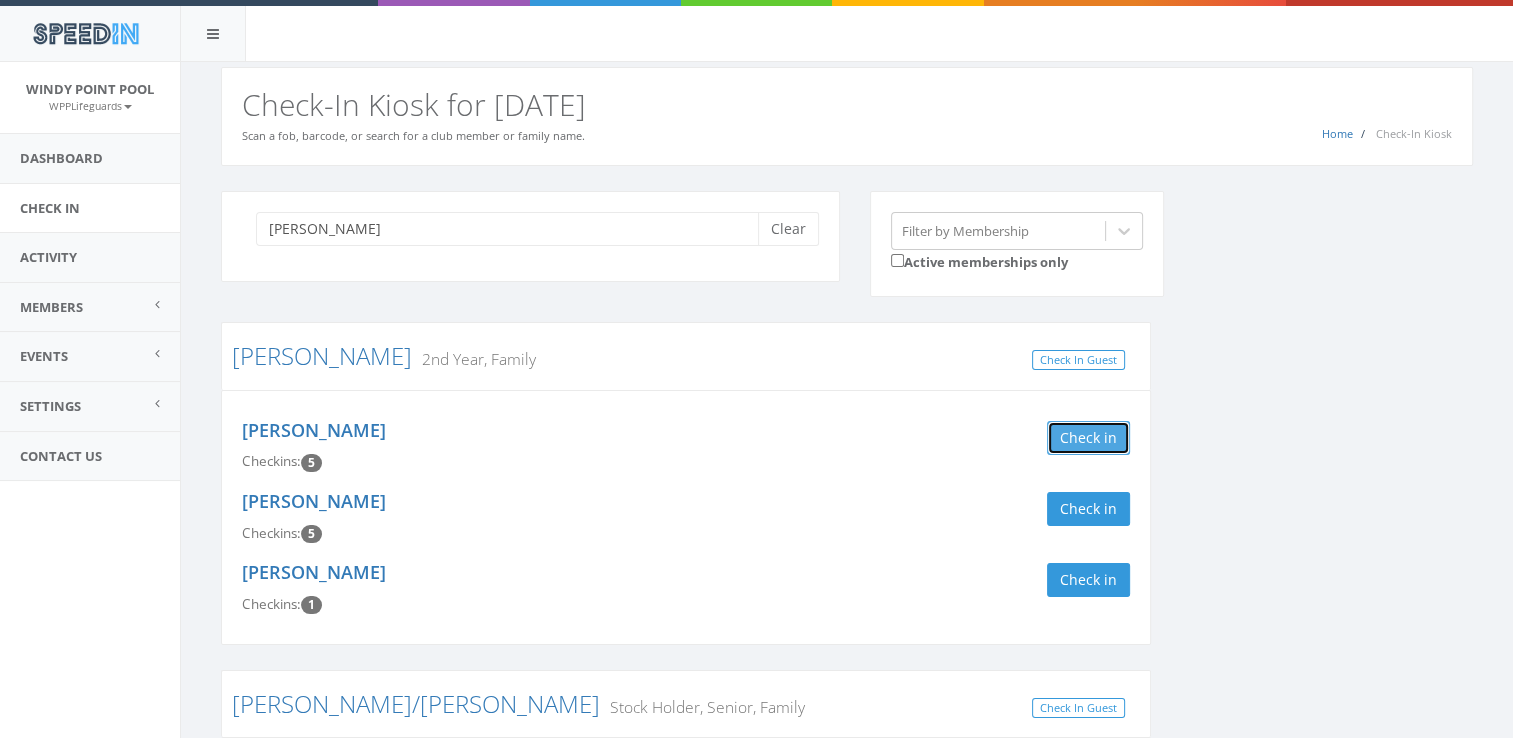 click on "Check in" at bounding box center (1088, 438) 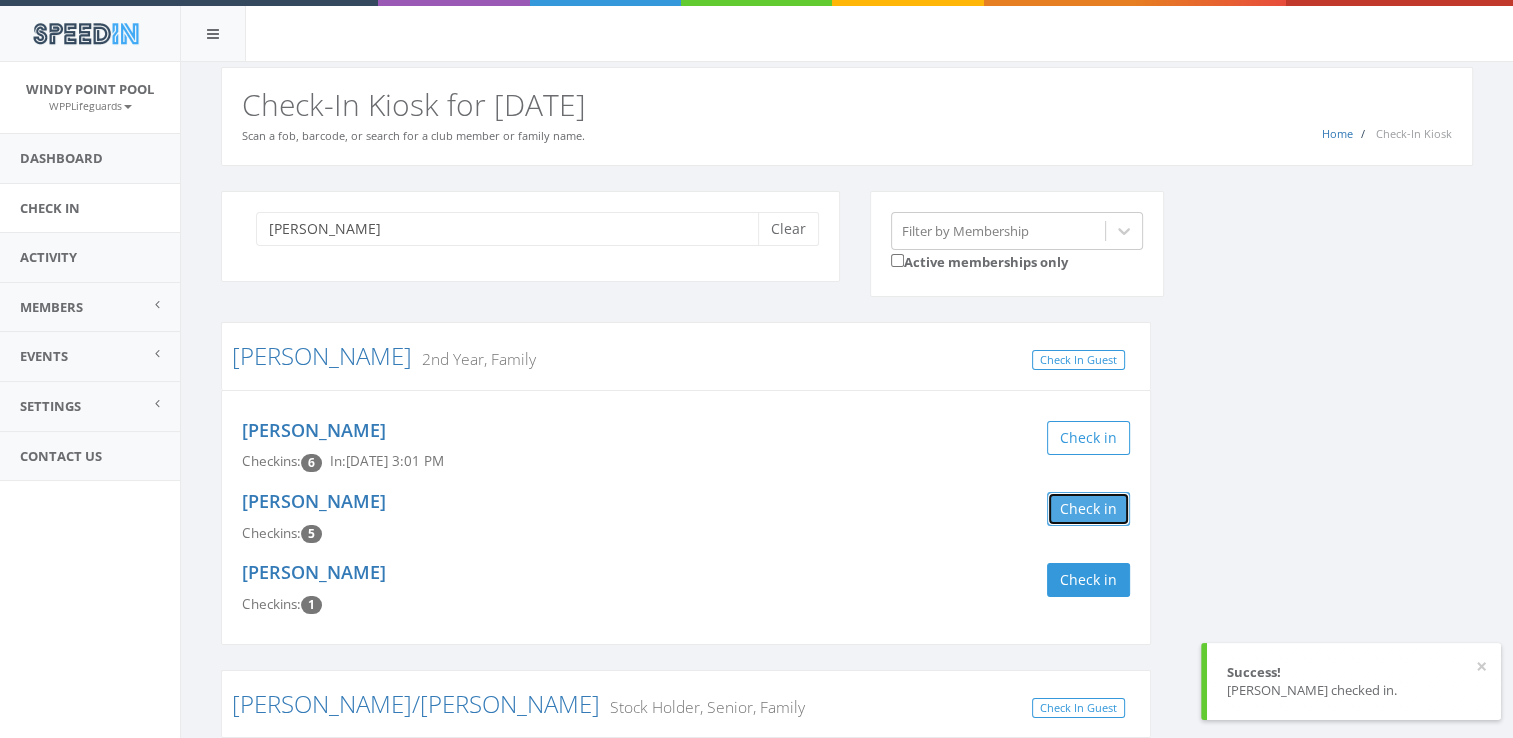 click on "Check in" at bounding box center [1088, 509] 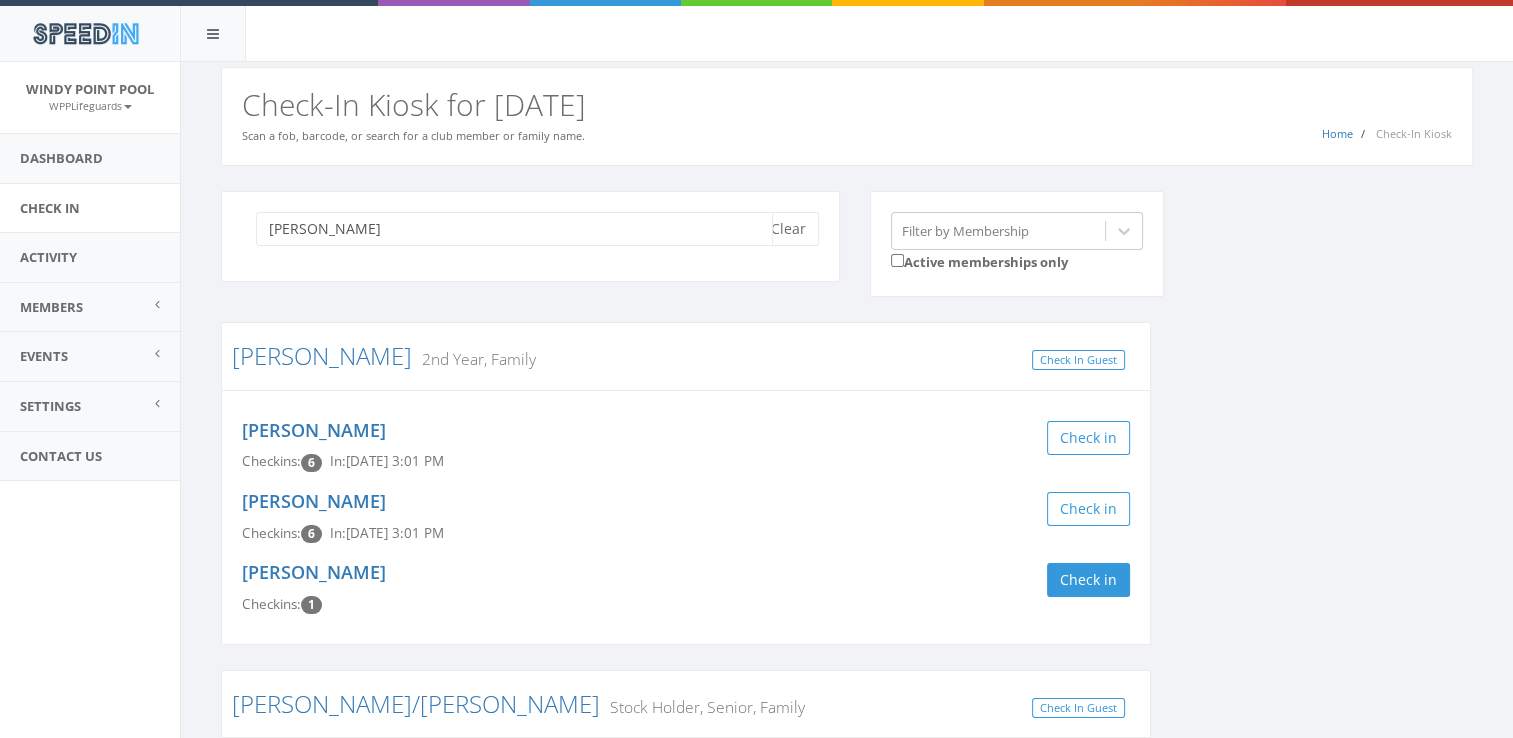 click on "[PERSON_NAME]" at bounding box center [514, 229] 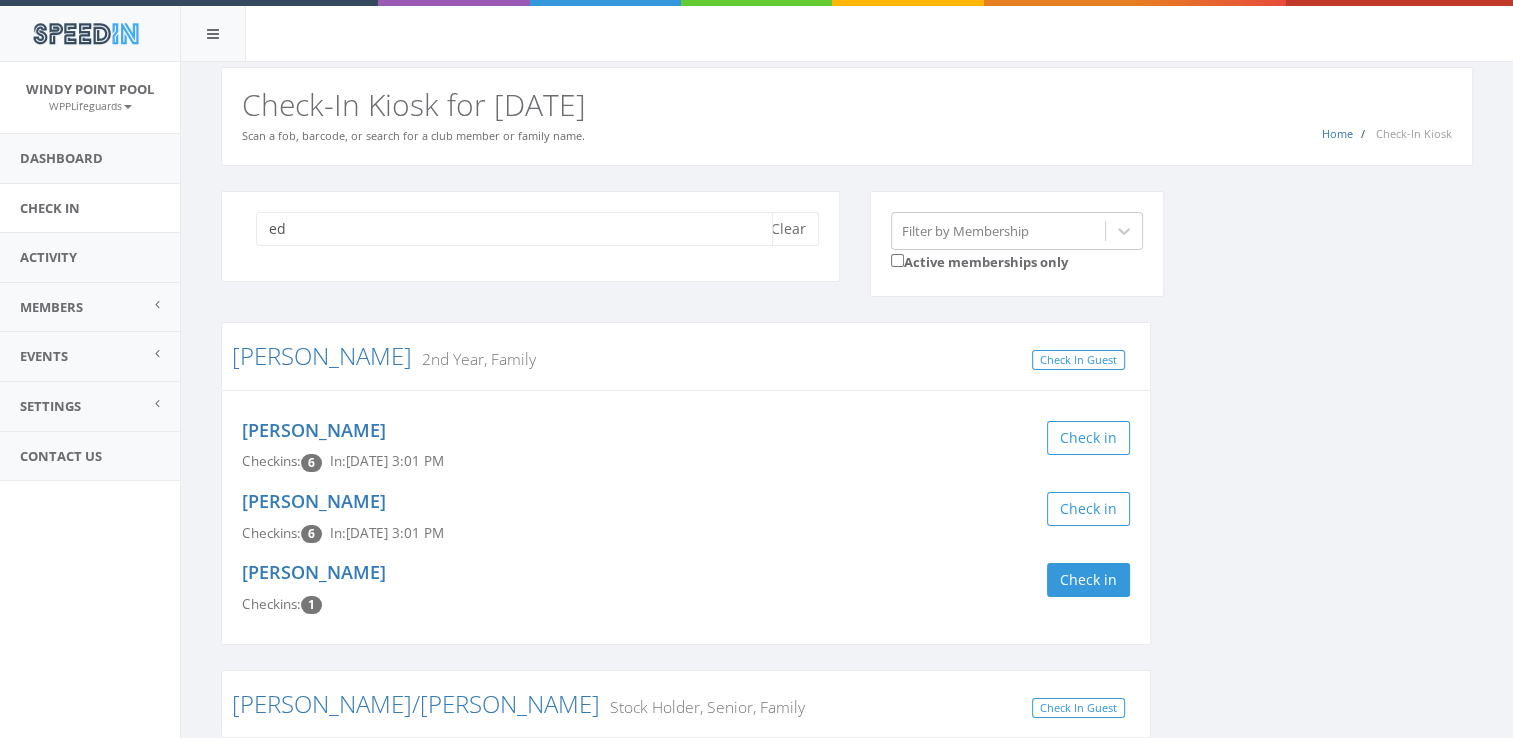 type on "e" 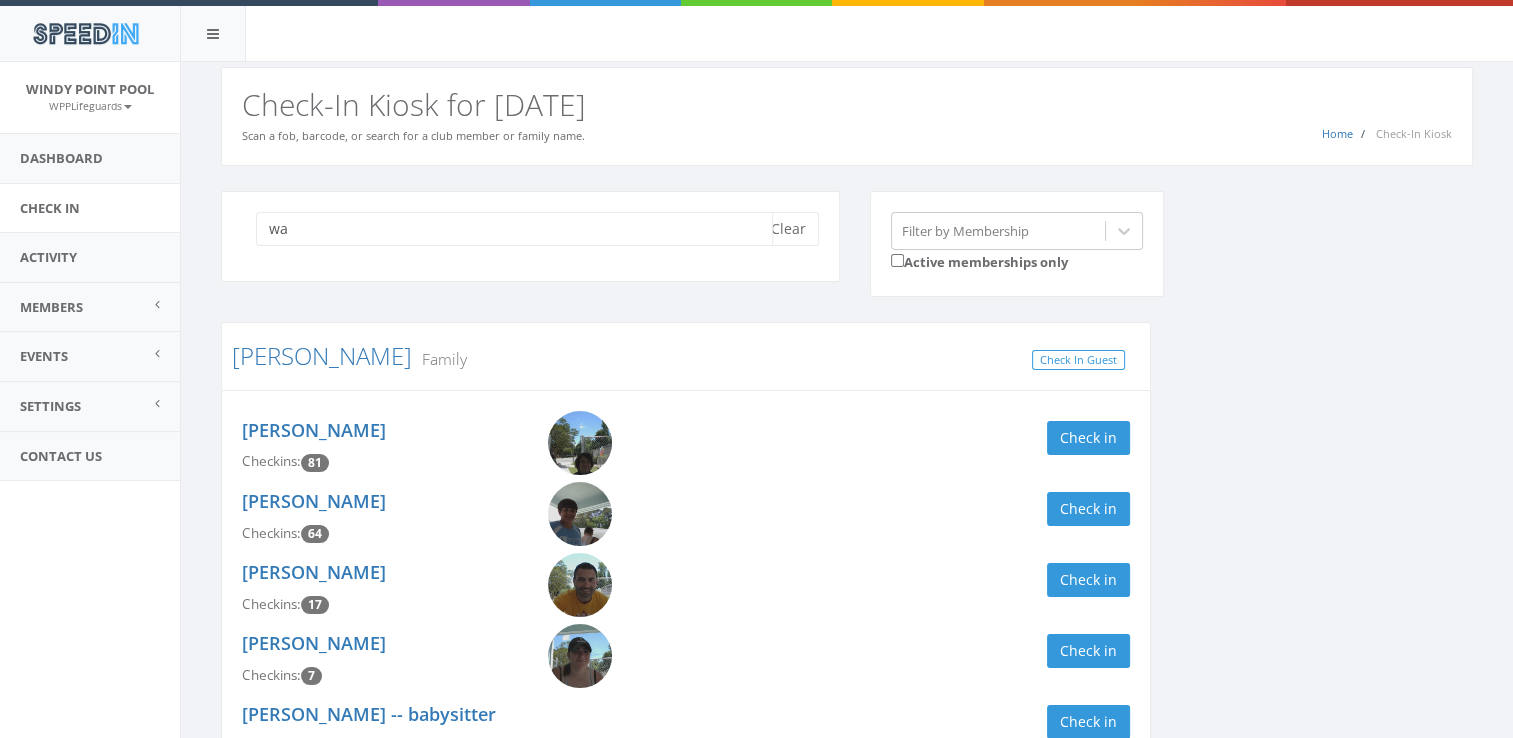 type on "w" 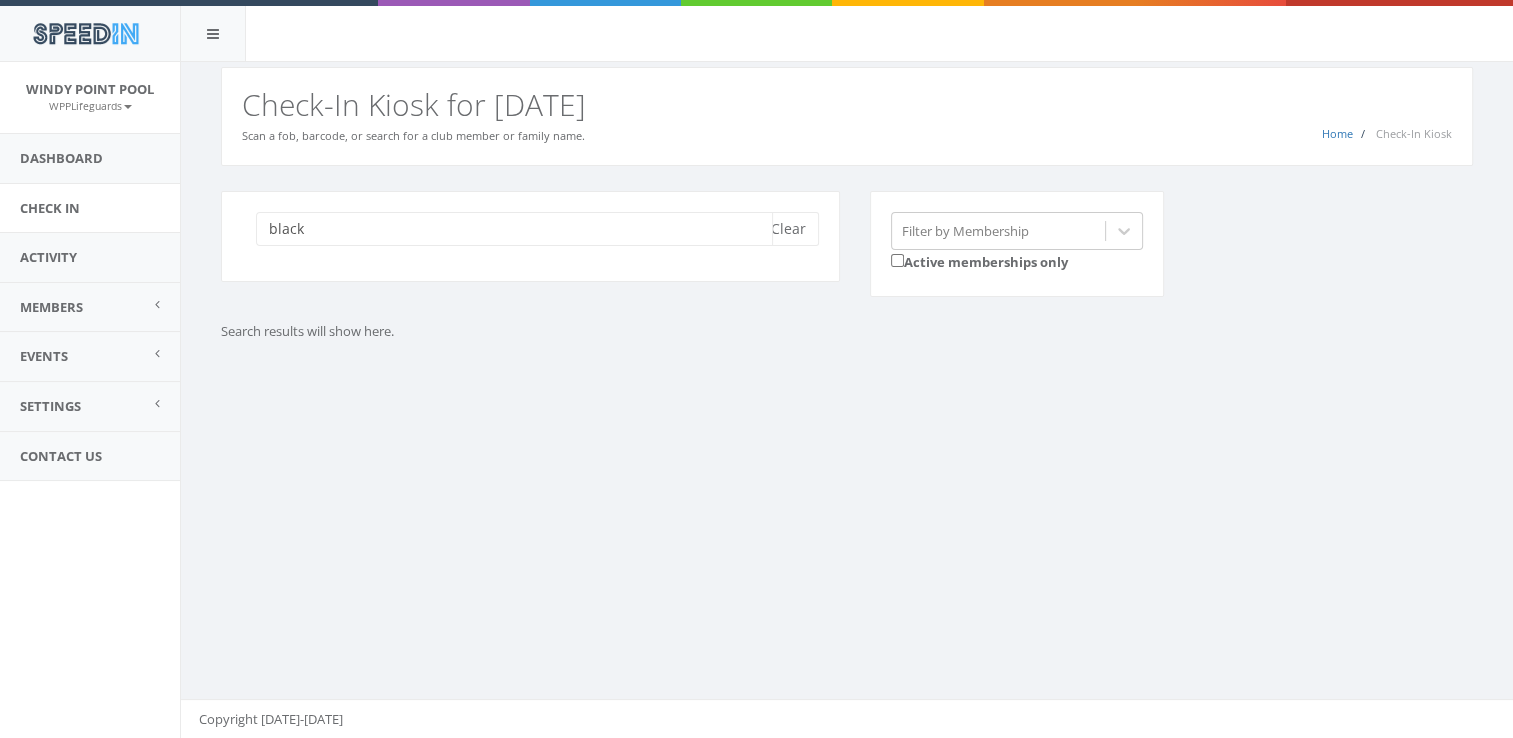 type on "black" 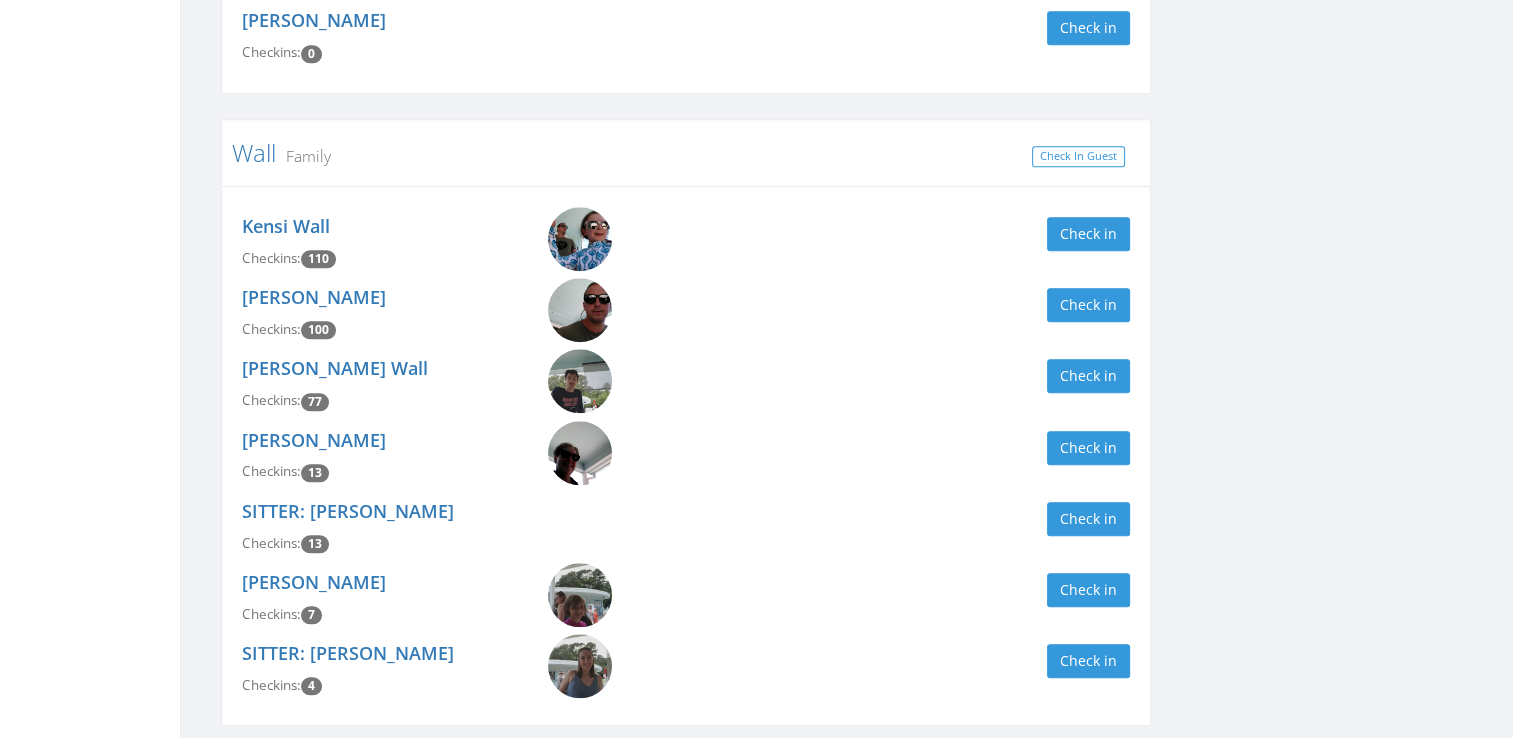scroll, scrollTop: 2034, scrollLeft: 0, axis: vertical 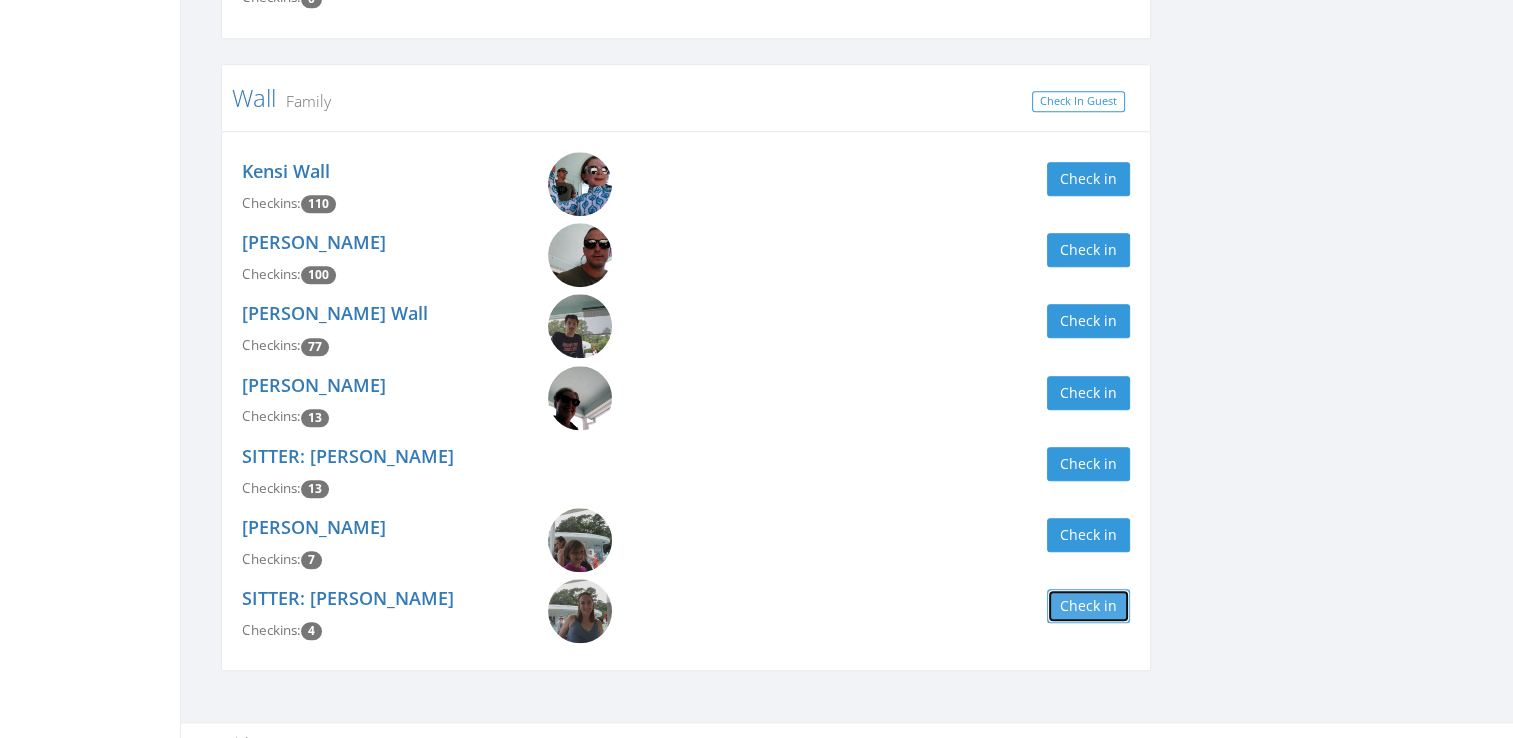 click on "Check in" at bounding box center [1088, 606] 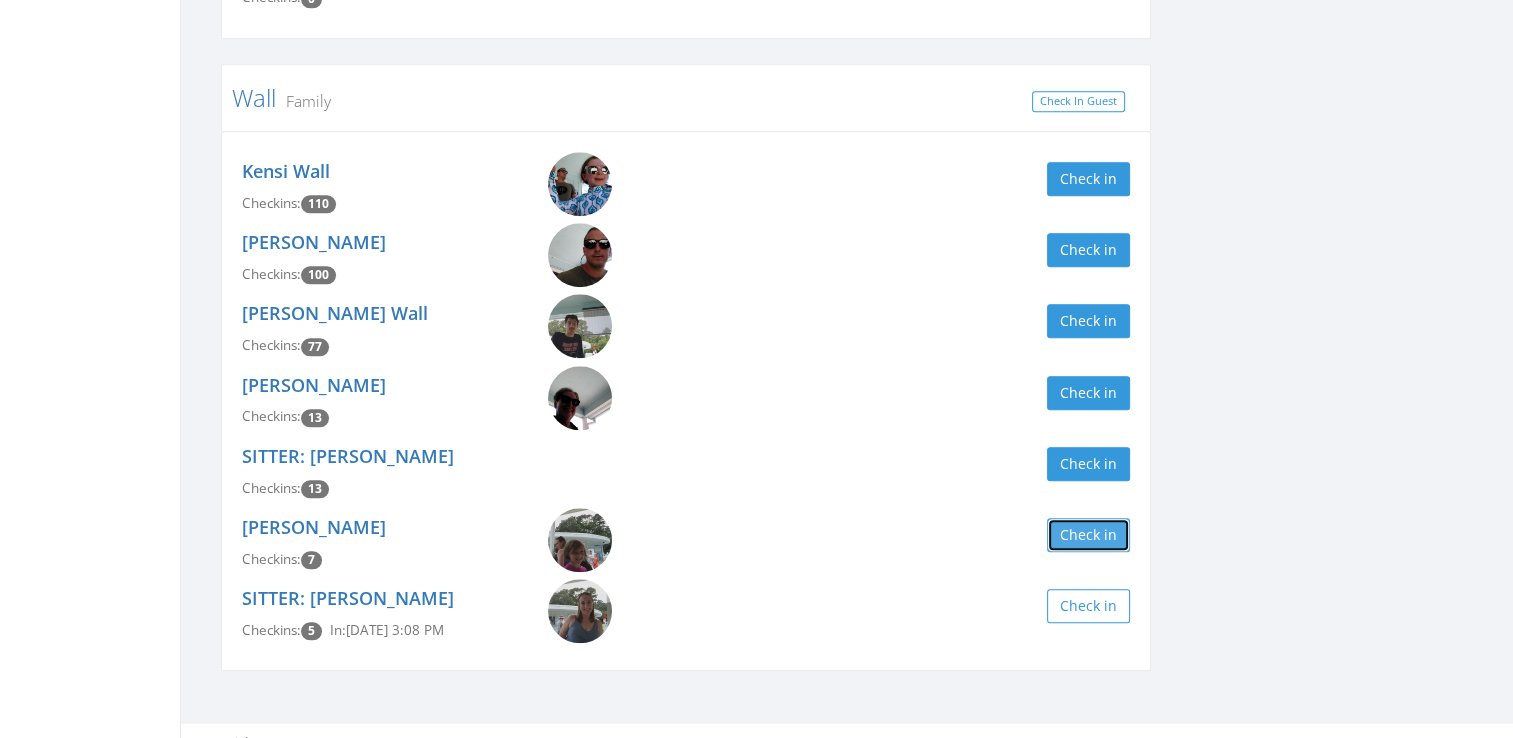 click on "Check in" at bounding box center [1088, 535] 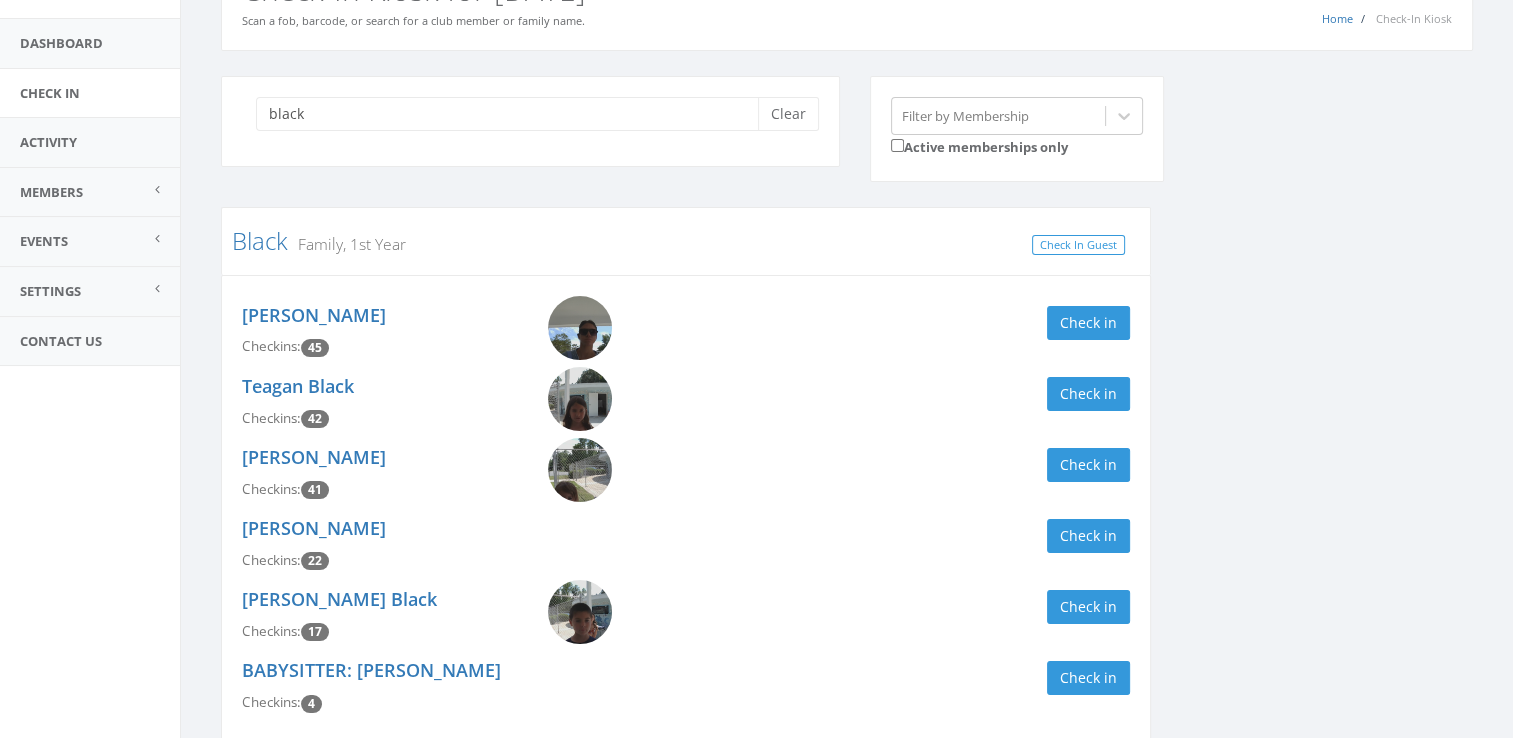 scroll, scrollTop: 0, scrollLeft: 0, axis: both 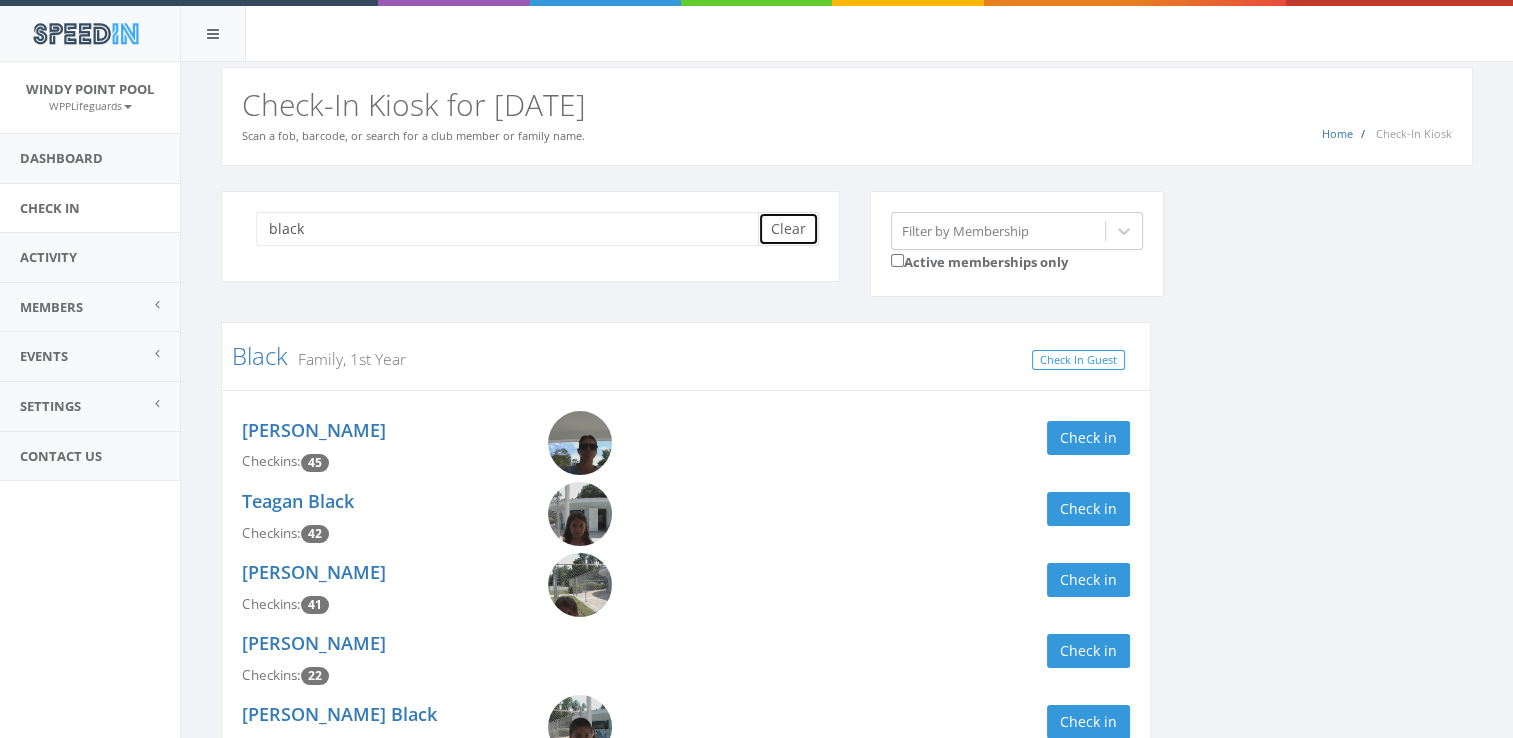 click on "Clear" at bounding box center (788, 229) 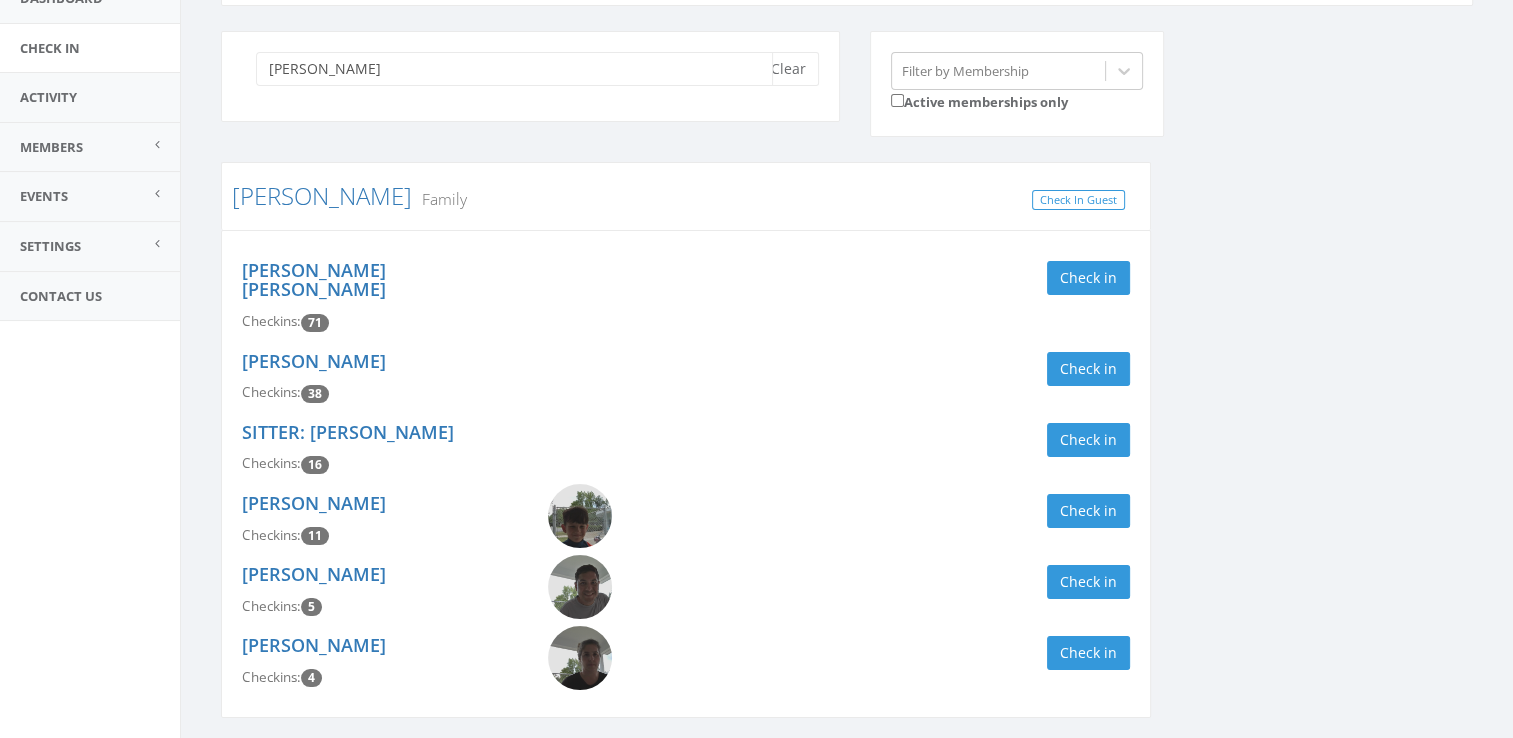 scroll, scrollTop: 160, scrollLeft: 0, axis: vertical 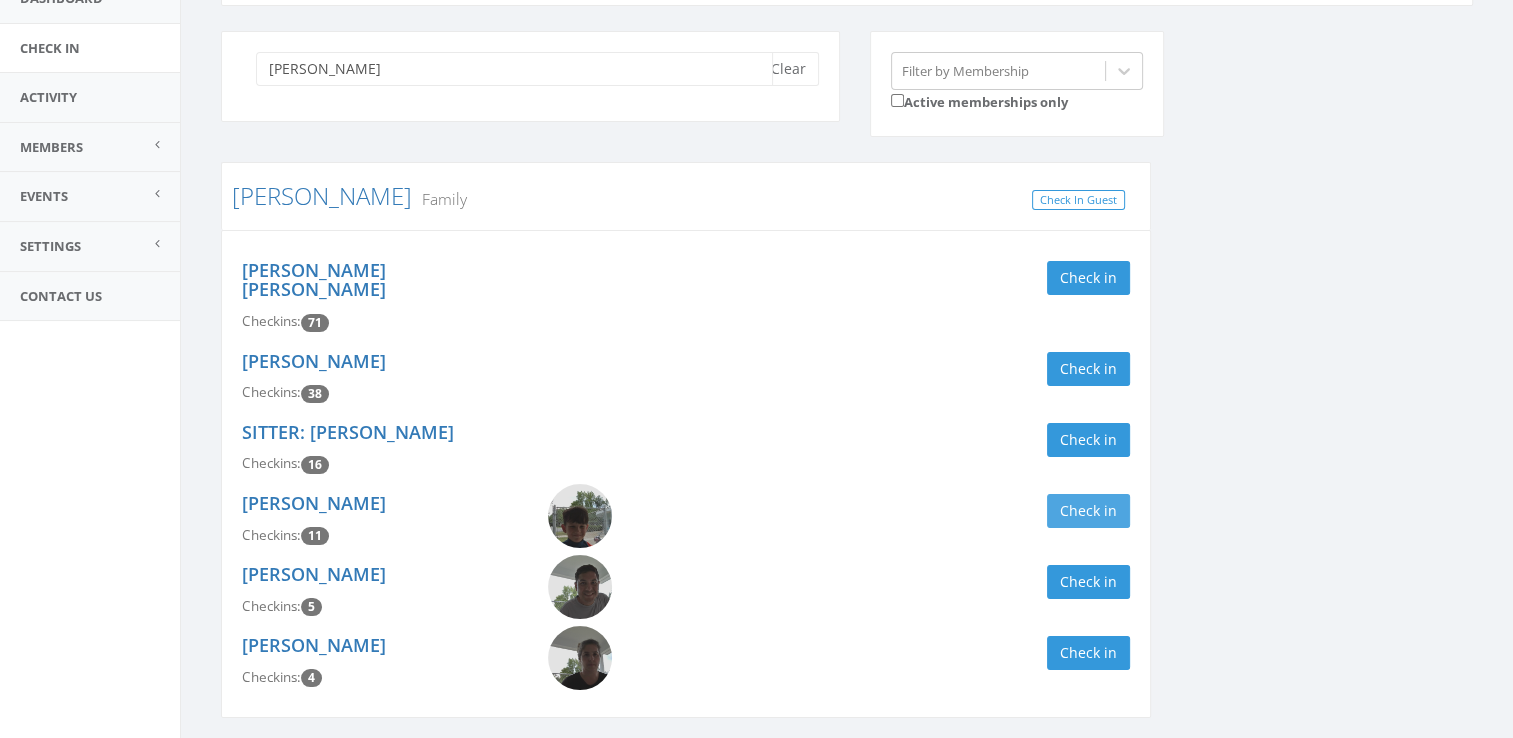 type on "pache" 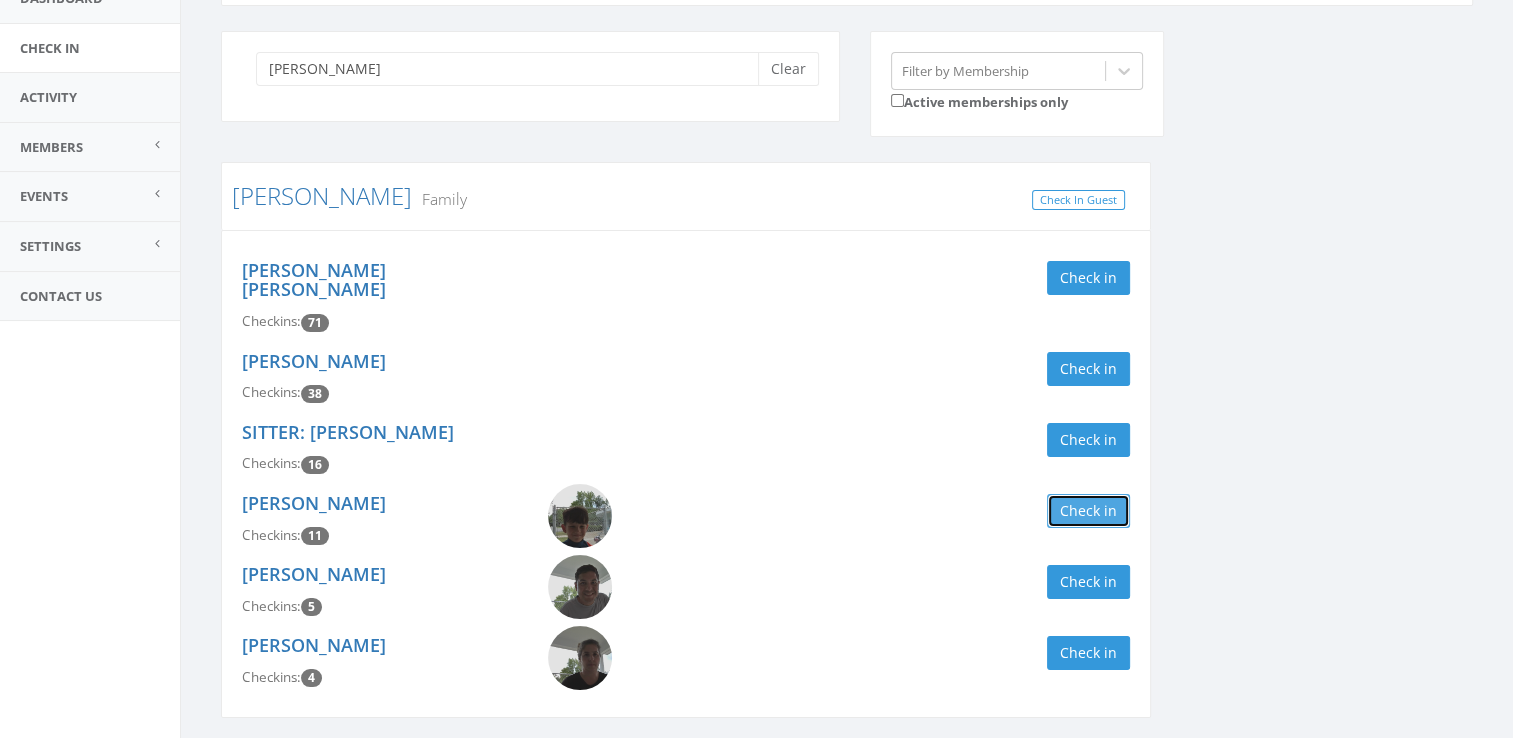 click on "Check in" at bounding box center (1088, 511) 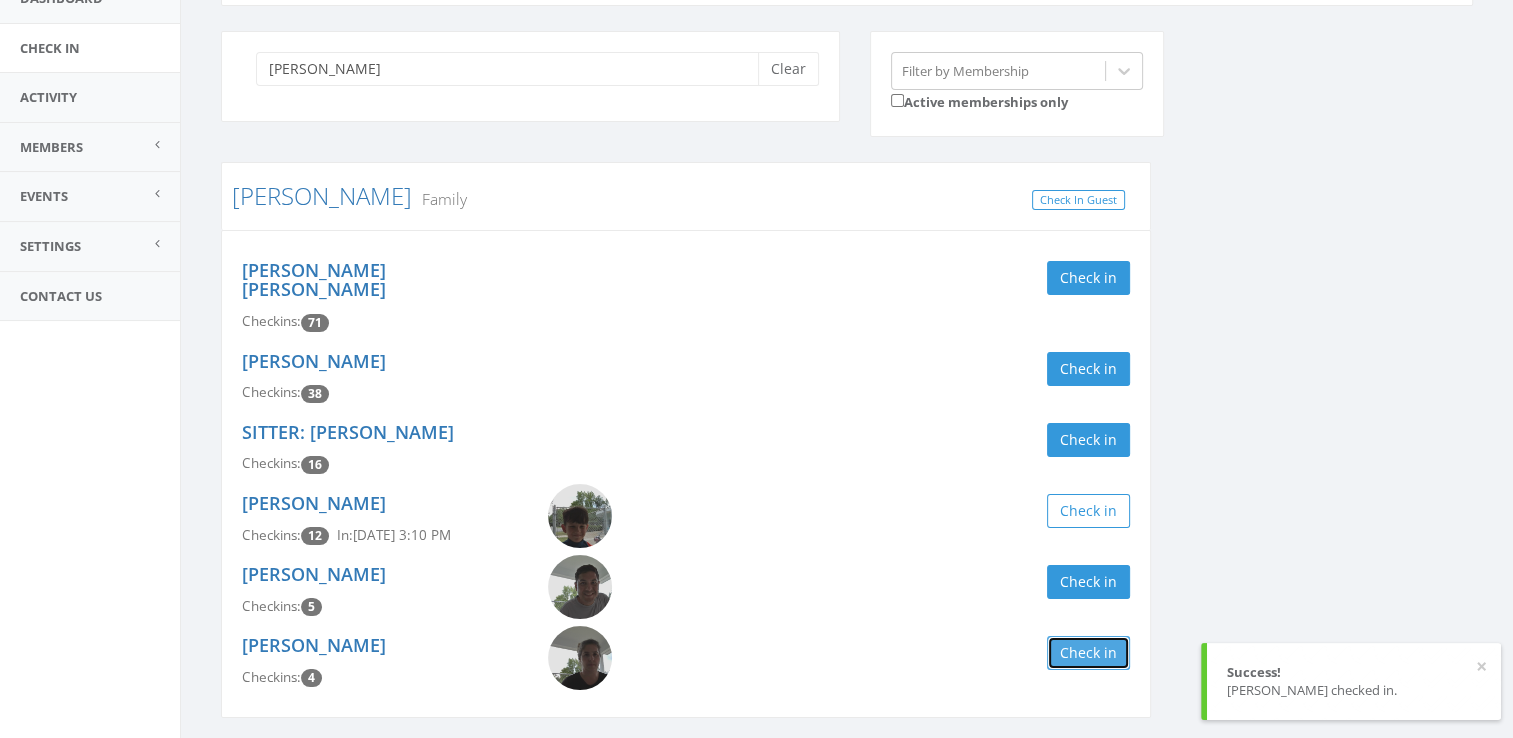 click on "Check in" at bounding box center (1088, 653) 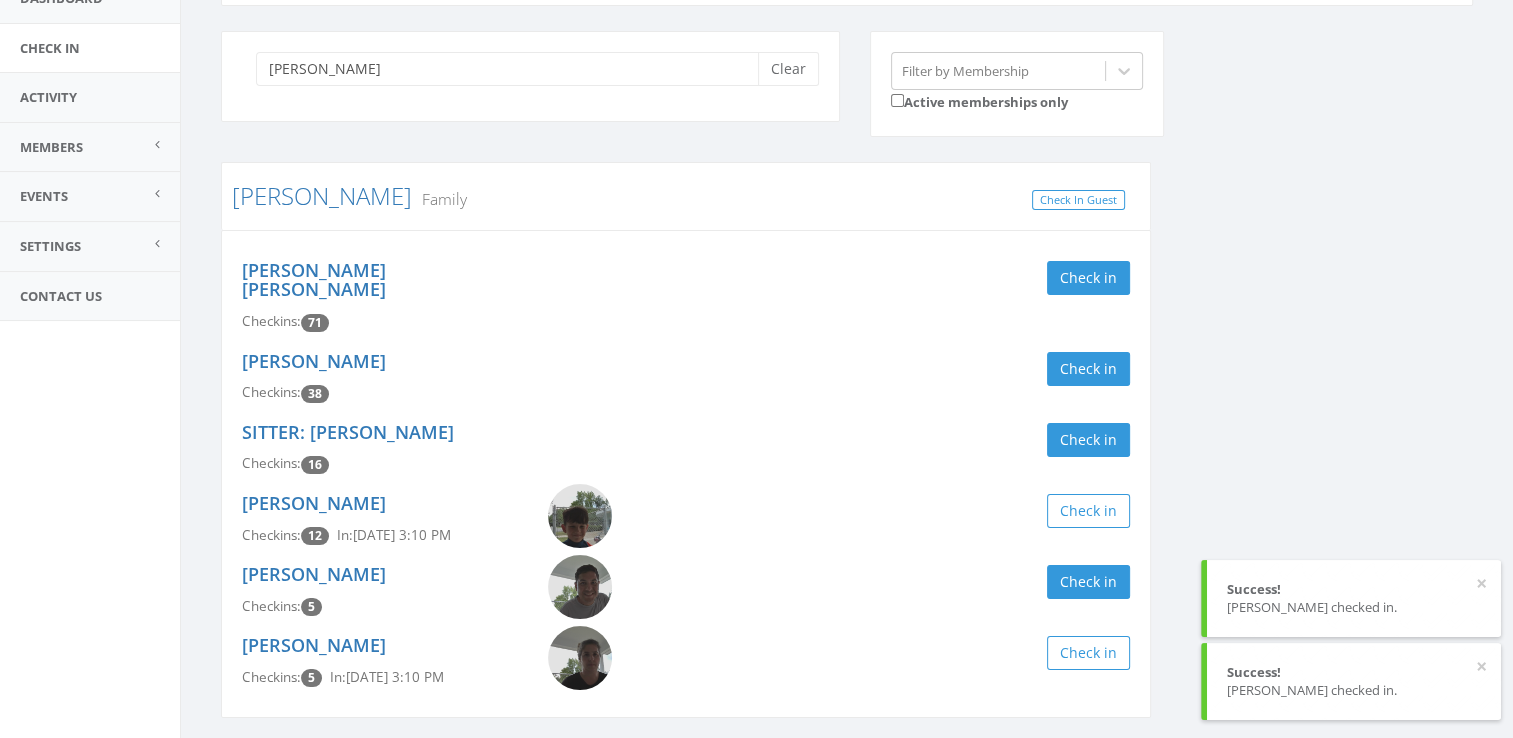 click on "pache Clear Filter by Membership  Active memberships only Pacheco Coronado Family Check In Guest Jack Mateo Coronado Pacheco Checkins:  71 Check in Eddie Pacheco Checkins:  38 Check in SITTER: Sonia Pacheco Checkins:  16 Check in James Coronado Checkins:  12 In:  Jul 26, 3:10 PM Check in Jose Coronado Checkins:  5 Check in Lisa Coronado Checkins:  5 In:  Jul 26, 3:10 PM Check in" at bounding box center (847, 387) 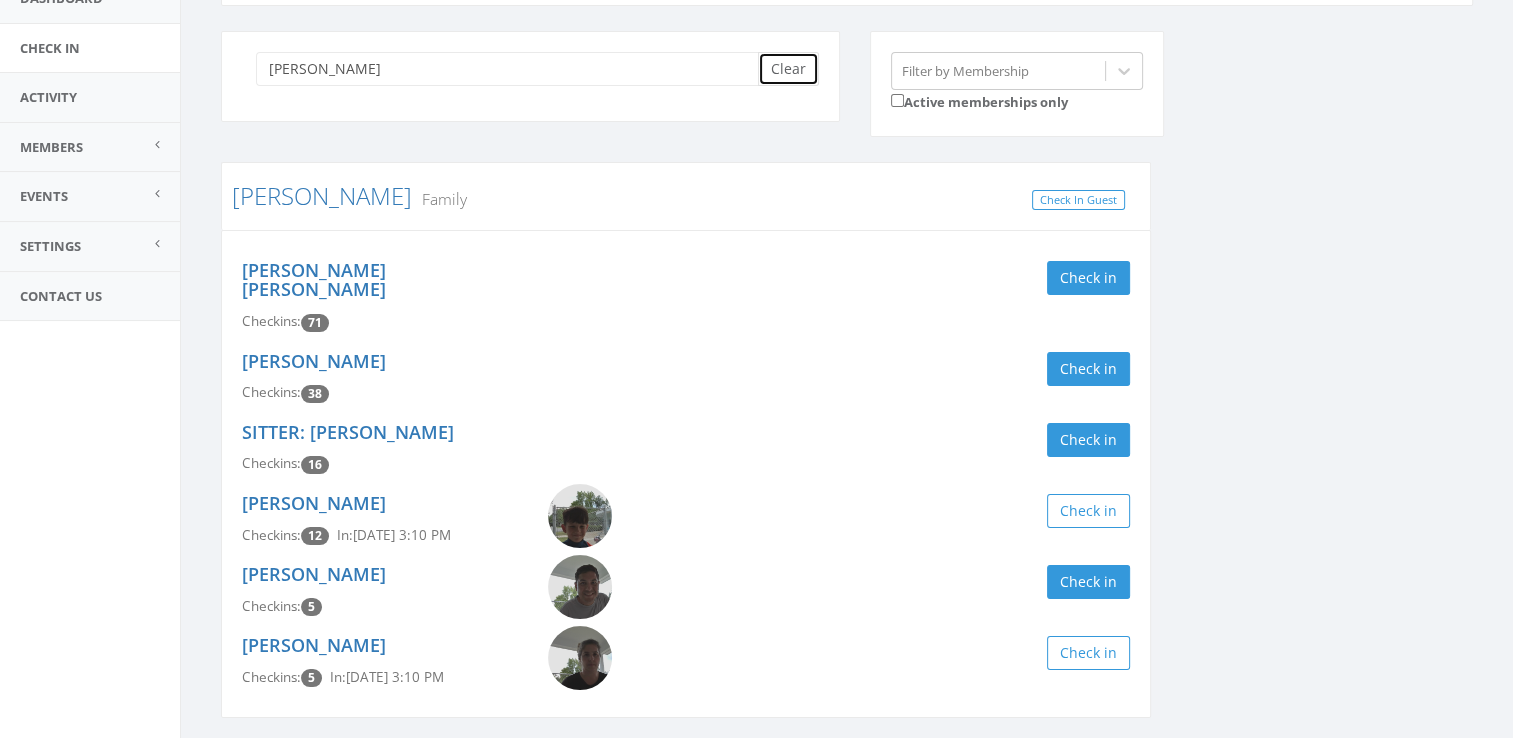 click on "Clear" at bounding box center [788, 69] 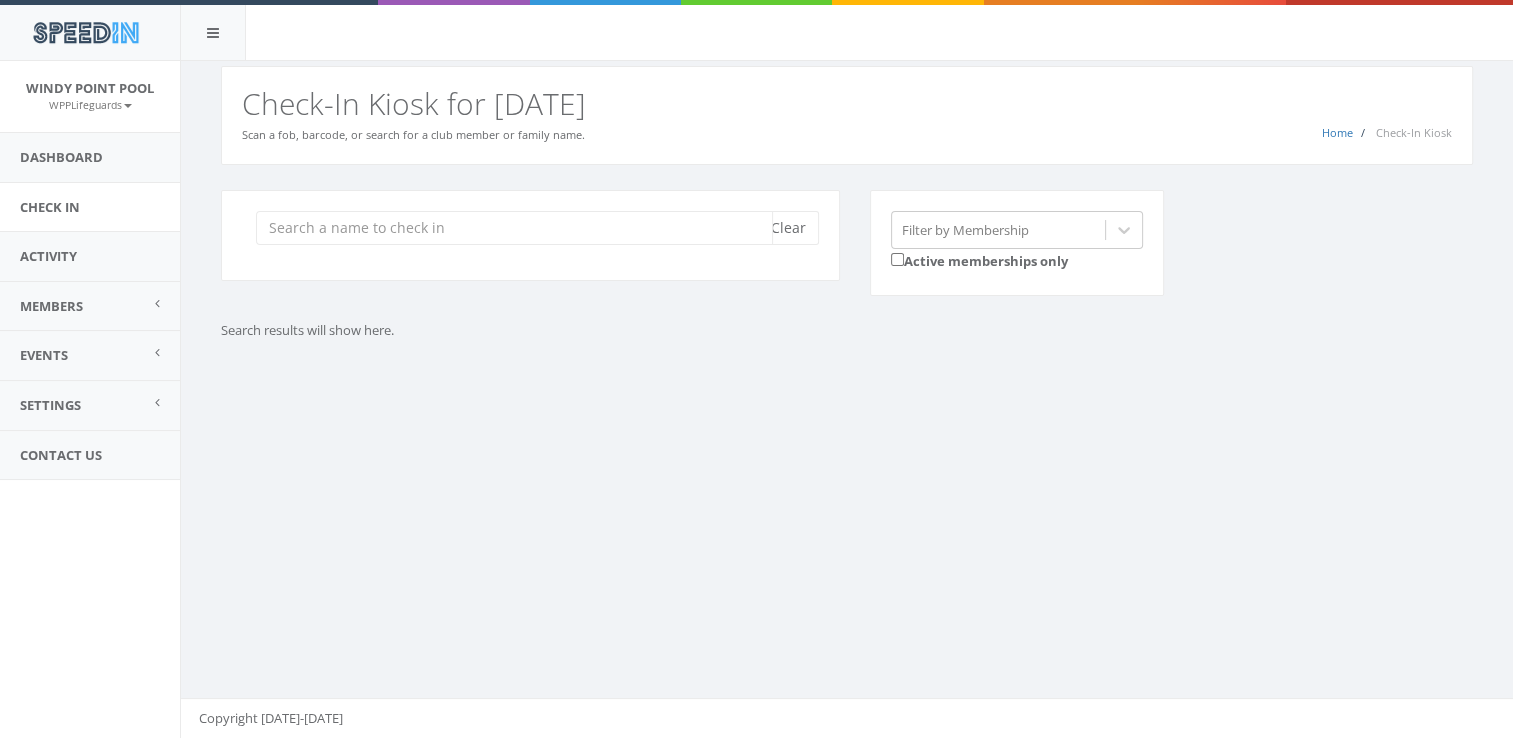 scroll, scrollTop: 0, scrollLeft: 0, axis: both 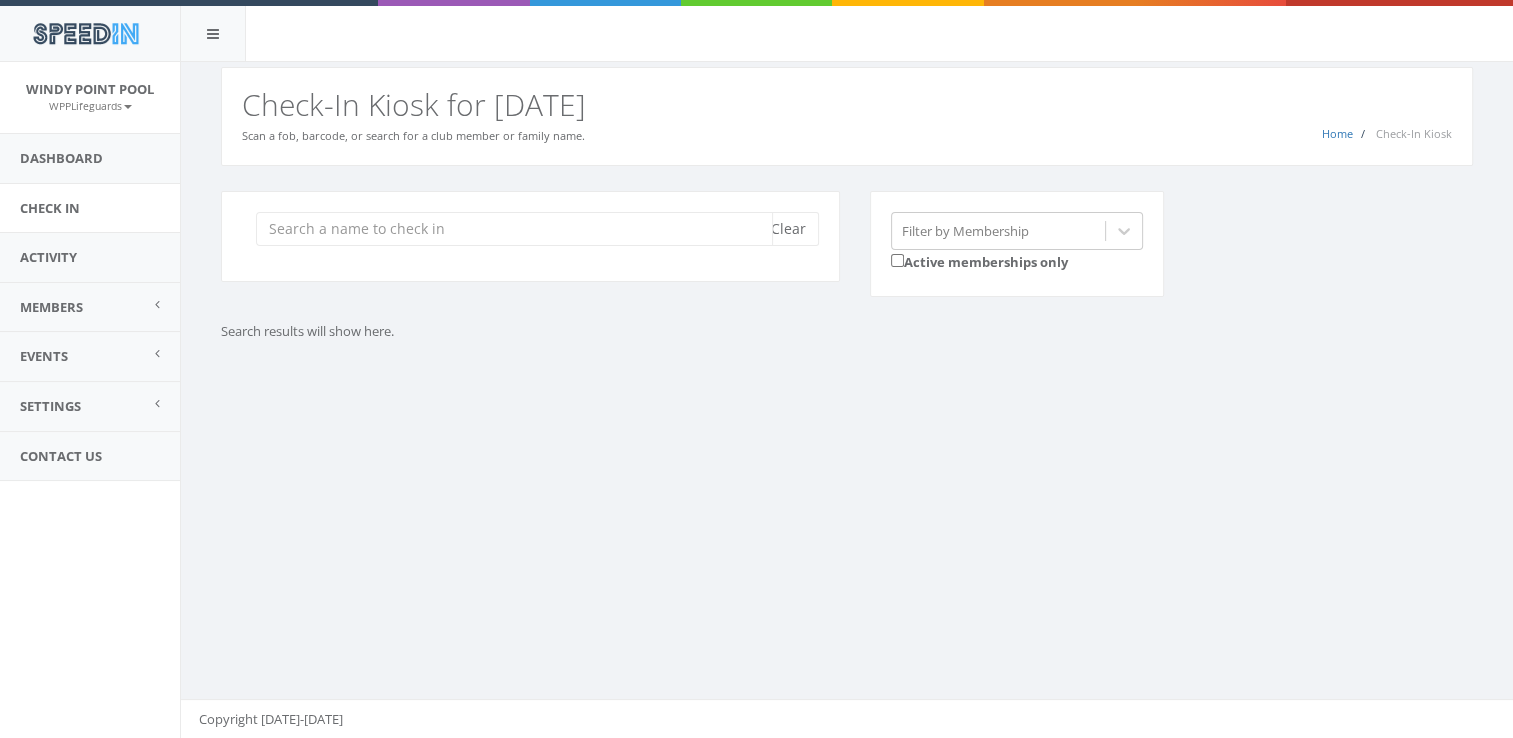 drag, startPoint x: 443, startPoint y: 230, endPoint x: 297, endPoint y: 225, distance: 146.08559 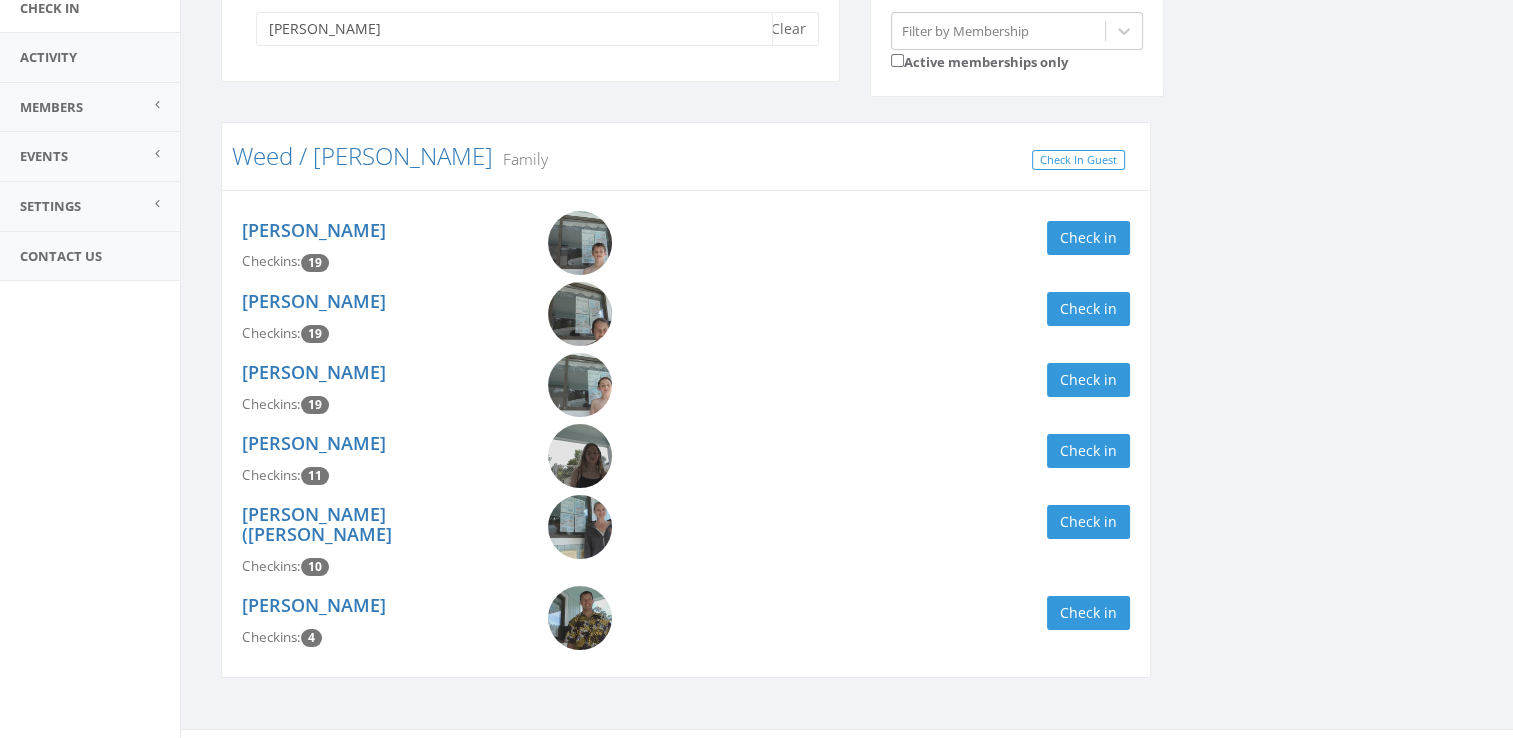 scroll, scrollTop: 209, scrollLeft: 0, axis: vertical 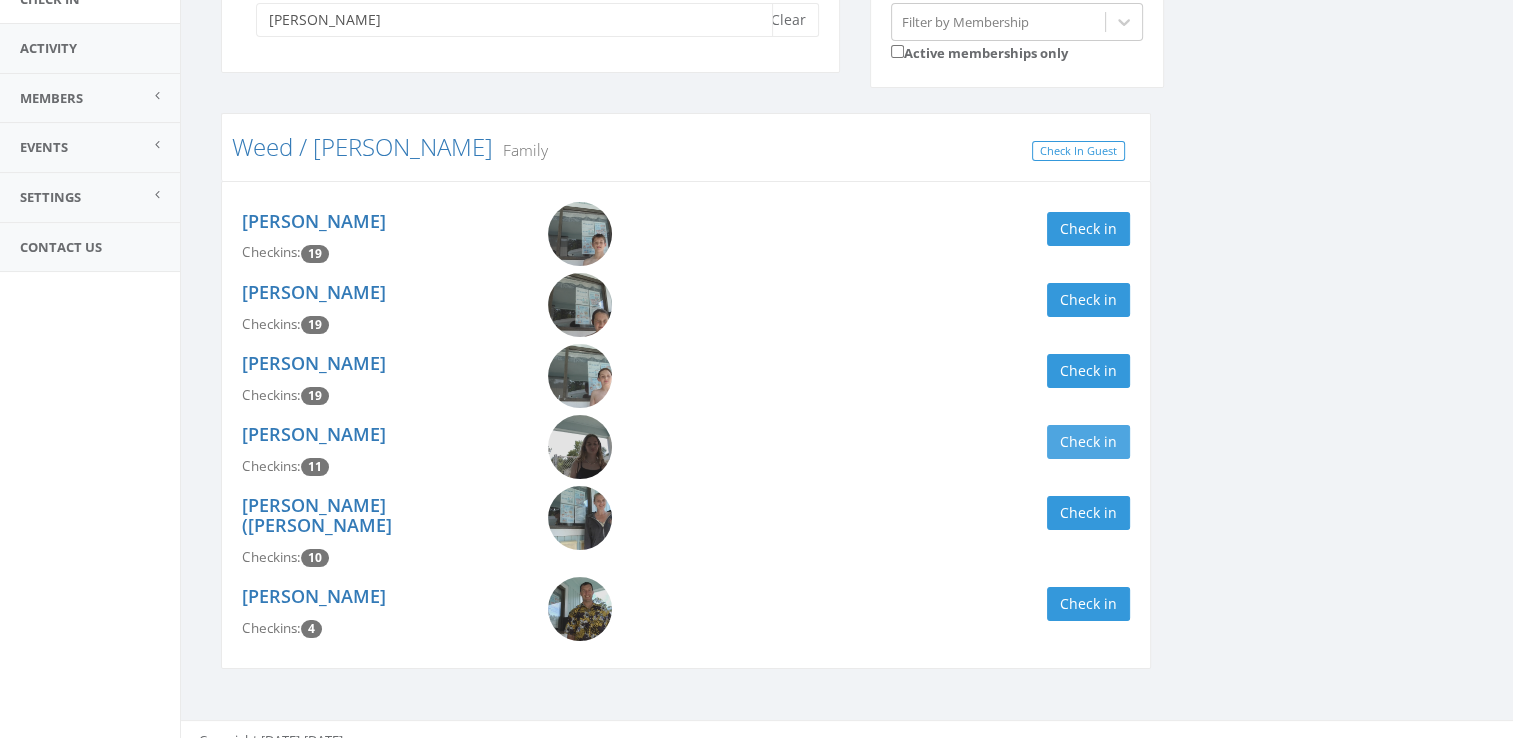 type on "tackett" 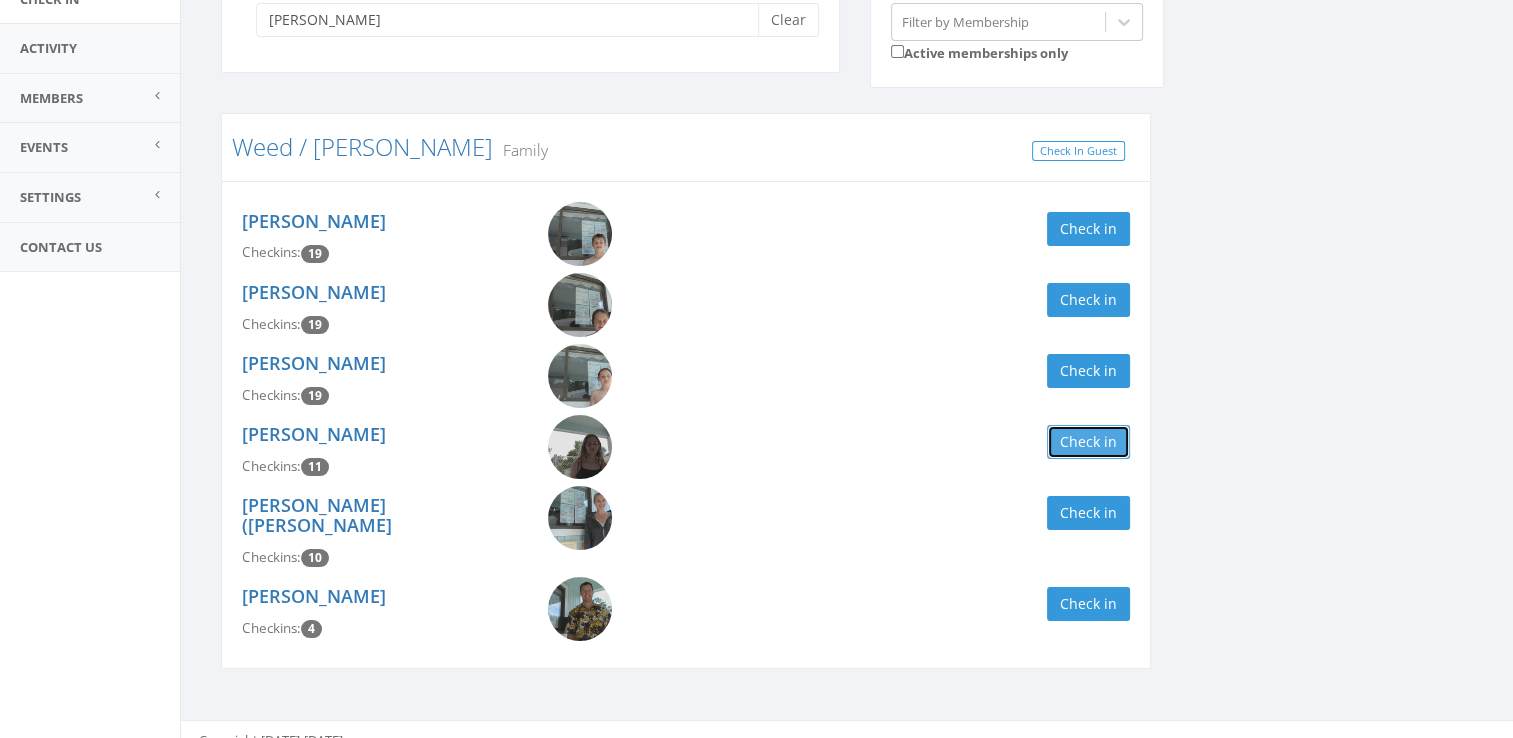 click on "Check in" at bounding box center (1088, 442) 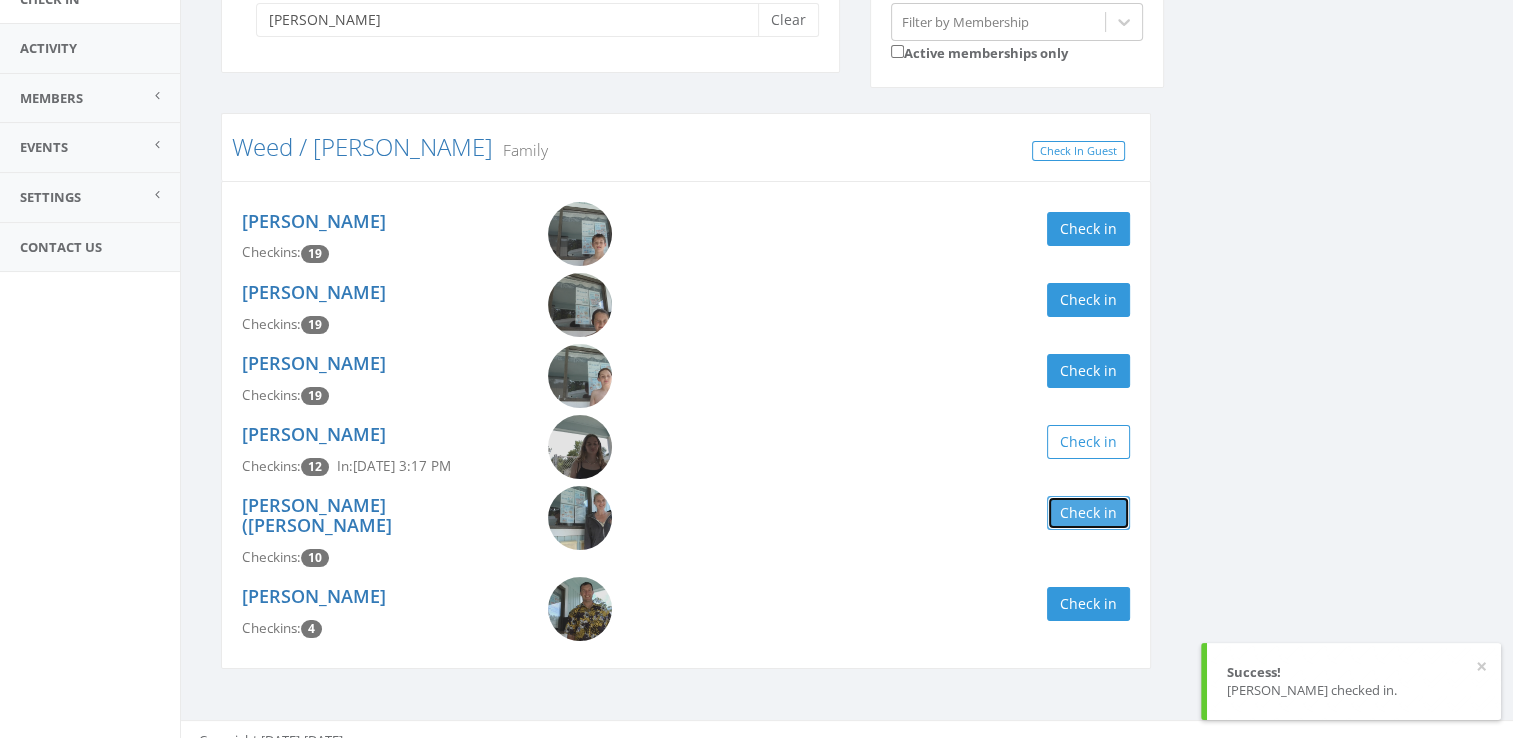click on "Check in" at bounding box center [1088, 513] 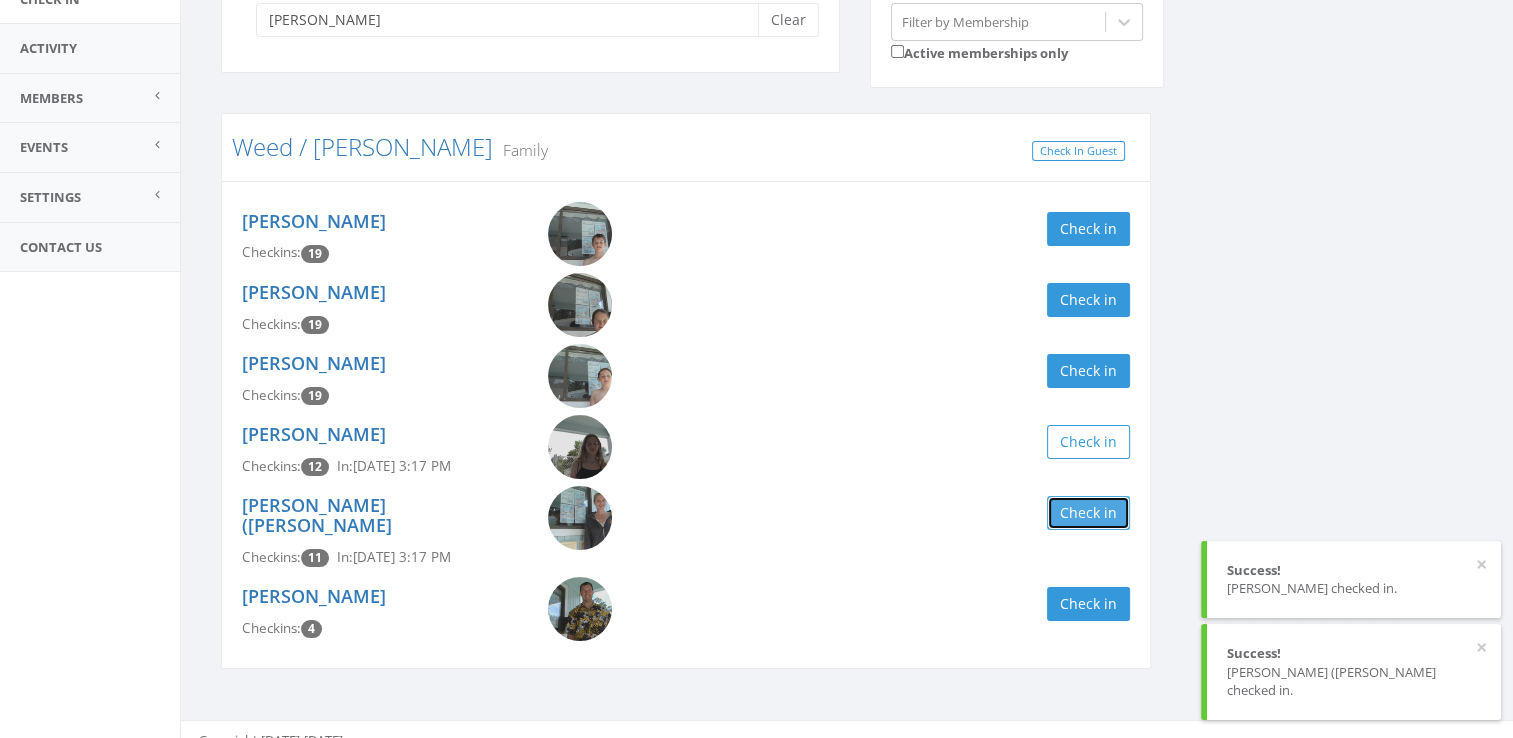 scroll, scrollTop: 0, scrollLeft: 0, axis: both 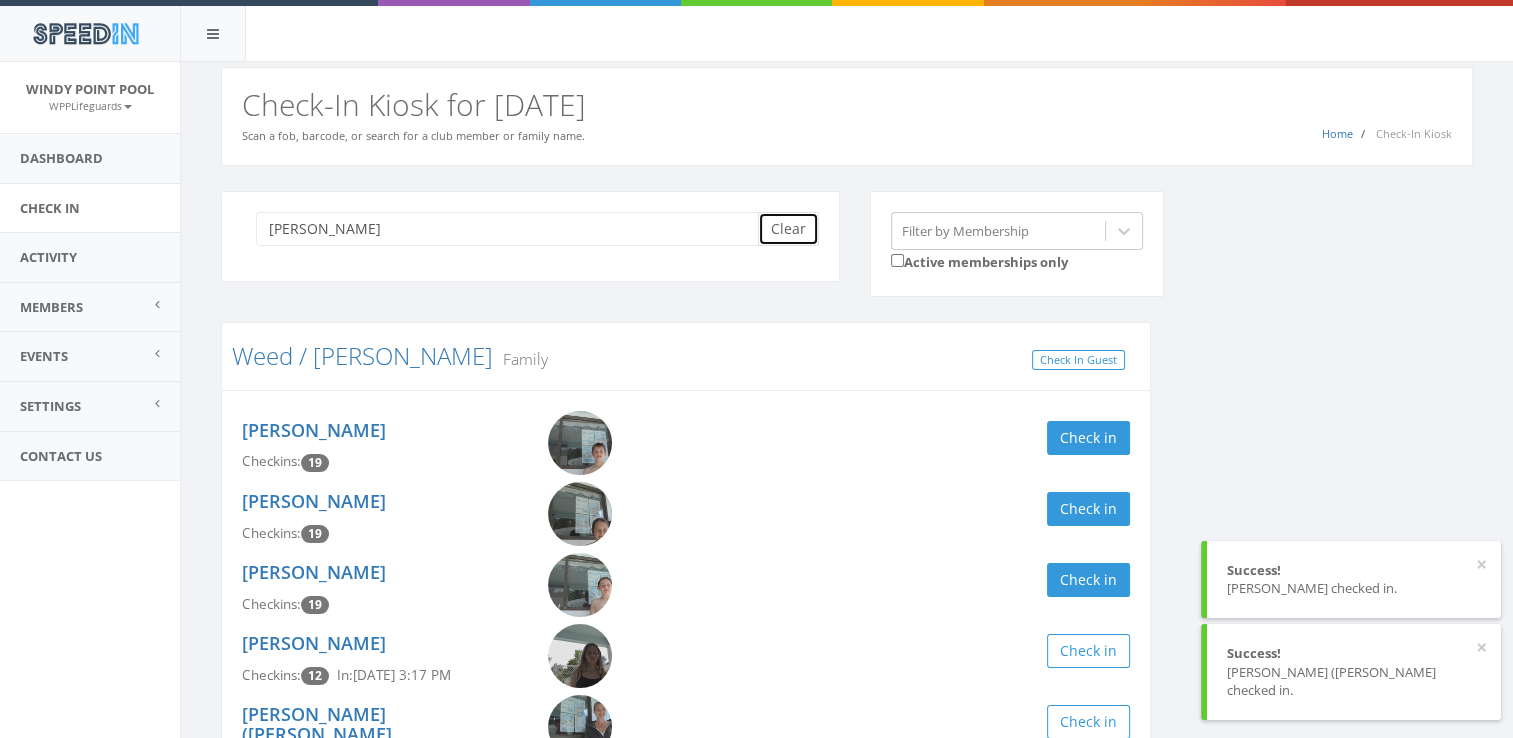 click on "Clear" at bounding box center [788, 229] 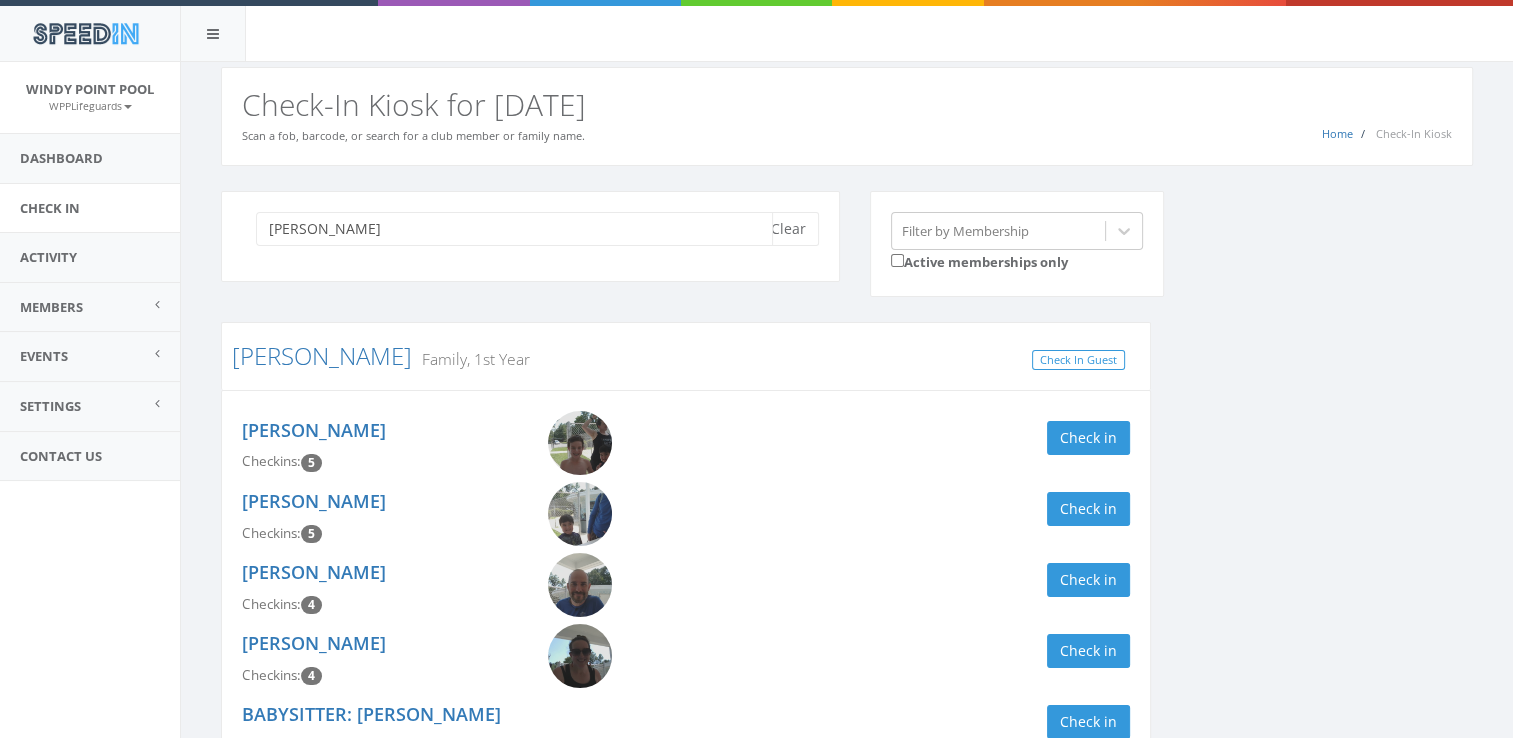 scroll, scrollTop: 138, scrollLeft: 0, axis: vertical 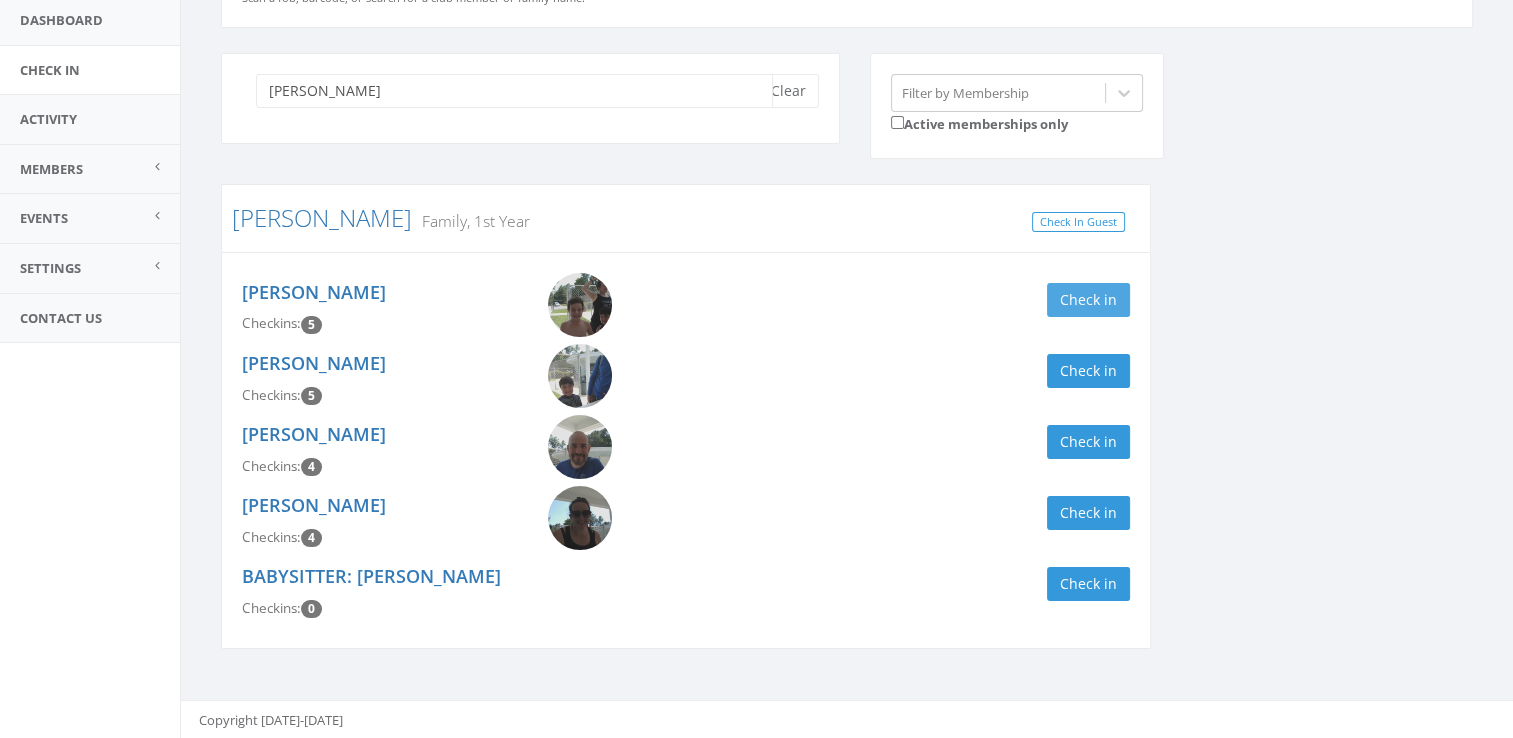 type on "rathsam" 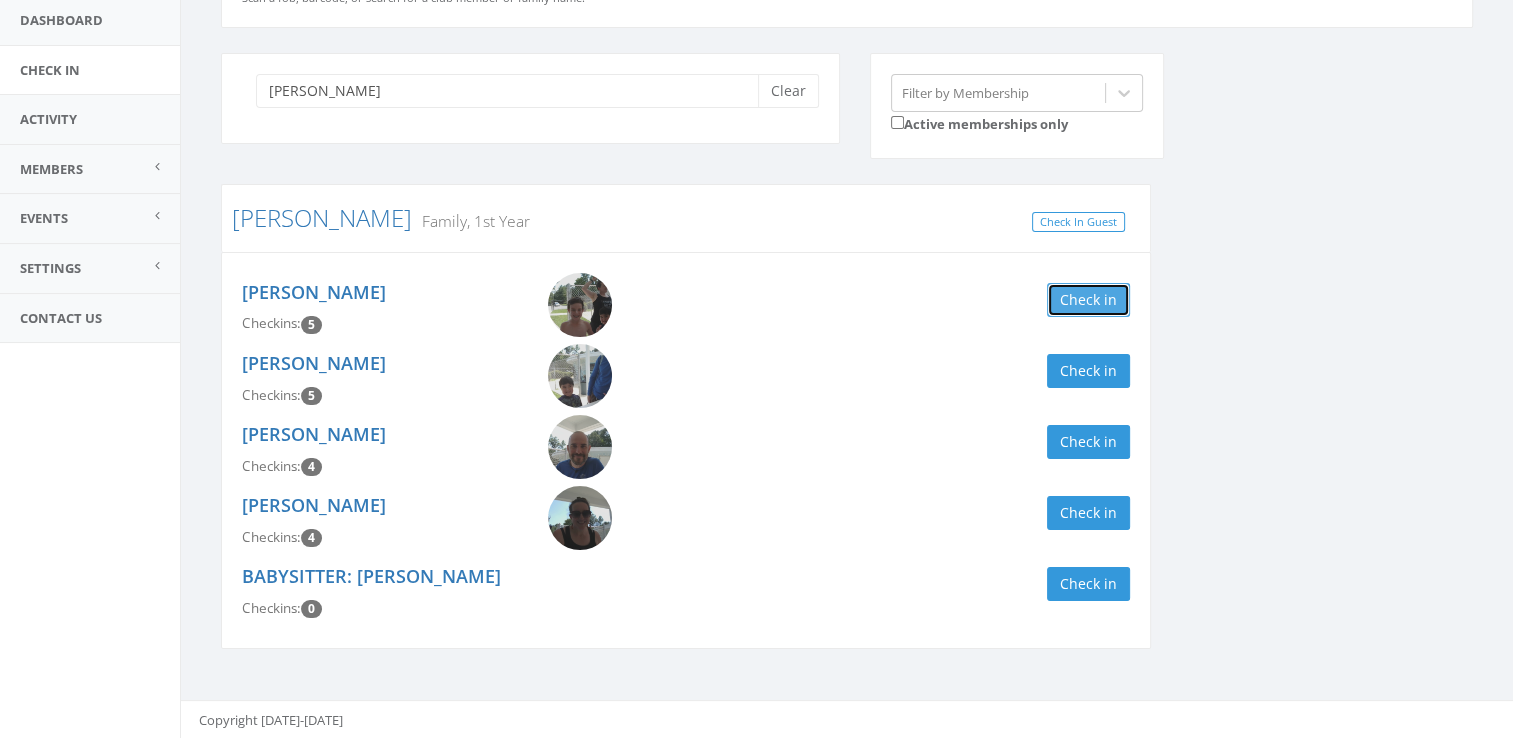 click on "Check in" at bounding box center [1088, 300] 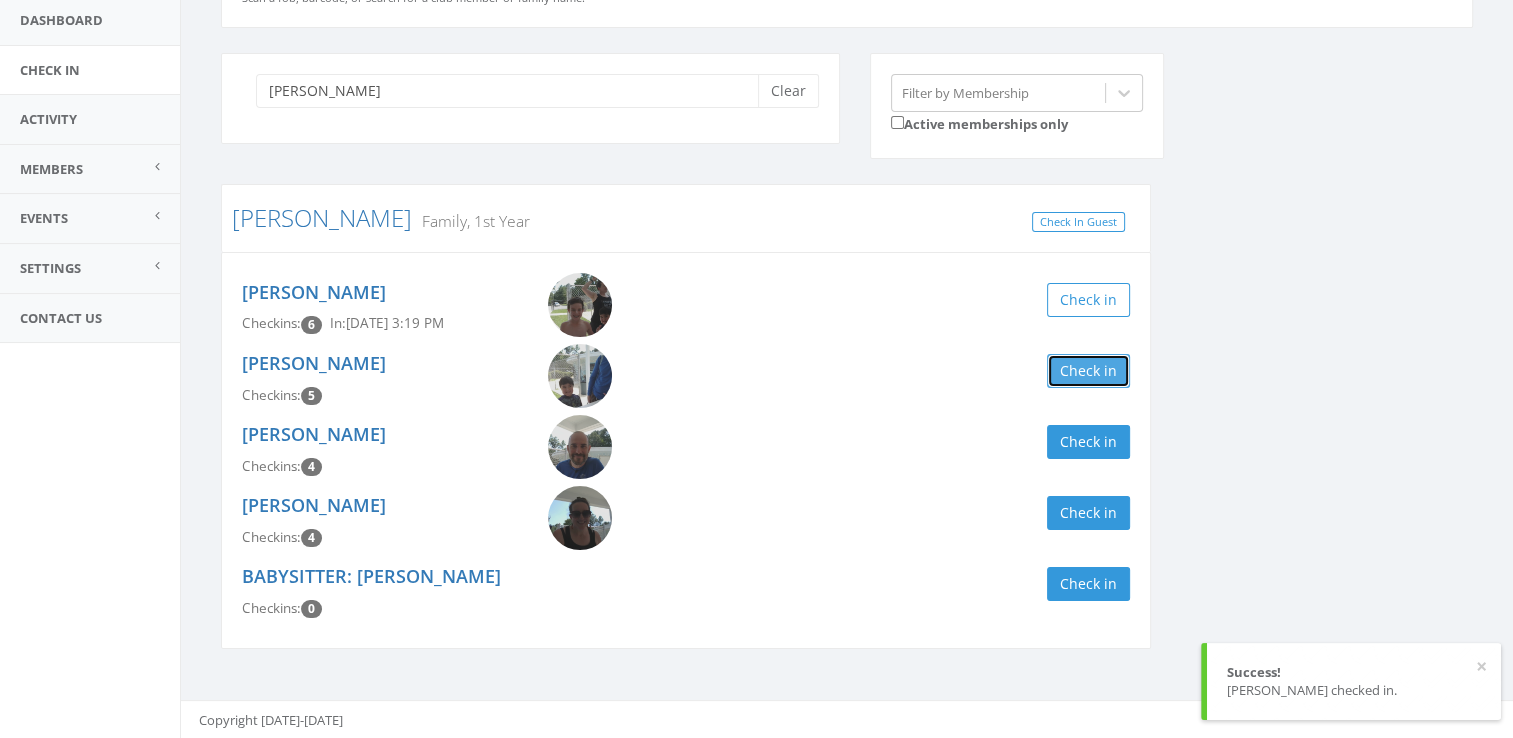 click on "Check in" at bounding box center (1088, 371) 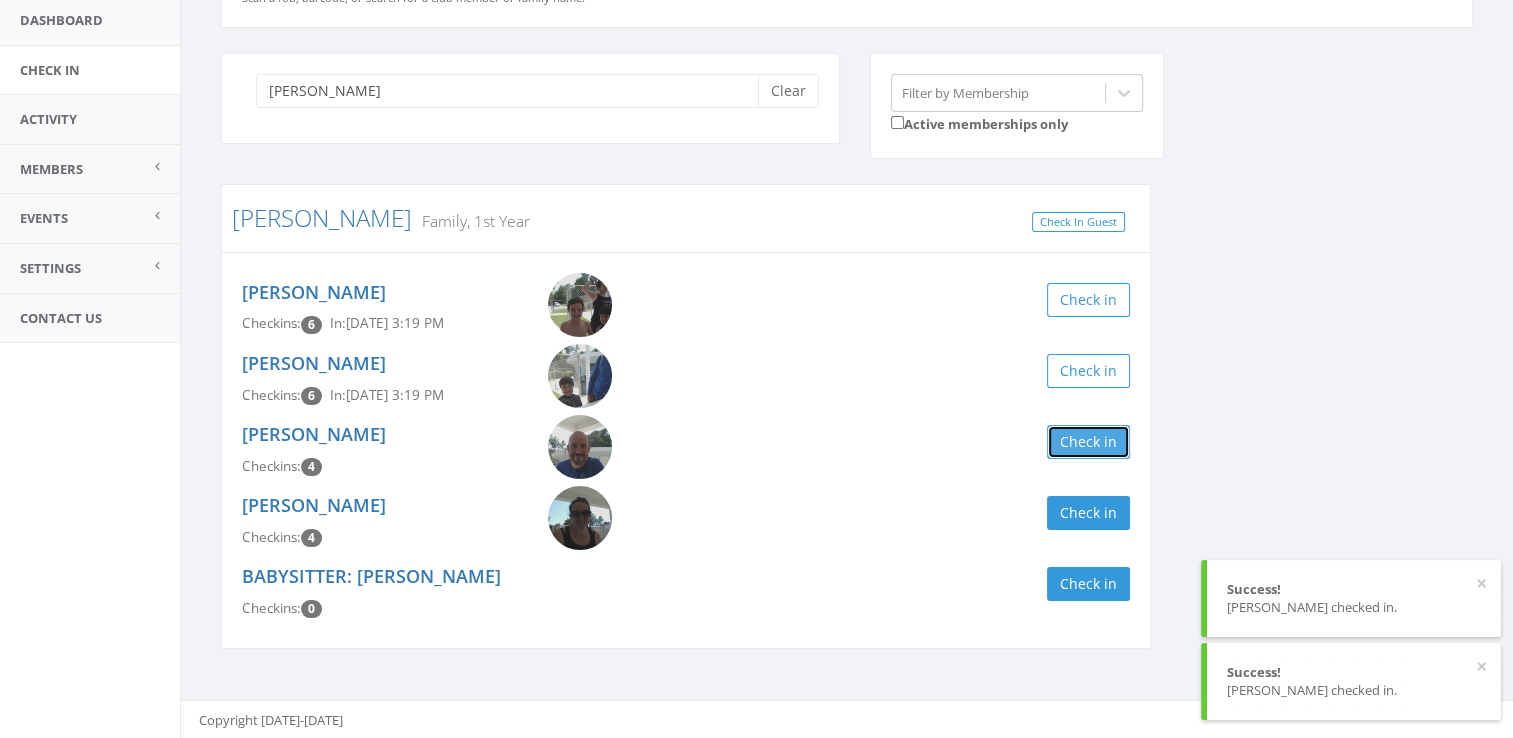 click on "Check in" at bounding box center [1088, 442] 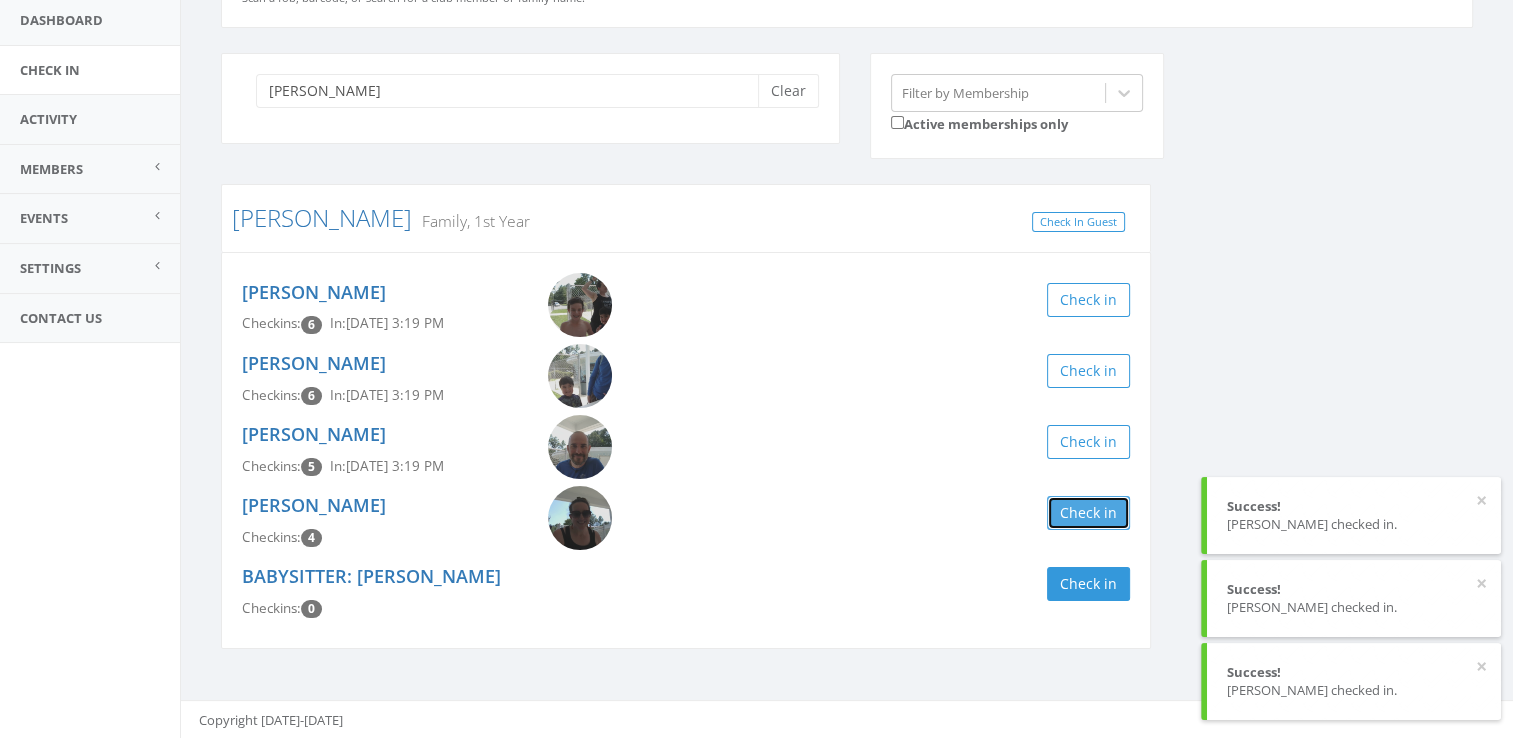 click on "Check in" at bounding box center [1088, 513] 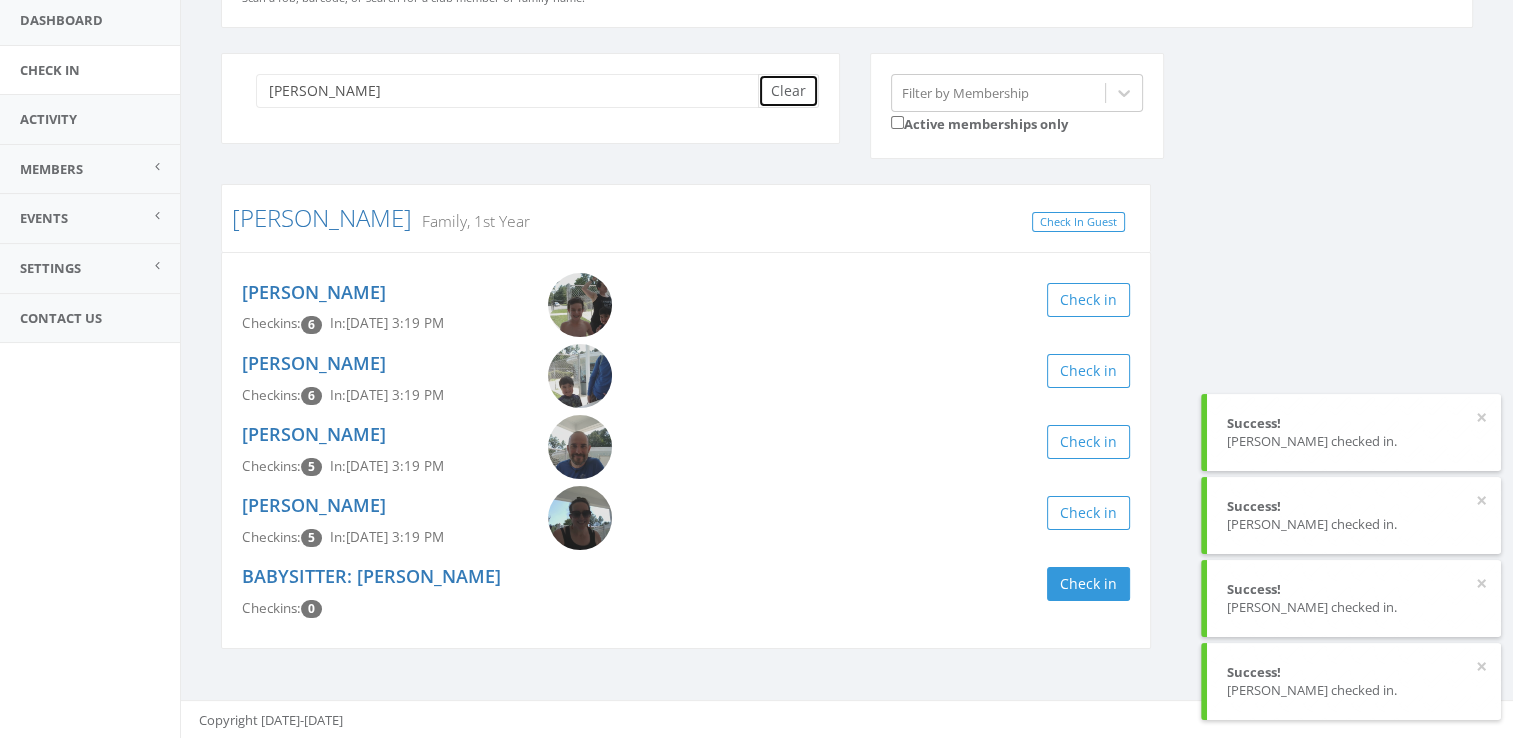 click on "Clear" at bounding box center [788, 91] 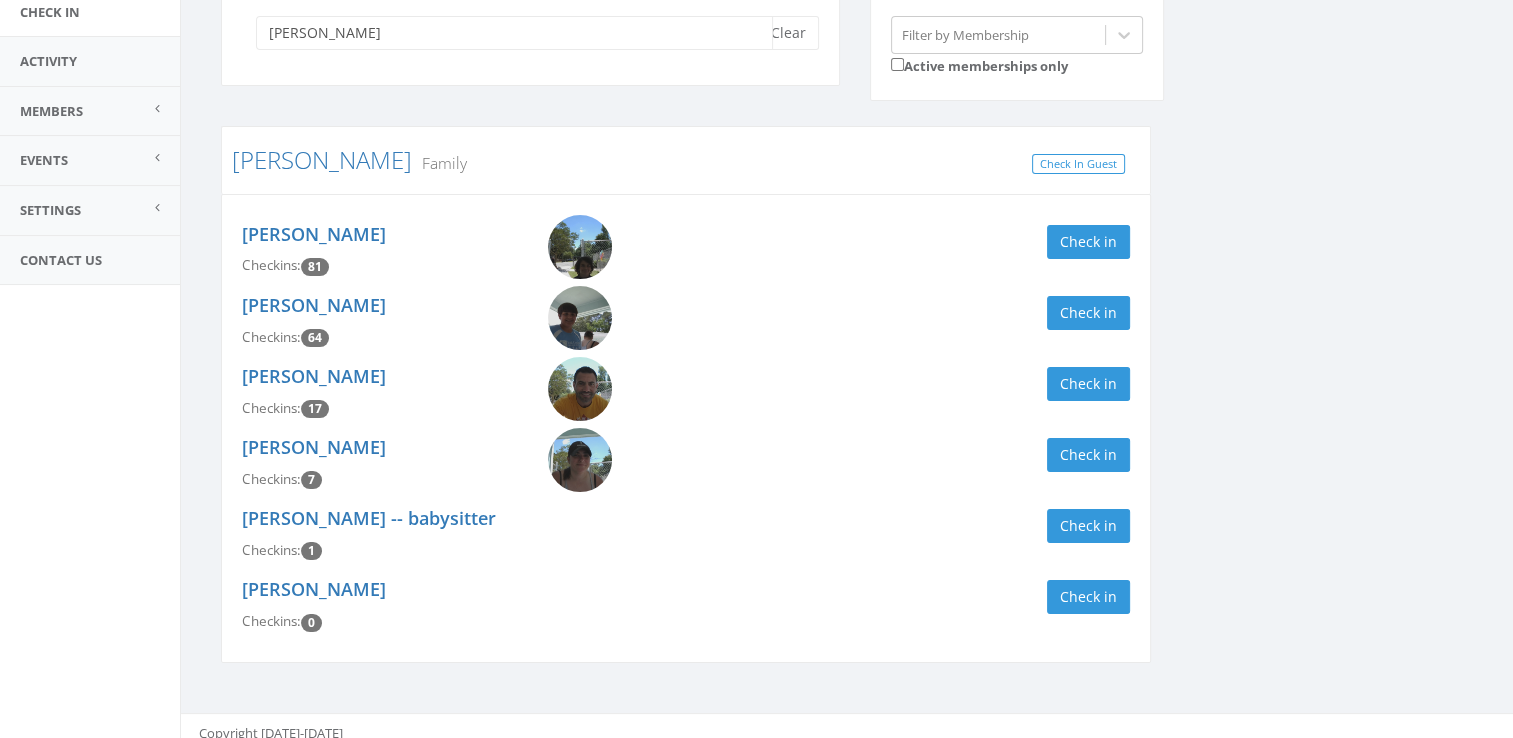 scroll, scrollTop: 198, scrollLeft: 0, axis: vertical 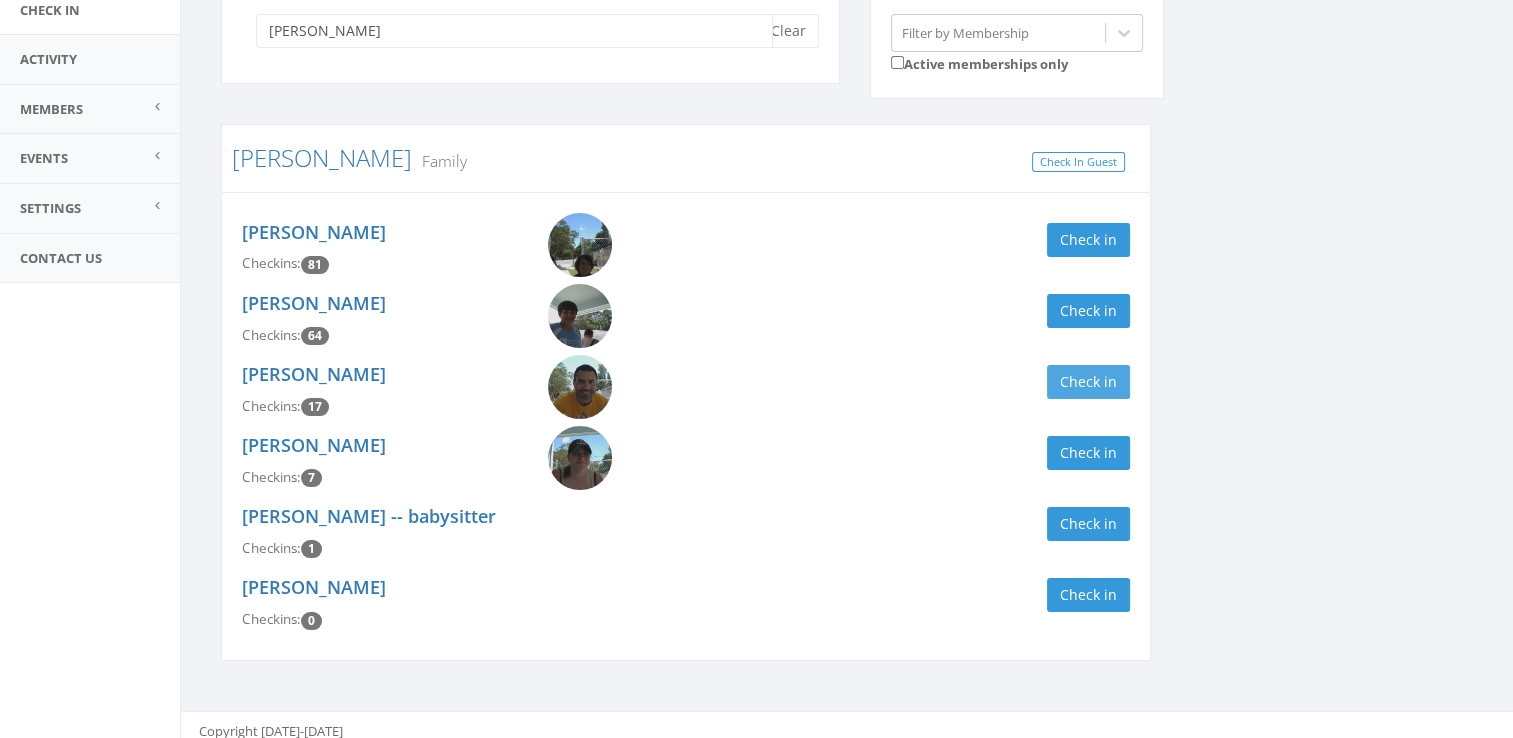 type on "lusby" 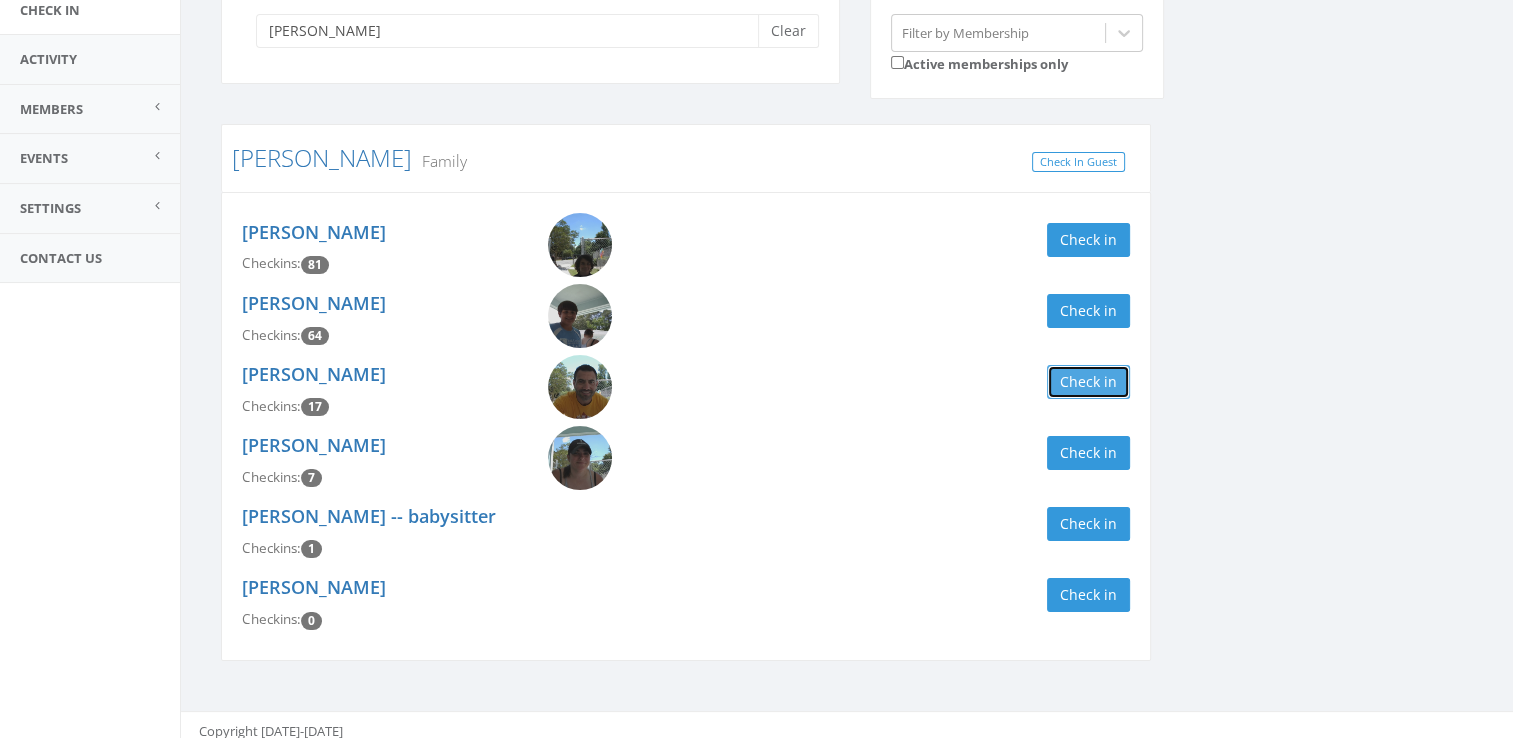 click on "Check in" at bounding box center [1088, 382] 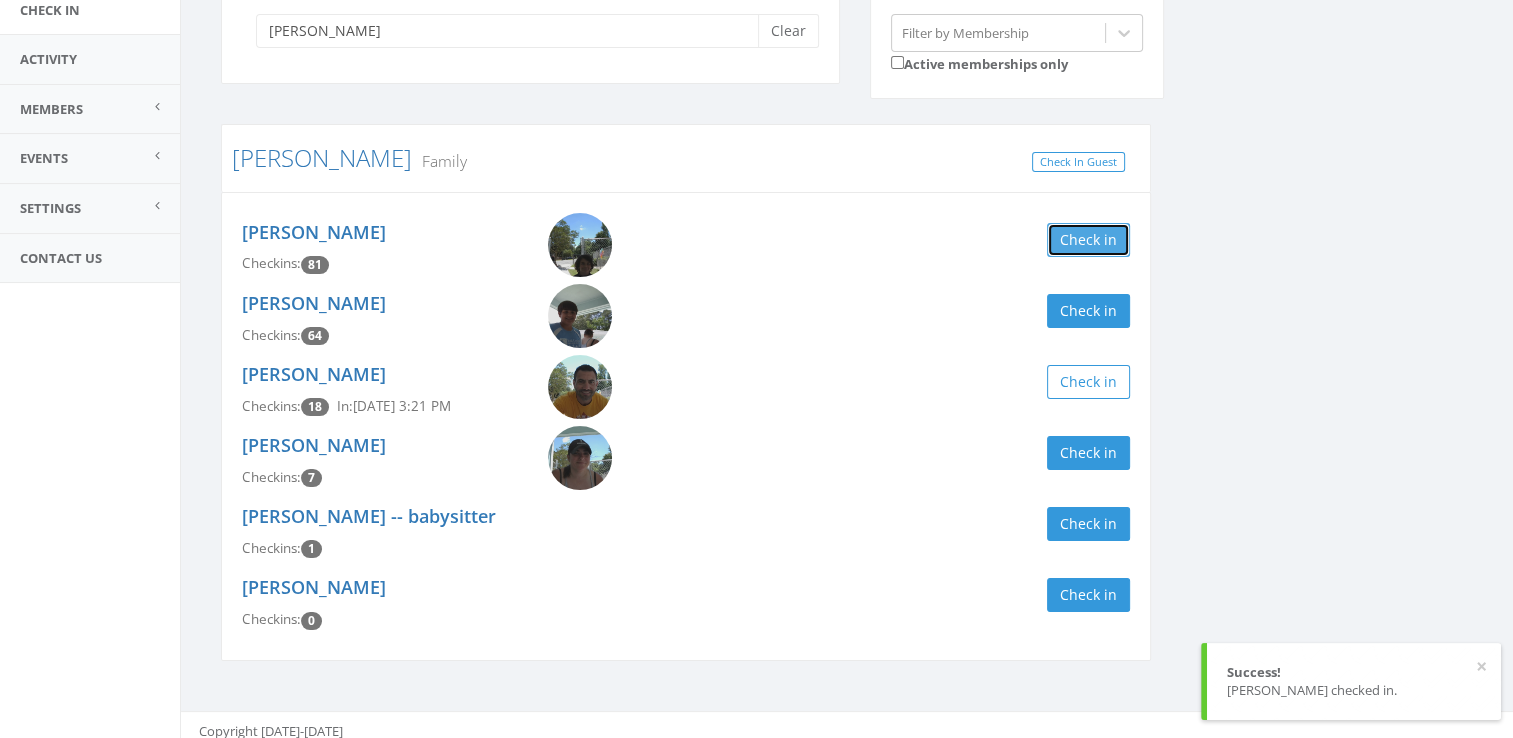 click on "Check in" at bounding box center (1088, 240) 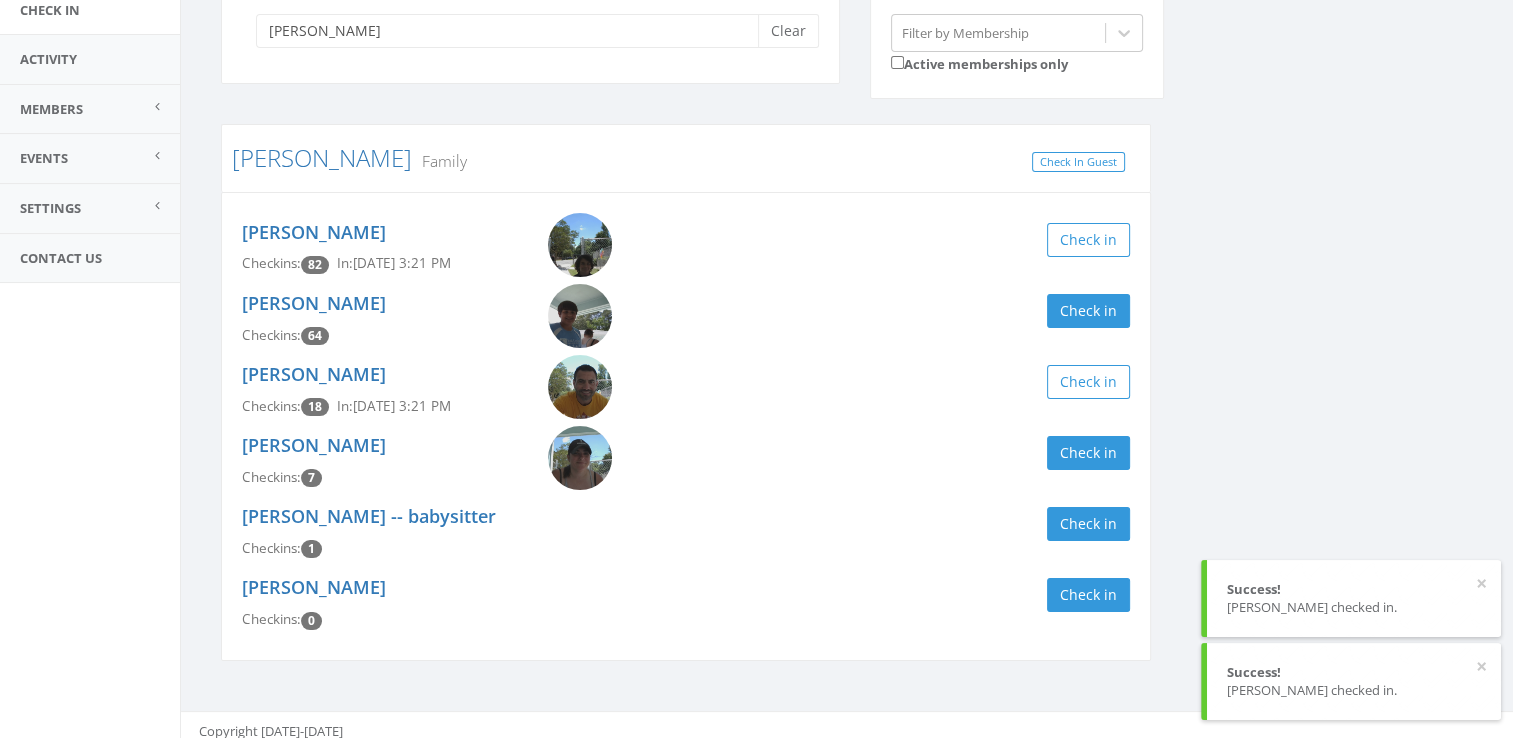 click on "lusby Clear Filter by Membership  Active memberships only Lusby Family Check In Guest Gavin Lusby Checkins:  82 In:  Jul 26, 3:21 PM Check in Dylan Lusby Checkins:  64 Check in Brandon Lusby Checkins:  18 In:  Jul 26, 3:21 PM Check in Patricia Lusby Checkins:  7 Check in Justina Wallen -- babysitter Checkins:  1 Check in Evan Lusby Checkins:  0 Check in" at bounding box center [847, 339] 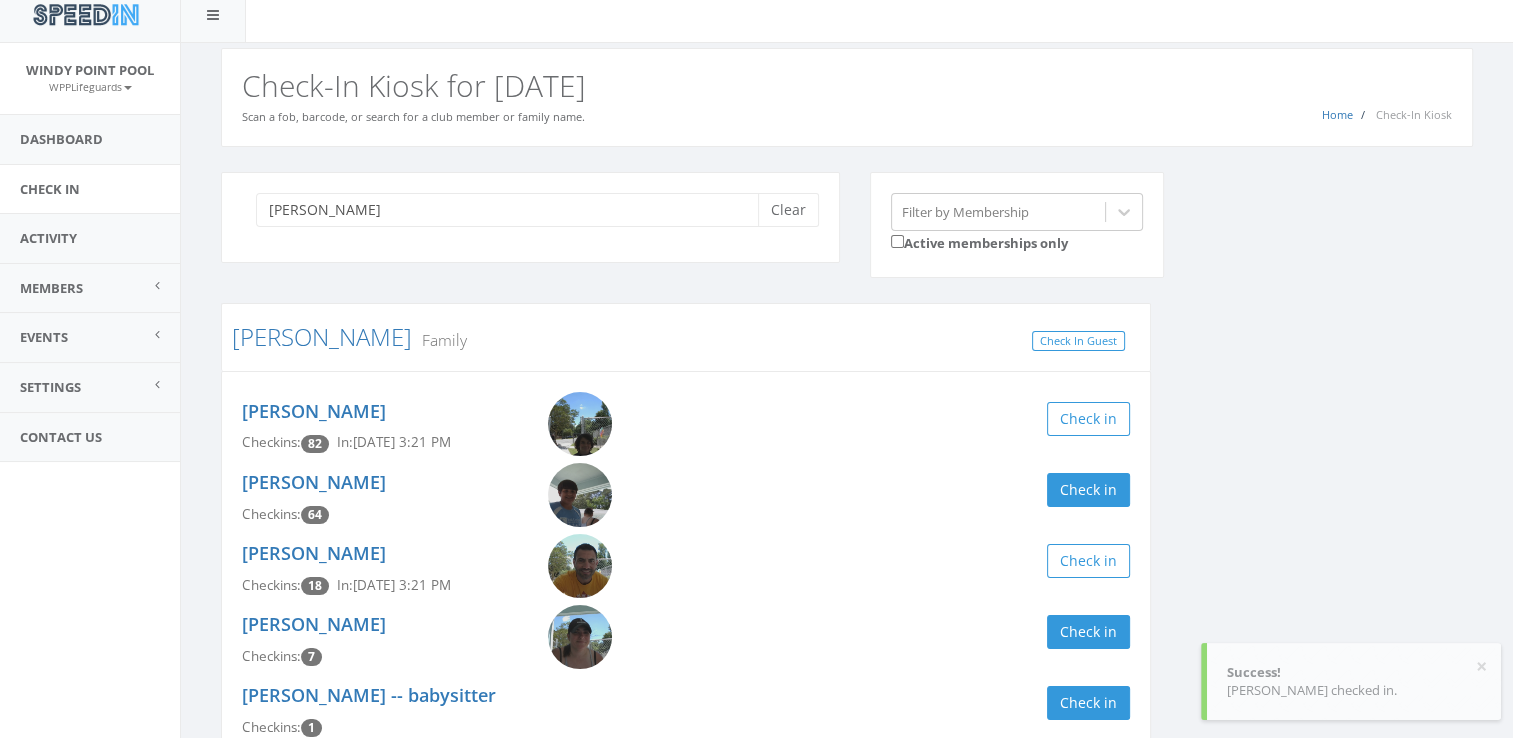 scroll, scrollTop: 15, scrollLeft: 0, axis: vertical 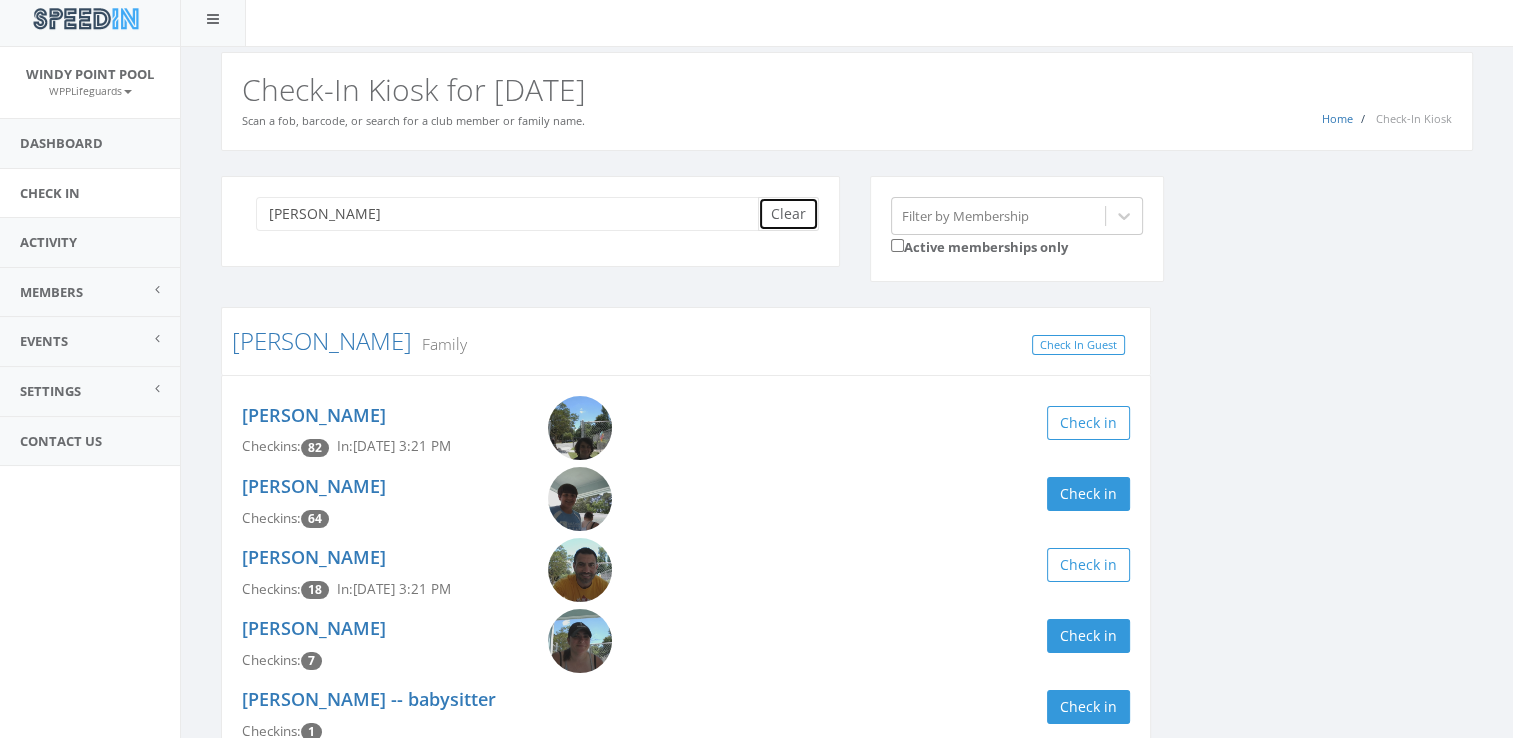 click on "Clear" at bounding box center [788, 214] 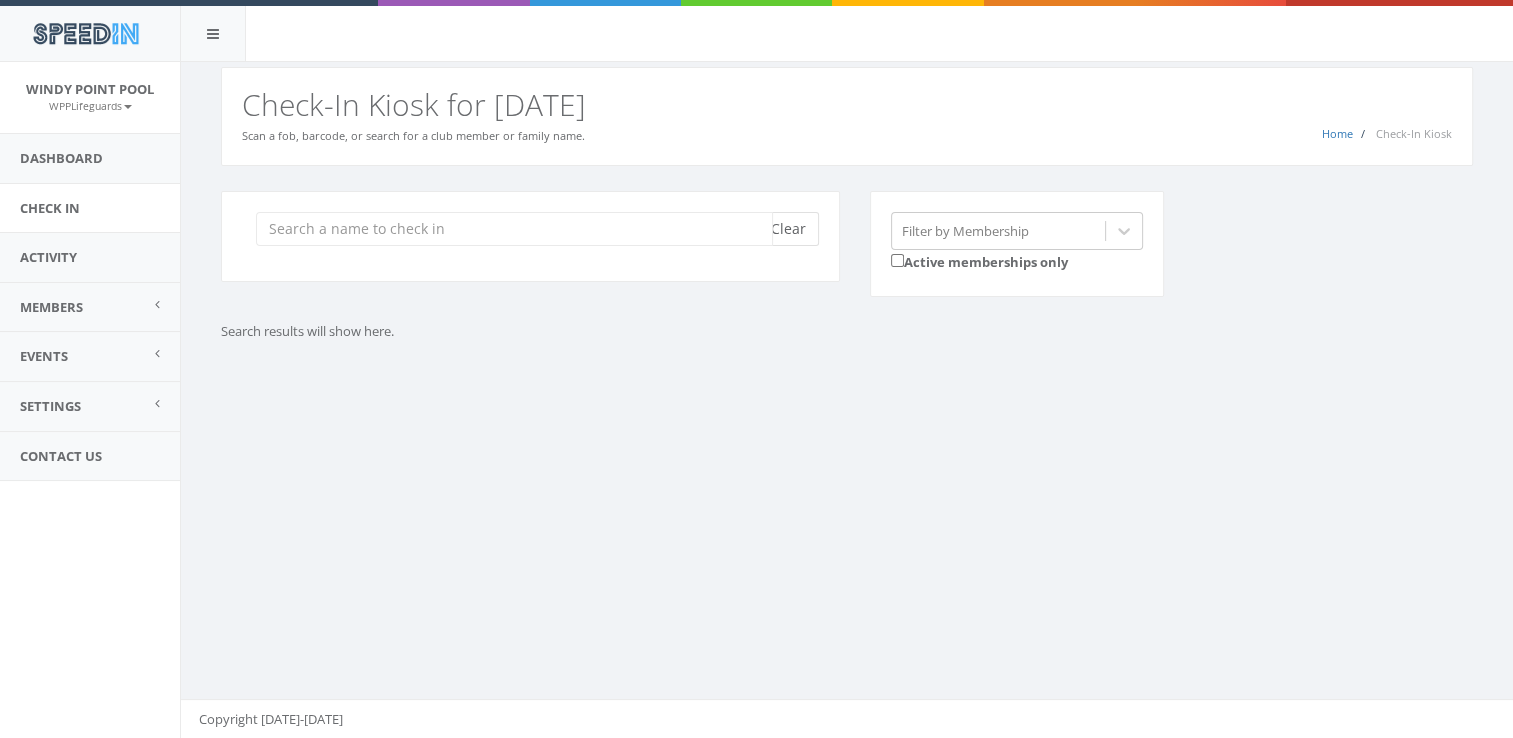 scroll, scrollTop: 0, scrollLeft: 0, axis: both 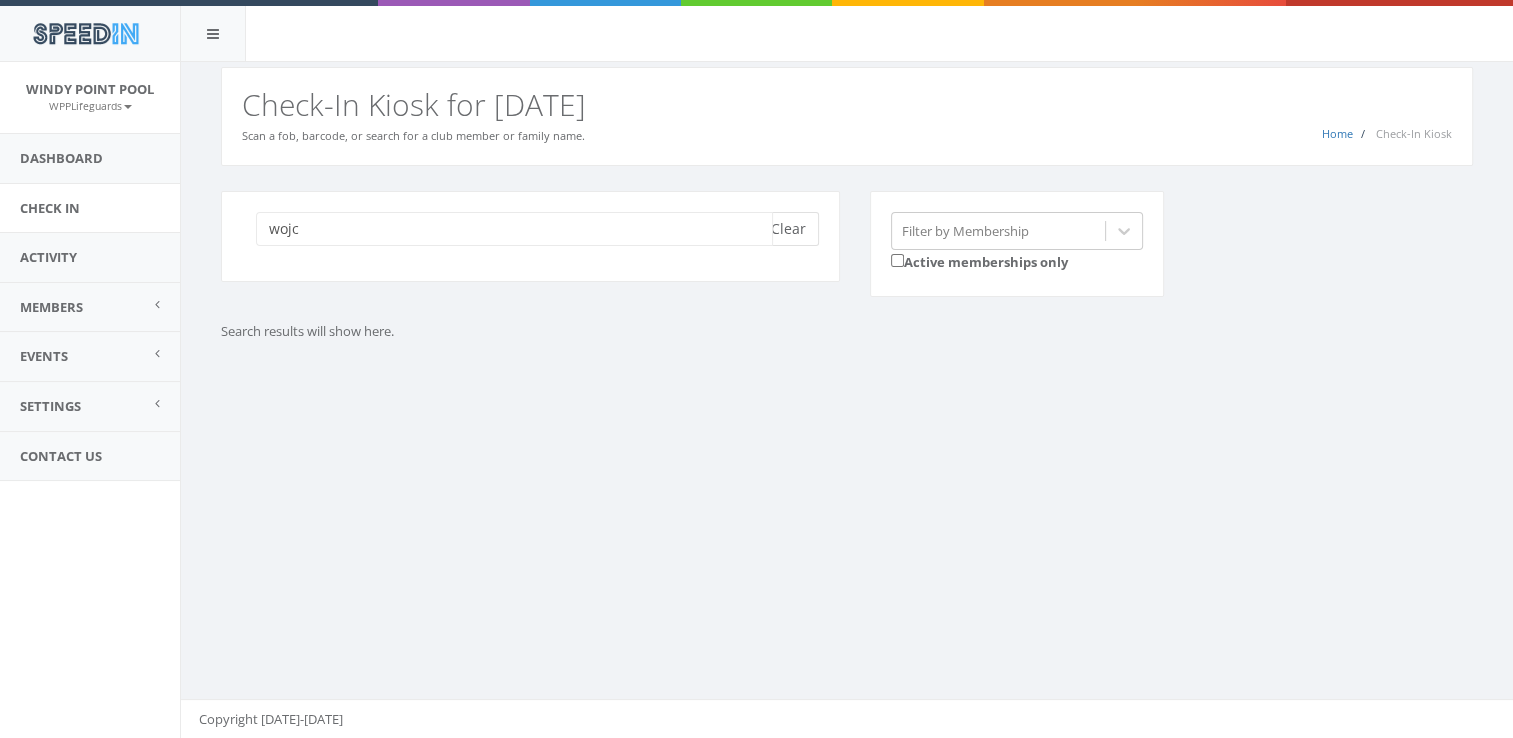 type on "wojc" 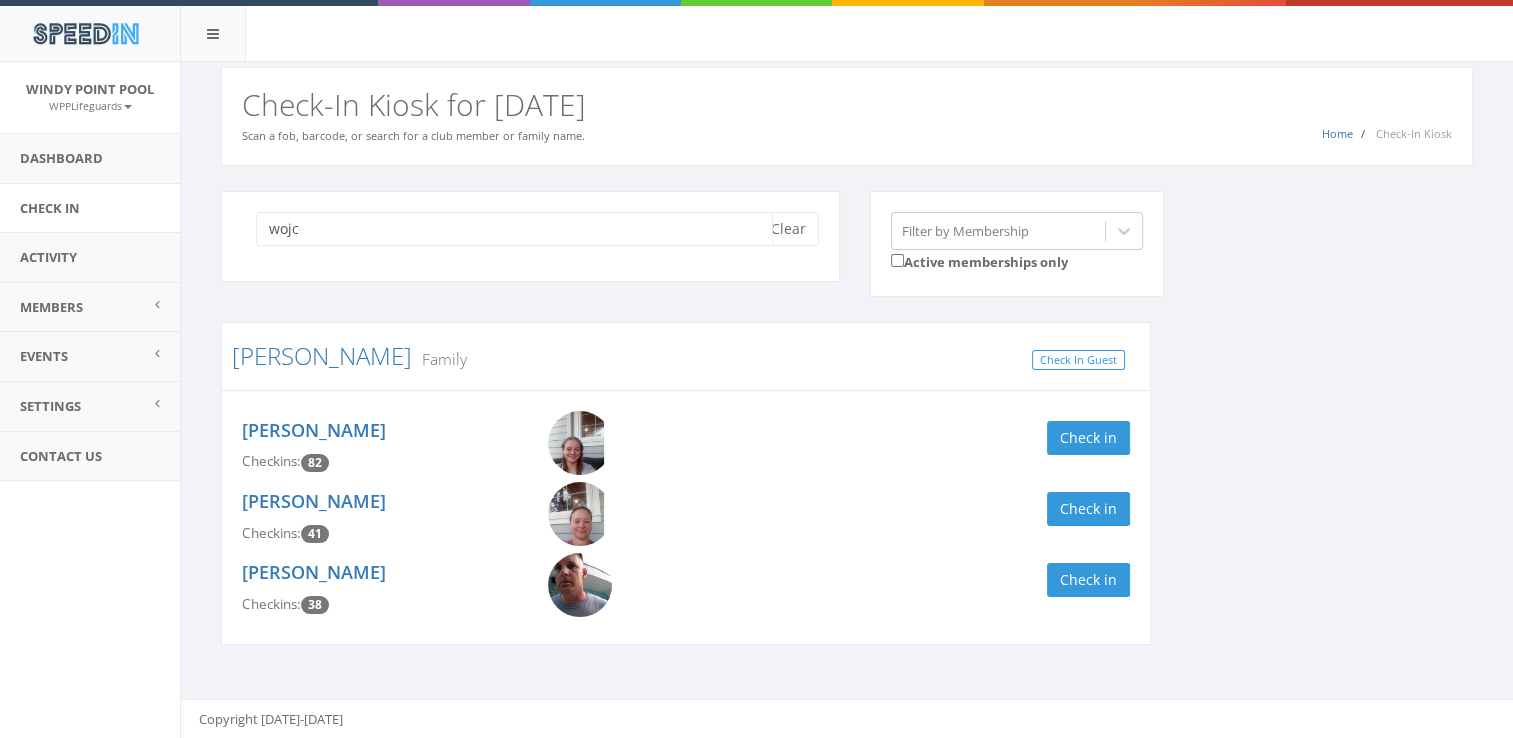scroll, scrollTop: 0, scrollLeft: 0, axis: both 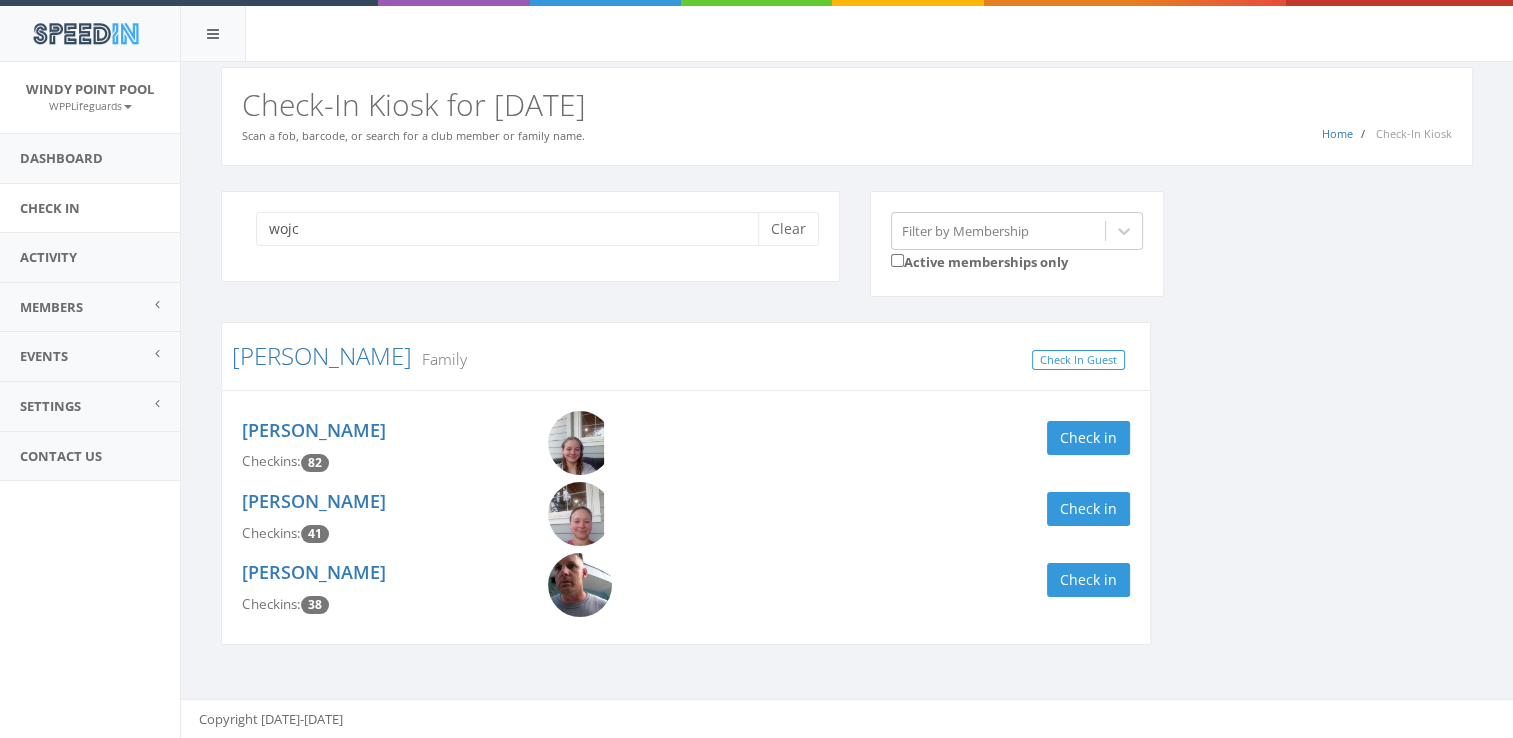 click at bounding box center [580, 443] 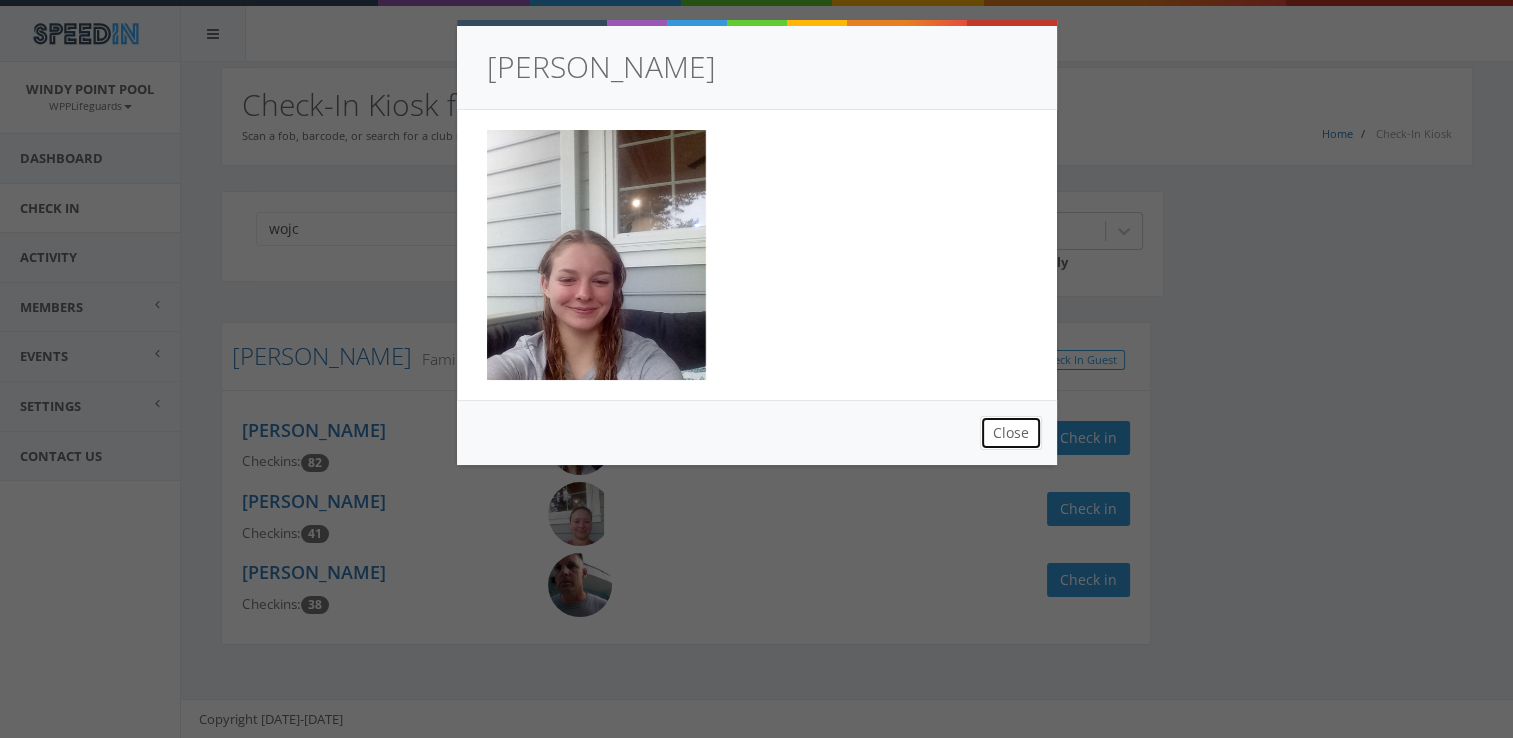 click on "Close" at bounding box center [1011, 433] 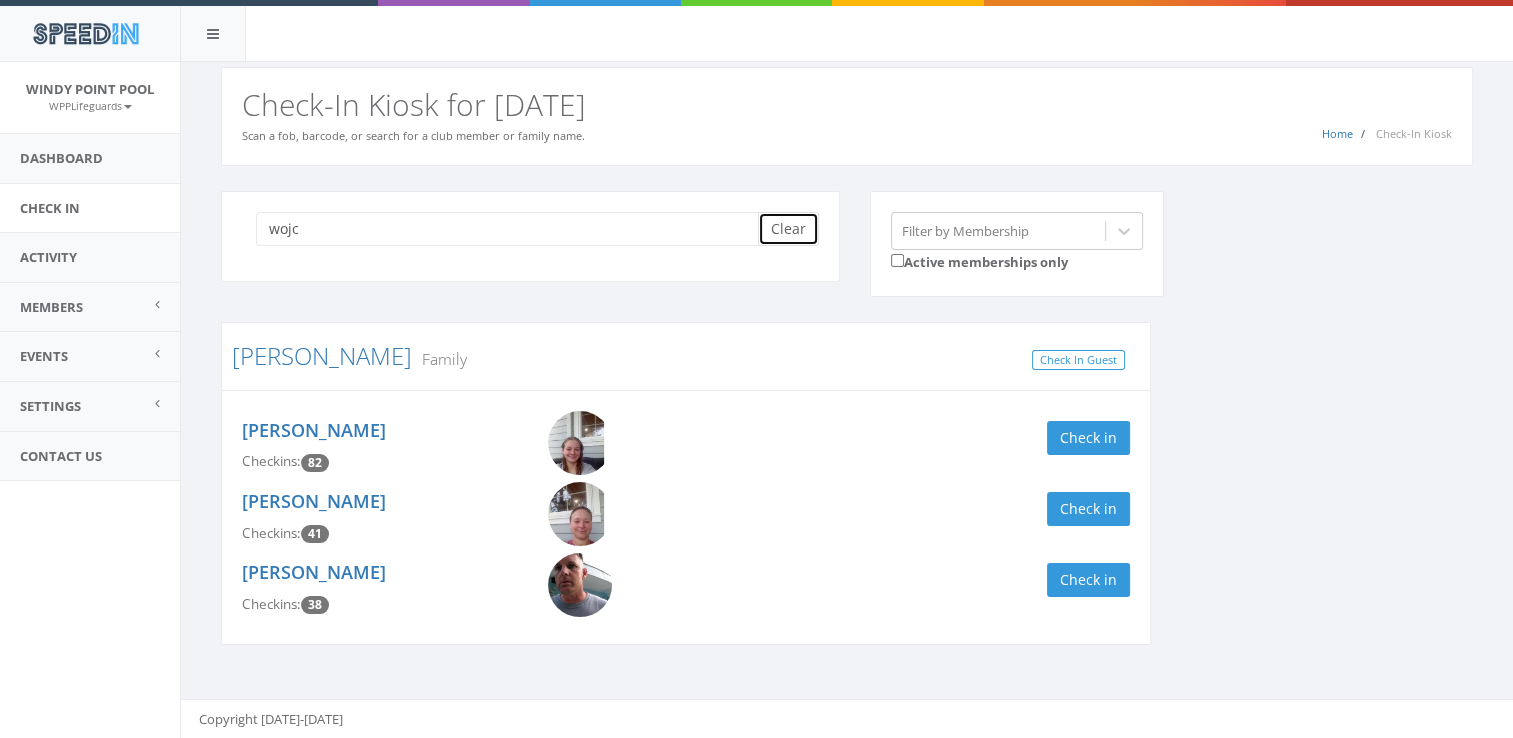 click on "Clear" at bounding box center (788, 229) 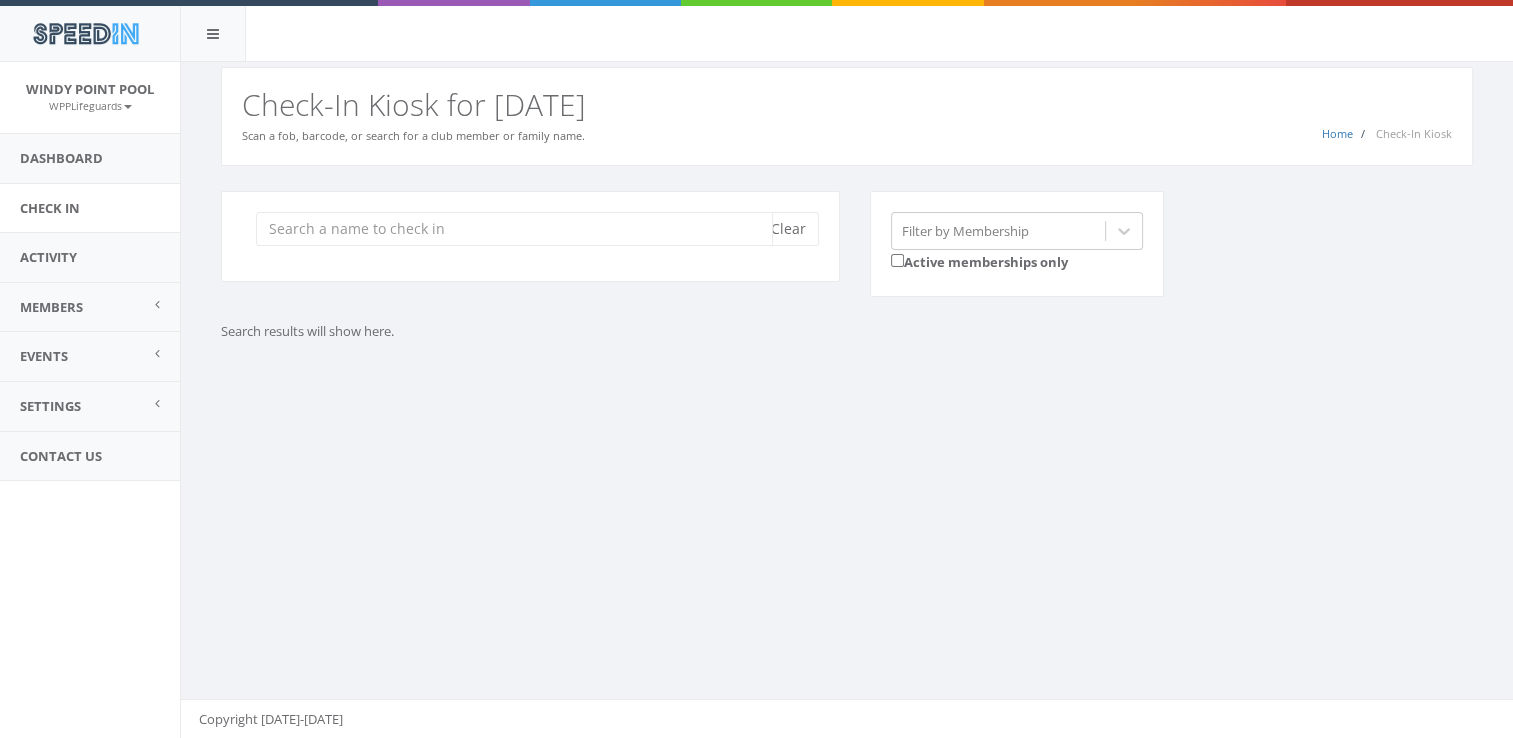 scroll, scrollTop: 0, scrollLeft: 0, axis: both 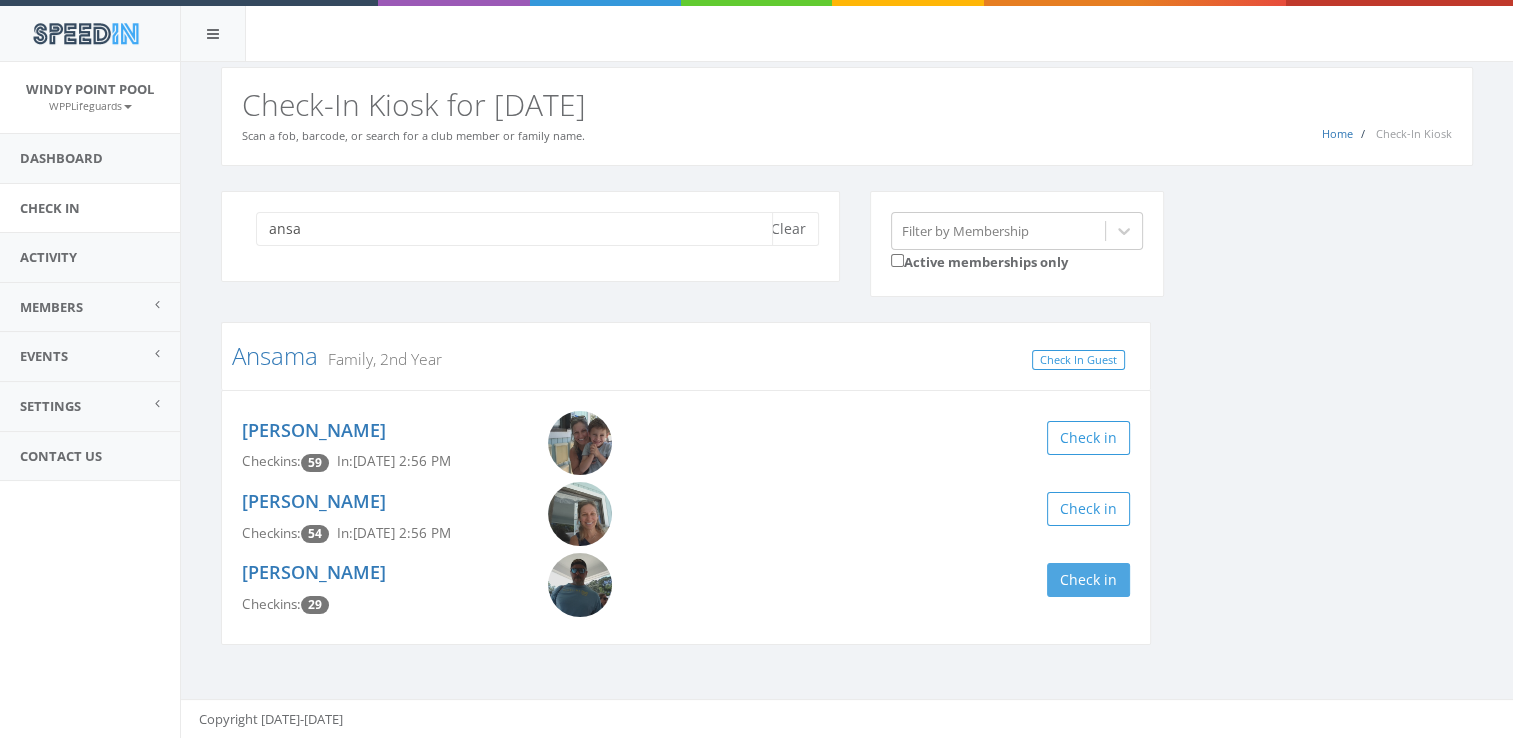 type on "ansa" 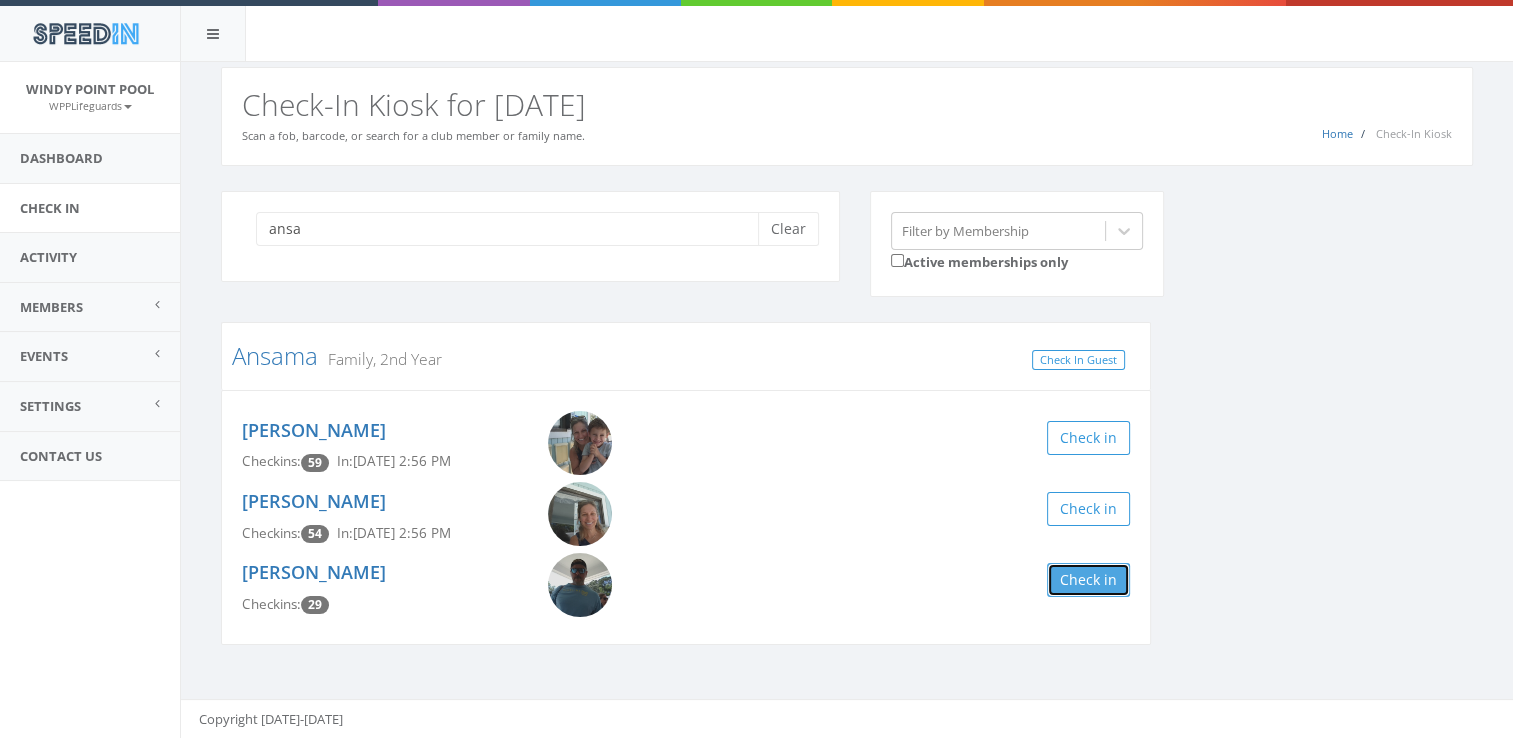 click on "Check in" at bounding box center (1088, 580) 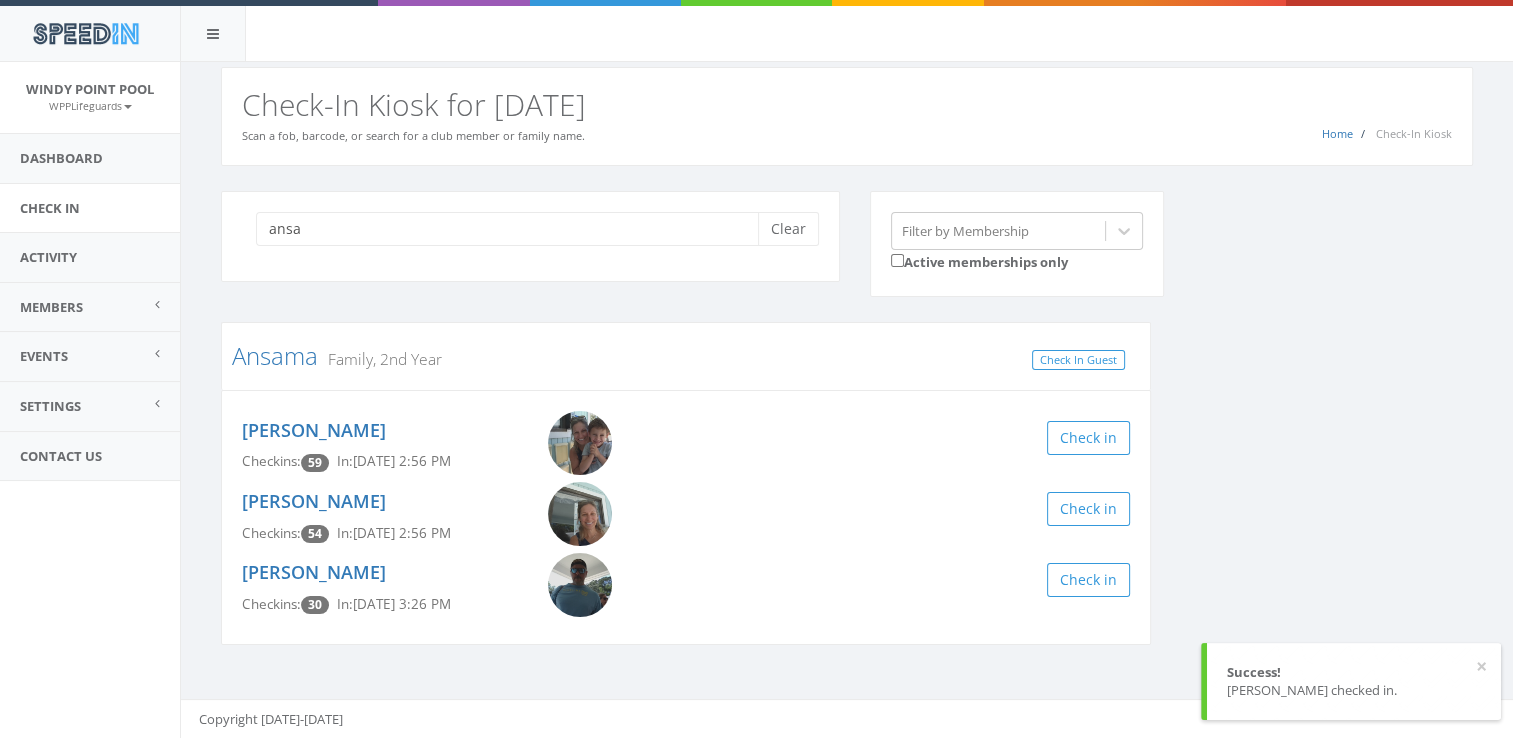 click on "ansa Clear Filter by Membership  Active memberships only Ansama Family, 2nd Year Check In Guest Garrett Ansama Checkins:  59 In:  Jul 26, 2:56 PM Check in Stacy Ansama Checkins:  54 In:  Jul 26, 2:56 PM Check in Steve Ansama Checkins:  30 In:  Jul 26, 3:26 PM Check in" at bounding box center [847, 431] 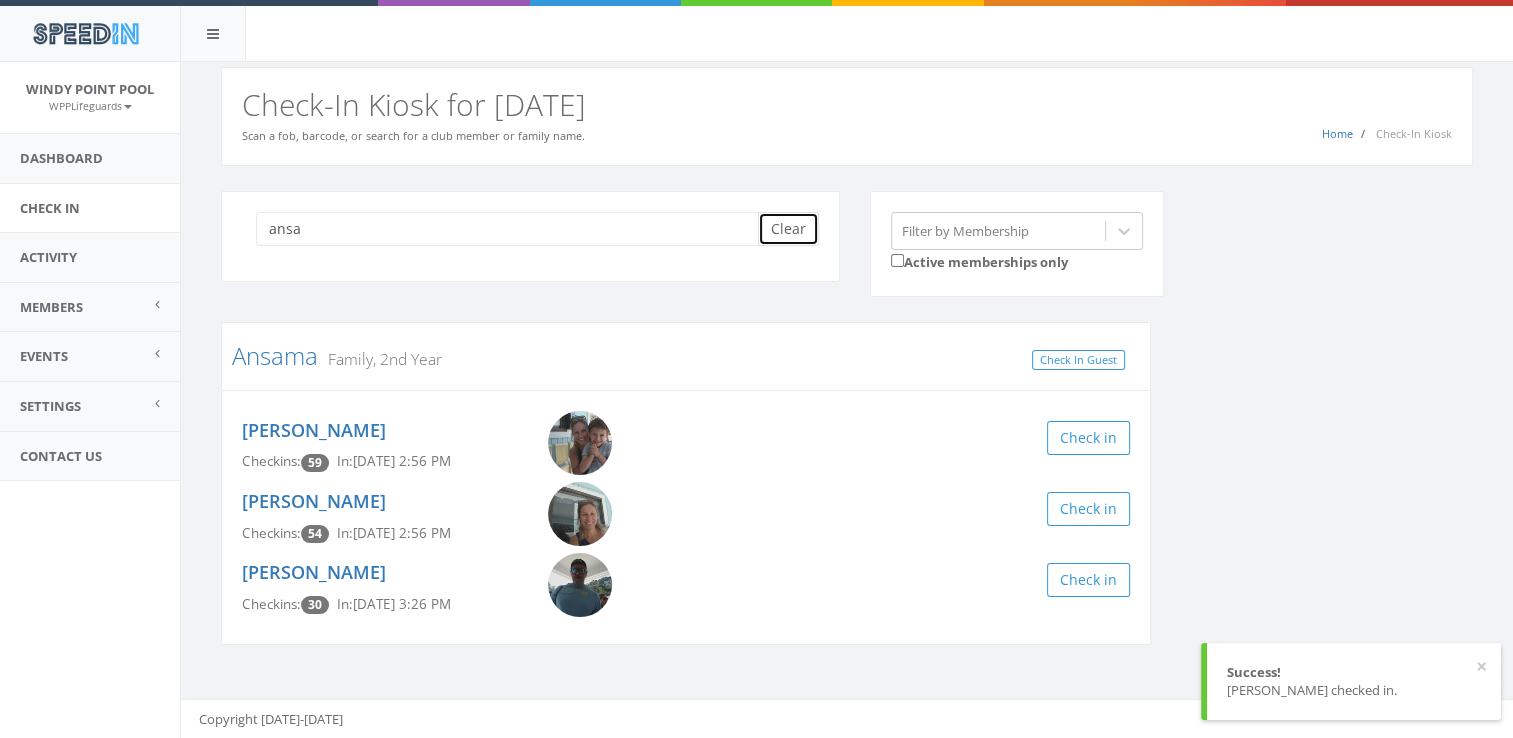 click on "Clear" at bounding box center [788, 229] 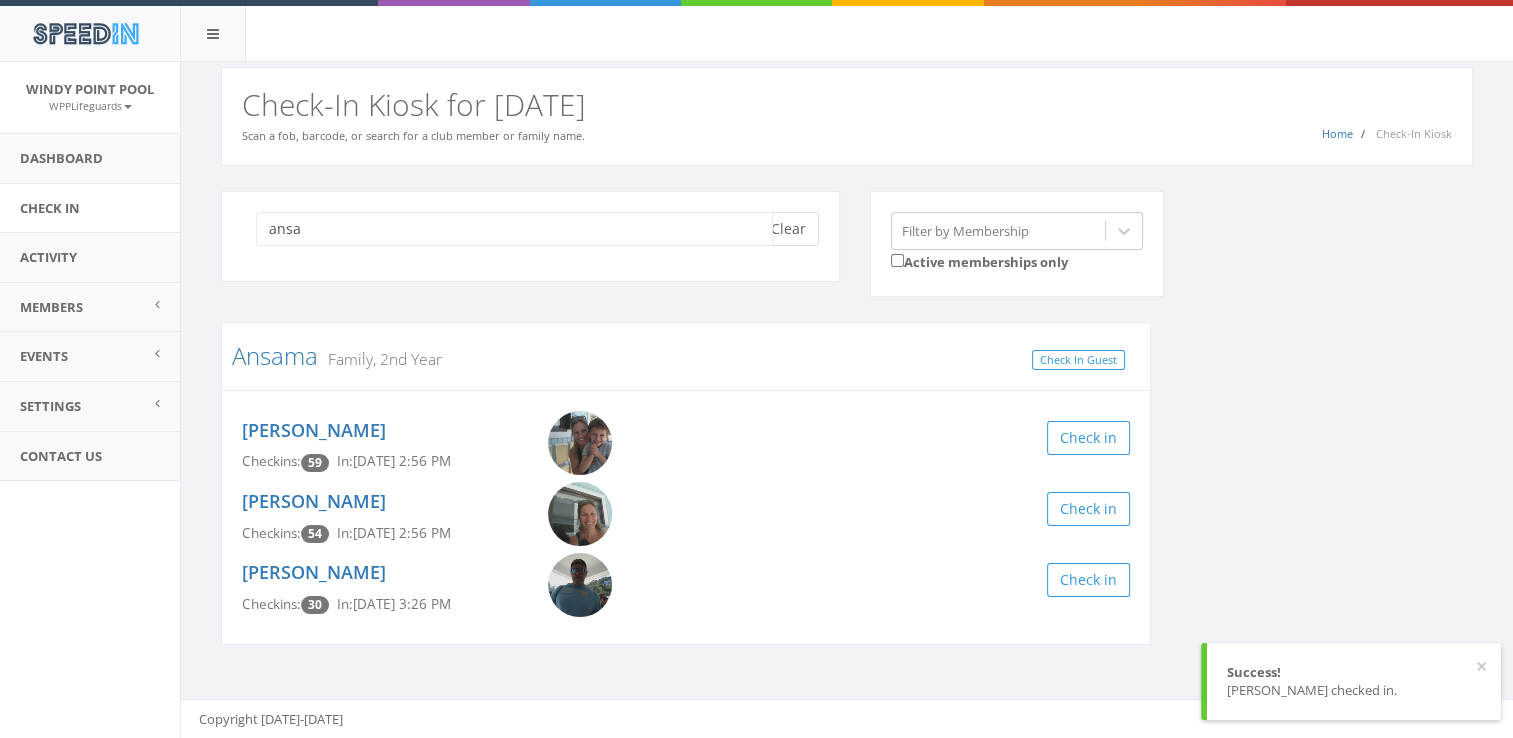 type 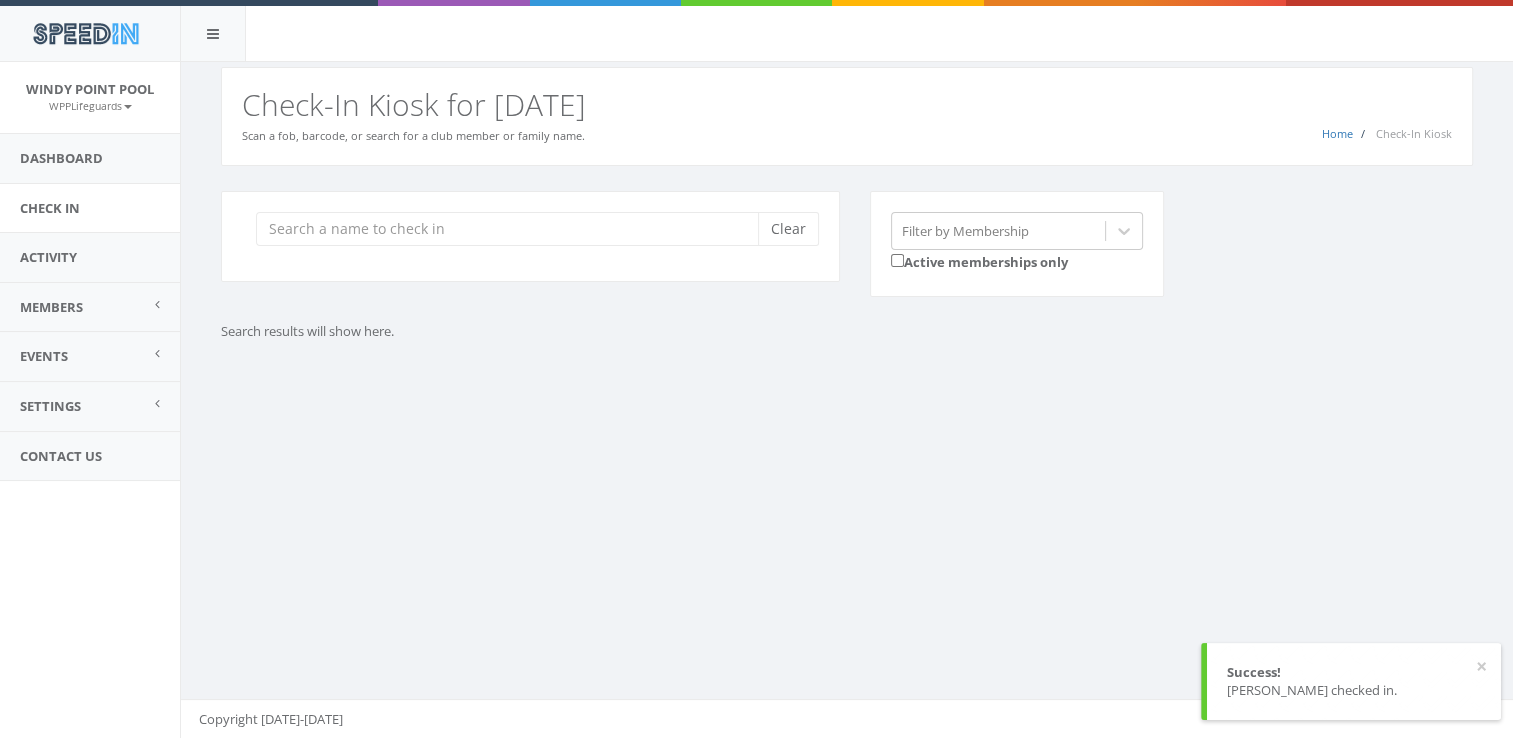 click on "Clear Filter by Membership  Active memberships only" at bounding box center [854, 257] 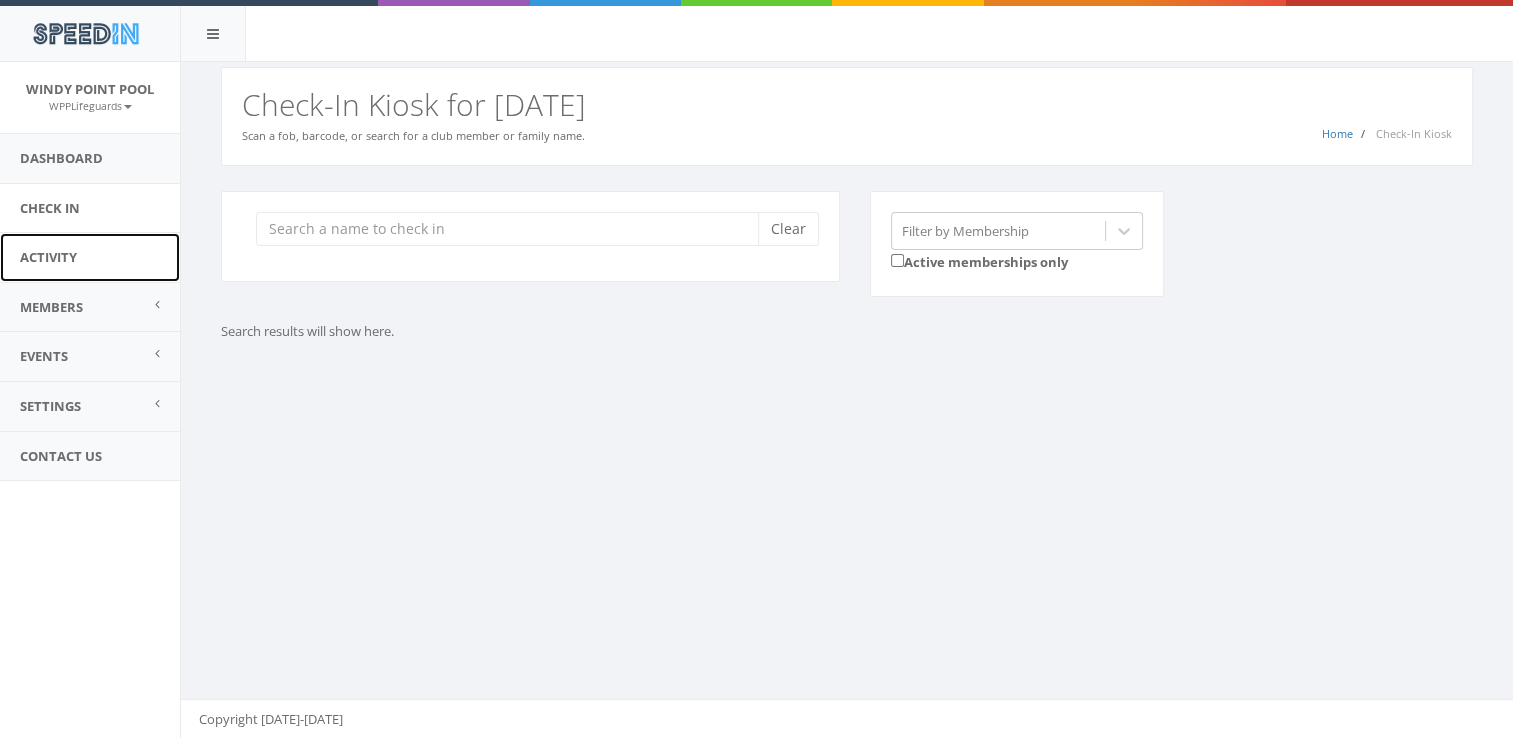 click on "Activity" at bounding box center (90, 257) 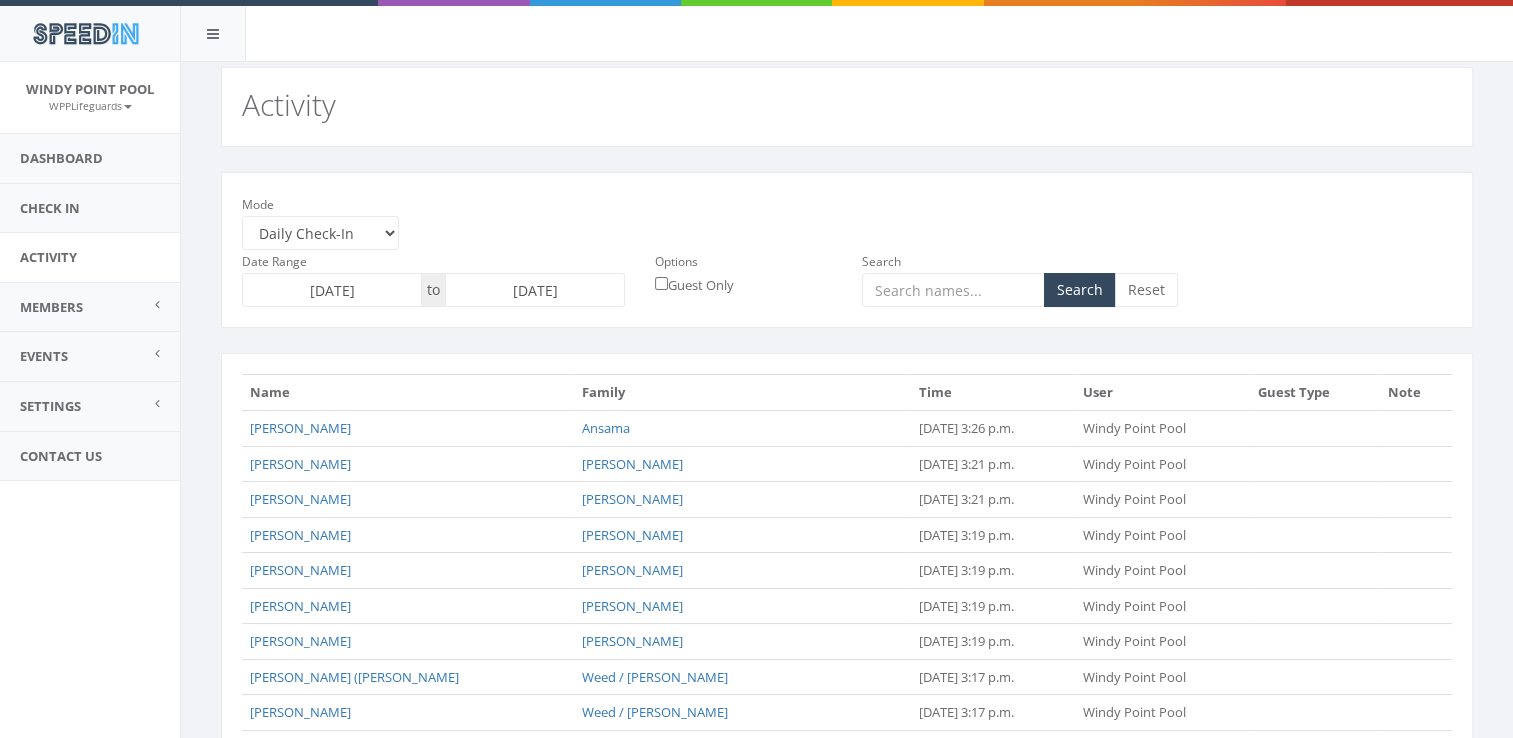 scroll, scrollTop: 40, scrollLeft: 0, axis: vertical 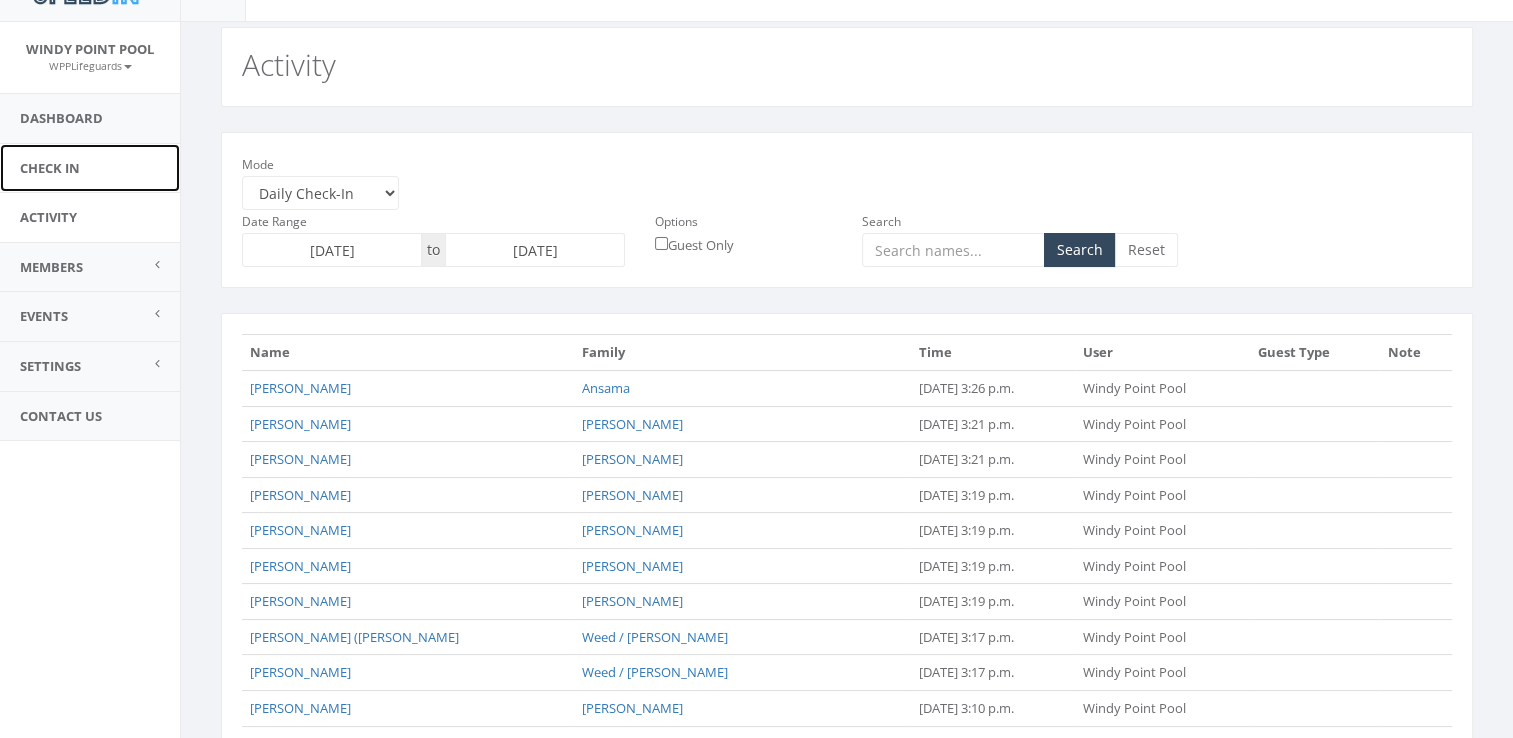 click on "Check In" at bounding box center (90, 168) 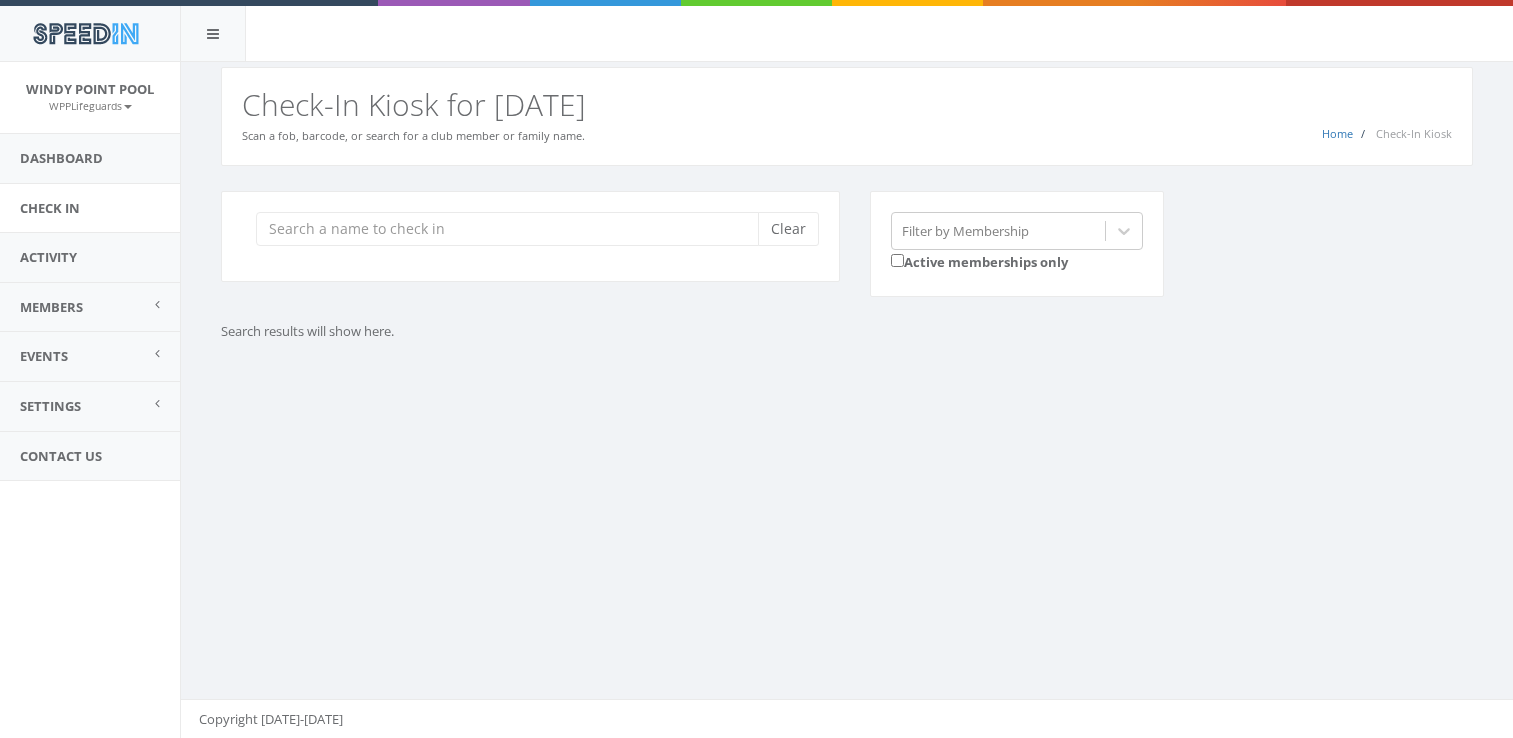 scroll, scrollTop: 0, scrollLeft: 0, axis: both 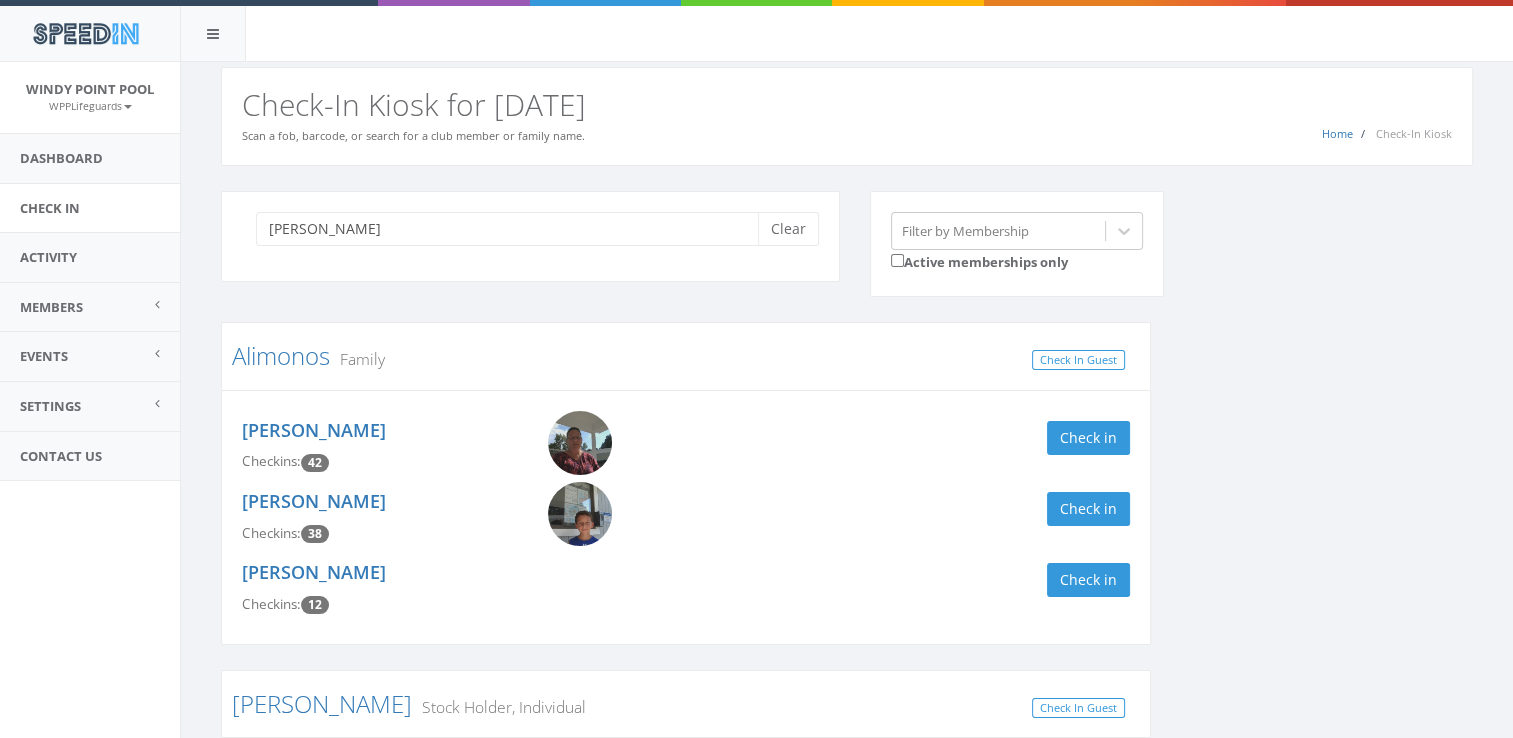 type on "[PERSON_NAME]" 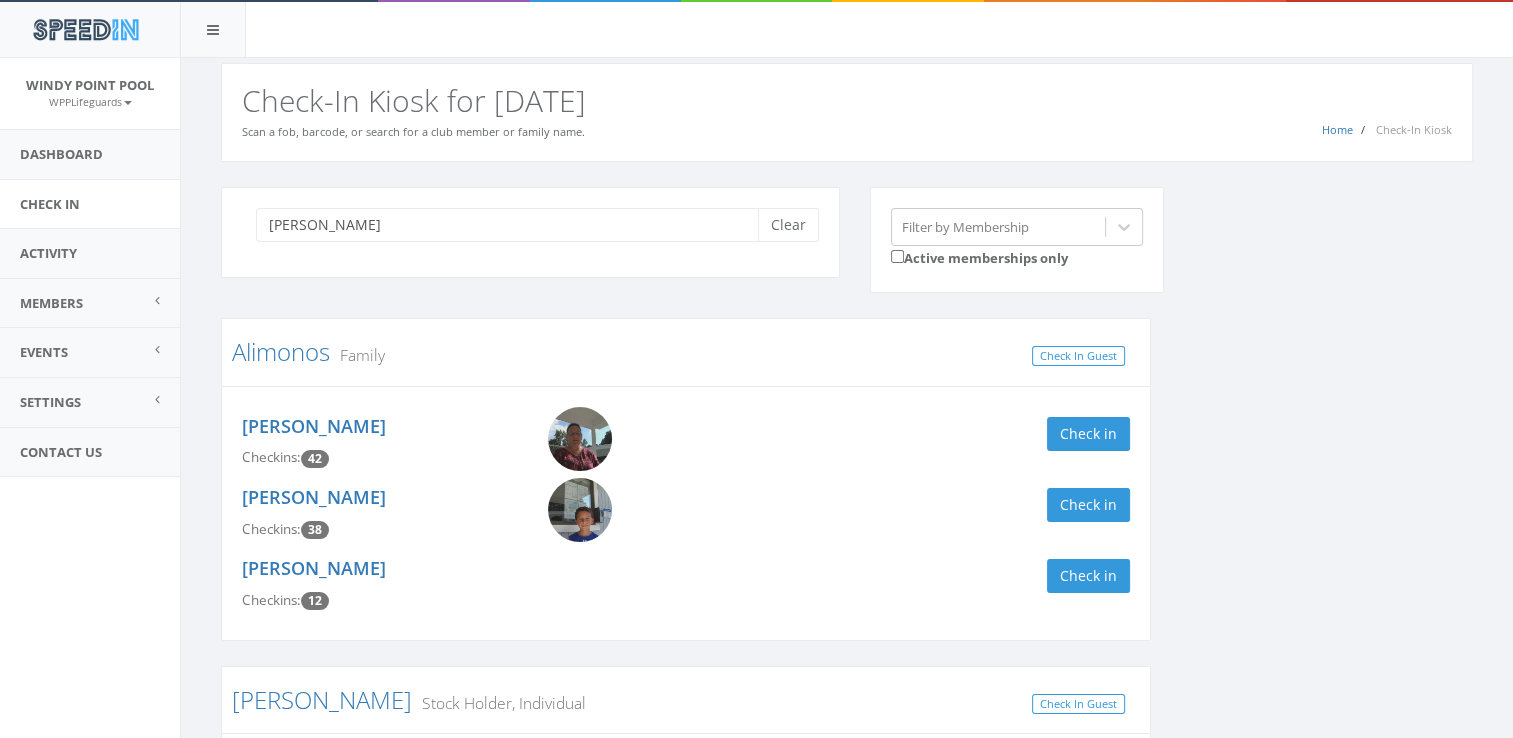 scroll, scrollTop: 0, scrollLeft: 0, axis: both 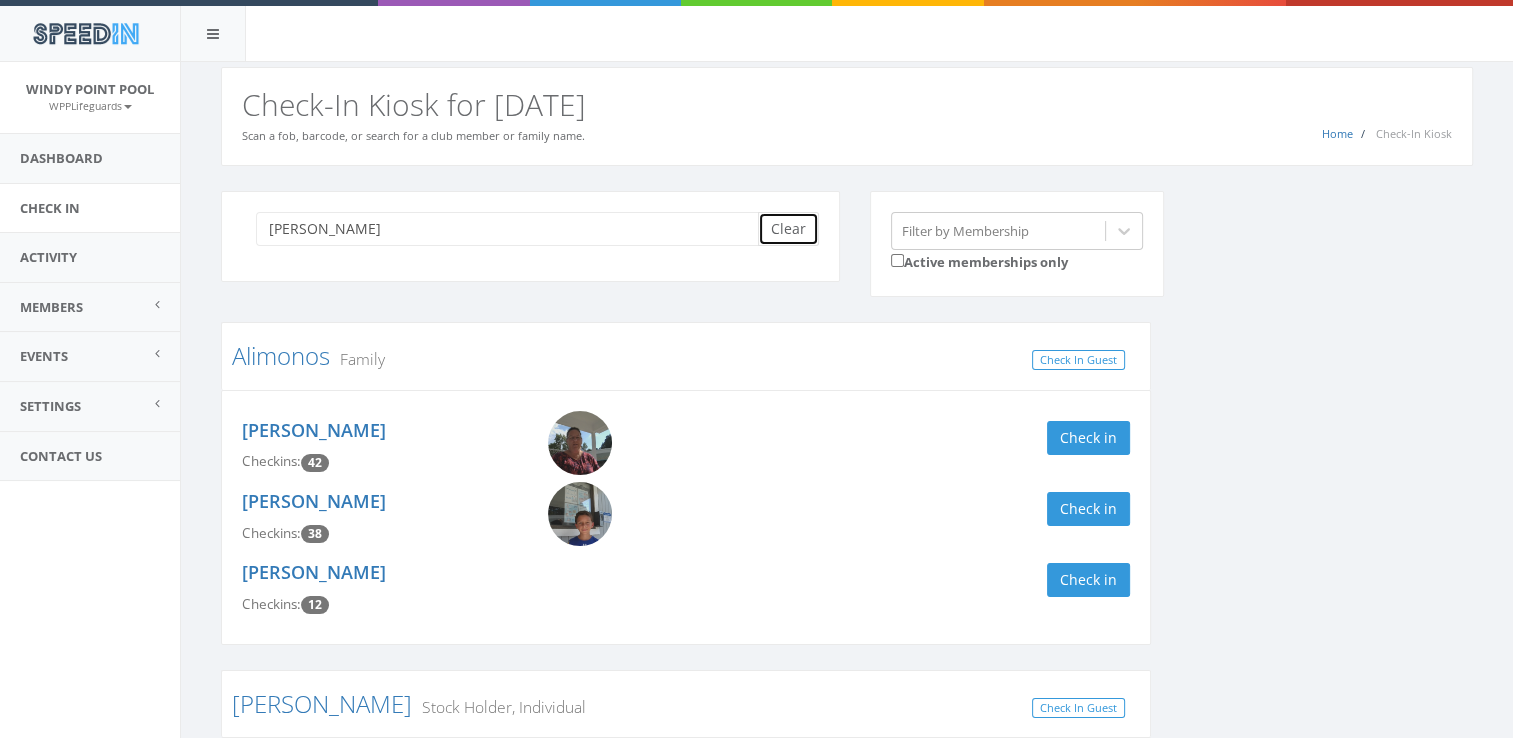 click on "Clear" at bounding box center [788, 229] 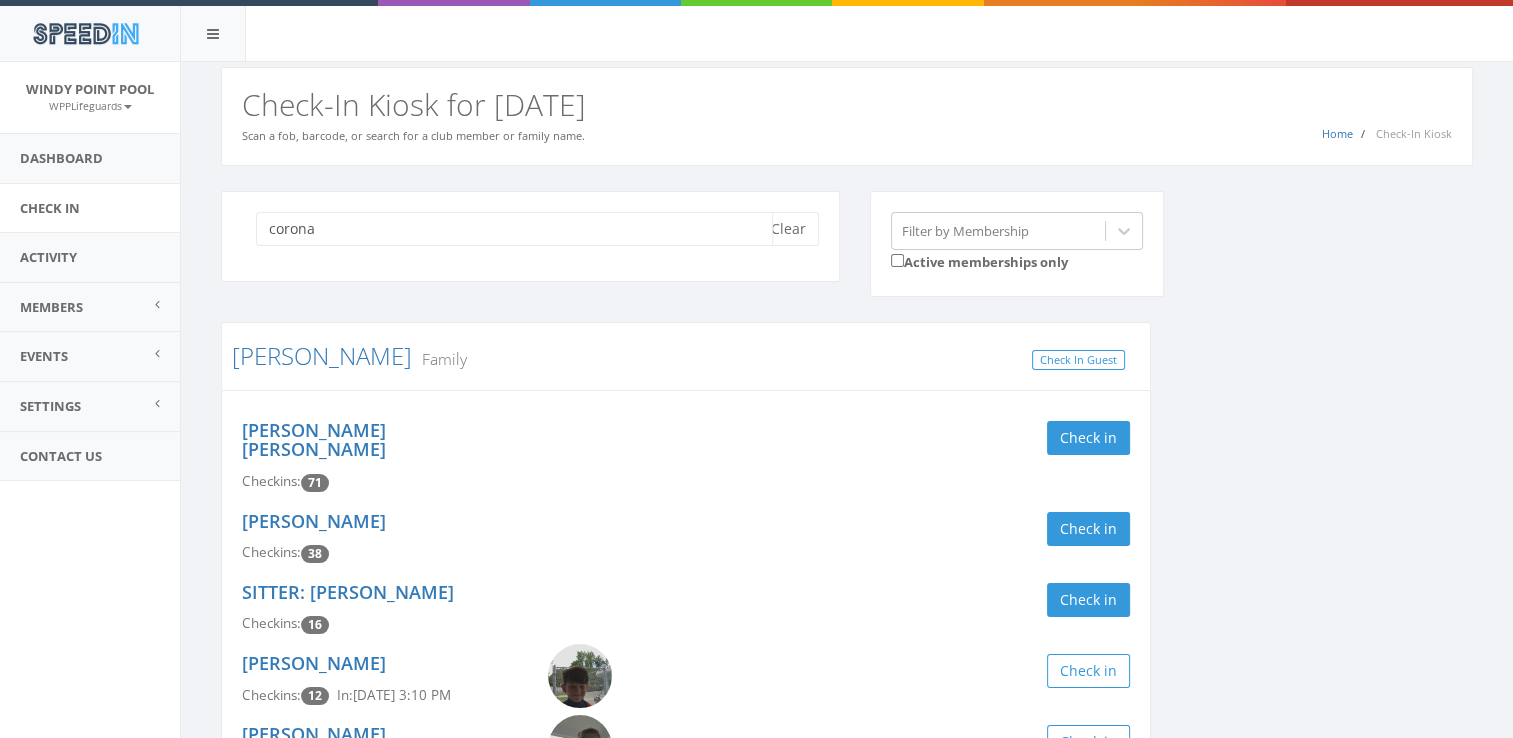 type on "corona" 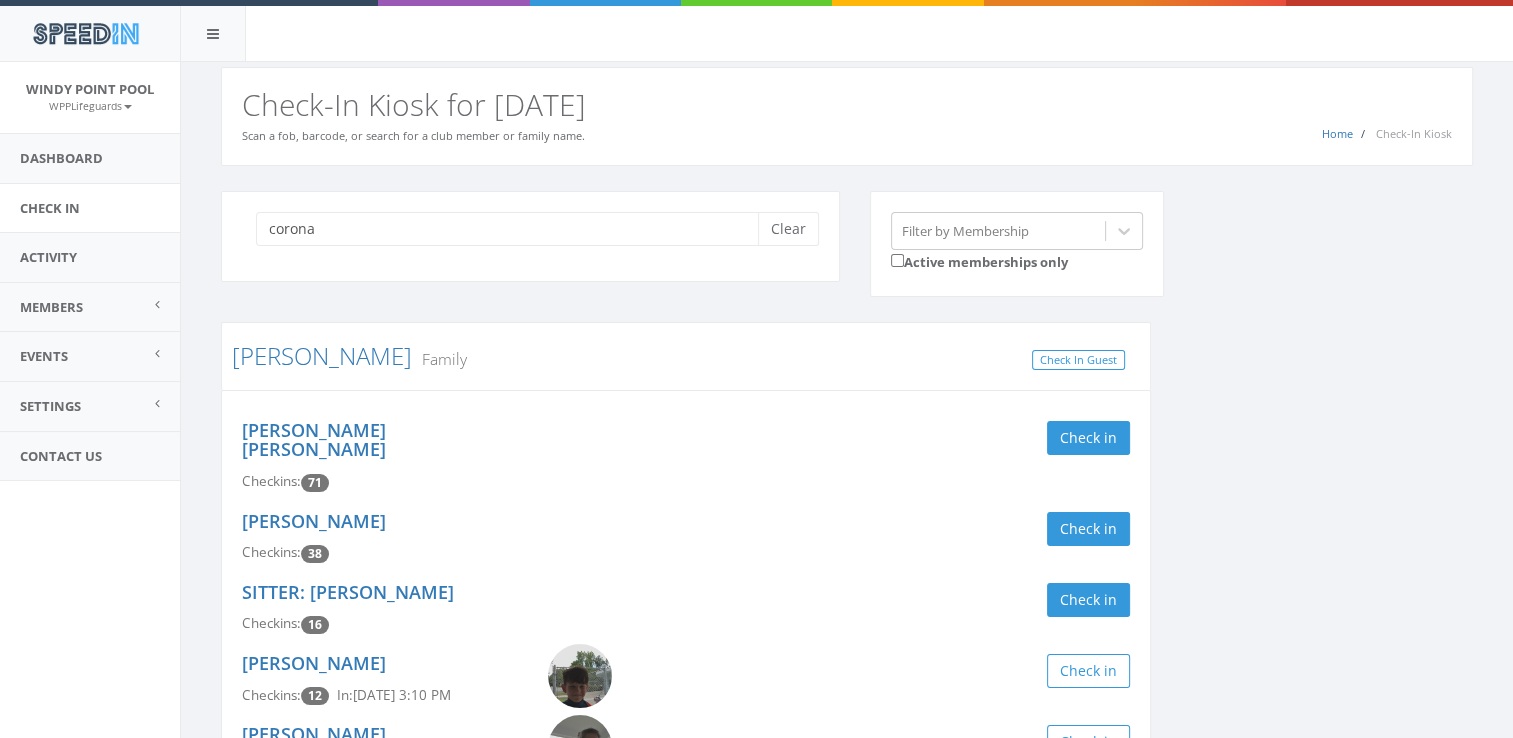 click on "corona Clear Filter by Membership  Active memberships only Pacheco Coronado Family Check In Guest Jack Mateo Coronado Pacheco Checkins:  71 Check in Eddie Pacheco Checkins:  38 Check in SITTER: Sonia Pacheco Checkins:  16 Check in James Coronado Checkins:  12 In:  Jul 26, 3:10 PM Check in Lisa Coronado Checkins:  5 In:  Jul 26, 3:10 PM Check in Jose Coronado Checkins:  5 Check in" at bounding box center [847, 547] 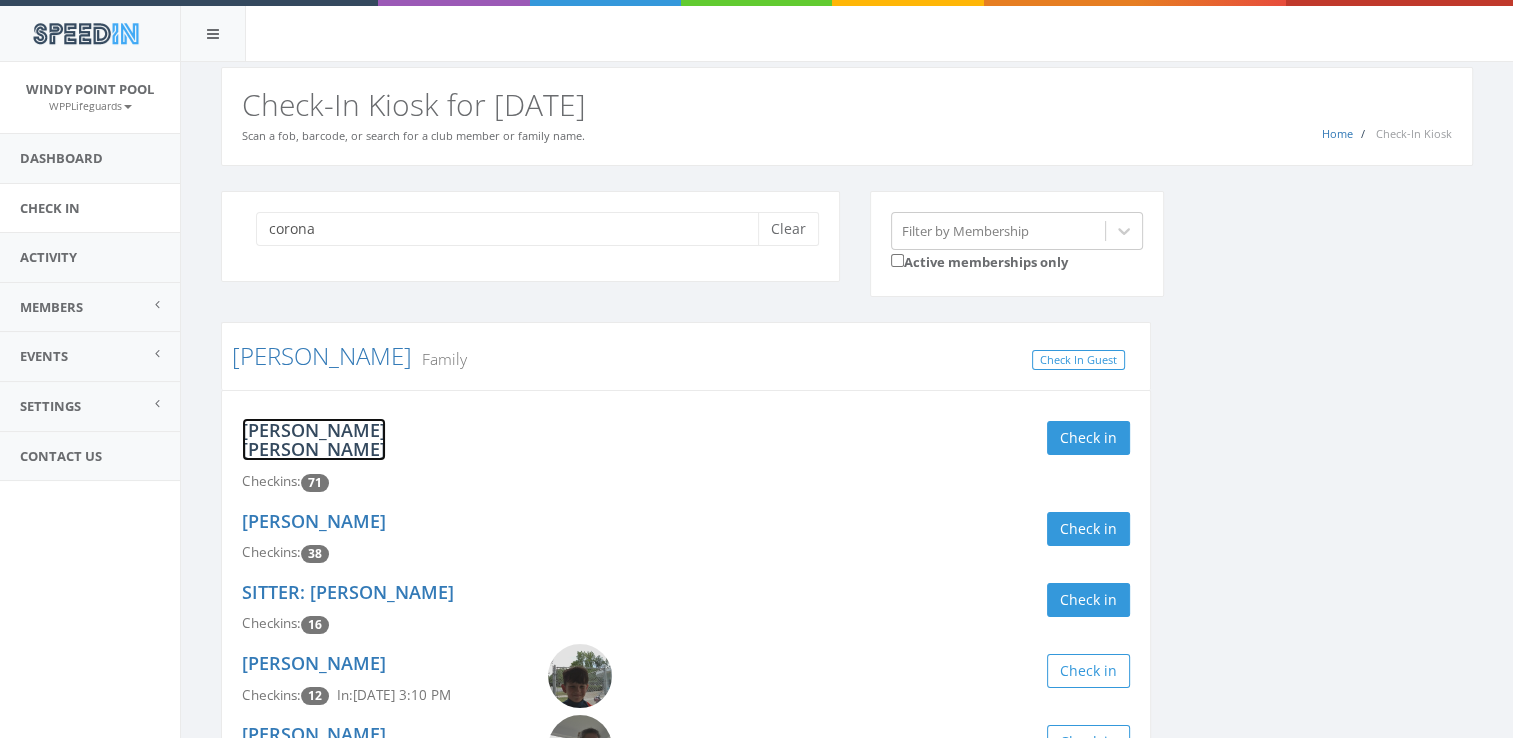 click on "[PERSON_NAME] [PERSON_NAME]" at bounding box center (314, 440) 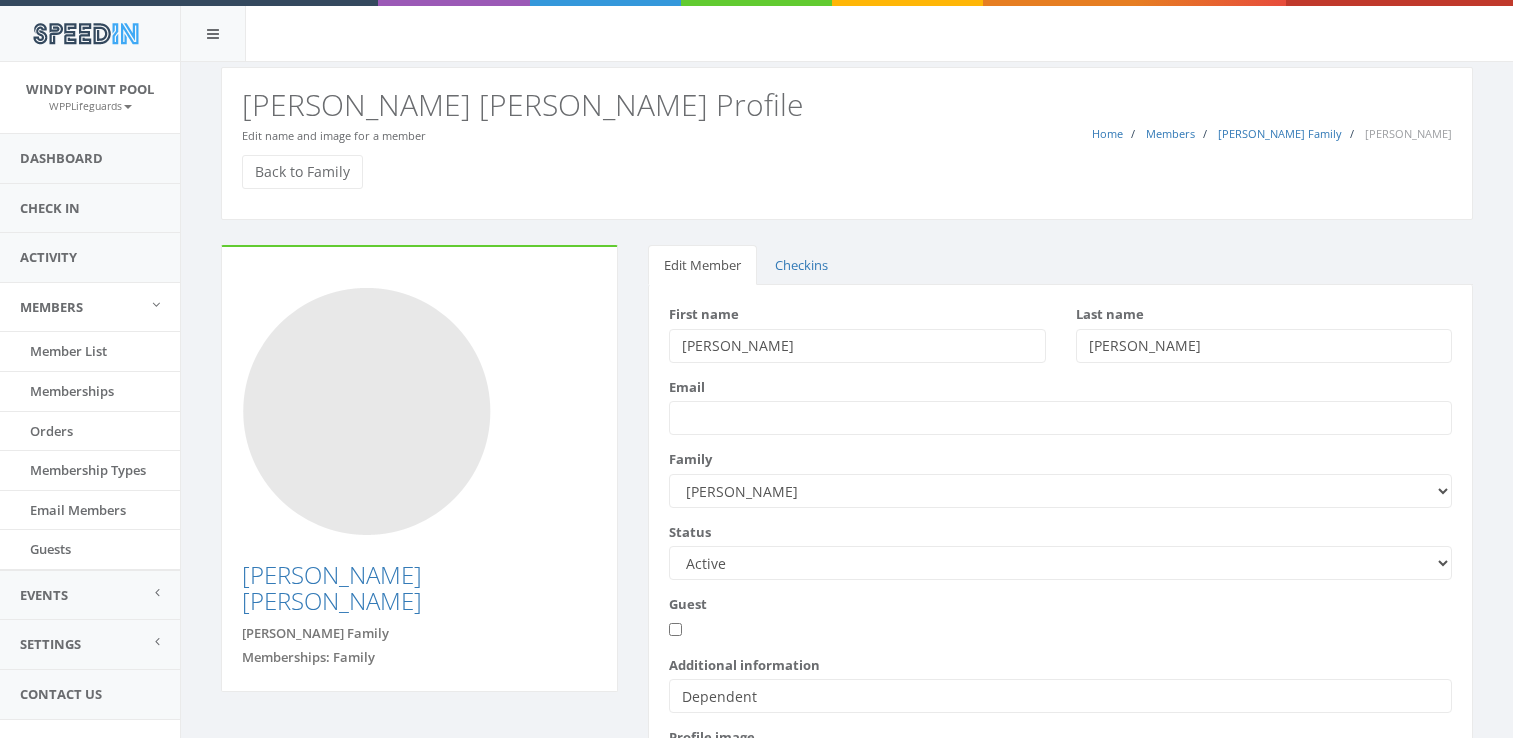 scroll, scrollTop: 0, scrollLeft: 0, axis: both 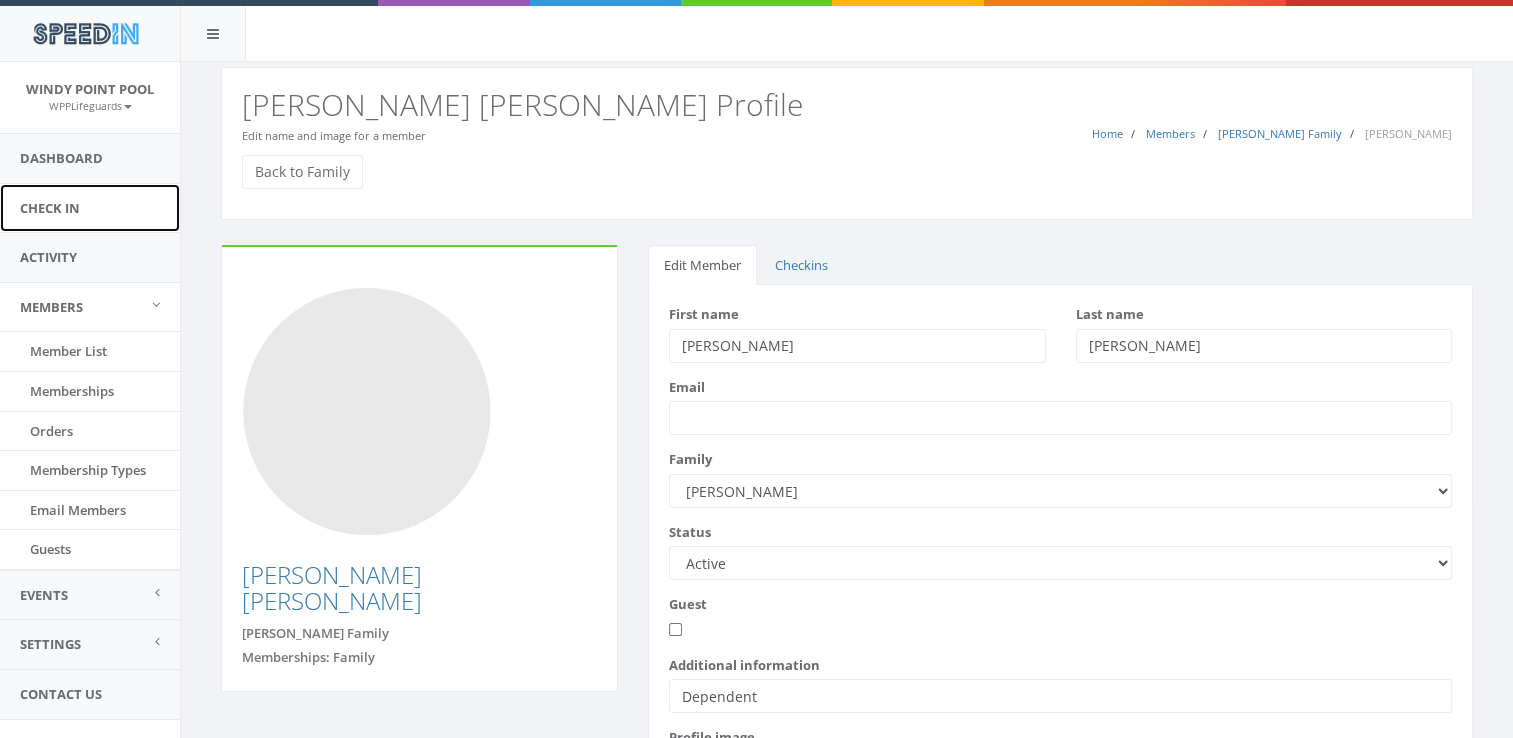 click on "Check In" at bounding box center (90, 208) 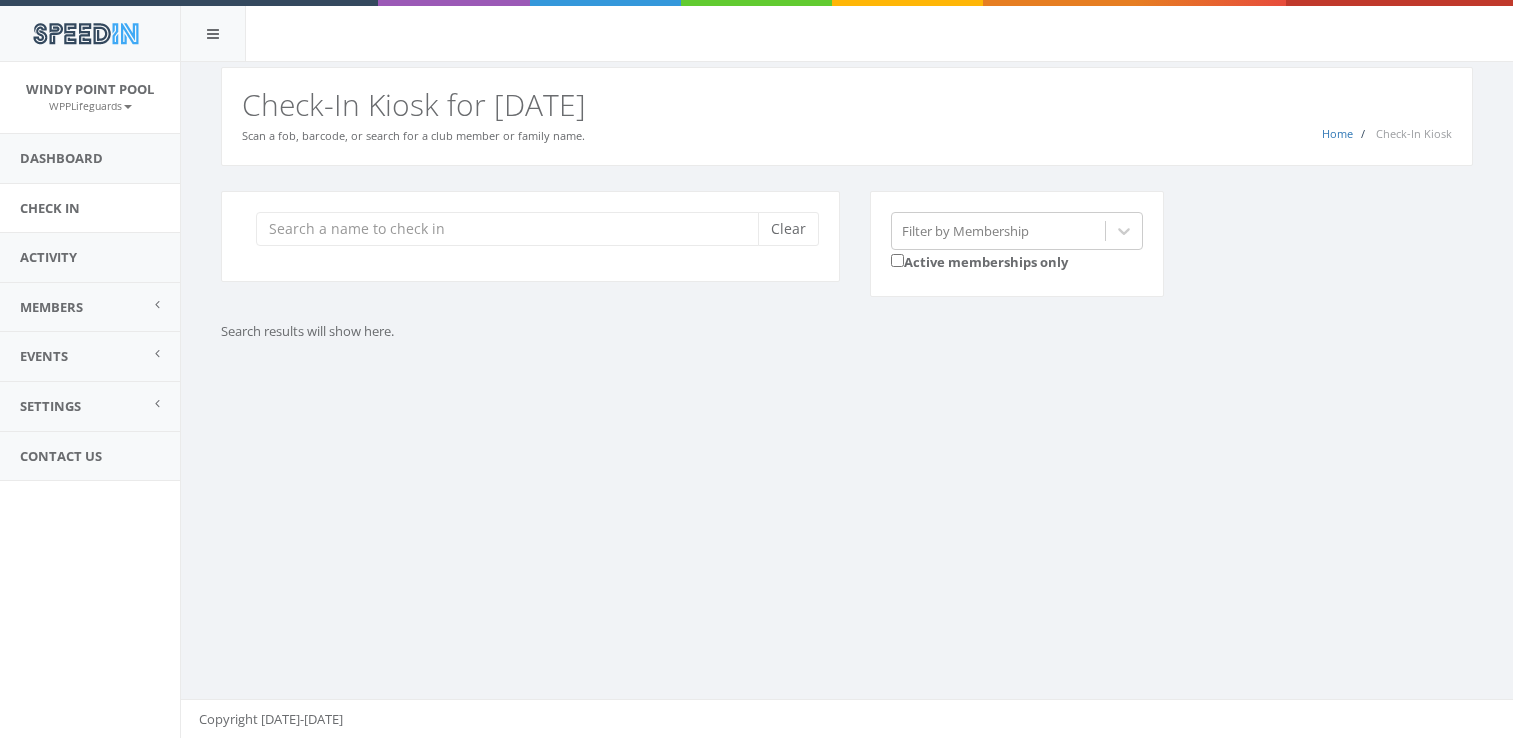 scroll, scrollTop: 0, scrollLeft: 0, axis: both 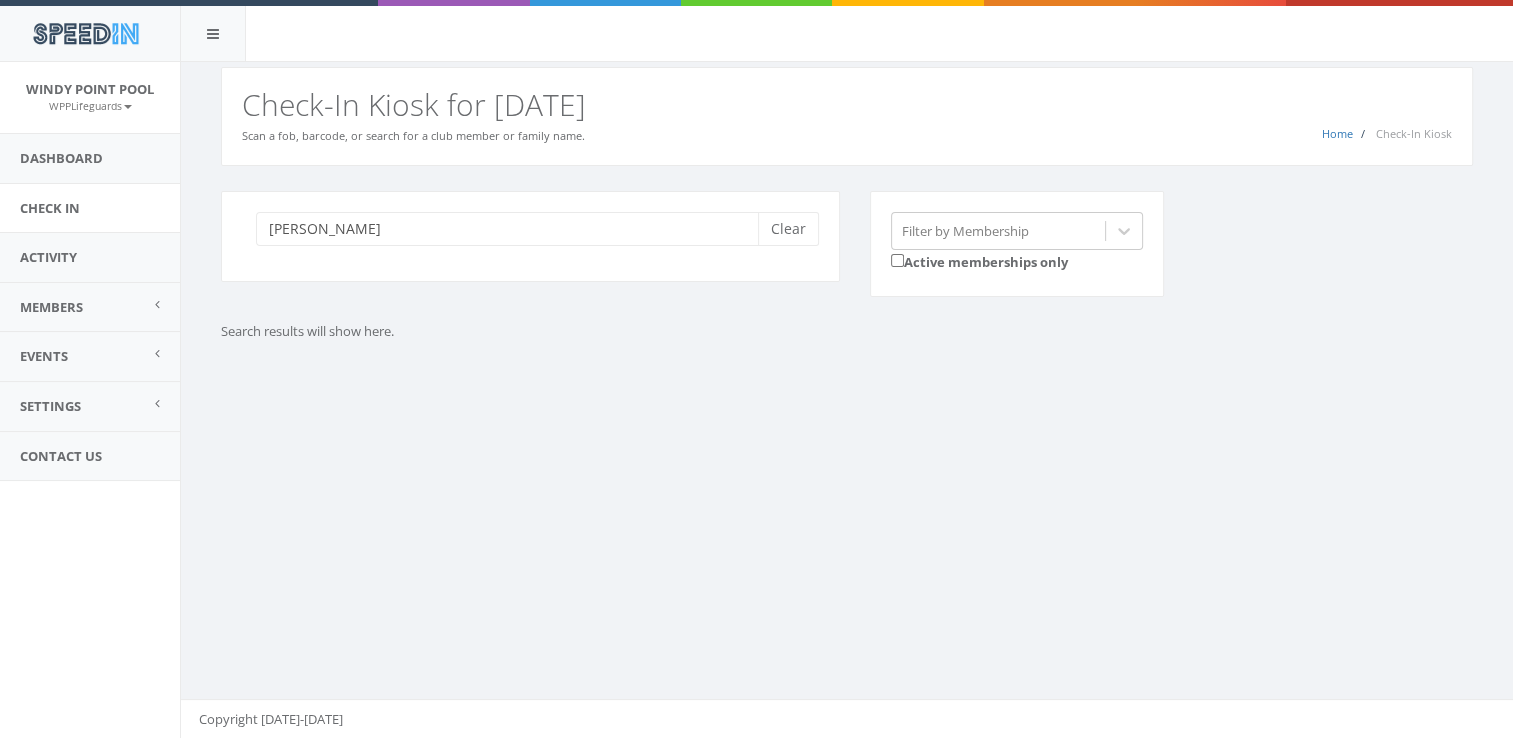 type on "[PERSON_NAME]" 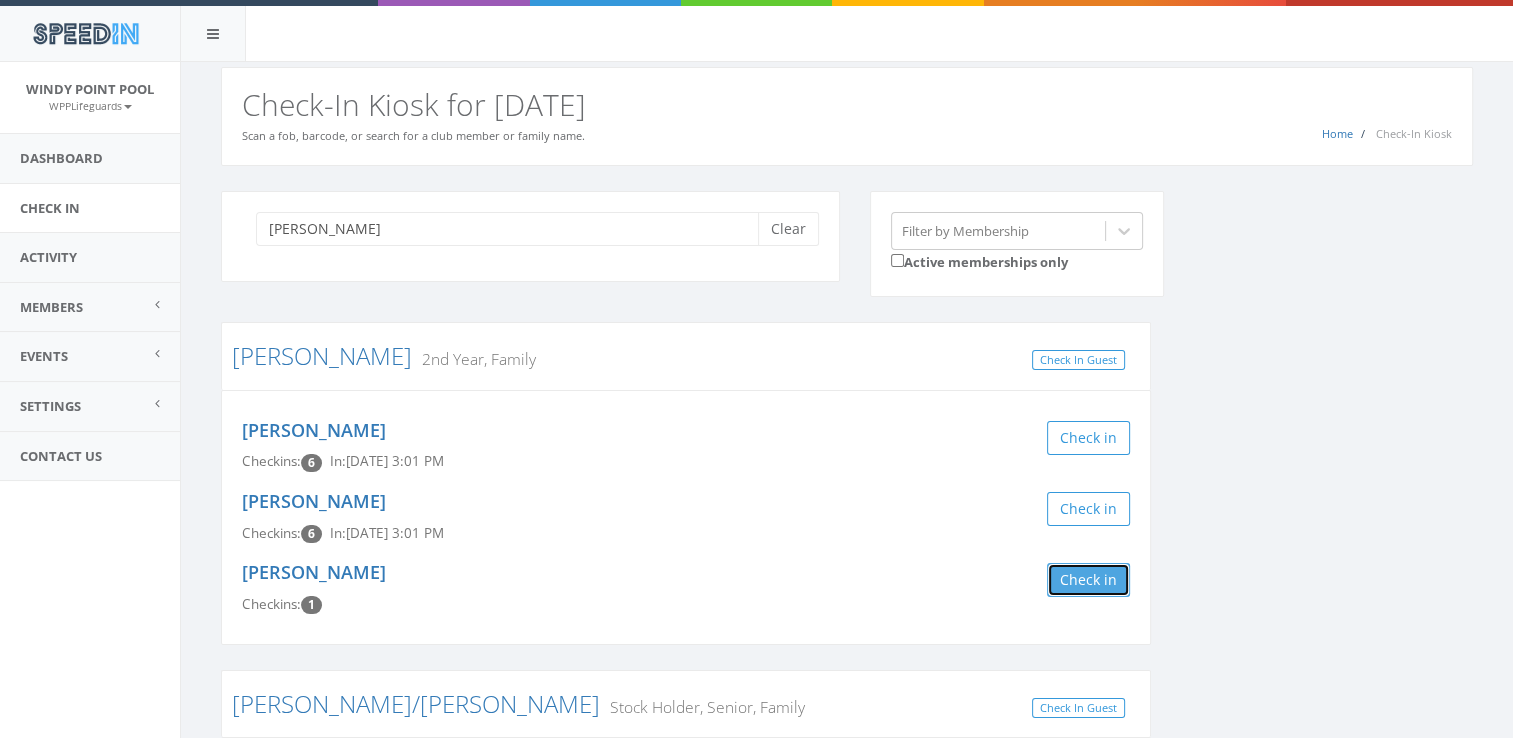 click on "Check in" at bounding box center [1088, 580] 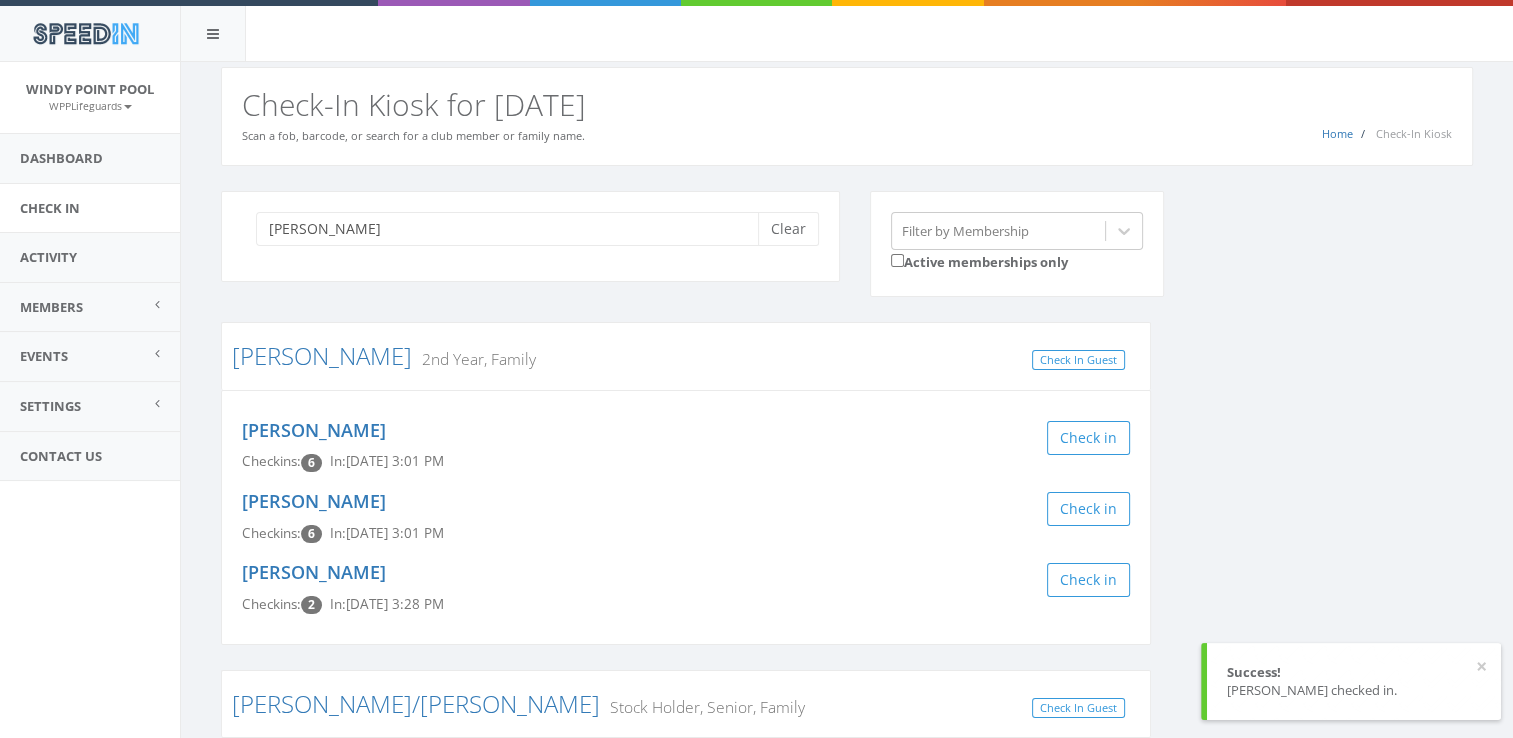 click on "[PERSON_NAME] Clear Filter by Membership  Active memberships only [PERSON_NAME] 2nd Year, Family Check In Guest [PERSON_NAME] Checkins:  6 In:  [DATE] 3:01 PM Check in [GEOGRAPHIC_DATA][PERSON_NAME] Checkins:  6 In:  [DATE] 3:01 PM Check in [PERSON_NAME] Checkins:  2 In:  [DATE] 3:28 PM Check in [PERSON_NAME]/[PERSON_NAME] Stock Holder, Senior, Family Check In Guest [PERSON_NAME] Checkins:  153 Check in [PERSON_NAME] Checkins:  11 In:  [DATE] 12:09 PM Check in [PERSON_NAME] Family Check In Guest [PERSON_NAME] Checkins:  35 Check in [PERSON_NAME] Checkins:  21 Check in [PERSON_NAME] Checkins:  7 Check in [PERSON_NAME] Checkins:  3 Check in [PERSON_NAME] Checkins:  3 Check in" at bounding box center [847, 814] 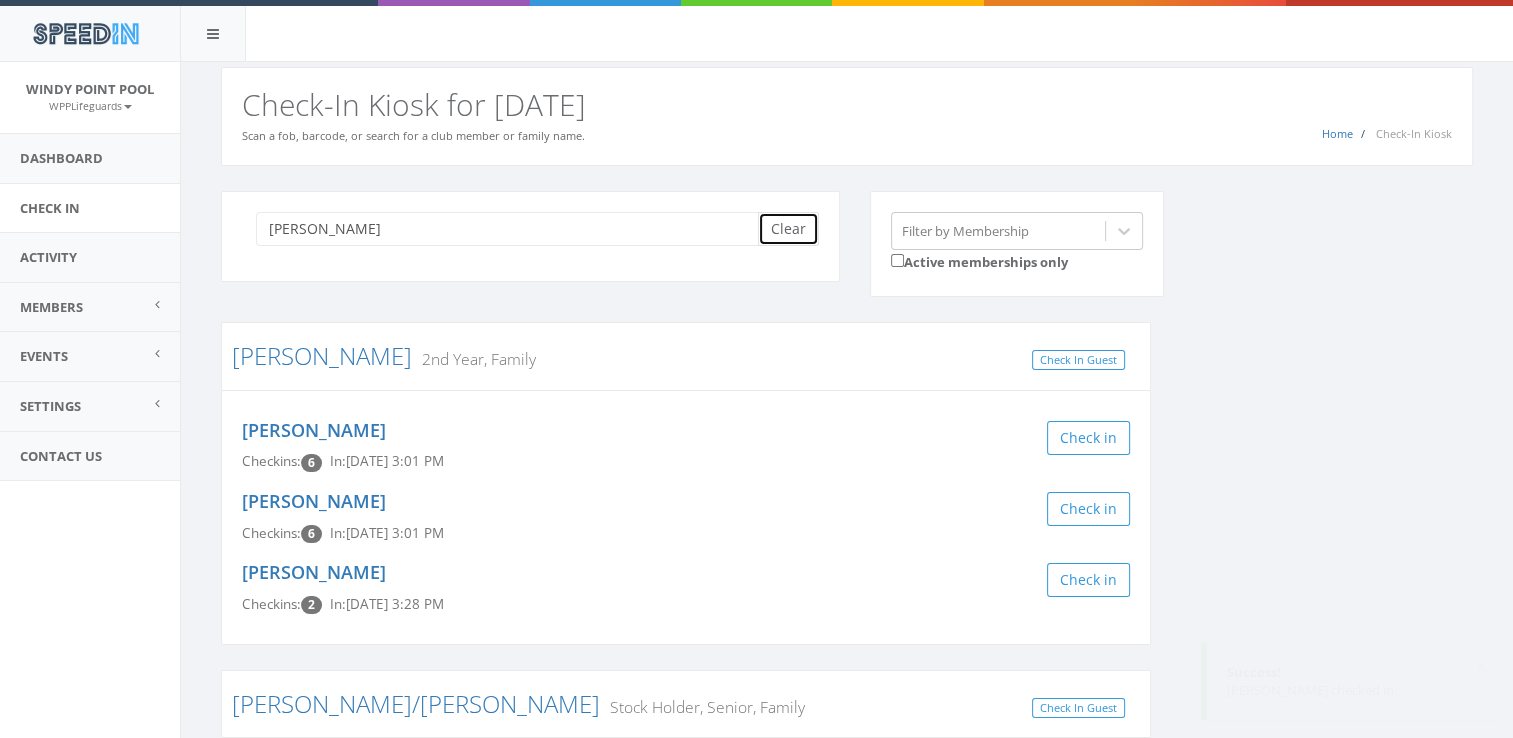 click on "Clear" at bounding box center [788, 229] 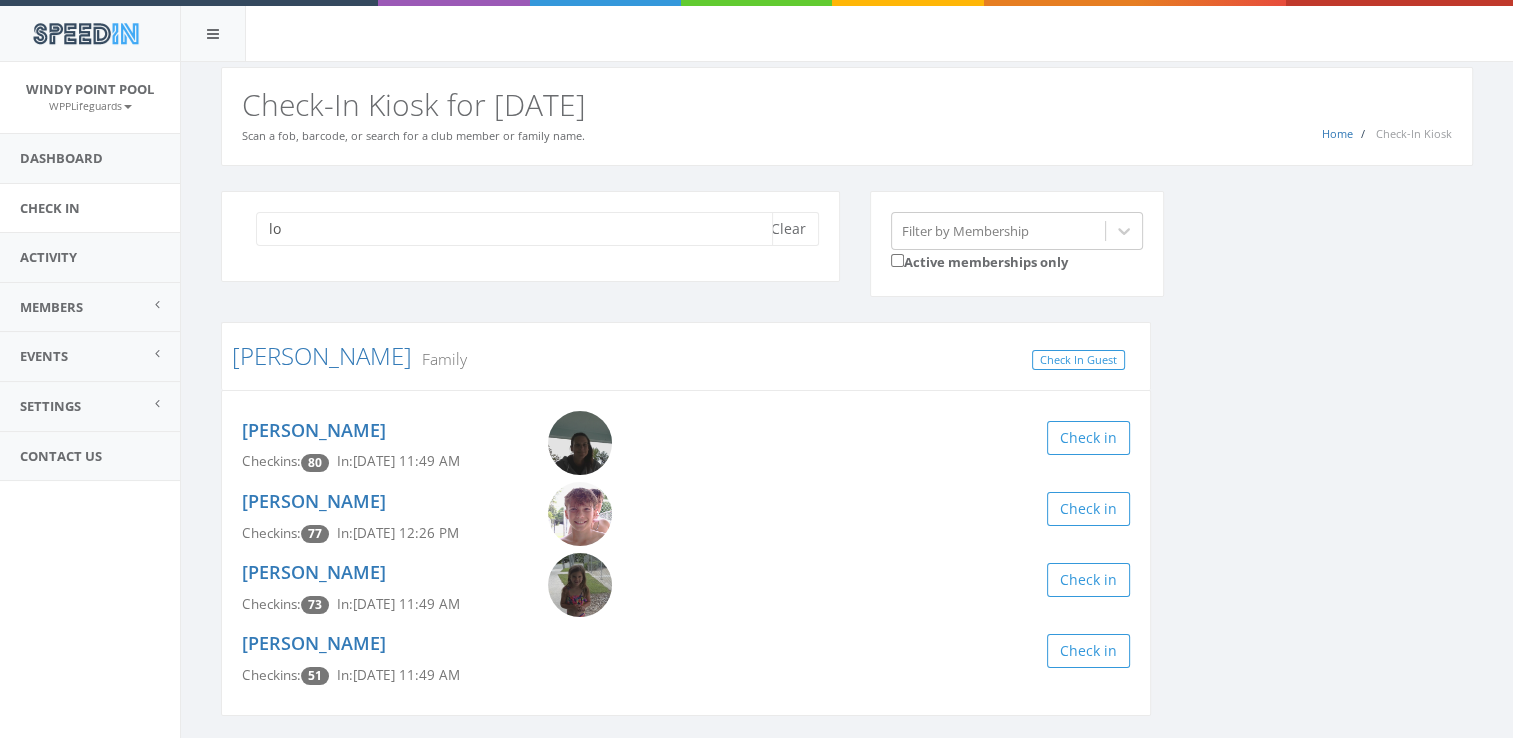 type on "l" 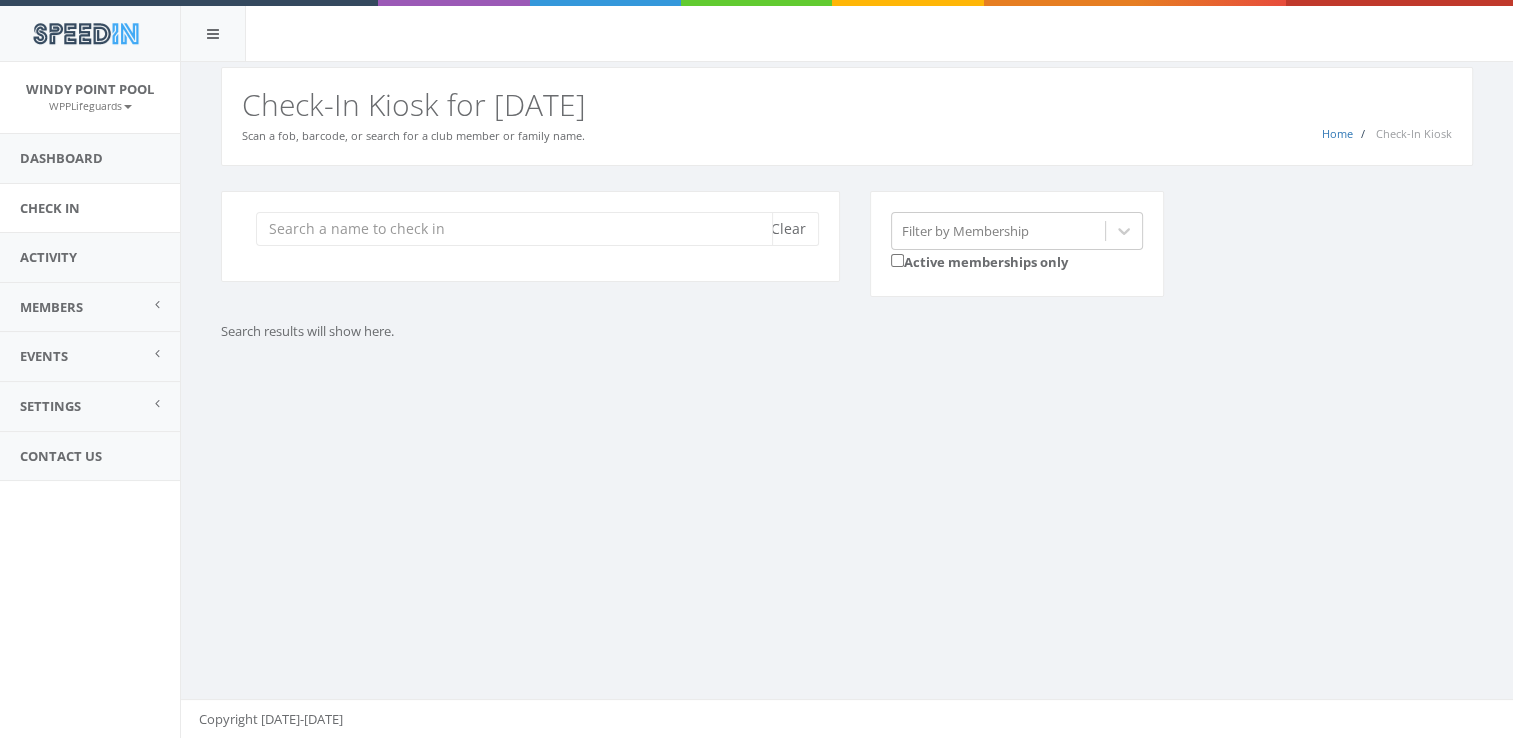 click at bounding box center (514, 229) 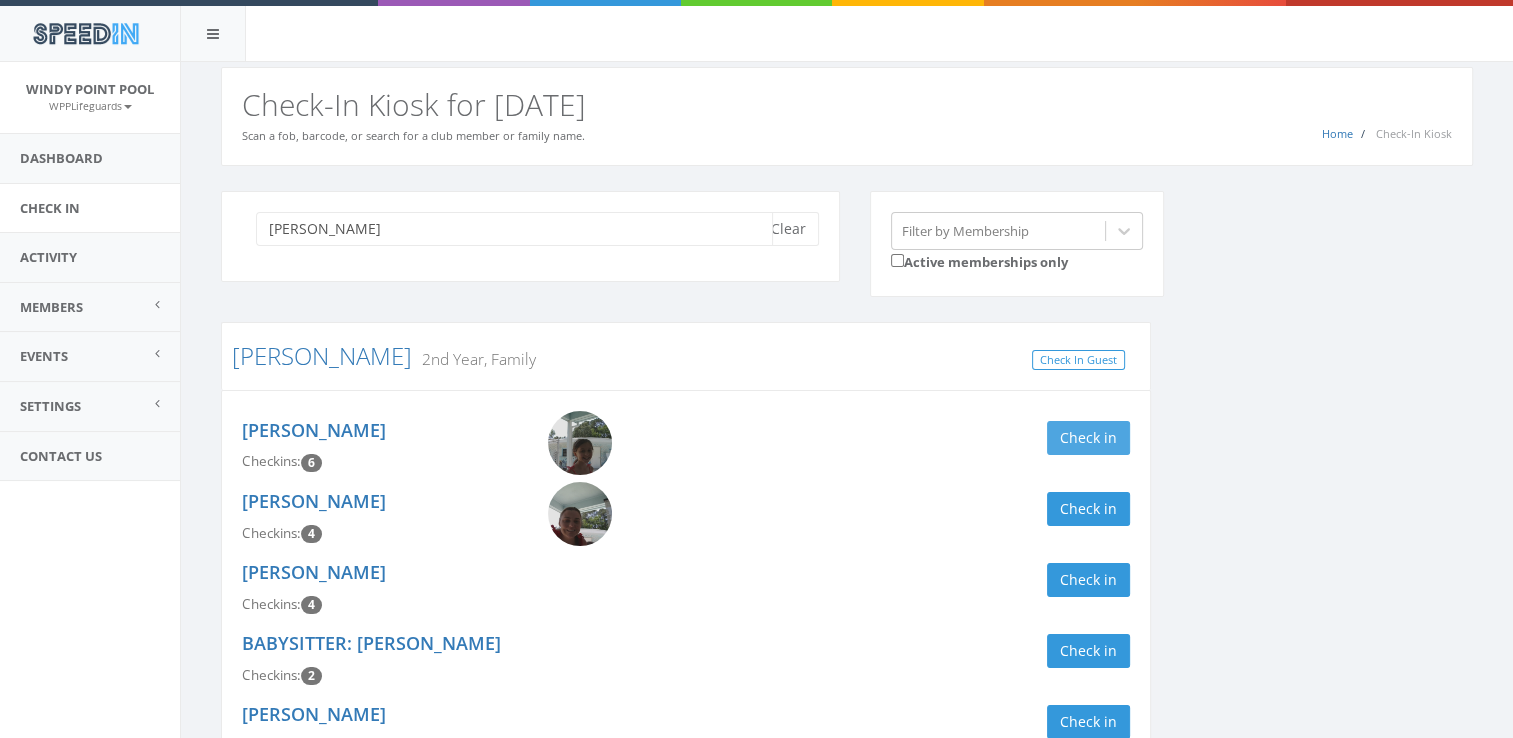 type on "[PERSON_NAME]" 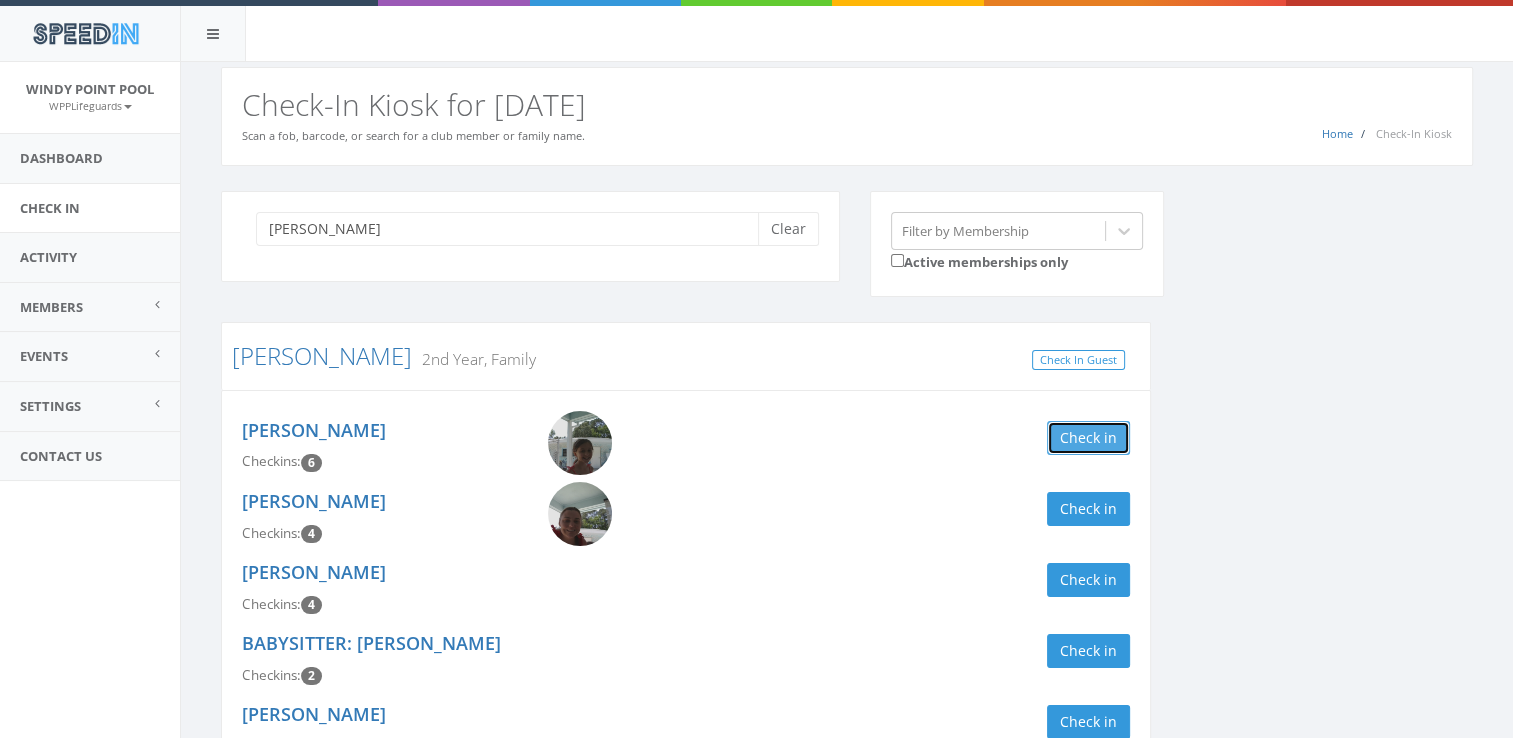 click on "Check in" at bounding box center [1088, 438] 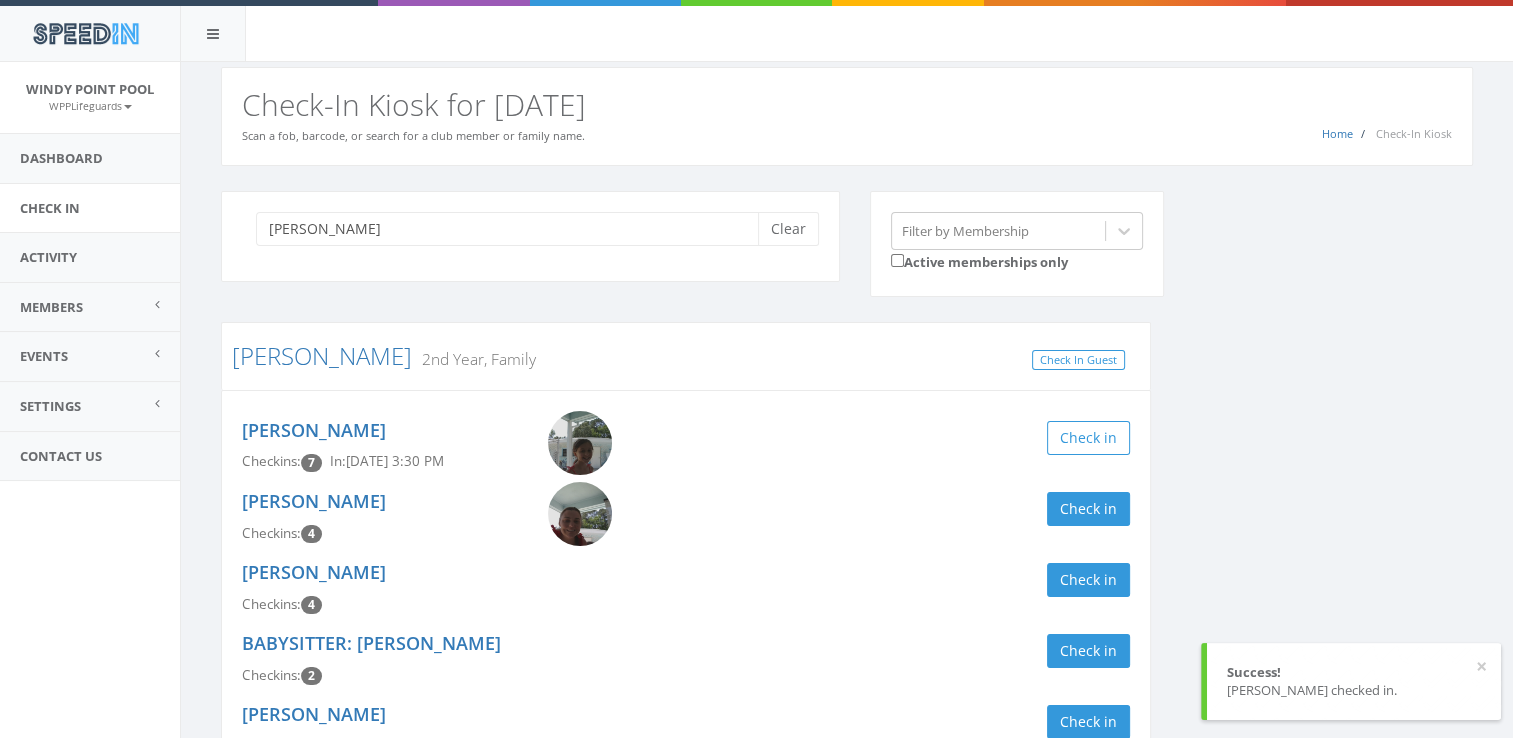 click on "[PERSON_NAME] Clear Filter by Membership  Active memberships only [PERSON_NAME] 2nd Year, Family Check In Guest [PERSON_NAME] Checkins:  7 In:  [DATE] 3:30 PM Check in [PERSON_NAME] Checkins:  4 Check in [PERSON_NAME] Checkins:  4 Check in BABYSITTER: [PERSON_NAME] Checkins:  2 Check in [PERSON_NAME] Checkins:  1 Check in BABYSITTER: [PERSON_NAME] Checkins:  1 Check in" at bounding box center [847, 537] 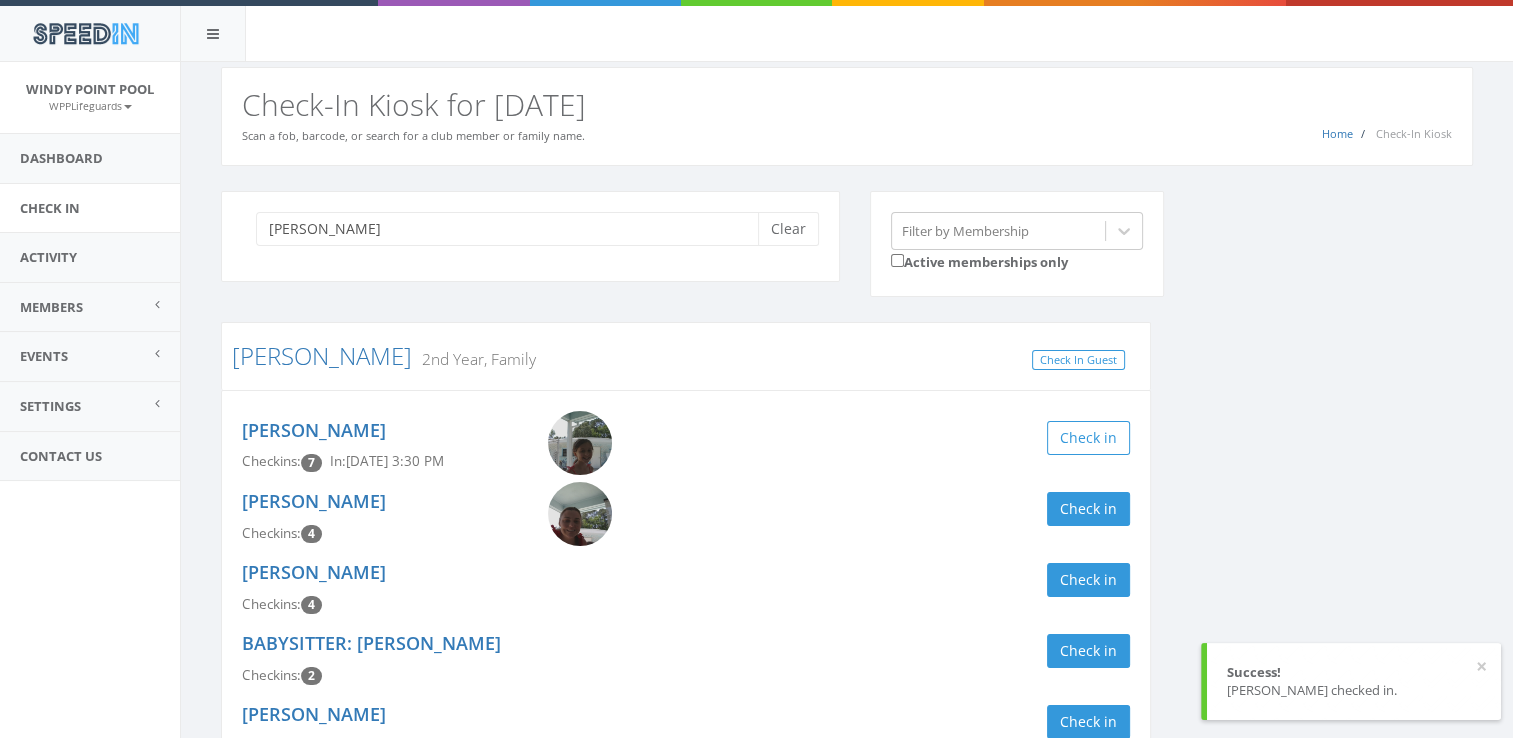 click on "[PERSON_NAME] Clear" at bounding box center [530, 236] 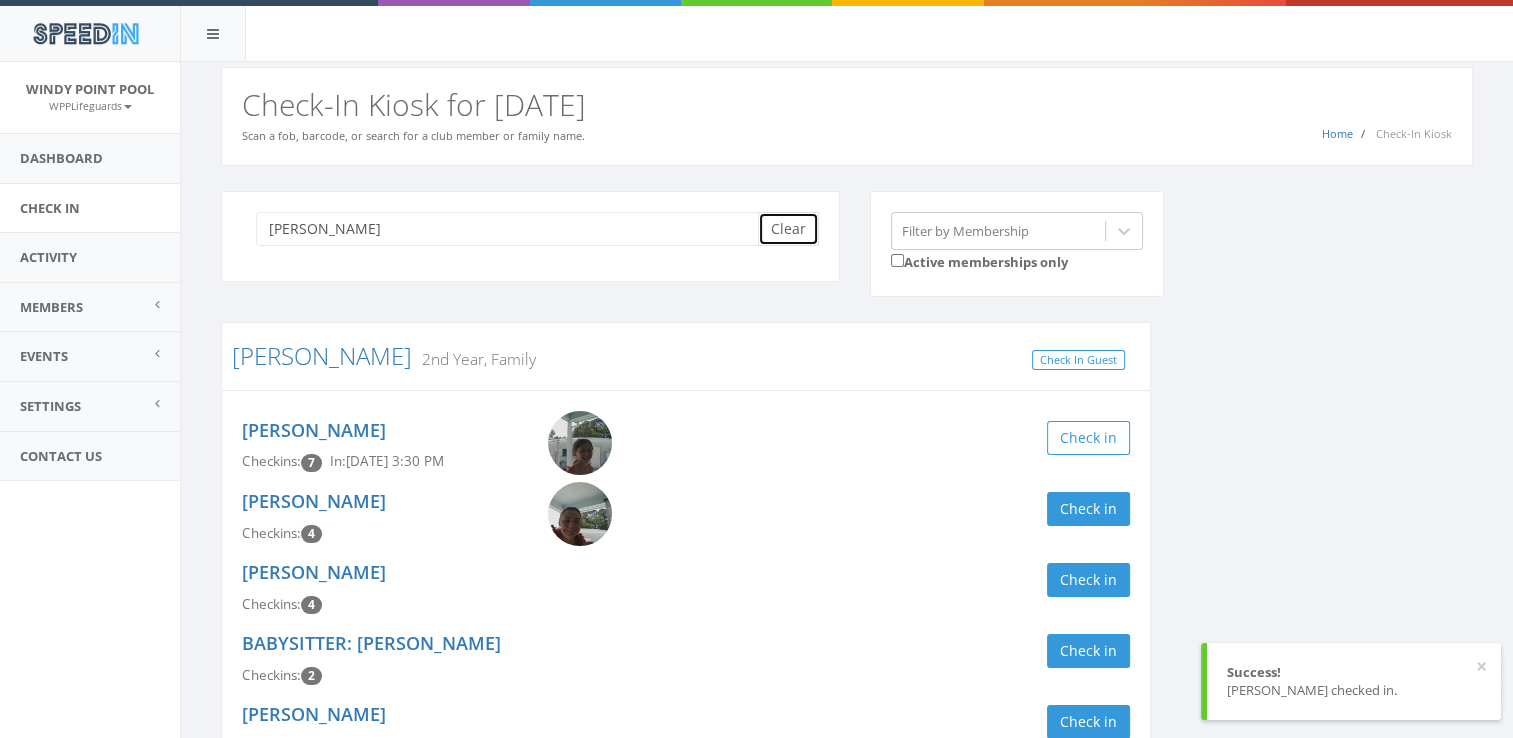 click on "Clear" at bounding box center [788, 229] 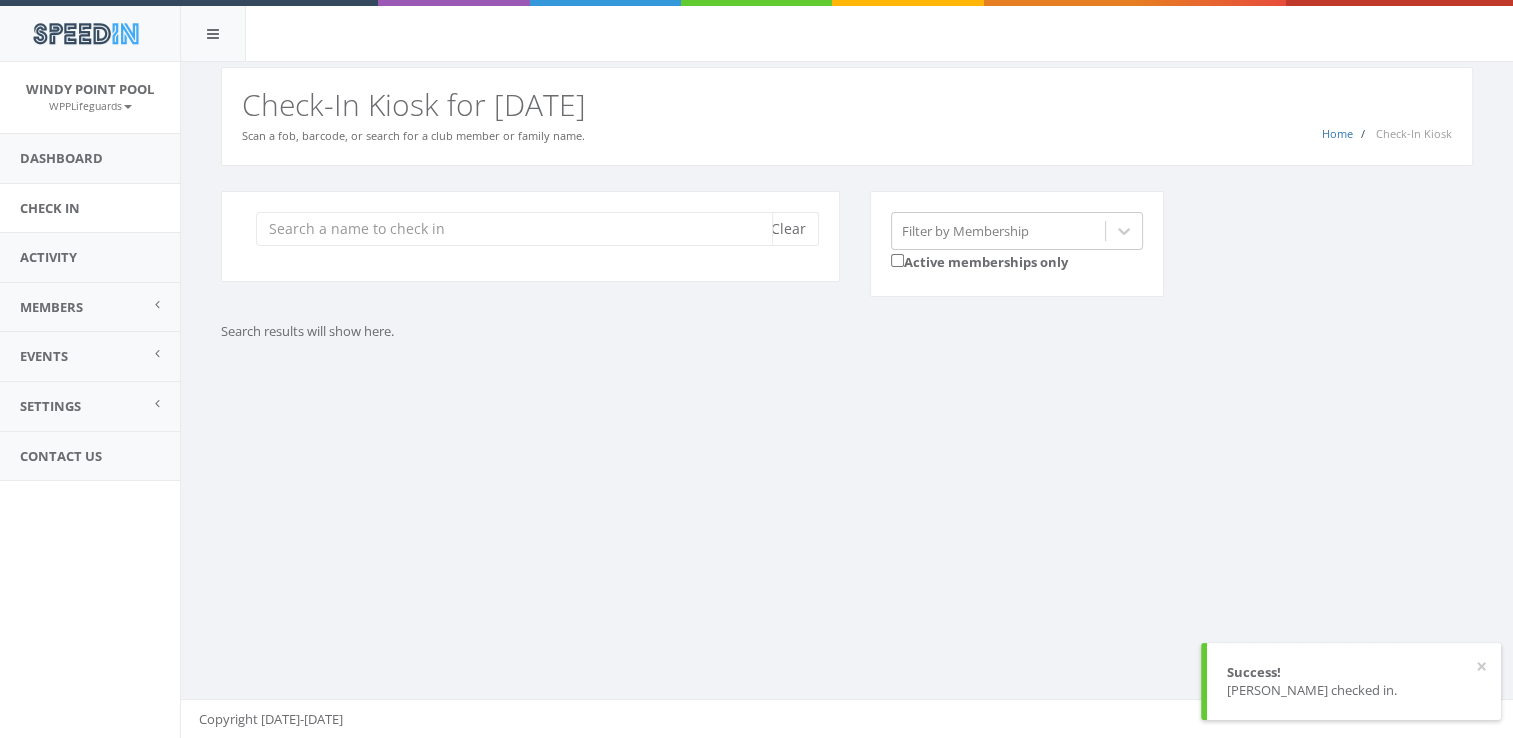 click at bounding box center [514, 229] 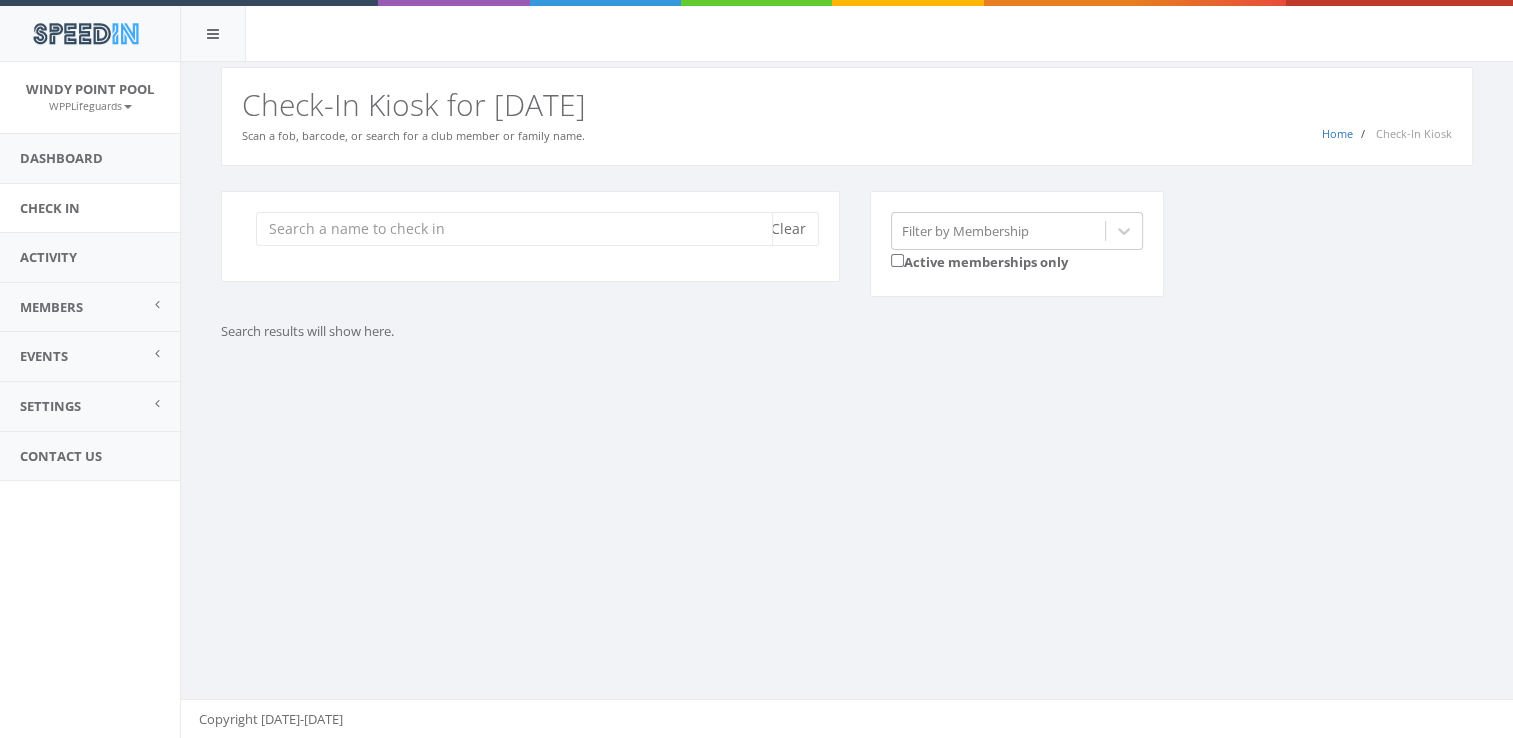 click at bounding box center (514, 229) 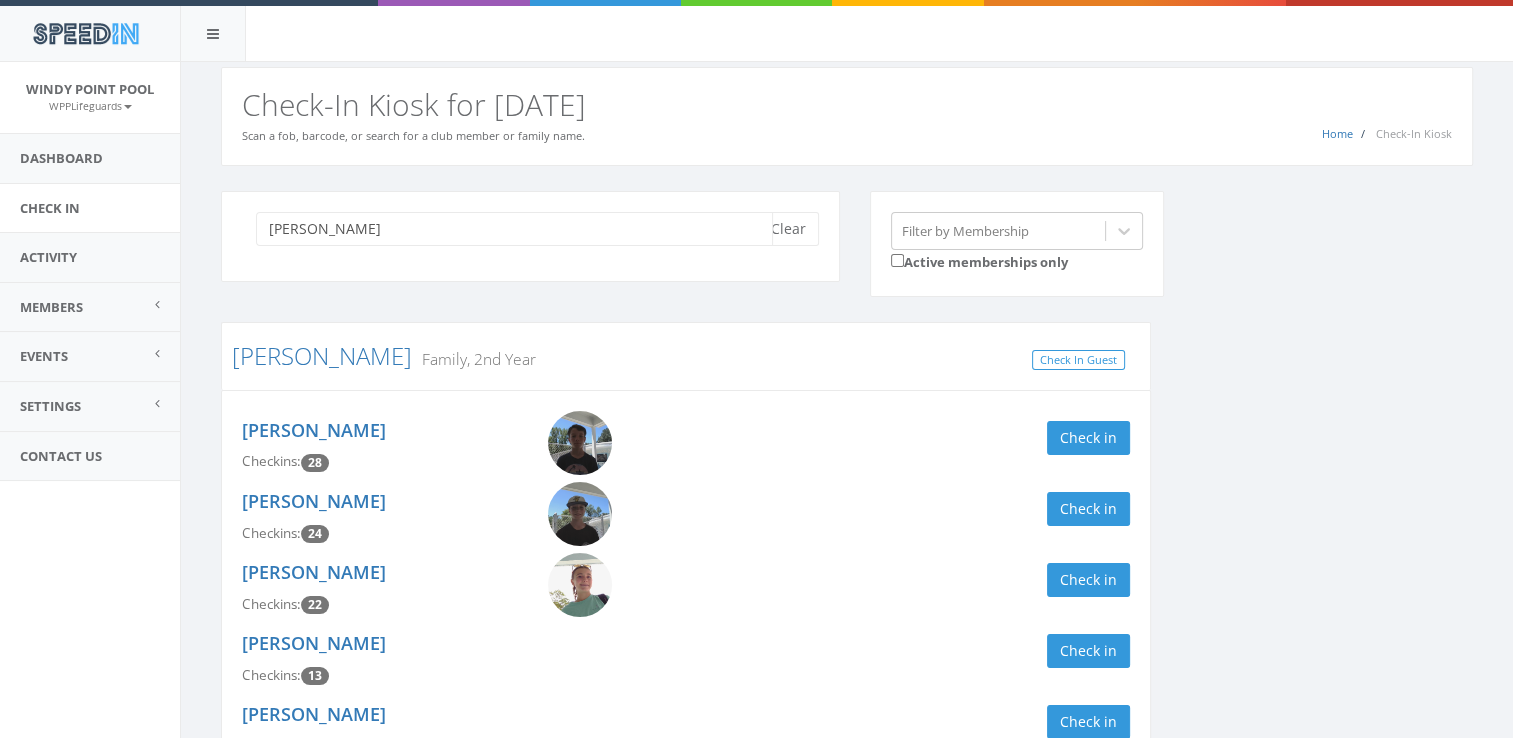 type on "[PERSON_NAME]" 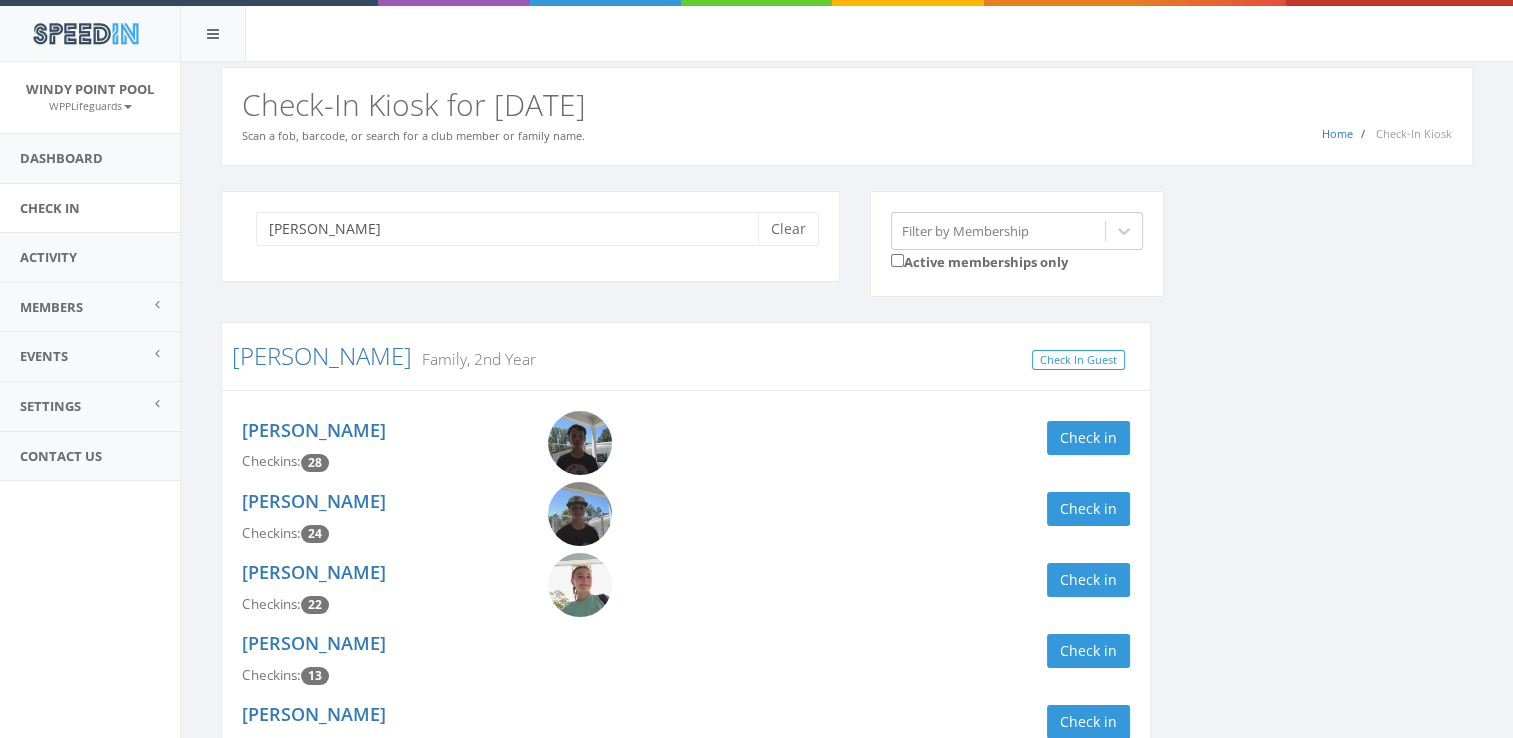click on "[PERSON_NAME] Clear Filter by Membership  Active memberships only [PERSON_NAME] Family, 2nd Year Check In Guest [PERSON_NAME] Checkins:  28 Check in [PERSON_NAME] Checkins:  24 Check in [PERSON_NAME] Checkins:  22 Check in [PERSON_NAME] Checkins:  13 Check in [PERSON_NAME] Checkins:  6 Check in [PERSON_NAME] Checkins:  5 Check in" at bounding box center (847, 537) 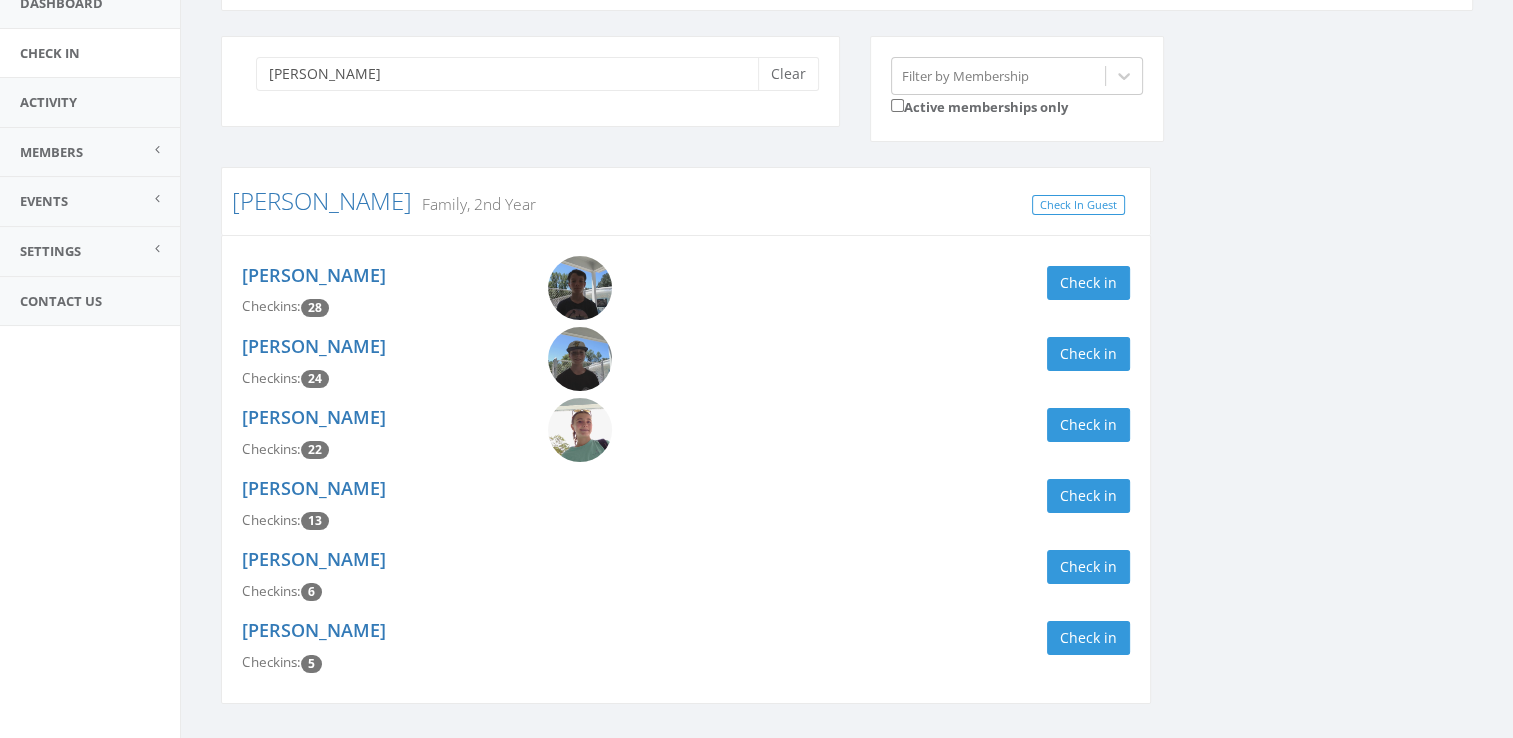 scroll, scrollTop: 160, scrollLeft: 0, axis: vertical 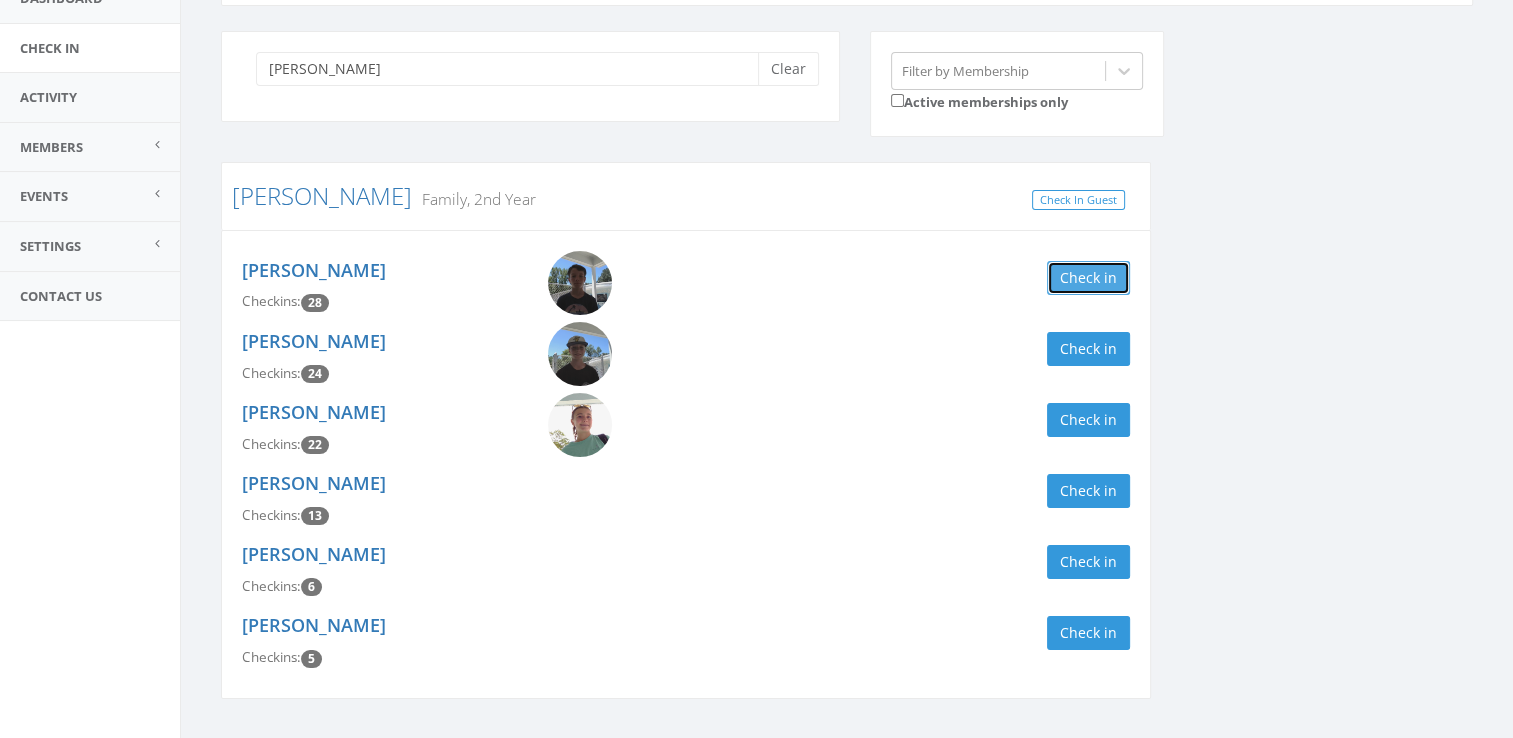 click on "Check in" at bounding box center [1088, 278] 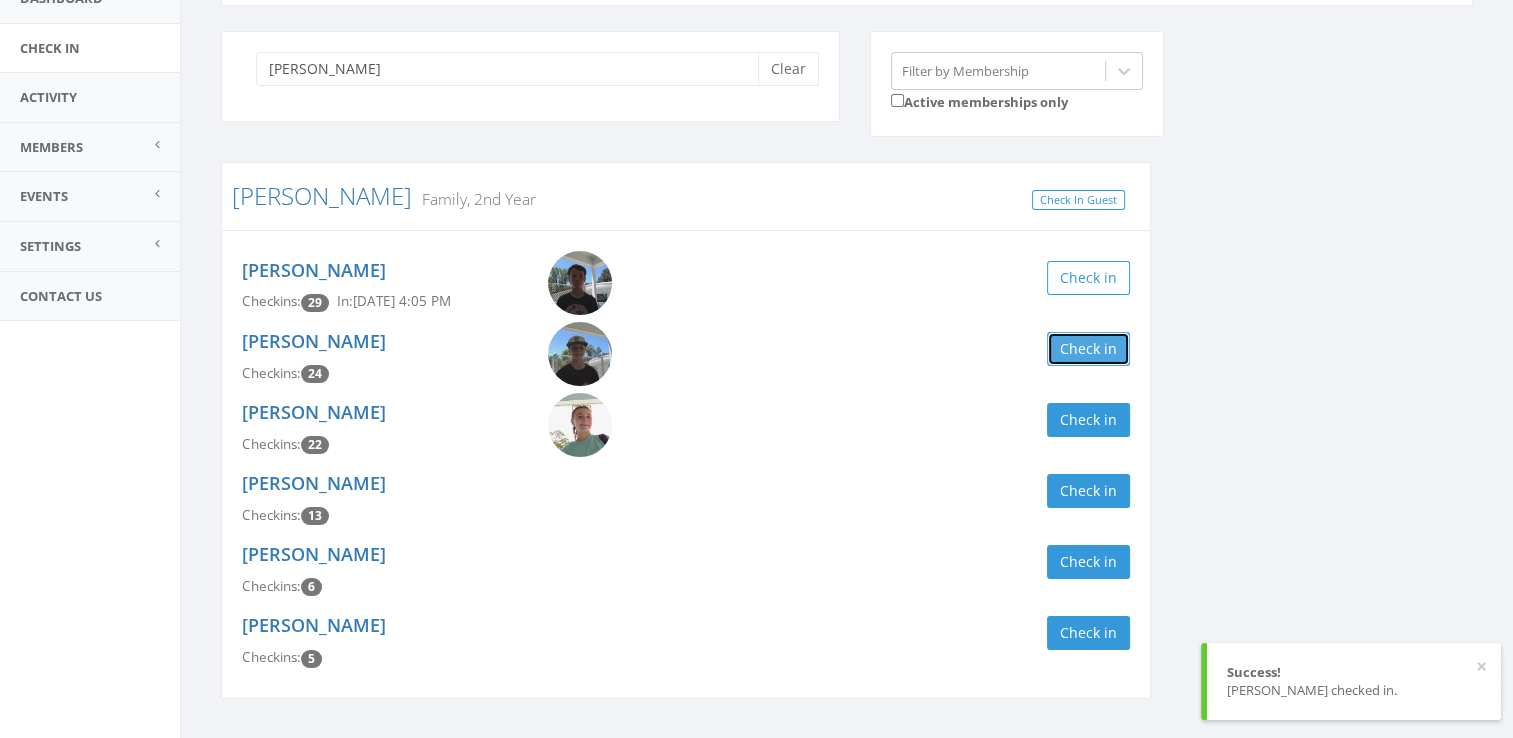 click on "Check in" at bounding box center (1088, 349) 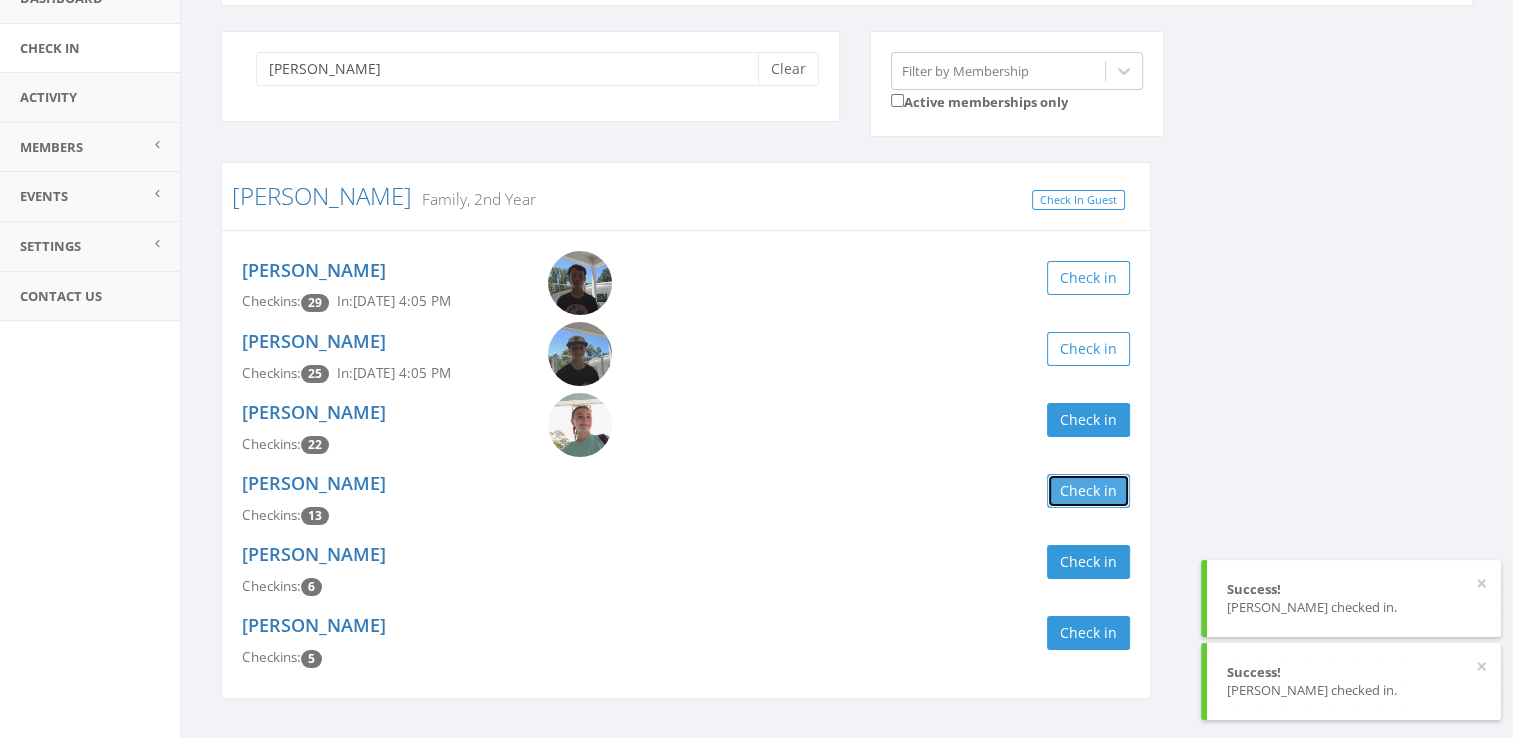 click on "Check in" at bounding box center (1088, 491) 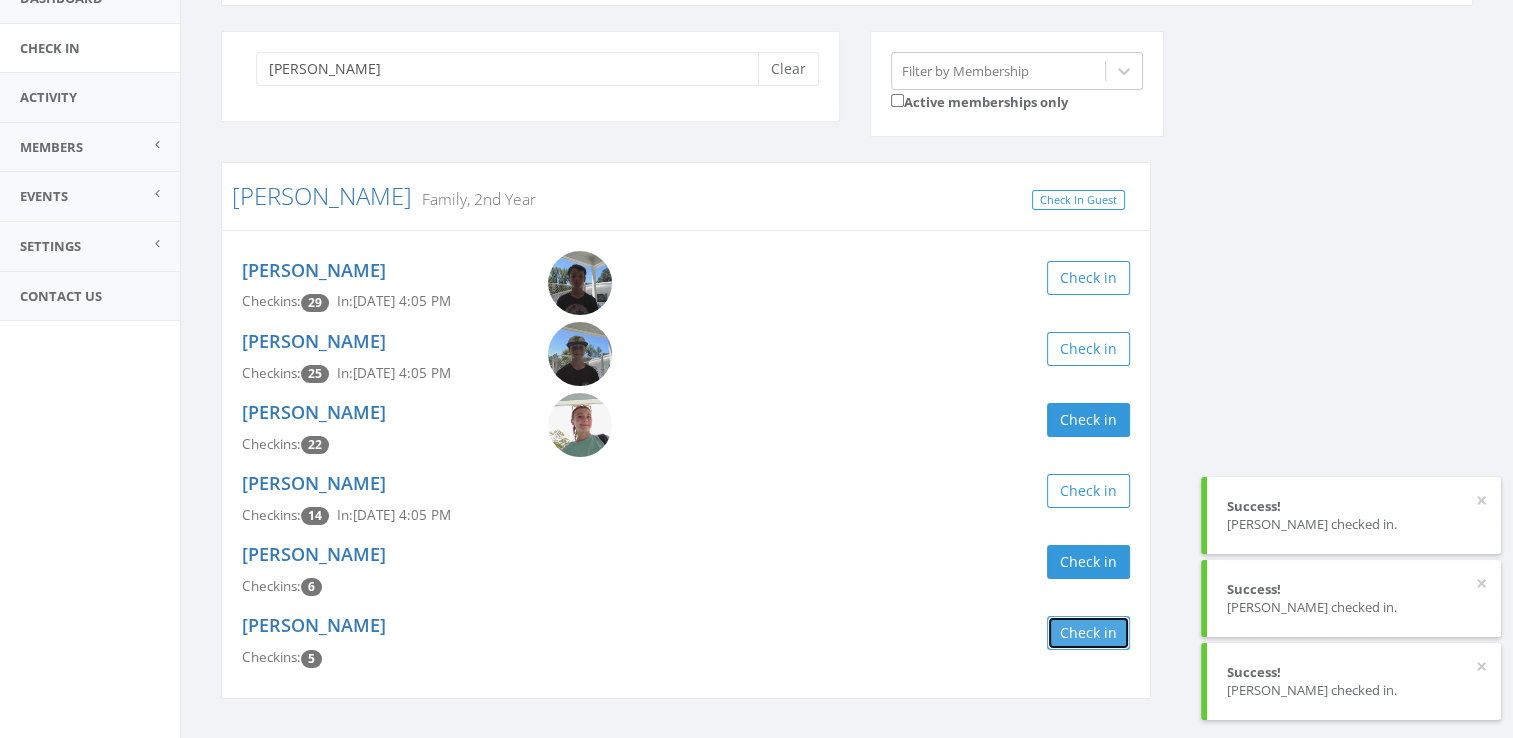 click on "Check in" at bounding box center (1088, 633) 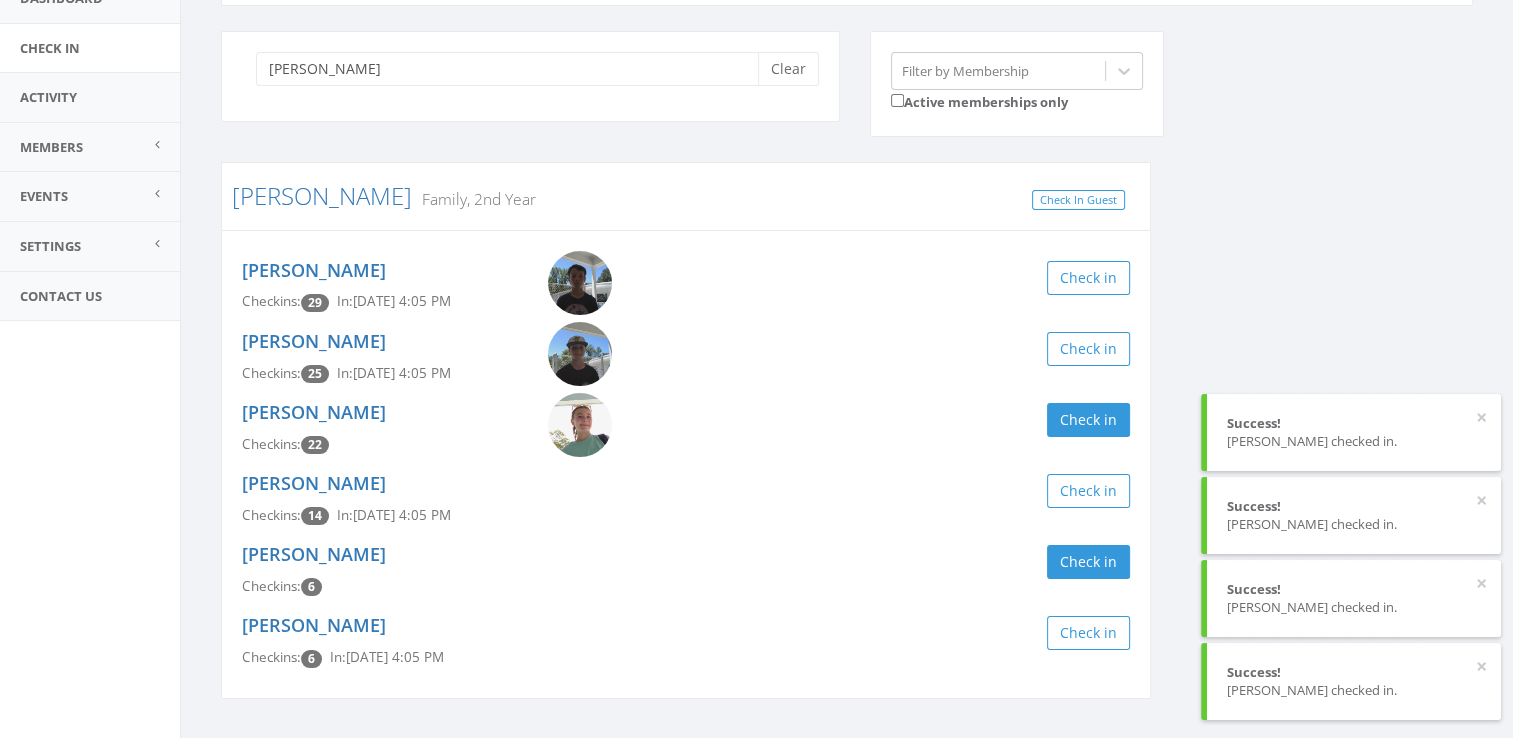 click on "[PERSON_NAME] Clear Filter by Membership  Active memberships only [PERSON_NAME] Family, 2nd Year Check In Guest [PERSON_NAME] Checkins:  29 In:  [DATE] 4:05 PM Check in [PERSON_NAME] Checkins:  25 In:  [DATE] 4:05 PM Check in [PERSON_NAME] Checkins:  22 Check in [PERSON_NAME] Checkins:  14 In:  [DATE] 4:05 PM Check in [PERSON_NAME] Checkins:  6 Check in [PERSON_NAME] Checkins:  6 In:  [DATE] 4:05 PM Check in" at bounding box center [847, 377] 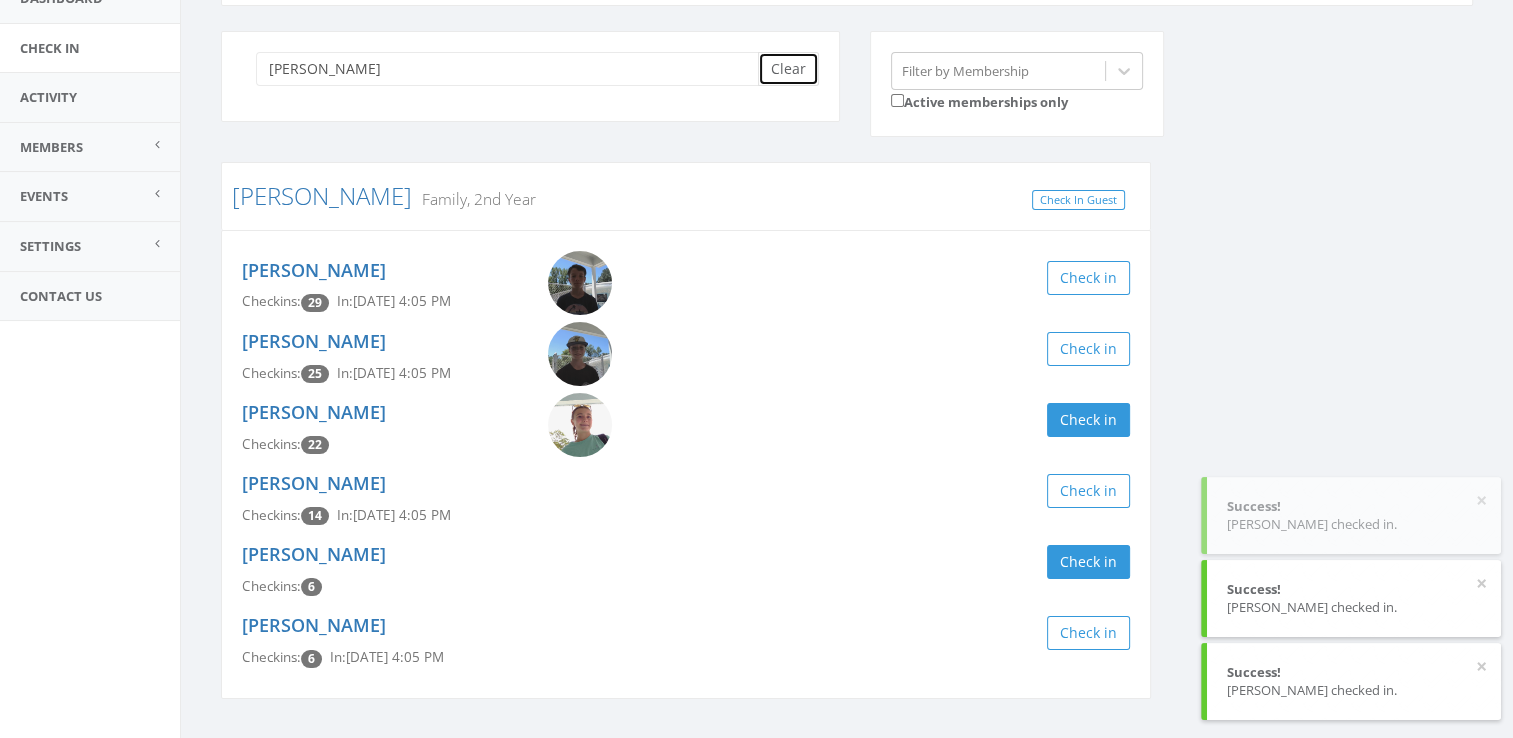 click on "Clear" at bounding box center (788, 69) 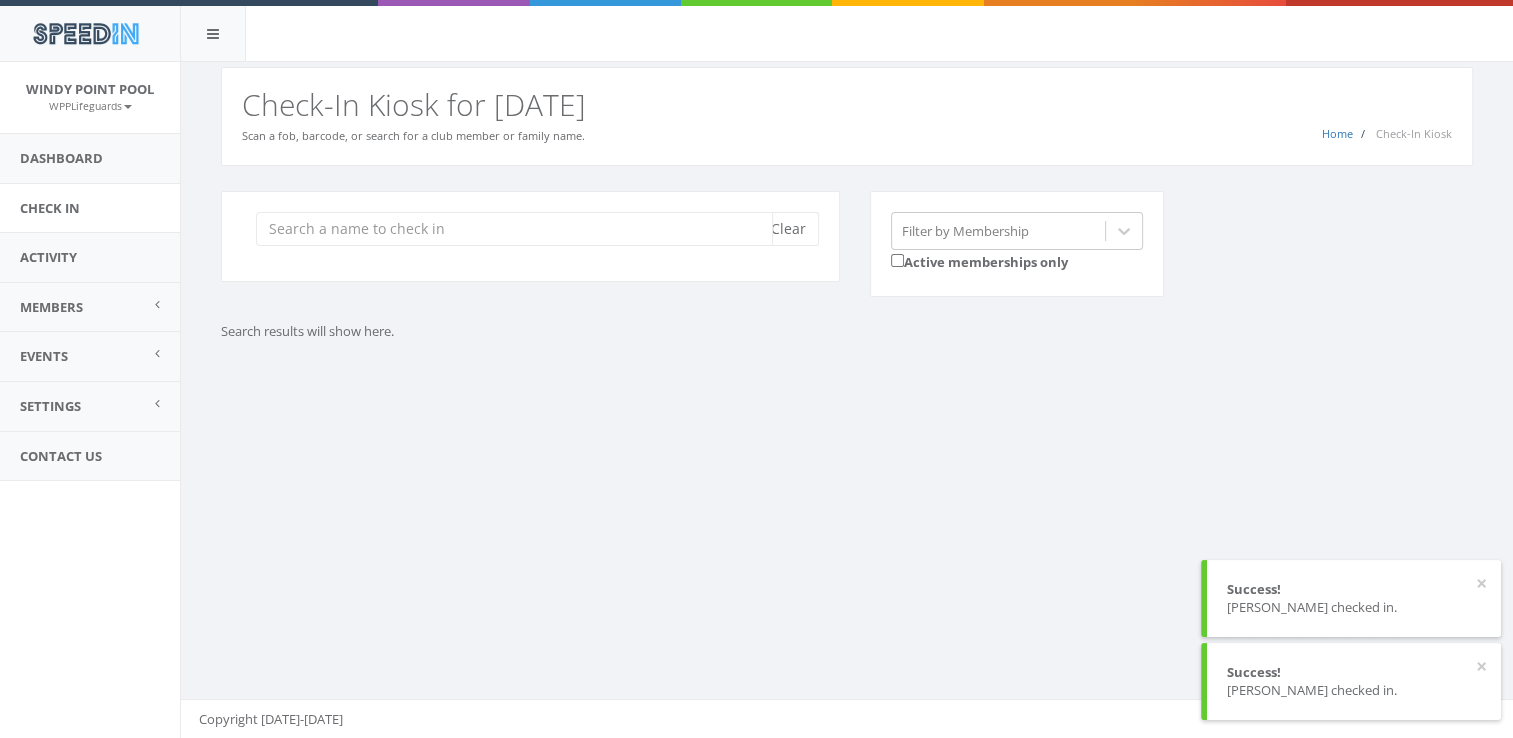 scroll, scrollTop: 0, scrollLeft: 0, axis: both 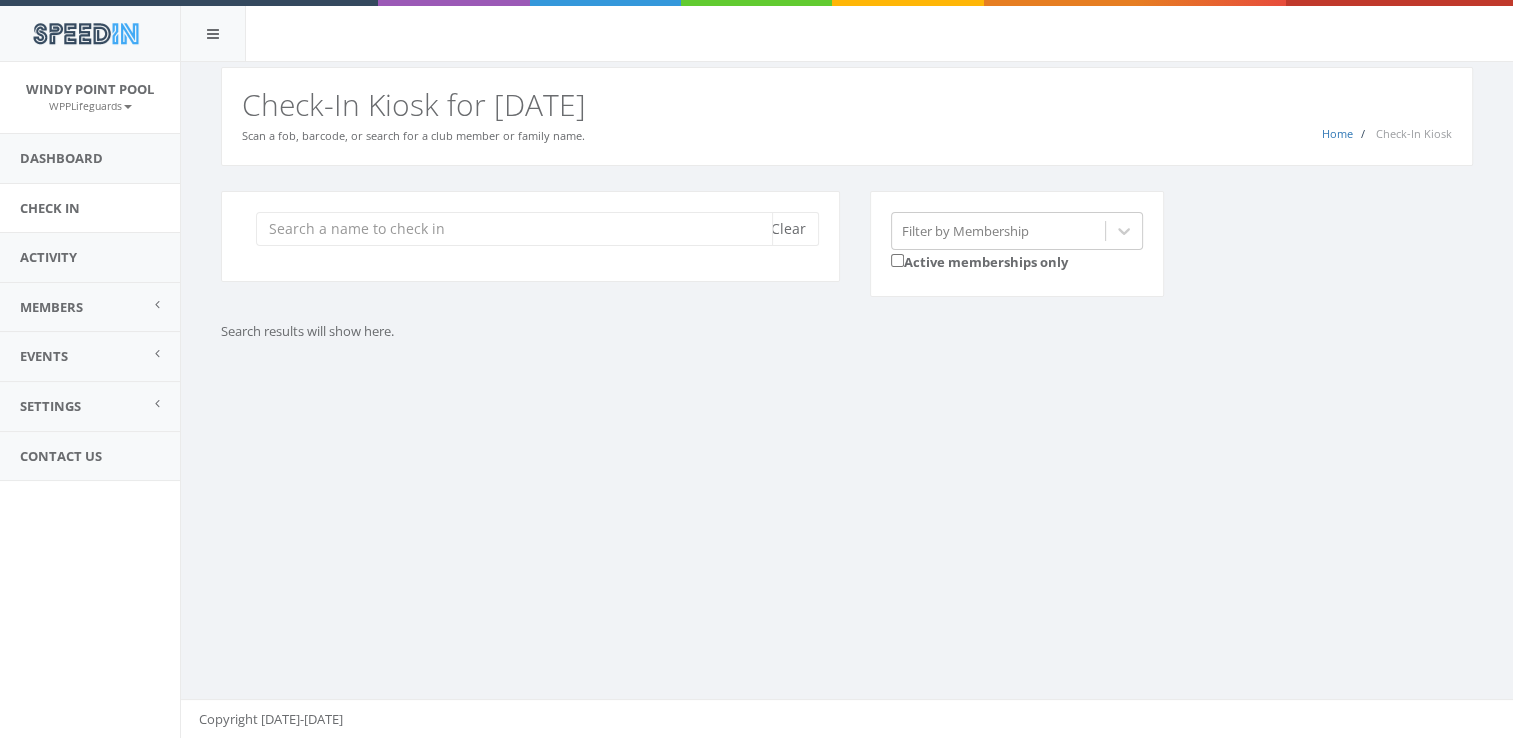 click at bounding box center (514, 229) 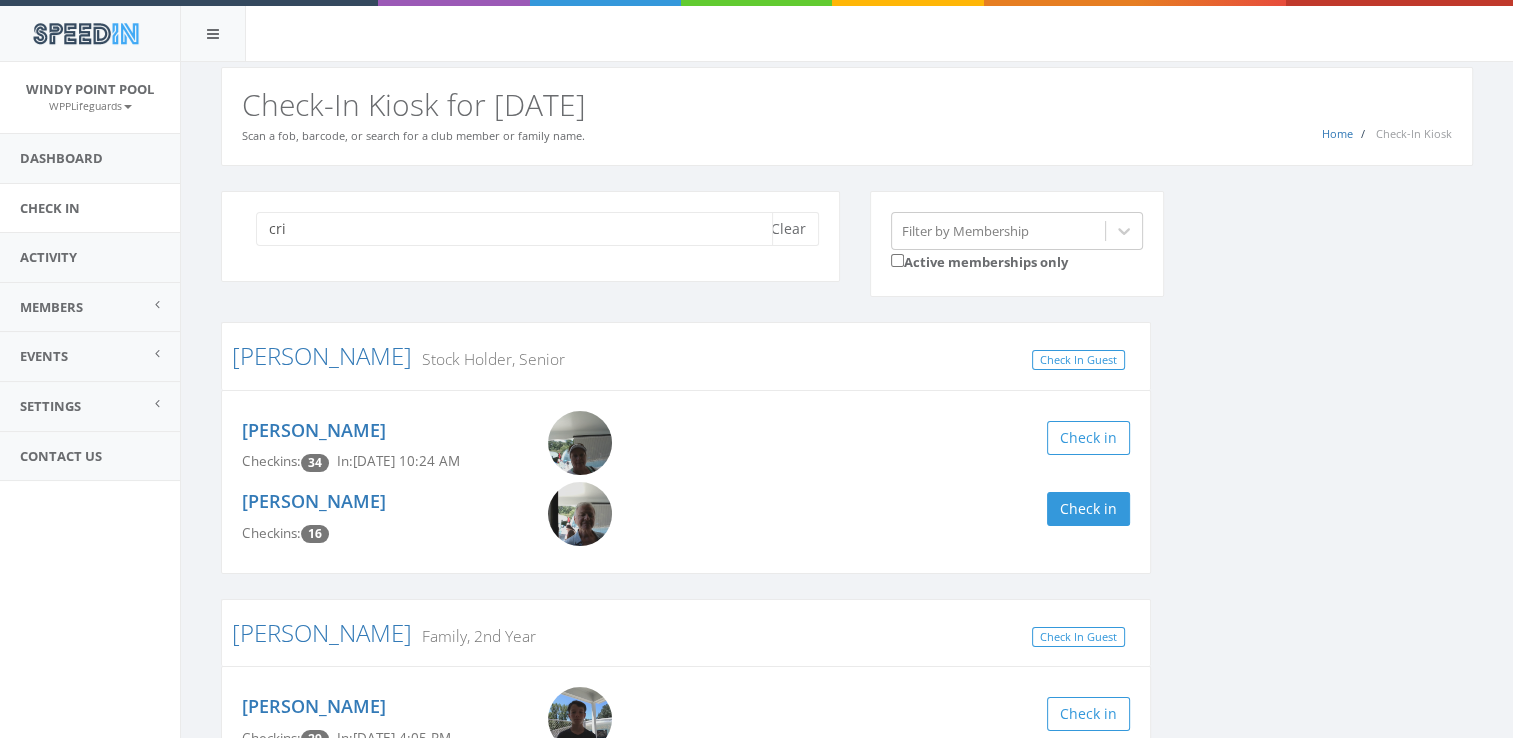type on "cri" 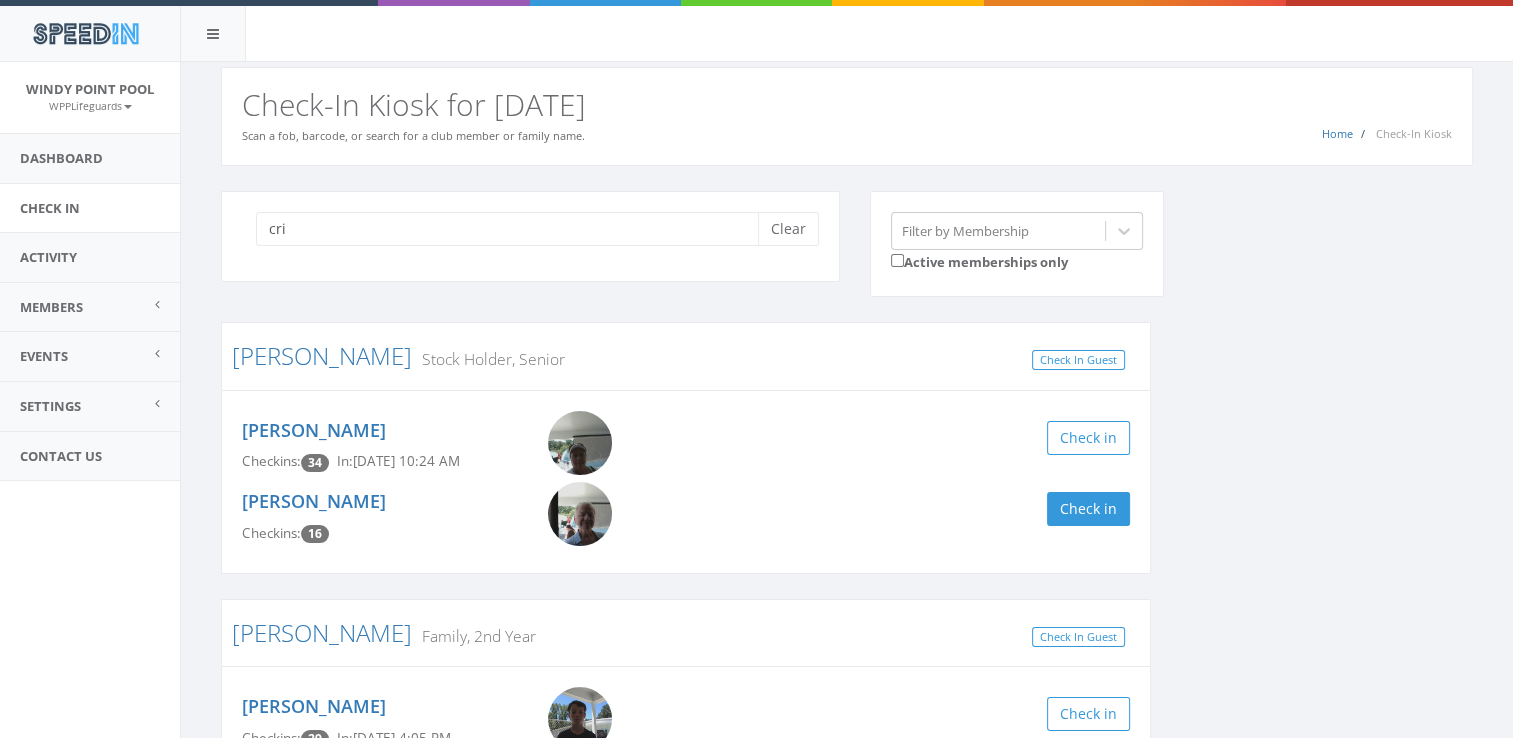 click on "cri Clear Filter by Membership  Active memberships only [PERSON_NAME] Stock Holder, Senior Check In Guest [PERSON_NAME] Checkins:  34 In:  [DATE] 10:24 AM Check in [PERSON_NAME] Checkins:  16 Check in [PERSON_NAME] Family, 2nd Year Check In Guest [PERSON_NAME] Checkins:  29 In:  [DATE] 4:05 PM Check in [PERSON_NAME] Checkins:  25 In:  [DATE] 4:05 PM Check in [PERSON_NAME] Checkins:  22 Check in [PERSON_NAME] Checkins:  14 In:  [DATE] 4:05 PM Check in [PERSON_NAME] Checkins:  6 In:  [DATE] 4:05 PM Check in [PERSON_NAME] Checkins:  6 Check in [PERSON_NAME] Family Check In Guest [PERSON_NAME] Checkins:  41 Check in [PERSON_NAME] Checkins:  39 Check in [PERSON_NAME] Checkins:  19 Check in [PERSON_NAME] Checkins:  4 Check in SITTER: [PERSON_NAME] Checkins:  2 Check in [PERSON_NAME] Family, 1st Year Check In Guest [PERSON_NAME] Checkins:  4 Check in [PERSON_NAME] Checkins:  4 Check in [PERSON_NAME] Checkins:  3 Check in" at bounding box center (847, 1095) 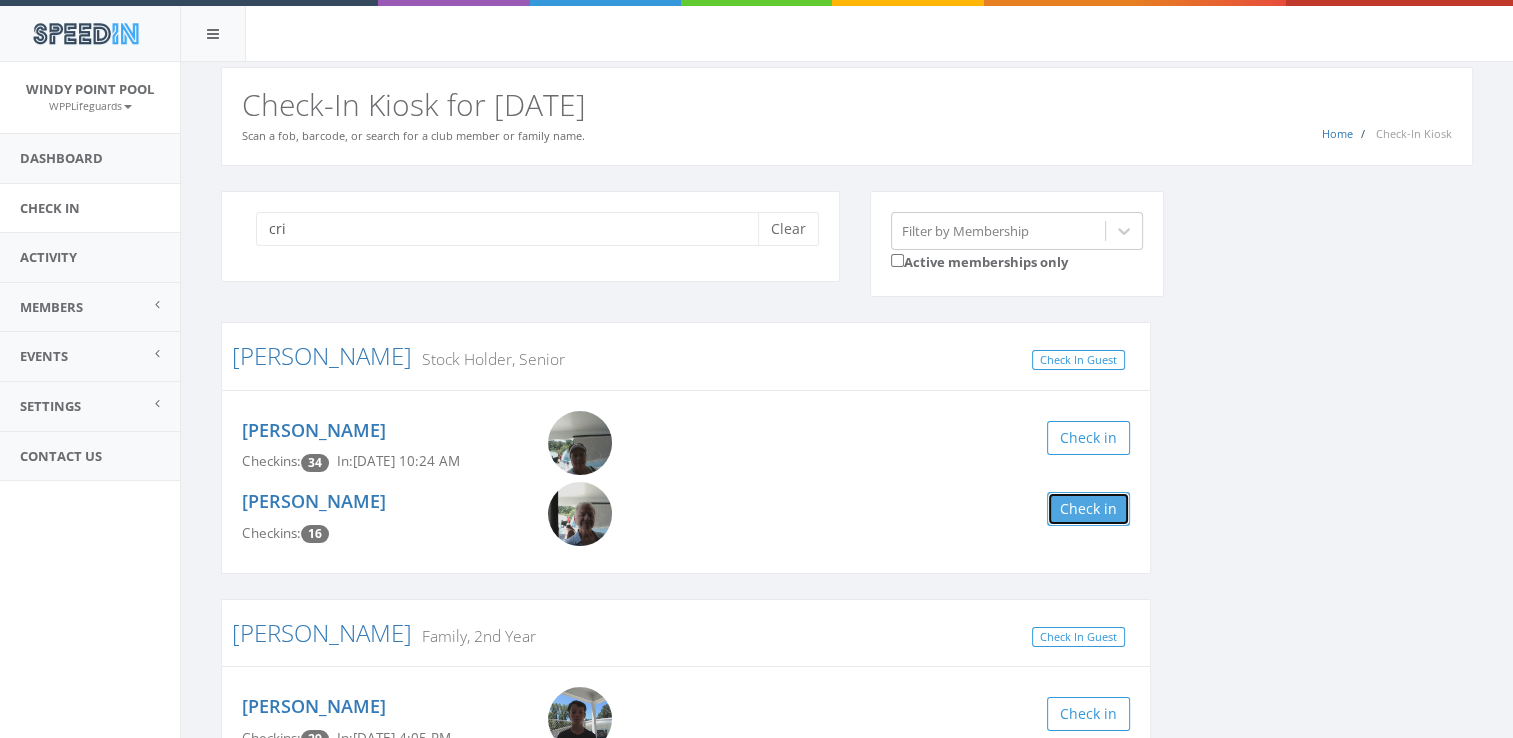 click on "Check in" at bounding box center (1088, 509) 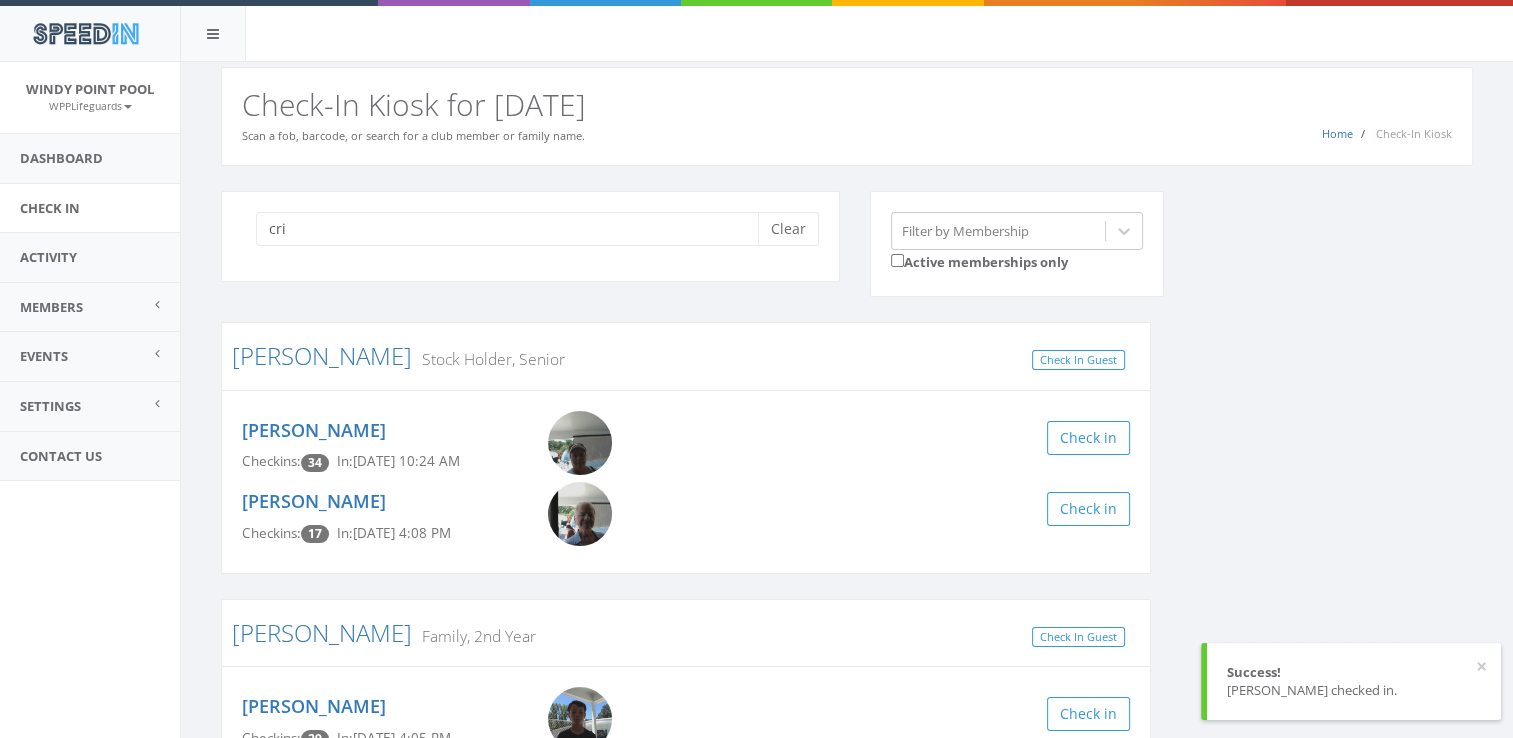 click on "cri Clear Filter by Membership  Active memberships only [PERSON_NAME] Stock Holder, Senior Check In Guest [PERSON_NAME] Checkins:  34 In:  [DATE] 10:24 AM Check in [PERSON_NAME] Checkins:  17 In:  [DATE] 4:08 PM Check in [PERSON_NAME] Family, 2nd Year Check In Guest [PERSON_NAME] Checkins:  29 In:  [DATE] 4:05 PM Check in [PERSON_NAME] Checkins:  25 In:  [DATE] 4:05 PM Check in [PERSON_NAME] Checkins:  22 Check in [PERSON_NAME] Checkins:  14 In:  [DATE] 4:05 PM Check in [PERSON_NAME] Checkins:  6 In:  [DATE] 4:05 PM Check in [PERSON_NAME] Checkins:  6 Check in [PERSON_NAME] Family Check In Guest [PERSON_NAME] Checkins:  41 Check in [PERSON_NAME] Checkins:  39 Check in [PERSON_NAME] Checkins:  19 Check in [PERSON_NAME] Checkins:  4 Check in SITTER: [PERSON_NAME] Checkins:  2 Check in [PERSON_NAME] Family, 1st Year Check In Guest [PERSON_NAME] Checkins:  4 Check in [PERSON_NAME] Checkins:  4 Check in [PERSON_NAME] Checkins:  3 Check in" at bounding box center [847, 1095] 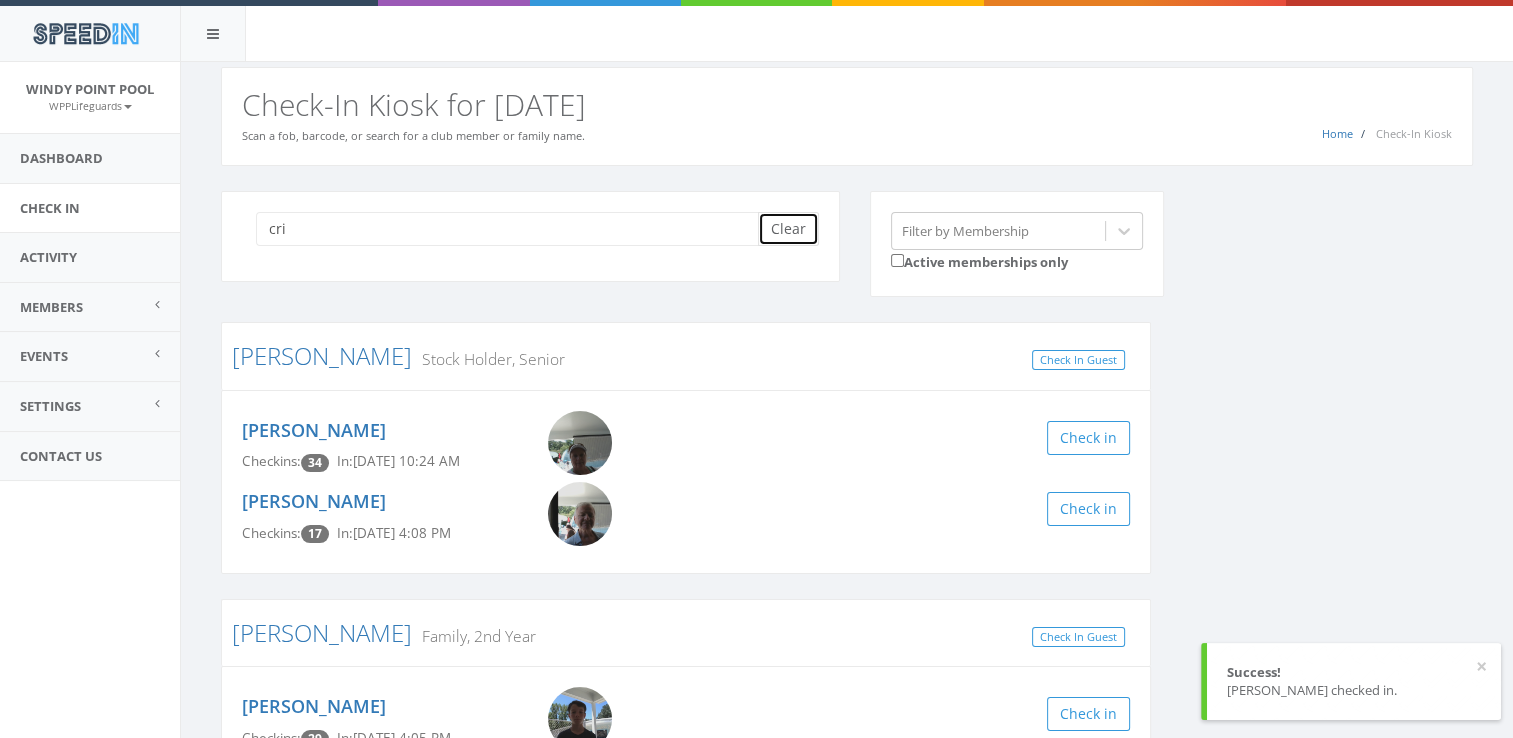 click on "Clear" at bounding box center (788, 229) 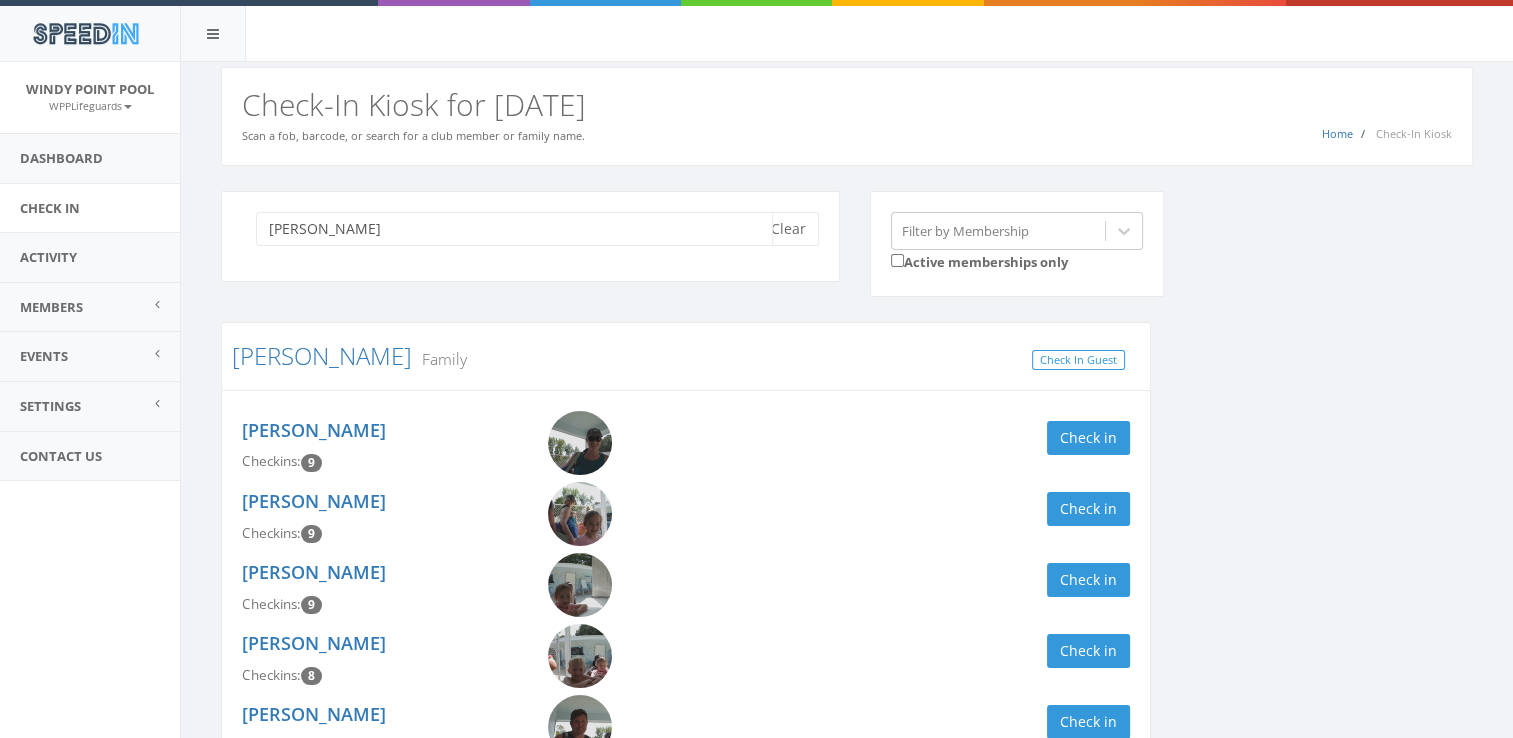 scroll, scrollTop: 138, scrollLeft: 0, axis: vertical 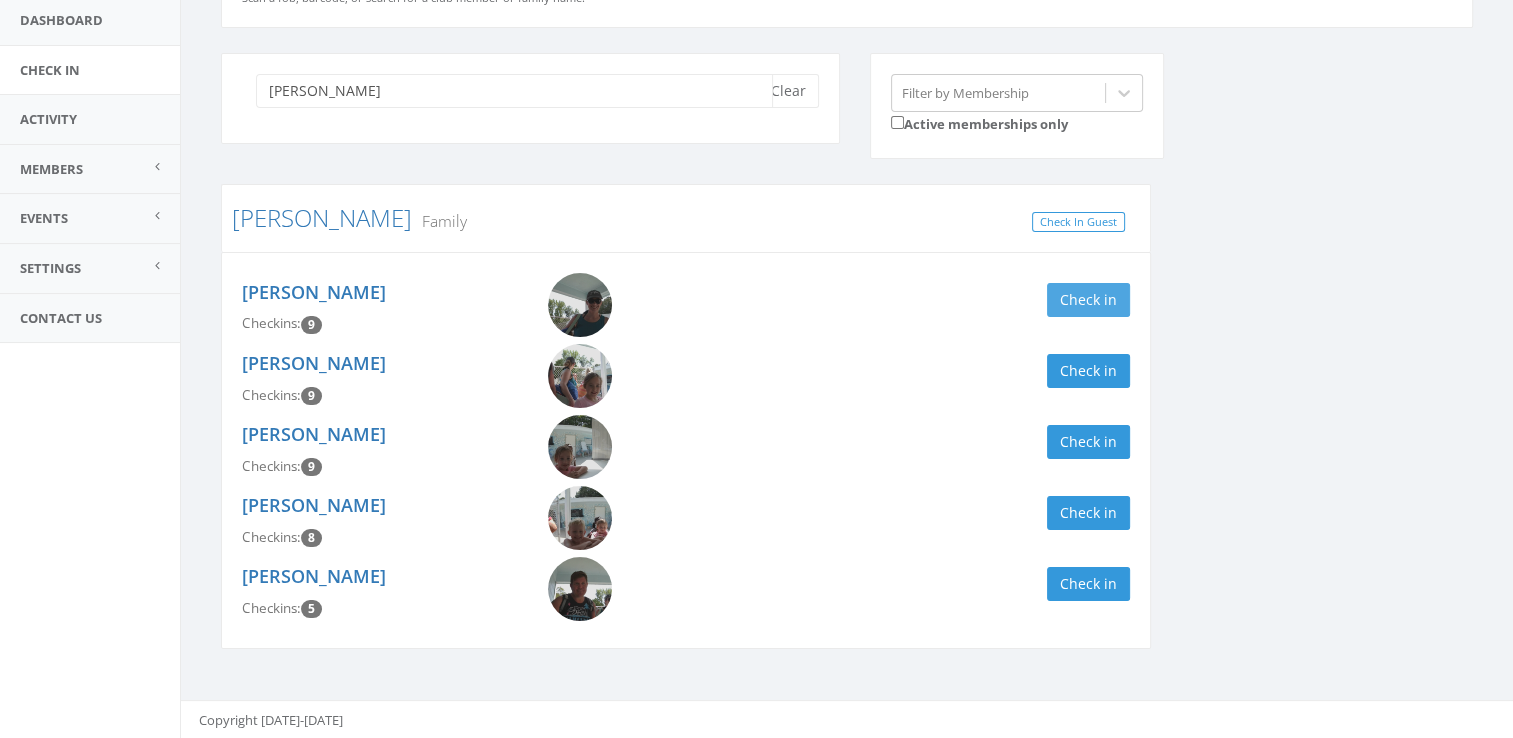 type on "[PERSON_NAME]" 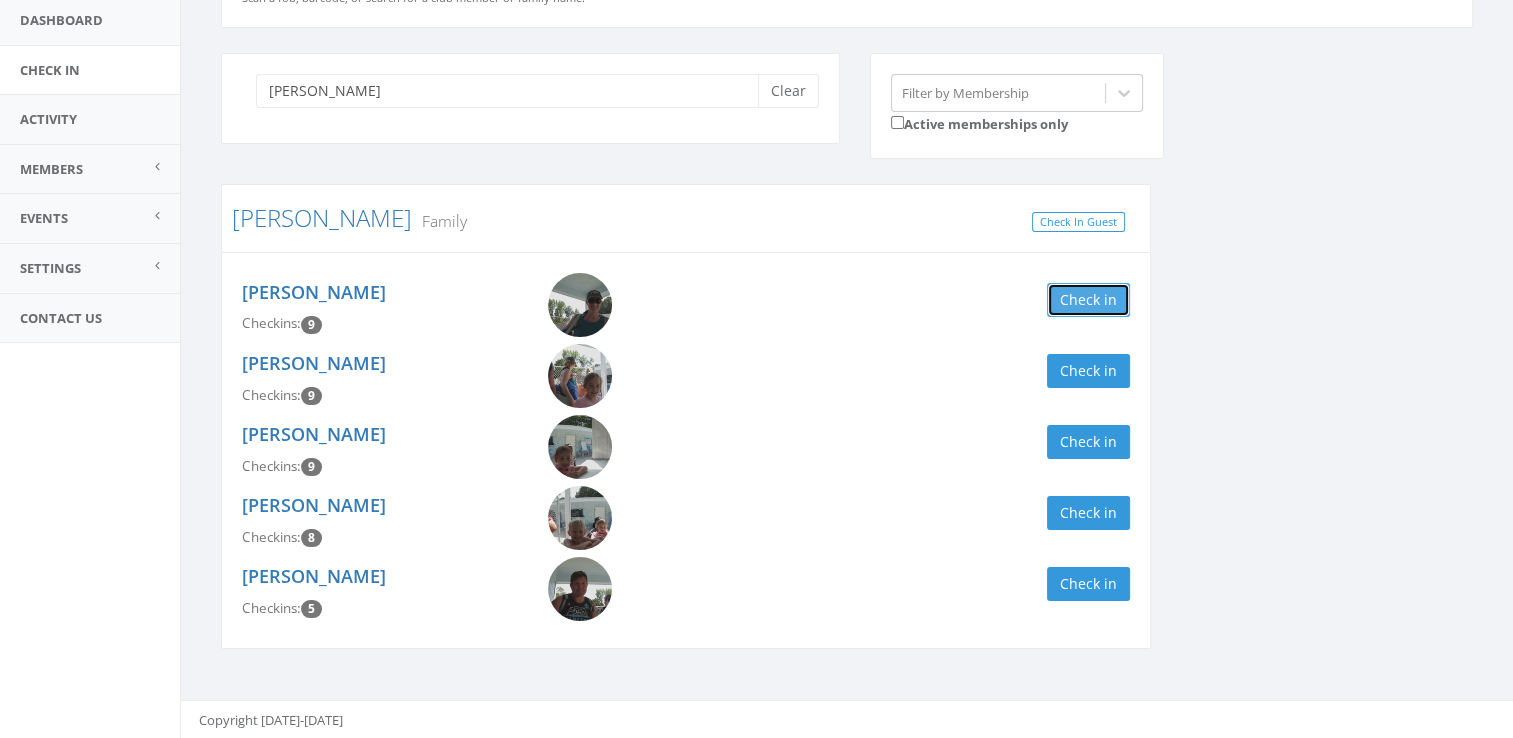 click on "Check in" at bounding box center [1088, 300] 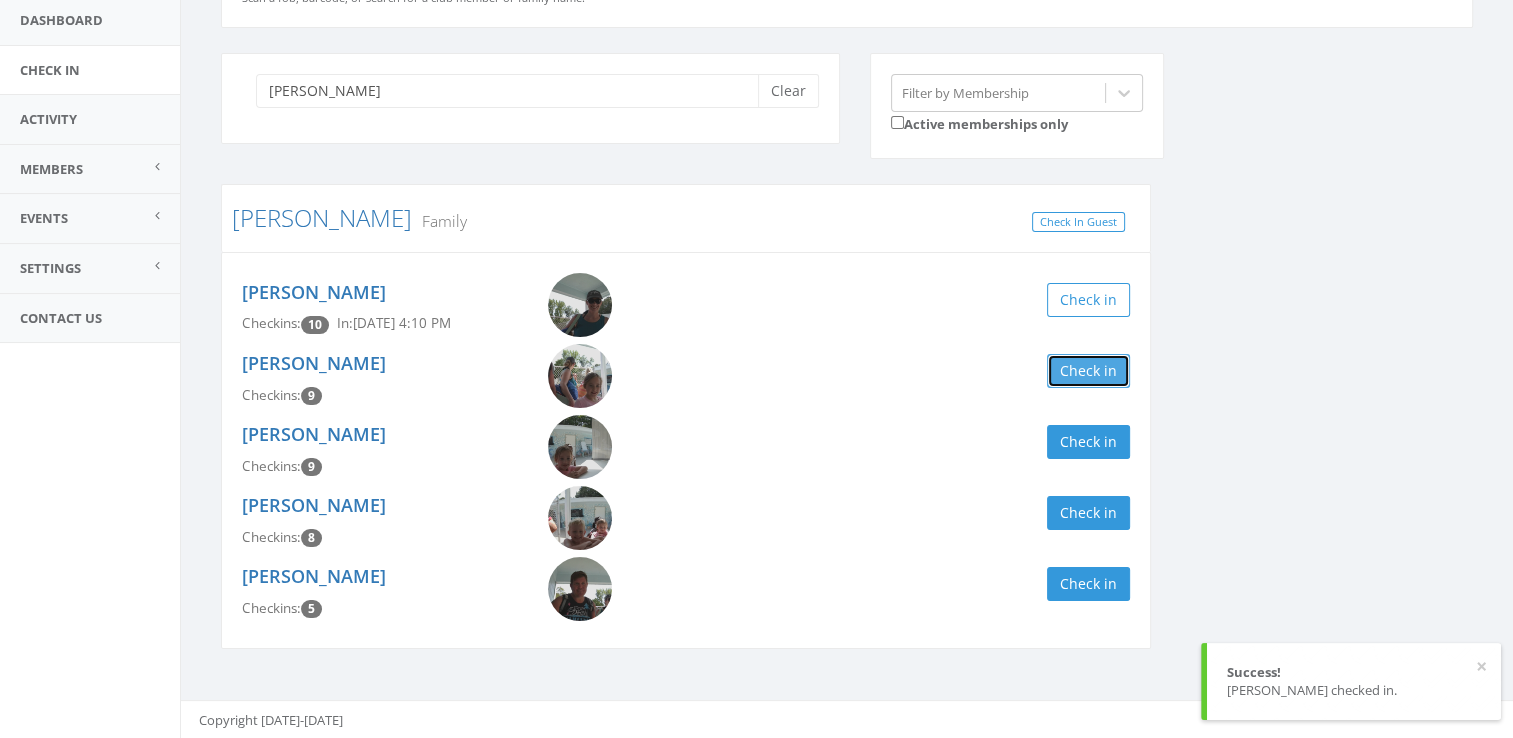 click on "Check in" at bounding box center [1088, 371] 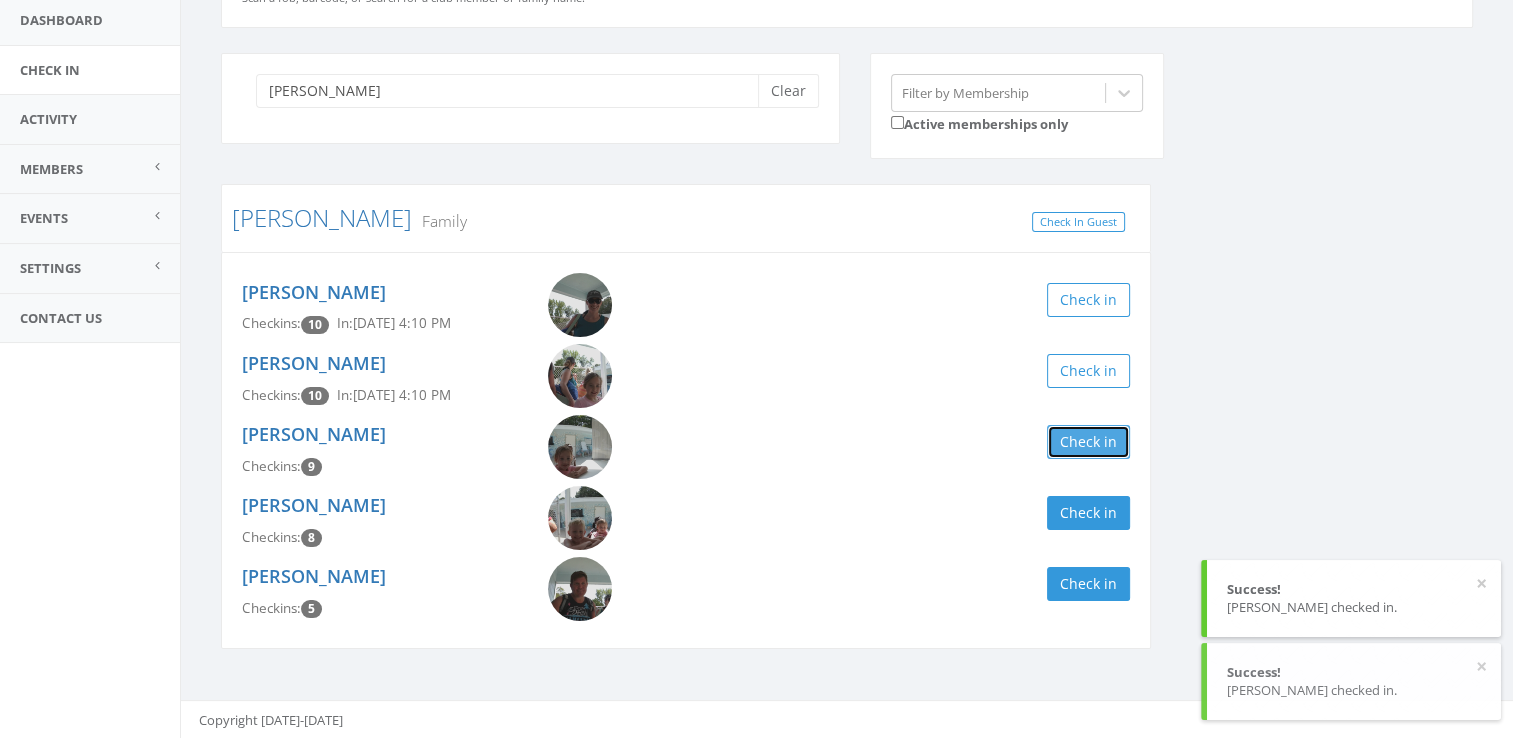 click on "Check in" at bounding box center (1088, 442) 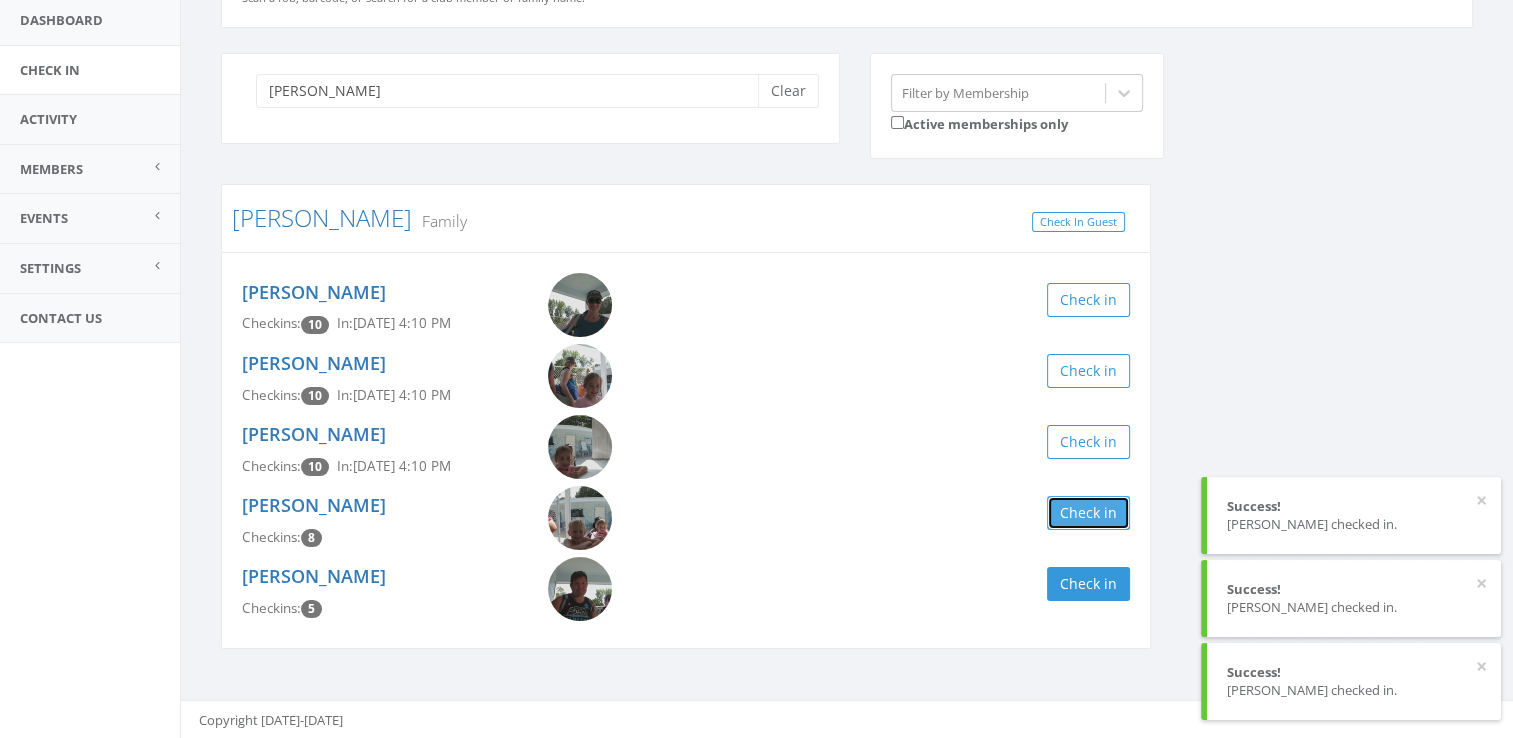click on "Check in" at bounding box center [1088, 513] 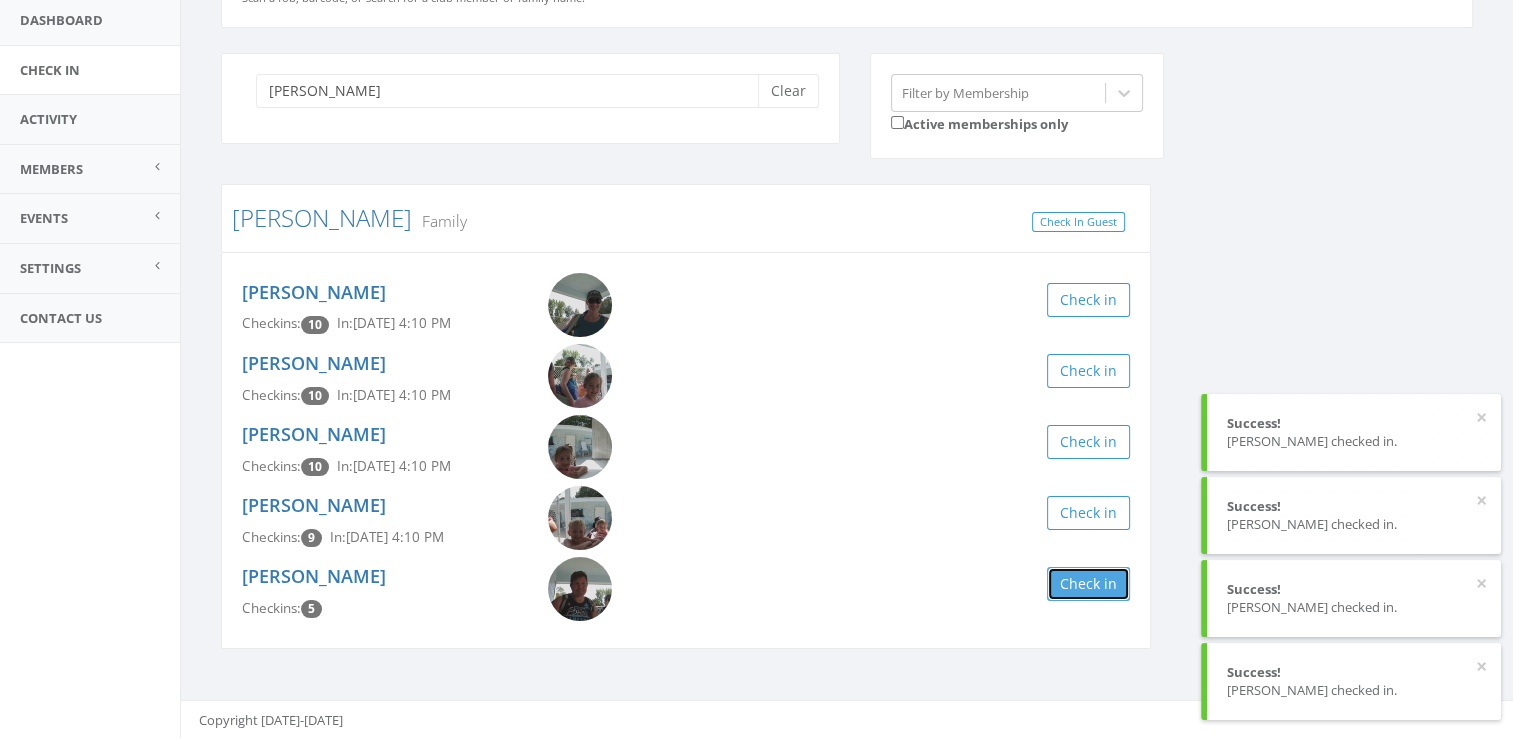 click on "Check in" at bounding box center (1088, 584) 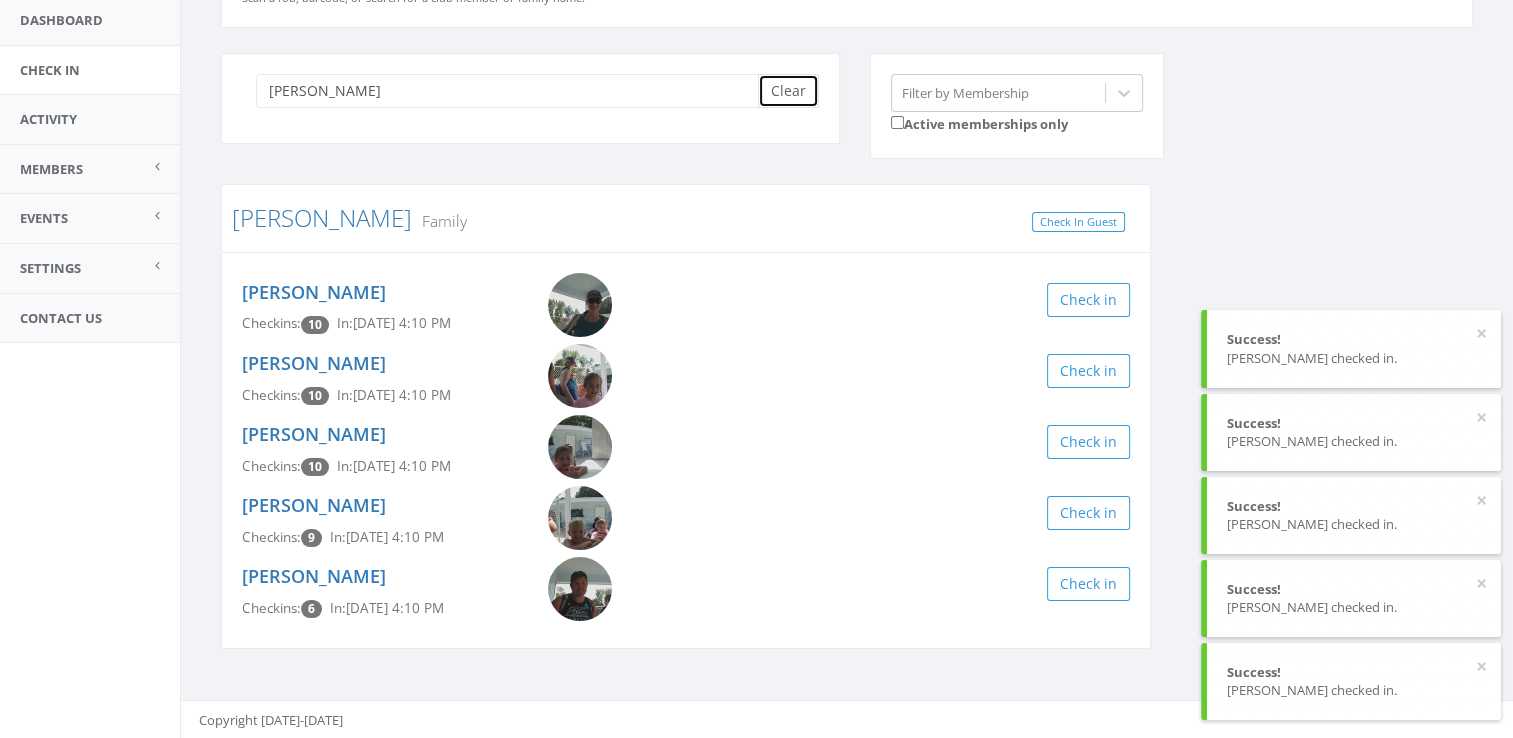 click on "Clear" at bounding box center (788, 91) 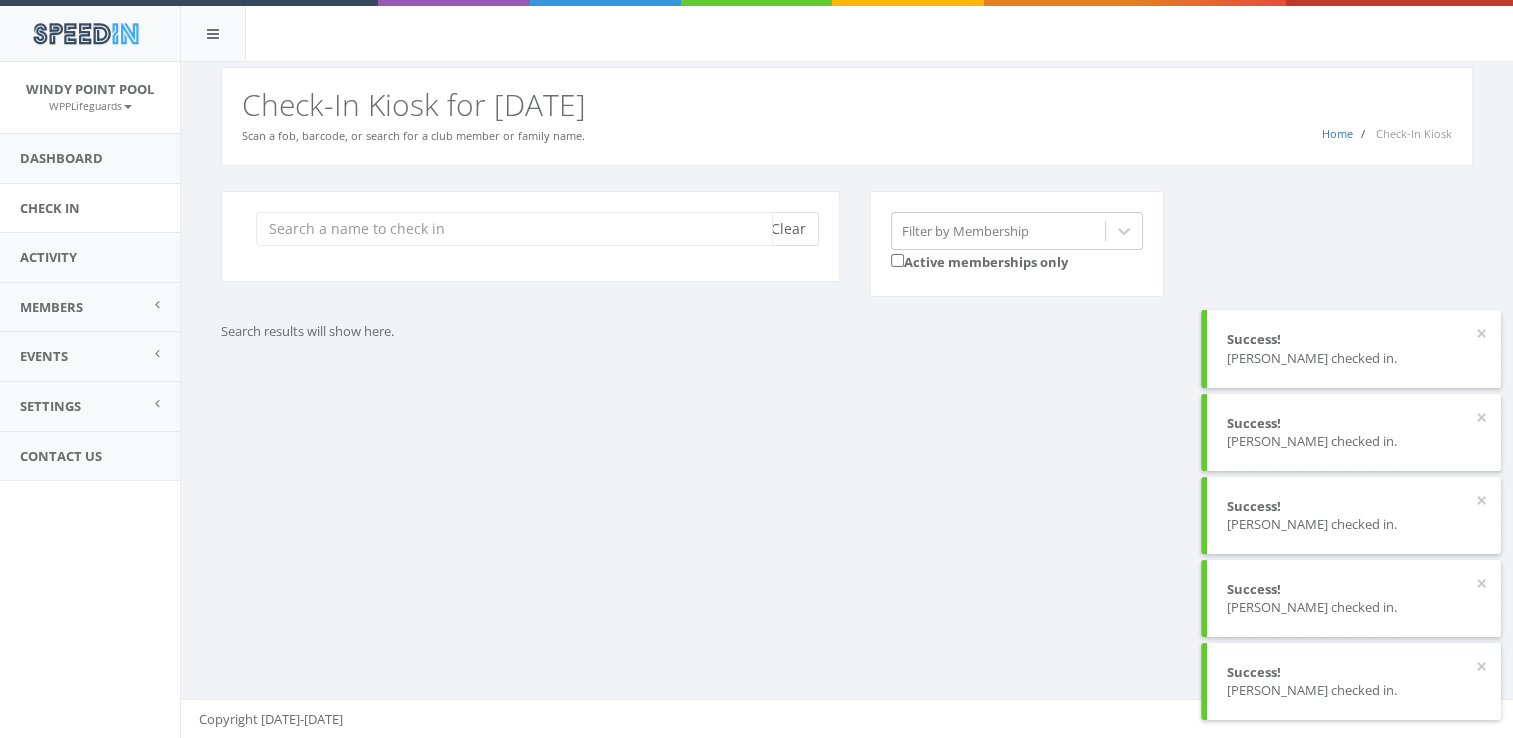 scroll, scrollTop: 0, scrollLeft: 0, axis: both 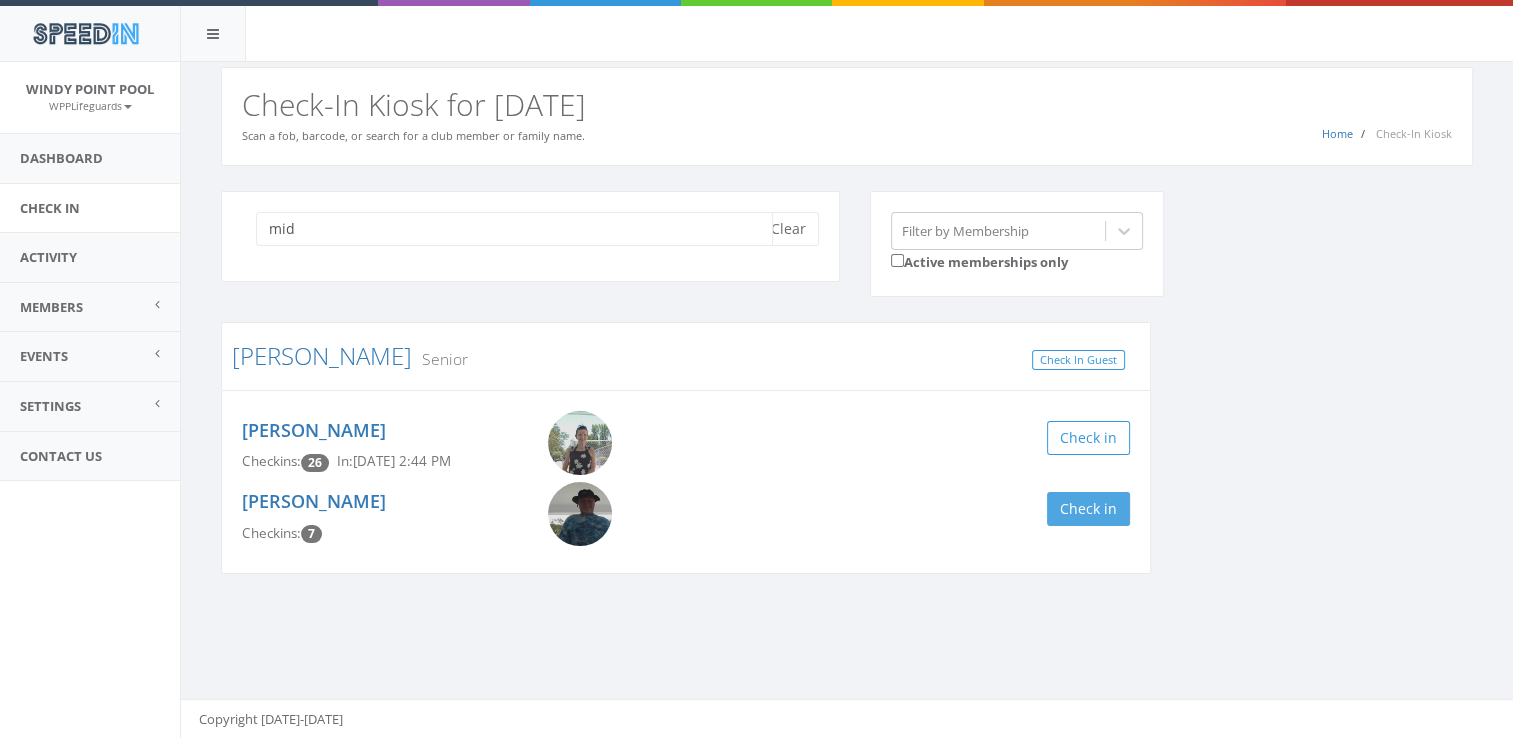 type on "mid" 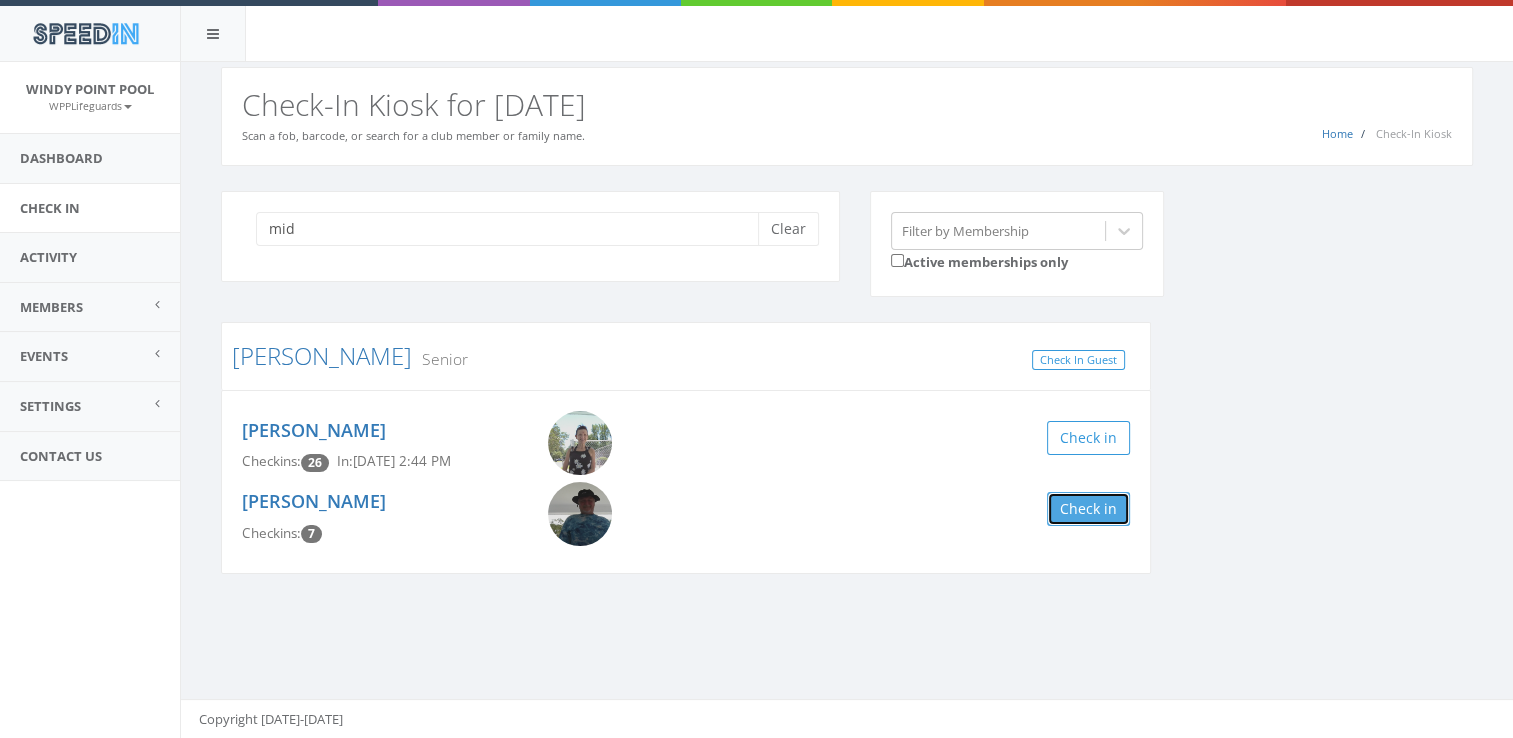 click on "Check in" at bounding box center [1088, 509] 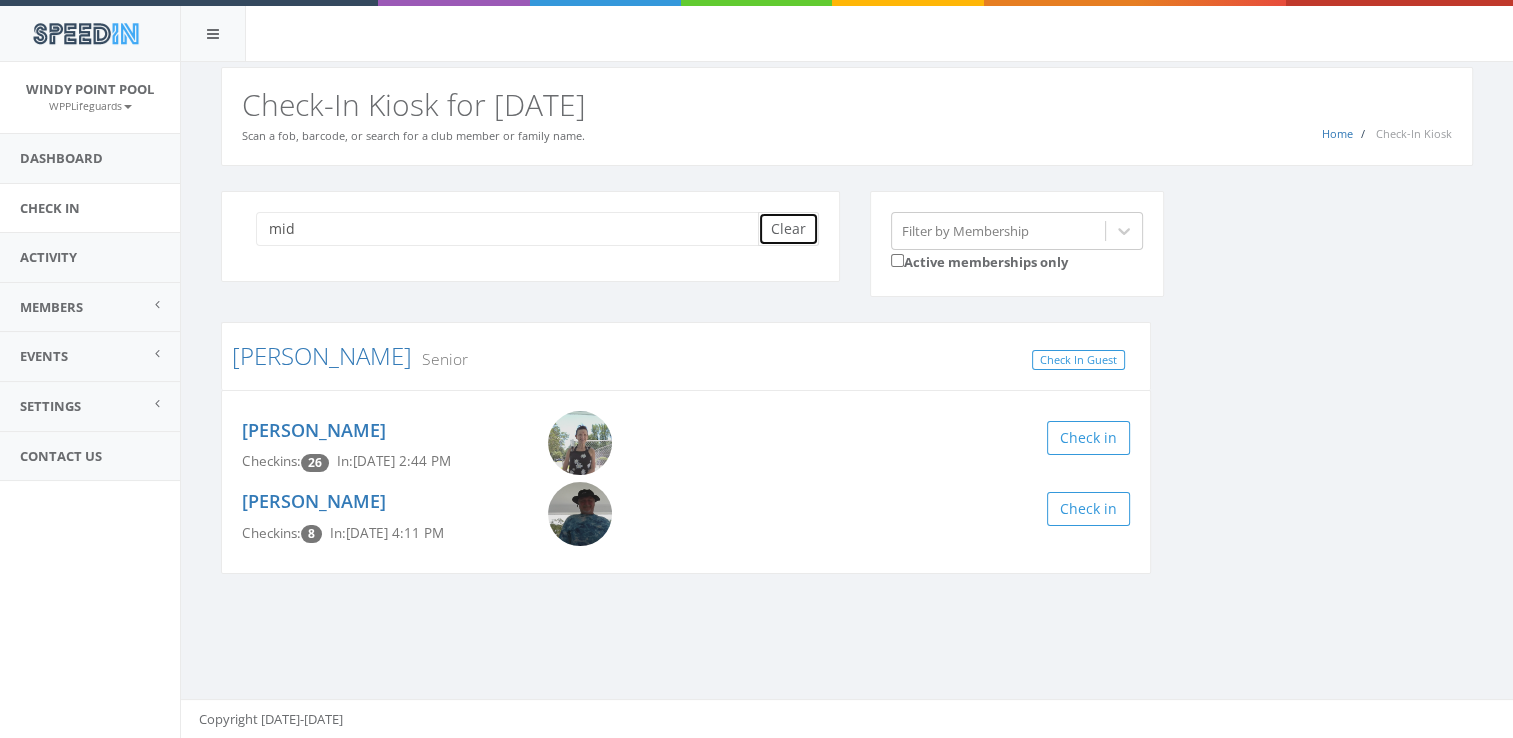 click on "Clear" at bounding box center (788, 229) 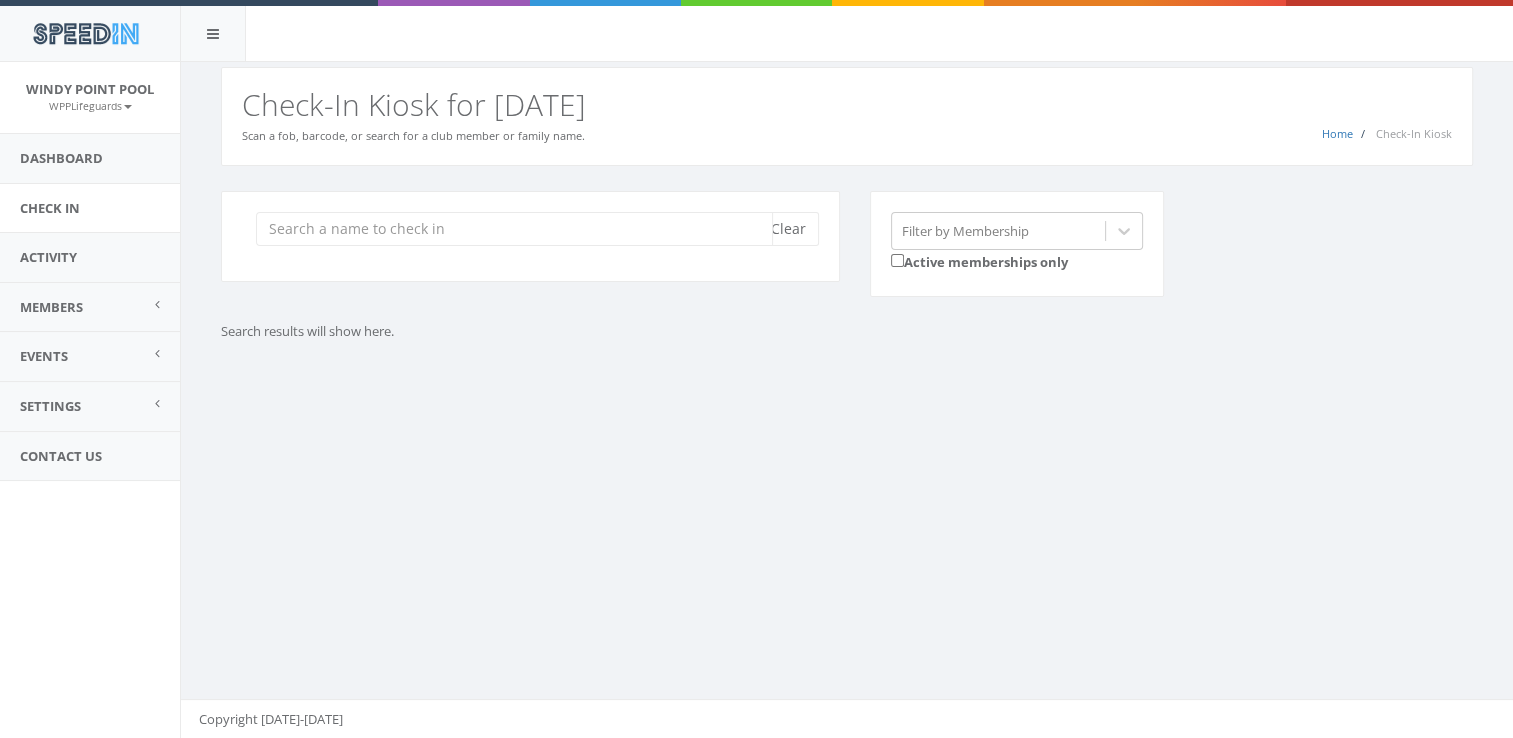 click at bounding box center [514, 229] 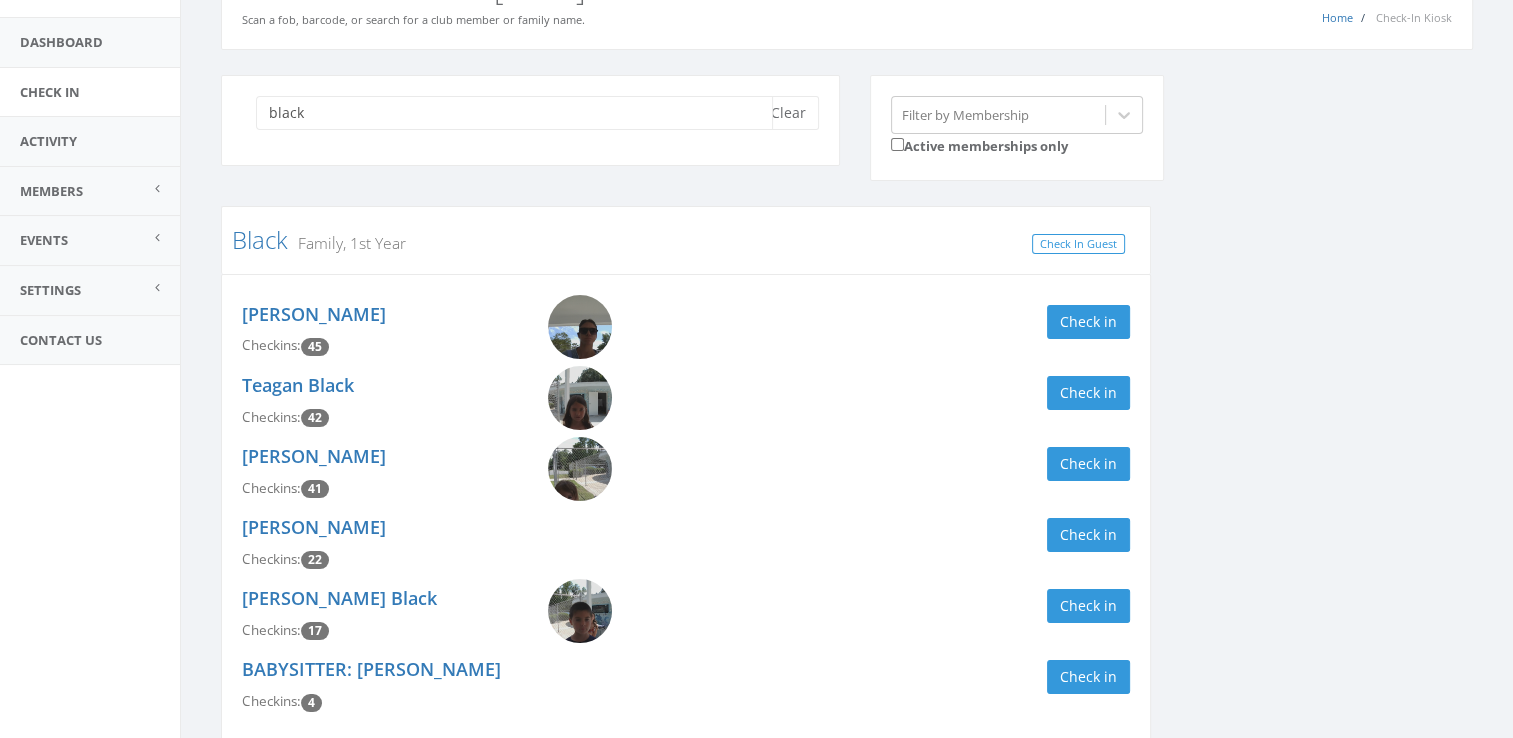 scroll, scrollTop: 0, scrollLeft: 0, axis: both 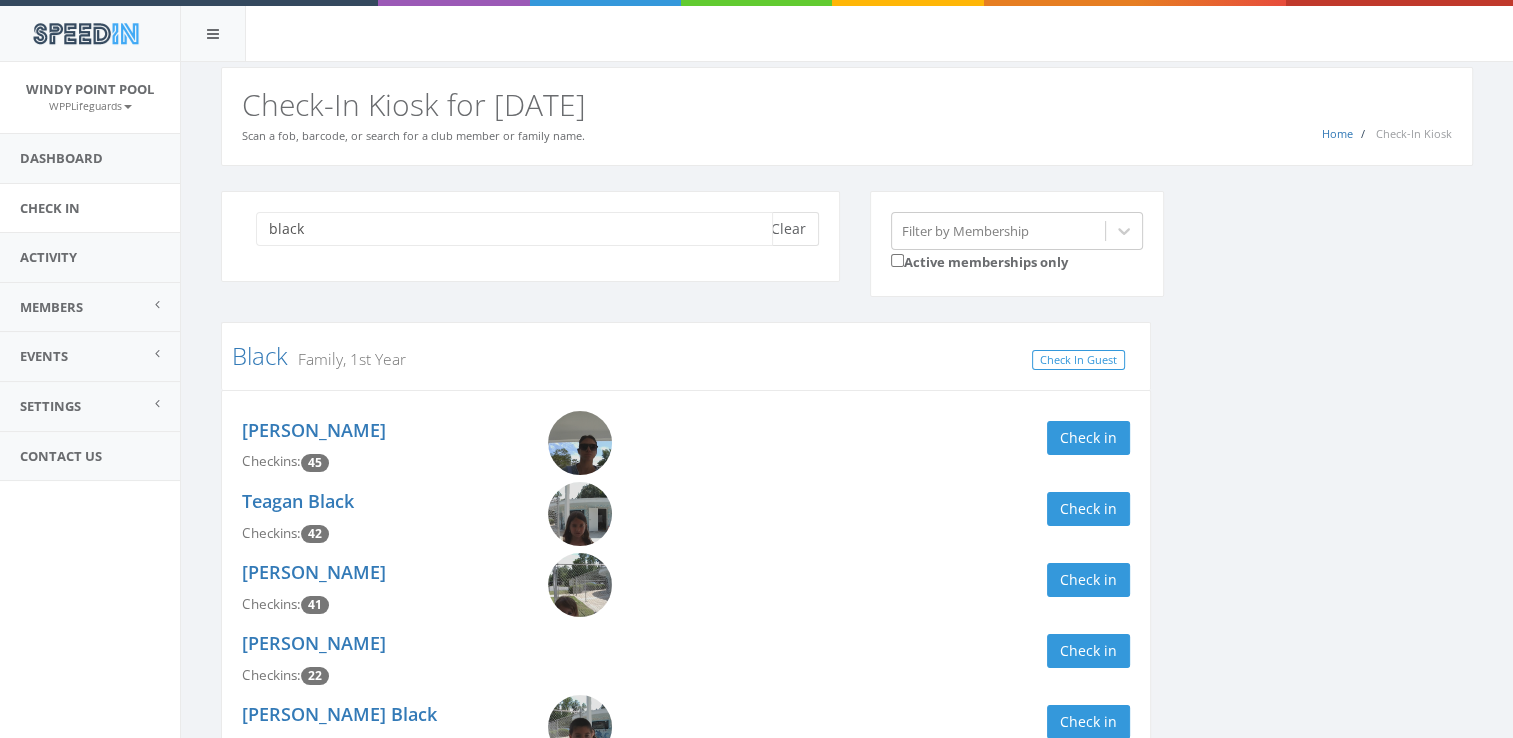 type on "black" 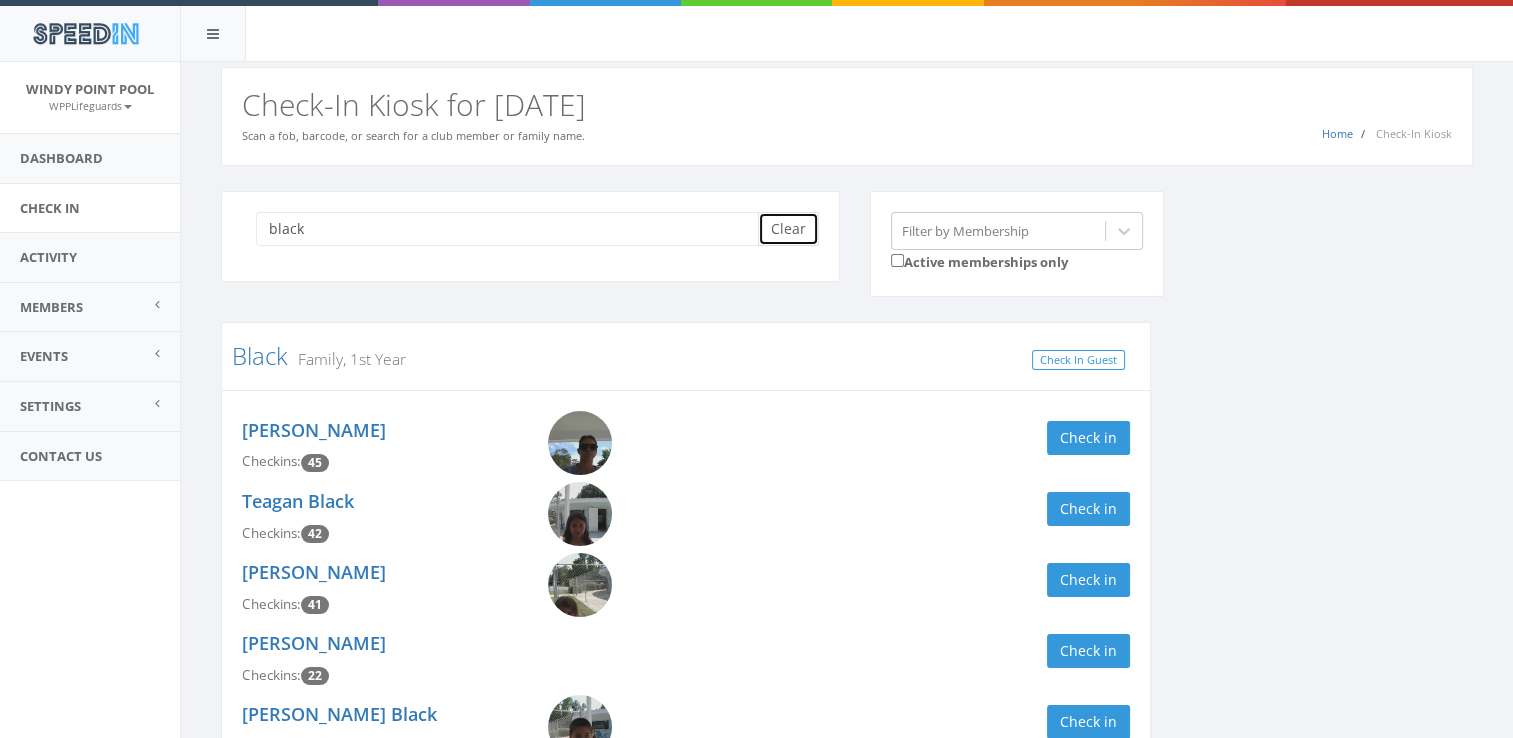 click on "Clear" at bounding box center [788, 229] 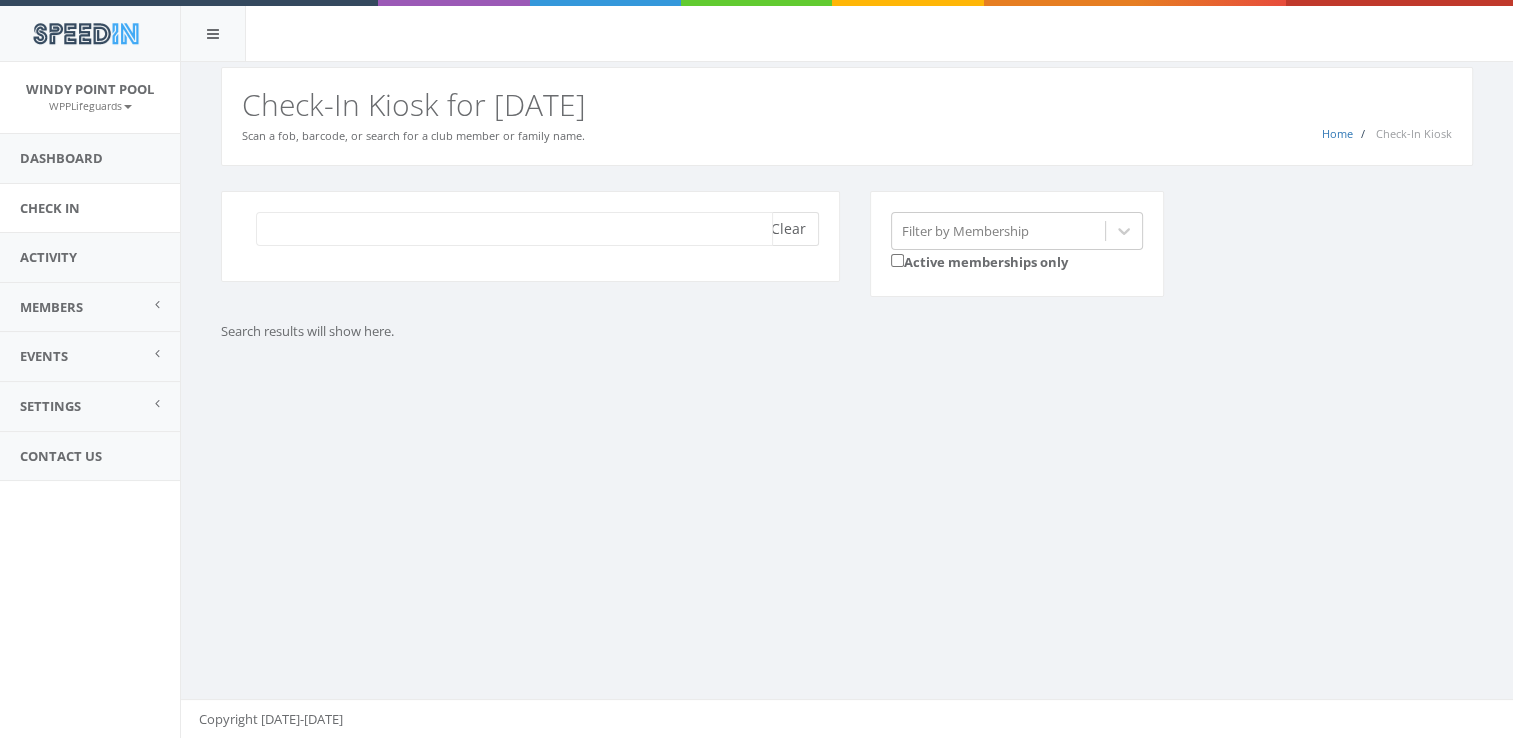 type on "\" 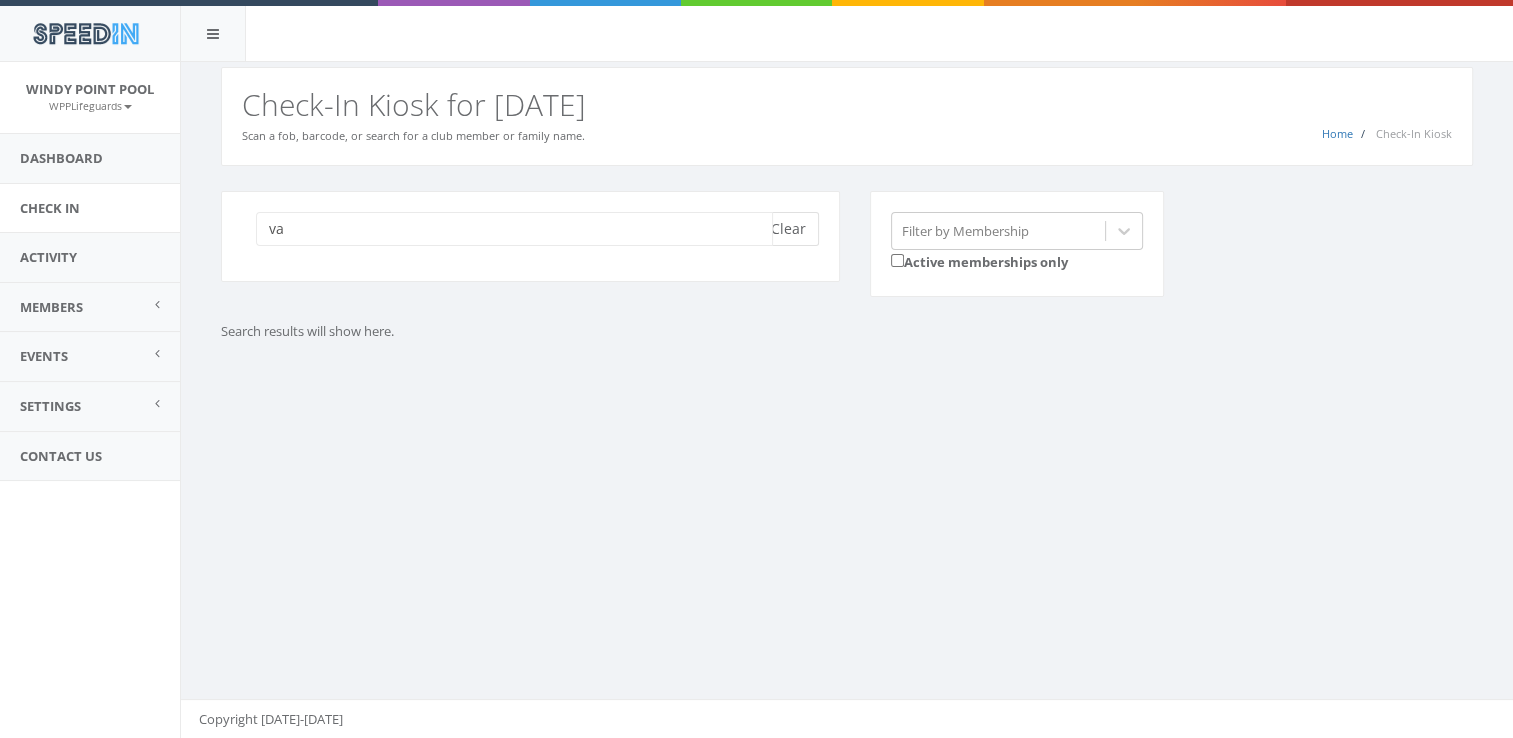 type on "v" 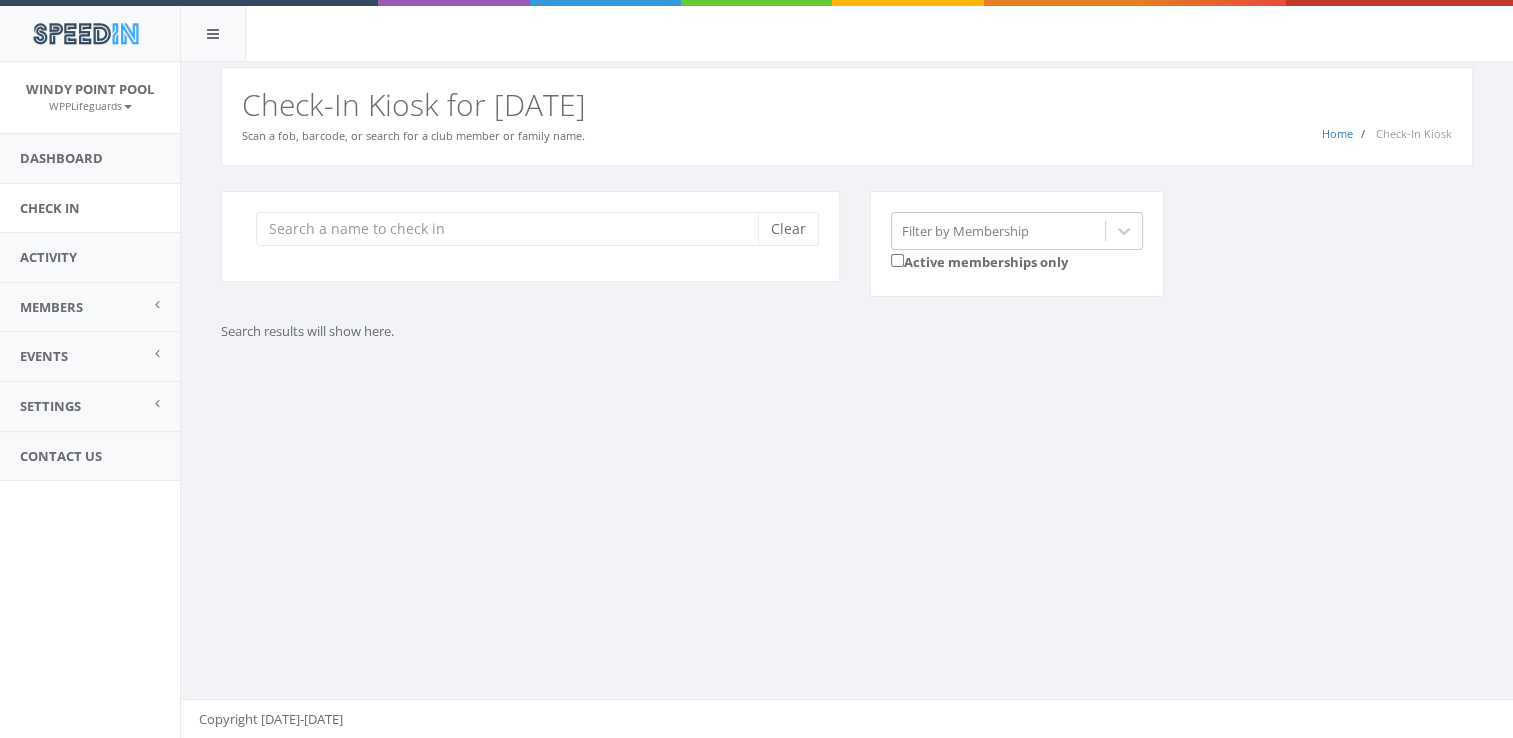 click on "You are using Internet Explorer, which is an old, insecure browser that does not work with this page. Please use another browser like Firefox, Chrome, or Edge.
Home
Check-In Kiosk
Check-In Kiosk for [DATE]
Scan a fob, barcode, or search for a club member or family name.
Clear Filter by Membership  Active memberships only Search results will show here.
Copyright [DATE]-[DATE]" at bounding box center [846, 400] 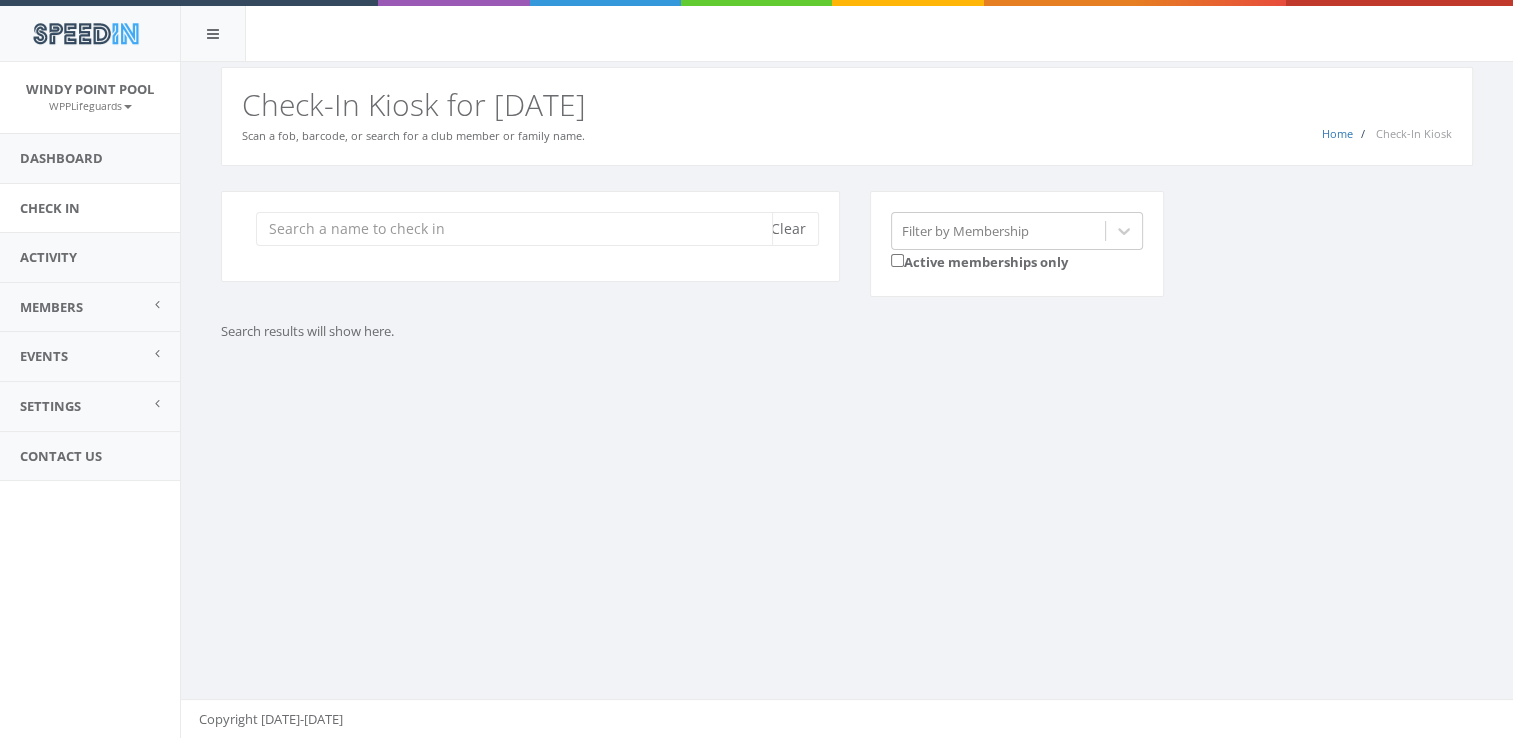 click at bounding box center [514, 229] 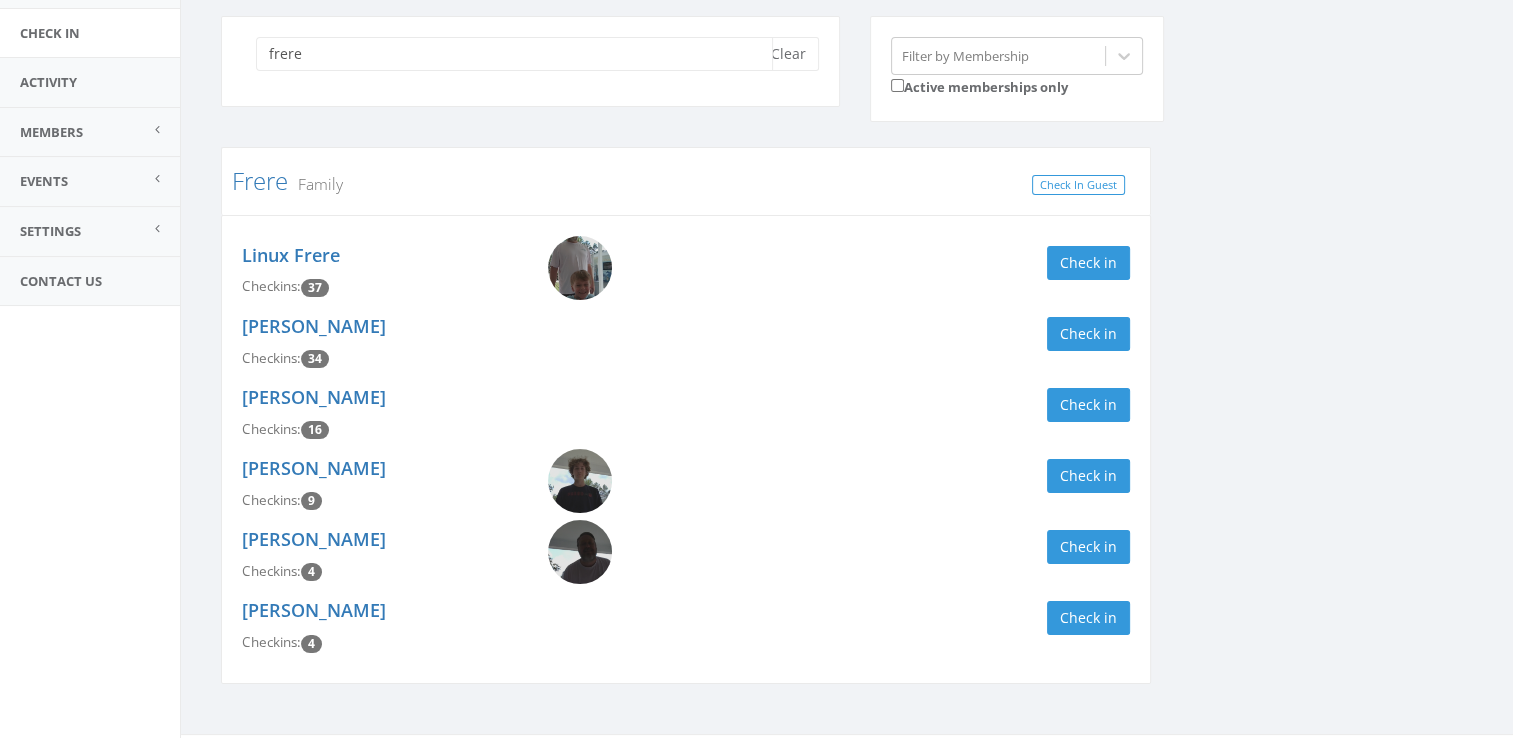 scroll, scrollTop: 182, scrollLeft: 0, axis: vertical 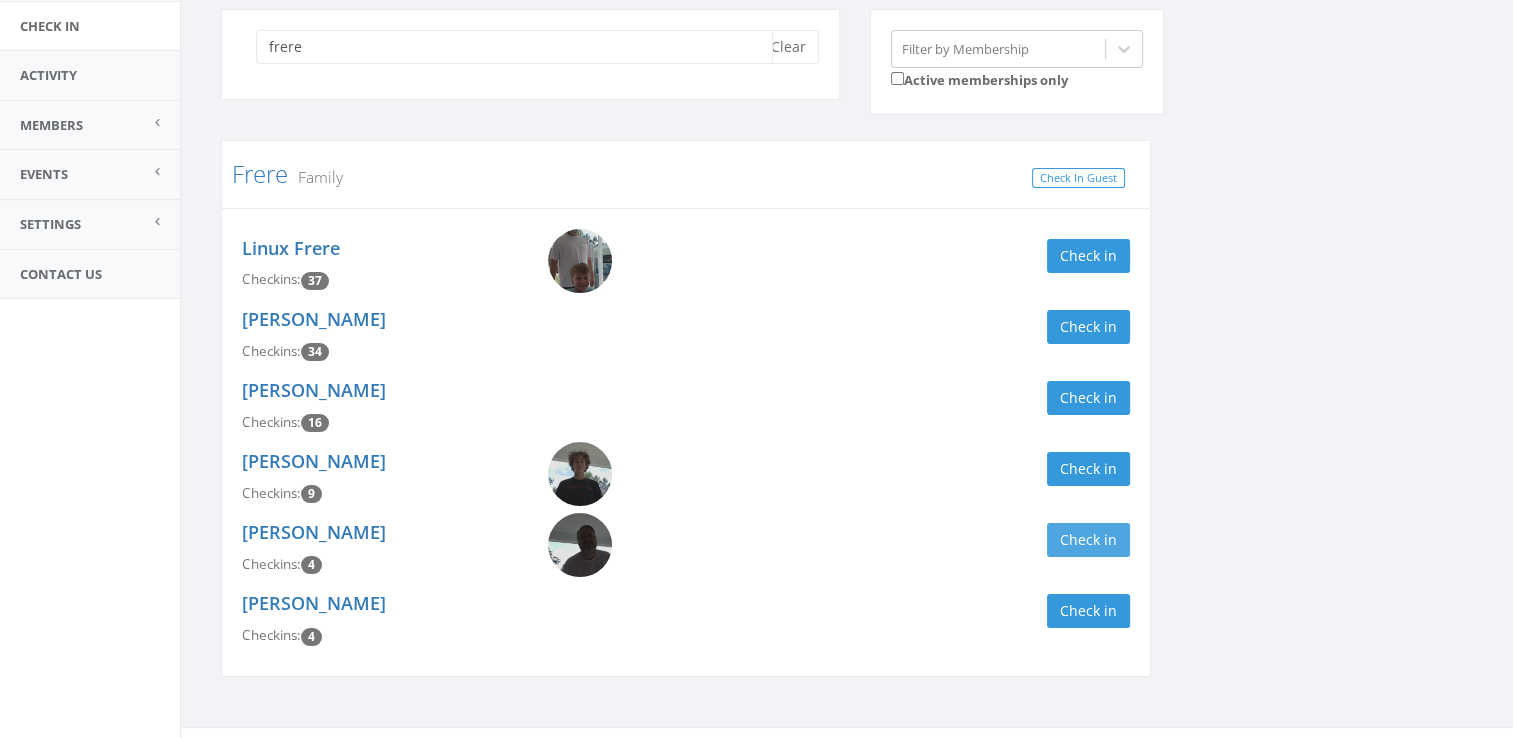 type on "frere" 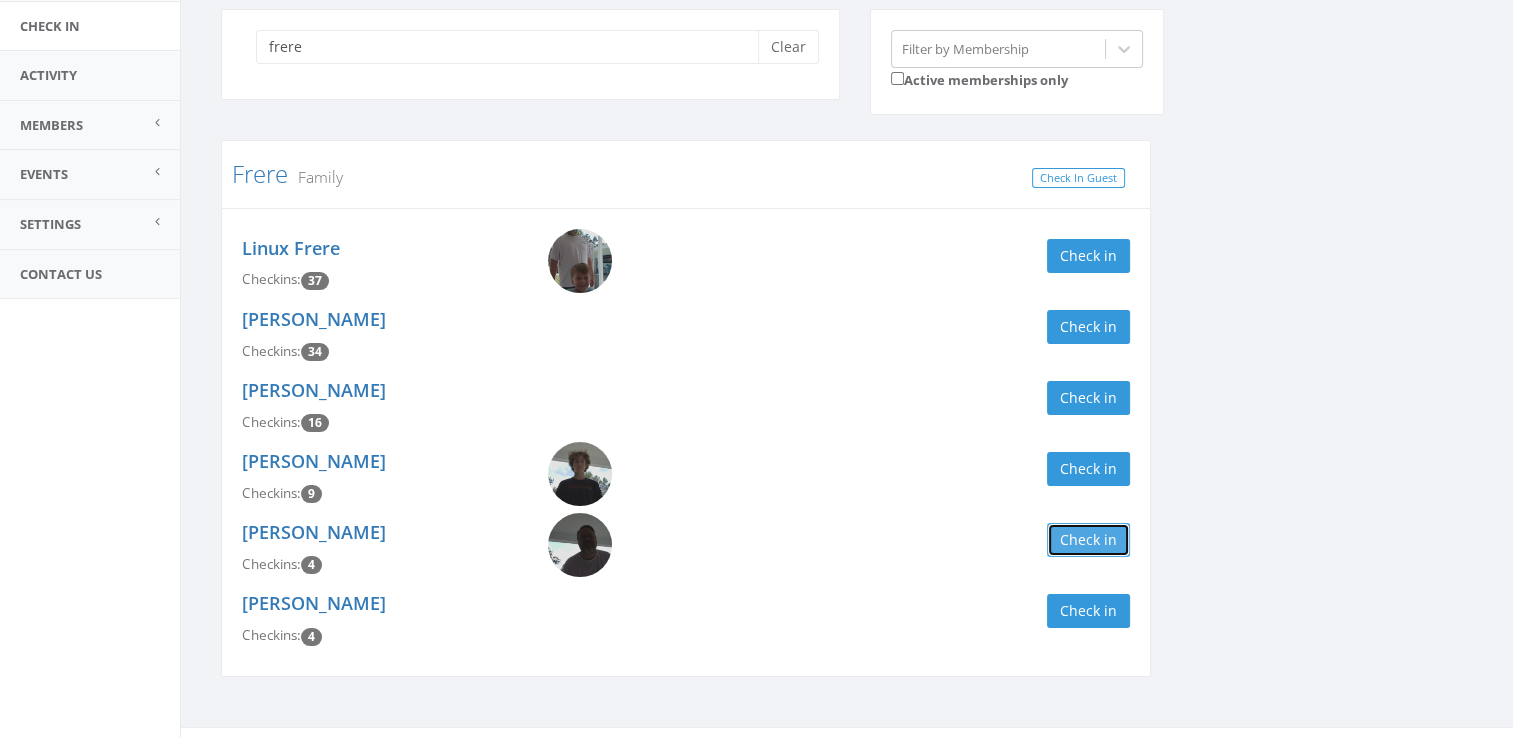 click on "Check in" at bounding box center (1088, 540) 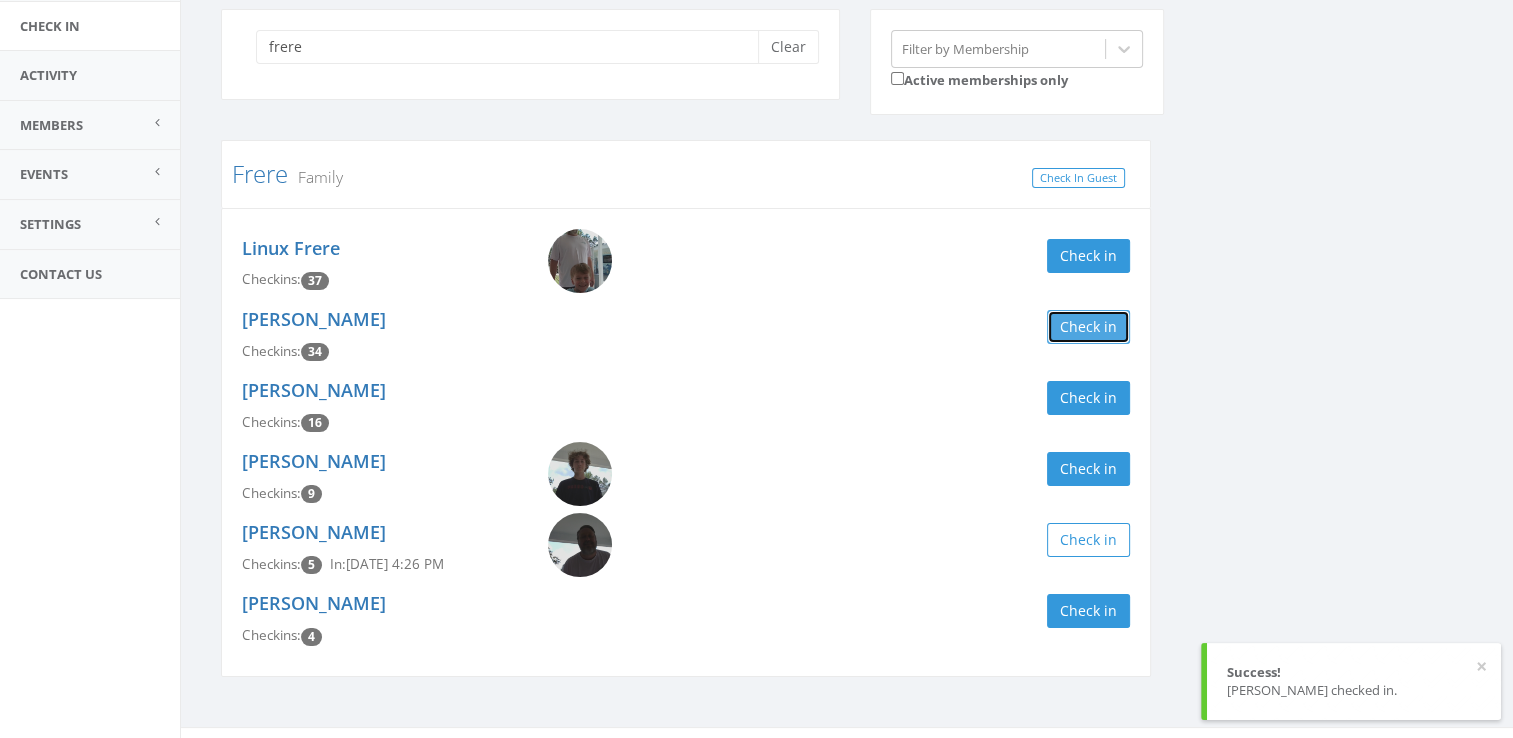 click on "Check in" at bounding box center (1088, 327) 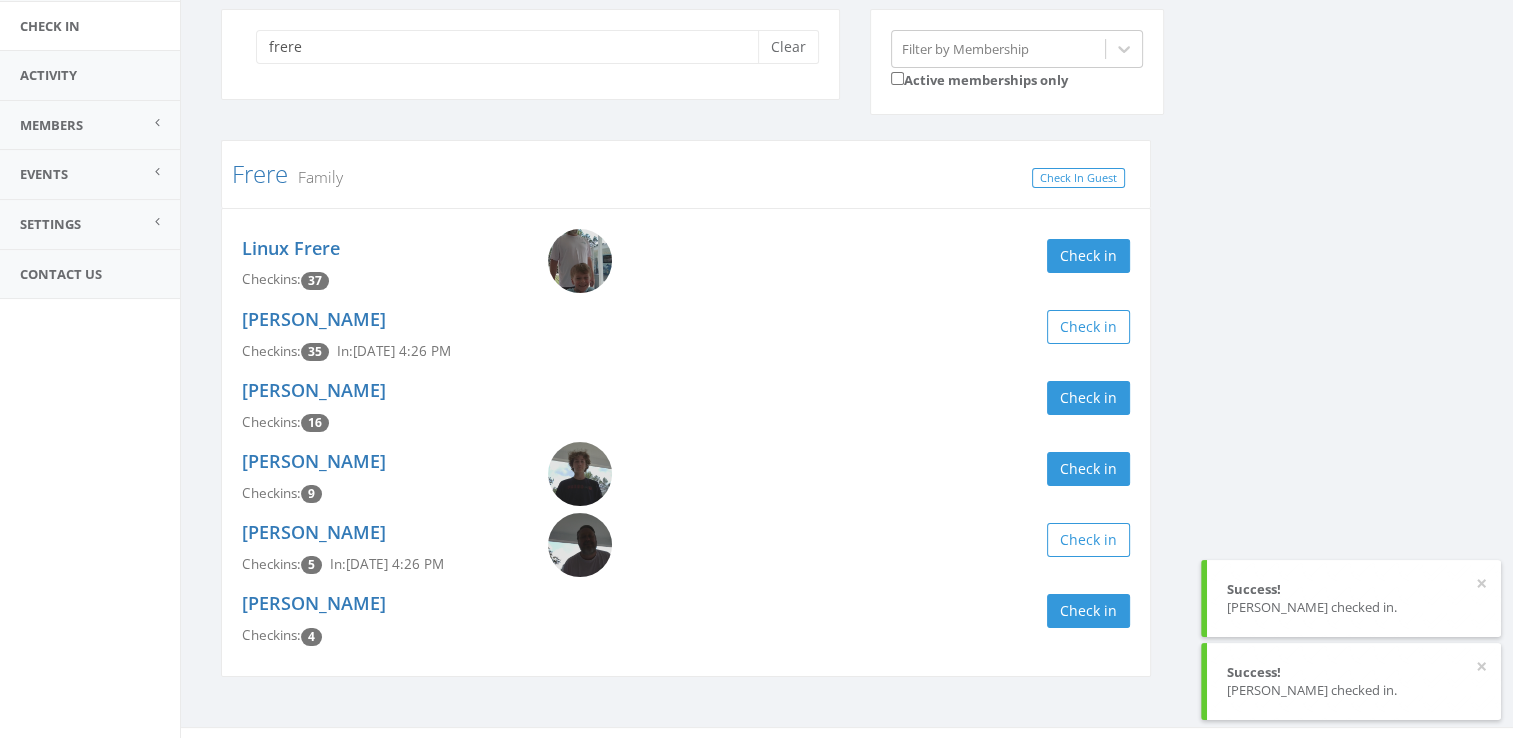 click on "Linux Frere Checkins:  37 Check in" at bounding box center (686, 264) 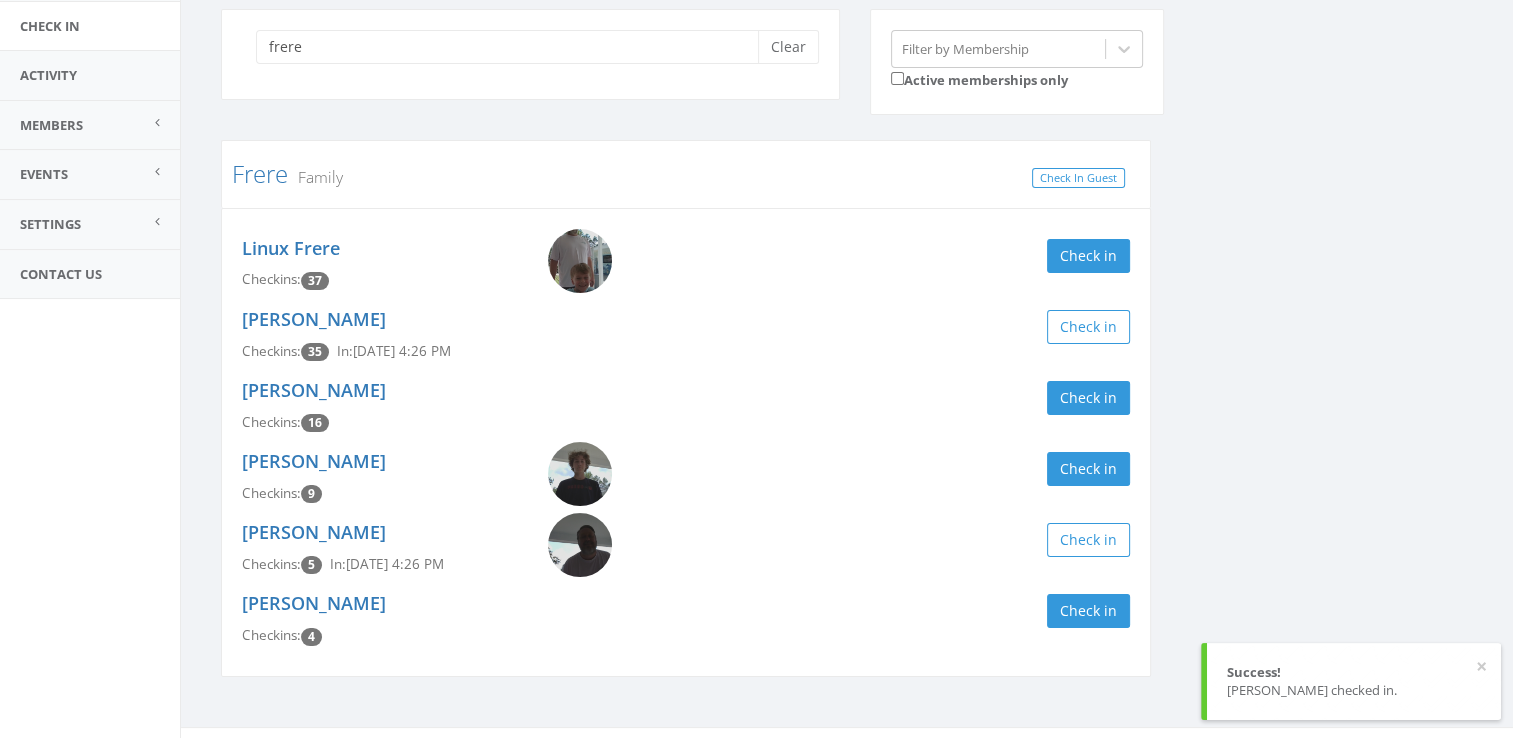 click on "[PERSON_NAME] Checkins:  4 Check in" at bounding box center [686, 619] 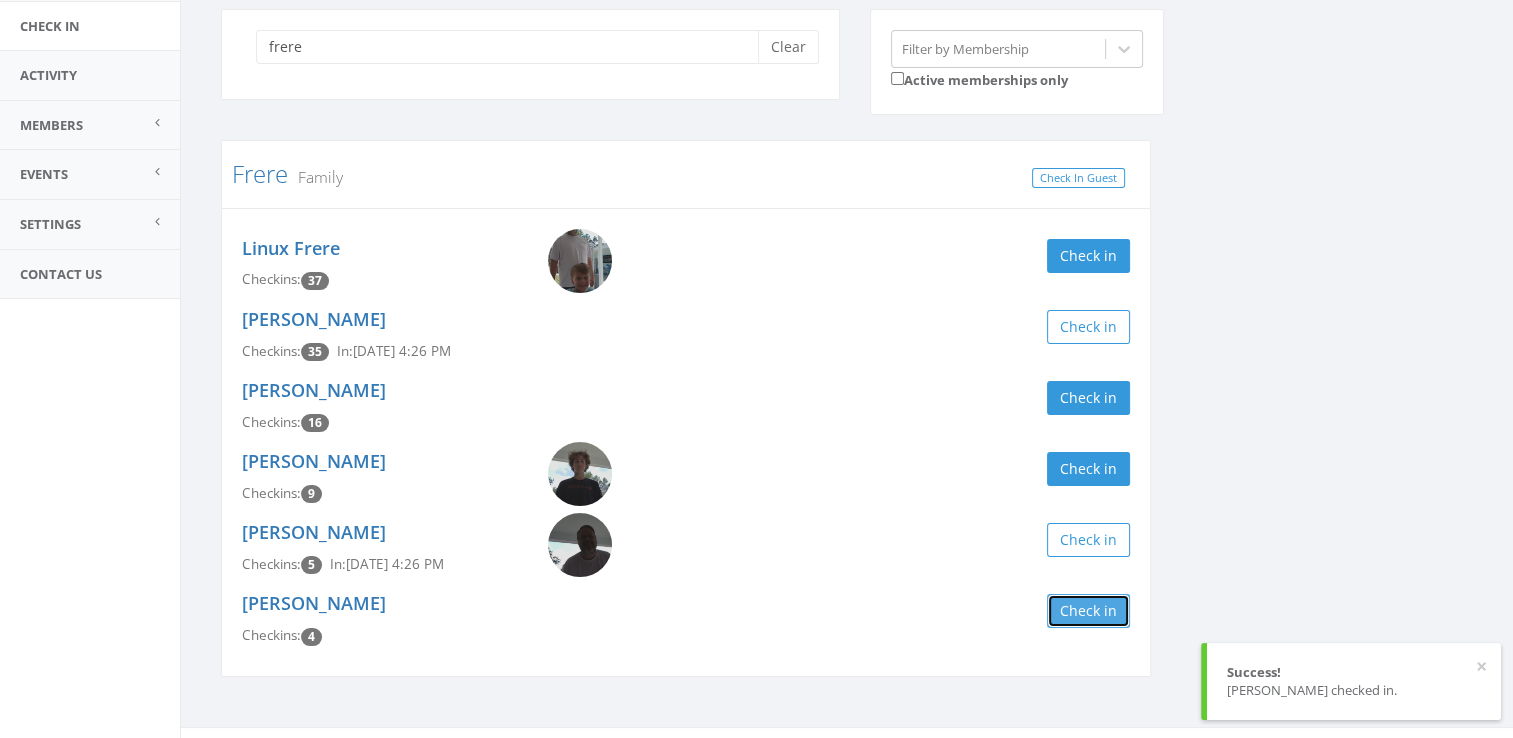 click on "Check in" at bounding box center [1088, 611] 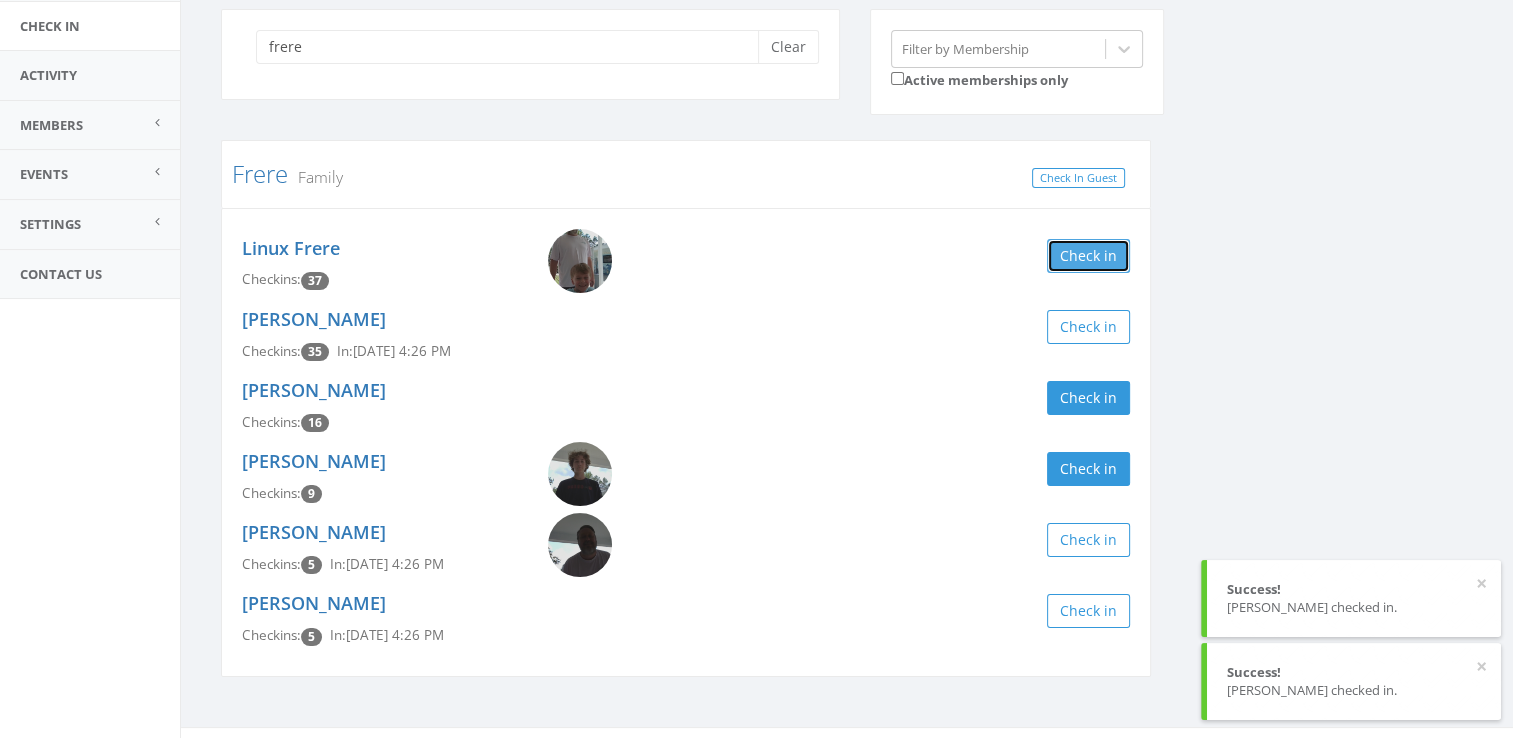 click on "Check in" at bounding box center [1088, 256] 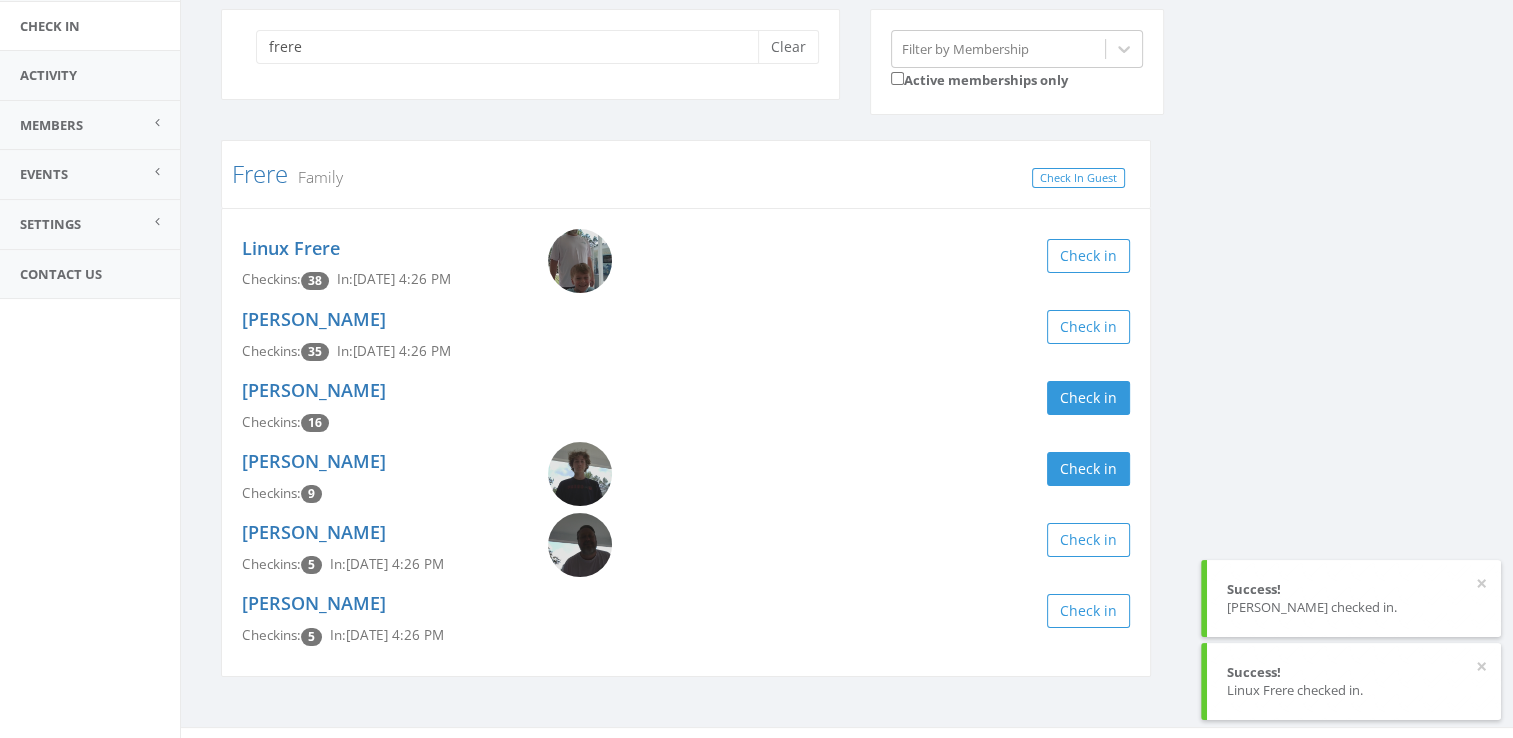click on "frere Clear Filter by Membership  Active memberships only Frere Family Check In Guest Linux Frere Checkins:  38 In:  [DATE] 4:26 PM Check in [PERSON_NAME] Checkins:  35 In:  [DATE] 4:26 PM Check in [PERSON_NAME] Checkins:  16 Check in [PERSON_NAME] Checkins:  9 Check in [PERSON_NAME] Checkins:  5 In:  [DATE] 4:26 PM Check in [PERSON_NAME] Checkins:  5 In:  [DATE] 4:26 PM Check in" at bounding box center [847, 355] 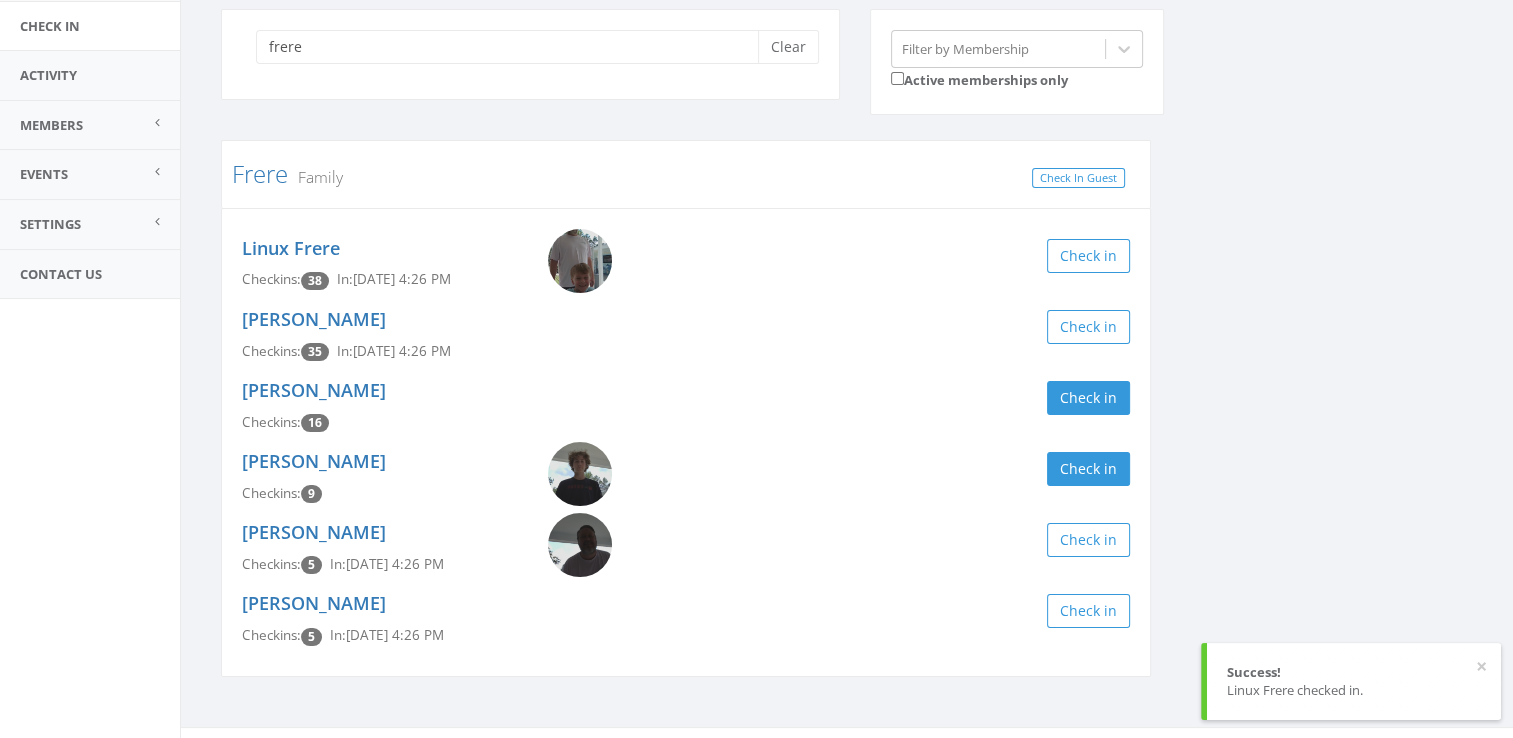 click at bounding box center (580, 474) 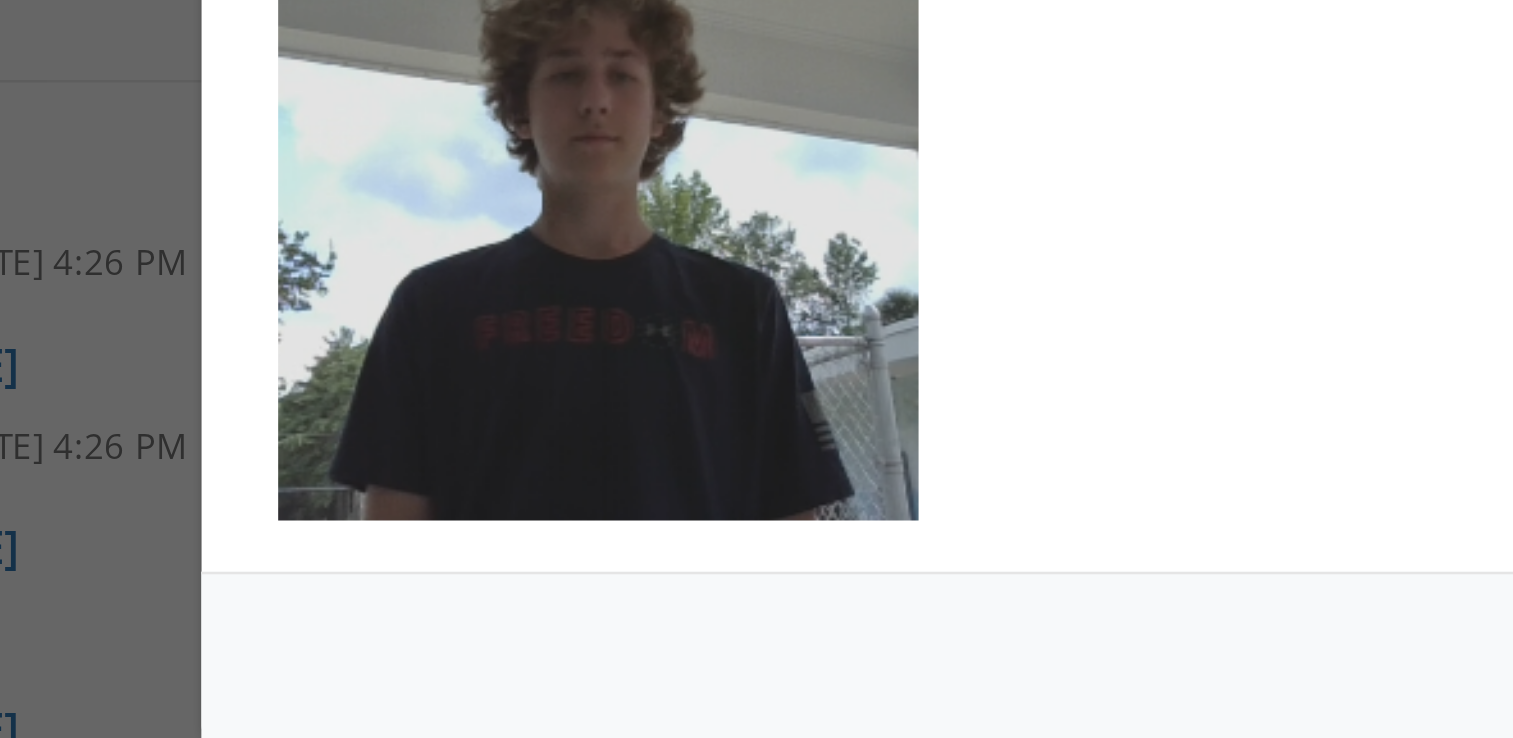 scroll, scrollTop: 182, scrollLeft: 0, axis: vertical 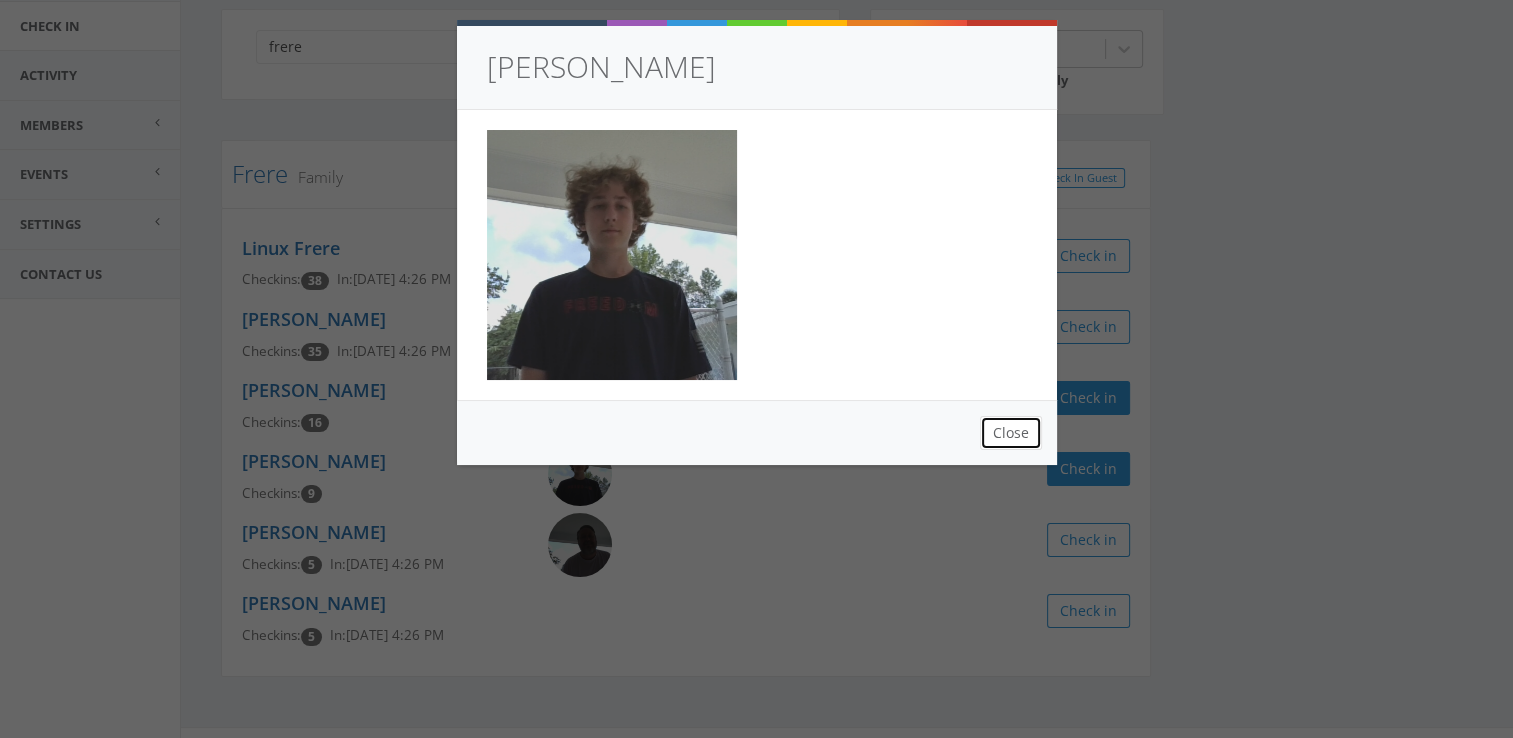 click on "Close" at bounding box center (1011, 433) 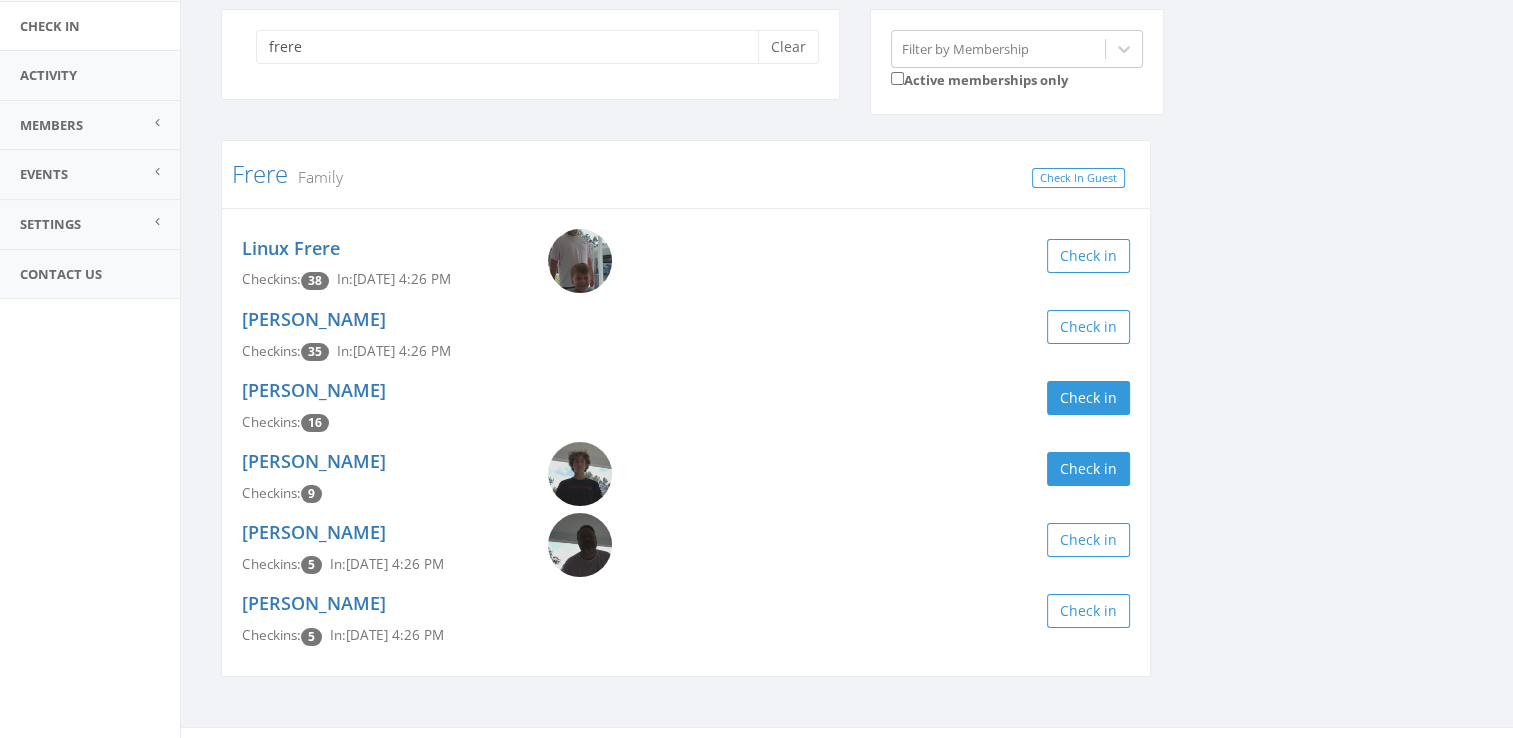 click at bounding box center [609, 545] 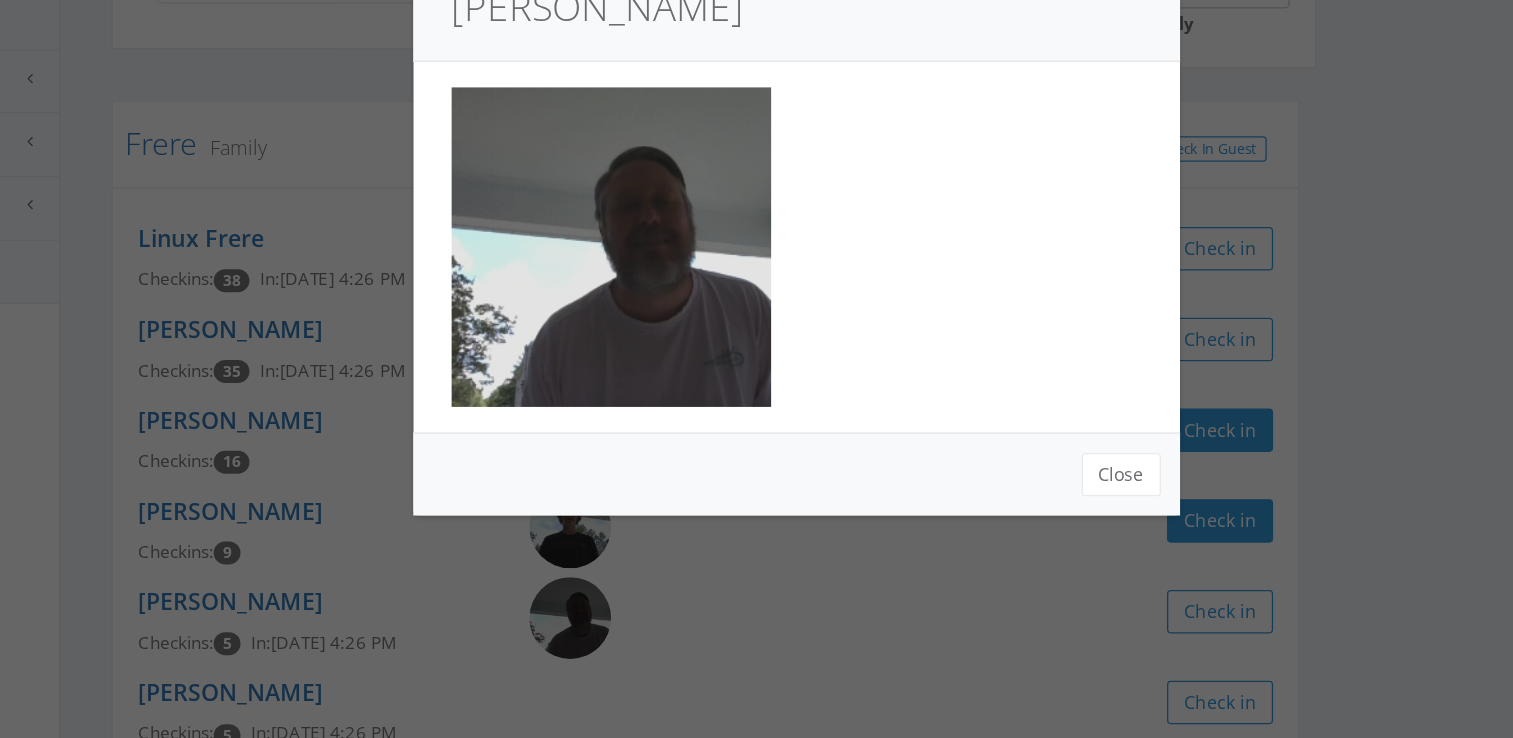 scroll, scrollTop: 182, scrollLeft: 0, axis: vertical 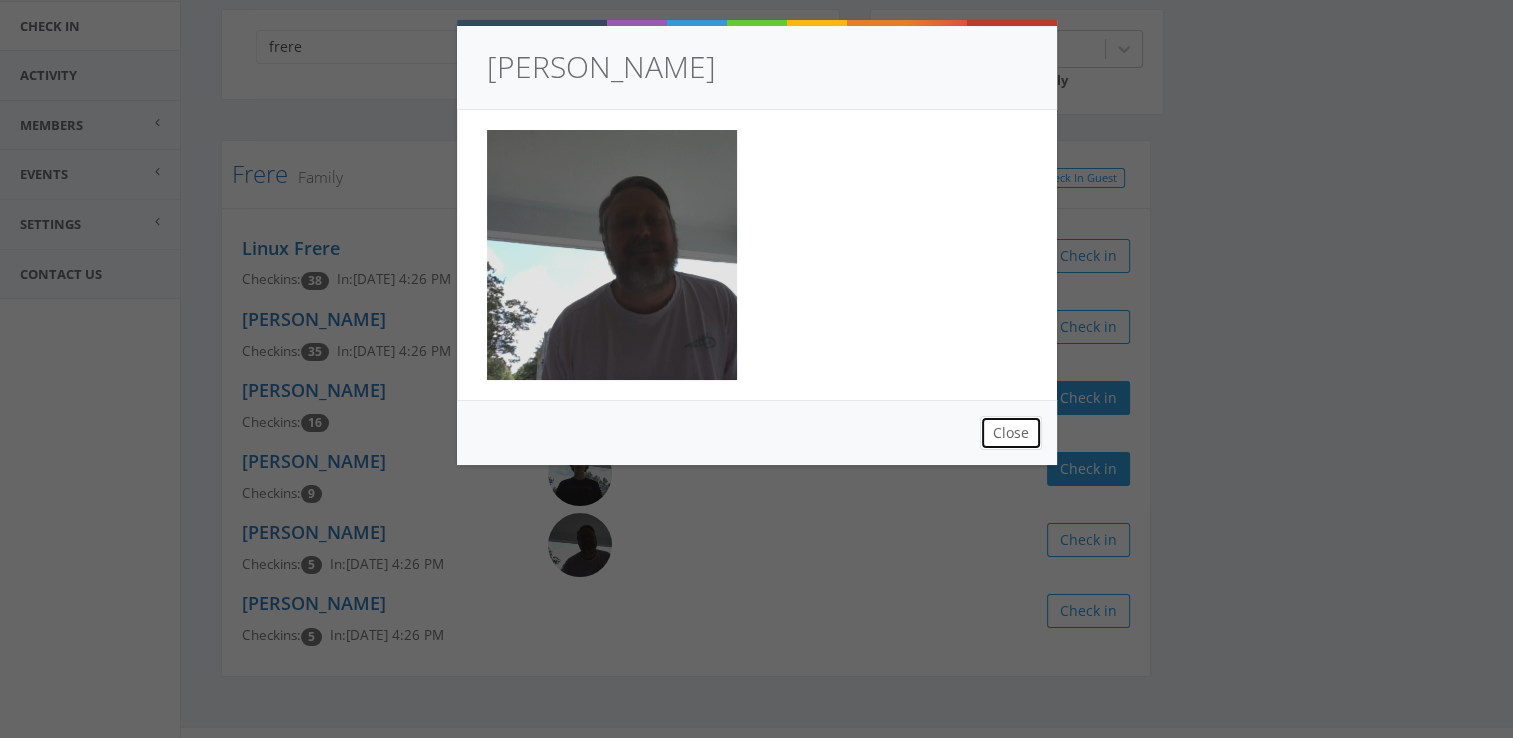 click on "Close" at bounding box center (1011, 433) 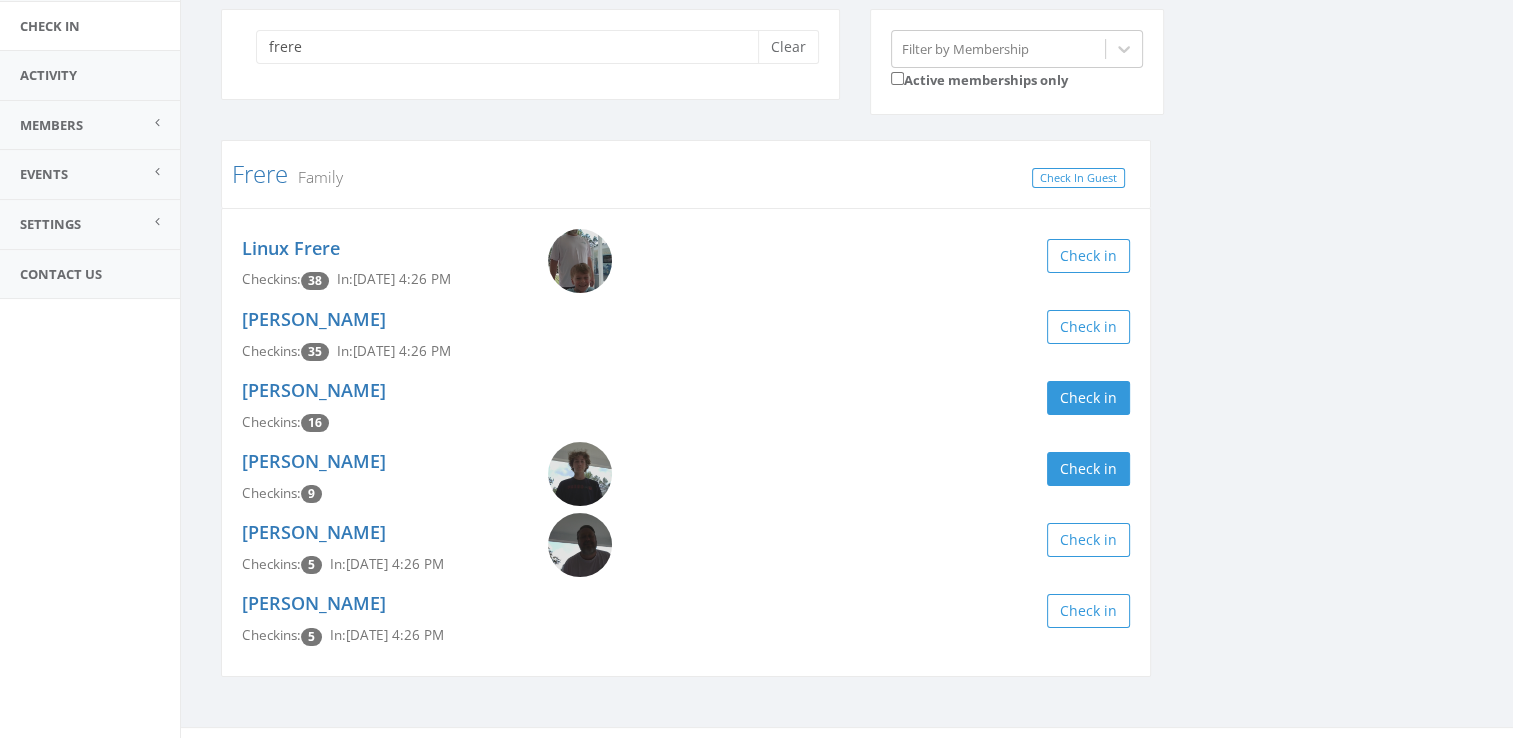 click on "frere Clear Filter by Membership  Active memberships only Frere Family Check In Guest Linux Frere Checkins:  38 In:  [DATE] 4:26 PM Check in [PERSON_NAME] Checkins:  35 In:  [DATE] 4:26 PM Check in [PERSON_NAME] Checkins:  16 Check in [PERSON_NAME] Checkins:  9 Check in [PERSON_NAME] Checkins:  5 In:  [DATE] 4:26 PM Check in [PERSON_NAME] Checkins:  5 In:  [DATE] 4:26 PM Check in" at bounding box center (847, 355) 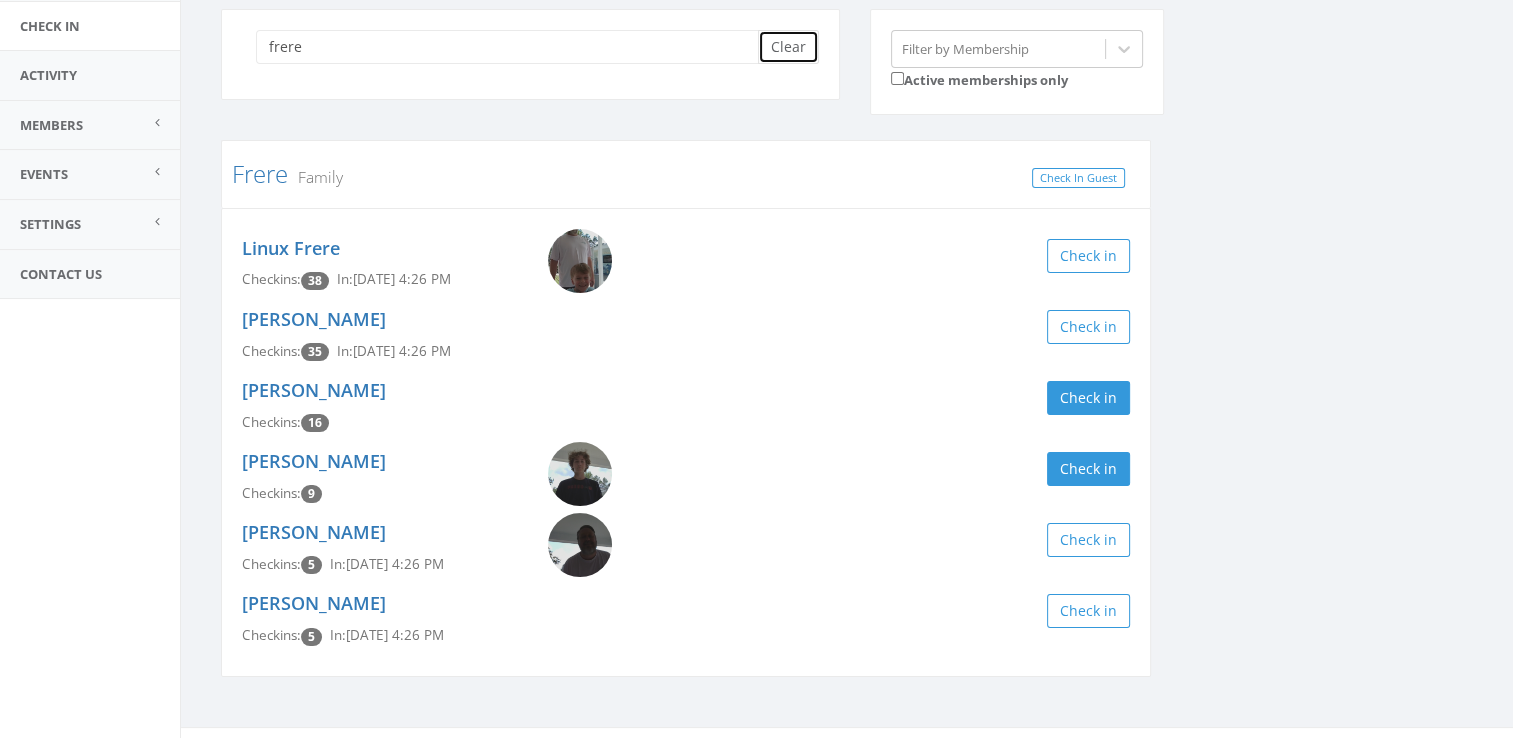 click on "Clear" at bounding box center (788, 47) 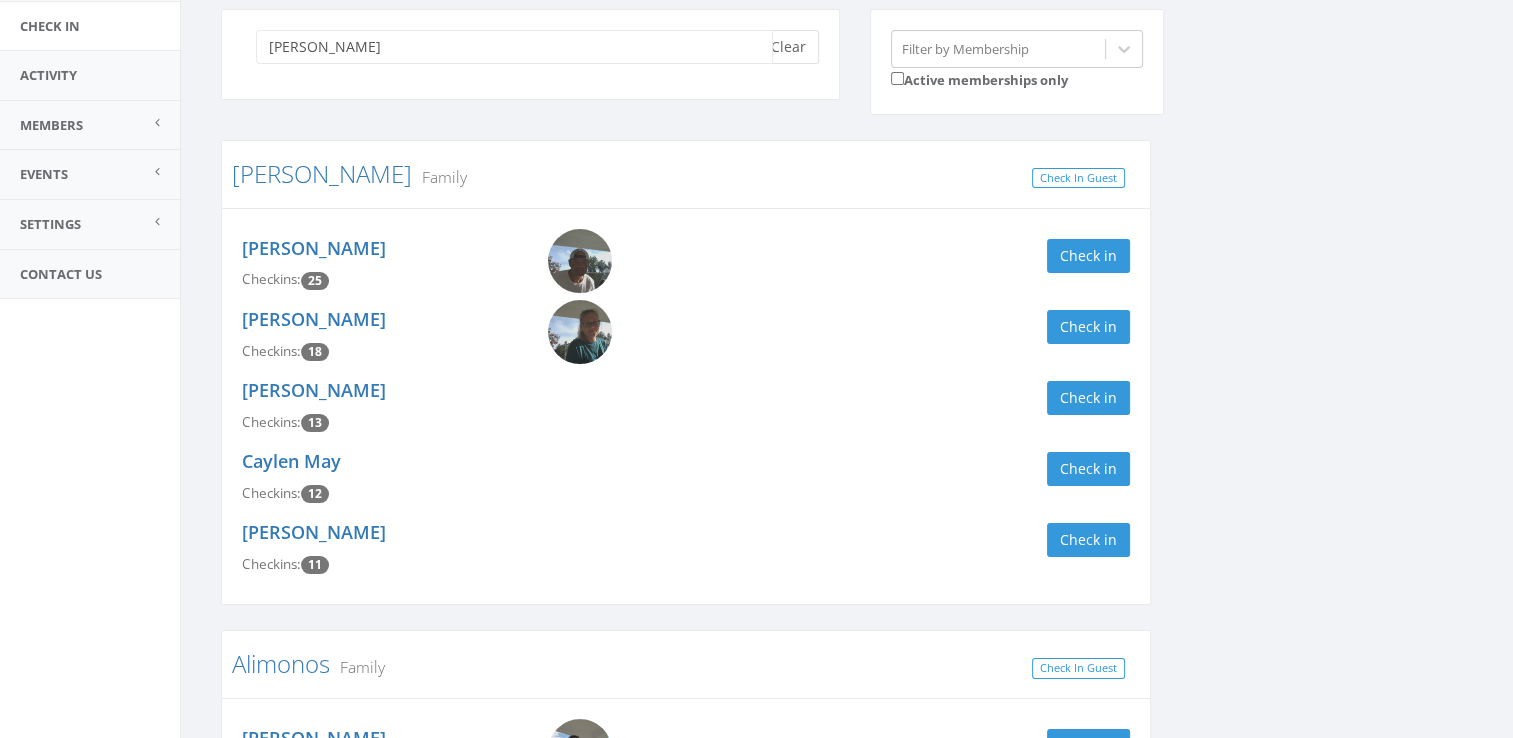 scroll, scrollTop: 138, scrollLeft: 0, axis: vertical 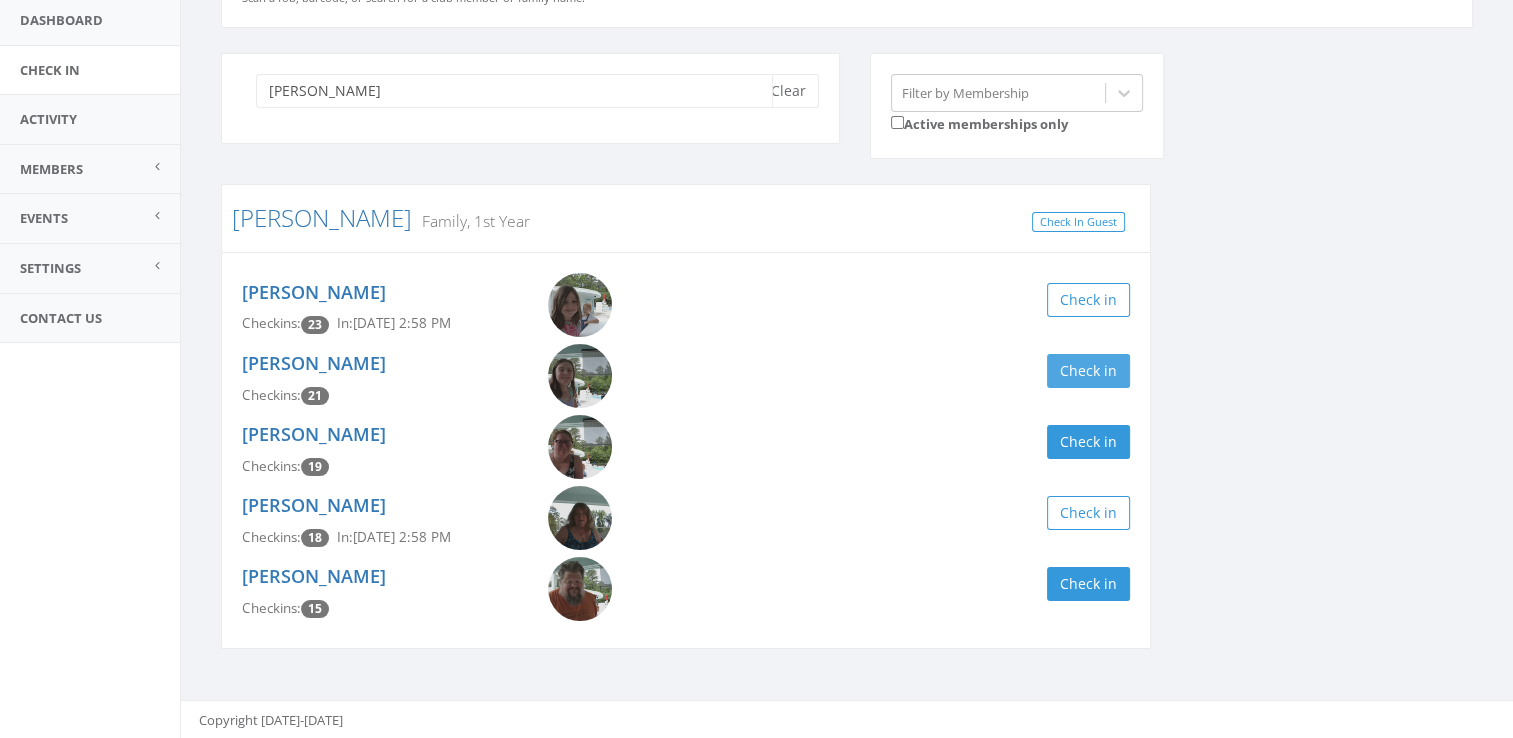 type on "[PERSON_NAME]" 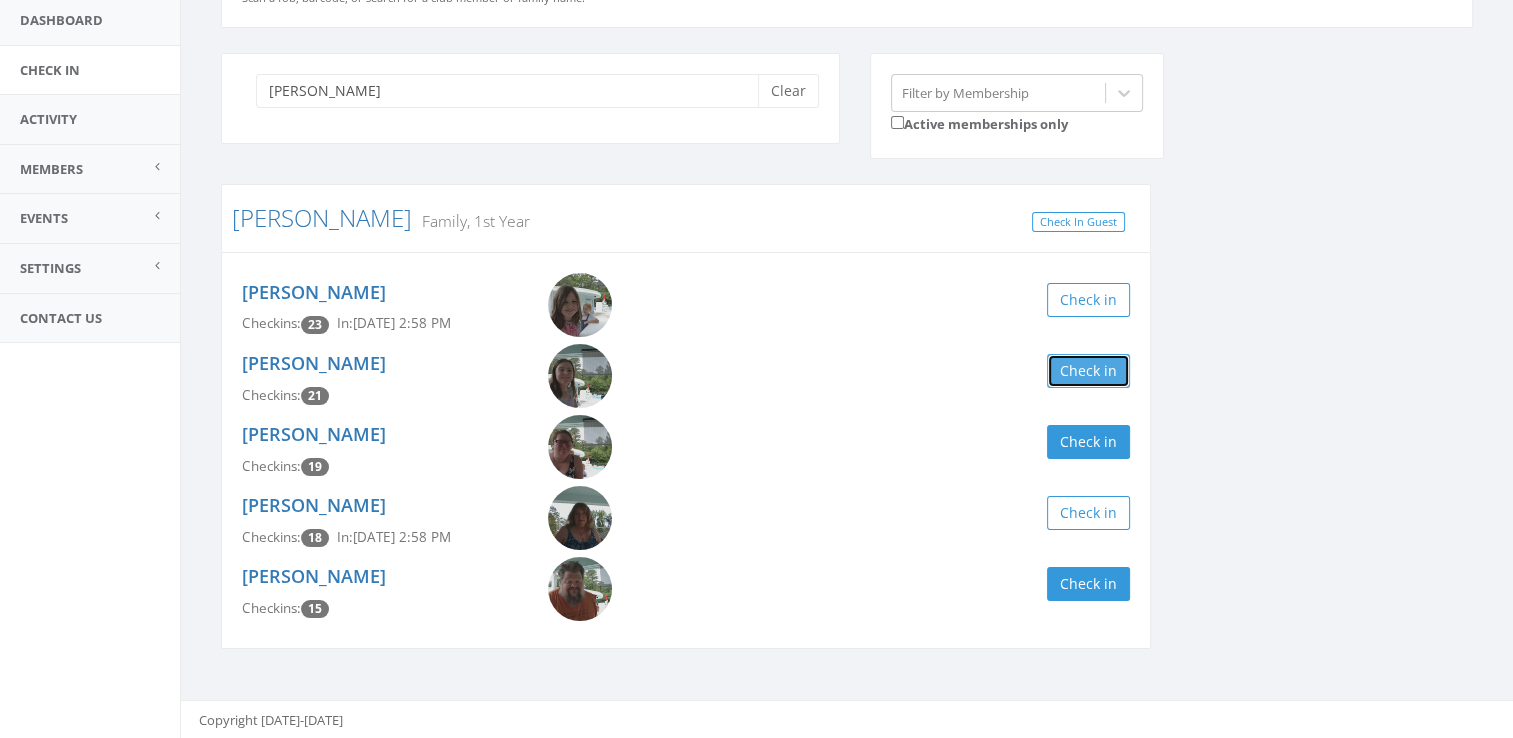 click on "Check in" at bounding box center [1088, 371] 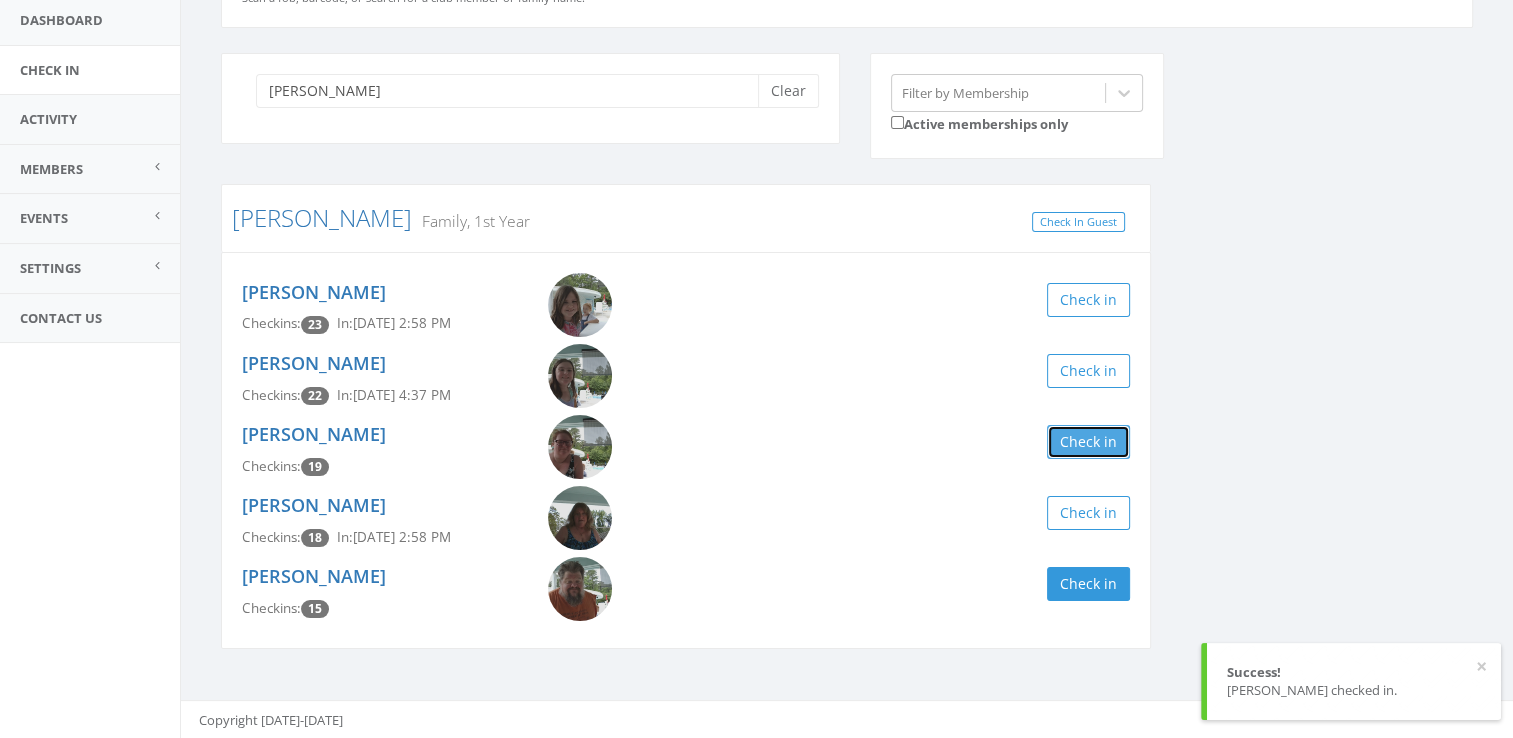 click on "Check in" at bounding box center (1088, 442) 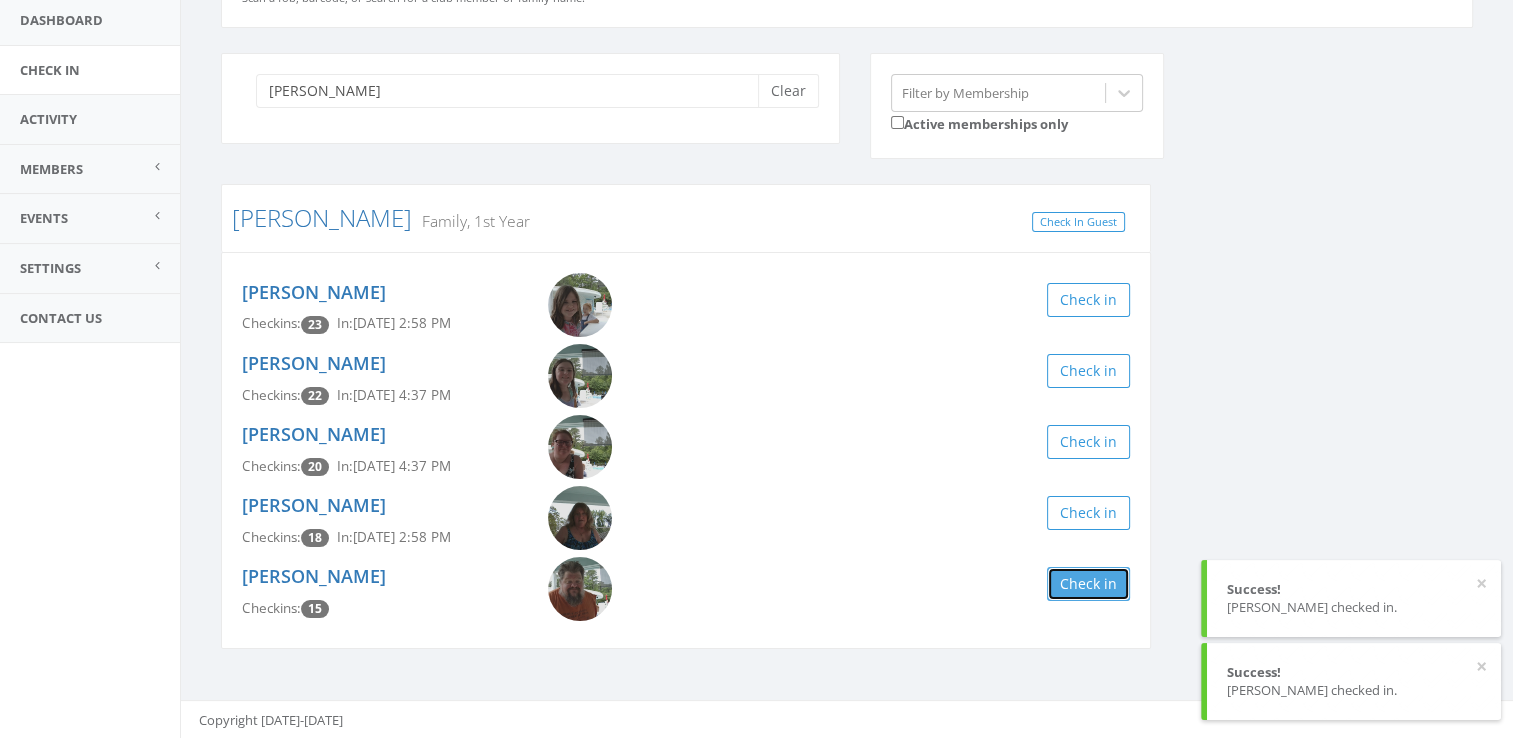 click on "Check in" at bounding box center (1088, 584) 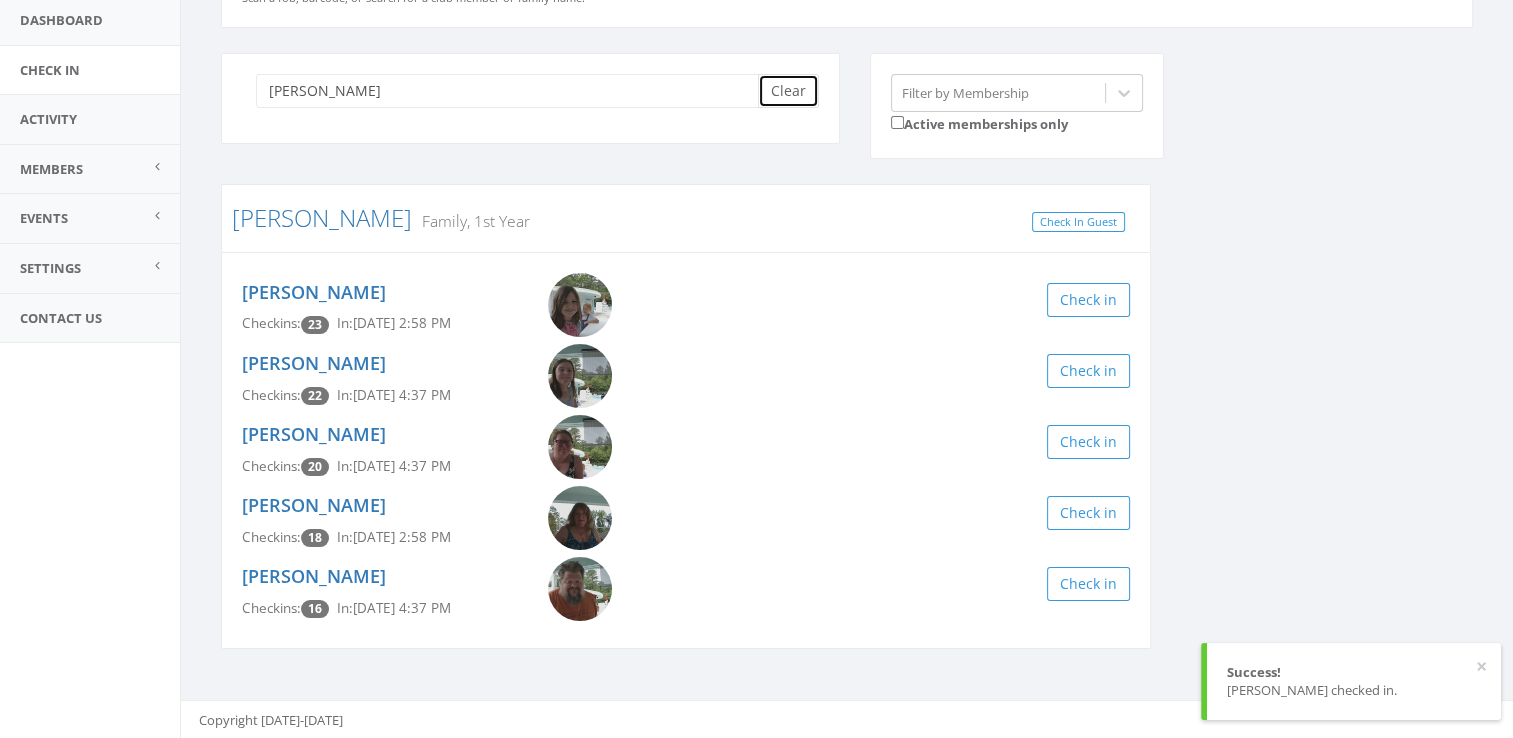click on "Clear" at bounding box center [788, 91] 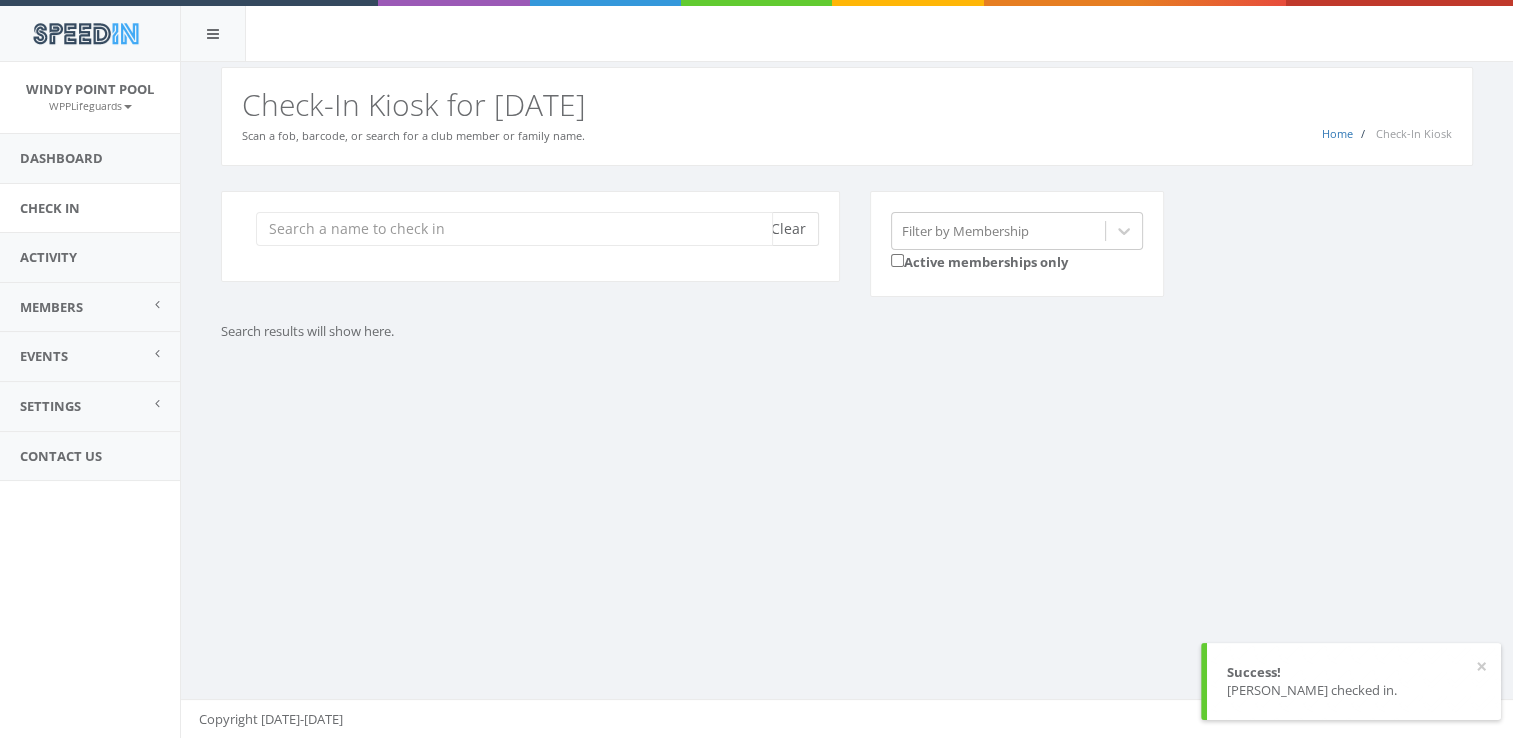 scroll, scrollTop: 0, scrollLeft: 0, axis: both 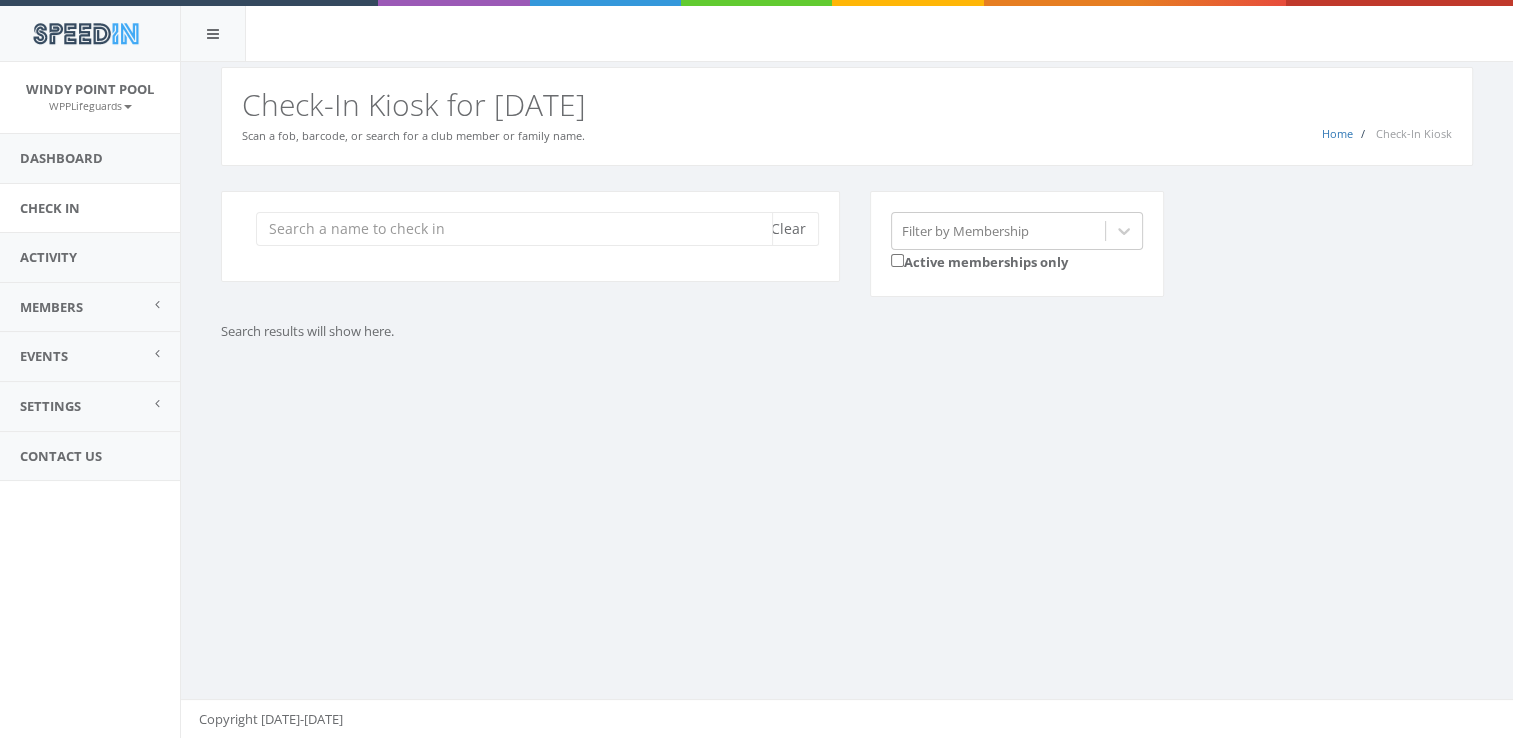 click at bounding box center (514, 229) 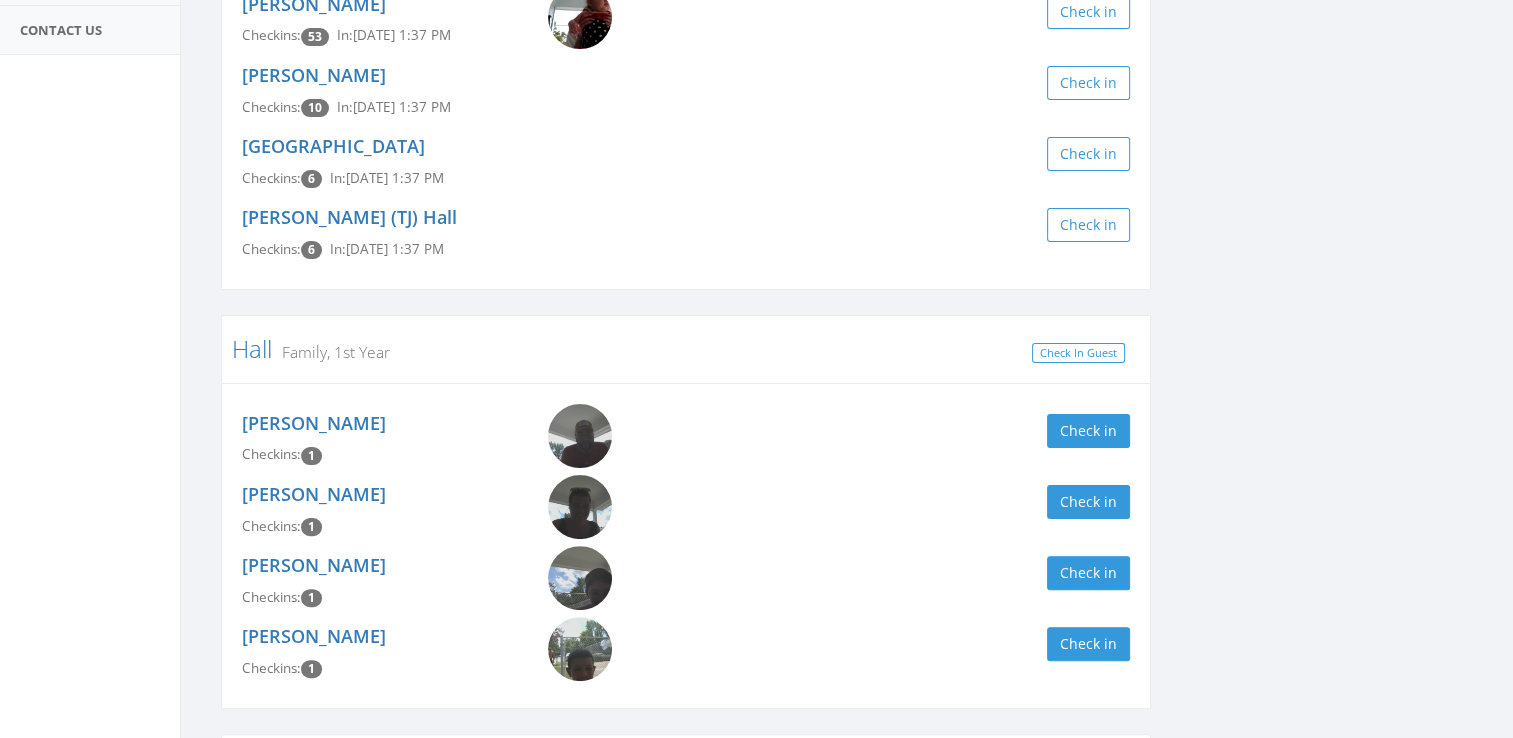 scroll, scrollTop: 448, scrollLeft: 0, axis: vertical 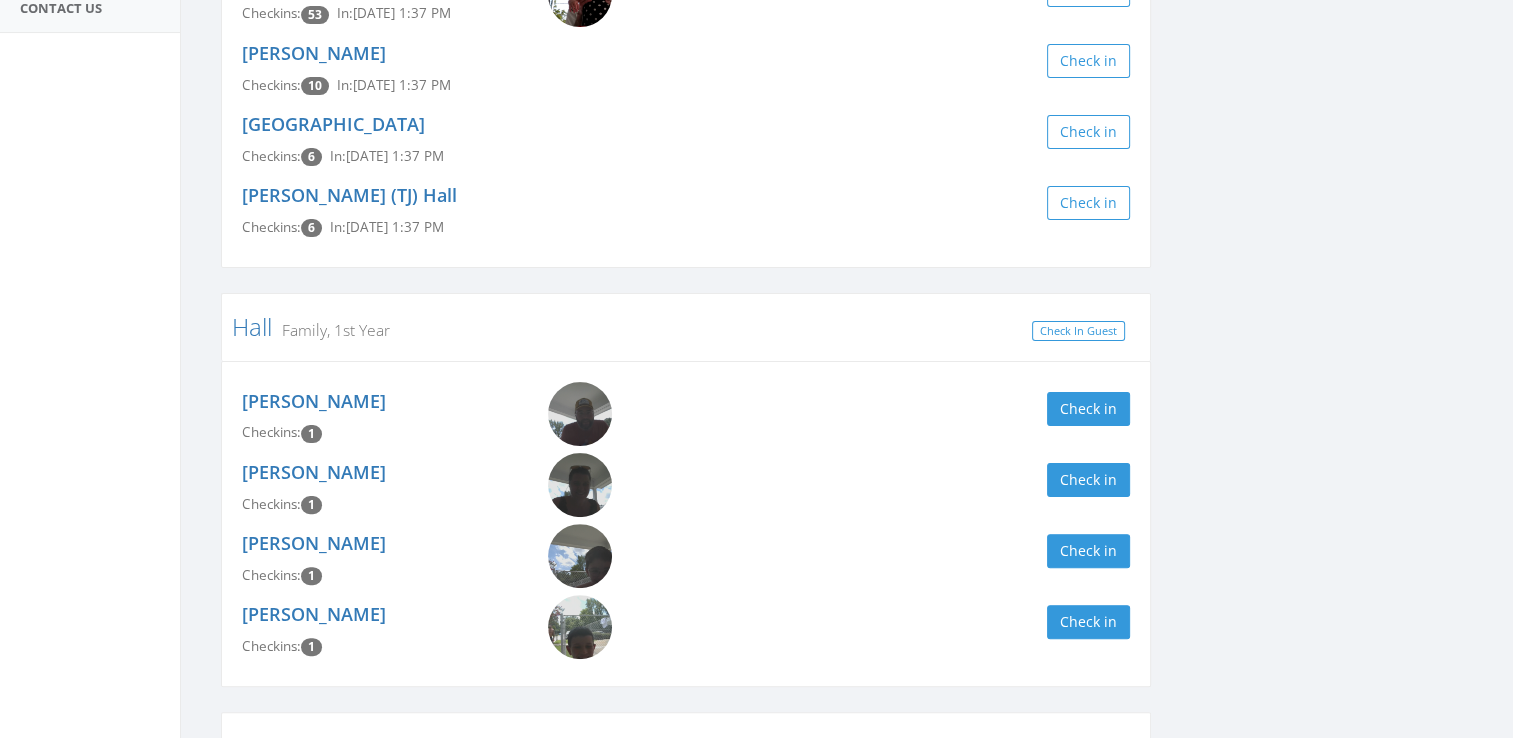 type on "hall" 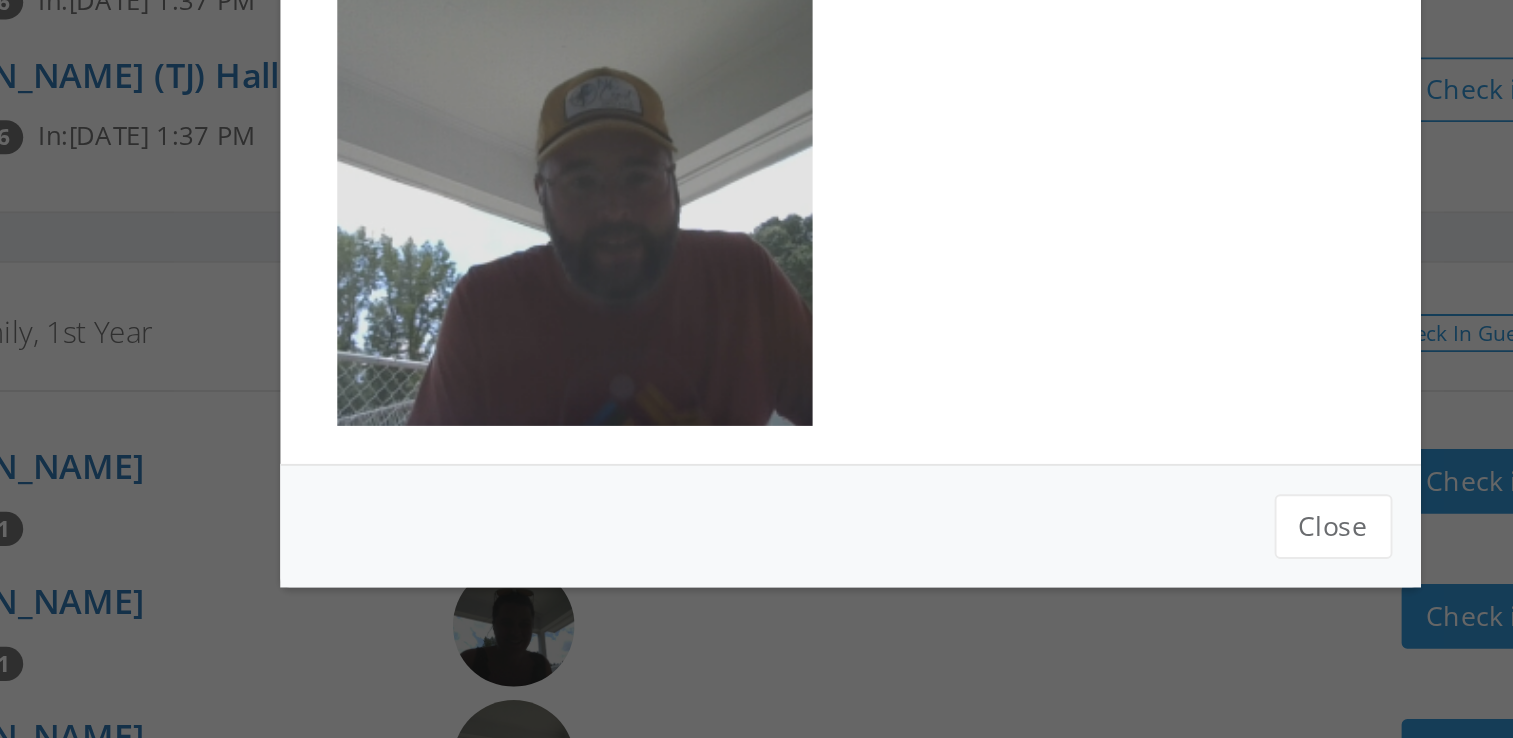 scroll, scrollTop: 448, scrollLeft: 0, axis: vertical 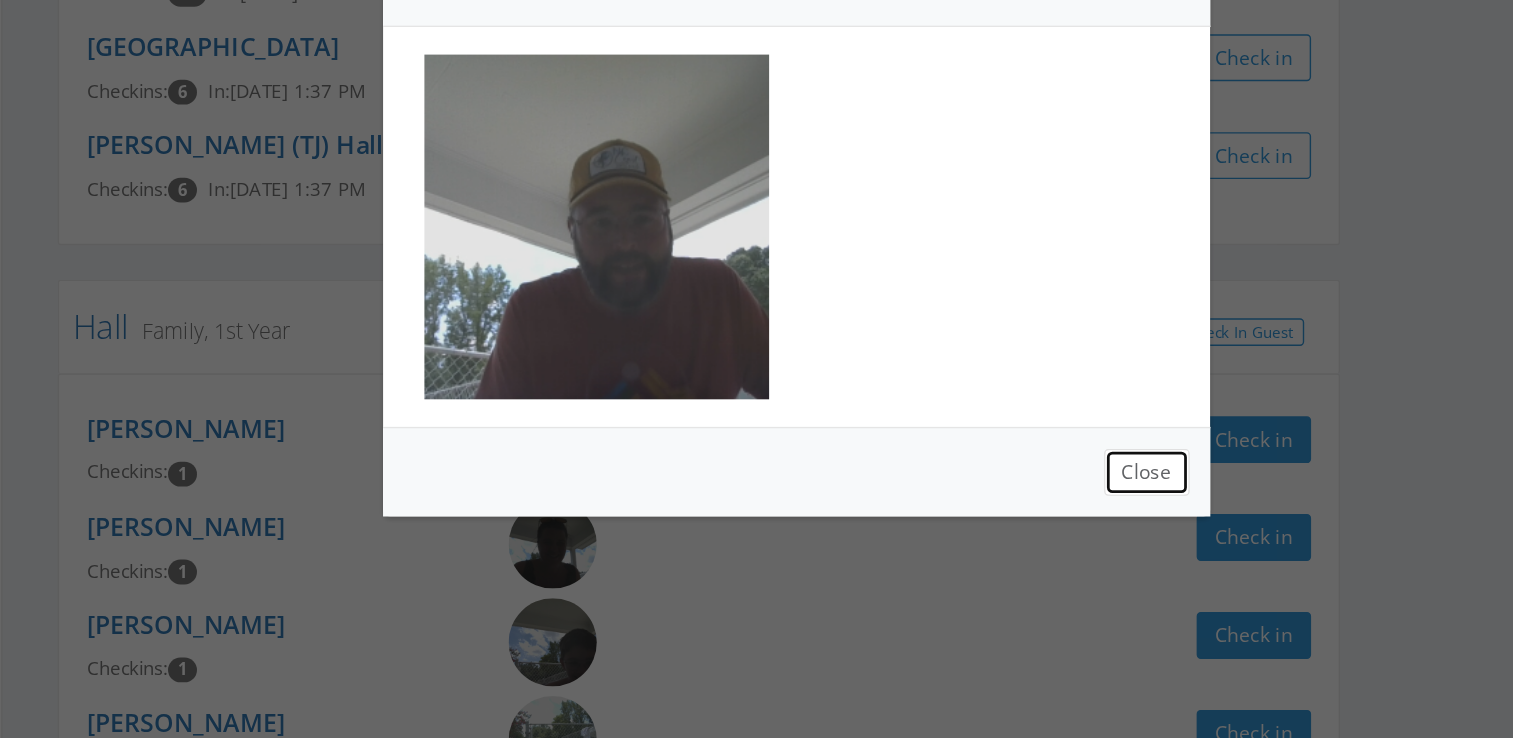 click on "Close" at bounding box center (1011, 433) 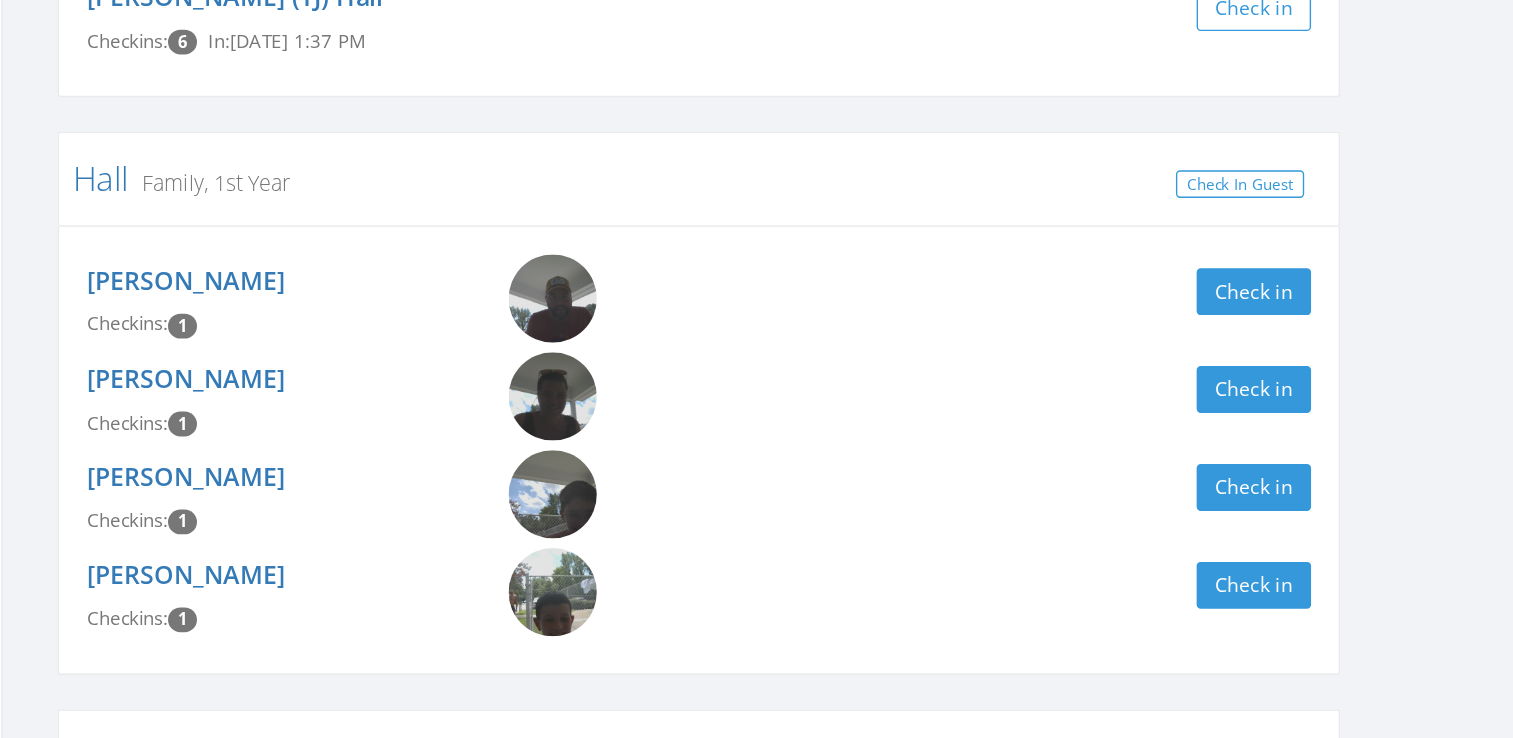 scroll, scrollTop: 452, scrollLeft: 0, axis: vertical 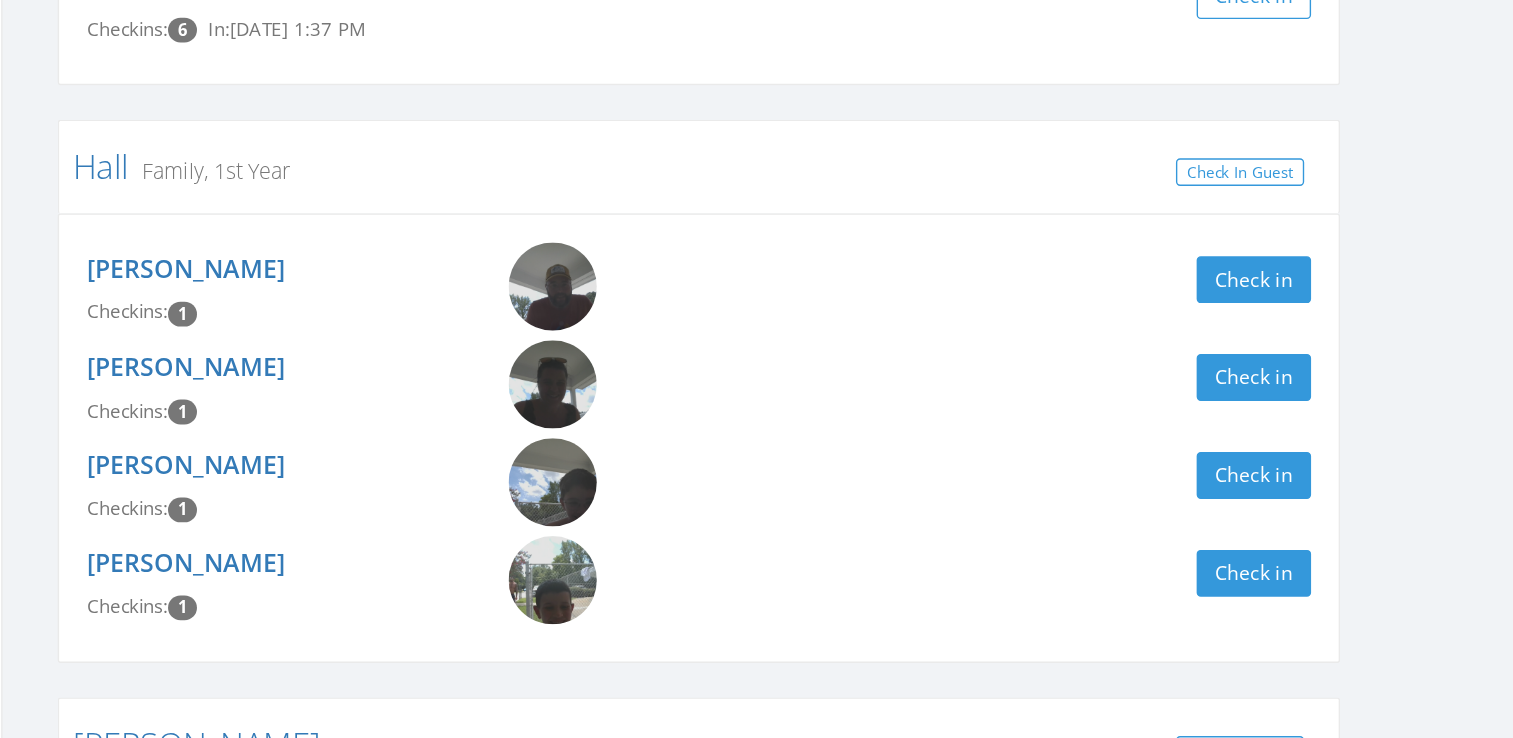 click at bounding box center [580, 623] 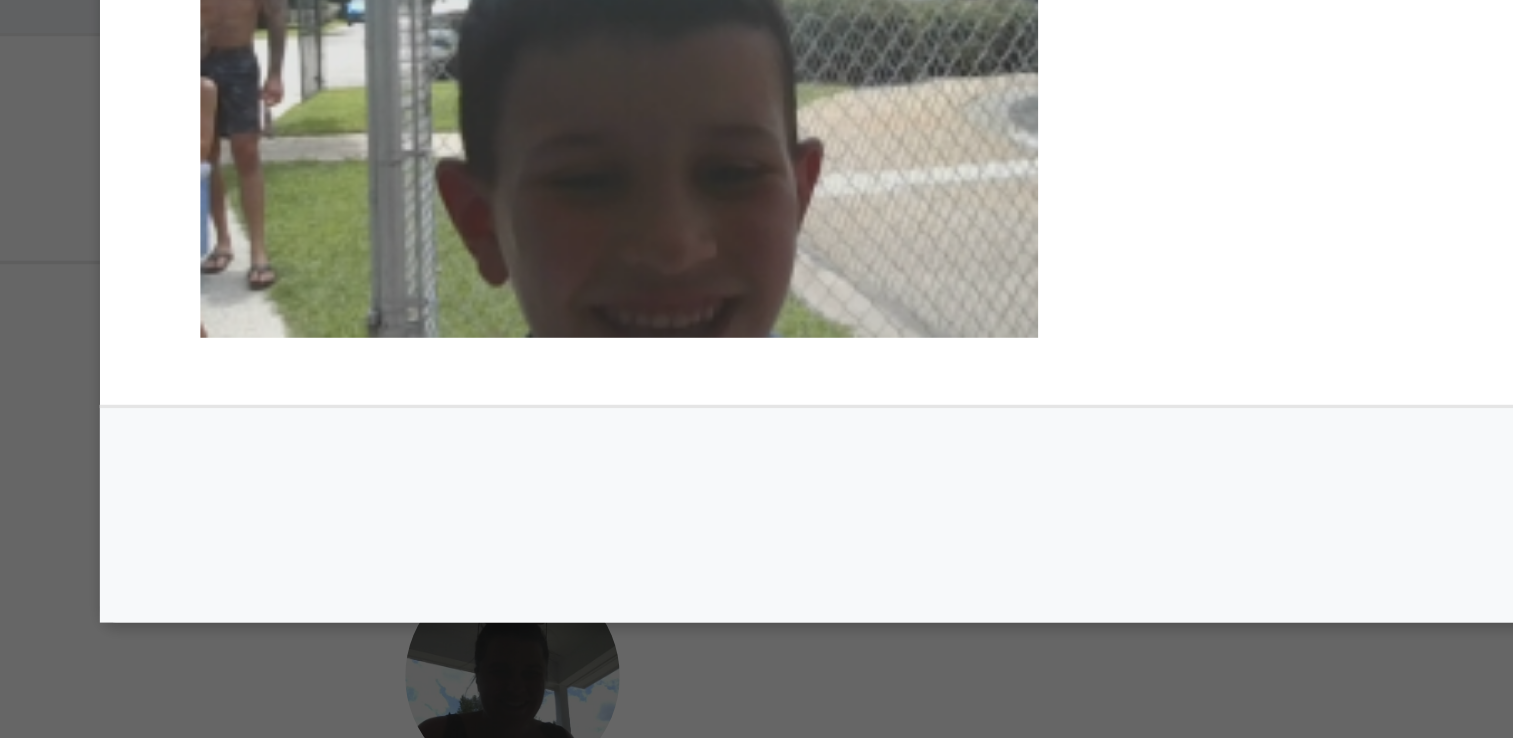 scroll, scrollTop: 452, scrollLeft: 0, axis: vertical 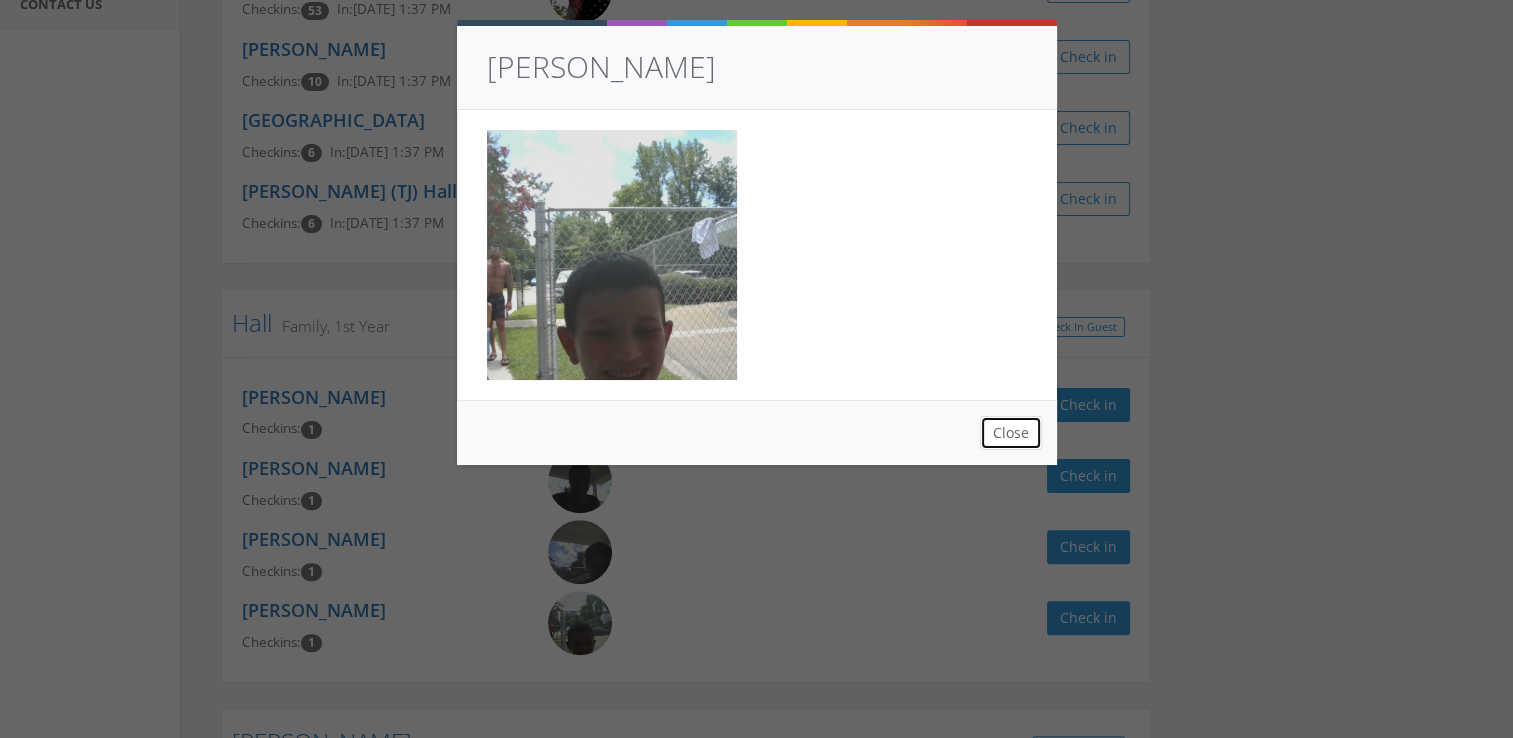 click on "Close" at bounding box center [1011, 433] 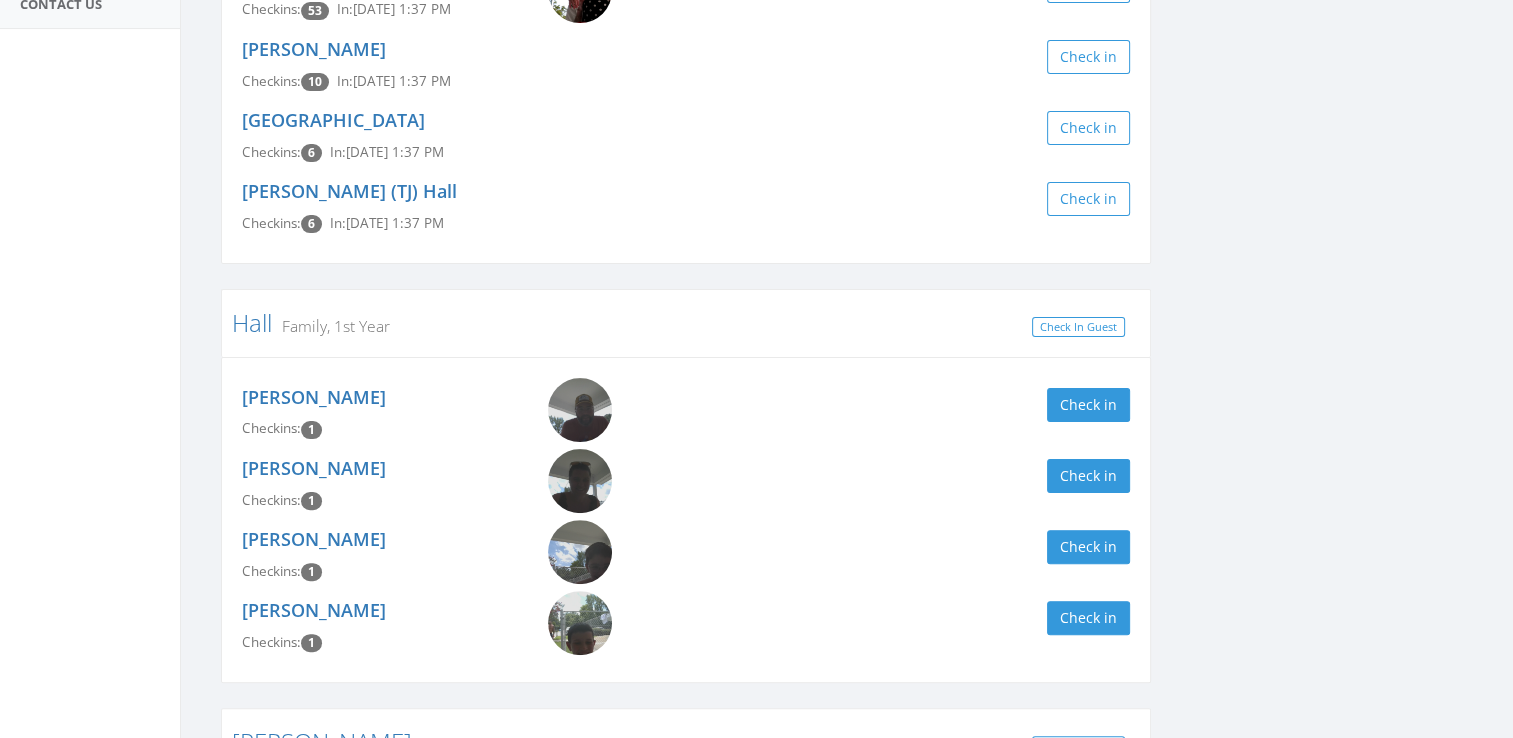 click at bounding box center [580, 481] 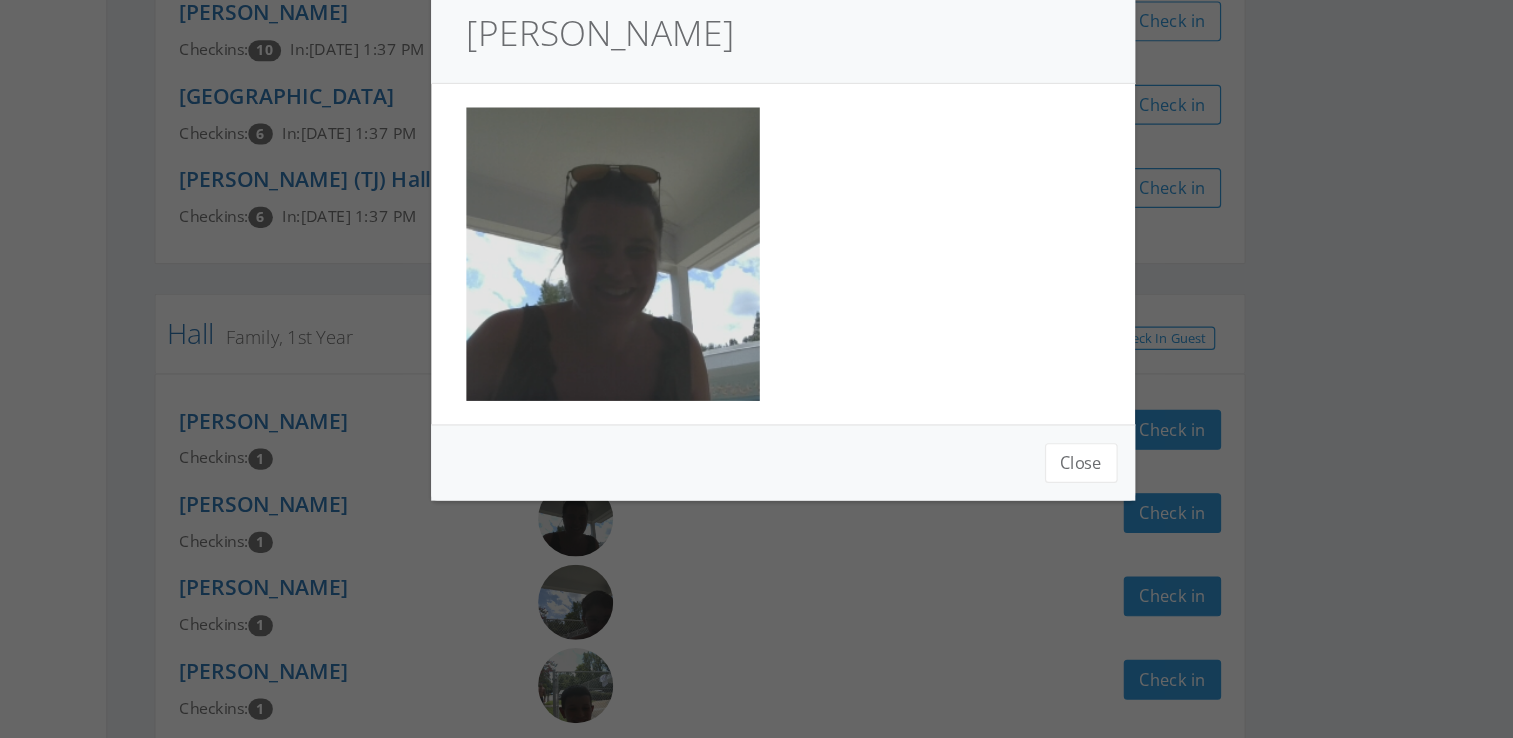 scroll, scrollTop: 452, scrollLeft: 0, axis: vertical 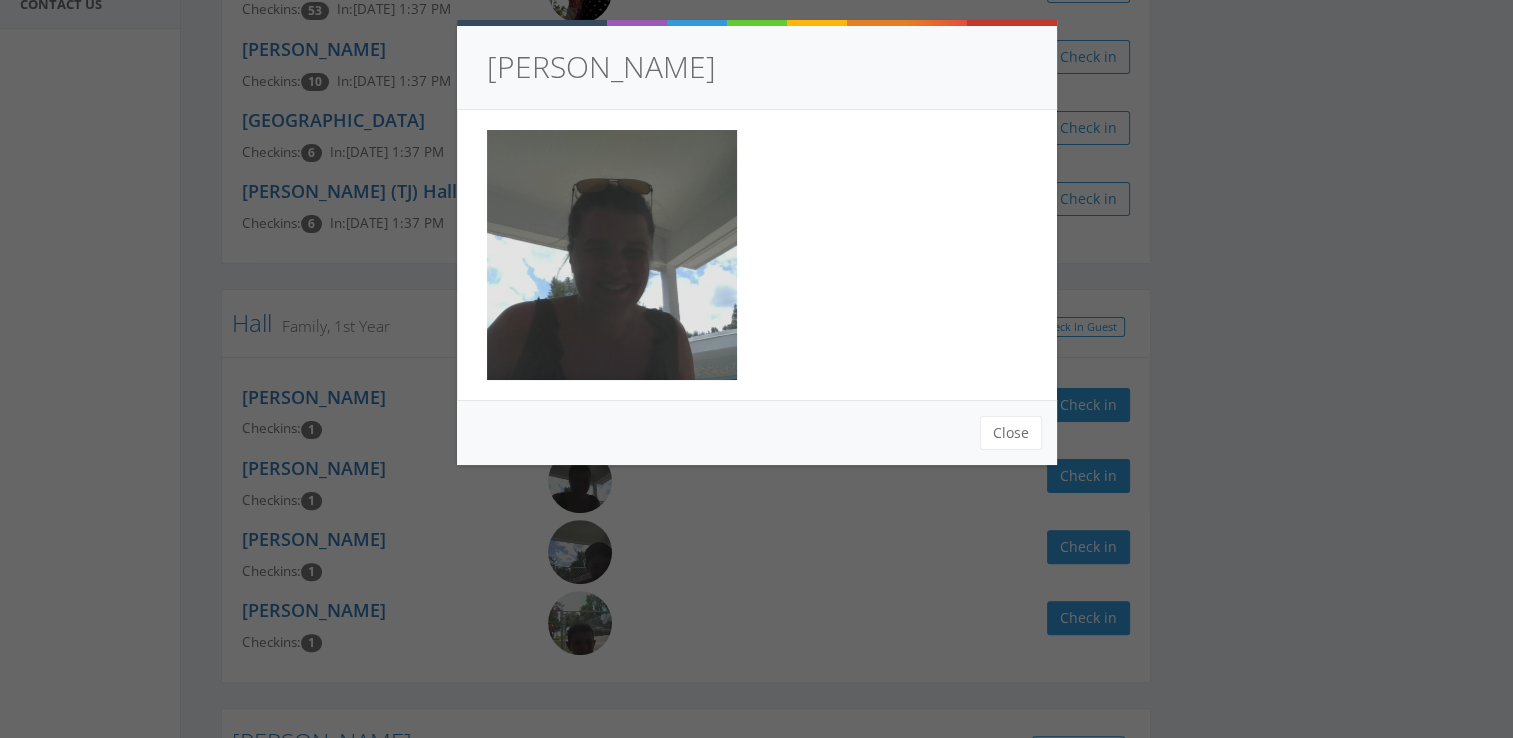 click on "[PERSON_NAME]   Close" at bounding box center (756, 369) 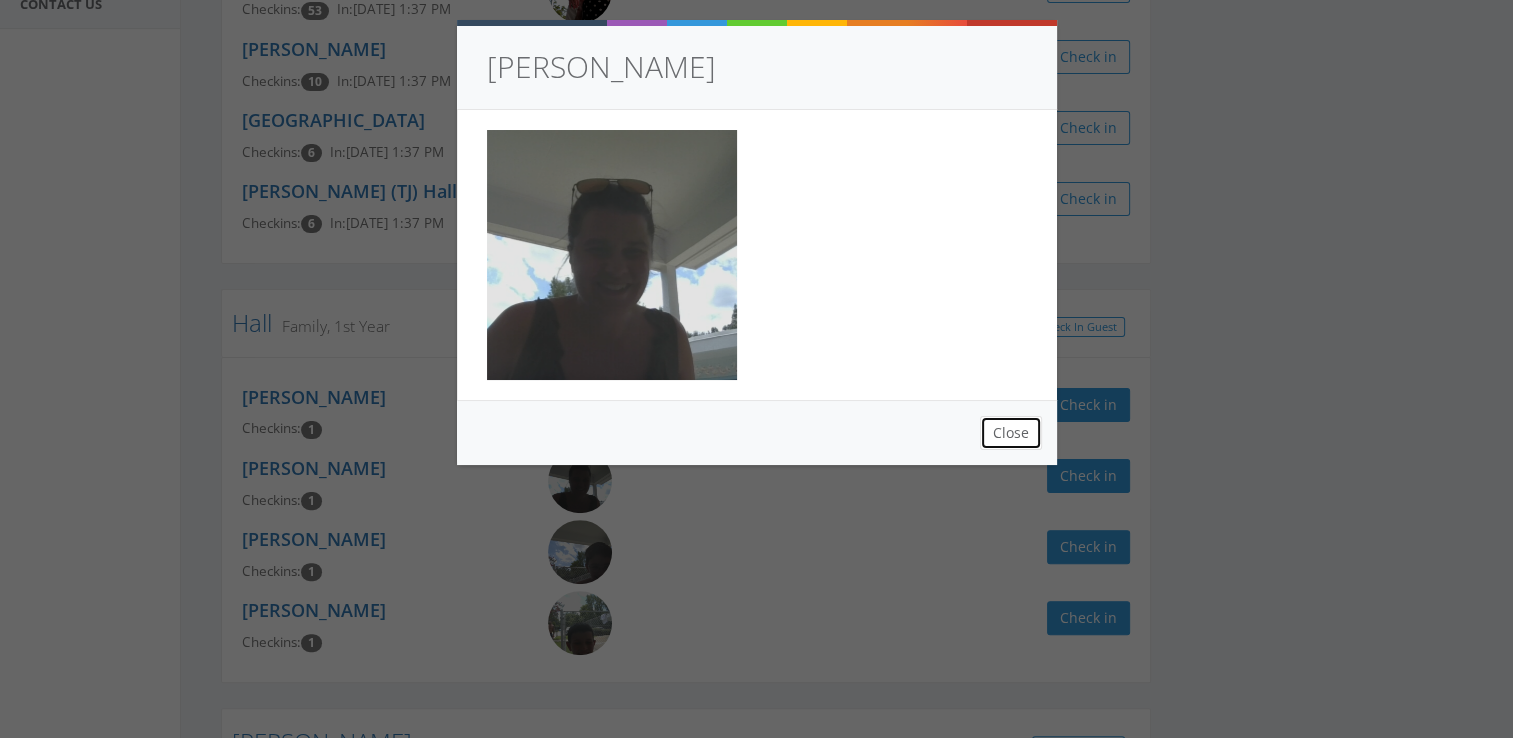 click on "Close" at bounding box center [1011, 433] 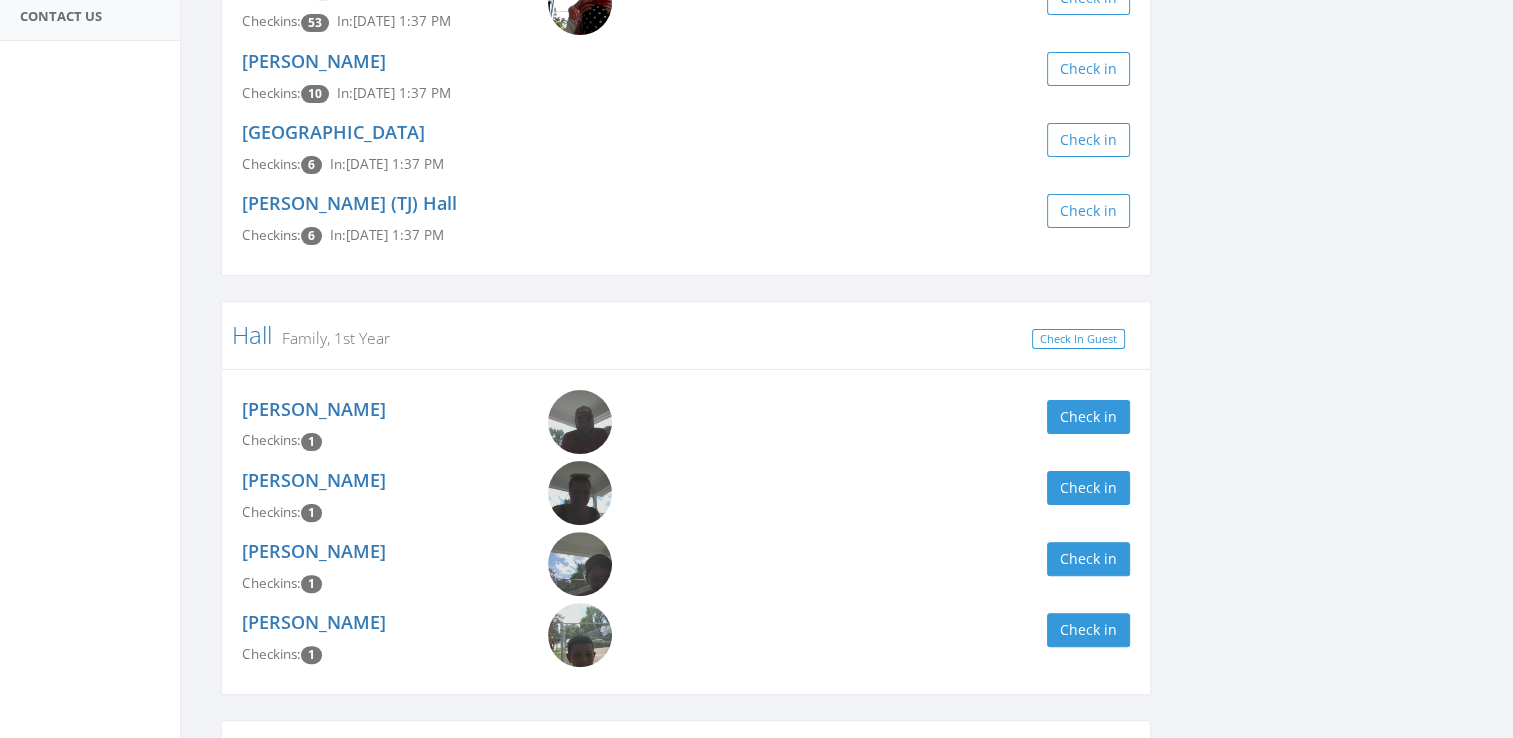 scroll, scrollTop: 440, scrollLeft: 0, axis: vertical 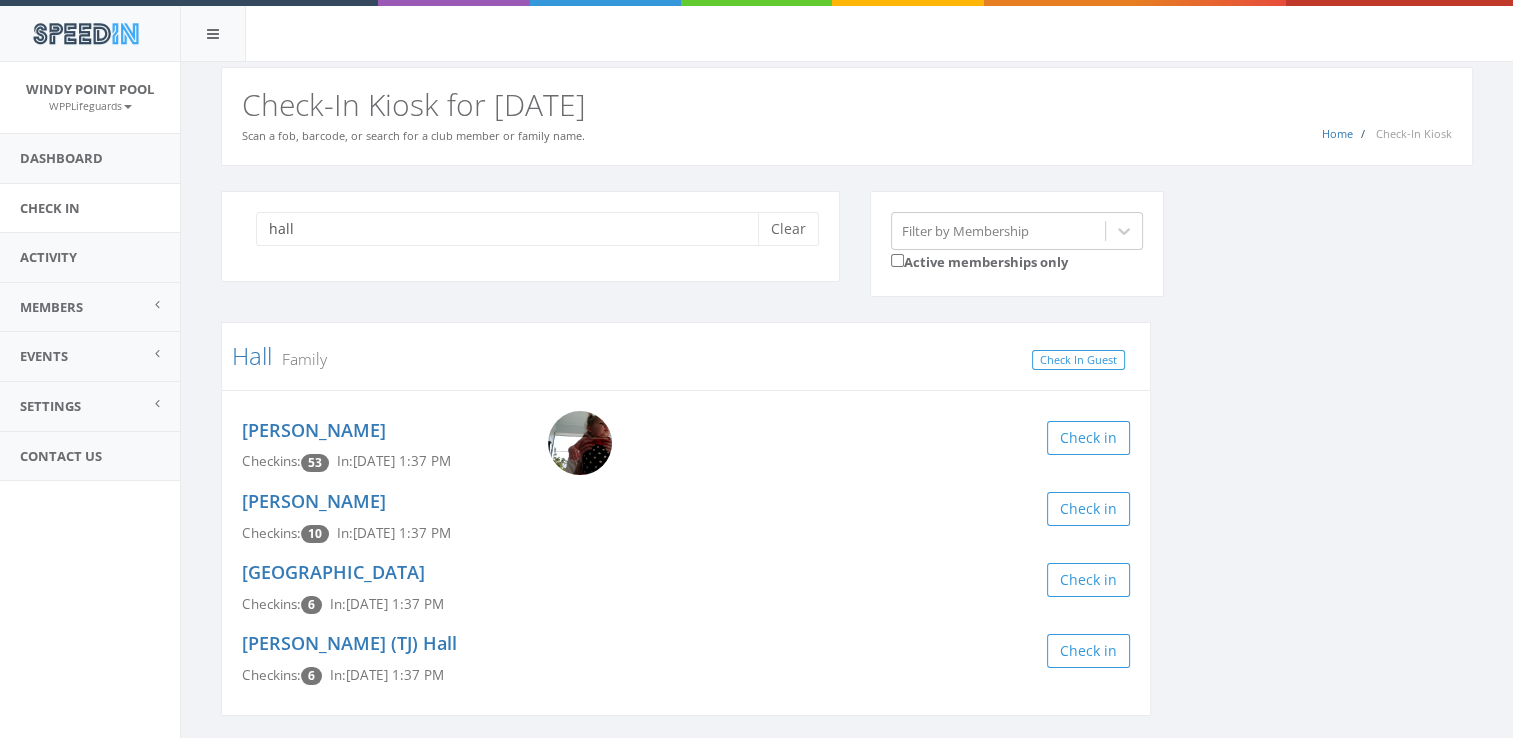 click at bounding box center (580, 443) 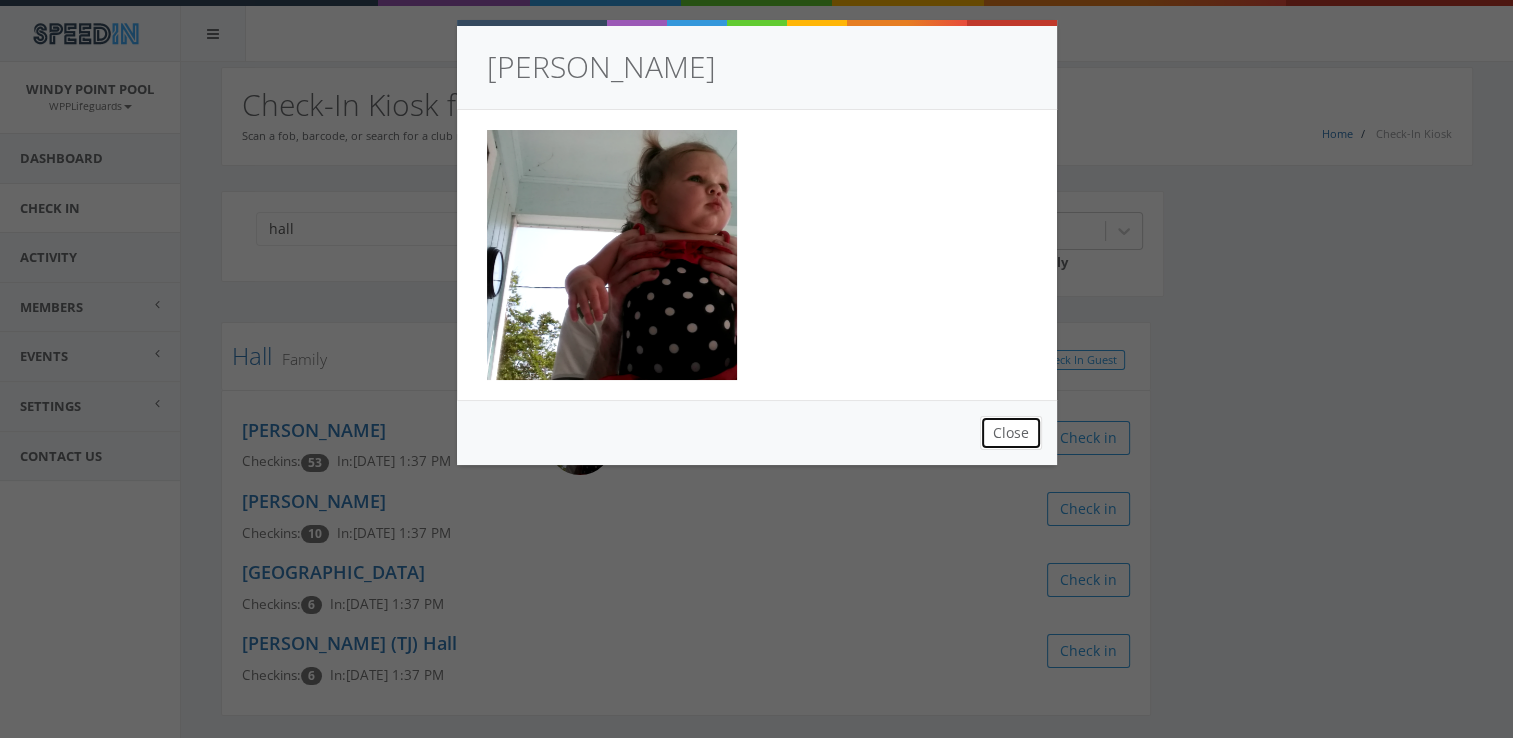 click on "Close" at bounding box center [1011, 433] 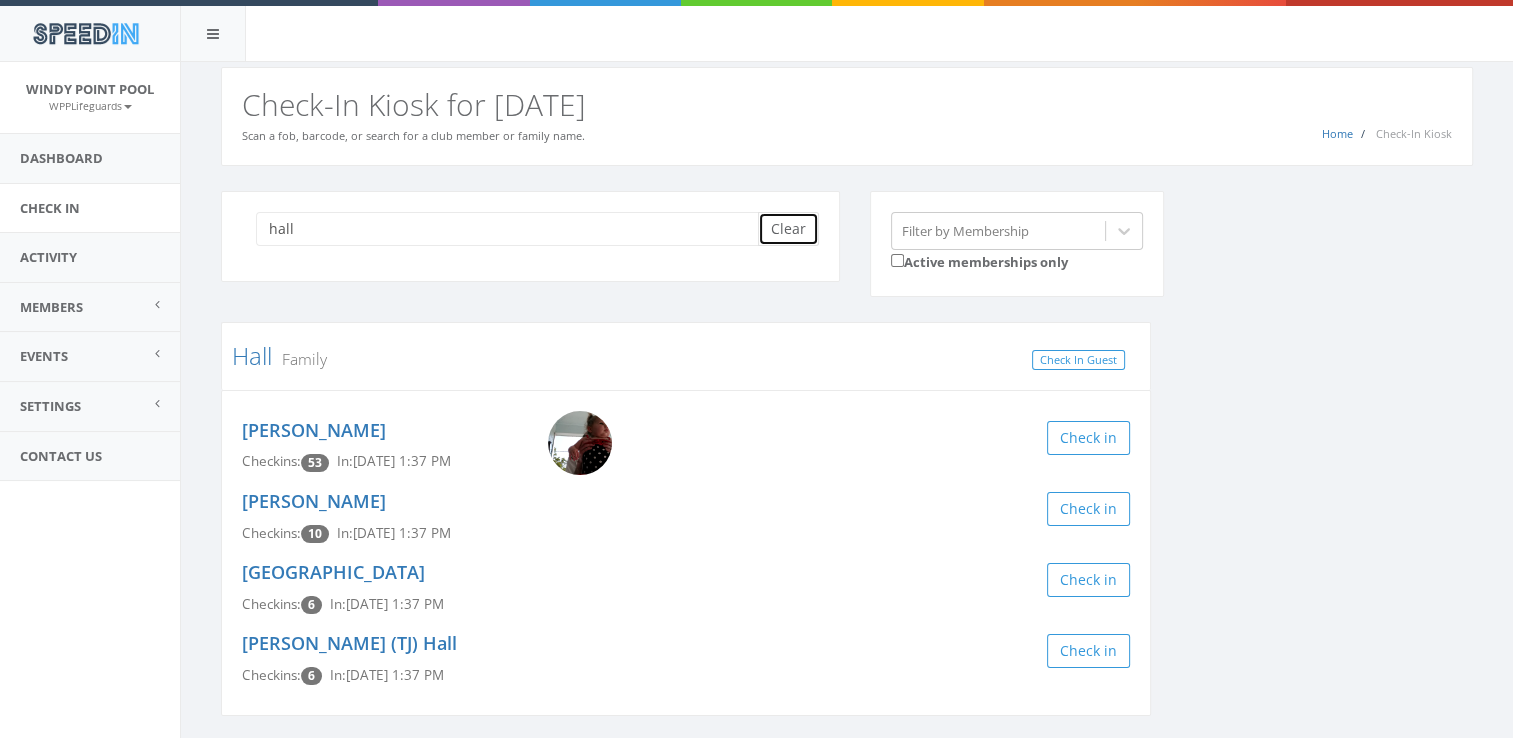 click on "Clear" at bounding box center [788, 229] 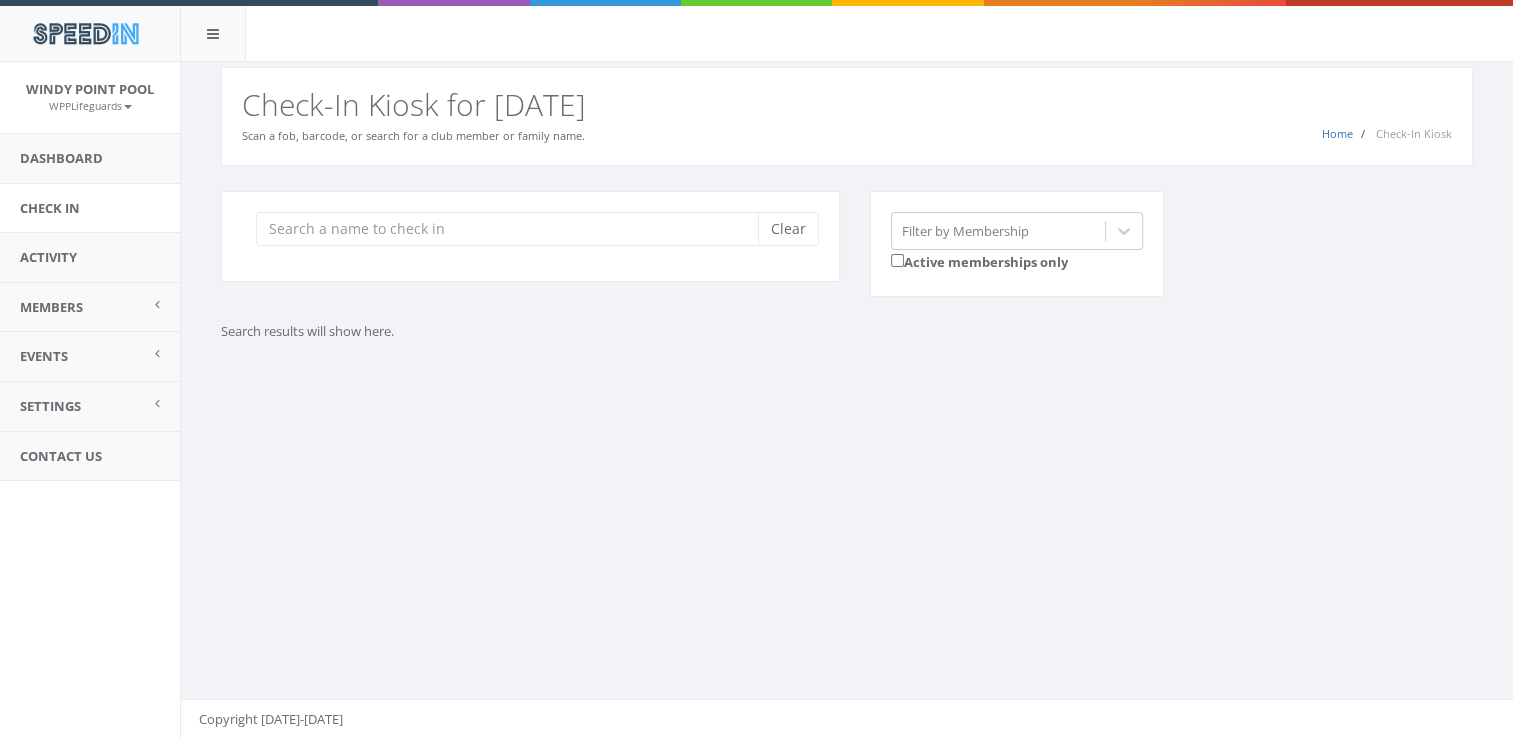 click on "Clear" at bounding box center [530, 236] 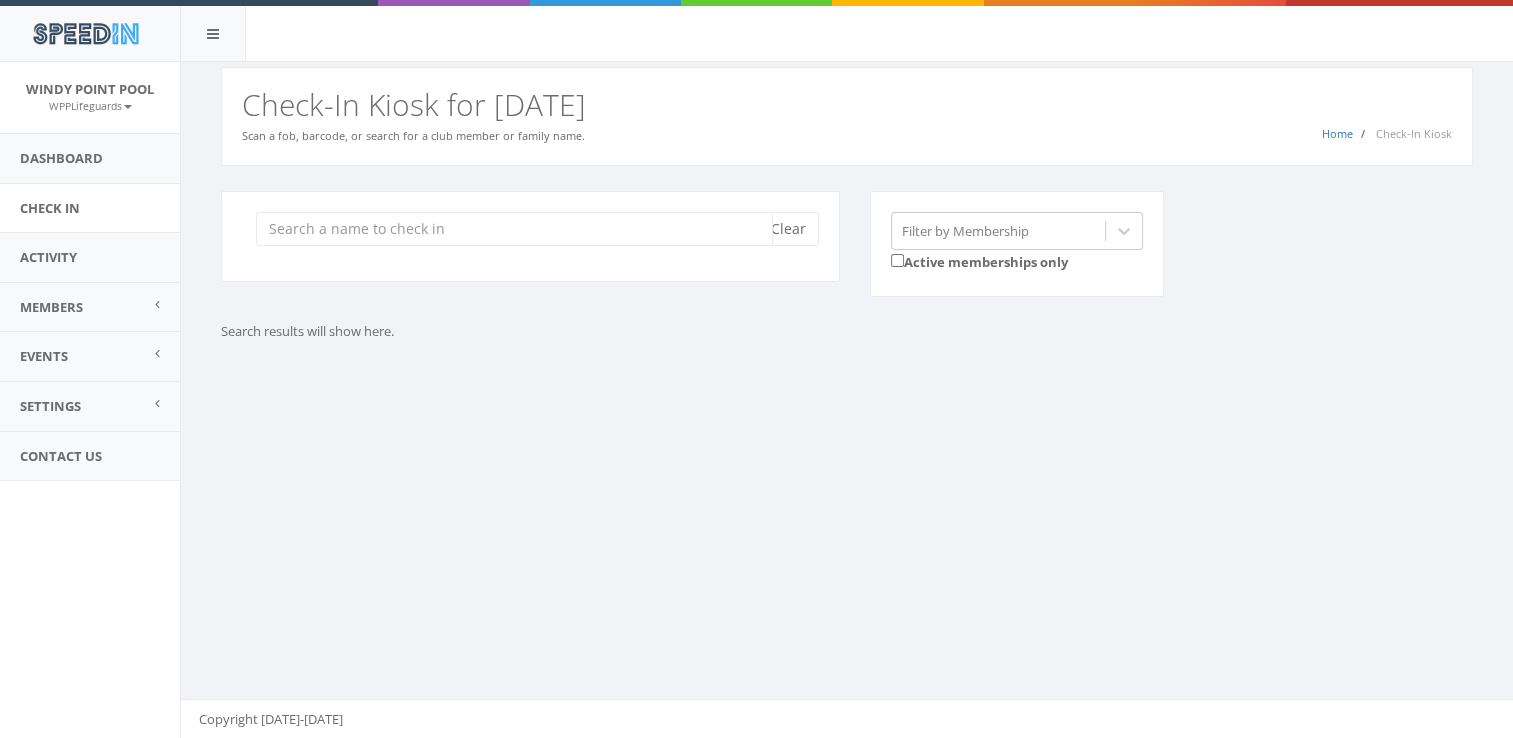 click at bounding box center [514, 229] 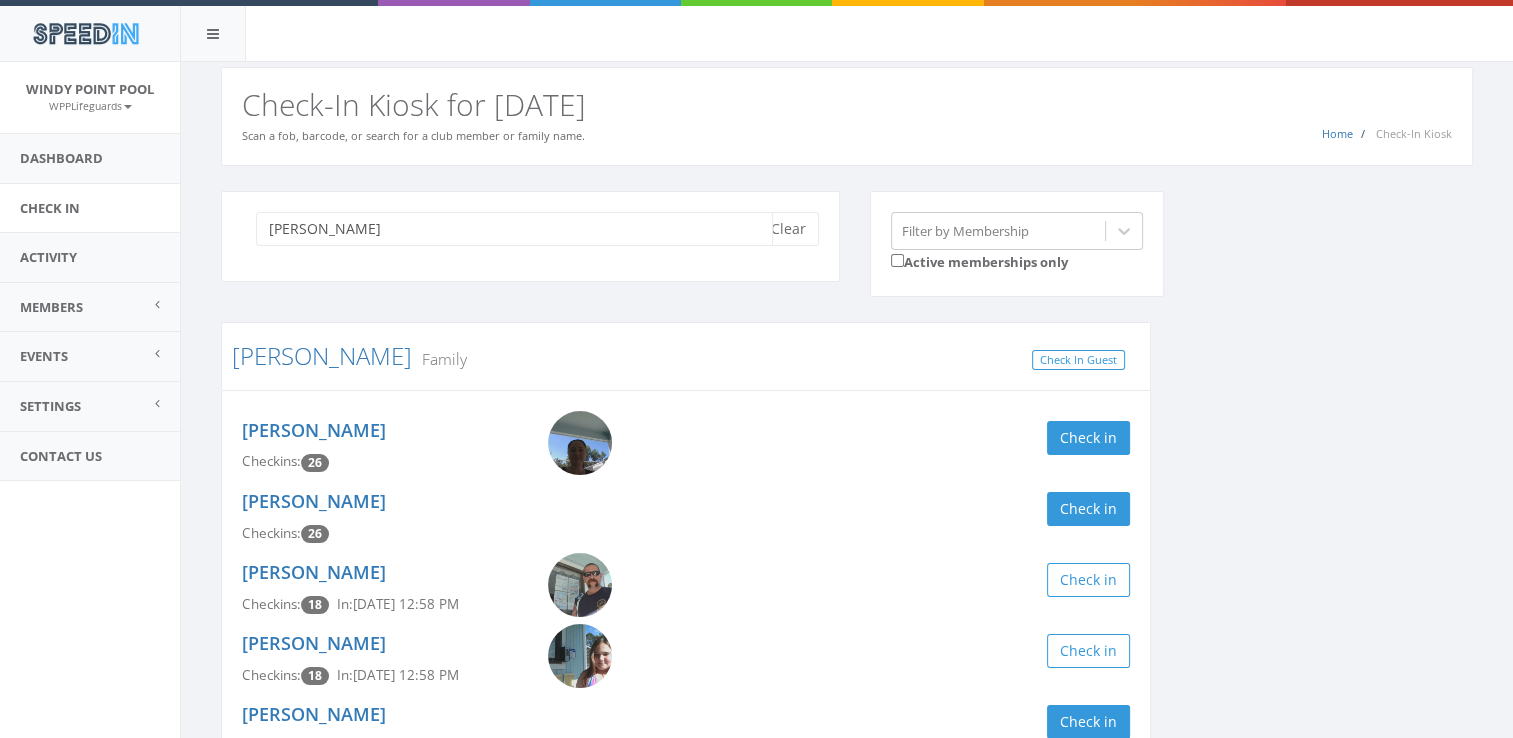 type on "[PERSON_NAME]" 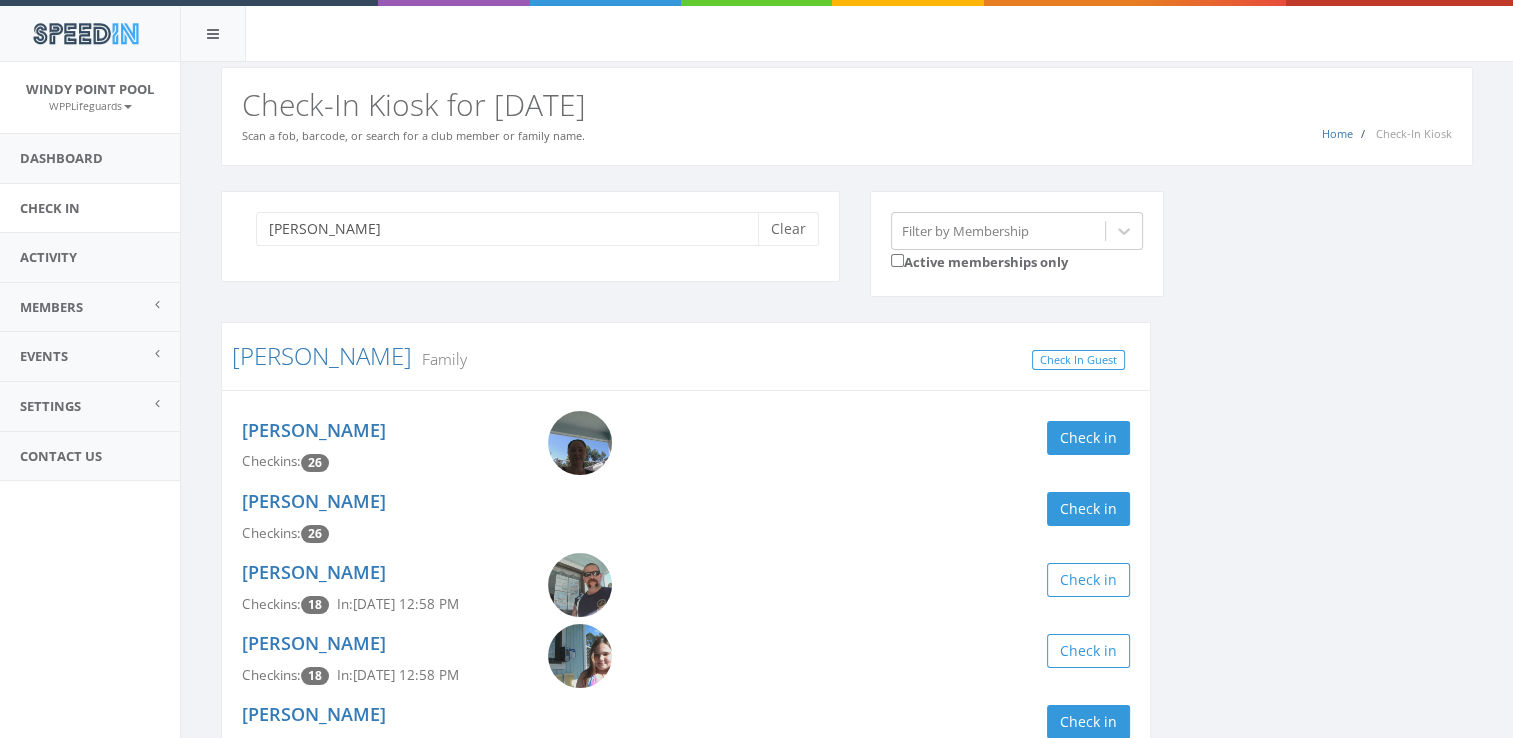 click on "[PERSON_NAME] Clear Filter by Membership  Active memberships only" at bounding box center (854, 257) 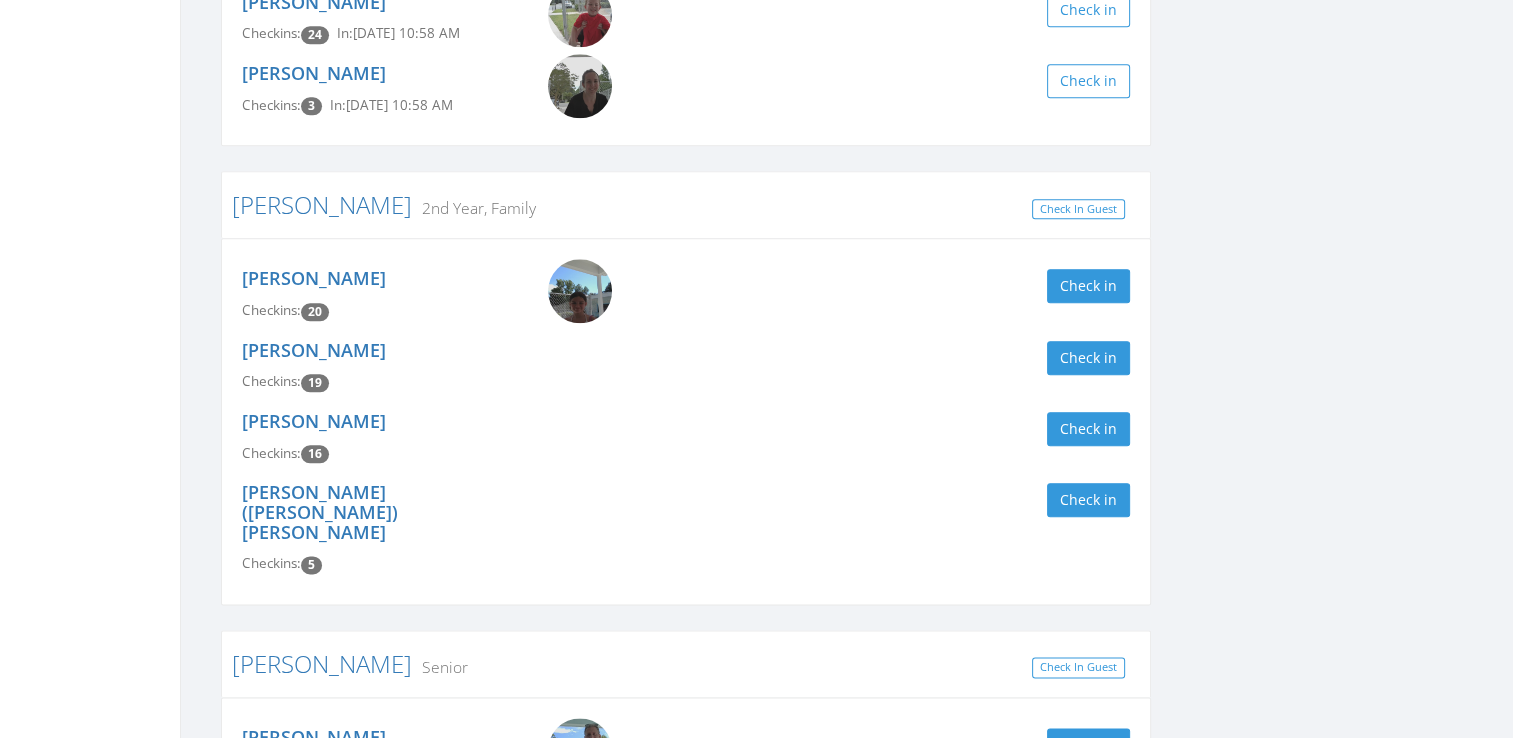 scroll, scrollTop: 2320, scrollLeft: 0, axis: vertical 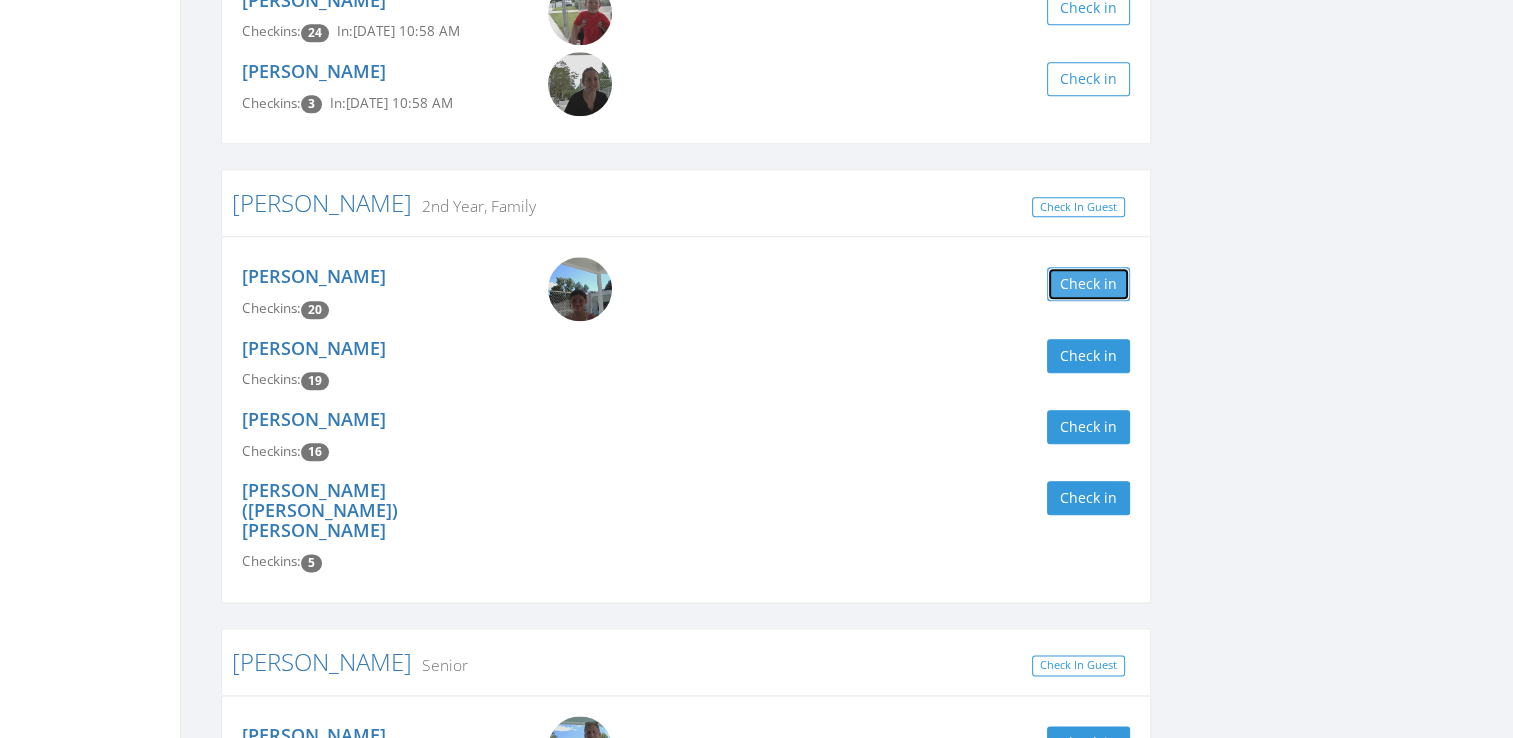 click on "Check in" at bounding box center [1088, 284] 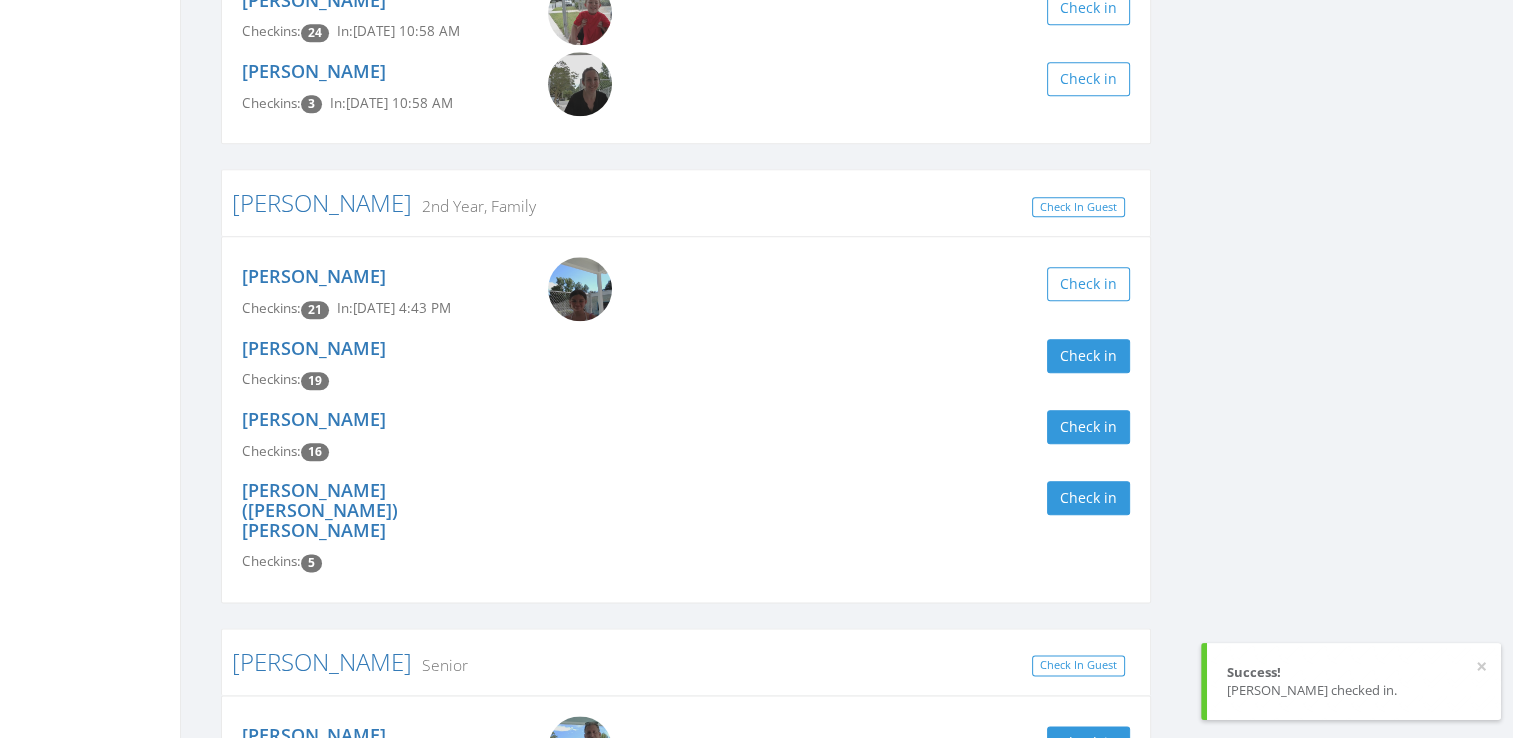click on "[PERSON_NAME] Clear Filter by Membership  Active memberships only [PERSON_NAME] Family Check In Guest [PERSON_NAME] Checkins:  26 Check in [PERSON_NAME] Checkins:  26 Check in [PERSON_NAME] Checkins:  18 In:  [DATE] 12:58 PM Check in [PERSON_NAME] Checkins:  18 In:  [DATE] 12:58 PM Check in [PERSON_NAME] Checkins:  13 Check in BABYSITTER: [PERSON_NAME] Checkins:  0 Check in [PERSON_NAME] Family Check In Guest [PERSON_NAME] Checkins:  6 Check in [PERSON_NAME] Checkins:  0 Check in [PERSON_NAME] Checkins:  0 Check in [PERSON_NAME] Checkins:  0 Check in [PERSON_NAME] Checkins:  0 Check in [PERSON_NAME] 1st Year, Family Check In Guest [PERSON_NAME] Checkins:  6 Check in [PERSON_NAME] Checkins:  6 Check in [PERSON_NAME] Checkins:  6 Check in [PERSON_NAME] Checkins:  5 Check in [PERSON_NAME] Checkins:  4 Check in BABYSITTER: [PERSON_NAME] Checkins:  1 Check in [PERSON_NAME] Senior, Stock Holder Check In Guest [PERSON_NAME] Checkins:  33 Check in [PERSON_NAME] Family Check In Guest [PERSON_NAME] Checkins:  26 In:  [DATE] 10:58 AM 3" at bounding box center (847, -509) 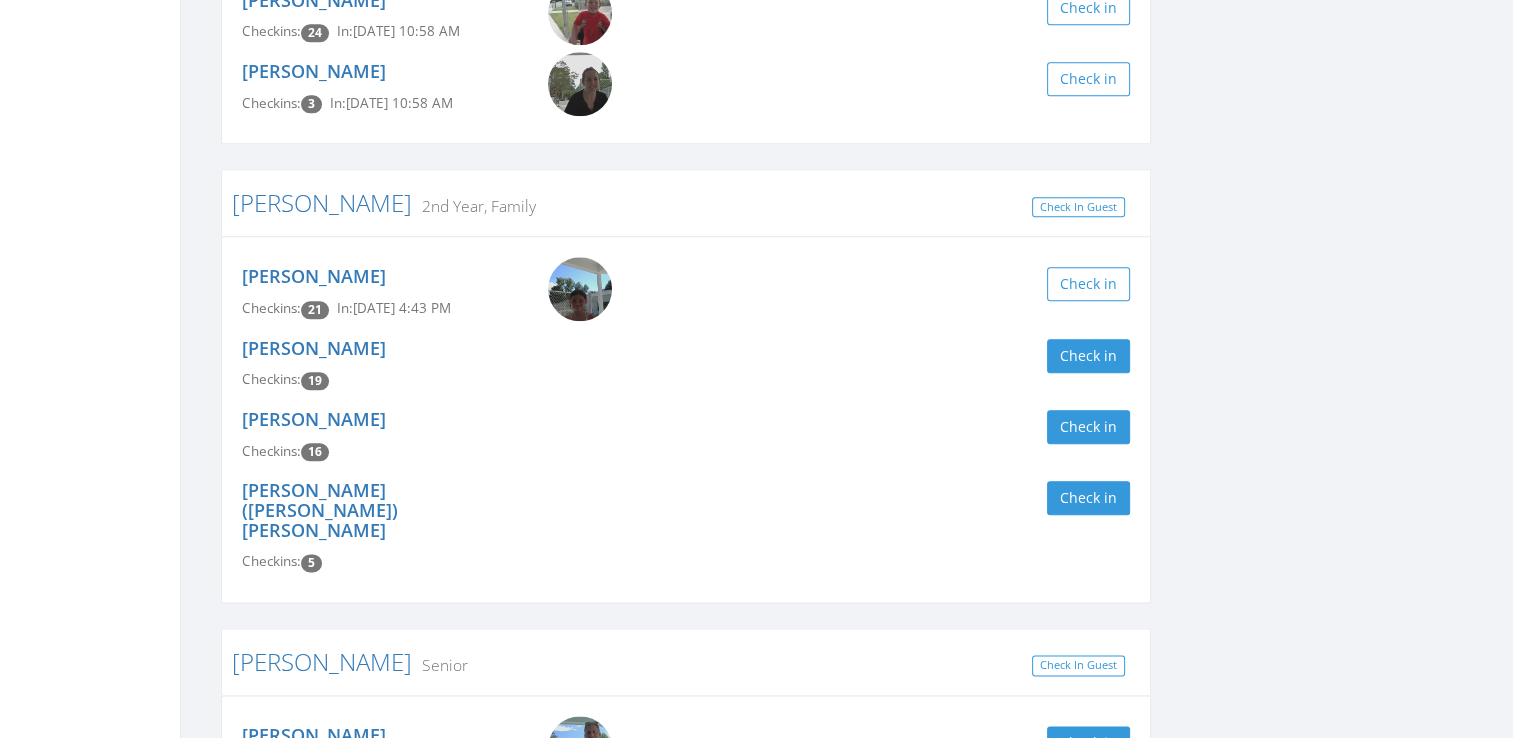 click on "[PERSON_NAME] Clear Filter by Membership  Active memberships only [PERSON_NAME] Family Check In Guest [PERSON_NAME] Checkins:  26 Check in [PERSON_NAME] Checkins:  26 Check in [PERSON_NAME] Checkins:  18 In:  [DATE] 12:58 PM Check in [PERSON_NAME] Checkins:  18 In:  [DATE] 12:58 PM Check in [PERSON_NAME] Checkins:  13 Check in BABYSITTER: [PERSON_NAME] Checkins:  0 Check in [PERSON_NAME] Family Check In Guest [PERSON_NAME] Checkins:  6 Check in [PERSON_NAME] Checkins:  0 Check in [PERSON_NAME] Checkins:  0 Check in [PERSON_NAME] Checkins:  0 Check in [PERSON_NAME] Checkins:  0 Check in [PERSON_NAME] 1st Year, Family Check In Guest [PERSON_NAME] Checkins:  6 Check in [PERSON_NAME] Checkins:  6 Check in [PERSON_NAME] Checkins:  6 Check in [PERSON_NAME] Checkins:  5 Check in [PERSON_NAME] Checkins:  4 Check in BABYSITTER: [PERSON_NAME] Checkins:  1 Check in [PERSON_NAME] Senior, Stock Holder Check In Guest [PERSON_NAME] Checkins:  33 Check in [PERSON_NAME] Family Check In Guest [PERSON_NAME] Checkins:  26 In:  [DATE] 10:58 AM 3" at bounding box center (847, -509) 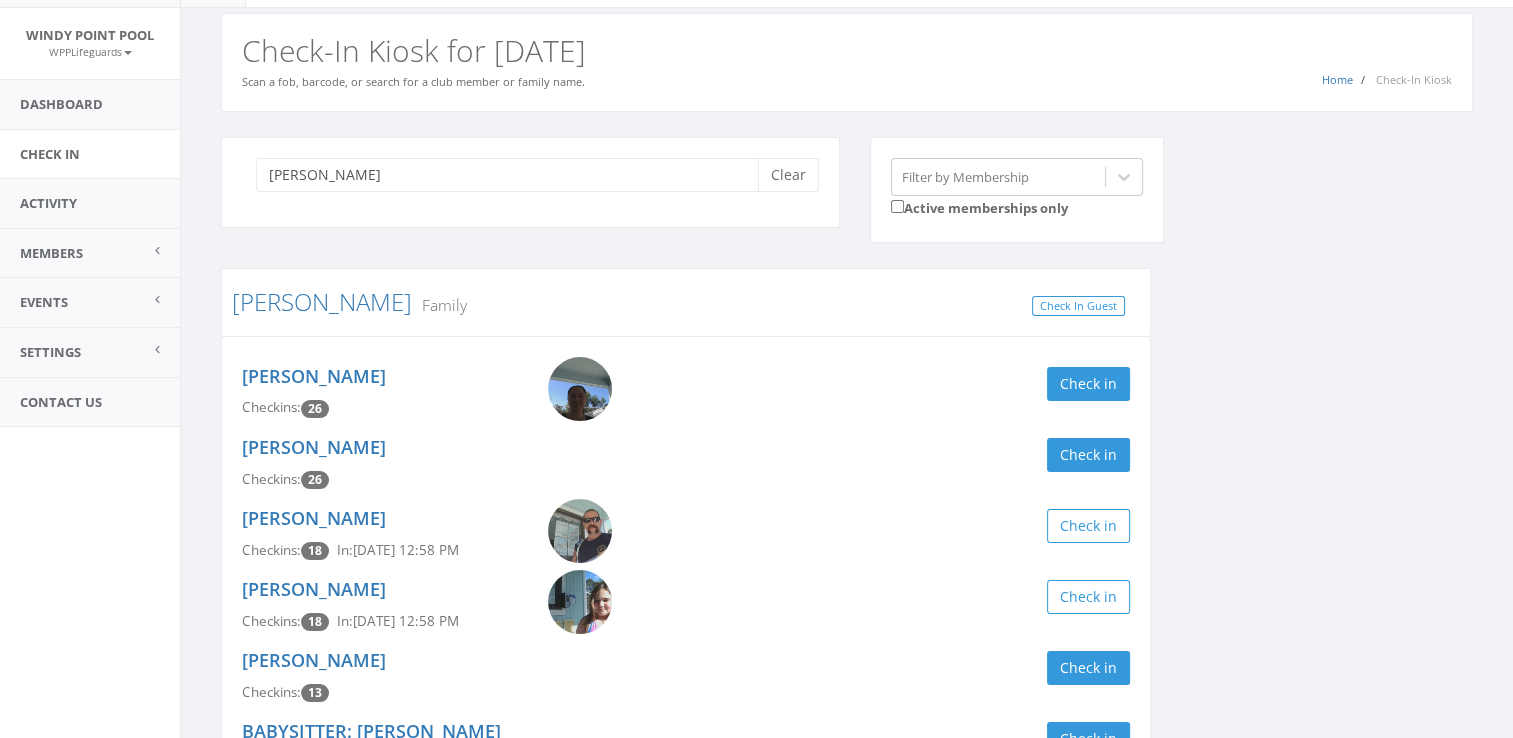 scroll, scrollTop: 0, scrollLeft: 0, axis: both 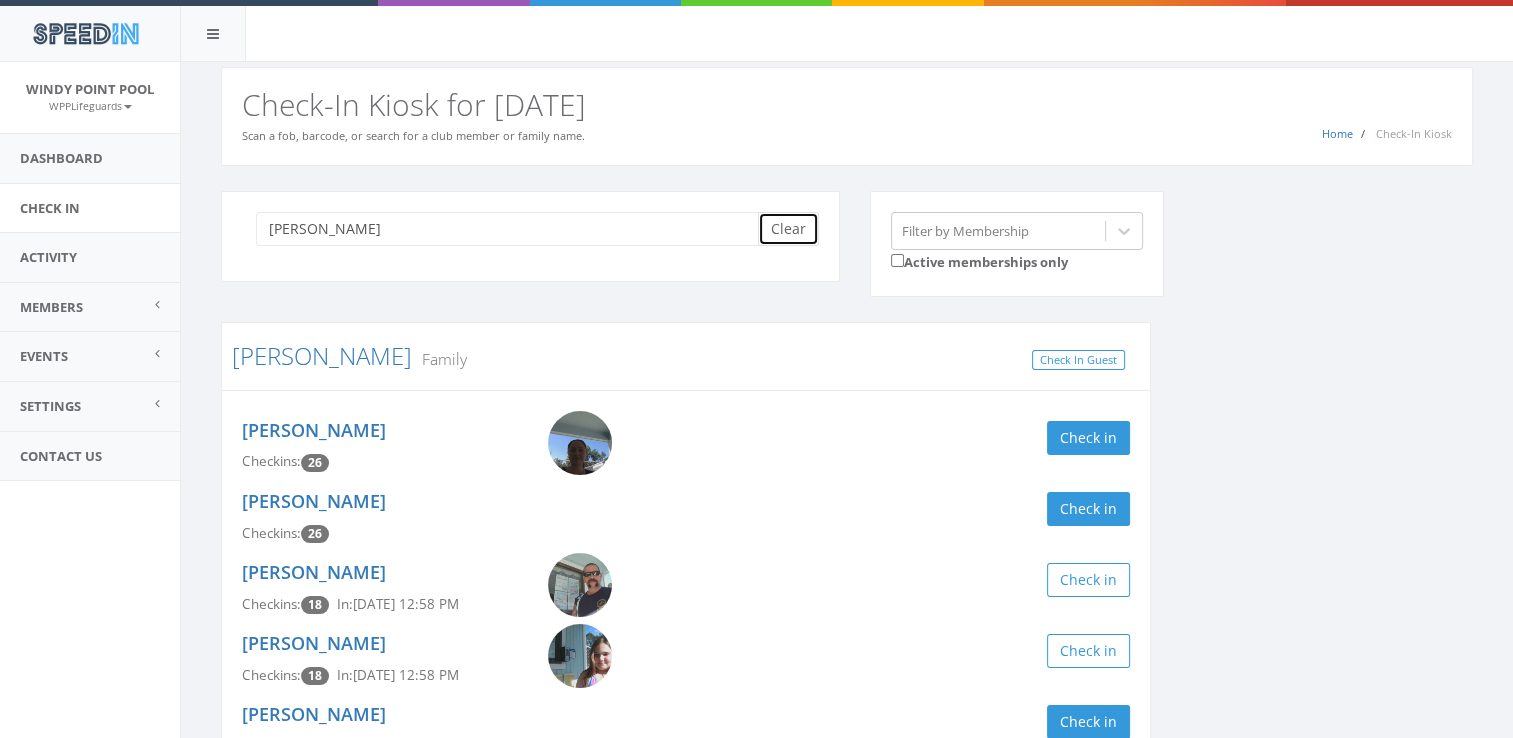 click on "Clear" at bounding box center [788, 229] 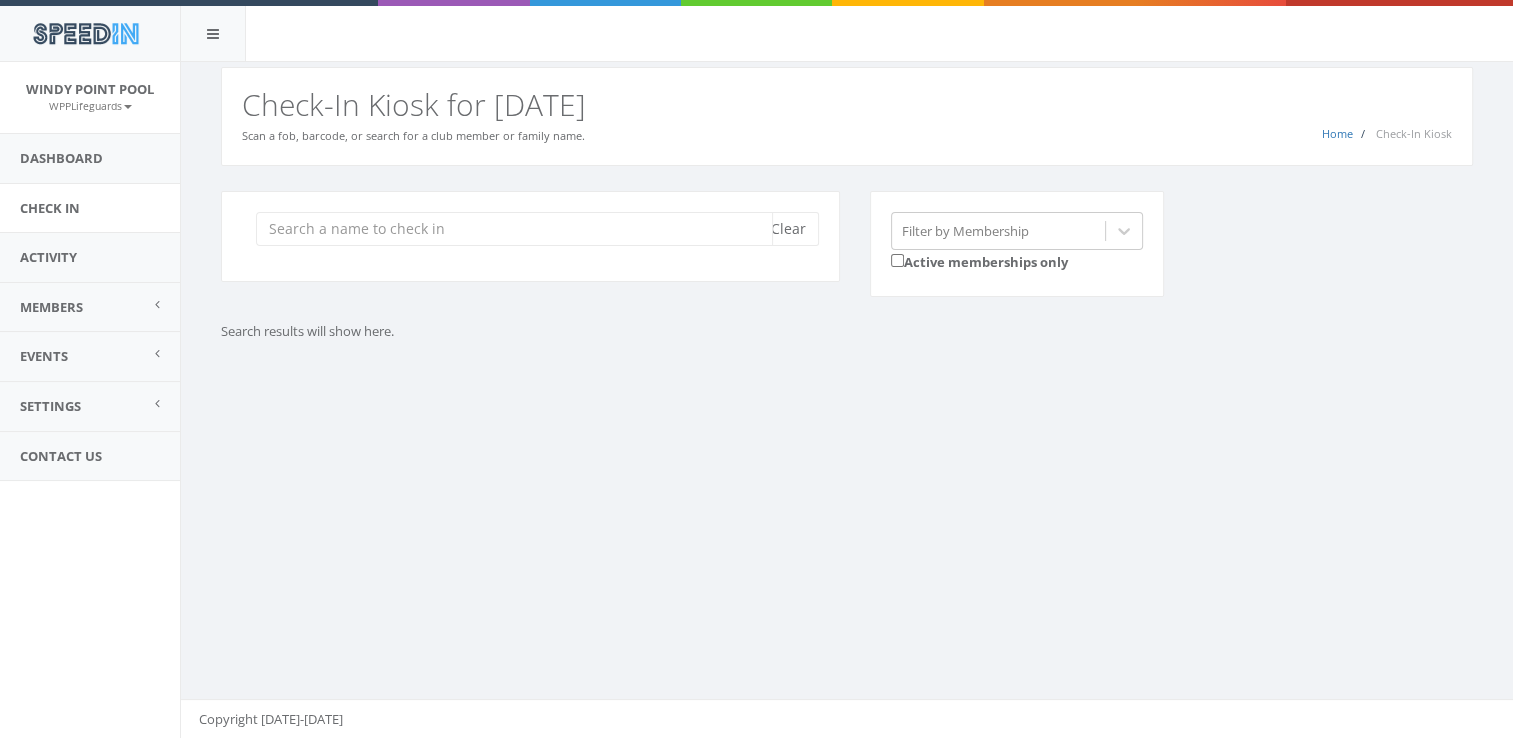 click at bounding box center (514, 229) 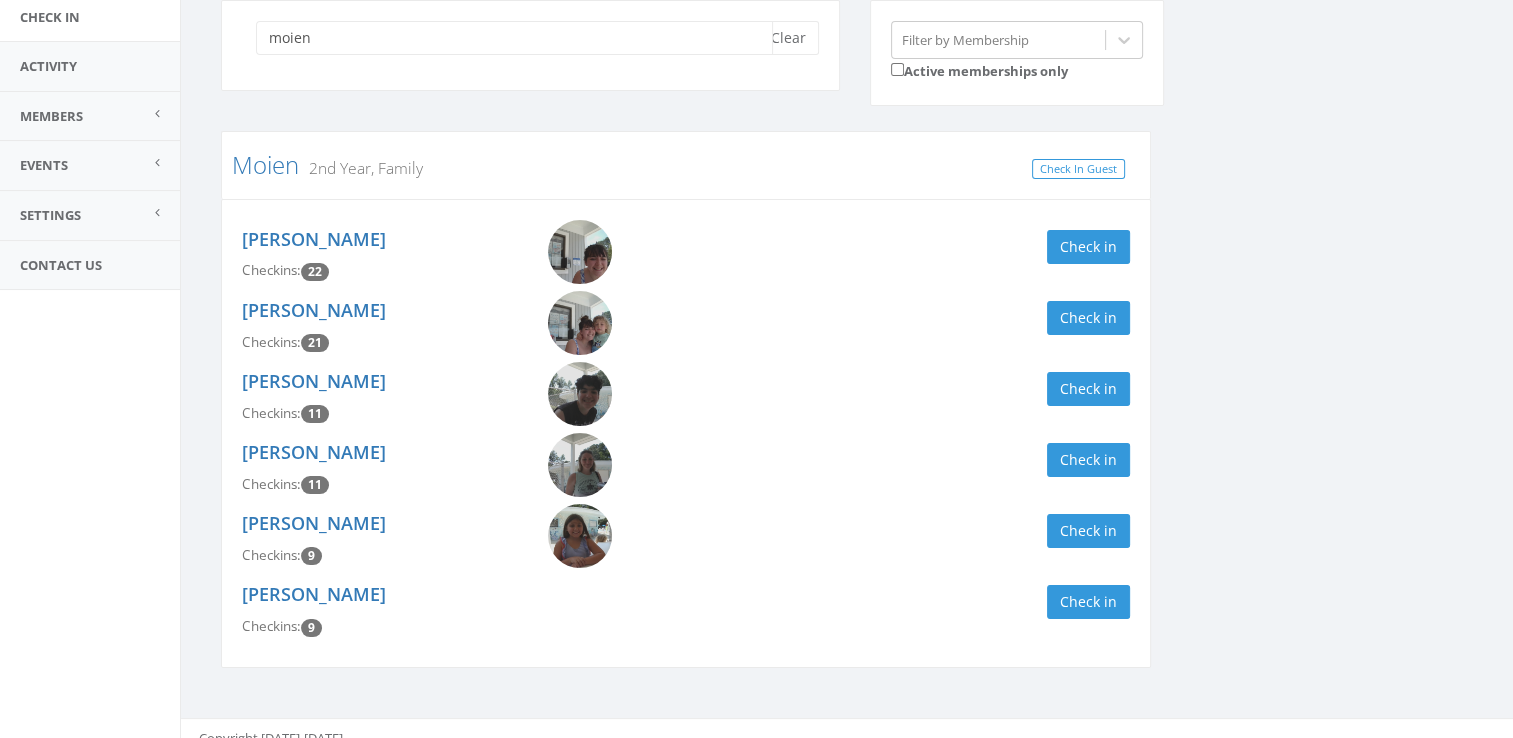 scroll, scrollTop: 209, scrollLeft: 0, axis: vertical 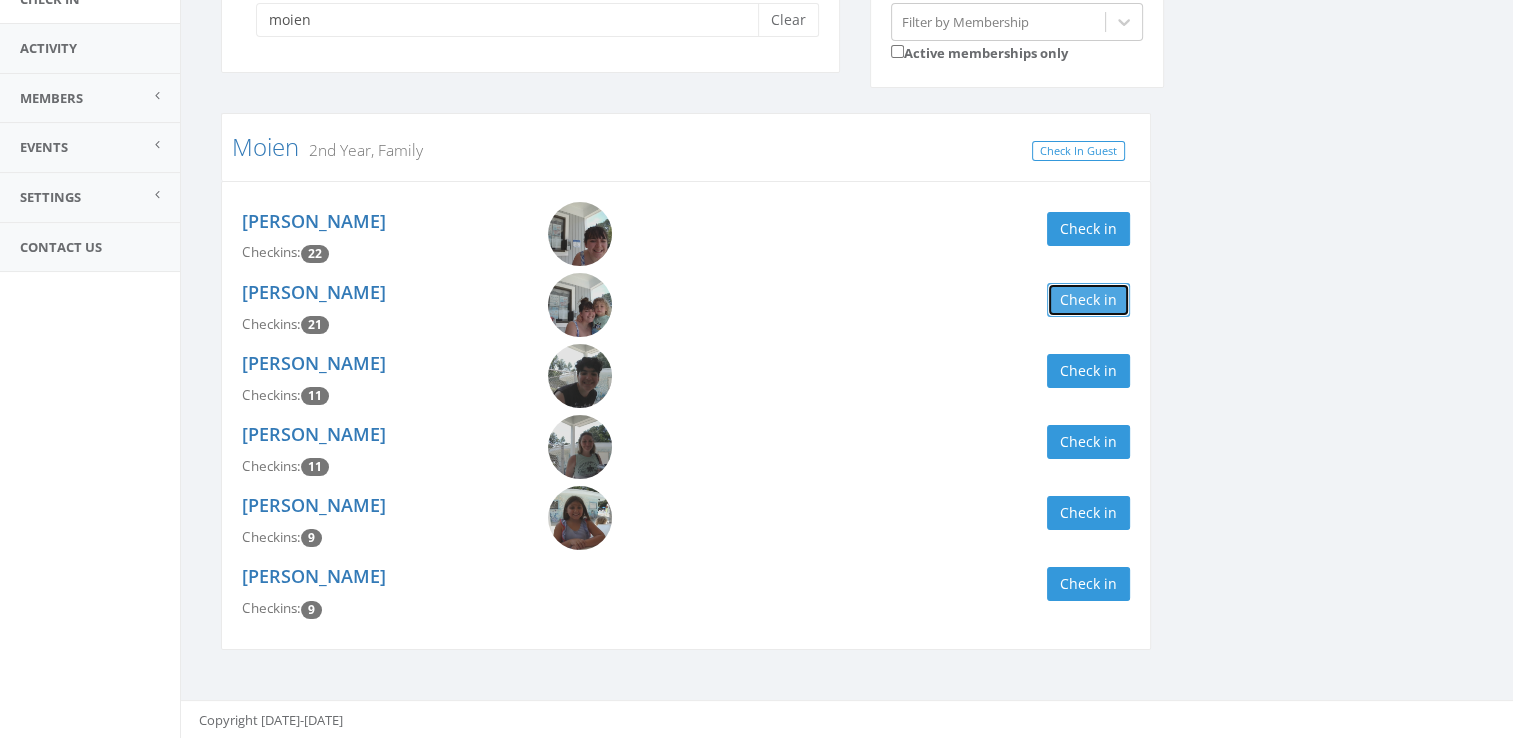 click on "Check in" at bounding box center [1088, 300] 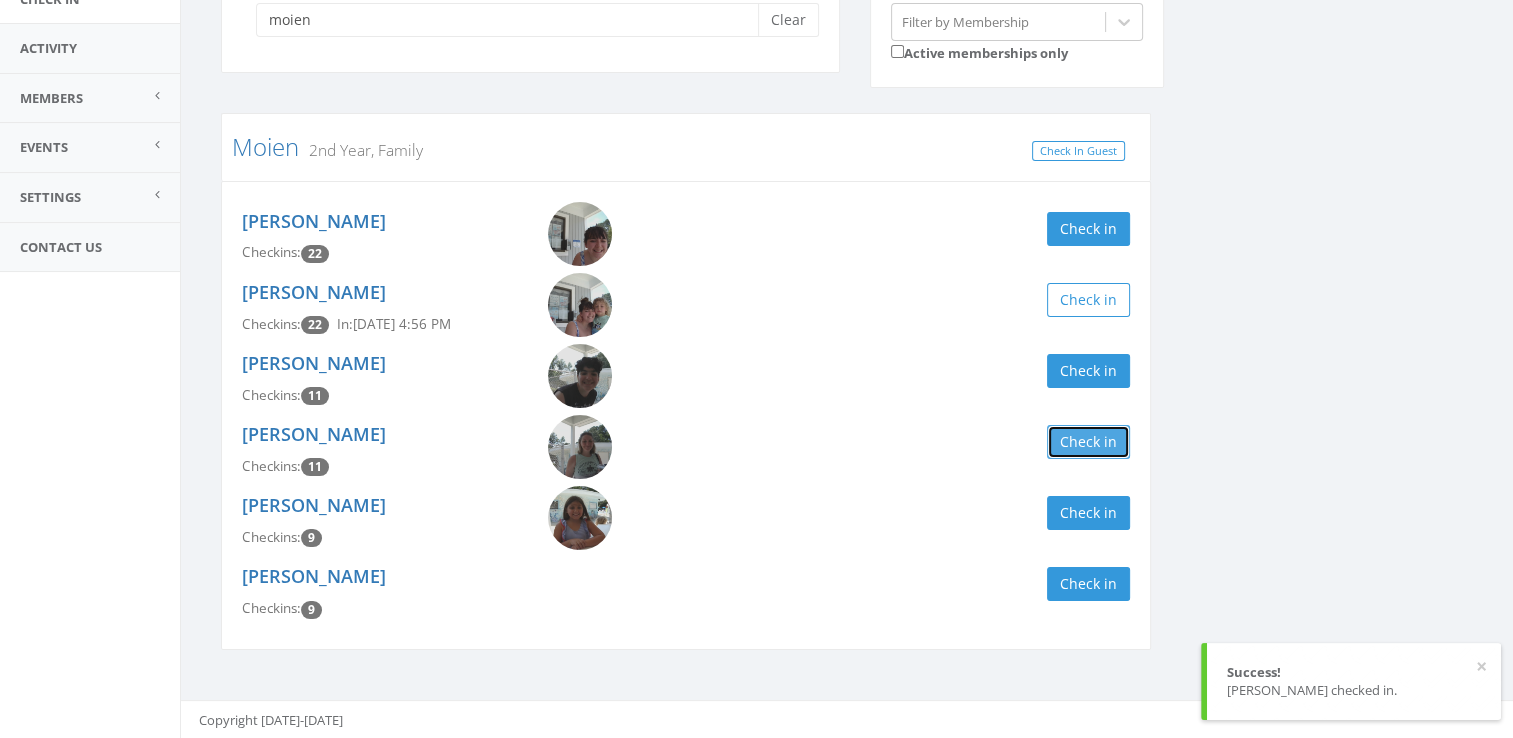 click on "Check in" at bounding box center (1088, 442) 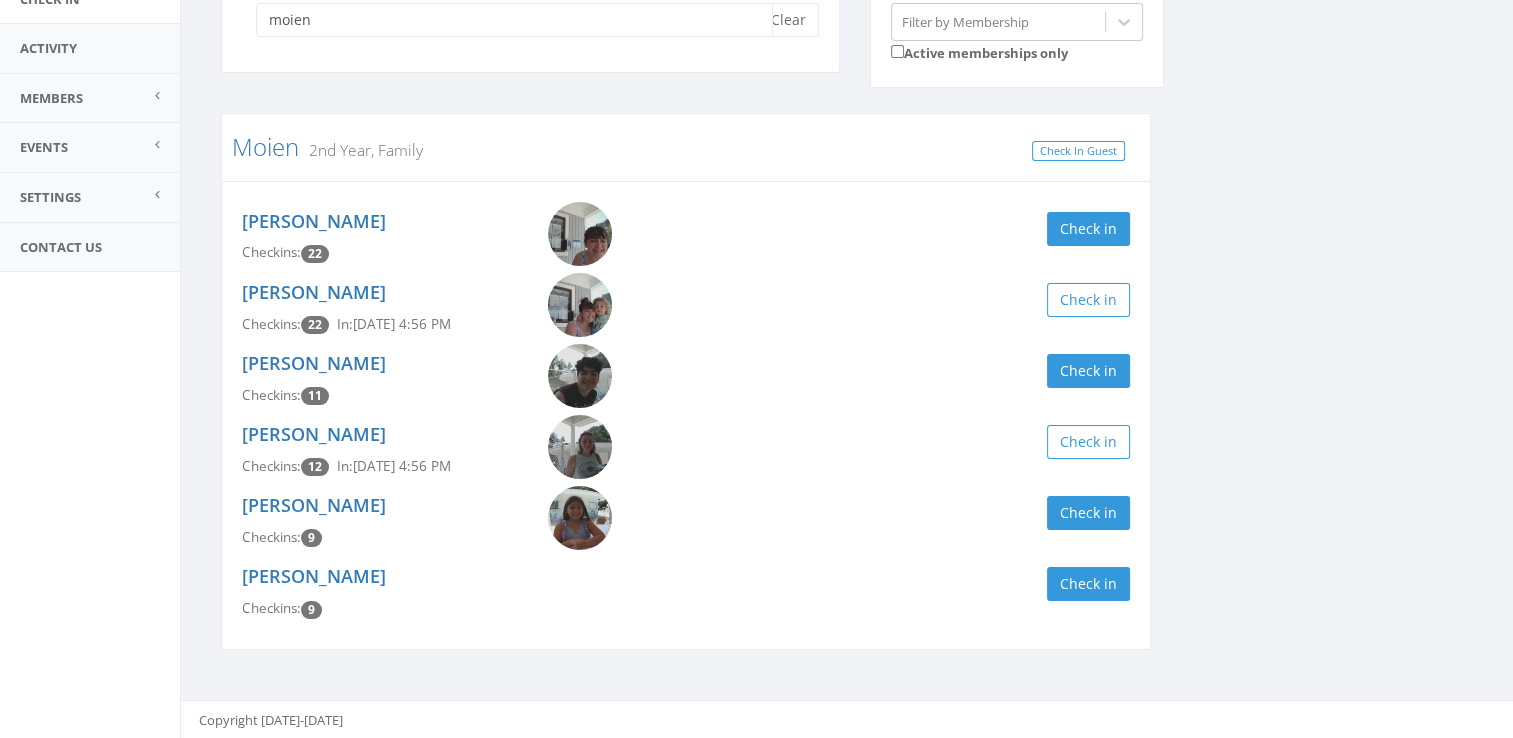 click on "moien" at bounding box center (514, 20) 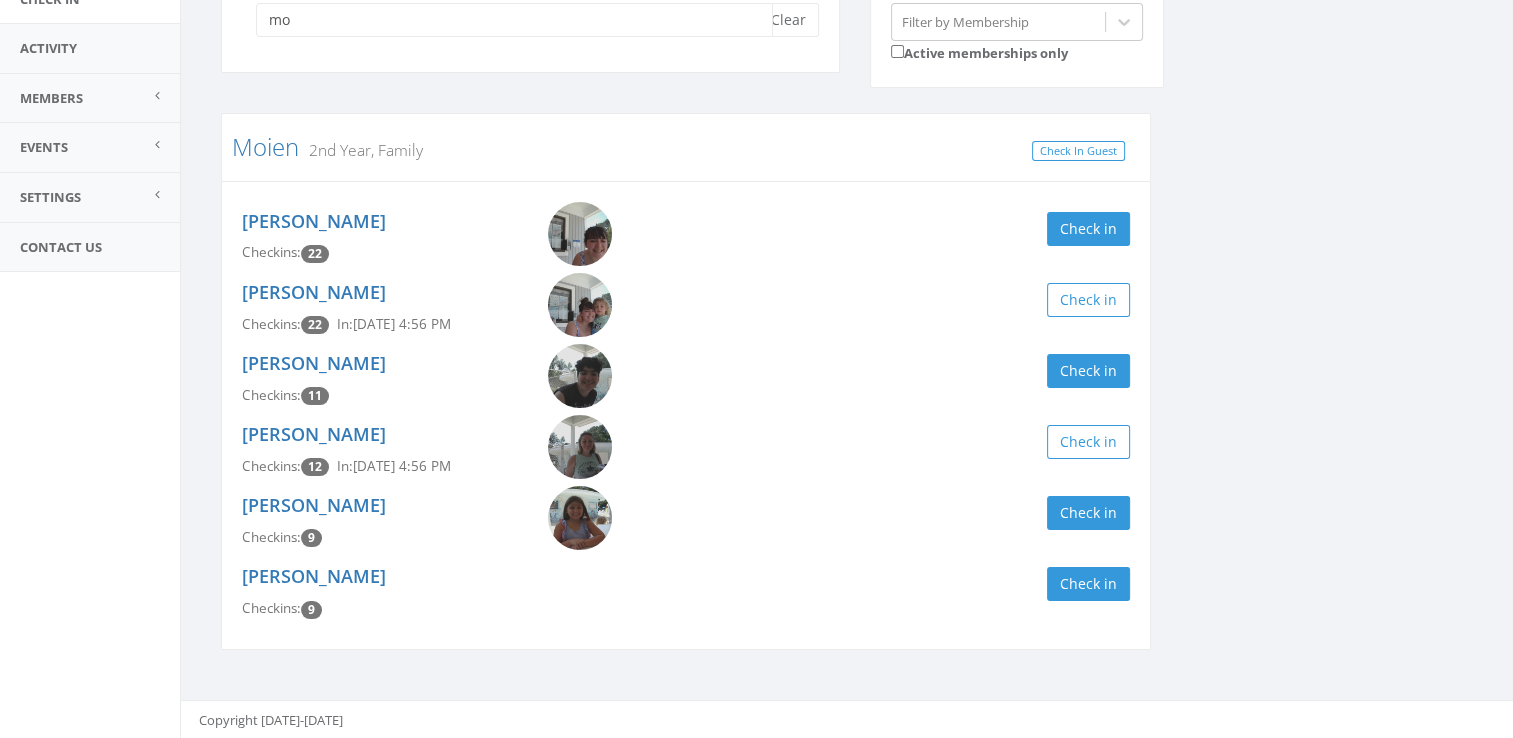 type on "m" 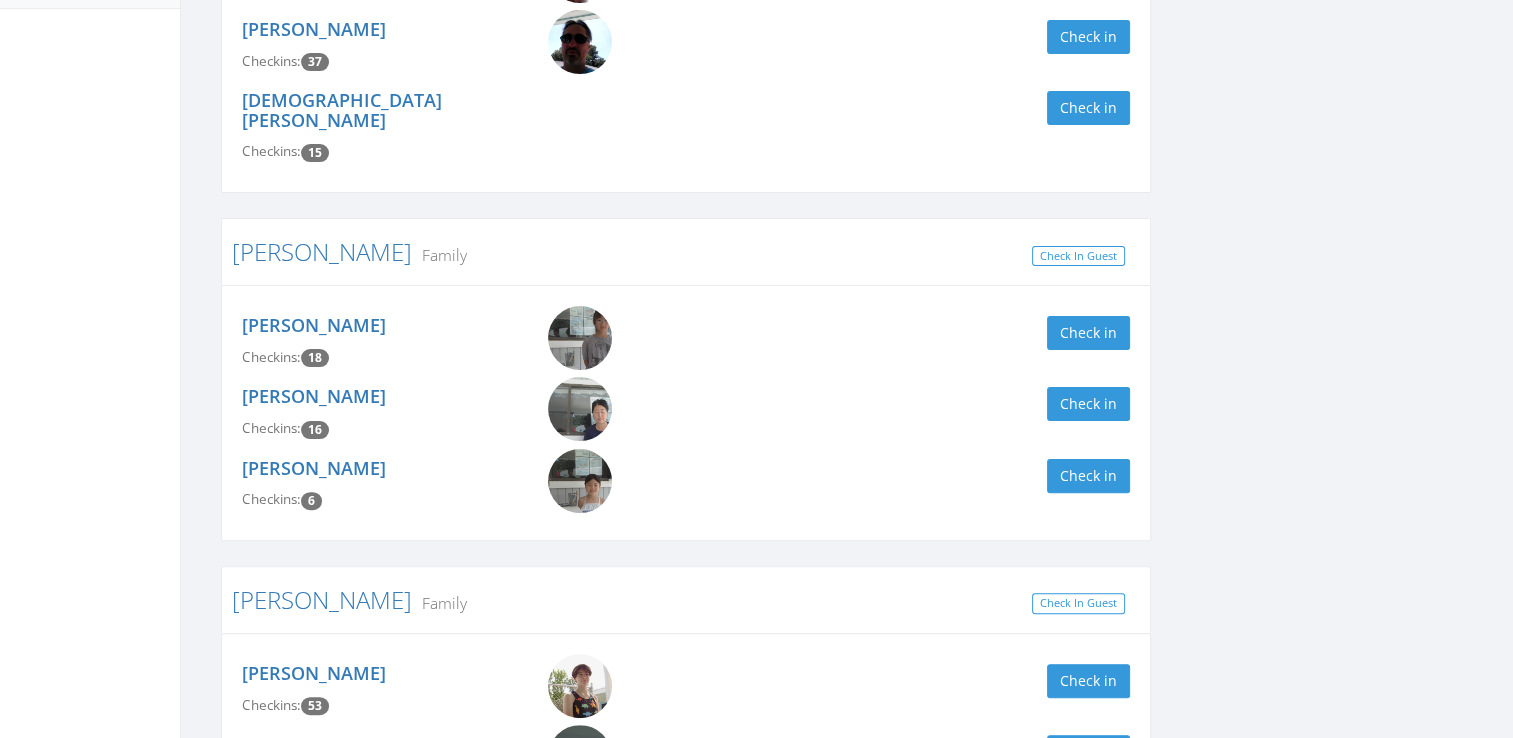 scroll, scrollTop: 472, scrollLeft: 0, axis: vertical 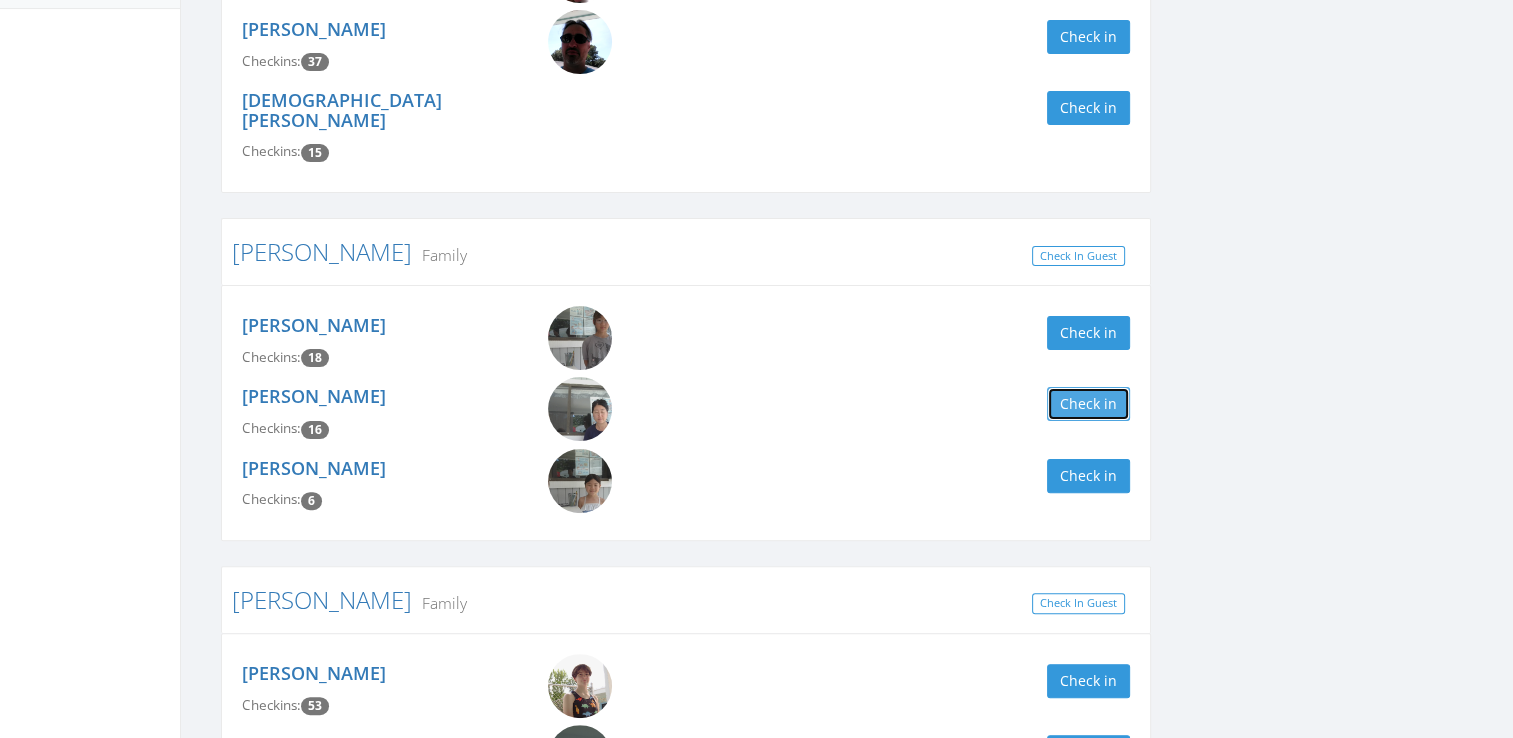 click on "Check in" at bounding box center (1088, 404) 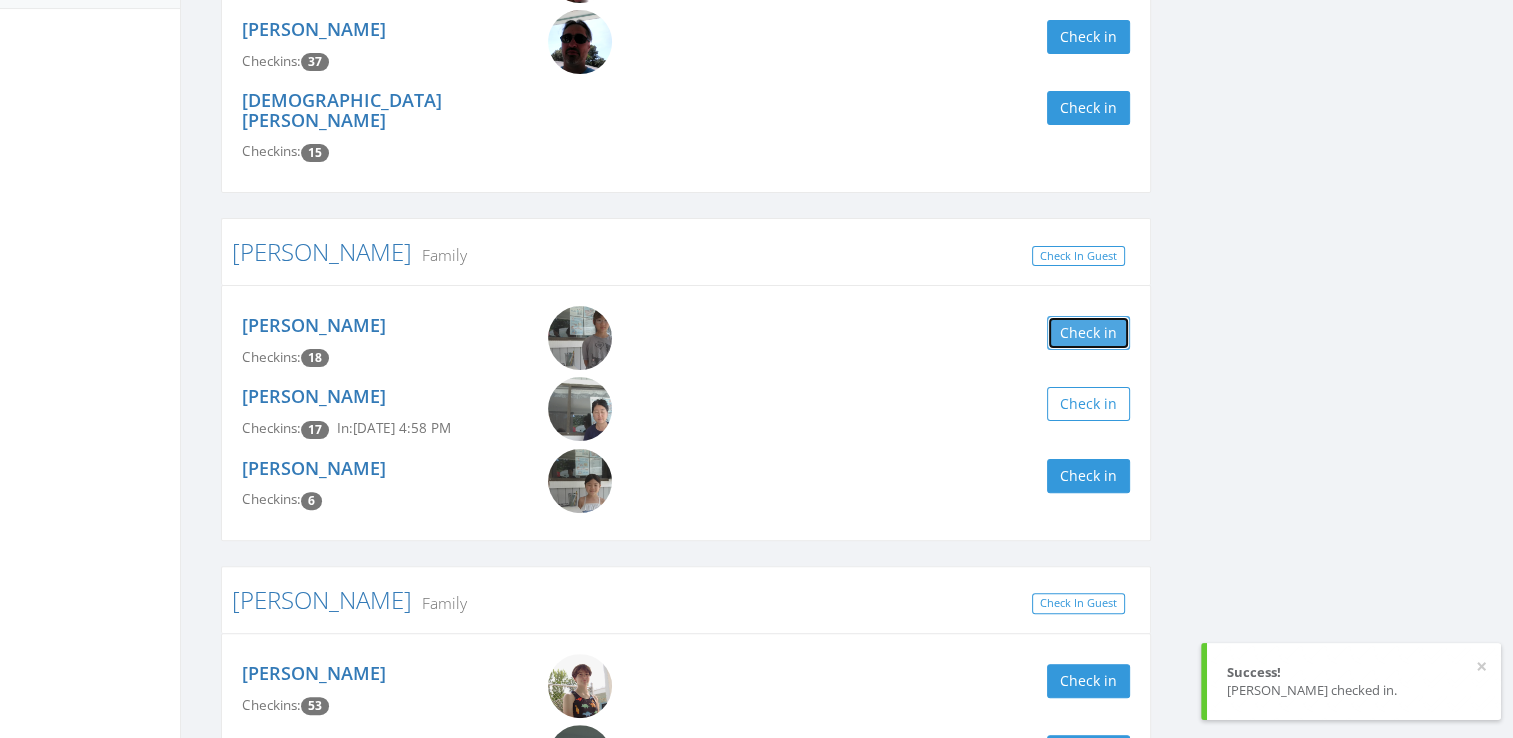 click on "Check in" at bounding box center (1088, 333) 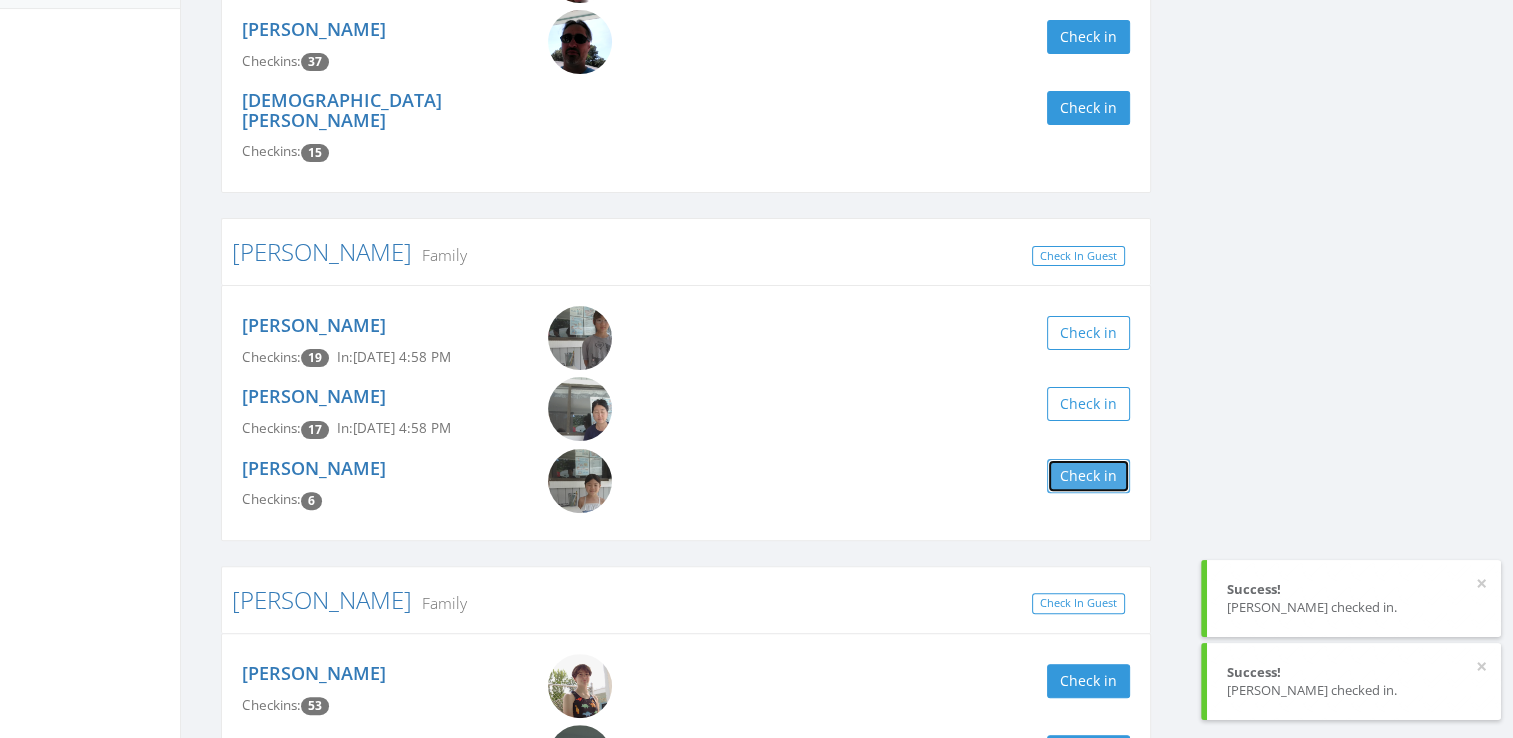 click on "Check in" at bounding box center [1088, 476] 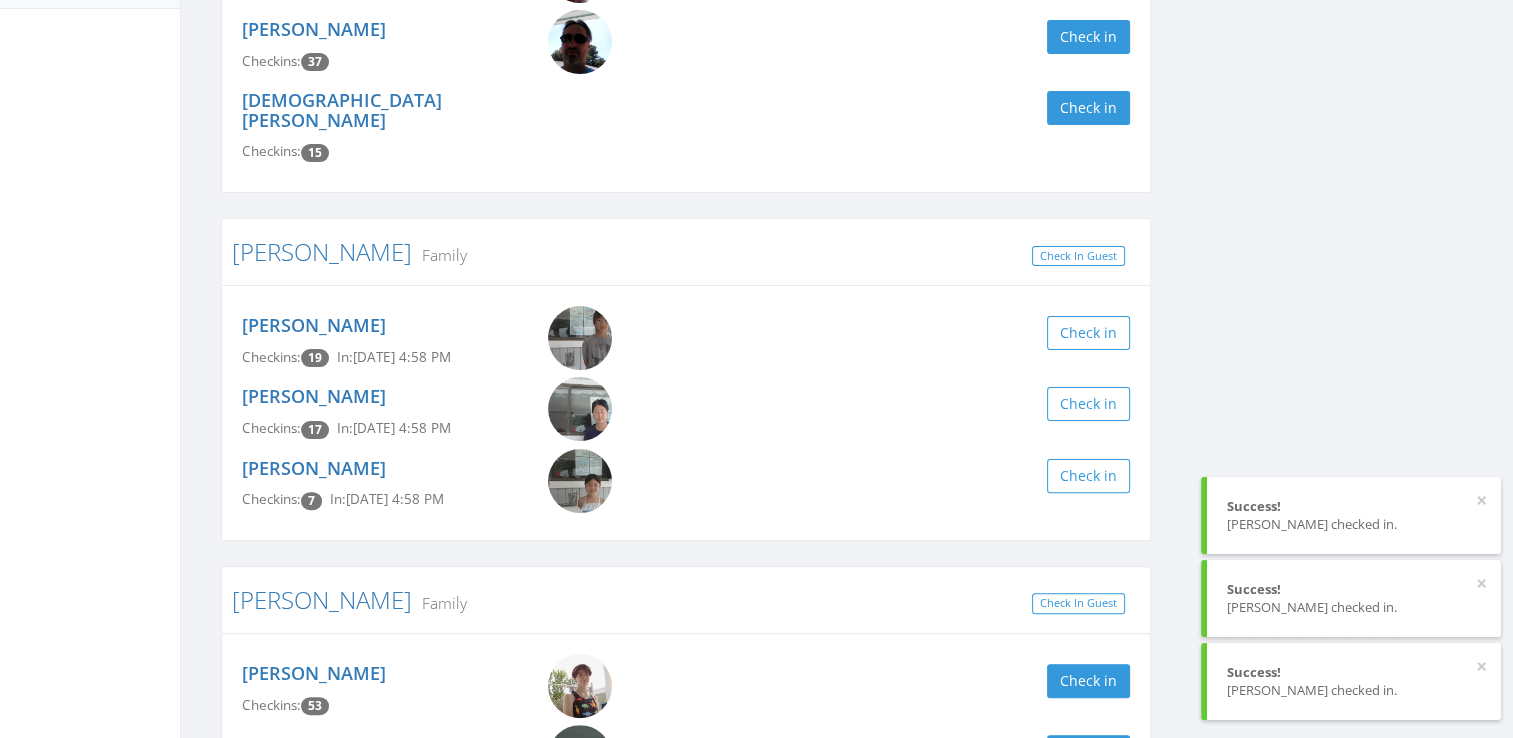 click on "[PERSON_NAME] Clear Filter by Membership  Active memberships only [PERSON_NAME] Family Check In Guest [PERSON_NAME] Checkins:  68 Check in [PERSON_NAME] Checkins:  37 Check in [PERSON_NAME] Checkins:  15 Check in [PERSON_NAME] Family Check In Guest [PERSON_NAME] Checkins:  19 In:  [DATE] 4:58 PM Check in [PERSON_NAME] Checkins:  17 In:  [DATE] 4:58 PM Check in [PERSON_NAME] Checkins:  7 In:  [DATE] 4:58 PM Check in [GEOGRAPHIC_DATA] Family Check In Guest [PERSON_NAME][GEOGRAPHIC_DATA] Checkins:  53 Check in [PERSON_NAME] Checkins:  38 Check in [PERSON_NAME] Checkins:  11 In:  [DATE] 2:50 PM Check in [GEOGRAPHIC_DATA][PERSON_NAME][GEOGRAPHIC_DATA] Checkins:  11 In:  [DATE] 2:50 PM Check in [PERSON_NAME] Family, 1st Year Check In Guest [PERSON_NAME] Checkins:  4 Check in [PERSON_NAME] Checkins:  4 Check in [PERSON_NAME] Checkins:  3 Check in [PERSON_NAME] Checkins:  3 Check in [PERSON_NAME] Checkins:  0 Check in [PERSON_NAME] Family Check In Guest [PERSON_NAME] Checkins:  27 Check in [PERSON_NAME] Checkins:  25 Check in [PERSON_NAME] Checkins:  20 Check in [PERSON_NAME] 19" at bounding box center [847, 807] 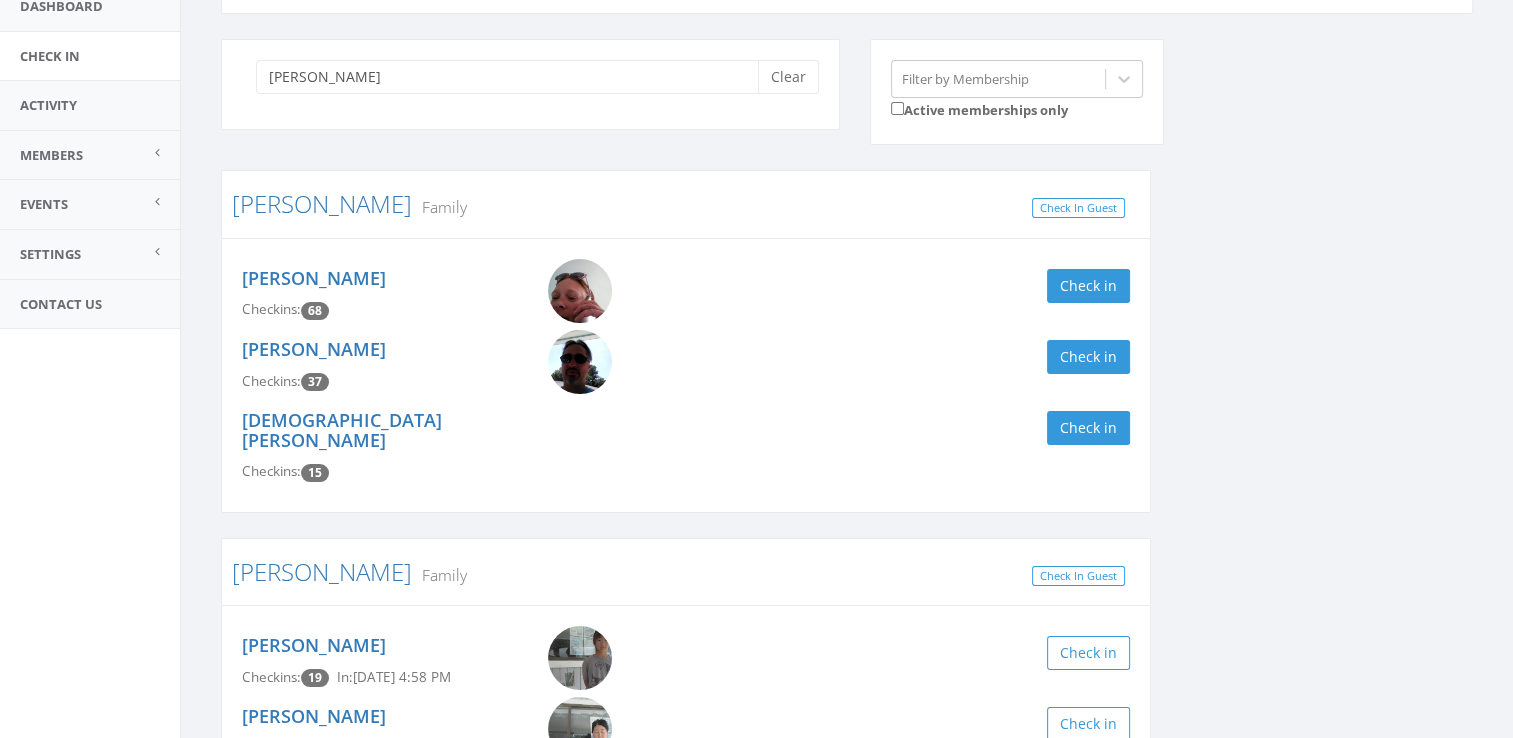 scroll, scrollTop: 0, scrollLeft: 0, axis: both 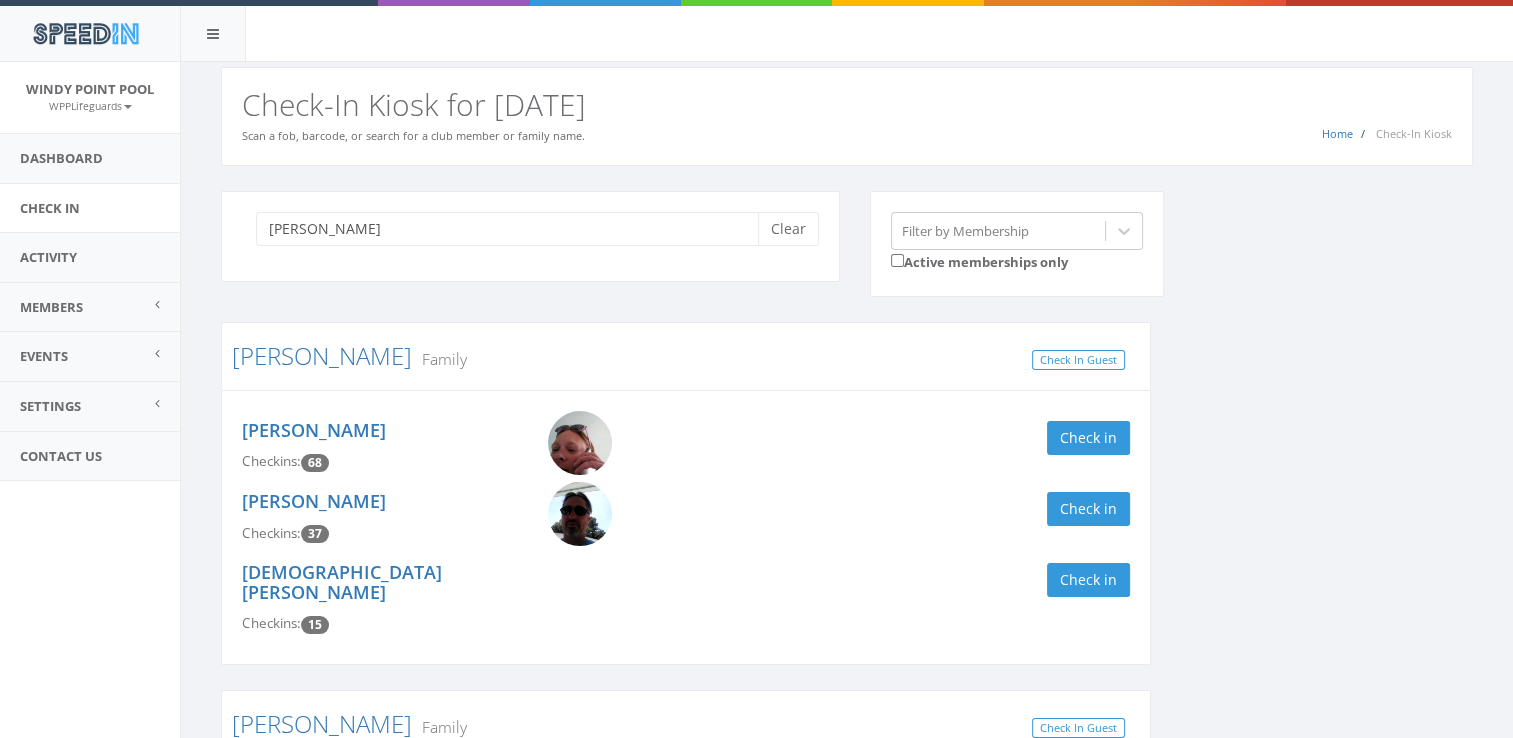 drag, startPoint x: 318, startPoint y: 246, endPoint x: 311, endPoint y: 223, distance: 24.04163 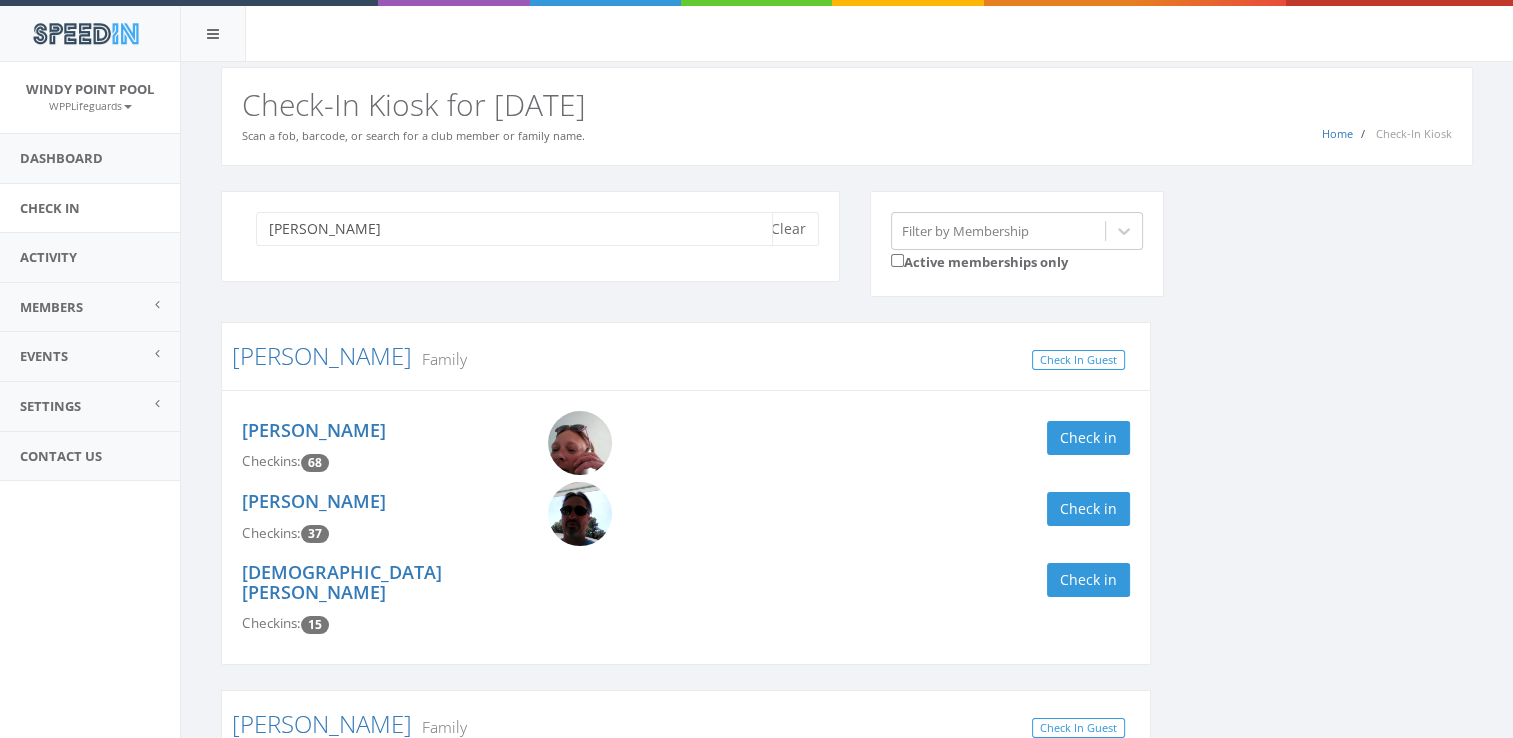 click on "[PERSON_NAME]" at bounding box center (514, 229) 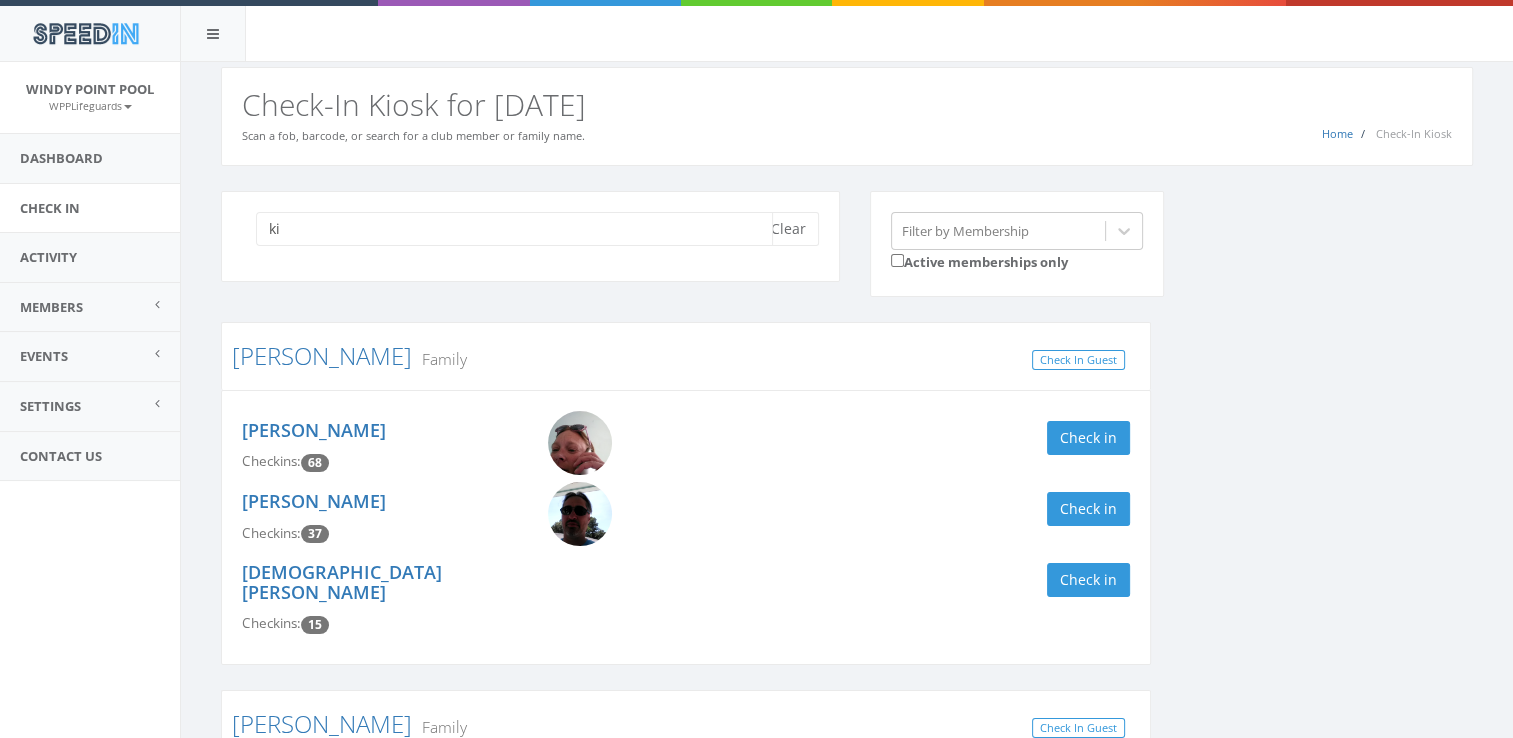 type on "k" 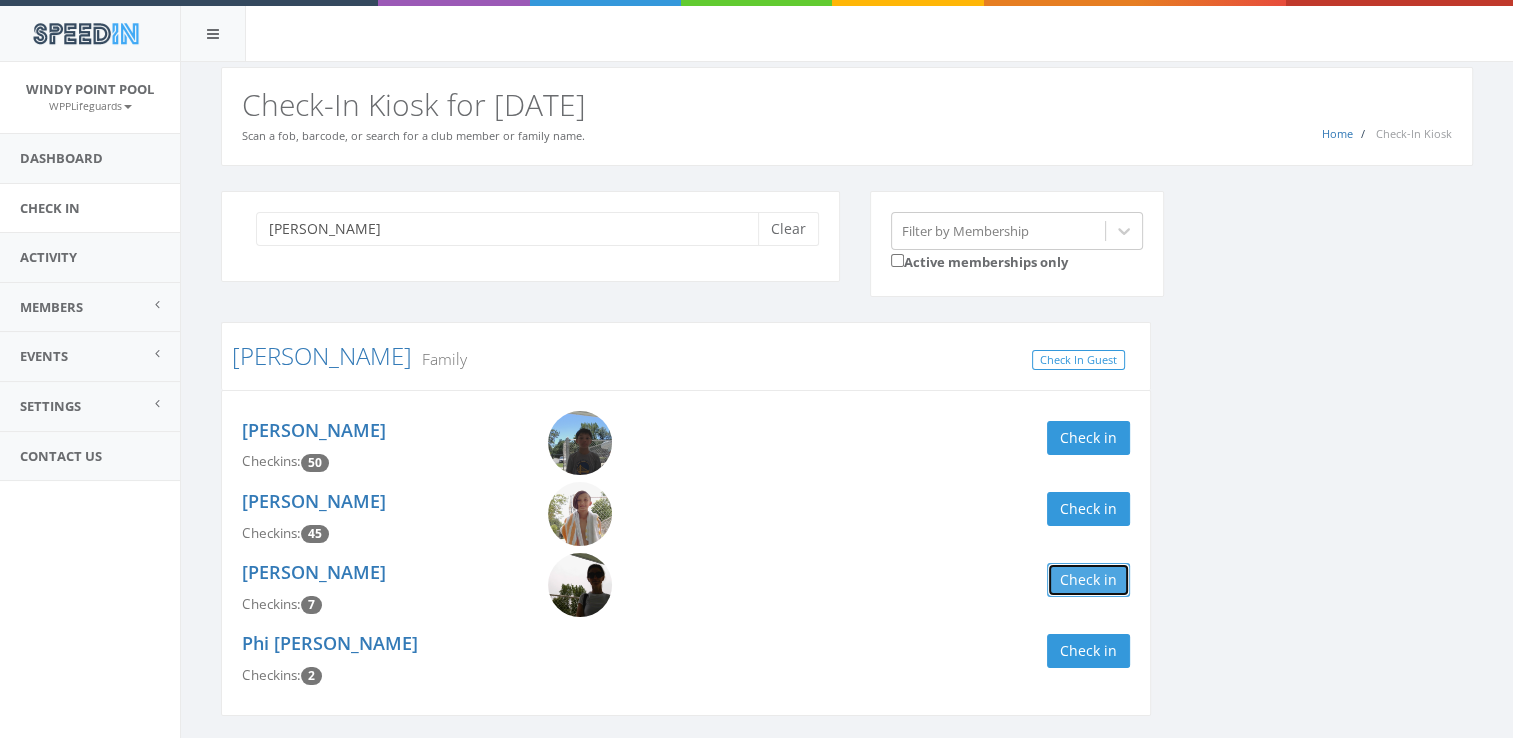 click on "Check in" at bounding box center [1088, 580] 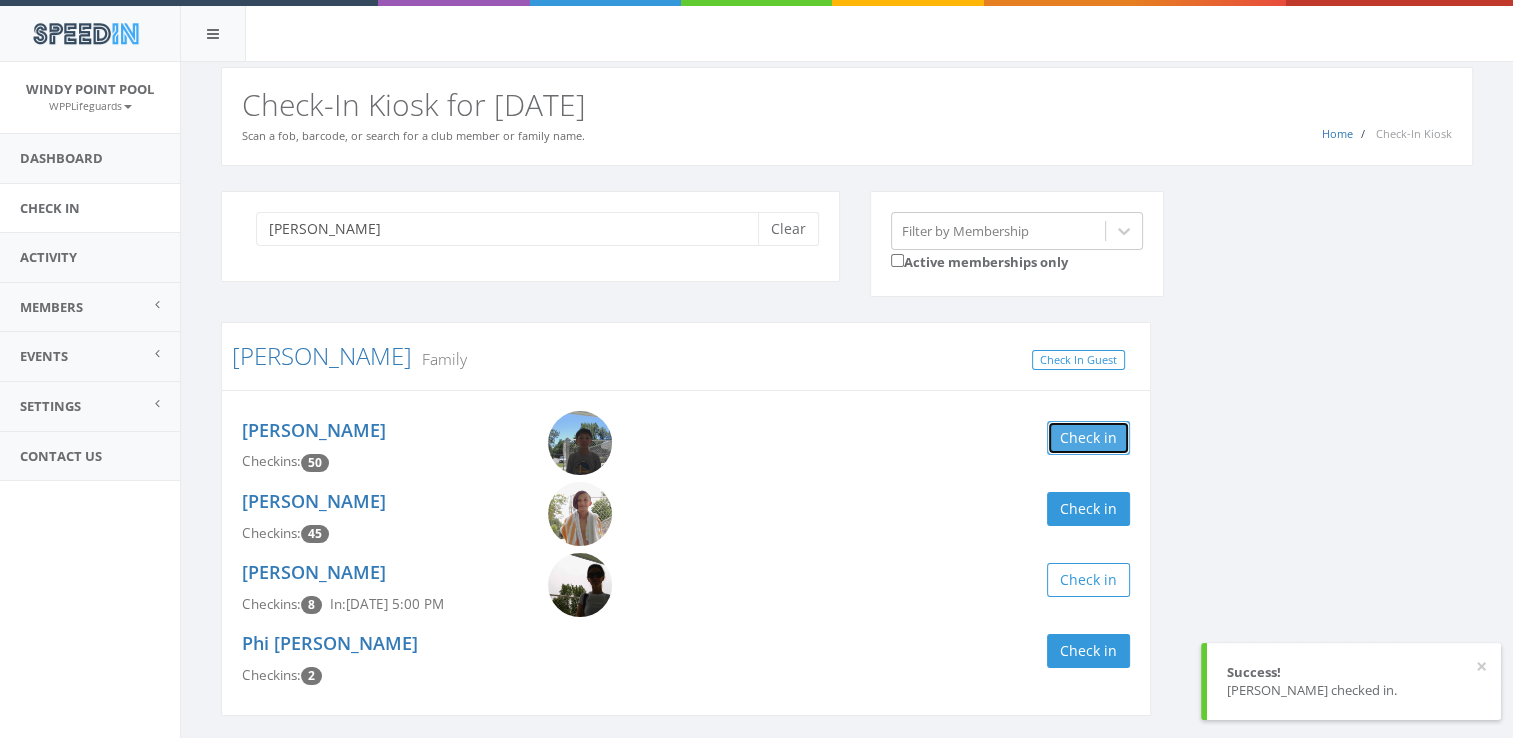 click on "Check in" at bounding box center (1088, 438) 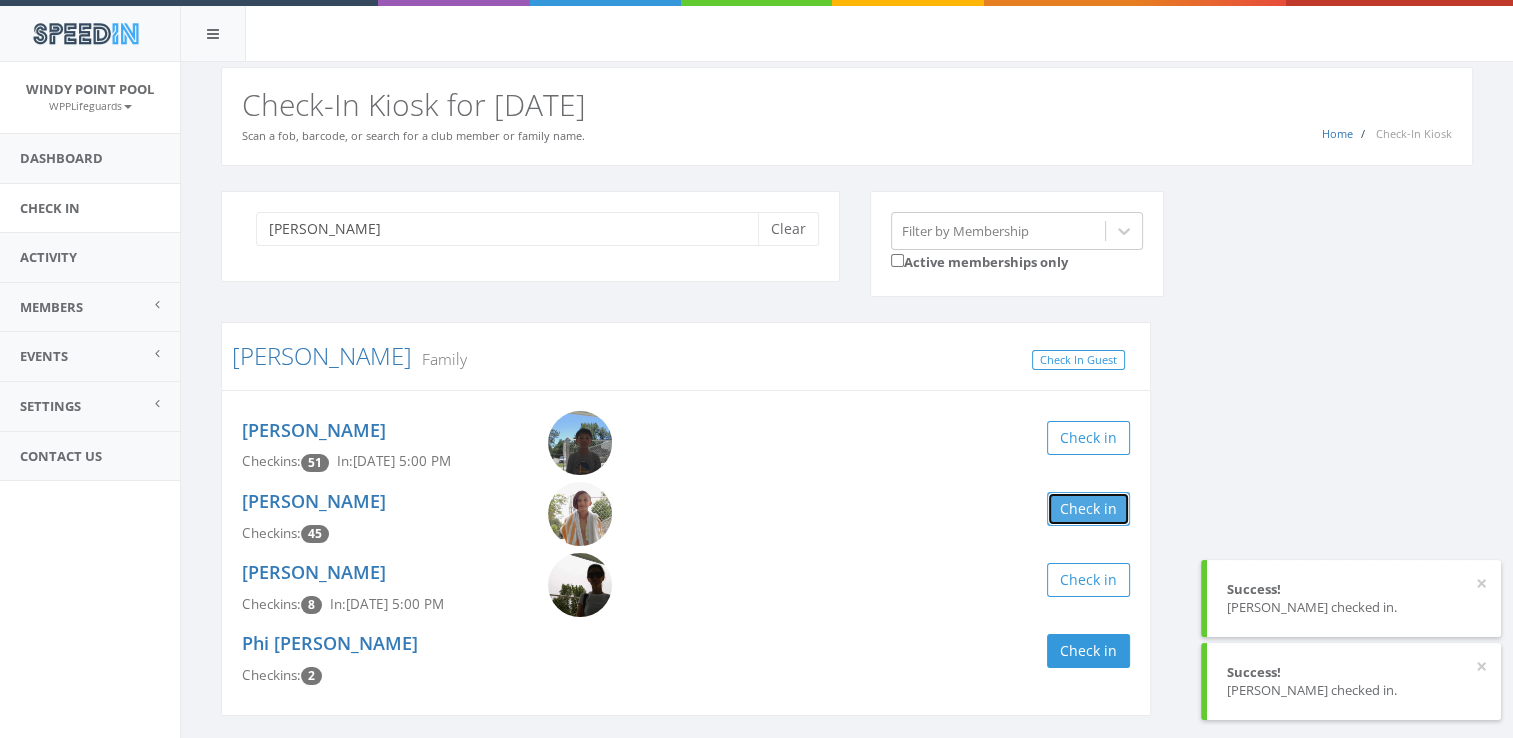 click on "Check in" at bounding box center [1088, 509] 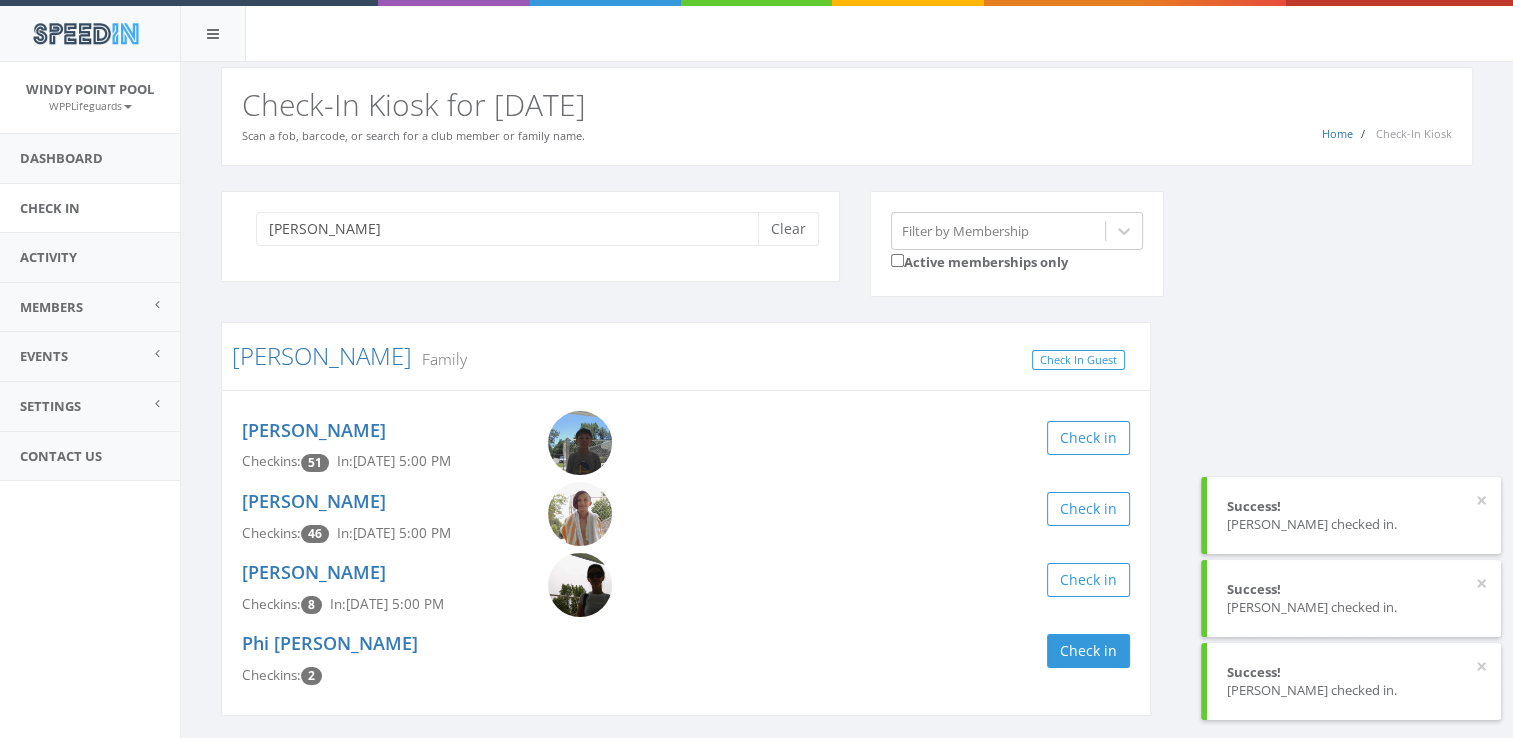 click on "× Success! [PERSON_NAME] checked in." at bounding box center [1351, 515] 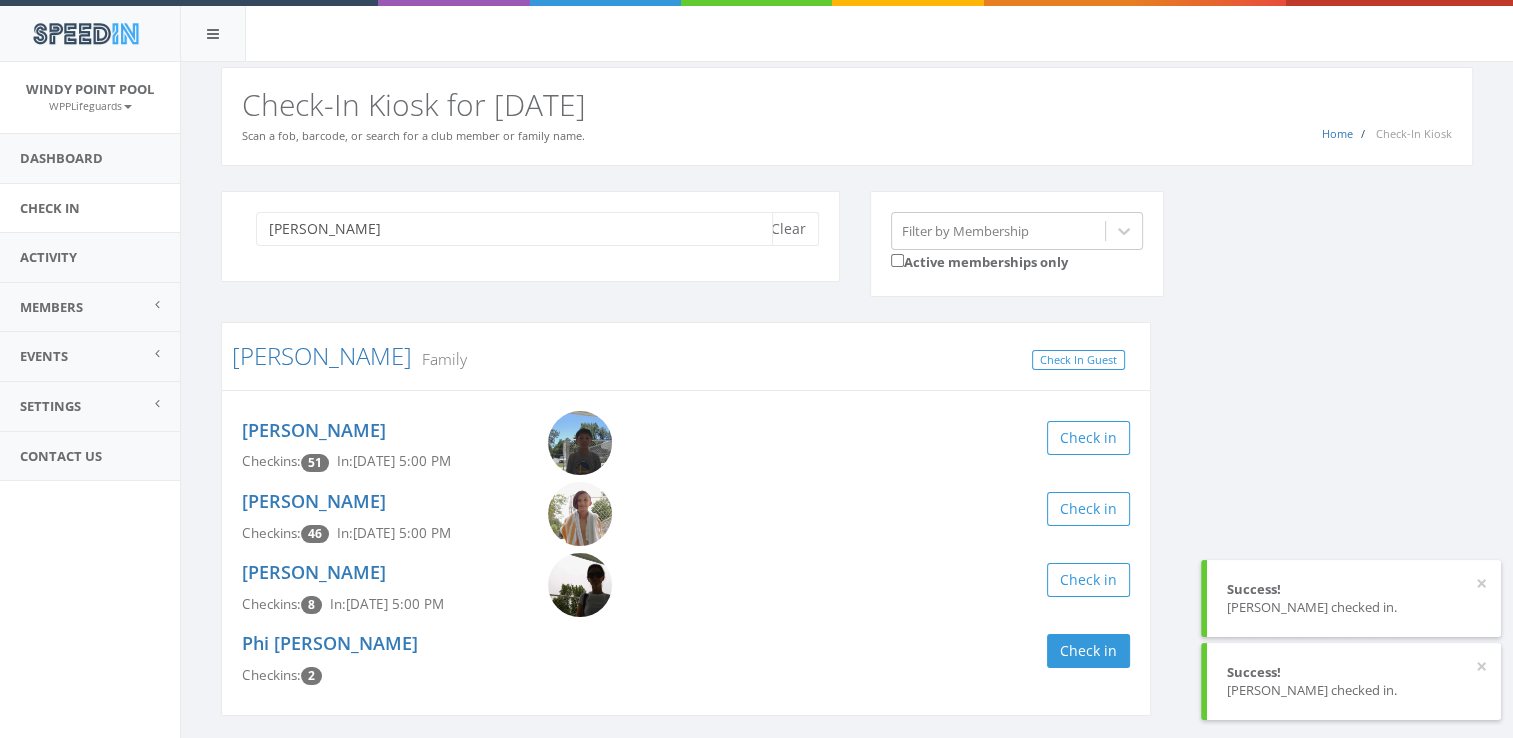 click on "[PERSON_NAME]" at bounding box center (514, 229) 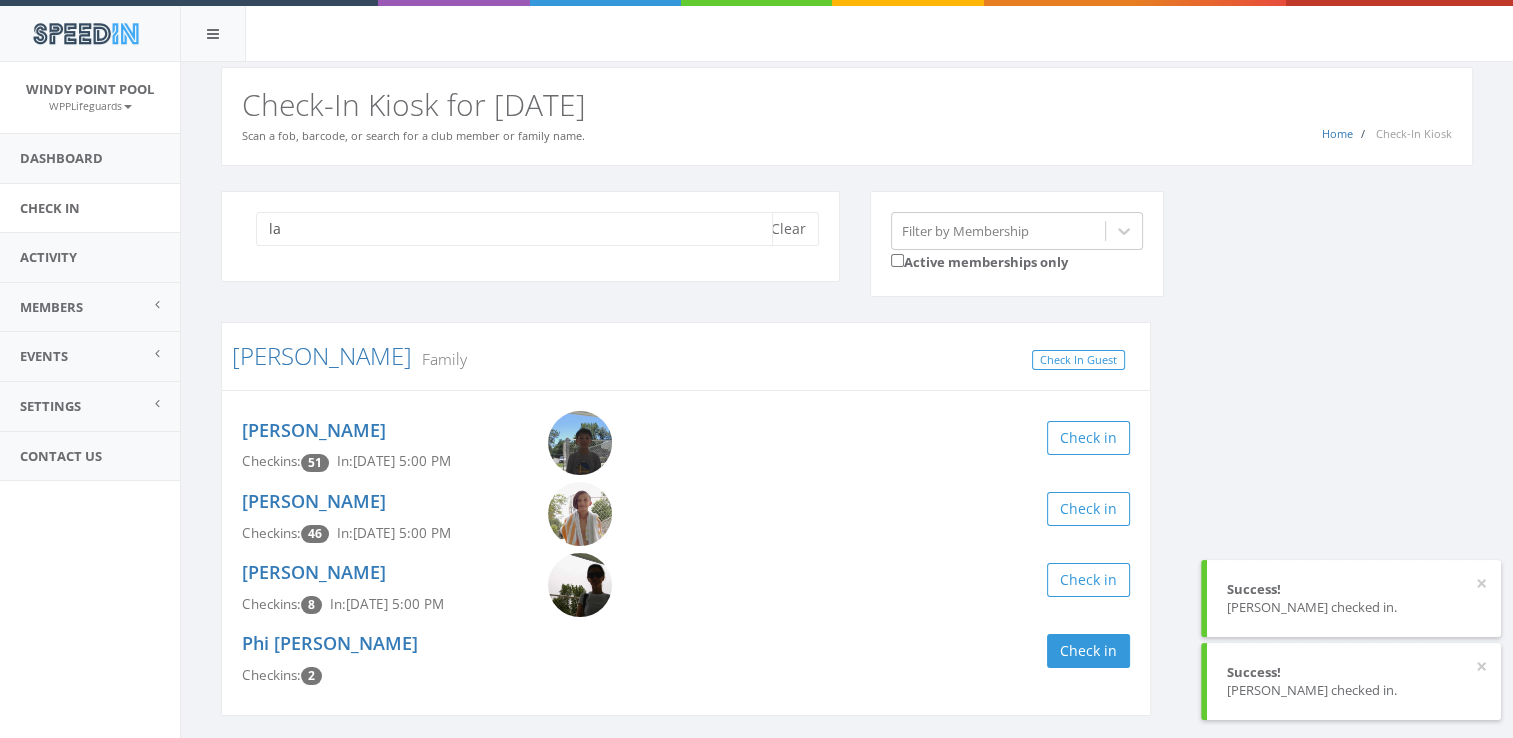 type on "l" 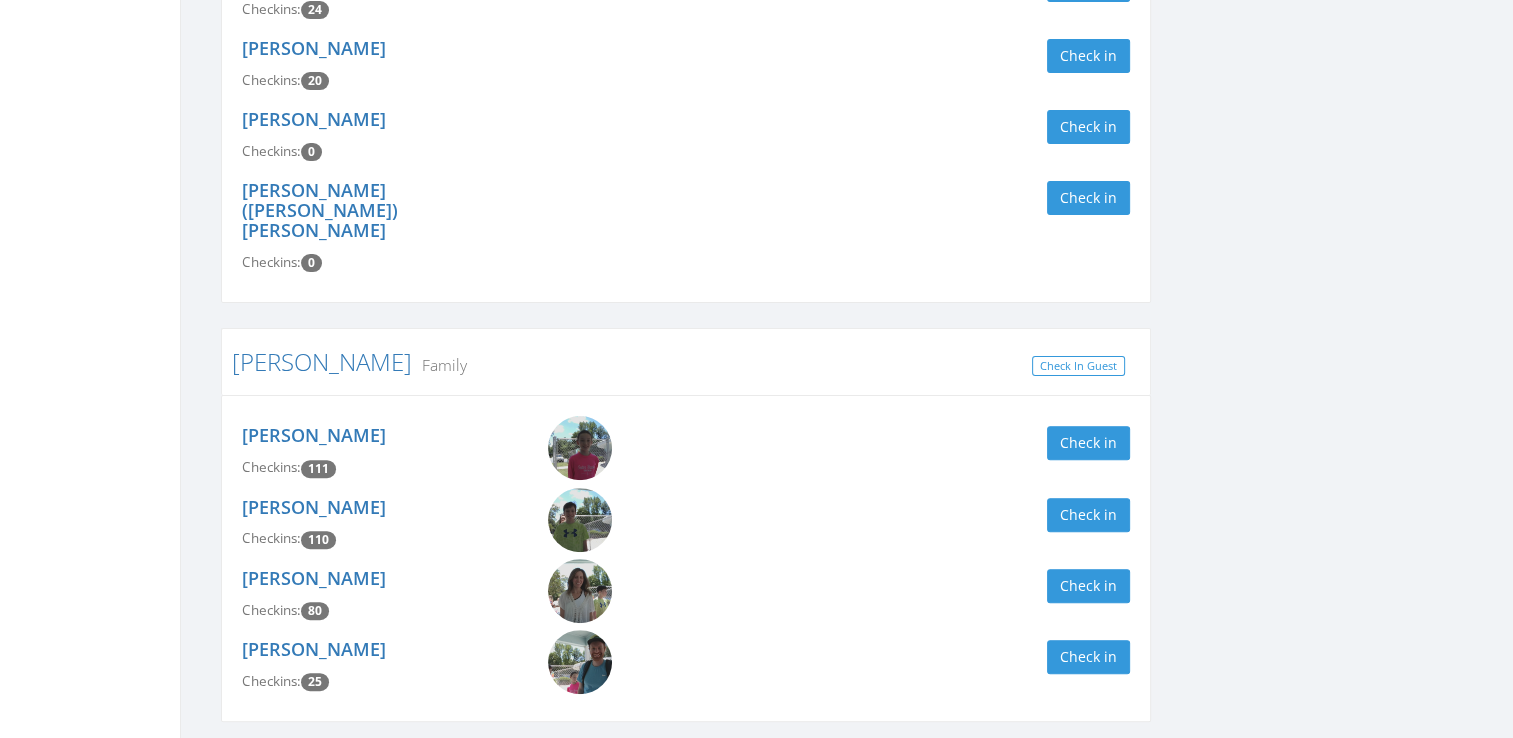 scroll, scrollTop: 532, scrollLeft: 0, axis: vertical 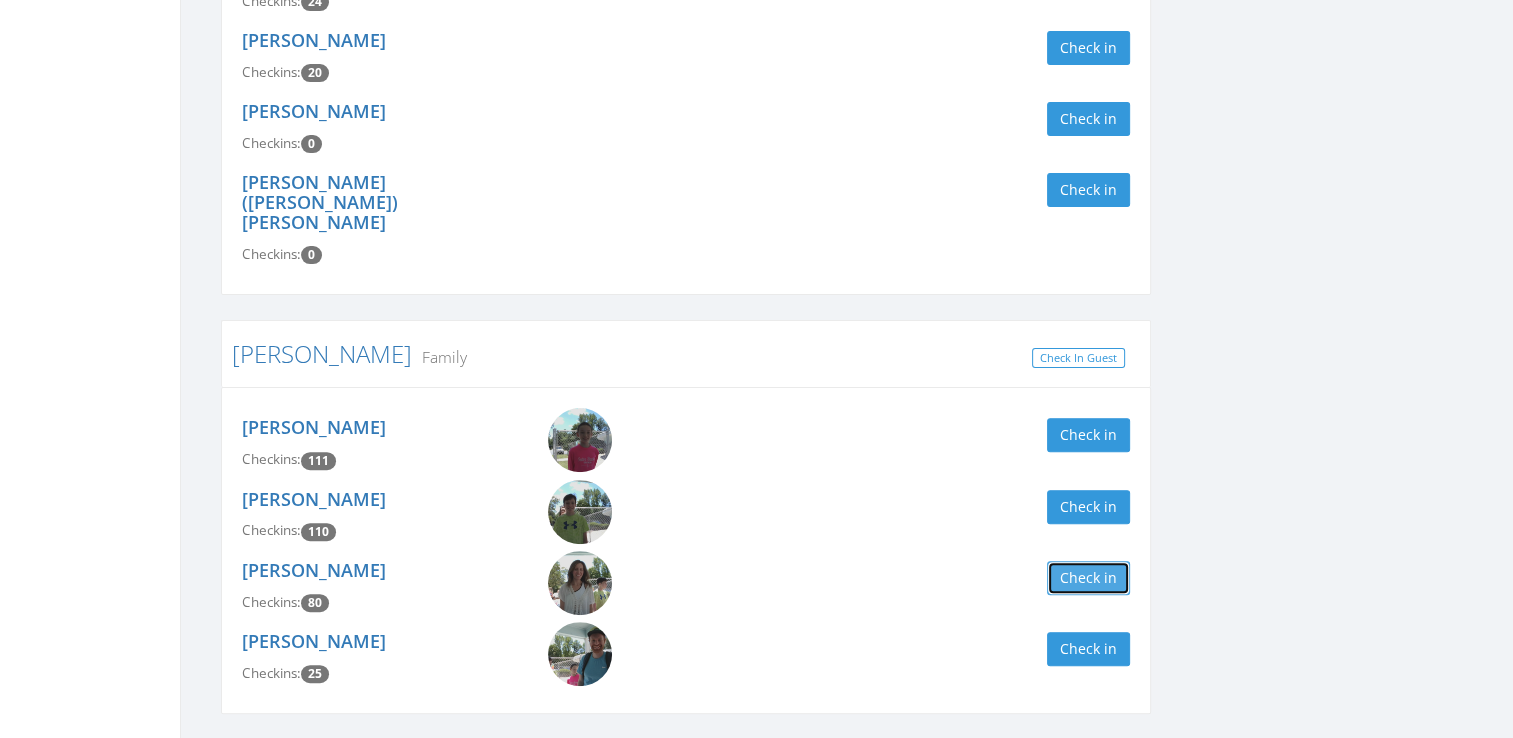 click on "Check in" at bounding box center (1088, 578) 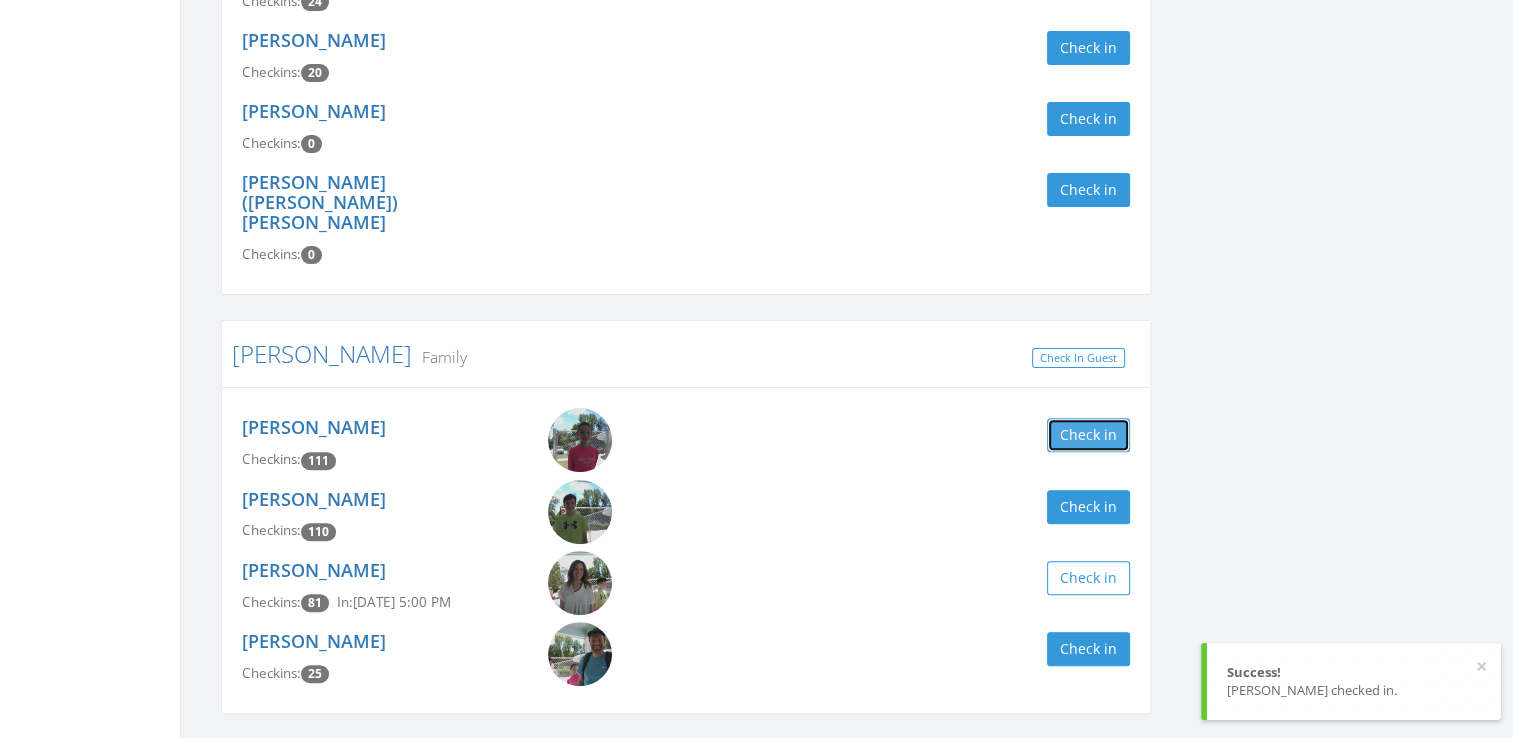 click on "Check in" at bounding box center [1088, 435] 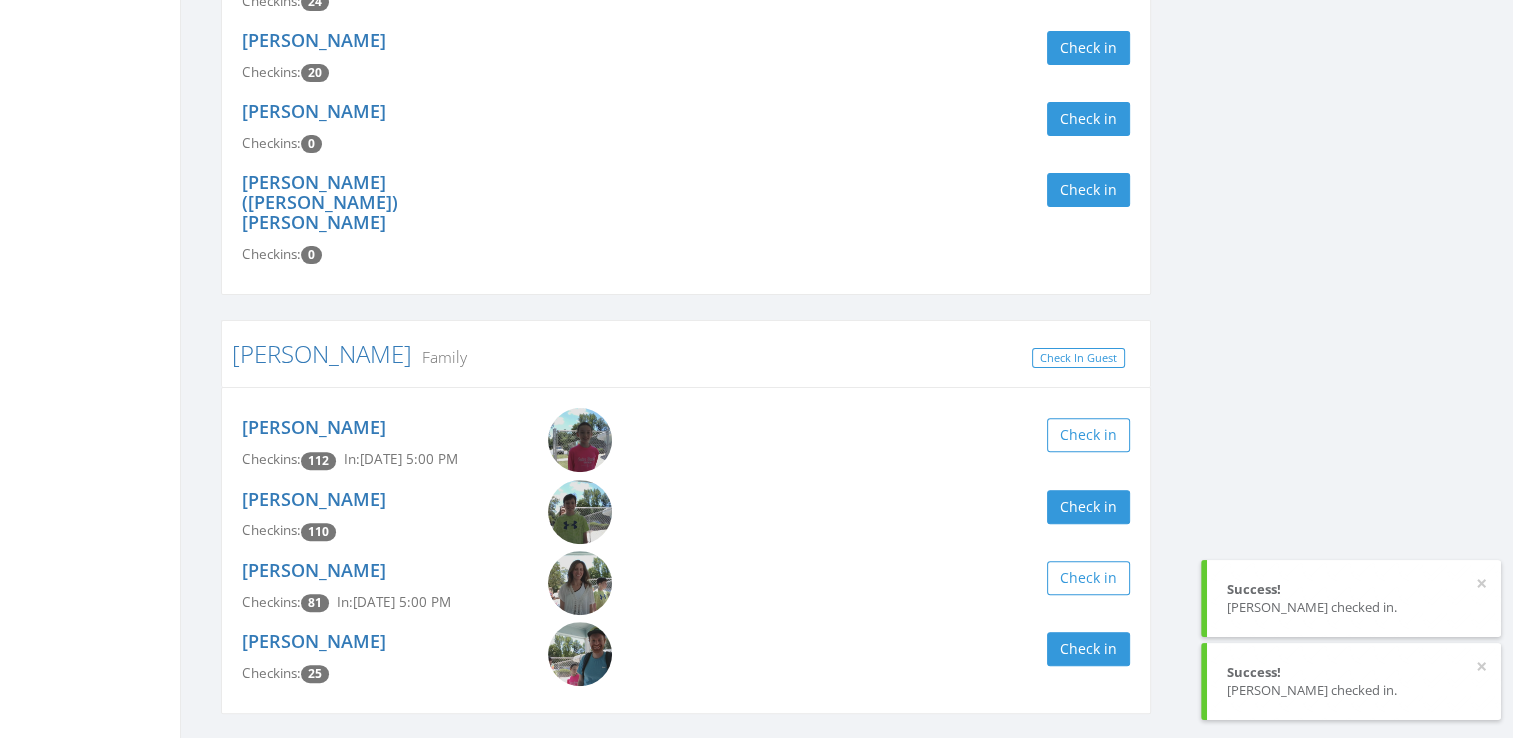 click on "[PERSON_NAME] Family" at bounding box center [686, 354] 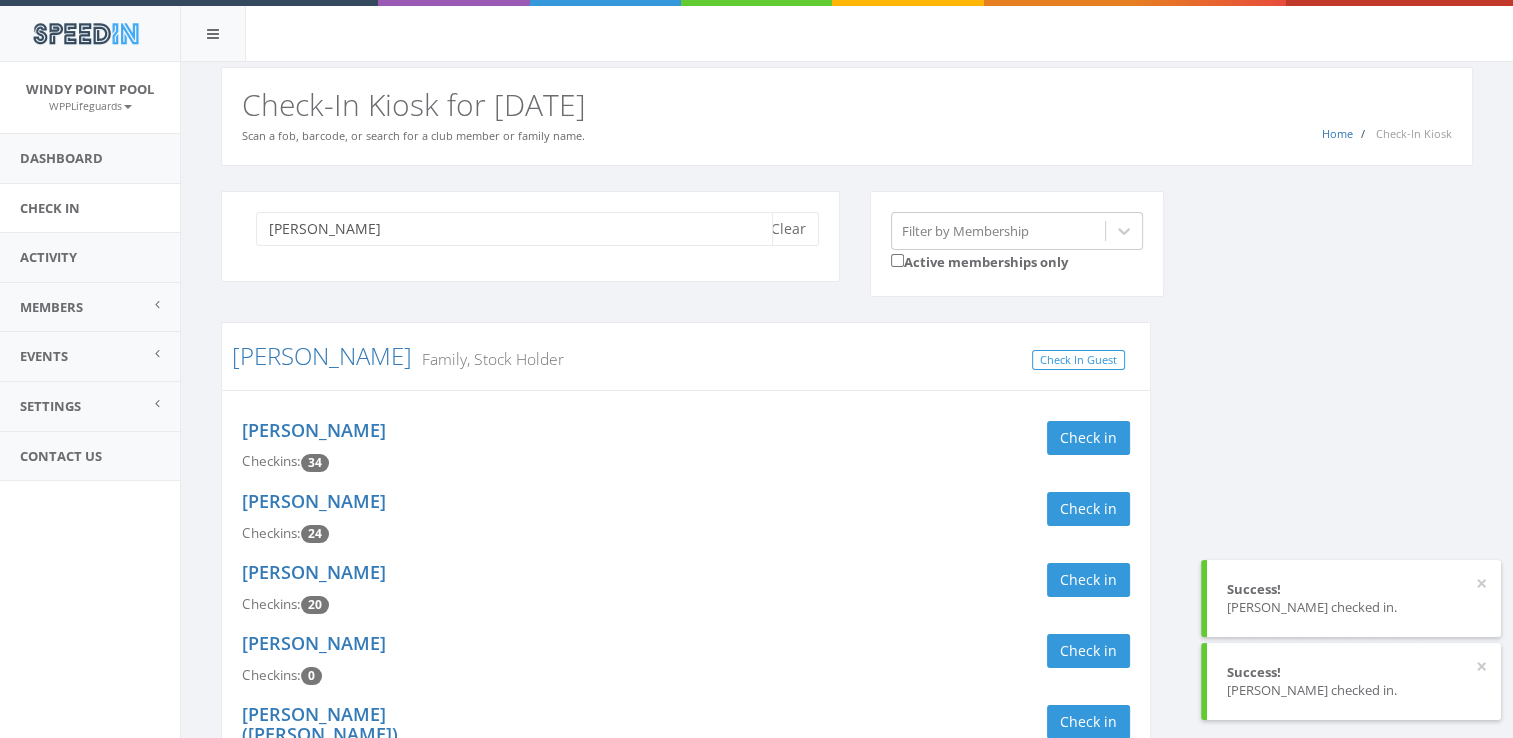 click on "[PERSON_NAME]" at bounding box center [514, 229] 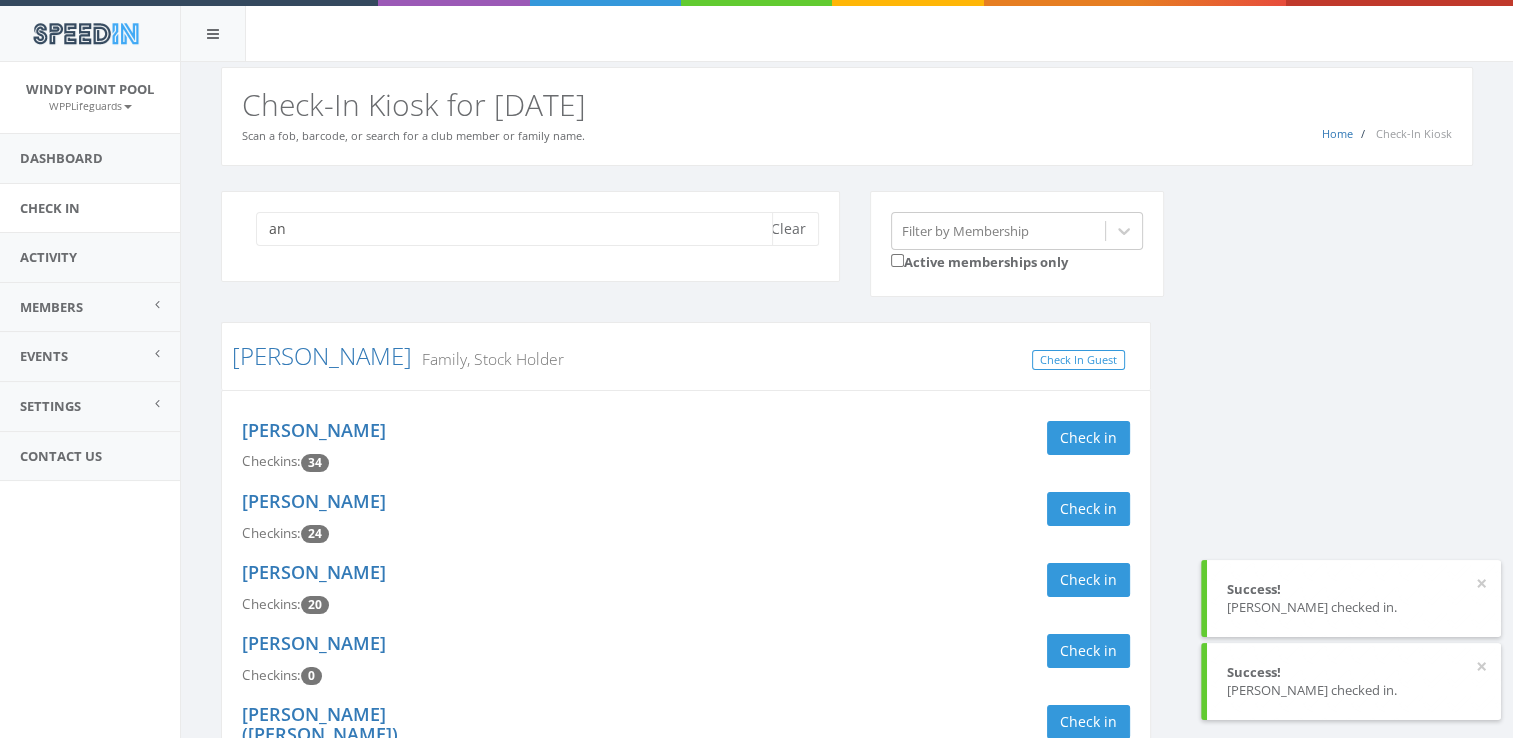 type on "a" 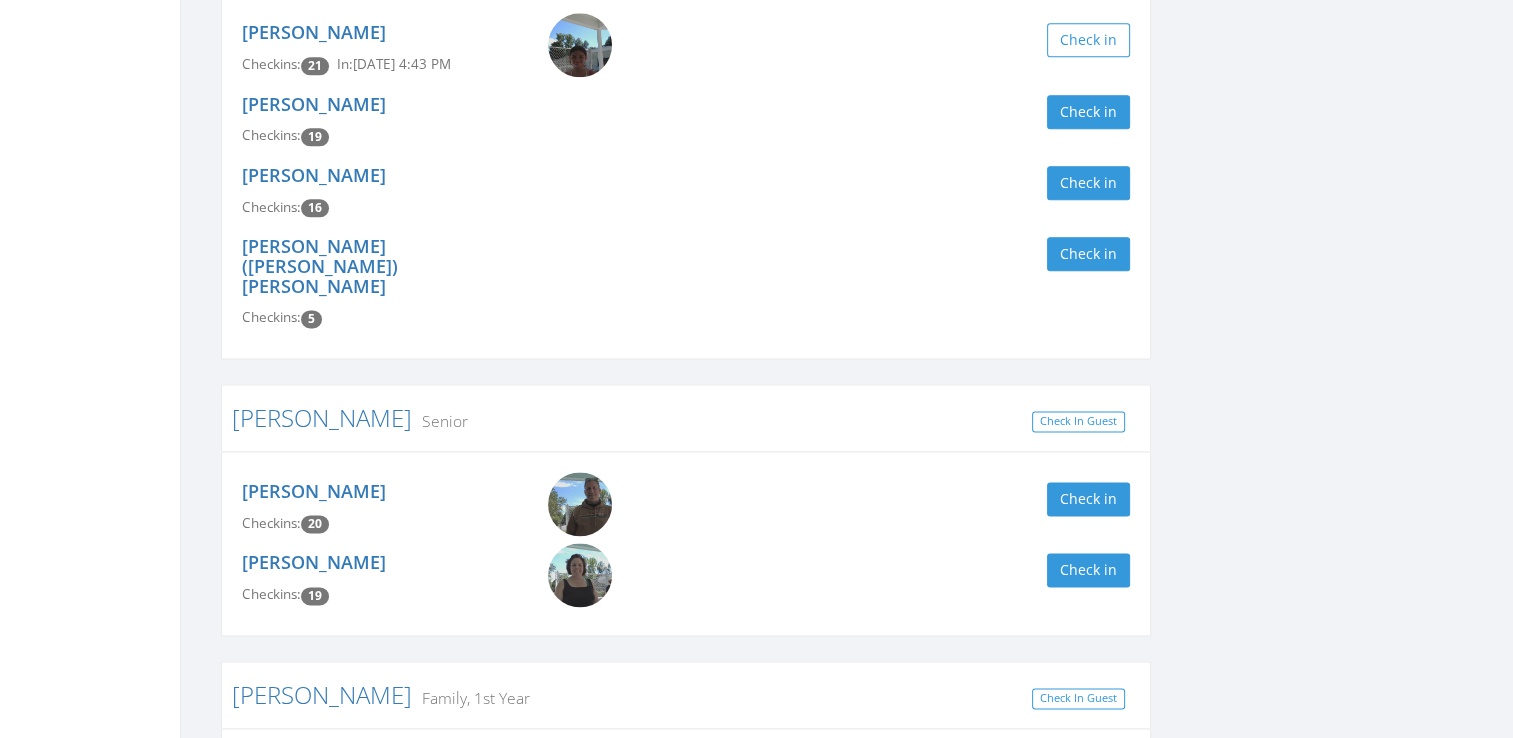 scroll, scrollTop: 2564, scrollLeft: 0, axis: vertical 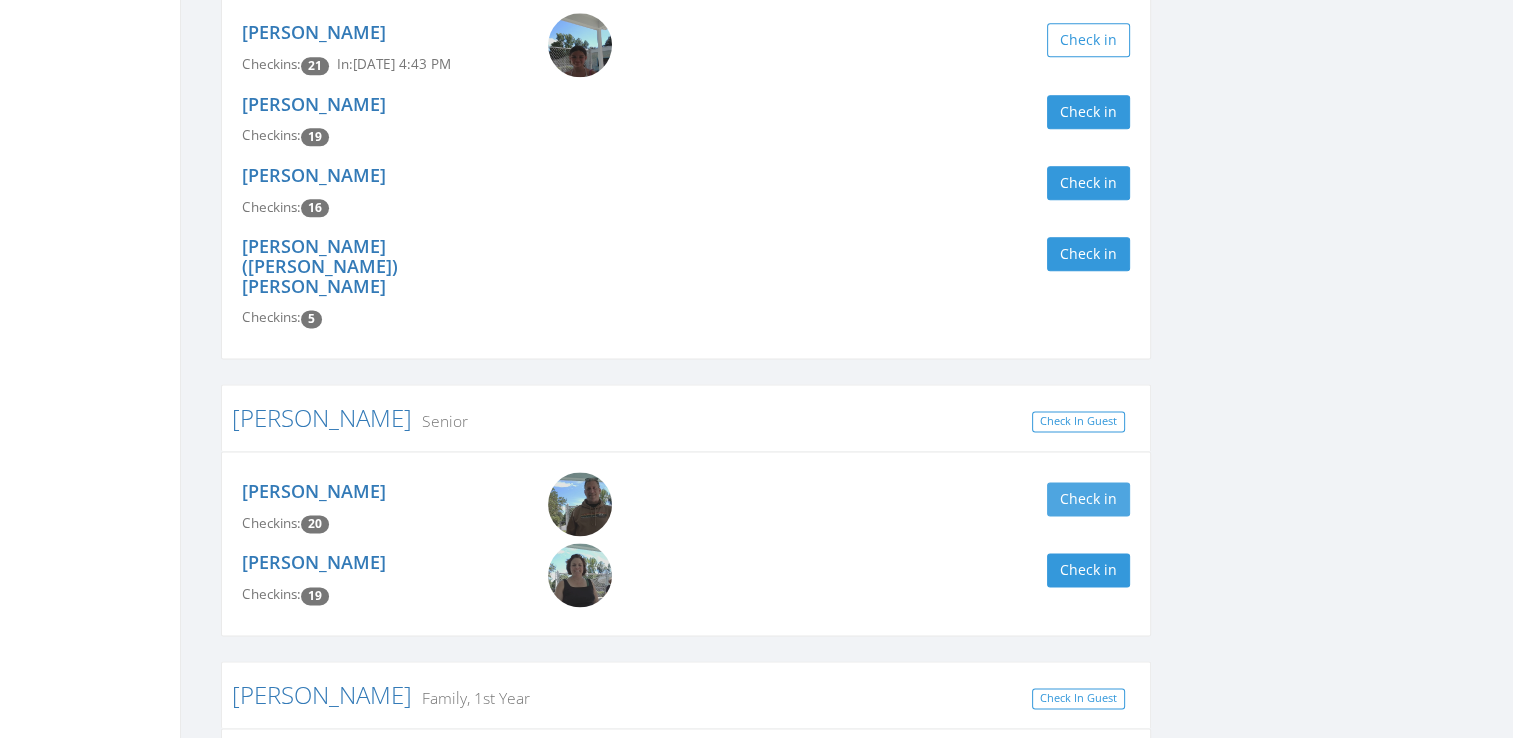 type on "[PERSON_NAME]" 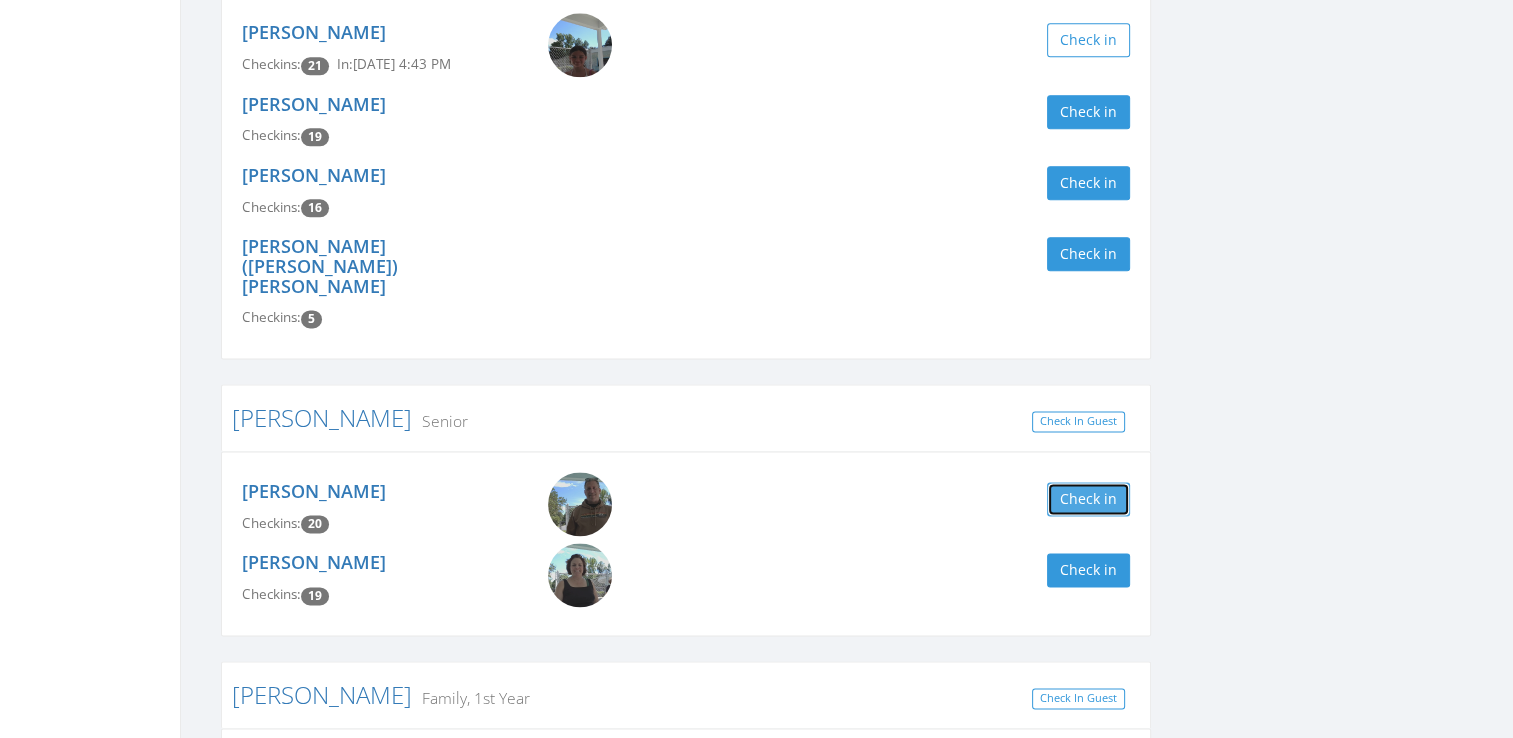 click on "Check in" at bounding box center (1088, 499) 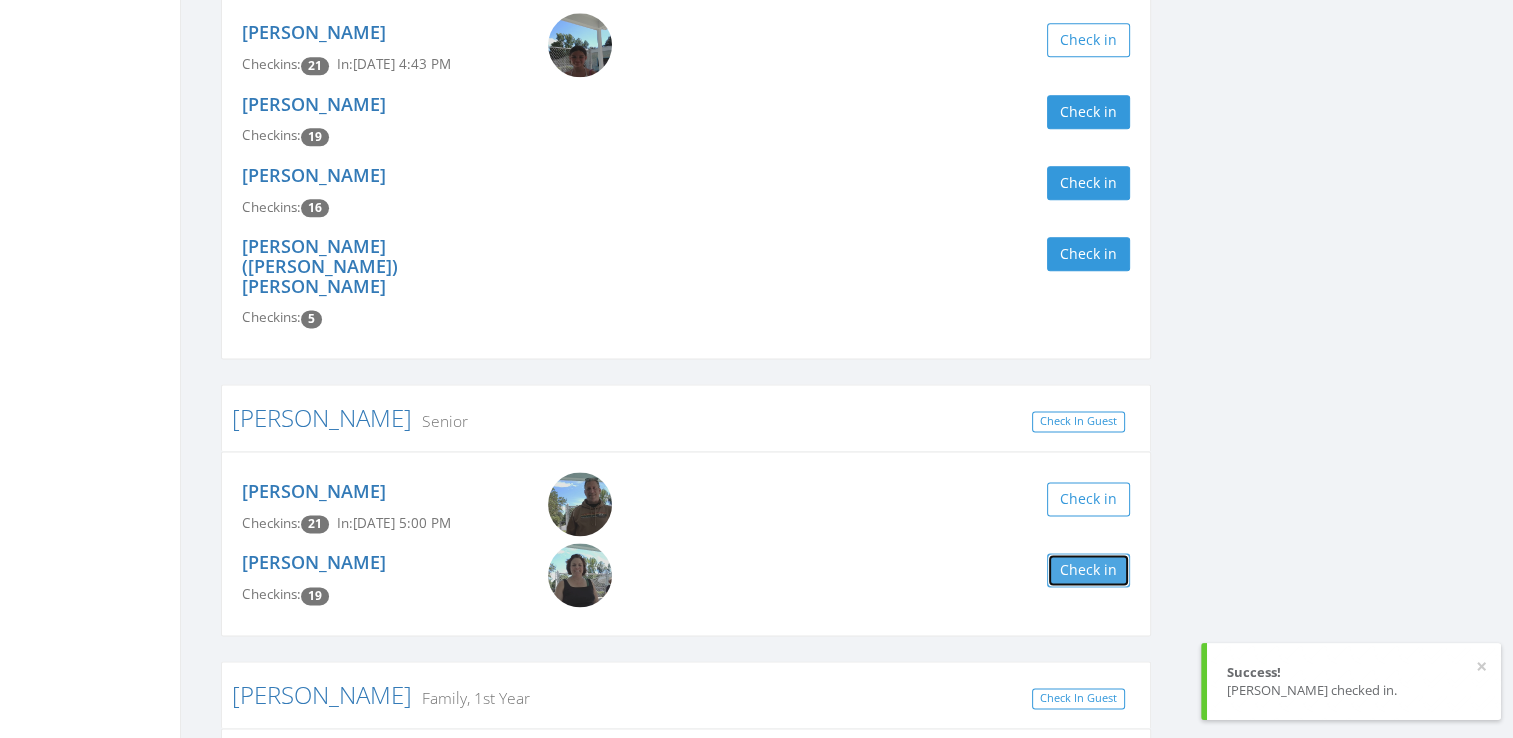 click on "Check in" at bounding box center (1088, 570) 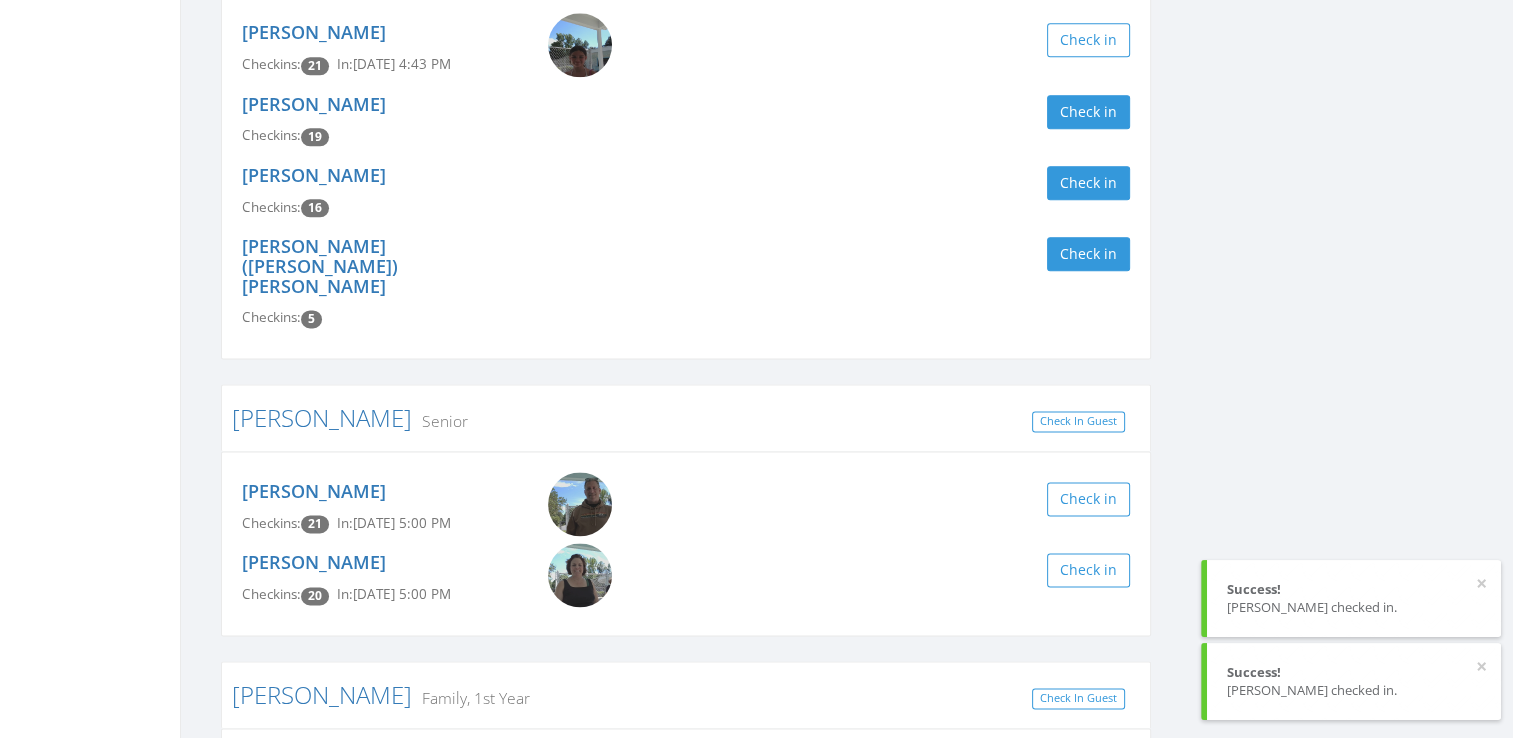 click on "[PERSON_NAME] Clear Filter by Membership  Active memberships only [PERSON_NAME] Family Check In Guest [PERSON_NAME] Checkins:  26 Check in [PERSON_NAME] Checkins:  26 Check in [PERSON_NAME] Checkins:  18 In:  [DATE] 12:58 PM Check in [PERSON_NAME] Checkins:  18 In:  [DATE] 12:58 PM Check in [PERSON_NAME] Checkins:  13 Check in BABYSITTER: [PERSON_NAME] Checkins:  0 Check in [PERSON_NAME] Family Check In Guest [PERSON_NAME] Checkins:  6 Check in [PERSON_NAME] Checkins:  0 Check in [PERSON_NAME] Checkins:  0 Check in [PERSON_NAME] Checkins:  0 Check in [PERSON_NAME] Checkins:  0 Check in [PERSON_NAME] 1st Year, Family Check In Guest [PERSON_NAME] Checkins:  6 Check in [PERSON_NAME] Checkins:  6 Check in [PERSON_NAME] Checkins:  6 Check in [PERSON_NAME] Checkins:  5 Check in [PERSON_NAME] Checkins:  4 Check in BABYSITTER: [PERSON_NAME] Checkins:  1 Check in [PERSON_NAME] Senior, Stock Holder Check In Guest [PERSON_NAME] Checkins:  33 Check in [PERSON_NAME] Family Check In Guest [PERSON_NAME] Checkins:  26 In:  [DATE] 10:58 AM 3" at bounding box center (847, -753) 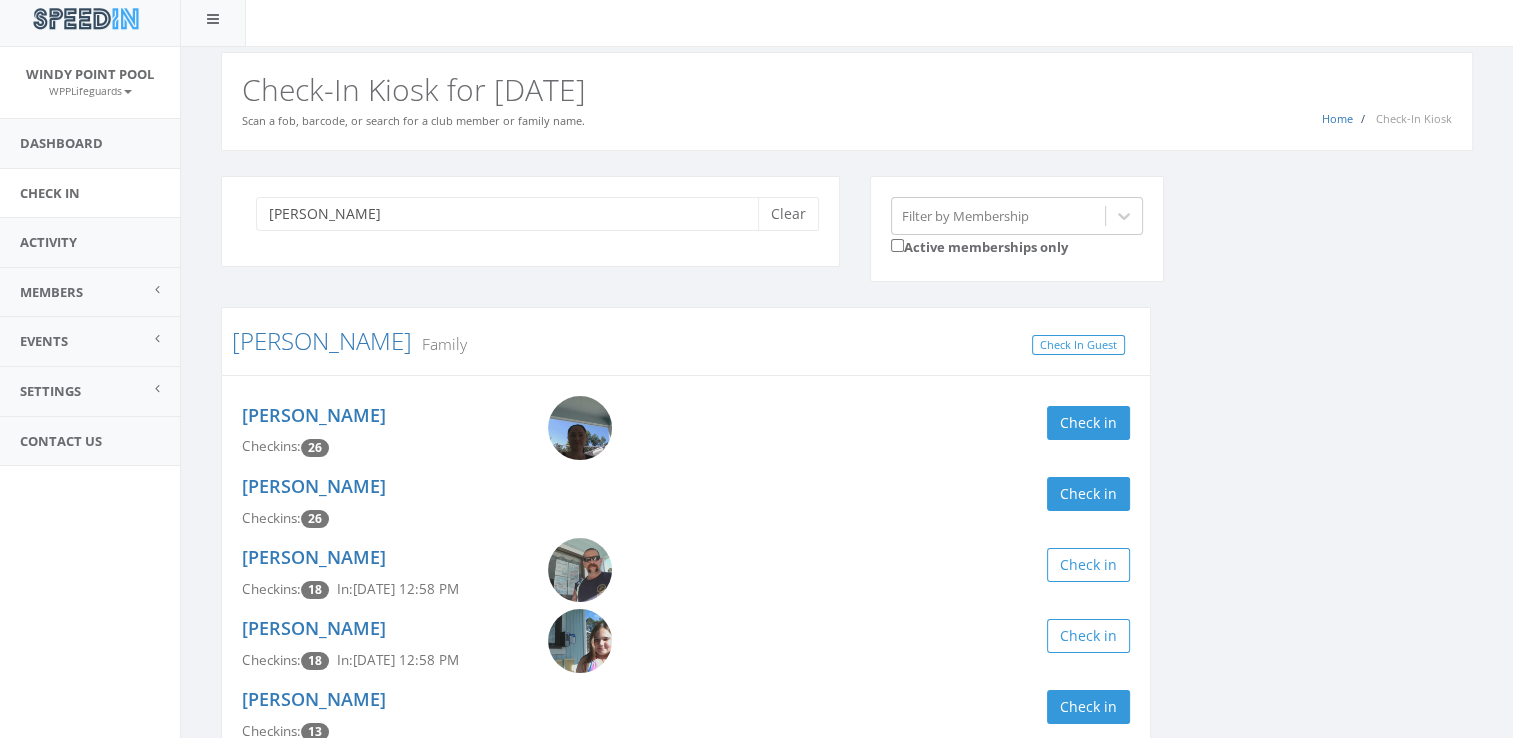 scroll, scrollTop: 0, scrollLeft: 0, axis: both 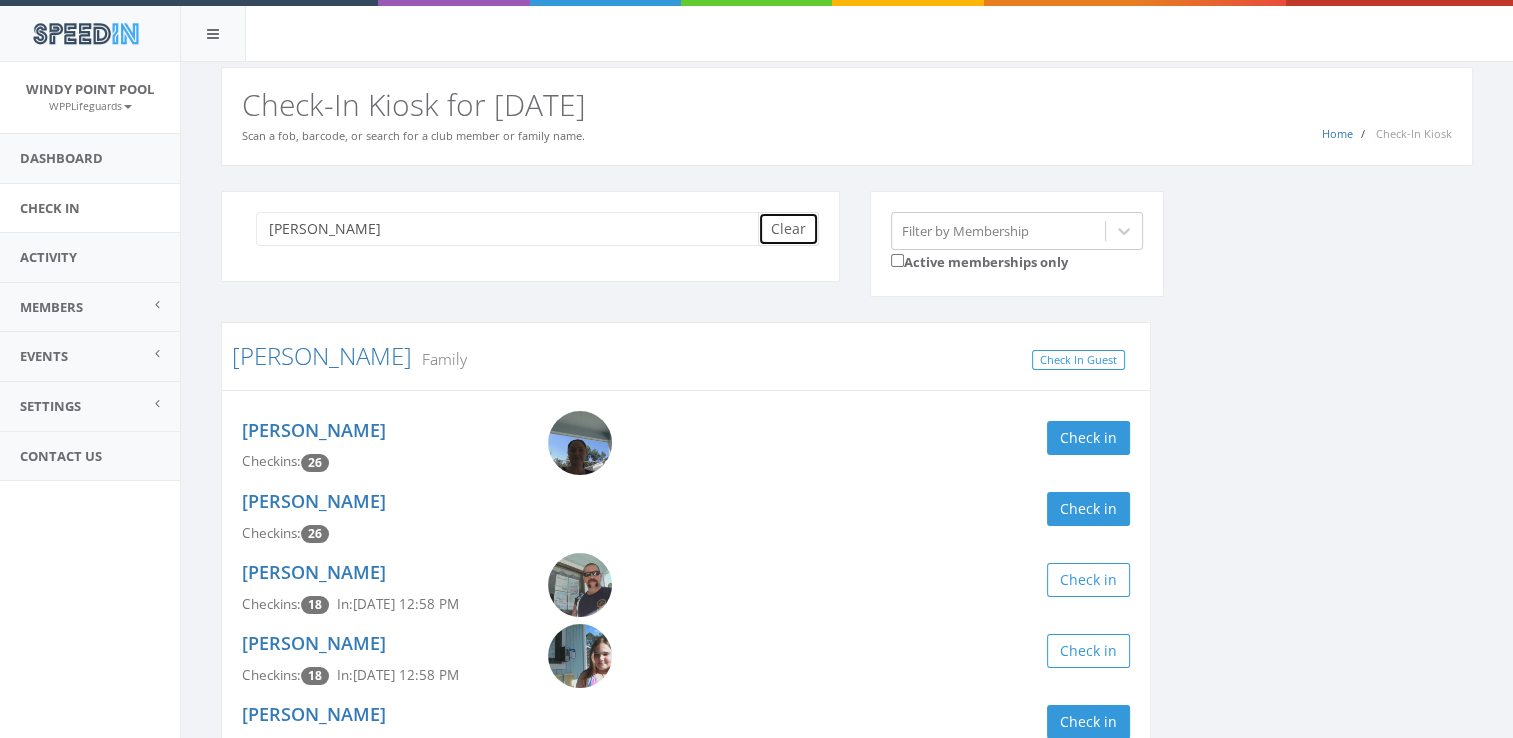 click on "Clear" at bounding box center [788, 229] 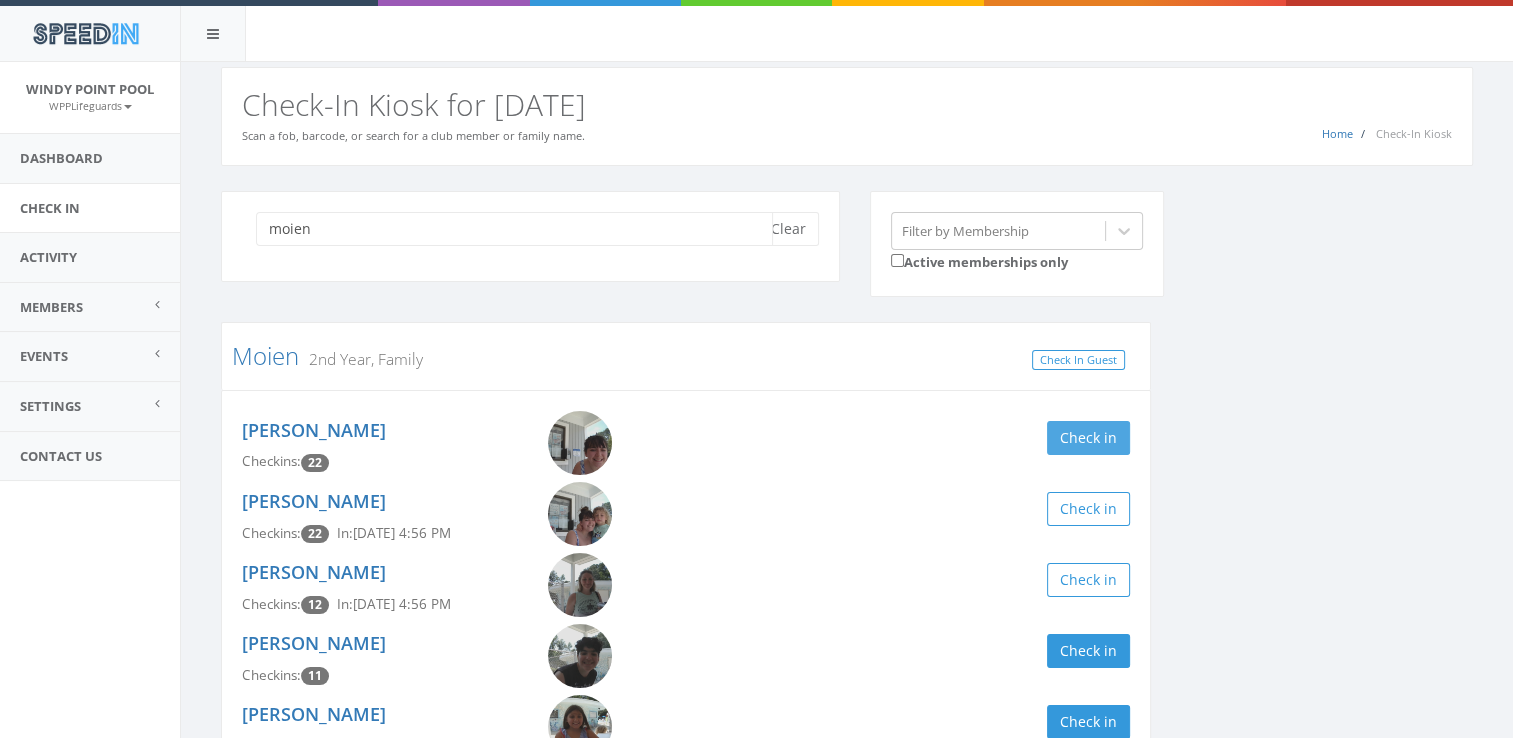 type on "moien" 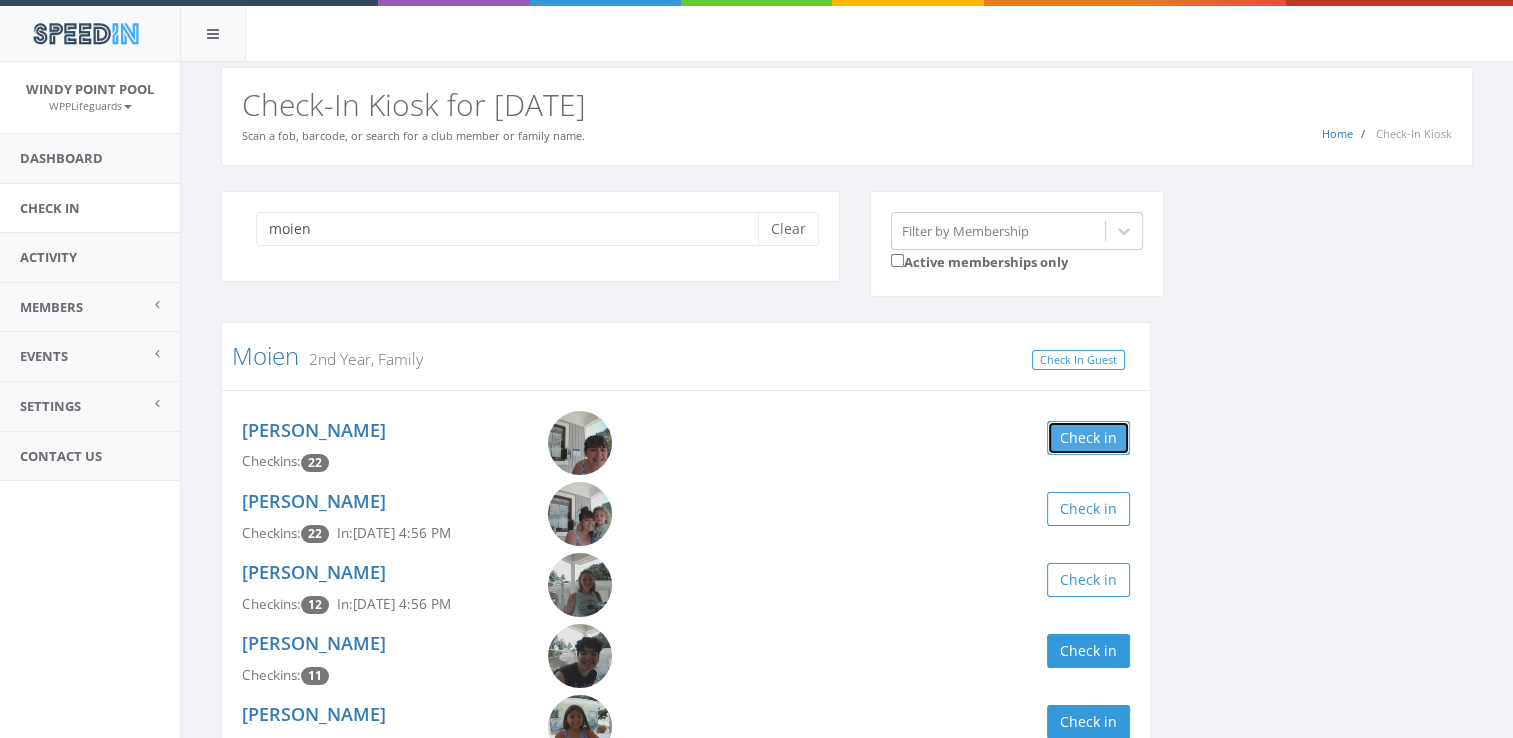 click on "Check in" at bounding box center (1088, 438) 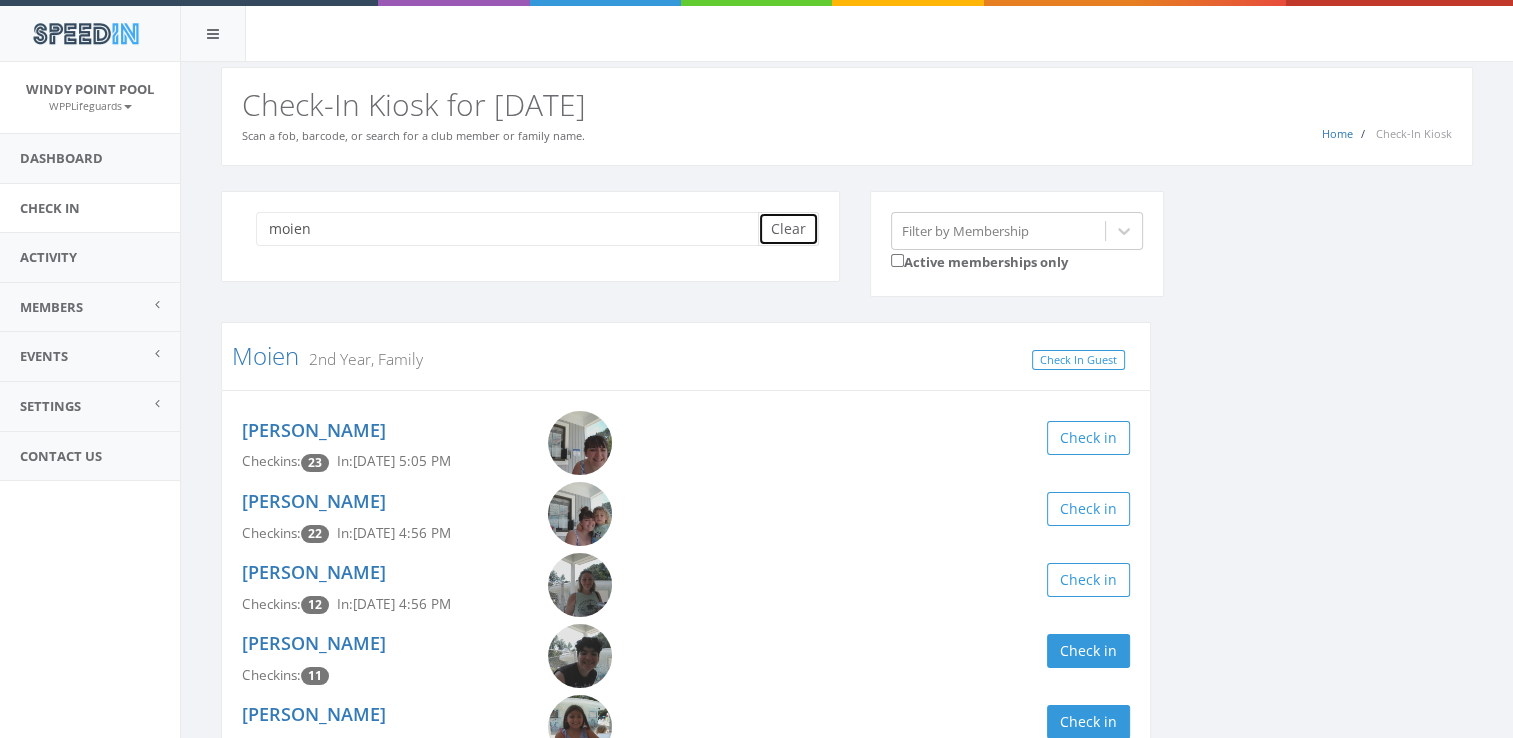 click on "Clear" at bounding box center (788, 229) 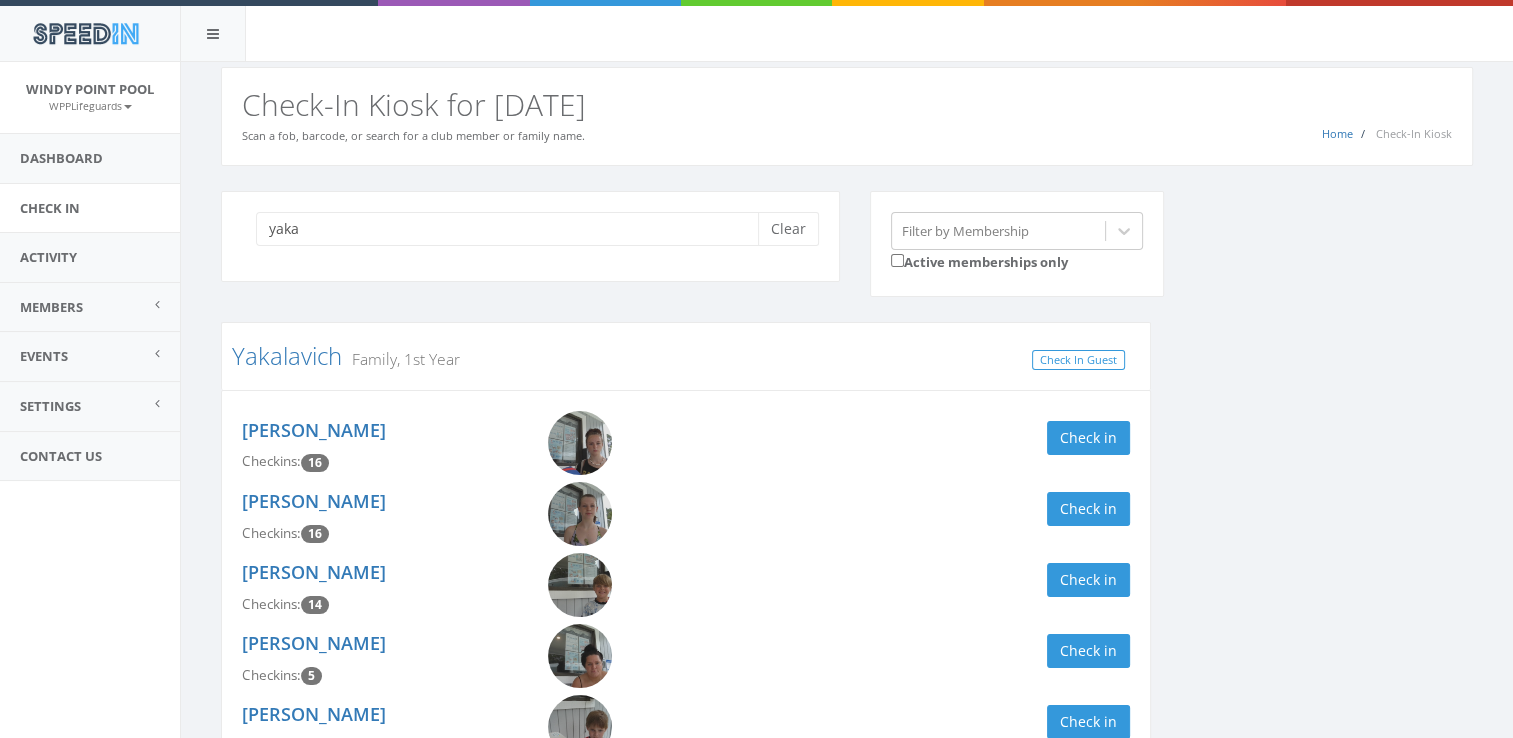 click on "yaka Clear Filter by Membership  Active memberships only Yakalavich Family, 1st Year Check In Guest [PERSON_NAME] Checkins:  16 Check in [PERSON_NAME] Checkins:  16 Check in Jett Yakalavich Checkins:  14 Check in [PERSON_NAME] Checkins:  5 Check in [PERSON_NAME] Checkins:  5 Check in [PERSON_NAME] Checkins:  2 Check in" at bounding box center [847, 537] 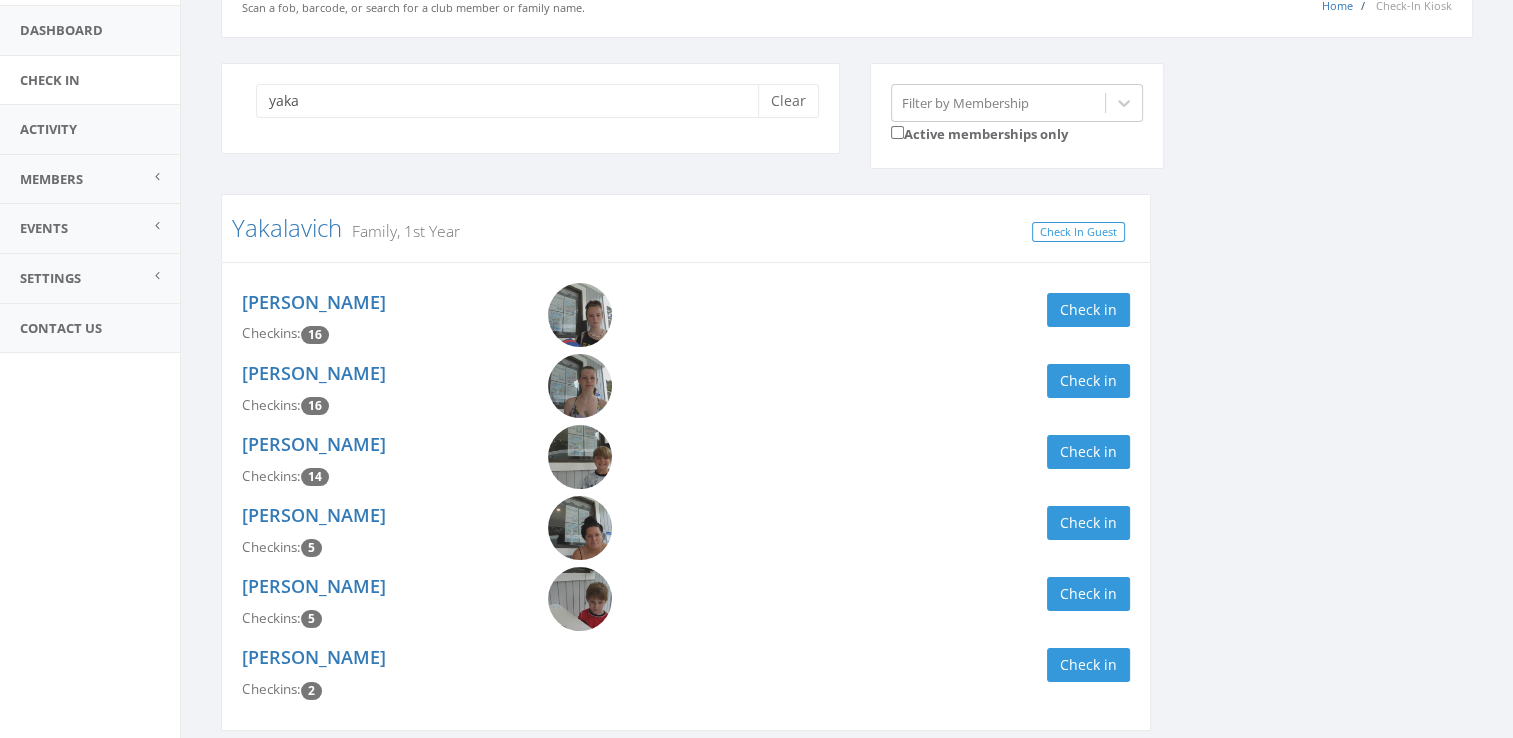 scroll, scrollTop: 89, scrollLeft: 0, axis: vertical 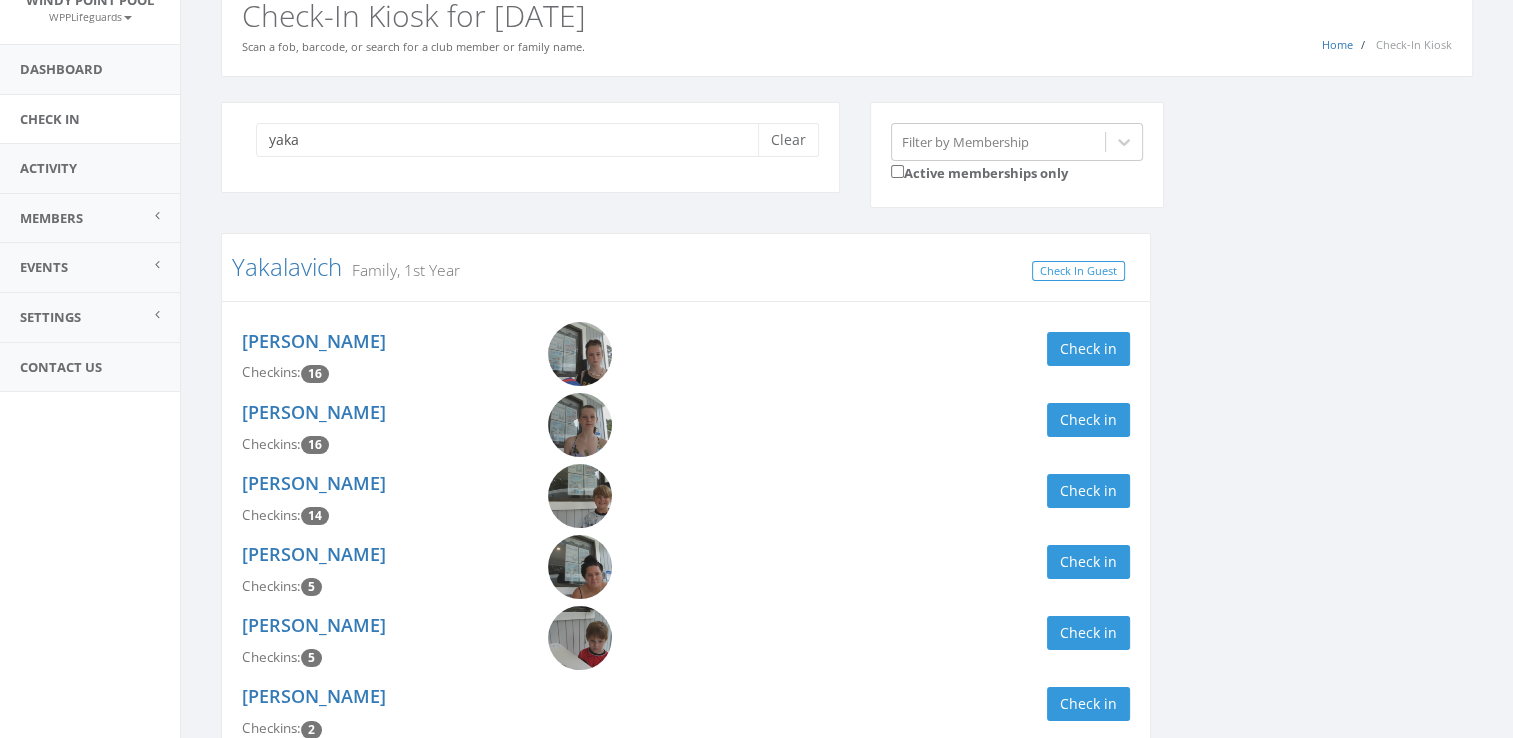 click on "yaka Clear Filter by Membership  Active memberships only Yakalavich Family, 1st Year Check In Guest [PERSON_NAME] Checkins:  16 Check in [PERSON_NAME] Checkins:  16 Check in Jett Yakalavich Checkins:  14 Check in [PERSON_NAME] Checkins:  5 Check in [PERSON_NAME] Checkins:  5 Check in [PERSON_NAME] Checkins:  2 Check in" at bounding box center [847, 448] 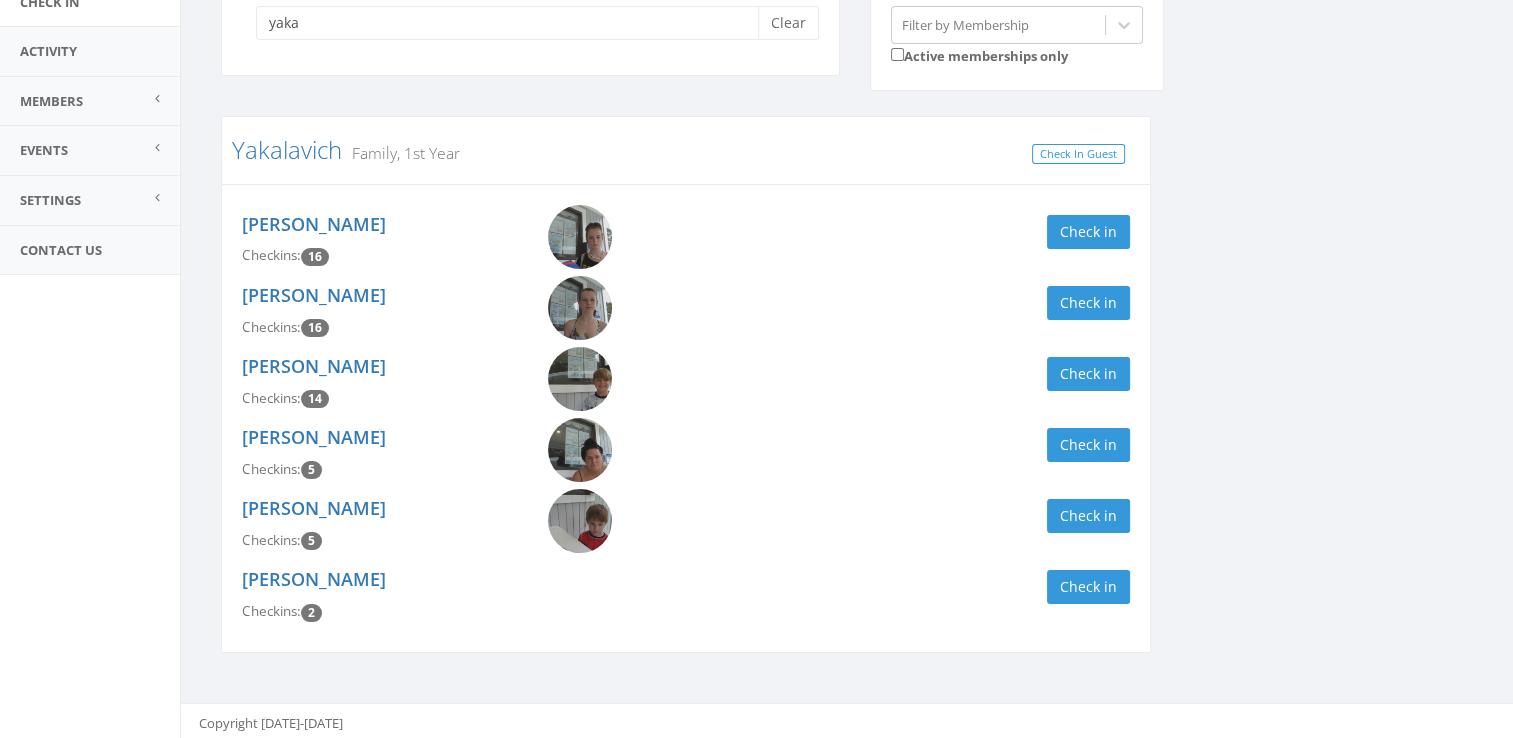scroll, scrollTop: 209, scrollLeft: 0, axis: vertical 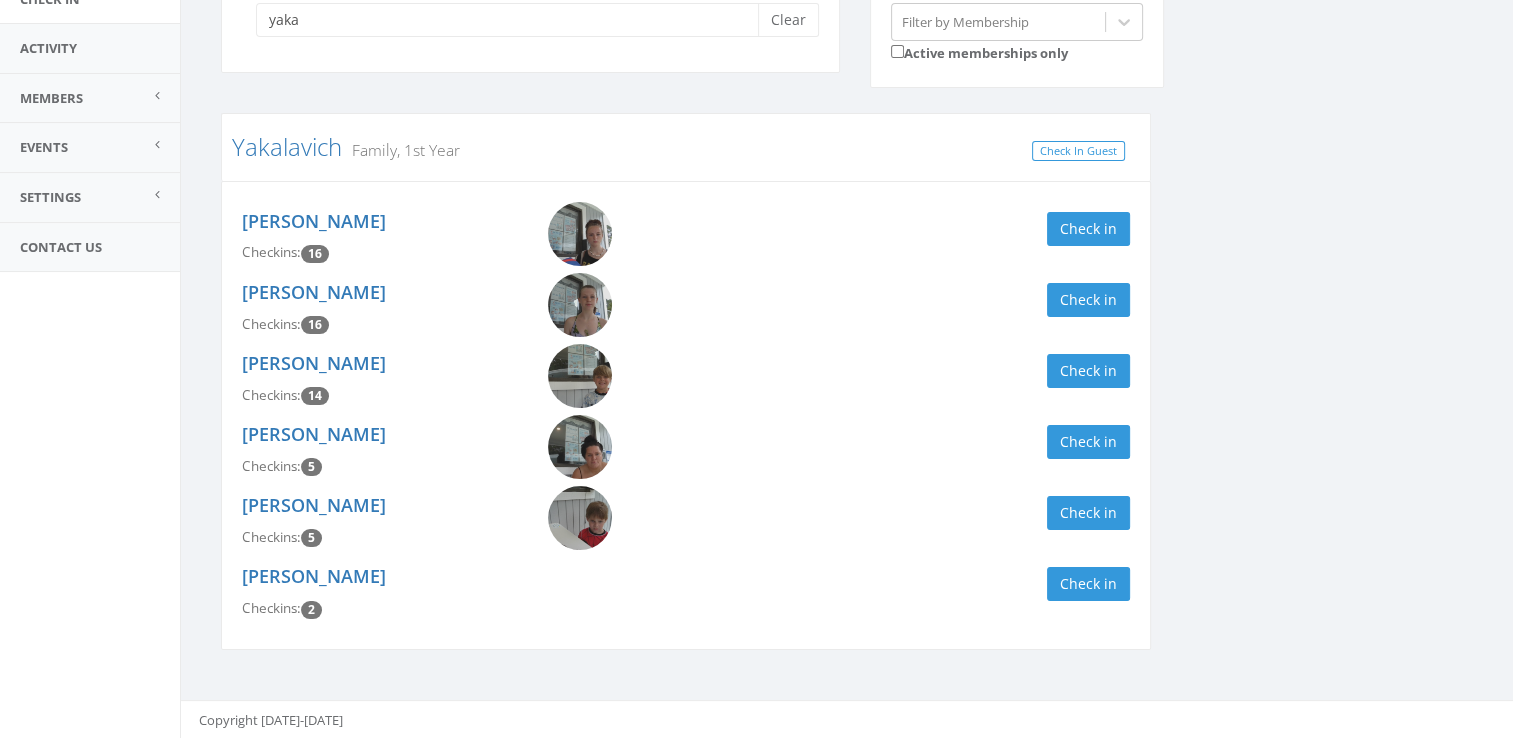 click on "yaka Clear Filter by Membership  Active memberships only Yakalavich Family, 1st Year Check In Guest [PERSON_NAME] Checkins:  16 Check in [PERSON_NAME] Checkins:  16 Check in Jett Yakalavich Checkins:  14 Check in [PERSON_NAME] Checkins:  5 Check in [PERSON_NAME] Checkins:  5 Check in [PERSON_NAME] Checkins:  2 Check in" at bounding box center (847, 328) 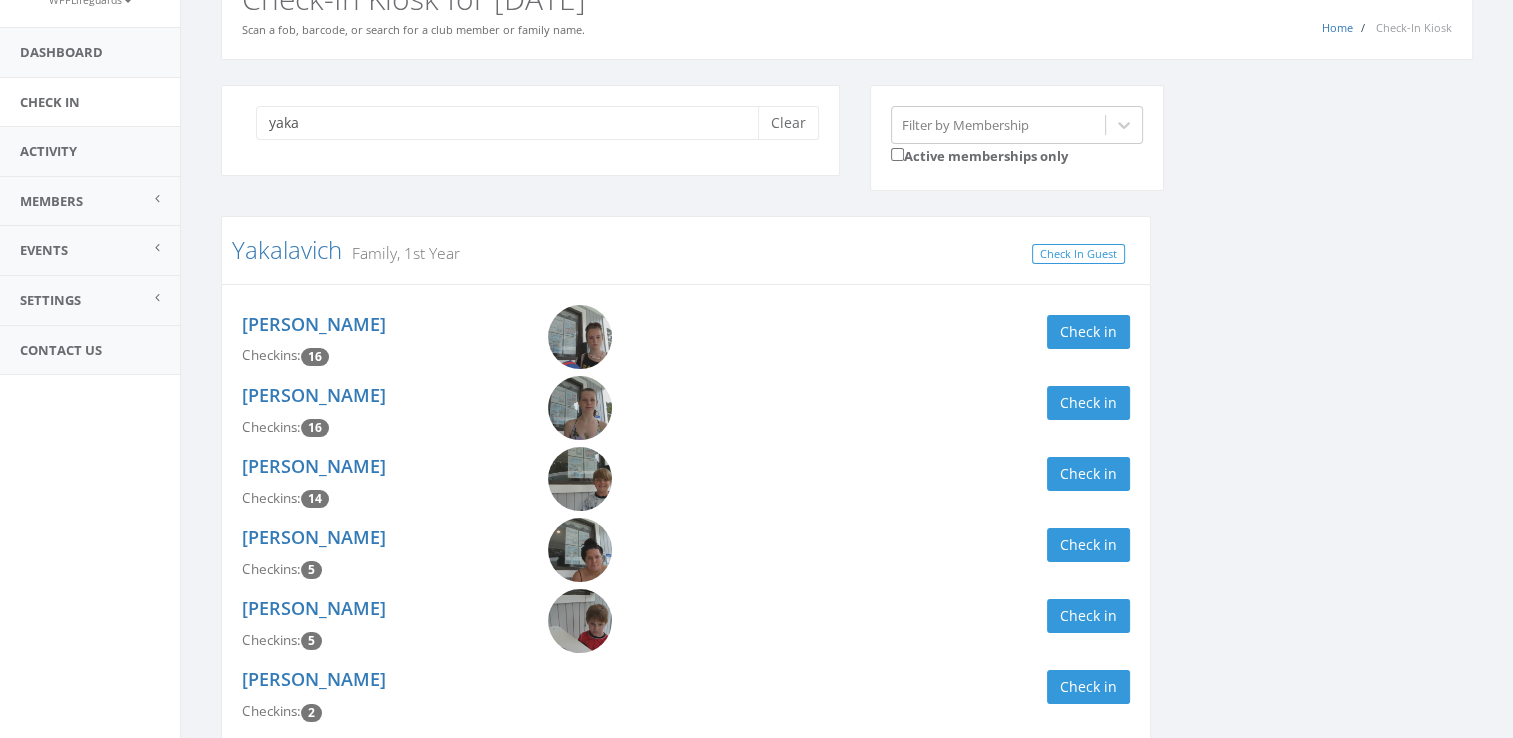 scroll, scrollTop: 89, scrollLeft: 0, axis: vertical 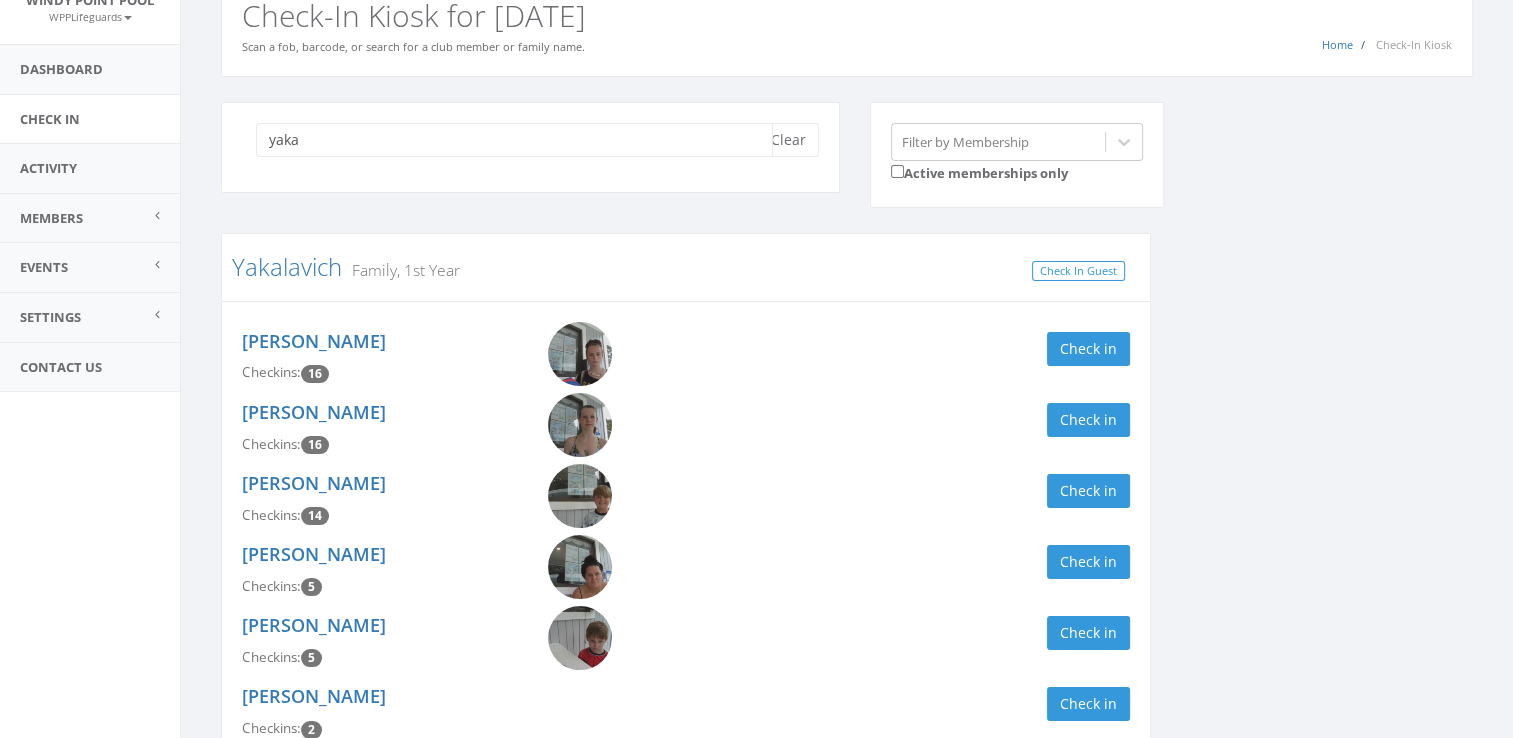 click on "yaka" at bounding box center (514, 140) 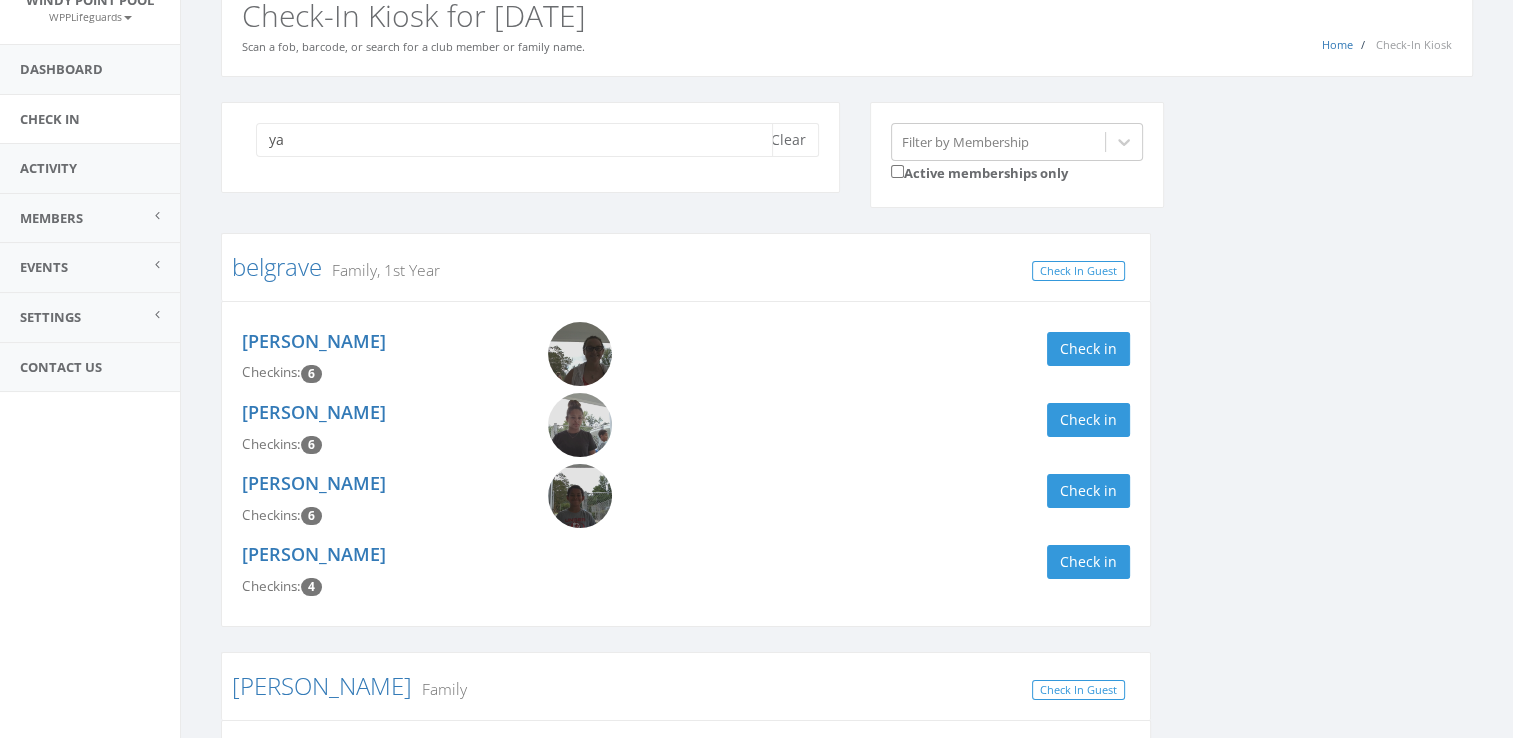 type on "y" 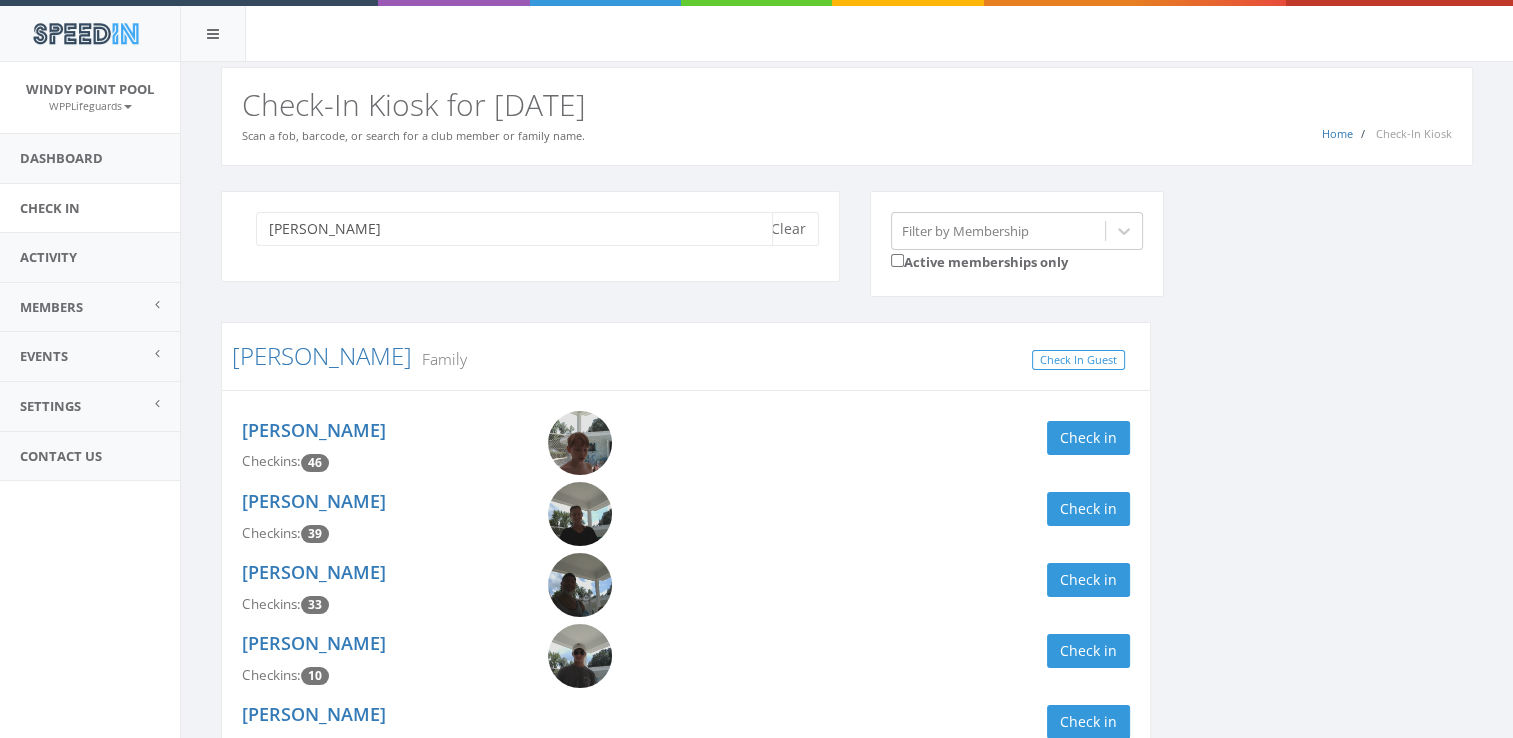 scroll, scrollTop: 89, scrollLeft: 0, axis: vertical 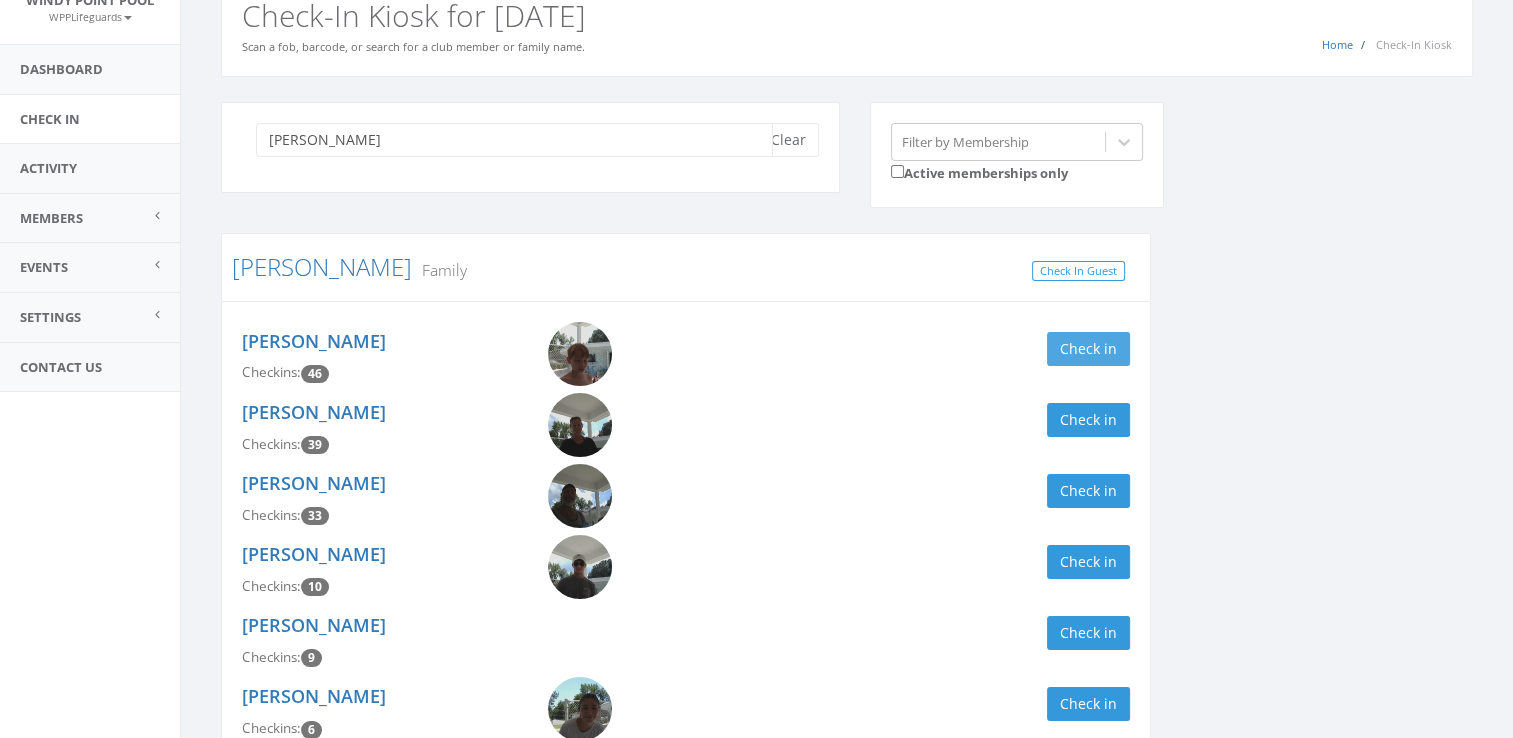 type on "[PERSON_NAME]" 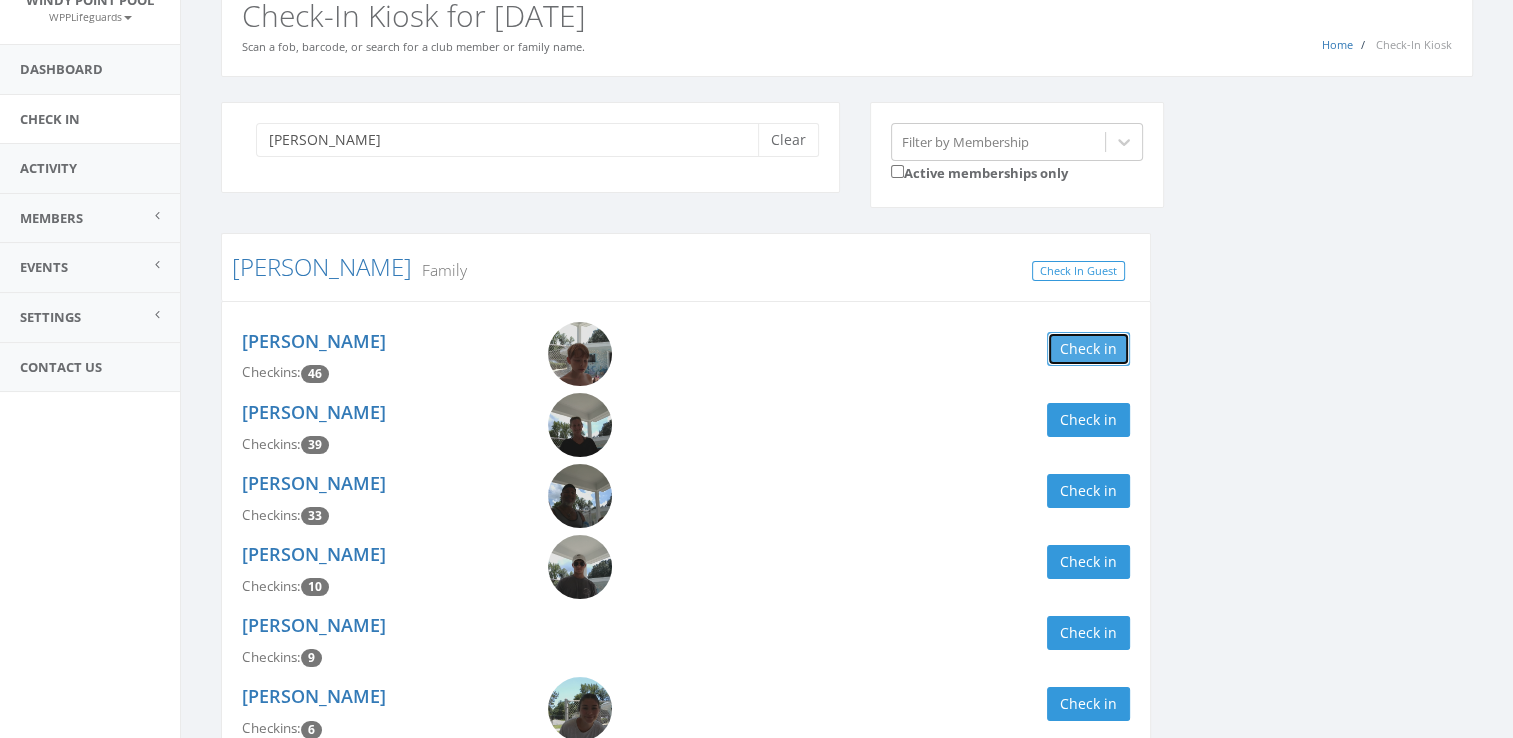 click on "Check in" at bounding box center [1088, 349] 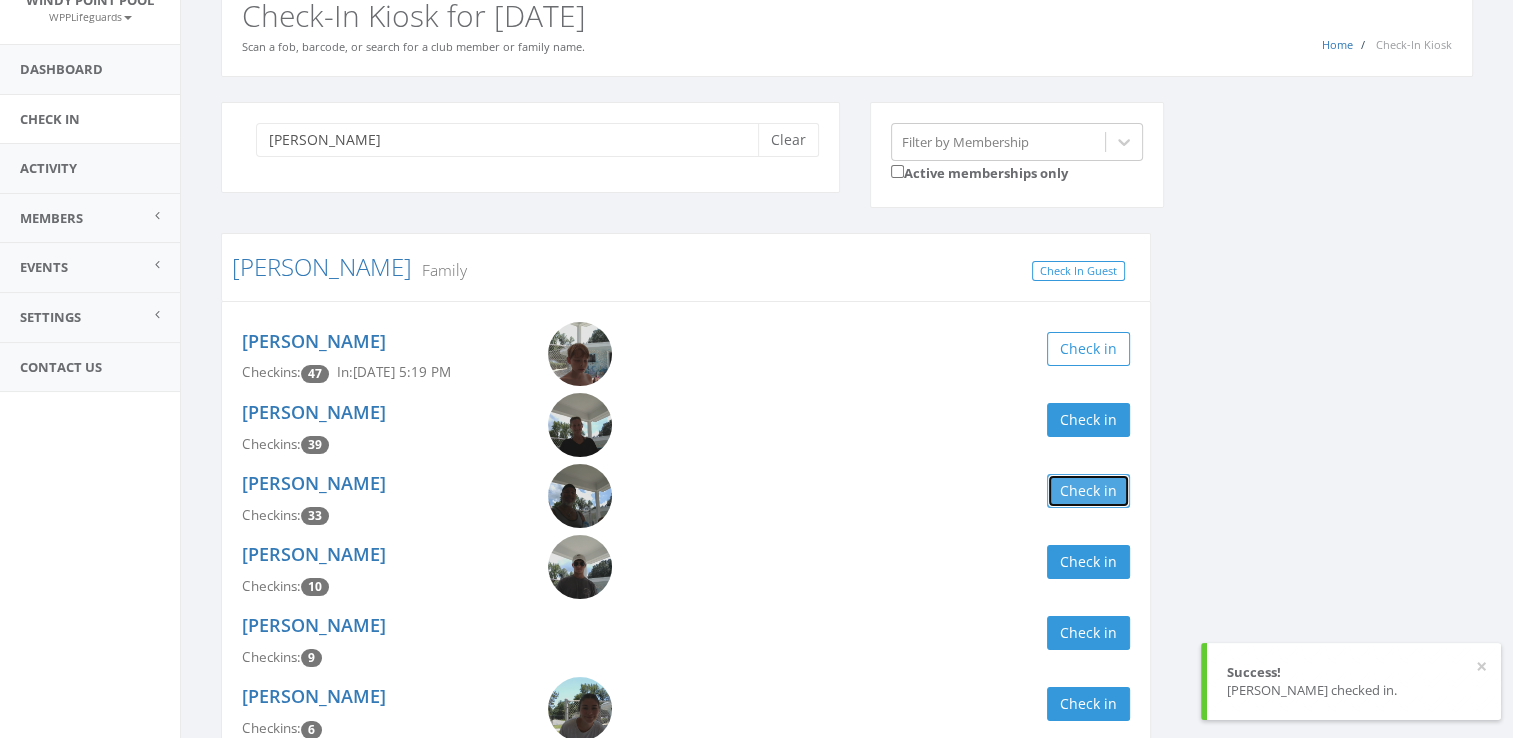 click on "Check in" at bounding box center [1088, 491] 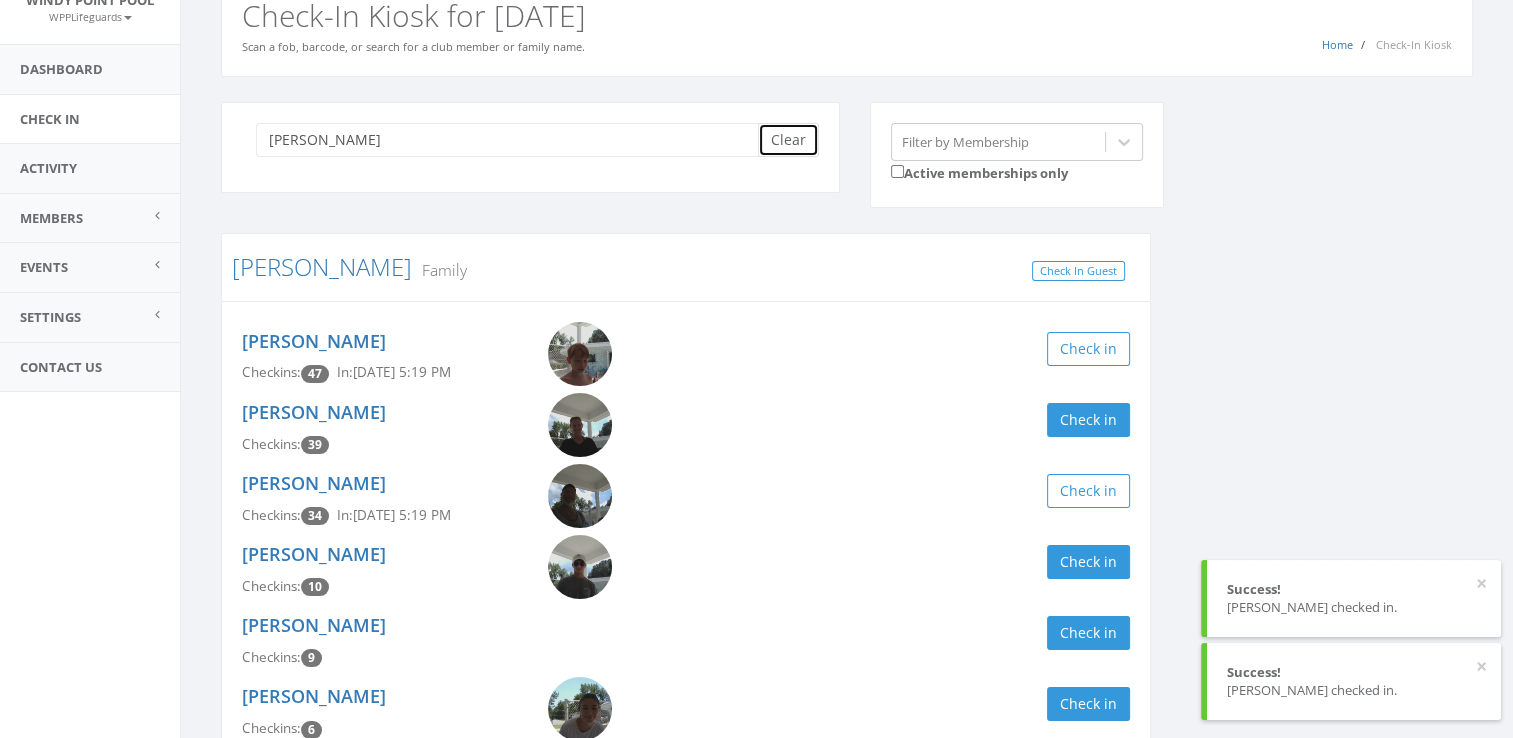 click on "Clear" at bounding box center [788, 140] 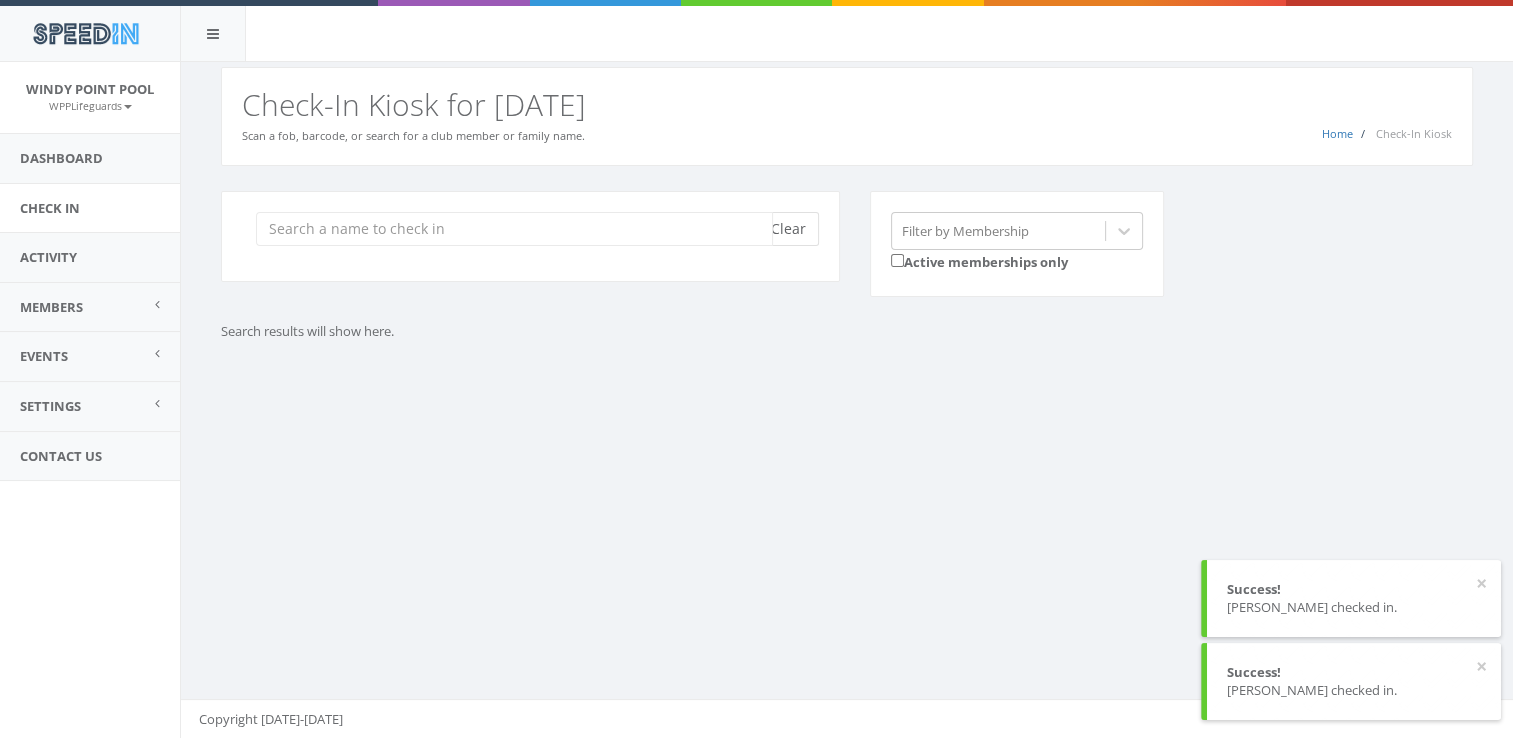 scroll, scrollTop: 0, scrollLeft: 0, axis: both 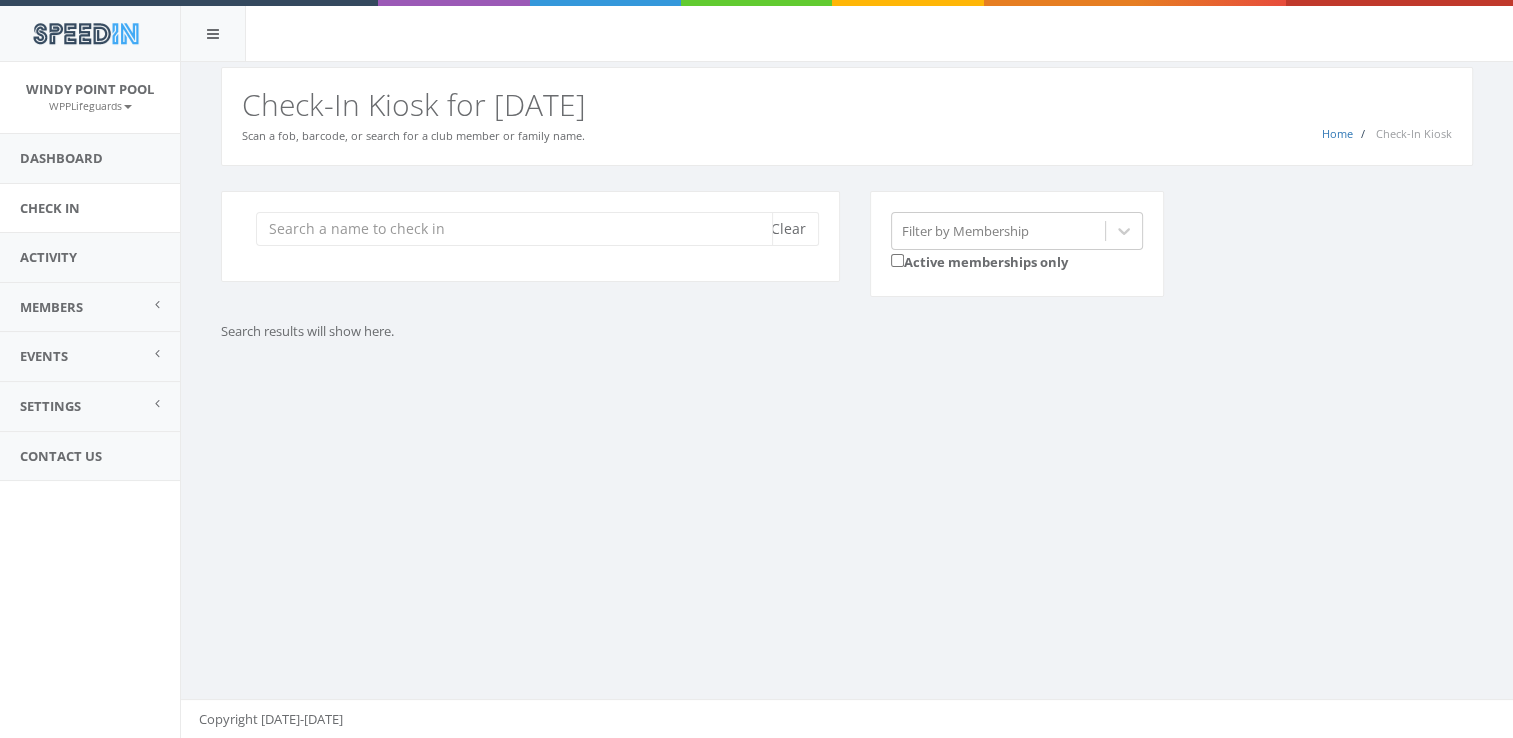 click at bounding box center (514, 229) 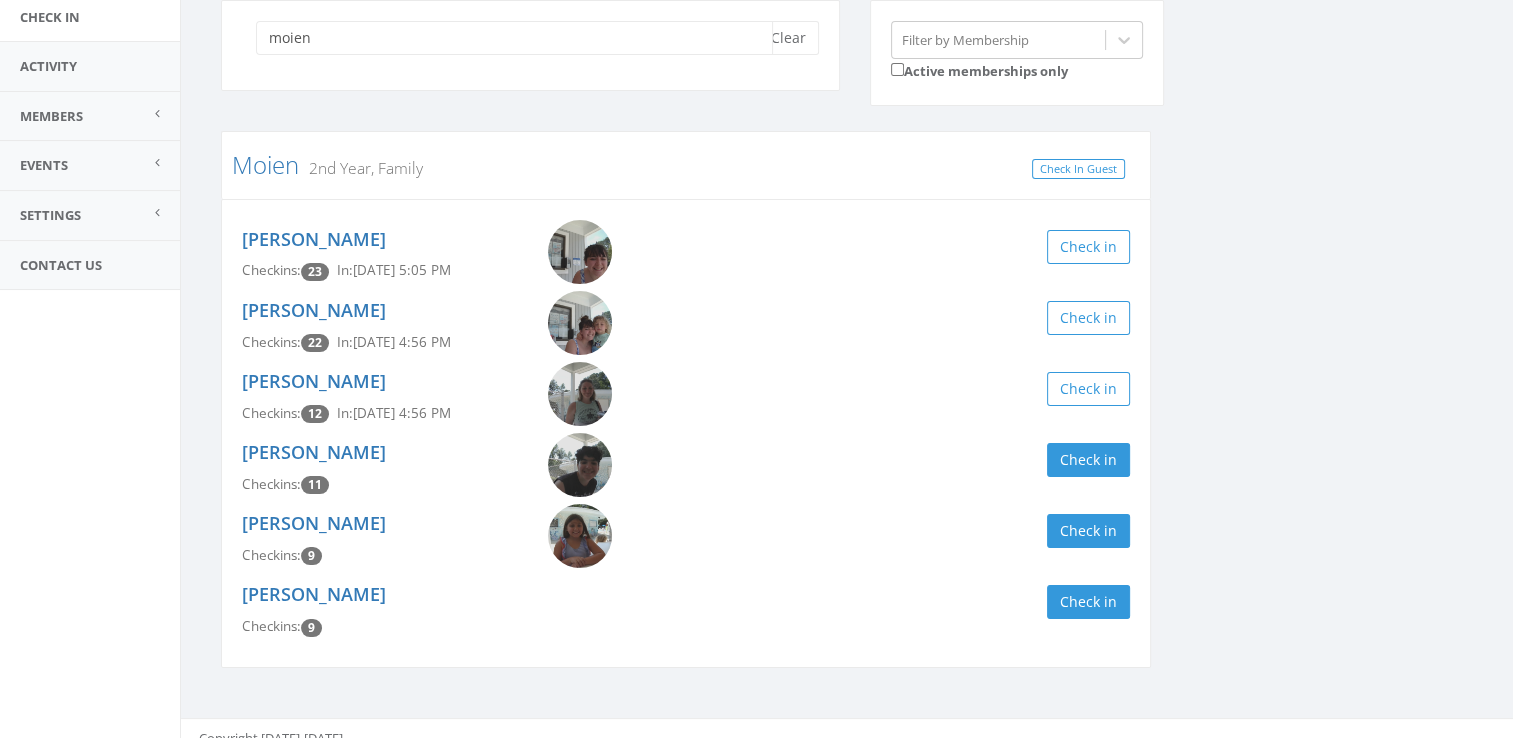 scroll, scrollTop: 209, scrollLeft: 0, axis: vertical 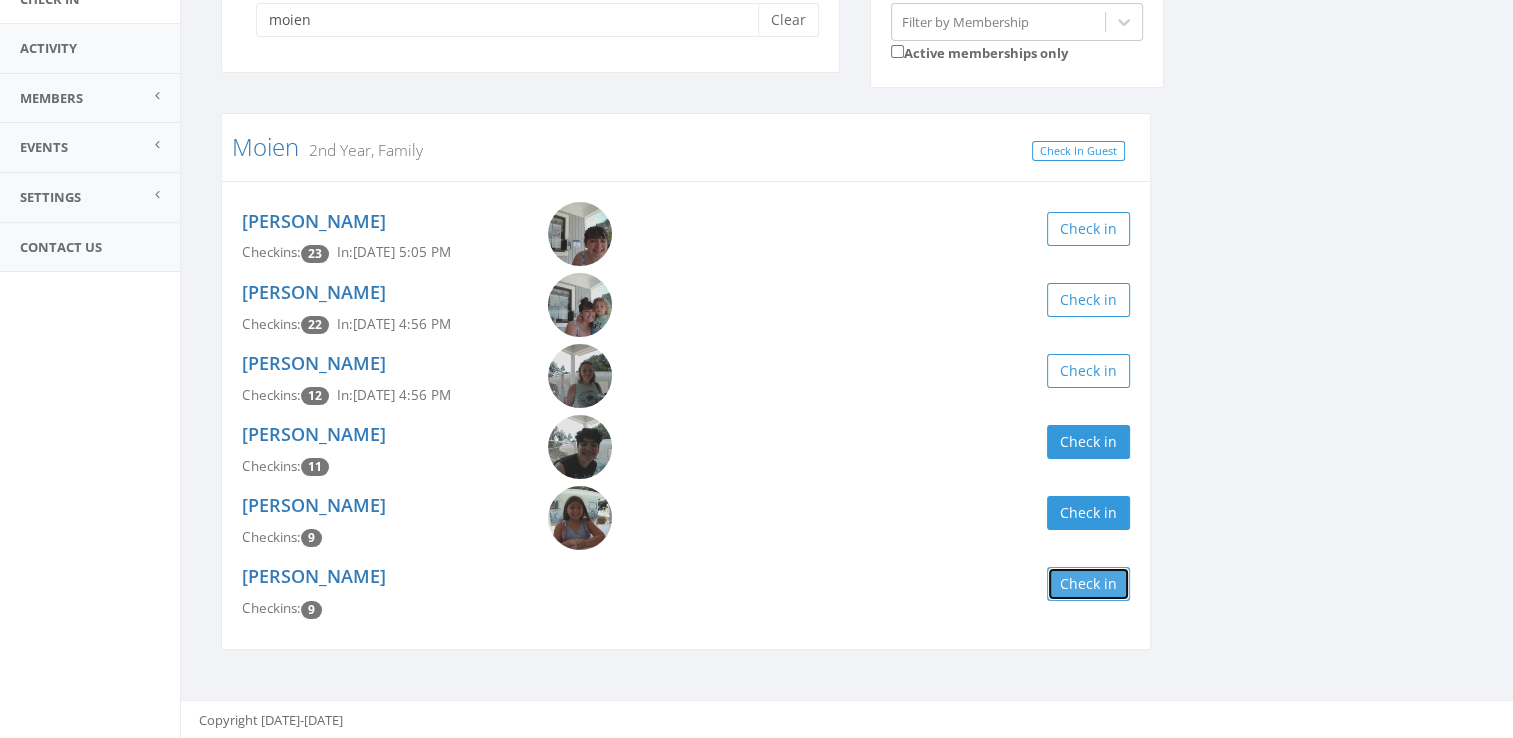 click on "Check in" at bounding box center [1088, 584] 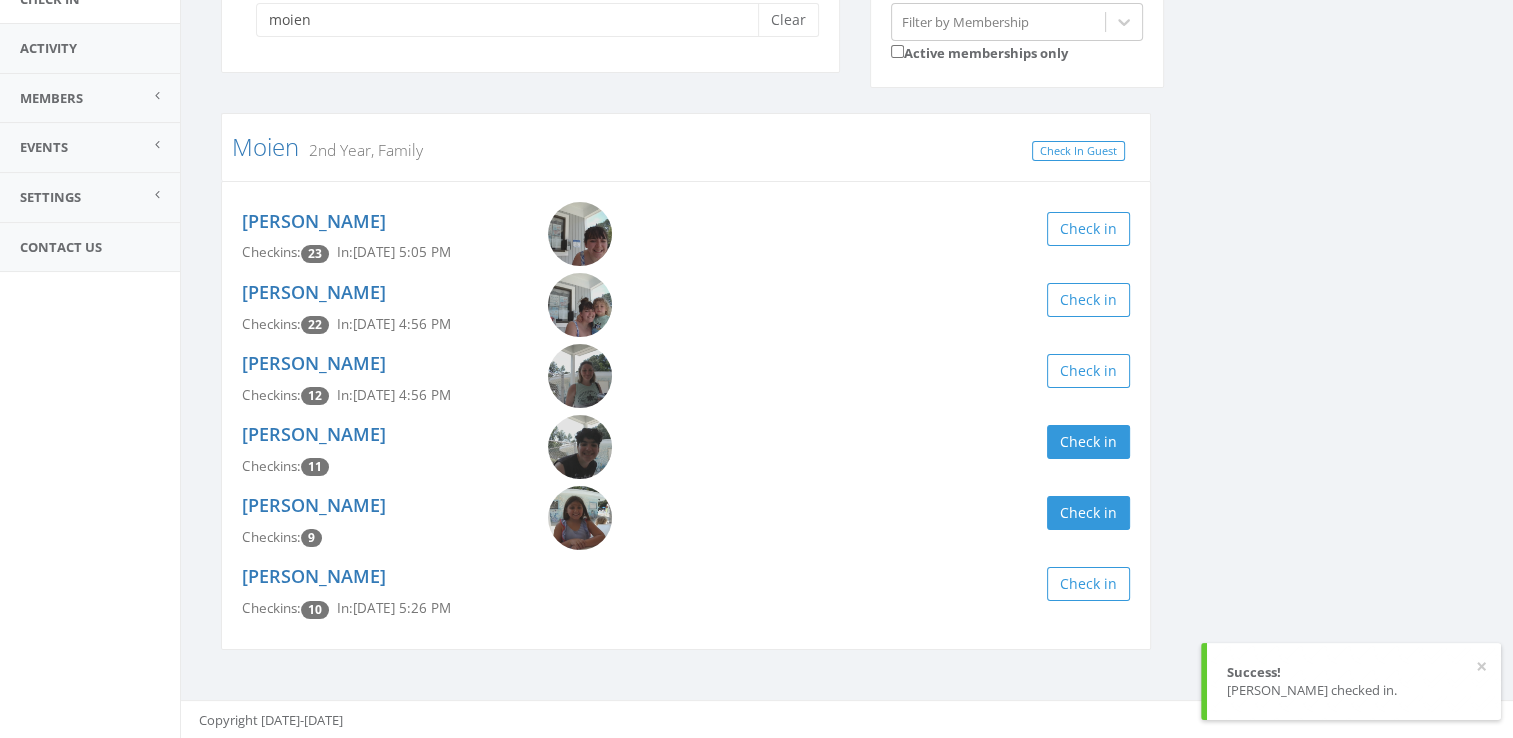 click on "moien Clear Filter by Membership  Active memberships only Moien 2nd Year, Family Check In Guest [PERSON_NAME] Checkins:  23 In:  [DATE] 5:05 PM Check in [PERSON_NAME] Checkins:  22 In:  [DATE] 4:56 PM Check in [PERSON_NAME] Checkins:  12 In:  [DATE] 4:56 PM Check in [PERSON_NAME] Checkins:  11 Check in [PERSON_NAME] Checkins:  9 Check in [PERSON_NAME] Checkins:  10 In:  [DATE] 5:26 PM Check in" at bounding box center (847, 328) 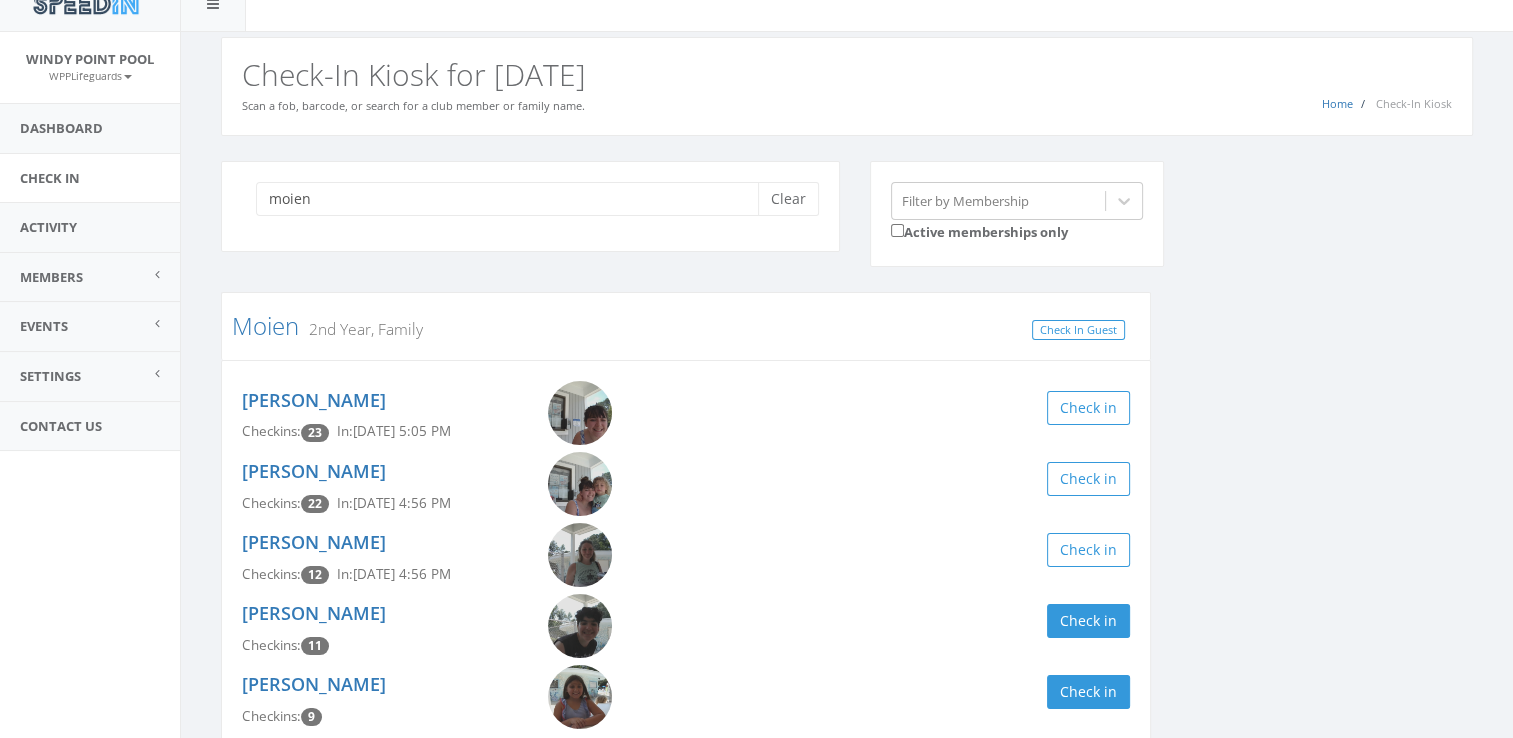 scroll, scrollTop: 0, scrollLeft: 0, axis: both 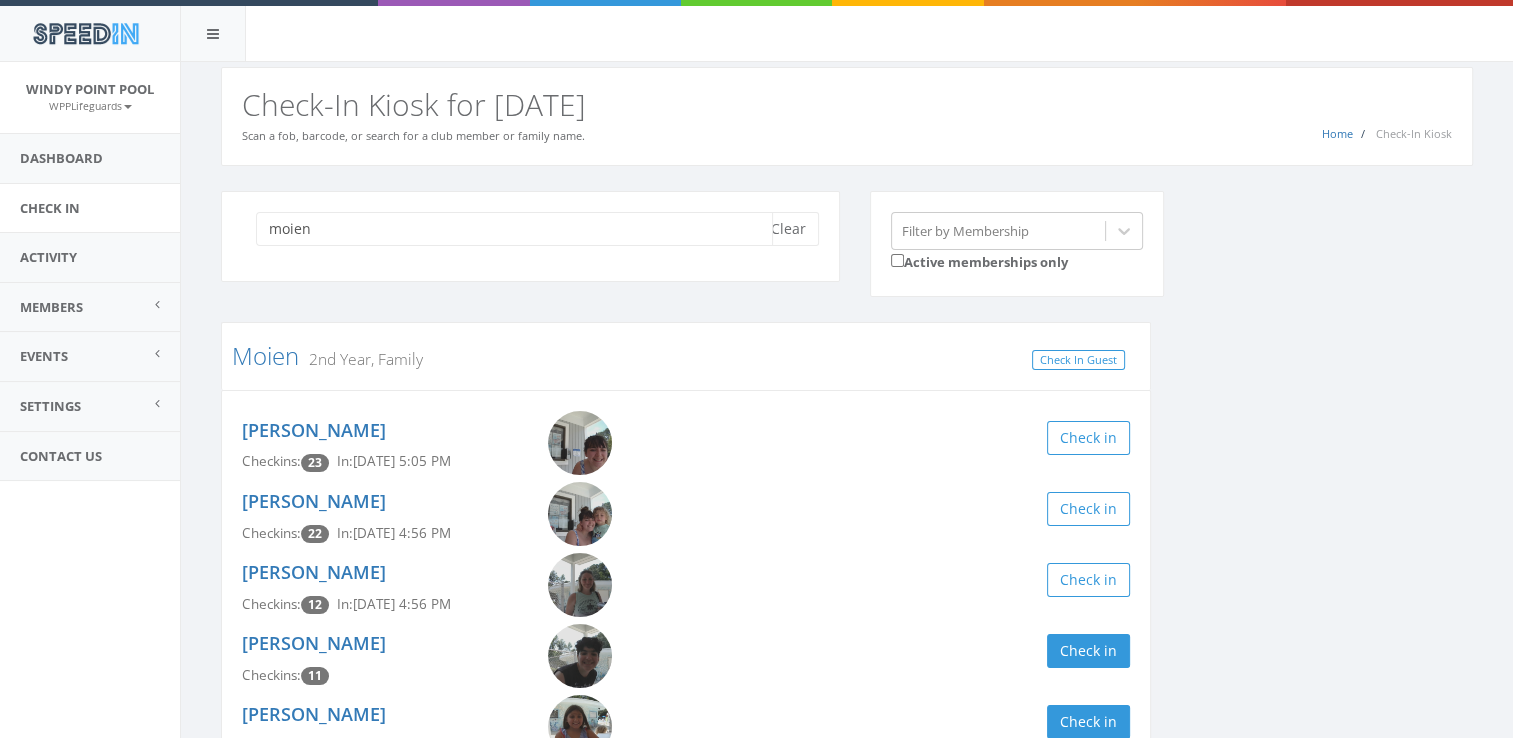 click on "moien" at bounding box center [514, 229] 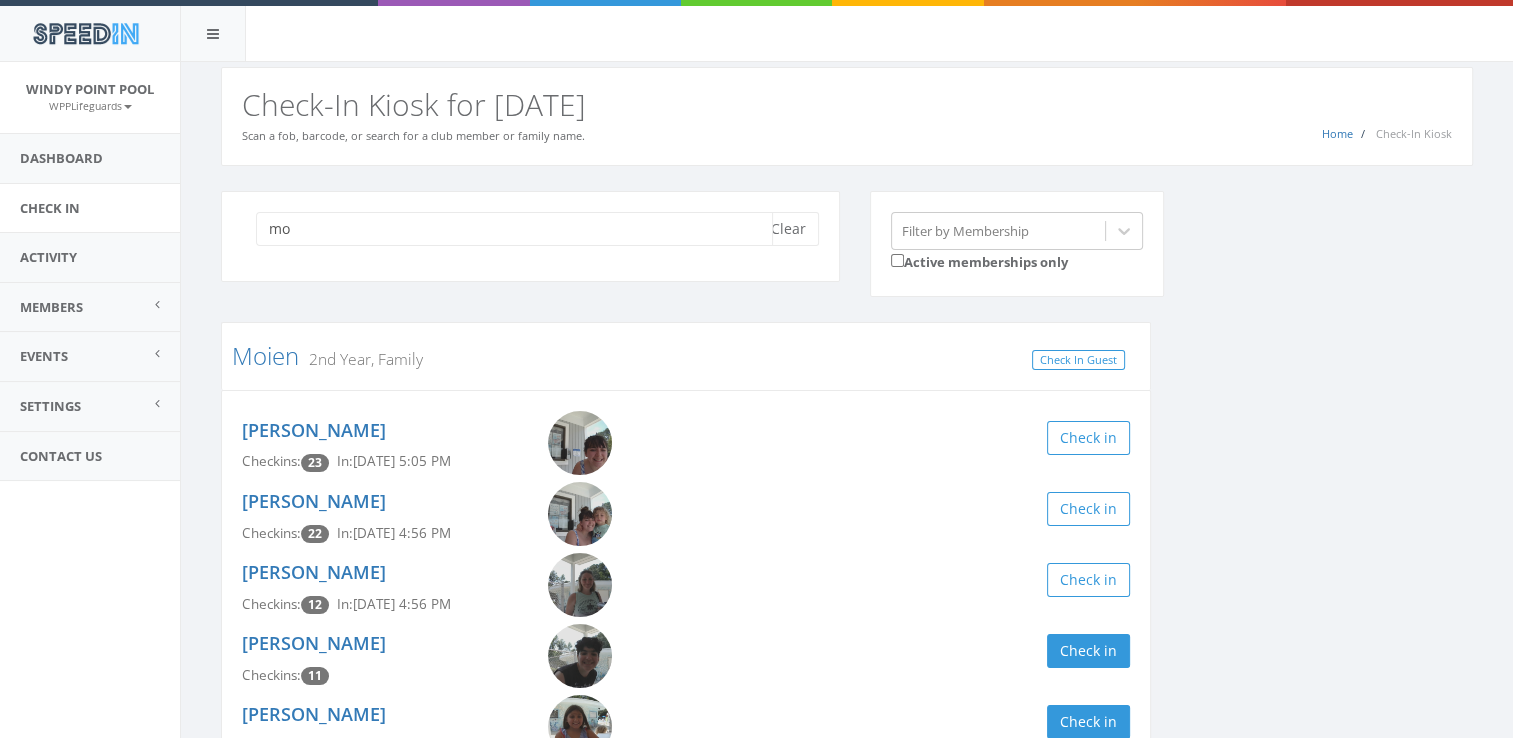 type on "m" 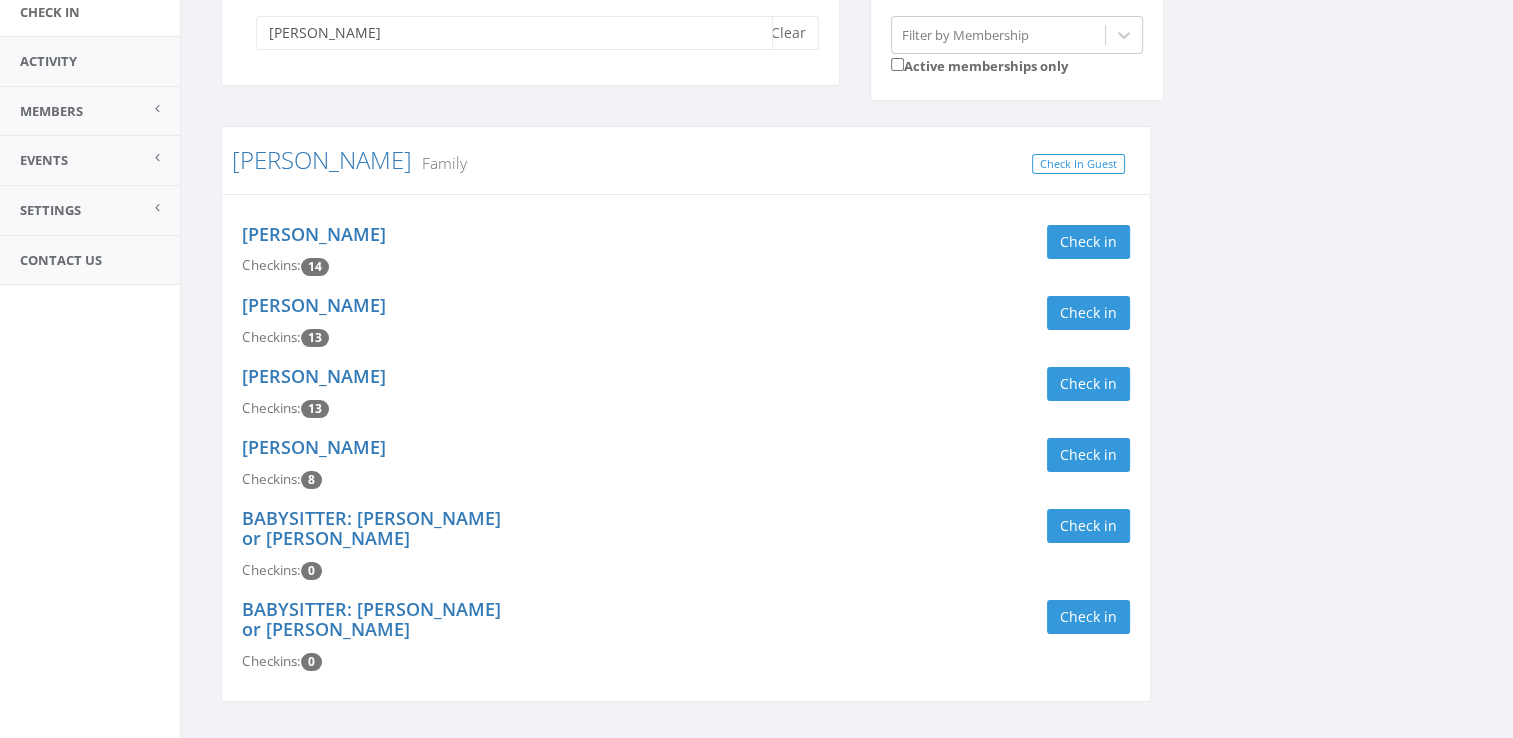 scroll, scrollTop: 198, scrollLeft: 0, axis: vertical 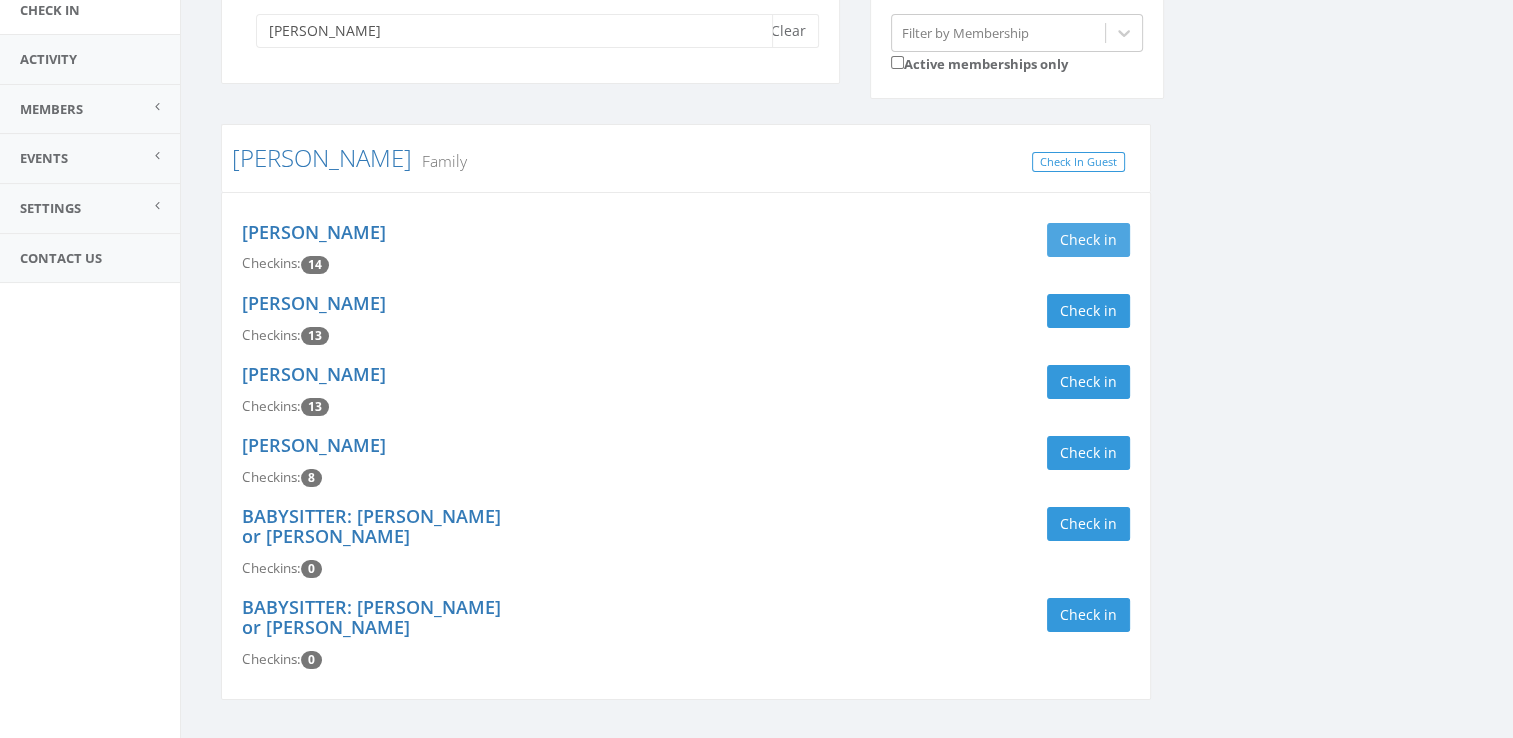 type on "[PERSON_NAME]" 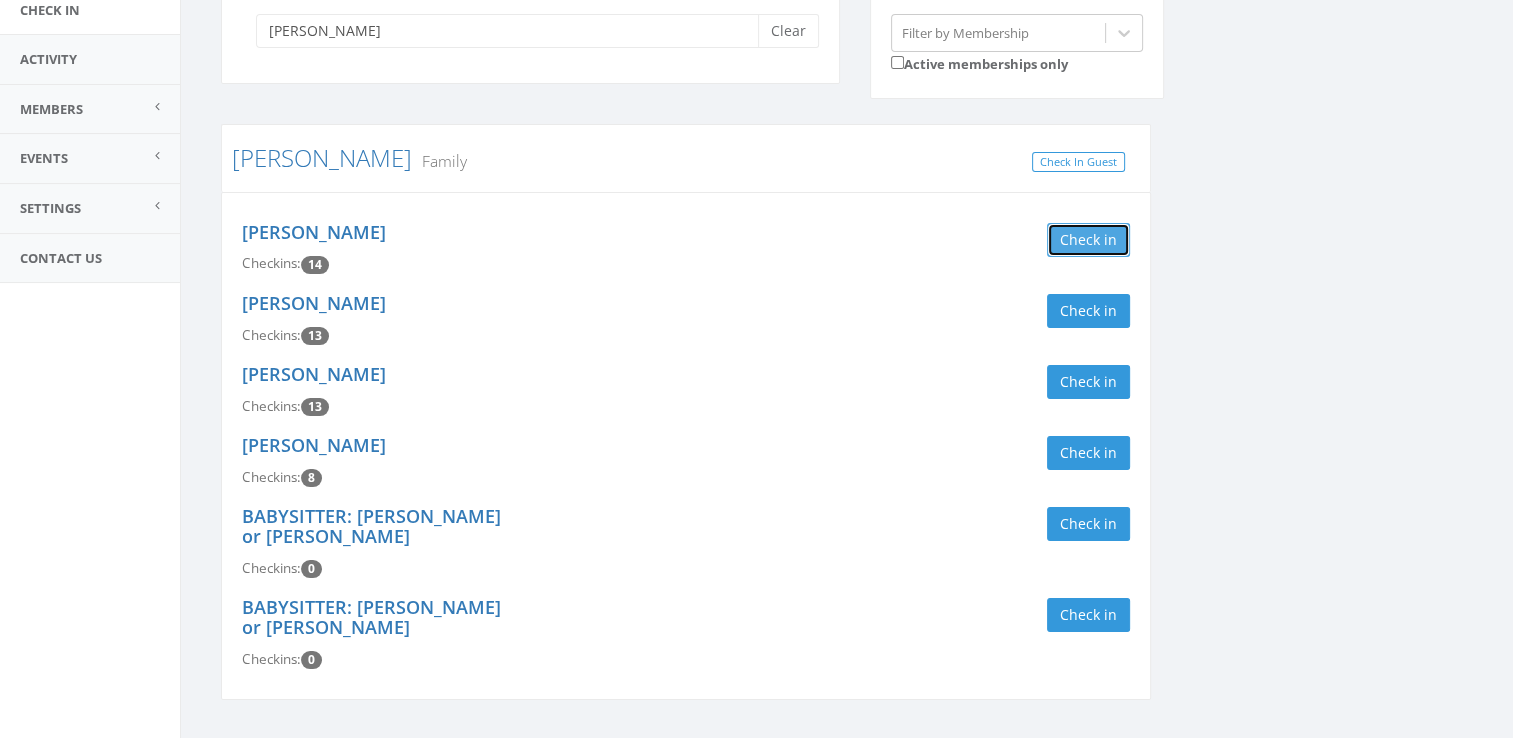 click on "Check in" at bounding box center [1088, 240] 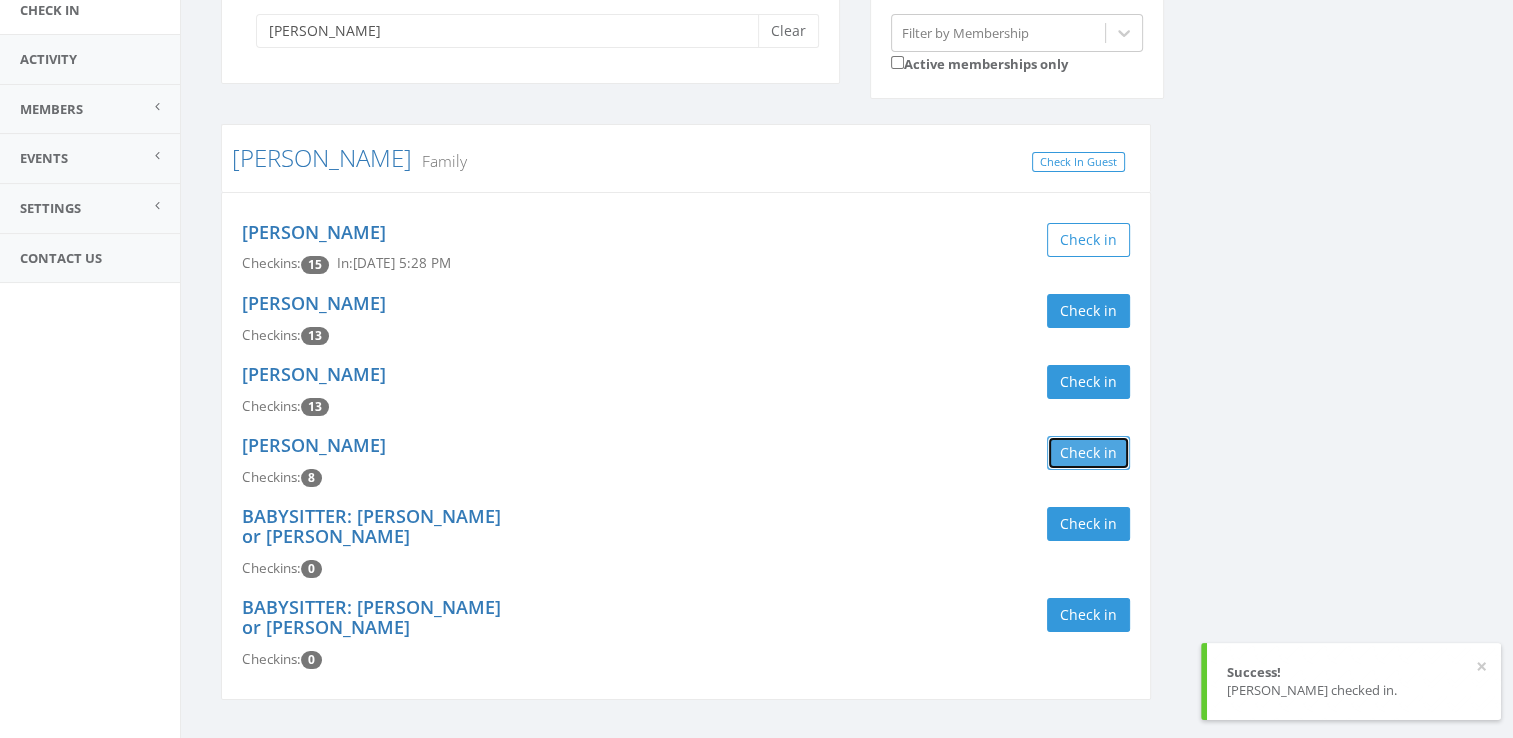 click on "Check in" at bounding box center [1088, 453] 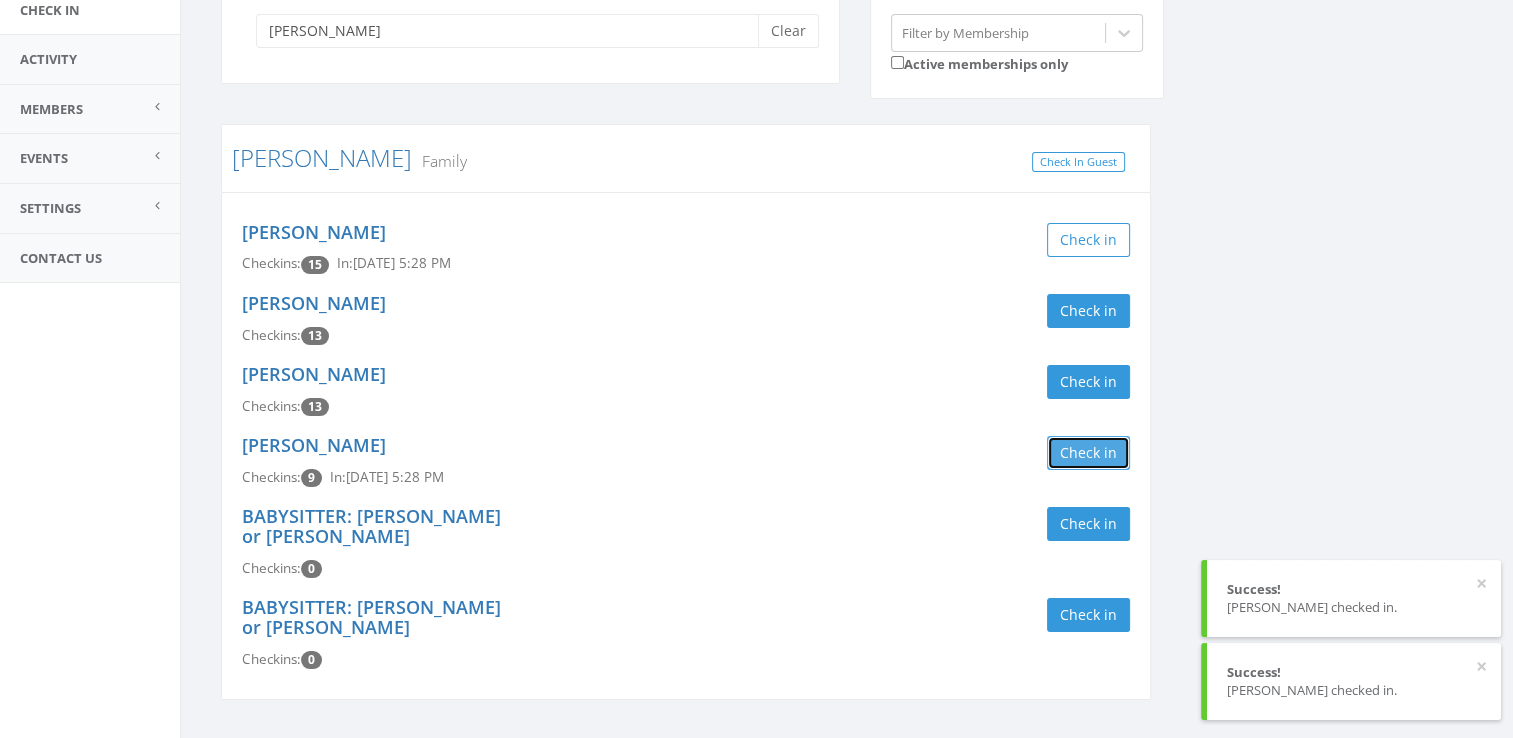 scroll, scrollTop: 0, scrollLeft: 0, axis: both 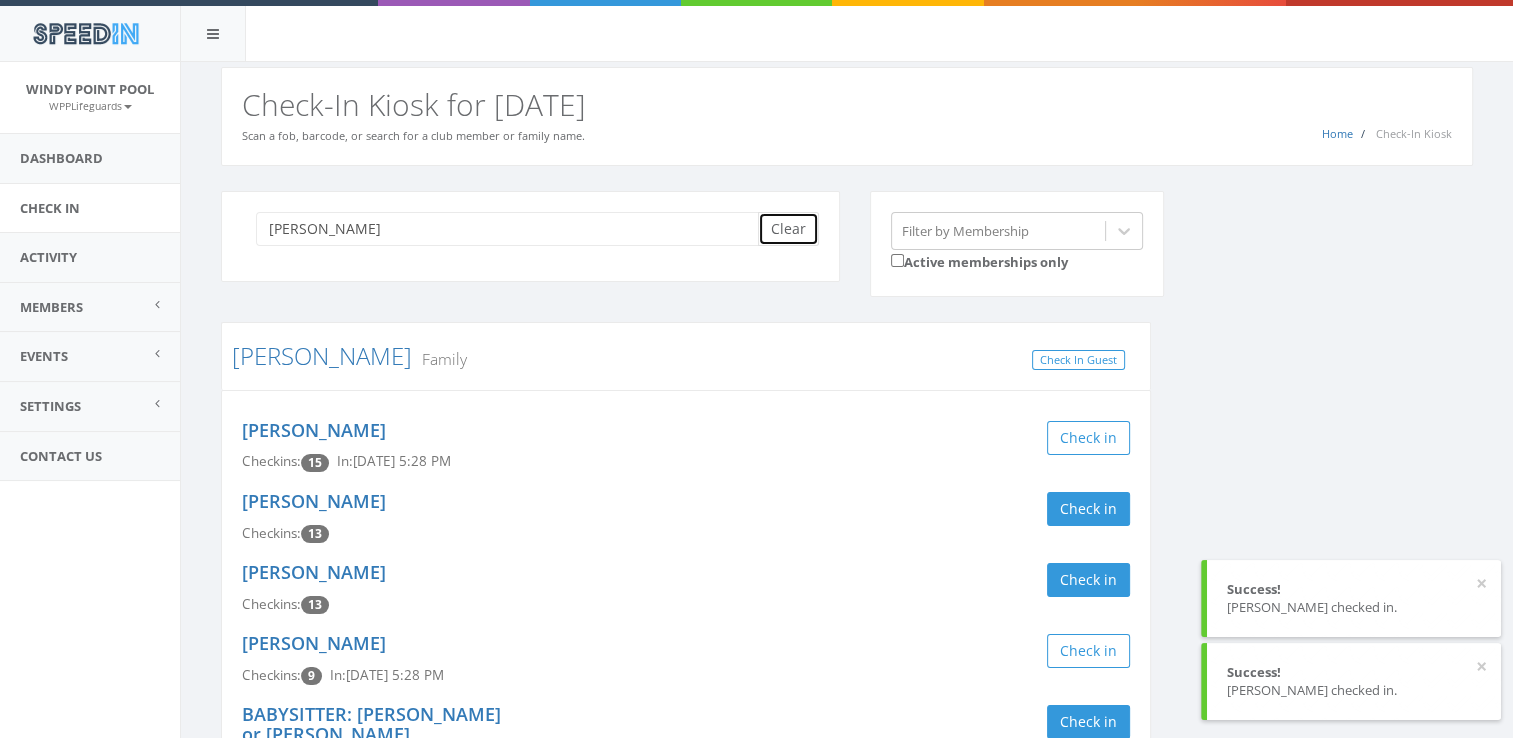 click on "Clear" at bounding box center [788, 229] 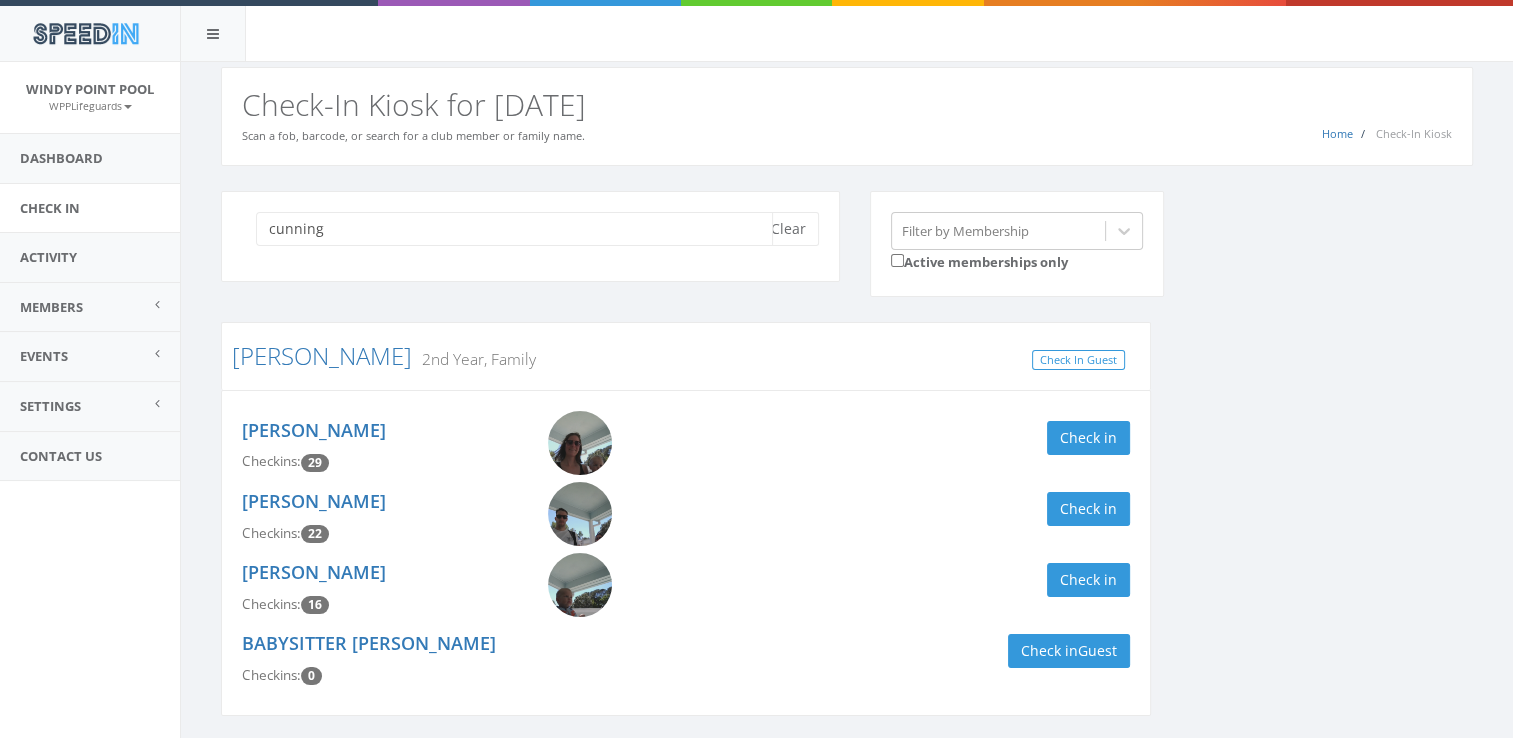 type on "cunning" 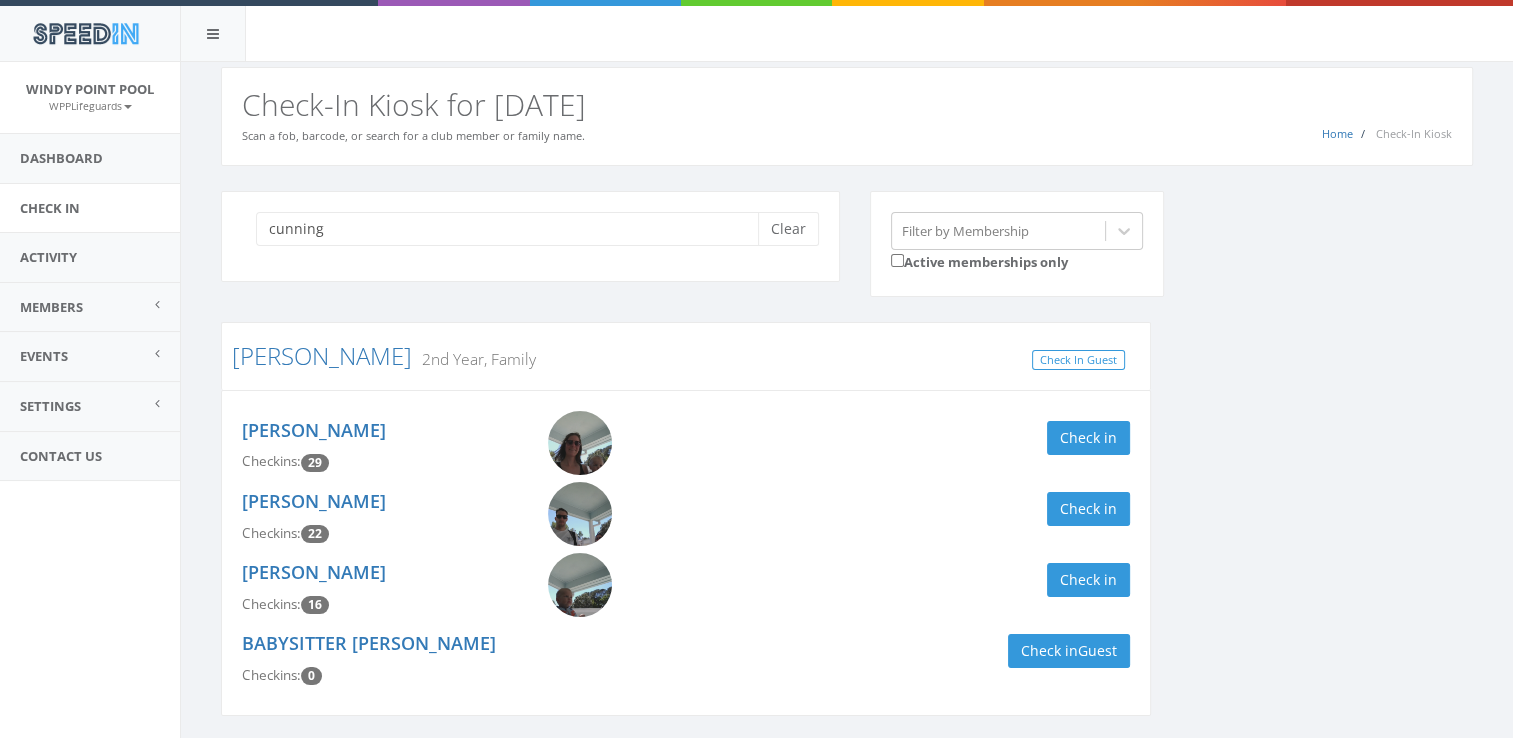 click on "cunning Clear Filter by Membership  Active memberships only [PERSON_NAME] 2nd Year, Family Check In Guest [PERSON_NAME] Checkins:  29 Check in [PERSON_NAME] Checkins:  22 Check in [PERSON_NAME] Checkins:  16 Check in BABYSITTER [PERSON_NAME] Checkins:  0 Check in  Guest" at bounding box center [847, 466] 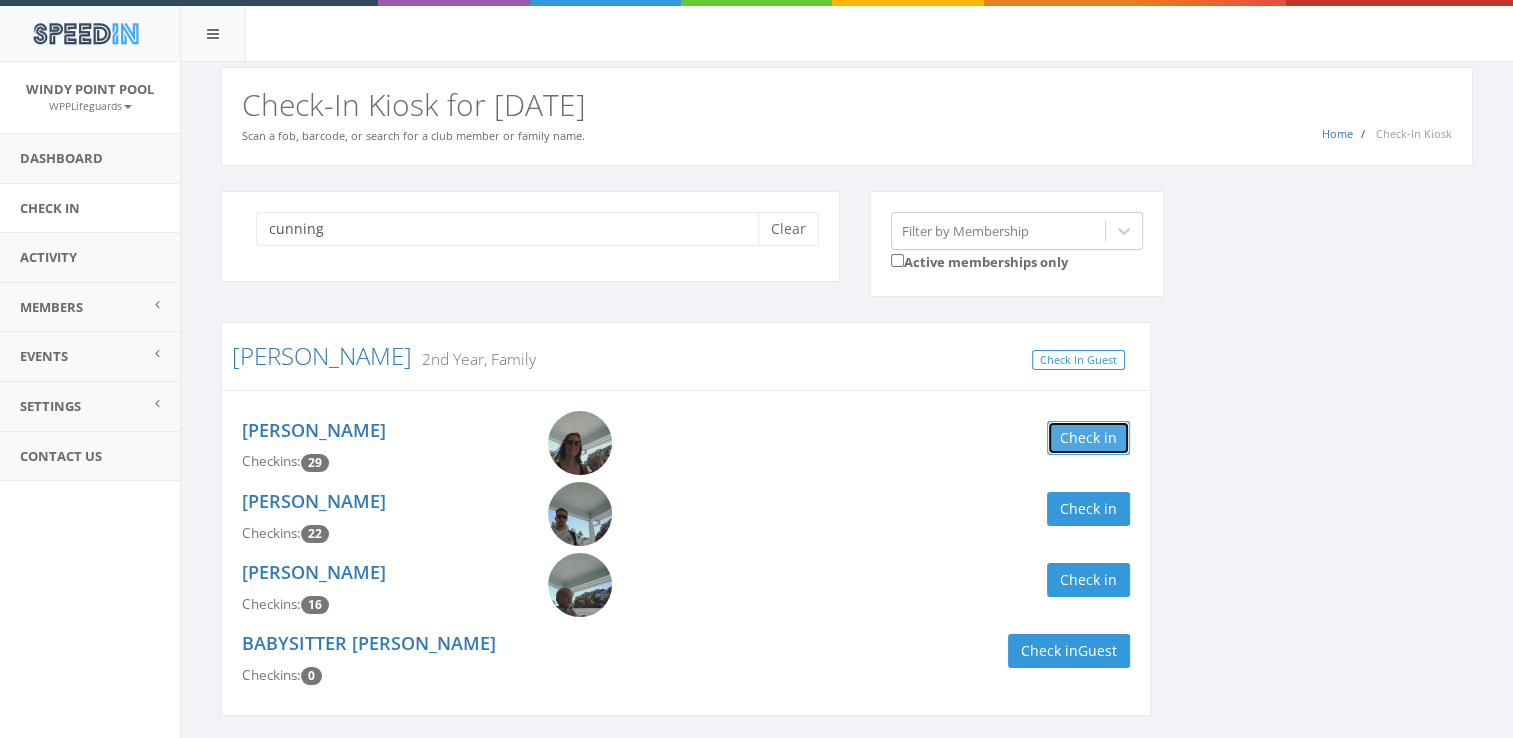click on "Check in" at bounding box center [1088, 438] 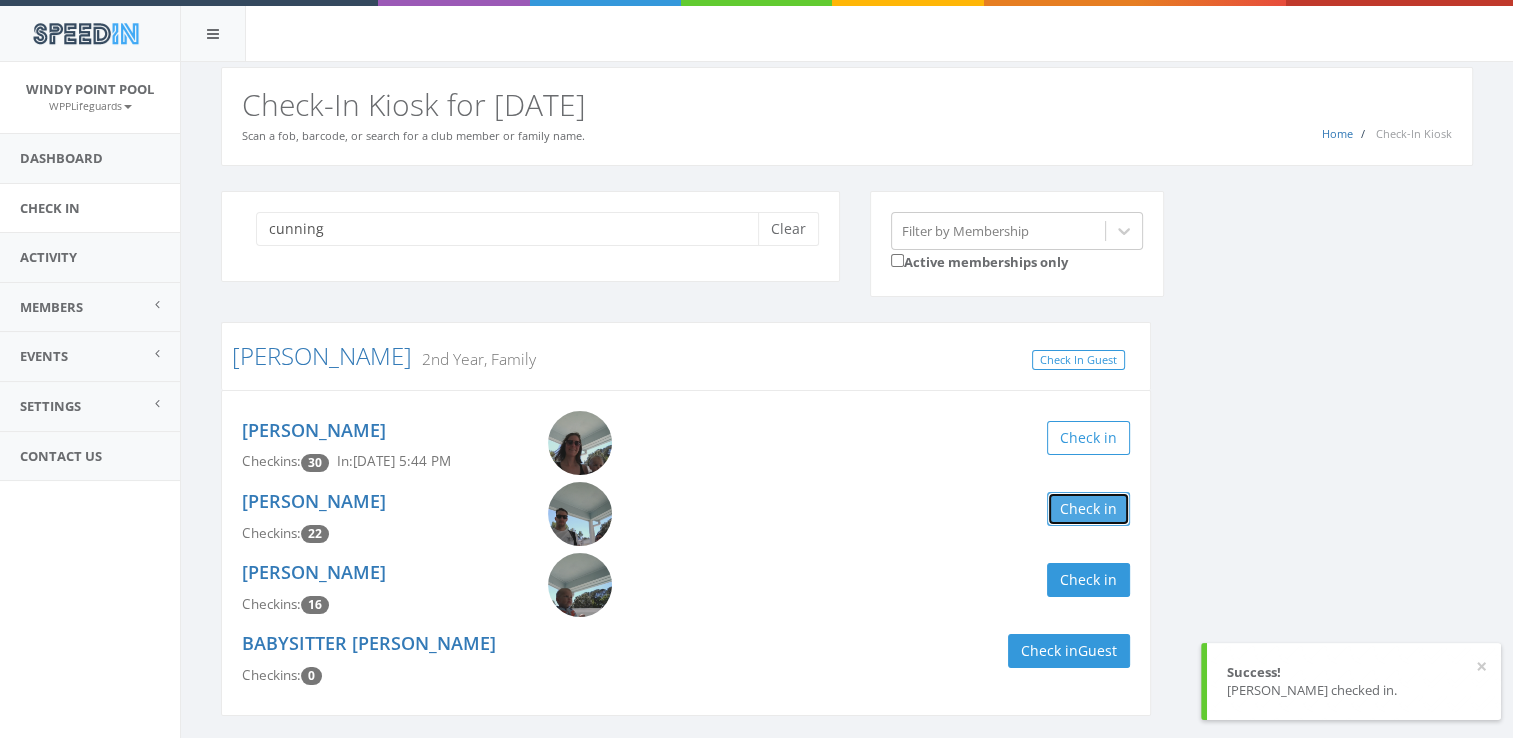 click on "Check in" at bounding box center (1088, 509) 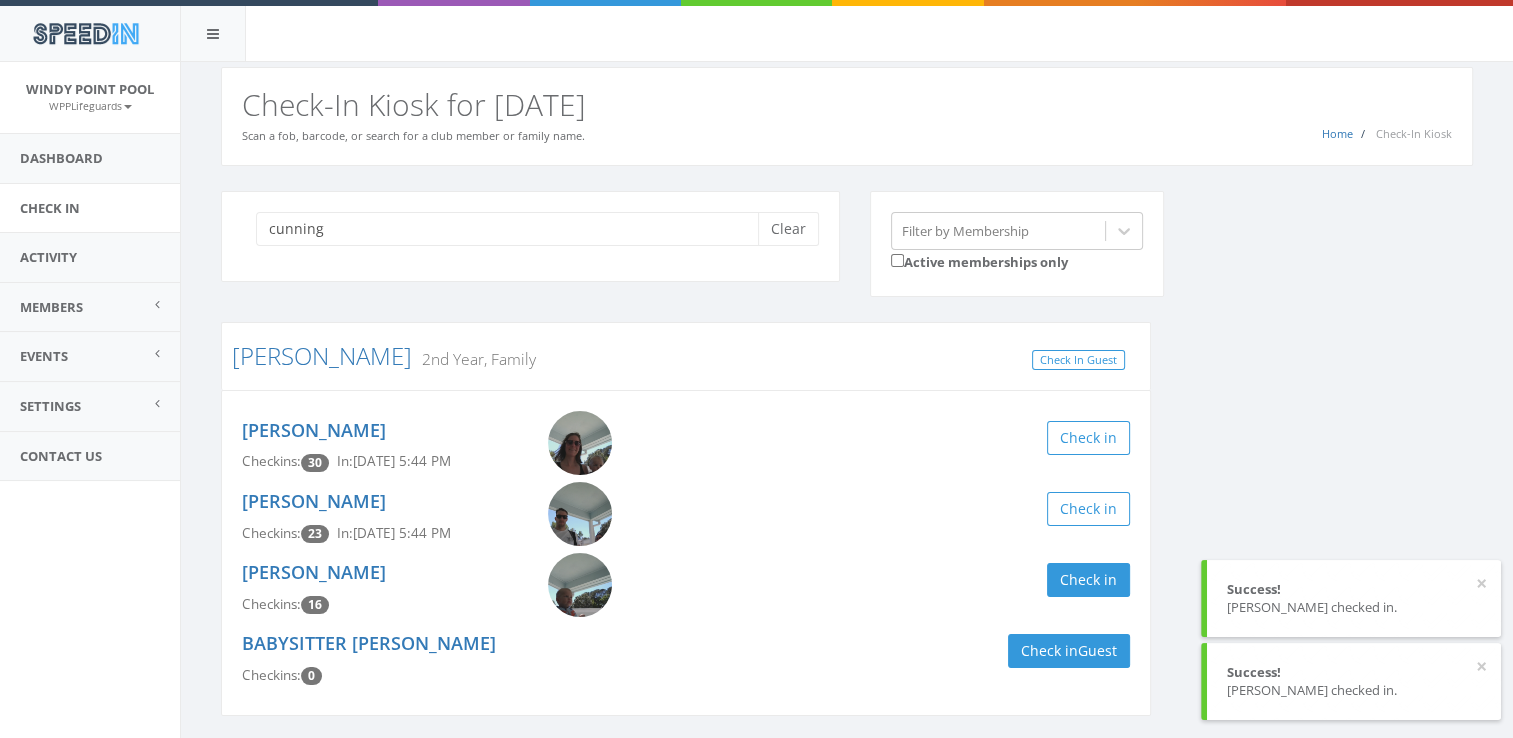 click on "[PERSON_NAME] Checkins:  16 Check in" at bounding box center [686, 588] 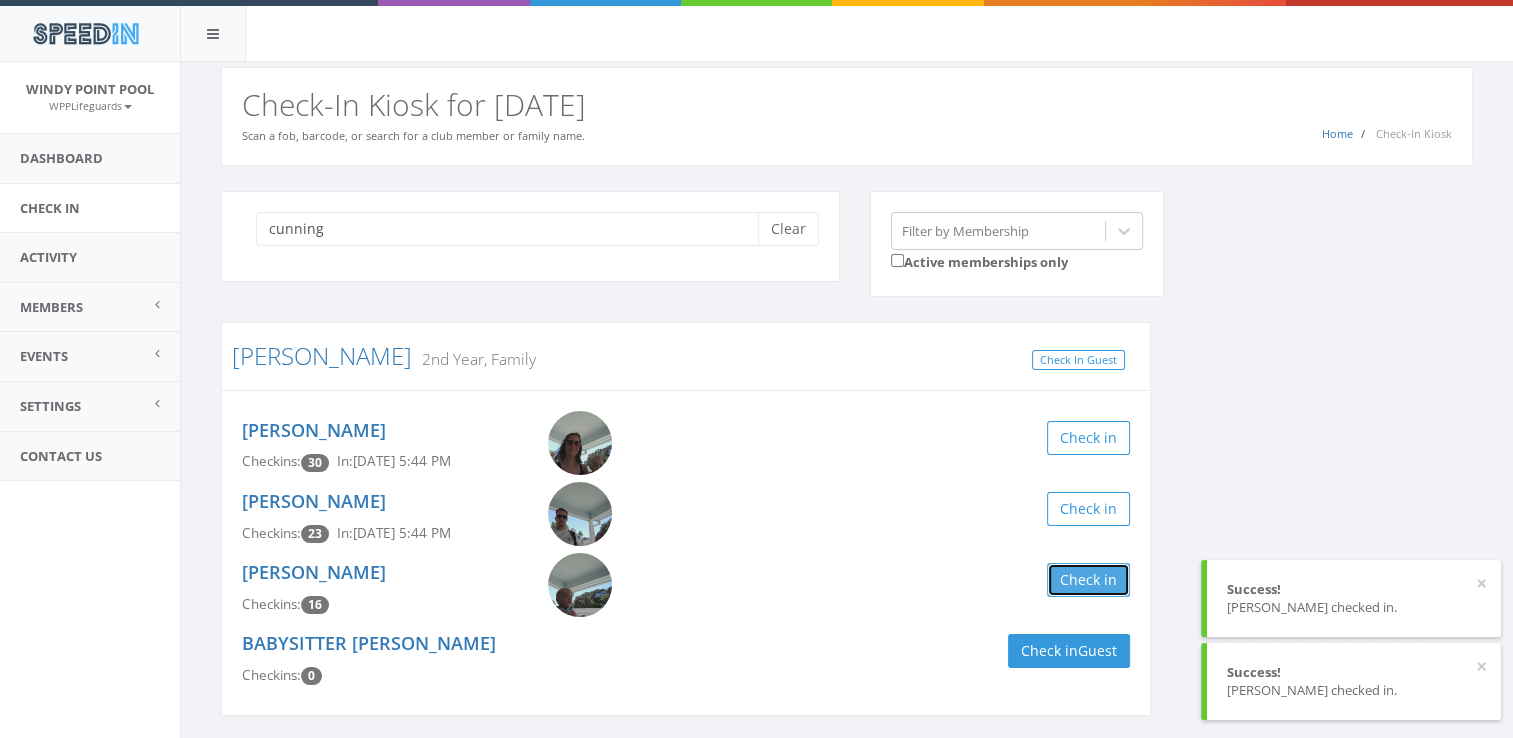 click on "Check in" at bounding box center (1088, 580) 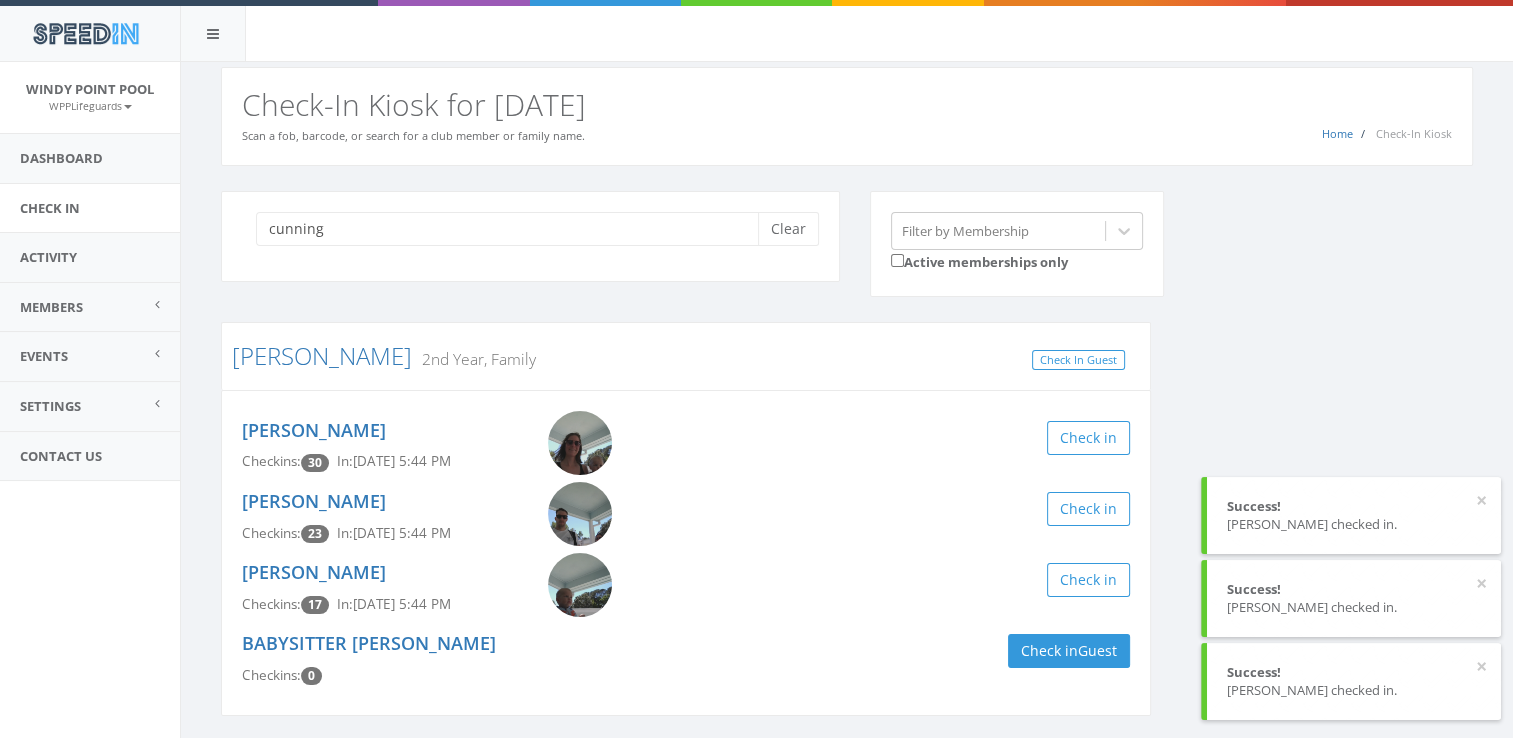 click on "cunning Clear Filter by Membership  Active memberships only [PERSON_NAME] 2nd Year, Family Check In Guest [PERSON_NAME] Checkins:  30 In:  [DATE] 5:44 PM Check in [PERSON_NAME] Checkins:  23 In:  [DATE] 5:44 PM Check in [PERSON_NAME] Checkins:  17 In:  [DATE] 5:44 PM Check in BABYSITTER [PERSON_NAME] Checkins:  0 Check in  Guest" at bounding box center [847, 466] 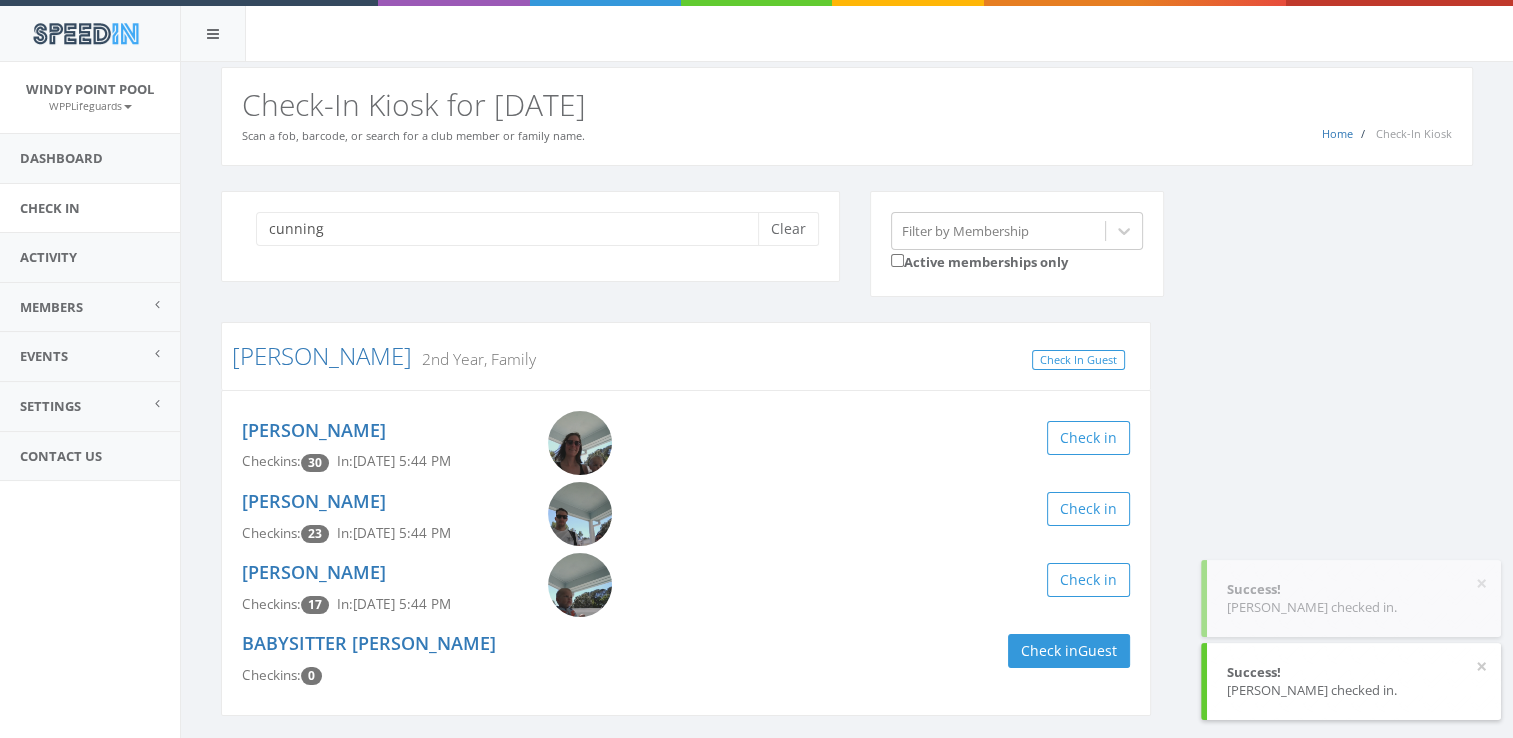 click on "cunning Clear" at bounding box center [530, 236] 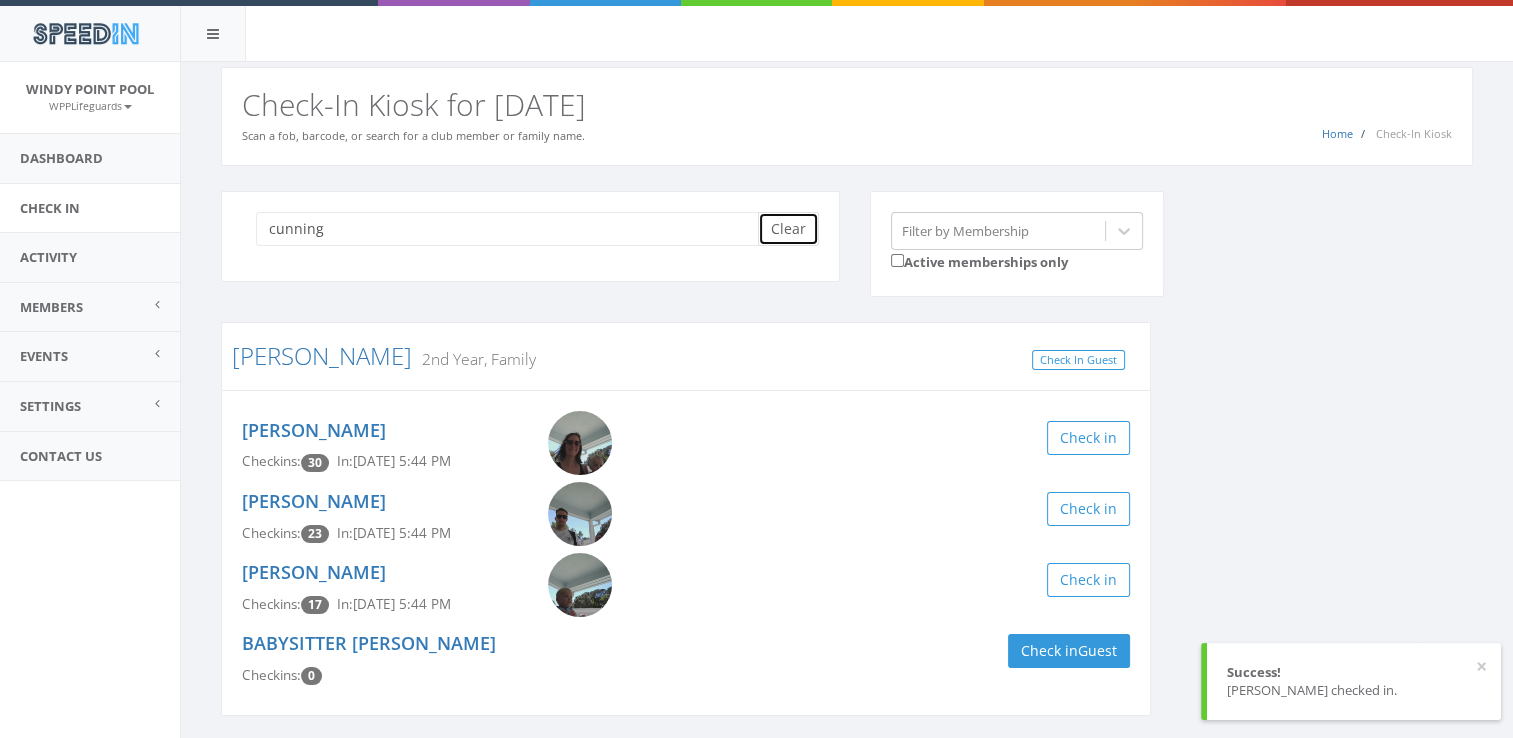click on "Clear" at bounding box center [788, 229] 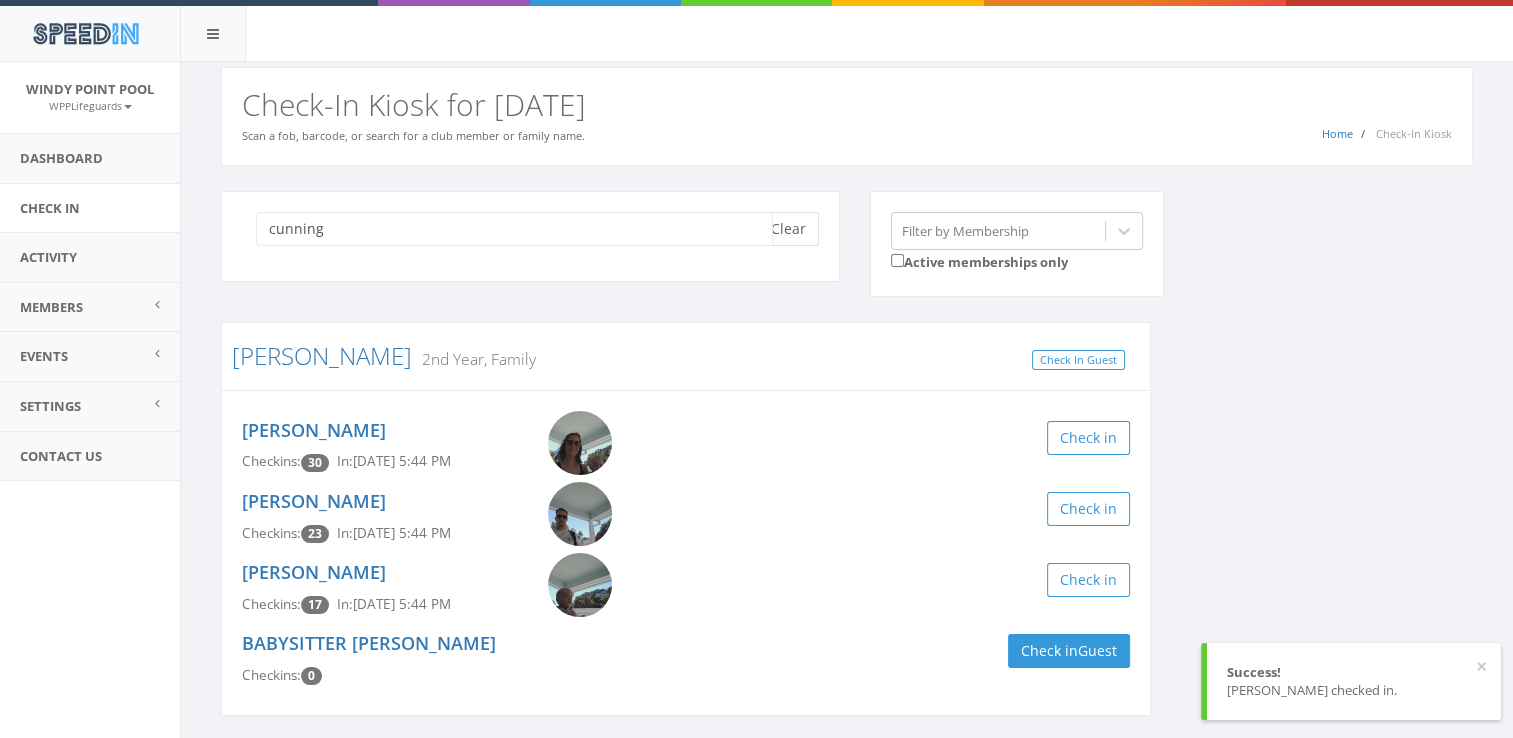 type 